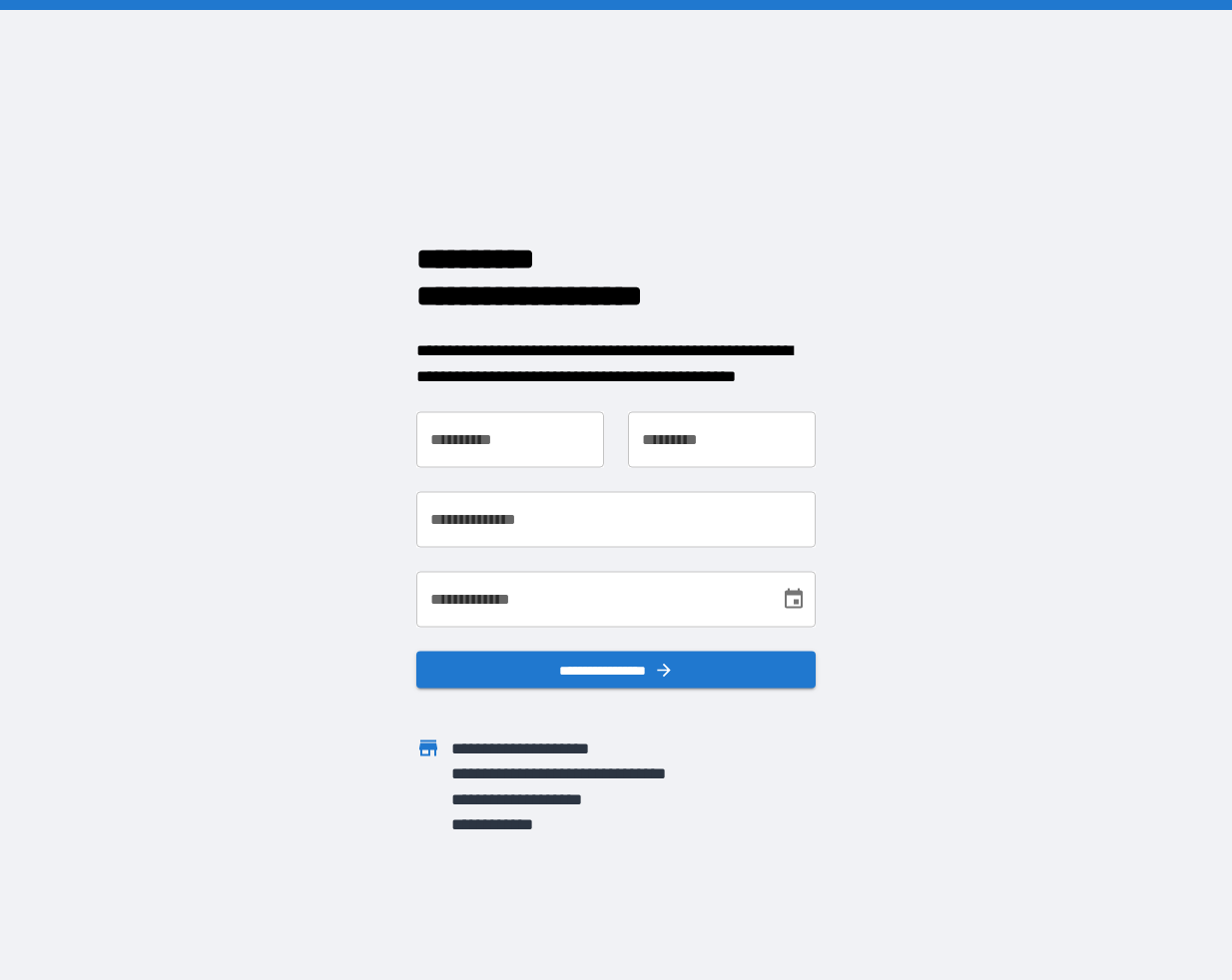 scroll, scrollTop: 0, scrollLeft: 0, axis: both 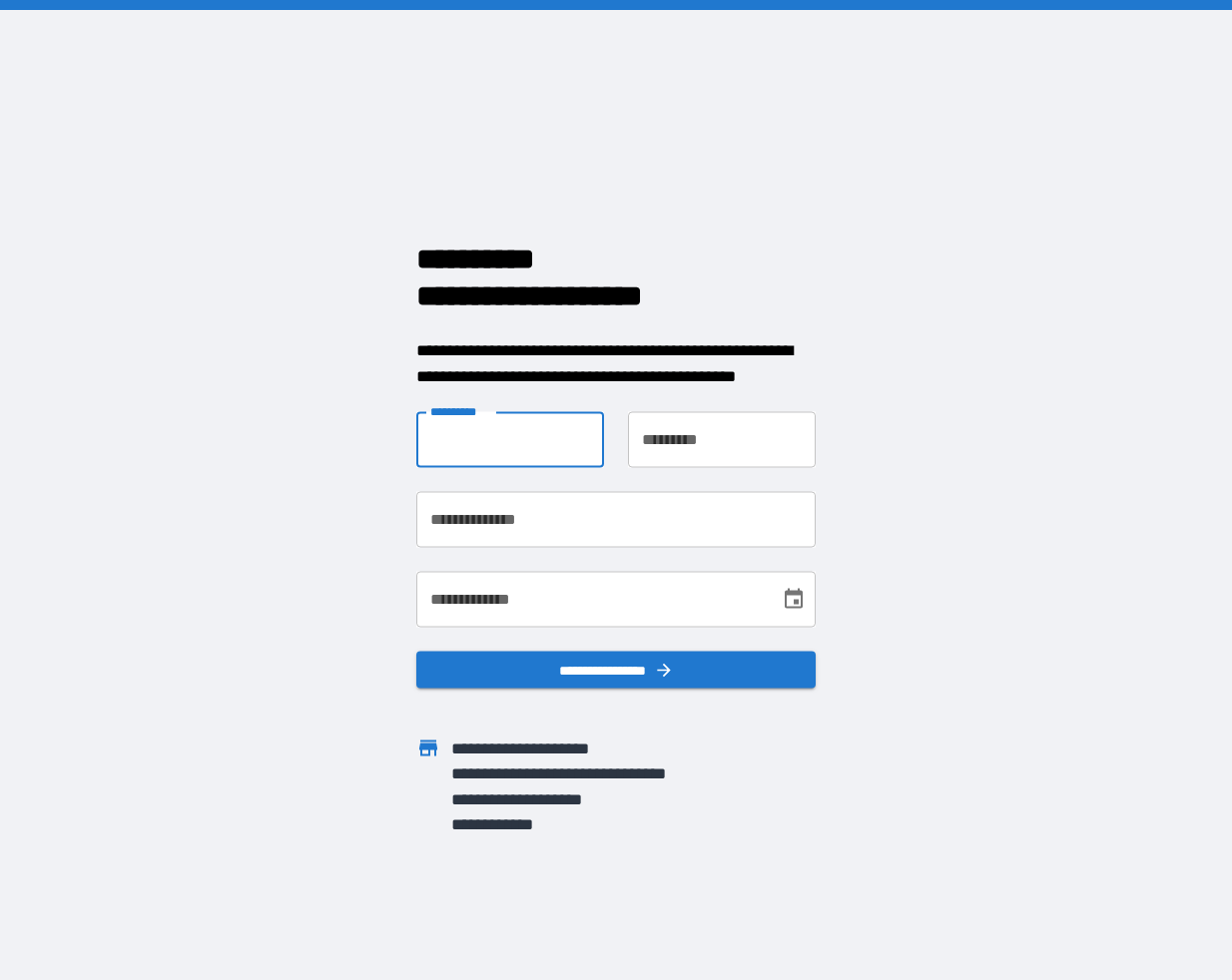 click on "**********" at bounding box center [510, 440] 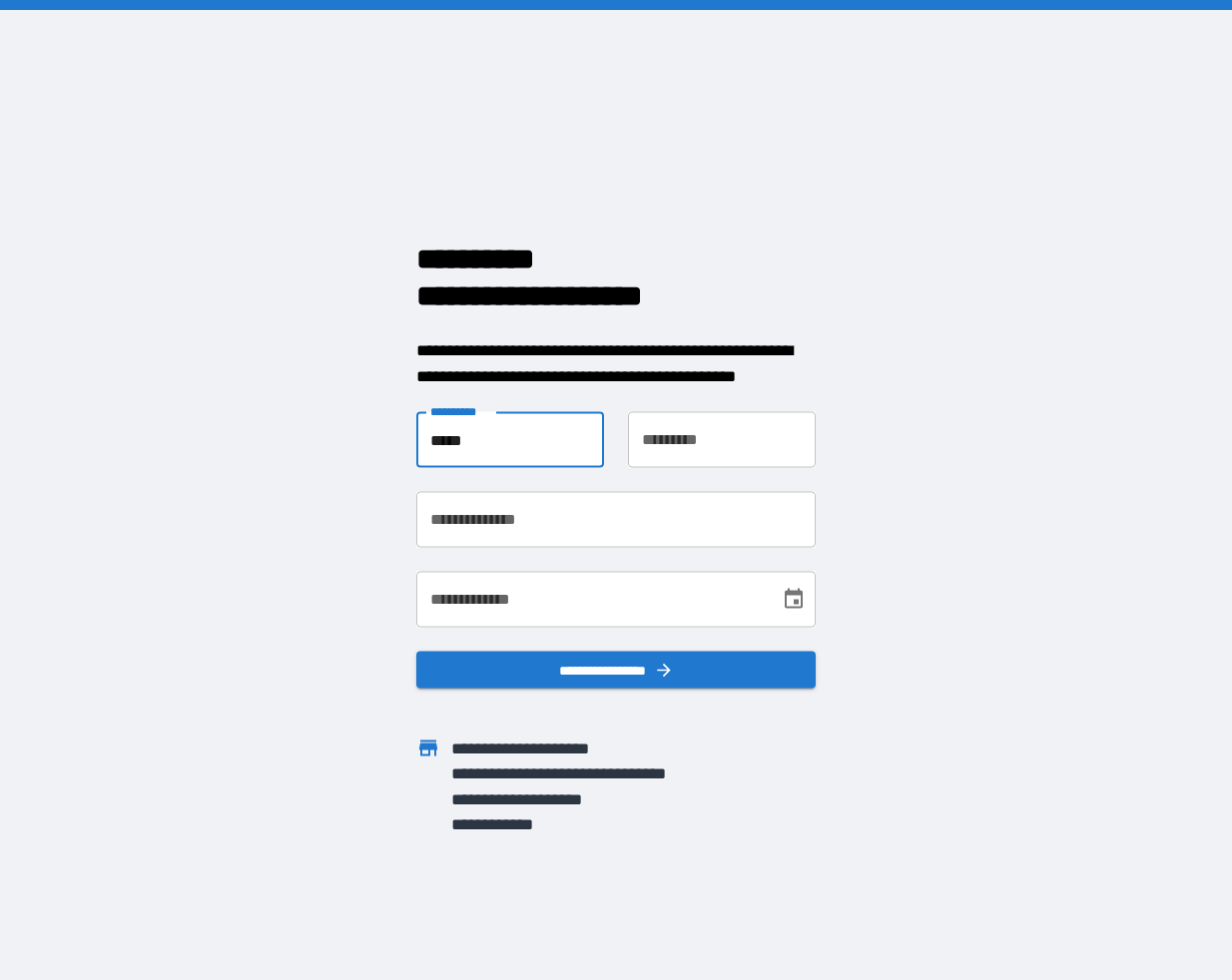 type on "*****" 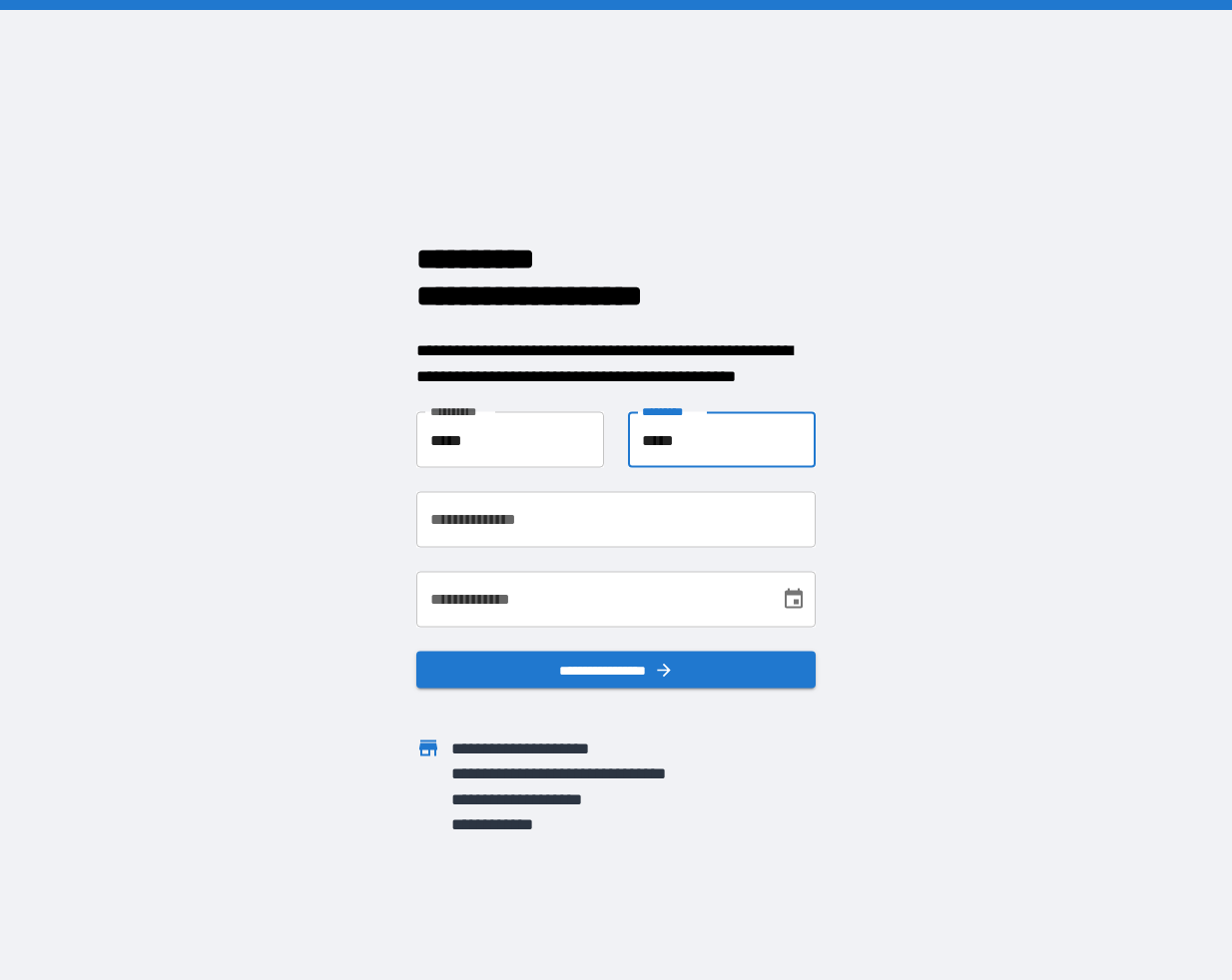 type on "*****" 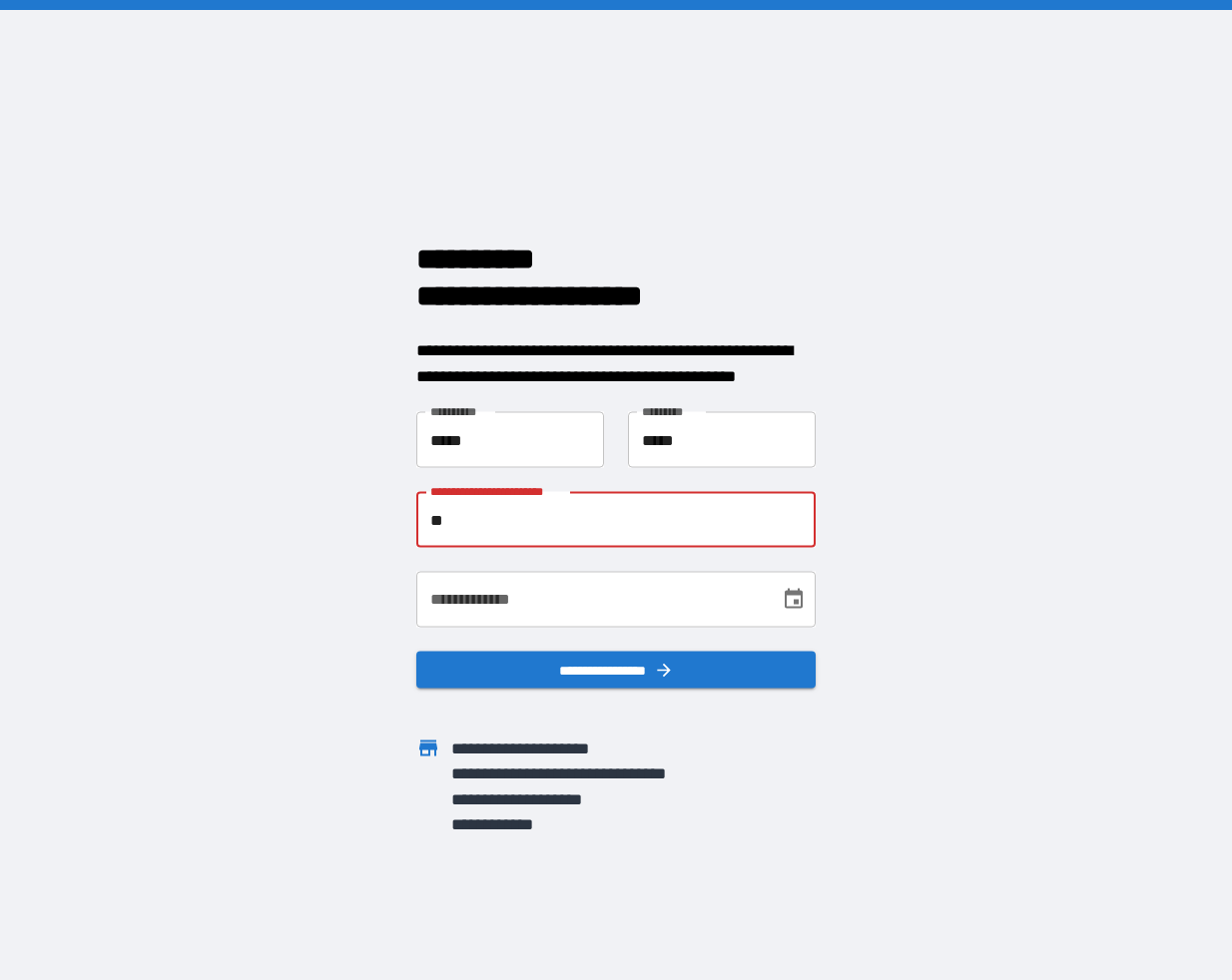 type on "*" 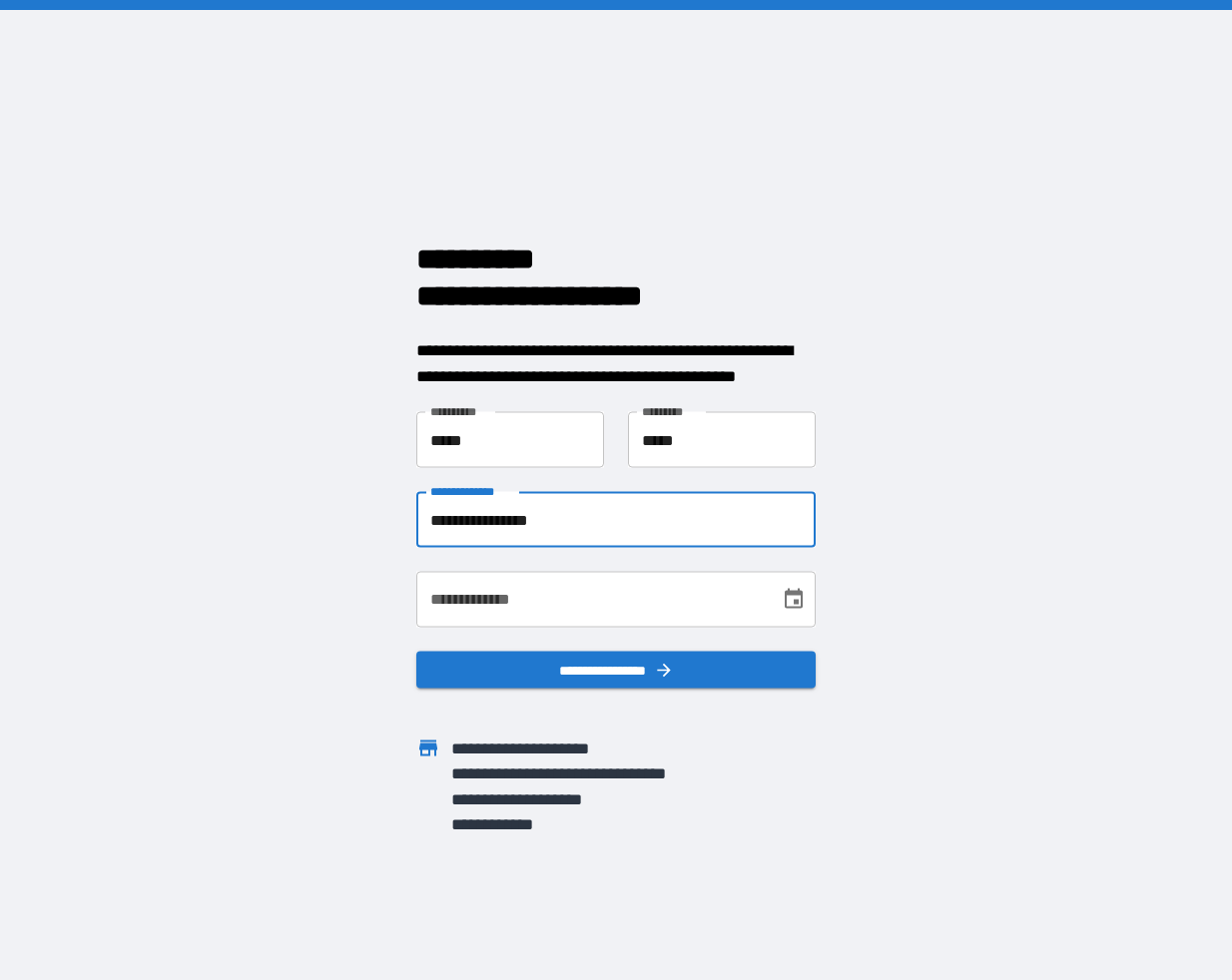 type on "**********" 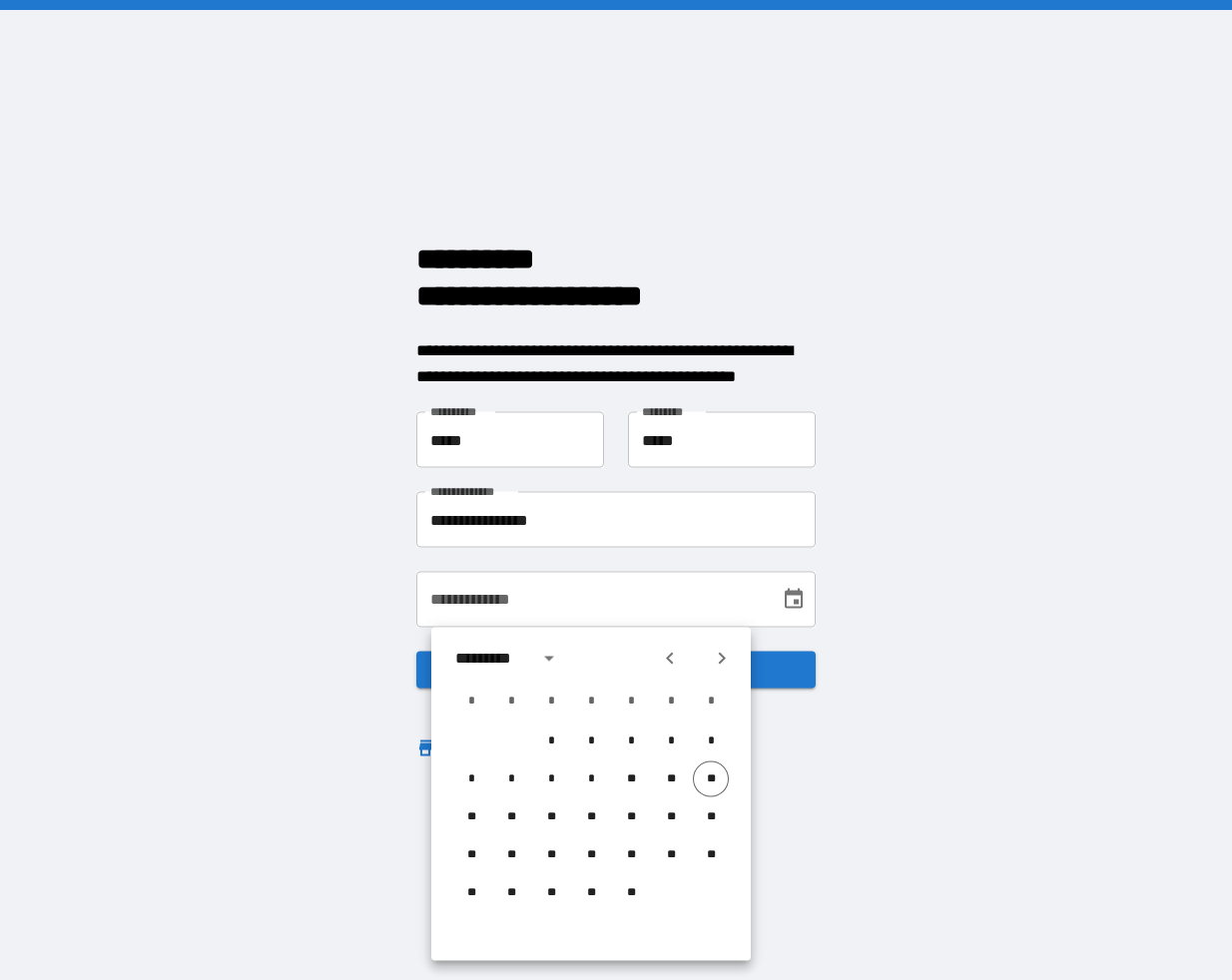 click 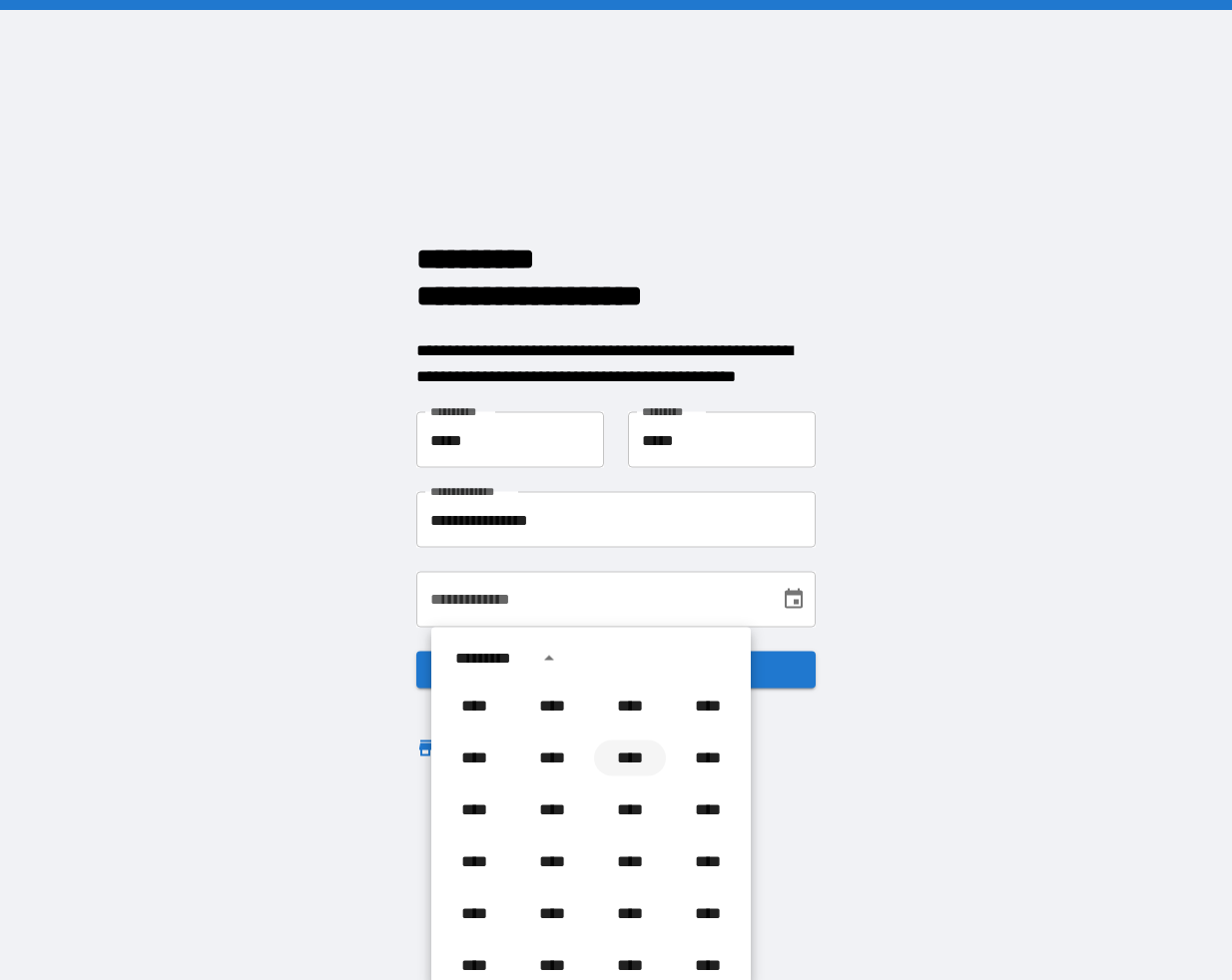 scroll, scrollTop: 684, scrollLeft: 0, axis: vertical 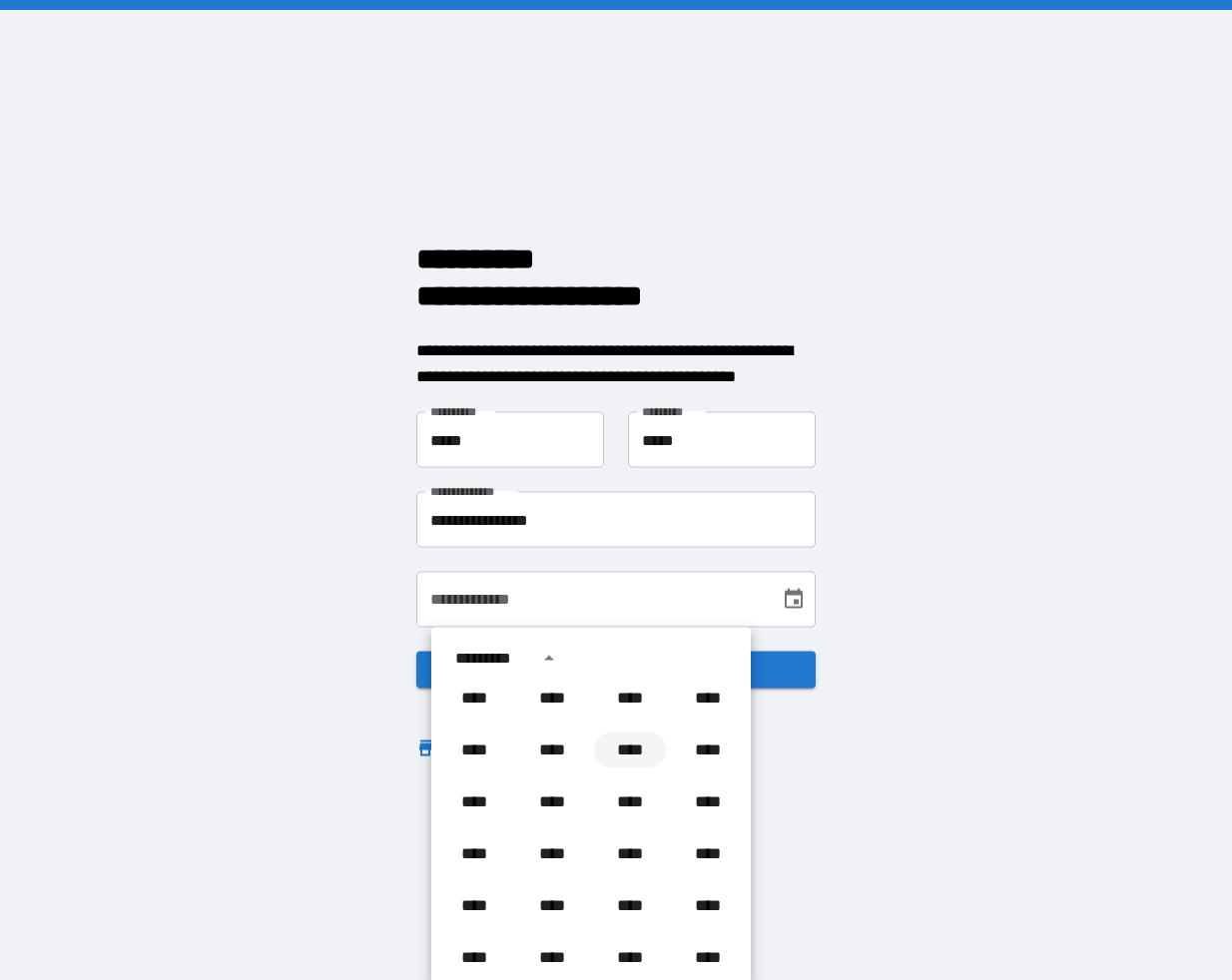click on "****" at bounding box center [630, 750] 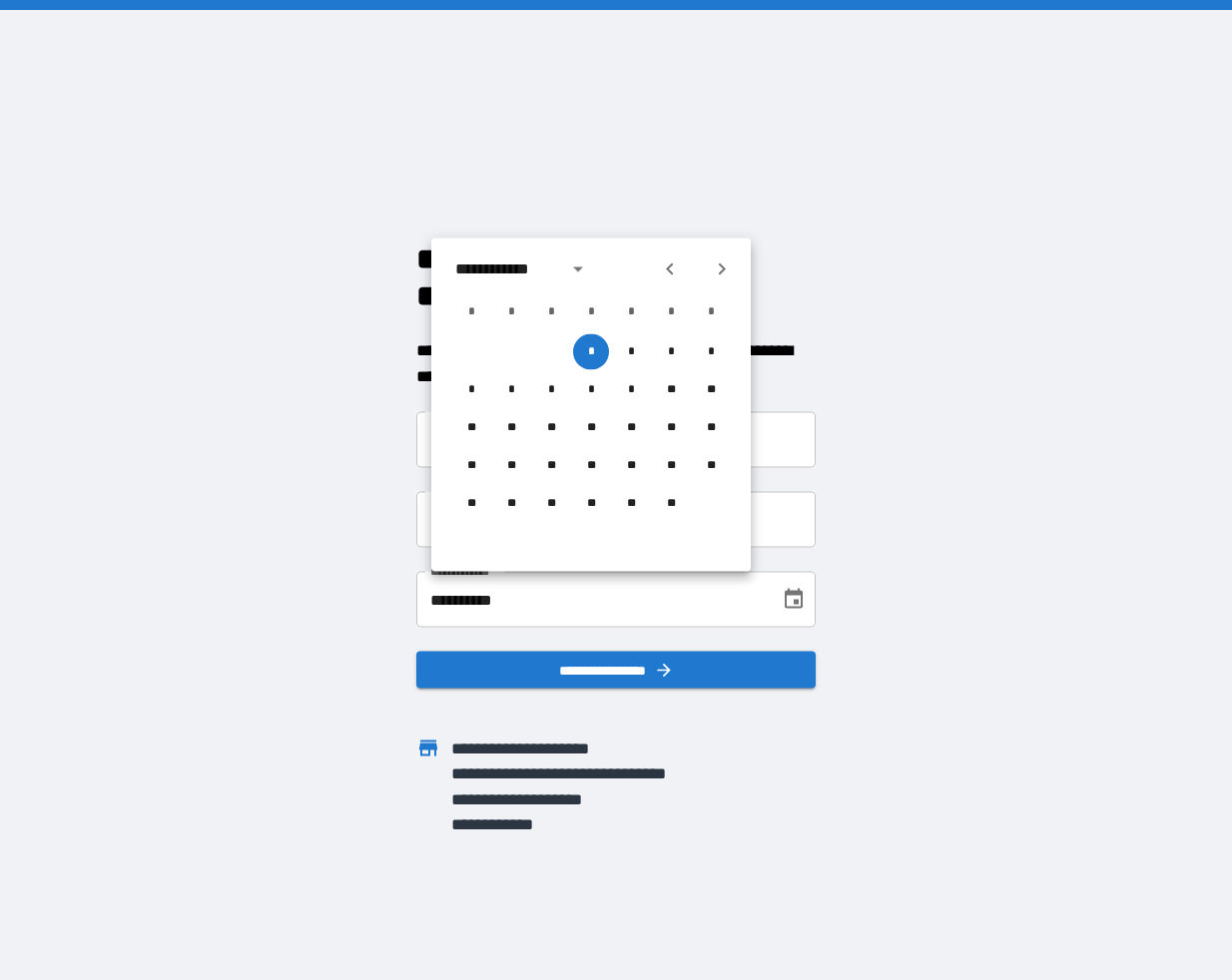 click 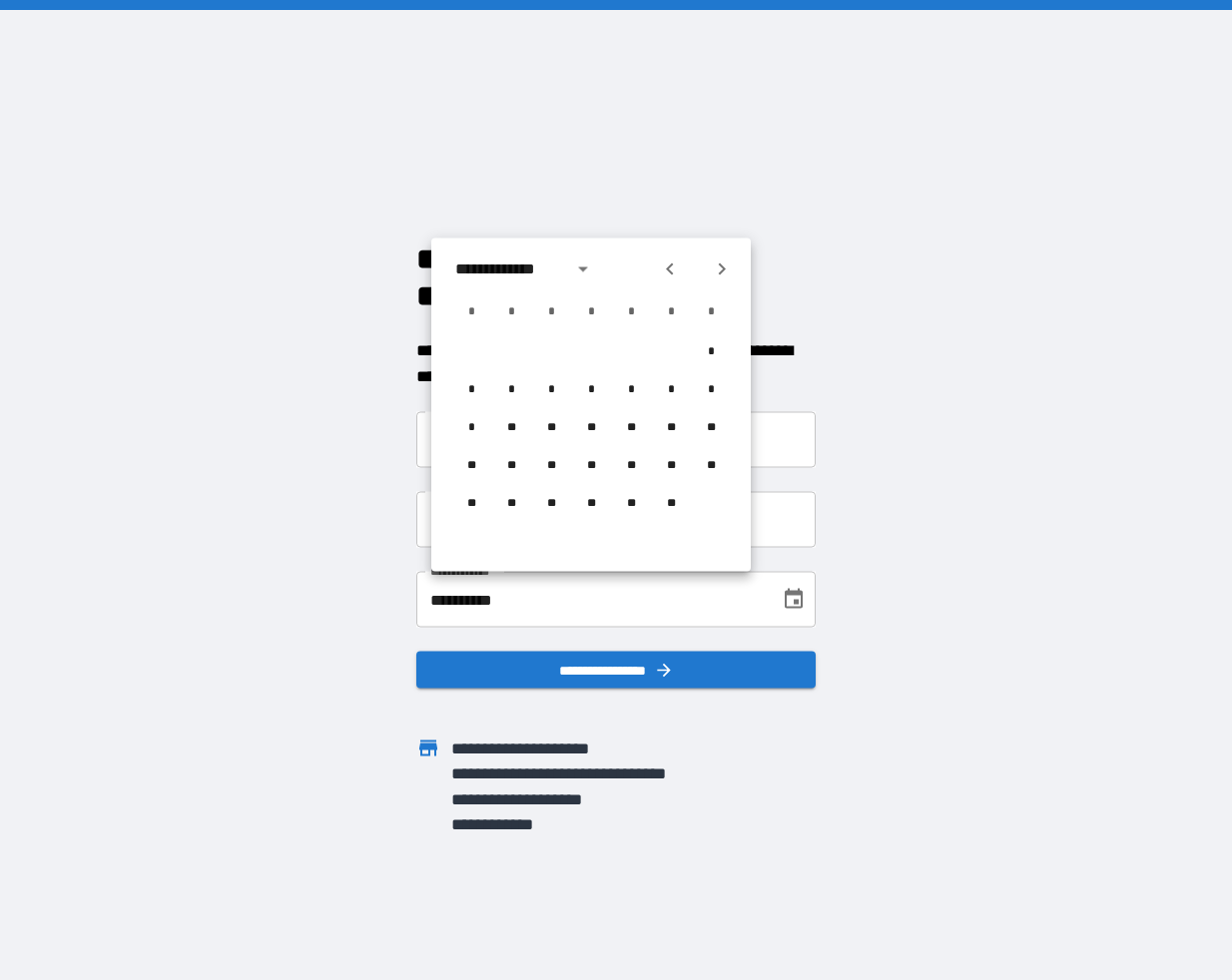 click 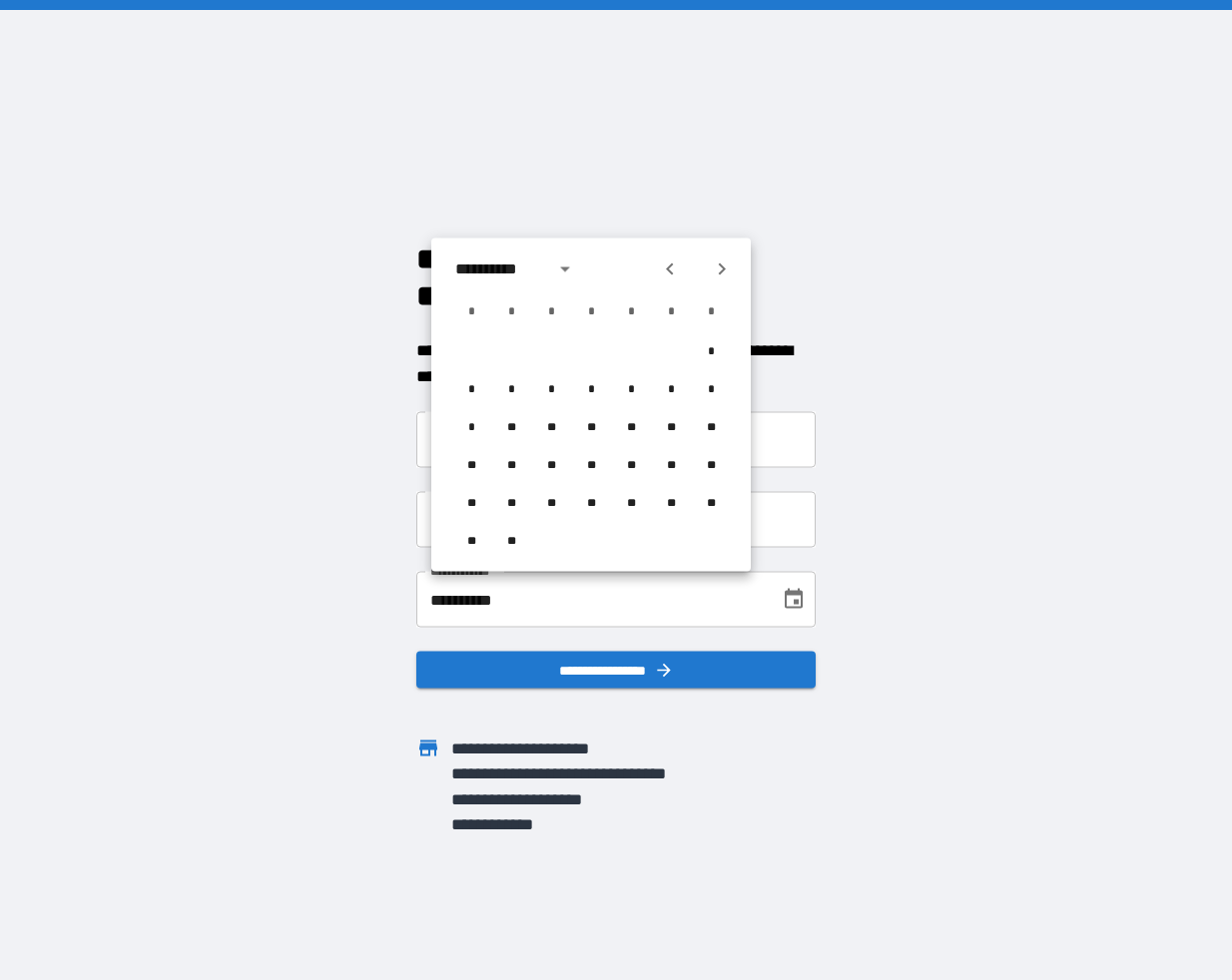 click 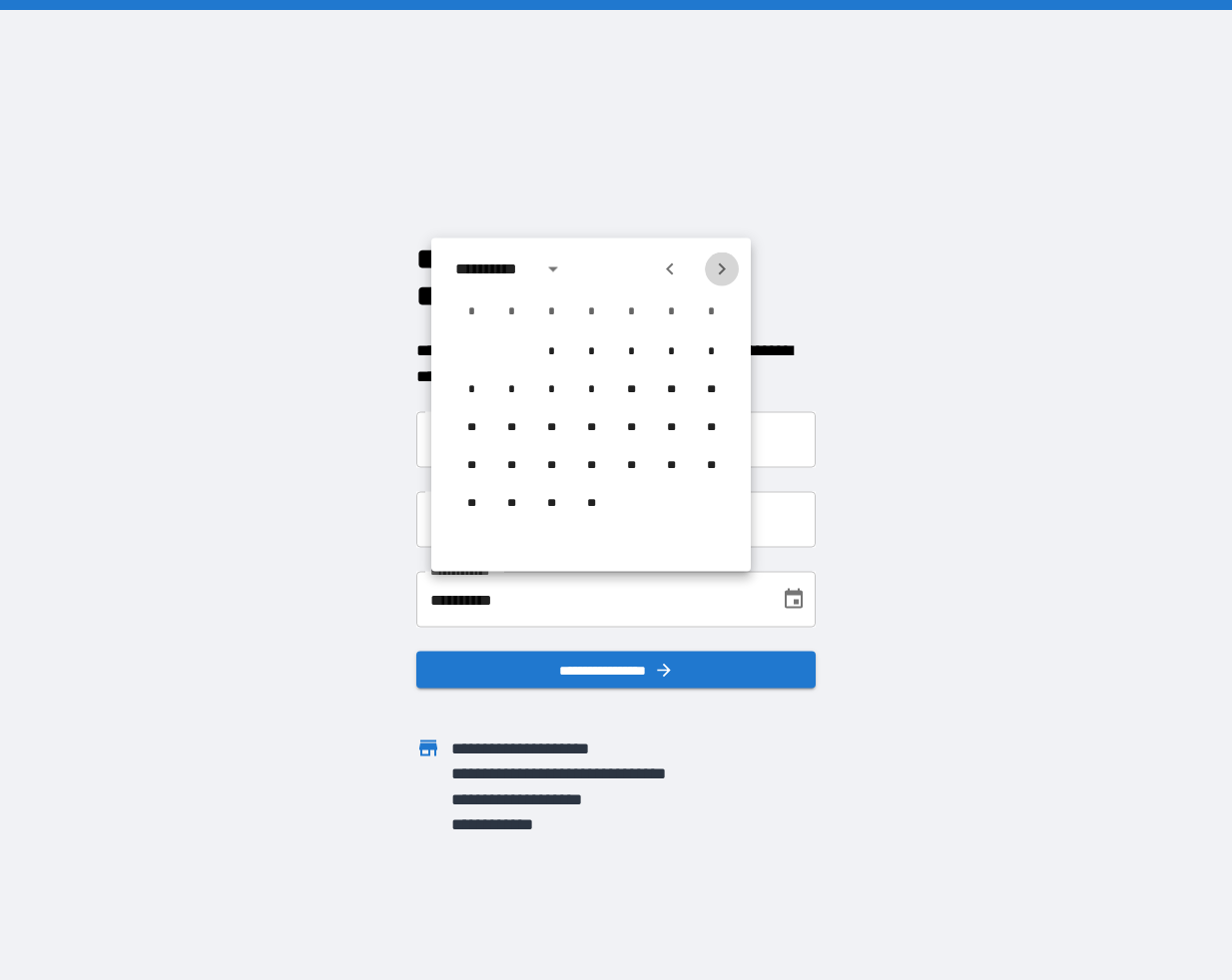 click 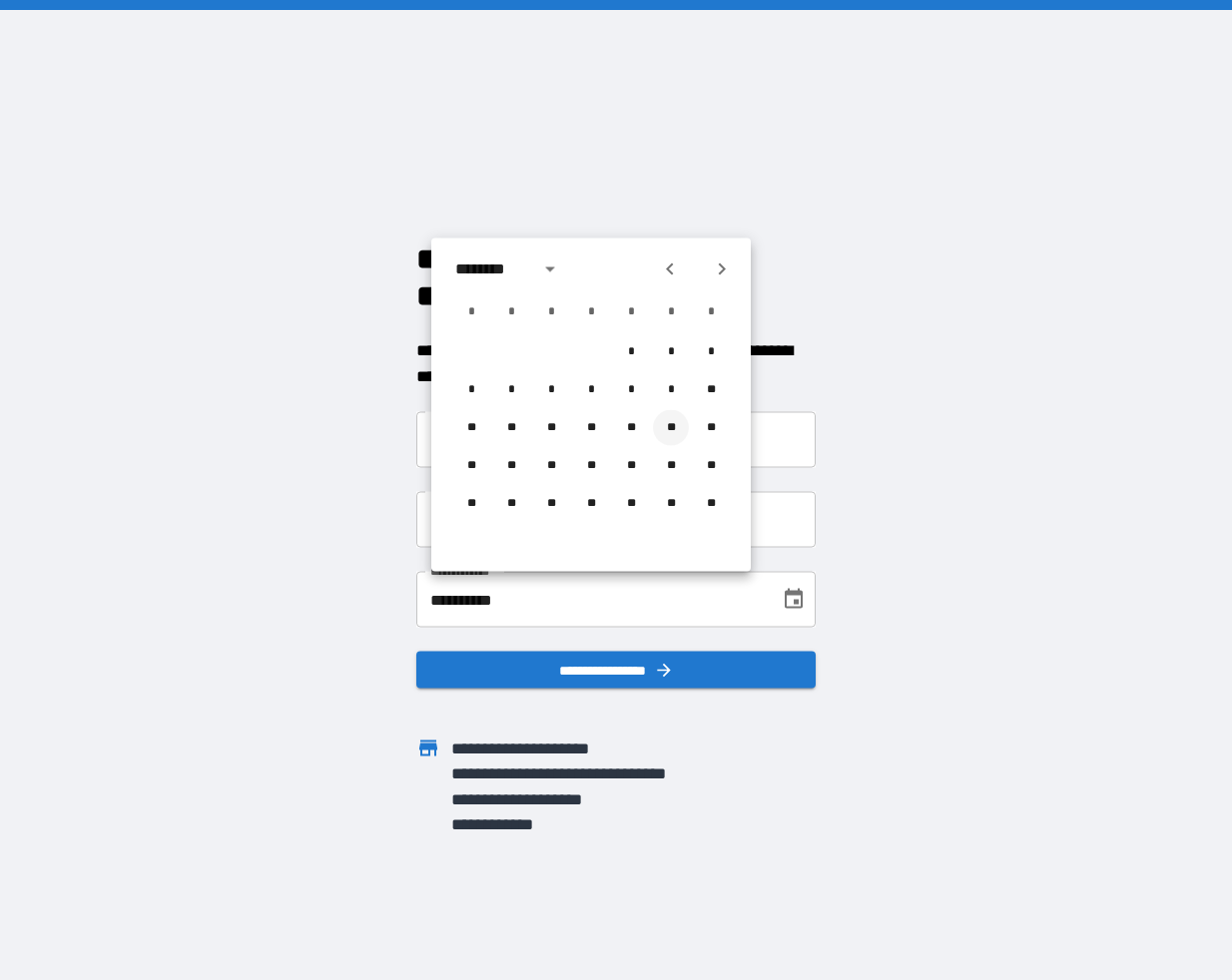 click on "**" at bounding box center [671, 428] 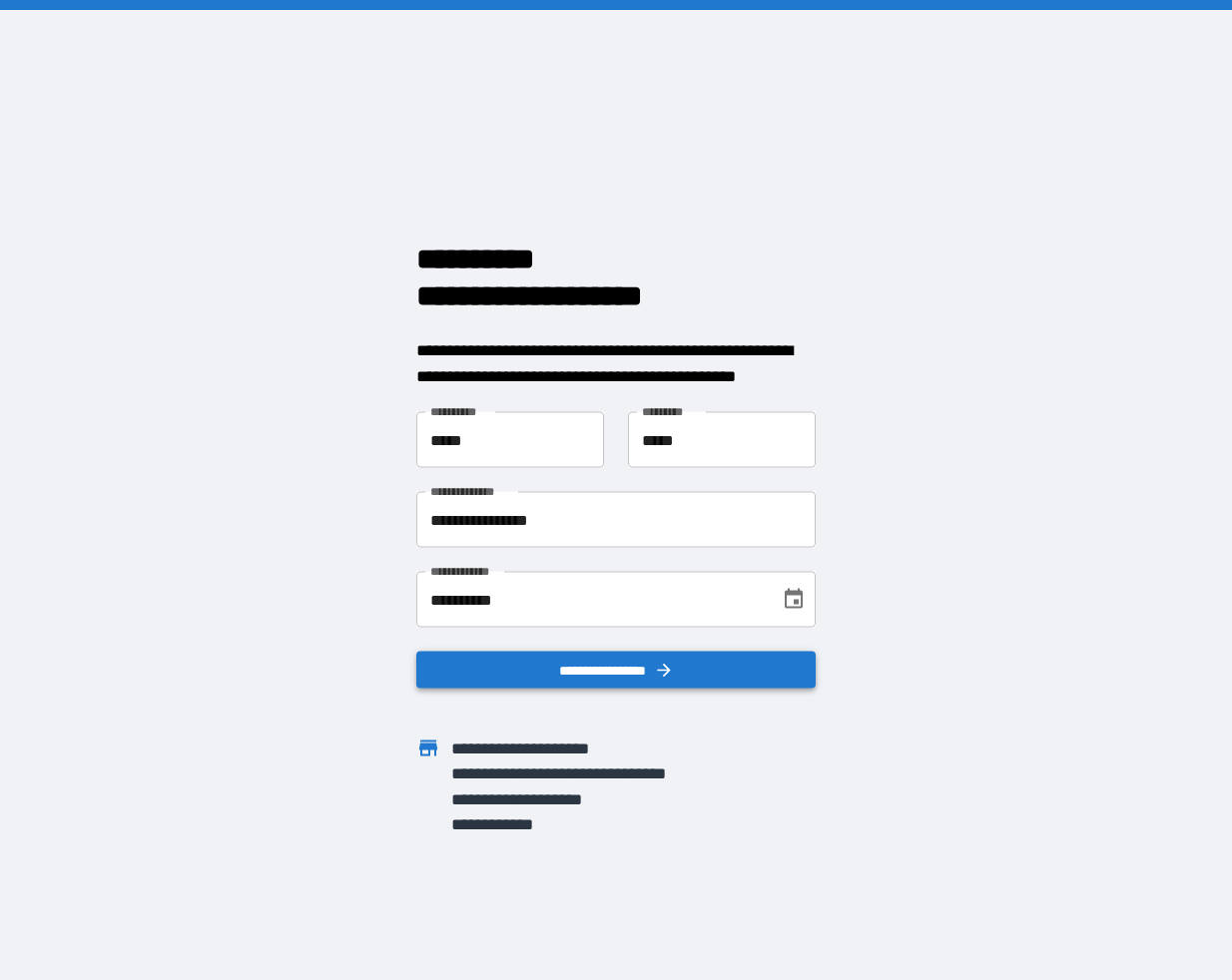 click on "**********" at bounding box center [616, 670] 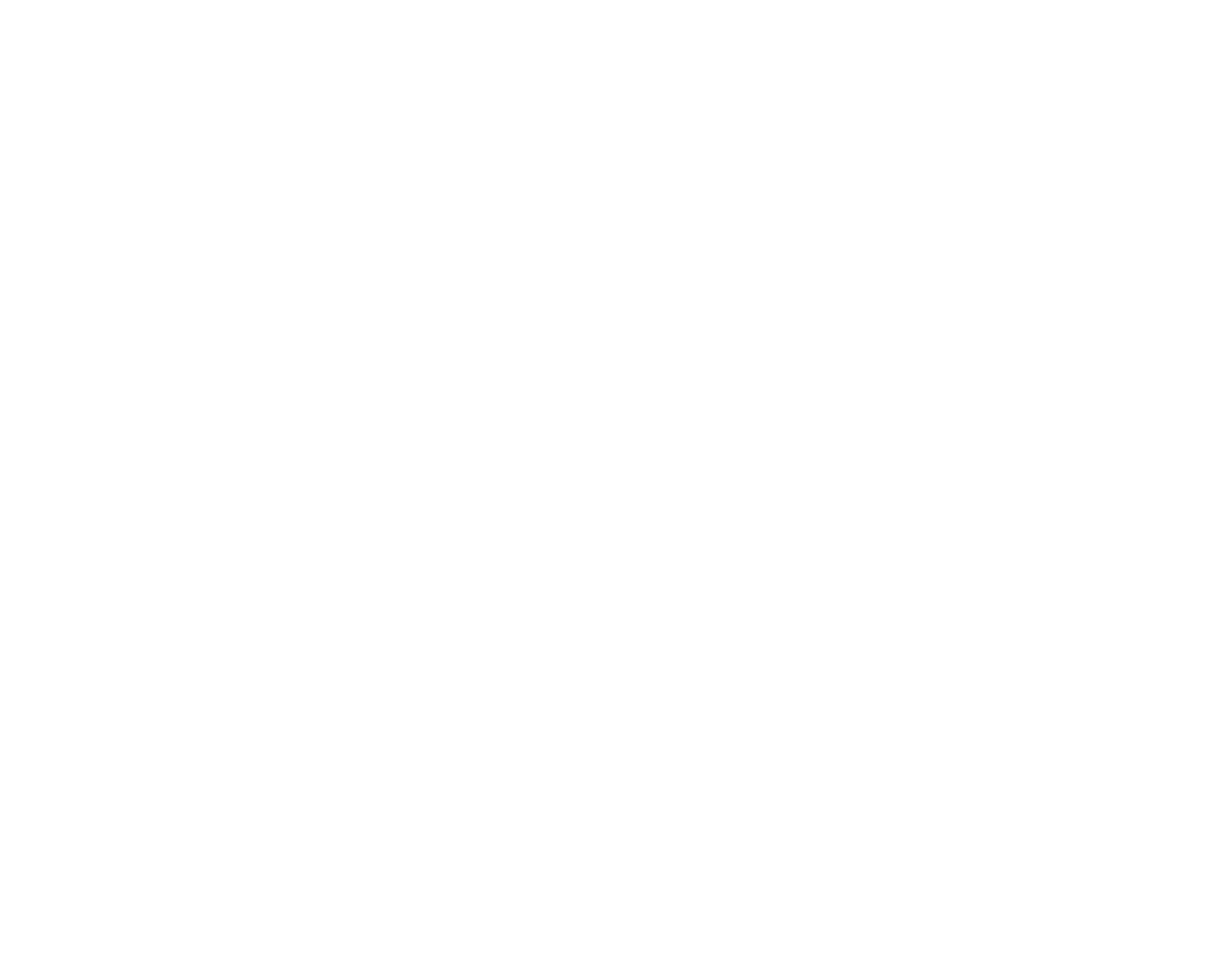 scroll, scrollTop: 0, scrollLeft: 0, axis: both 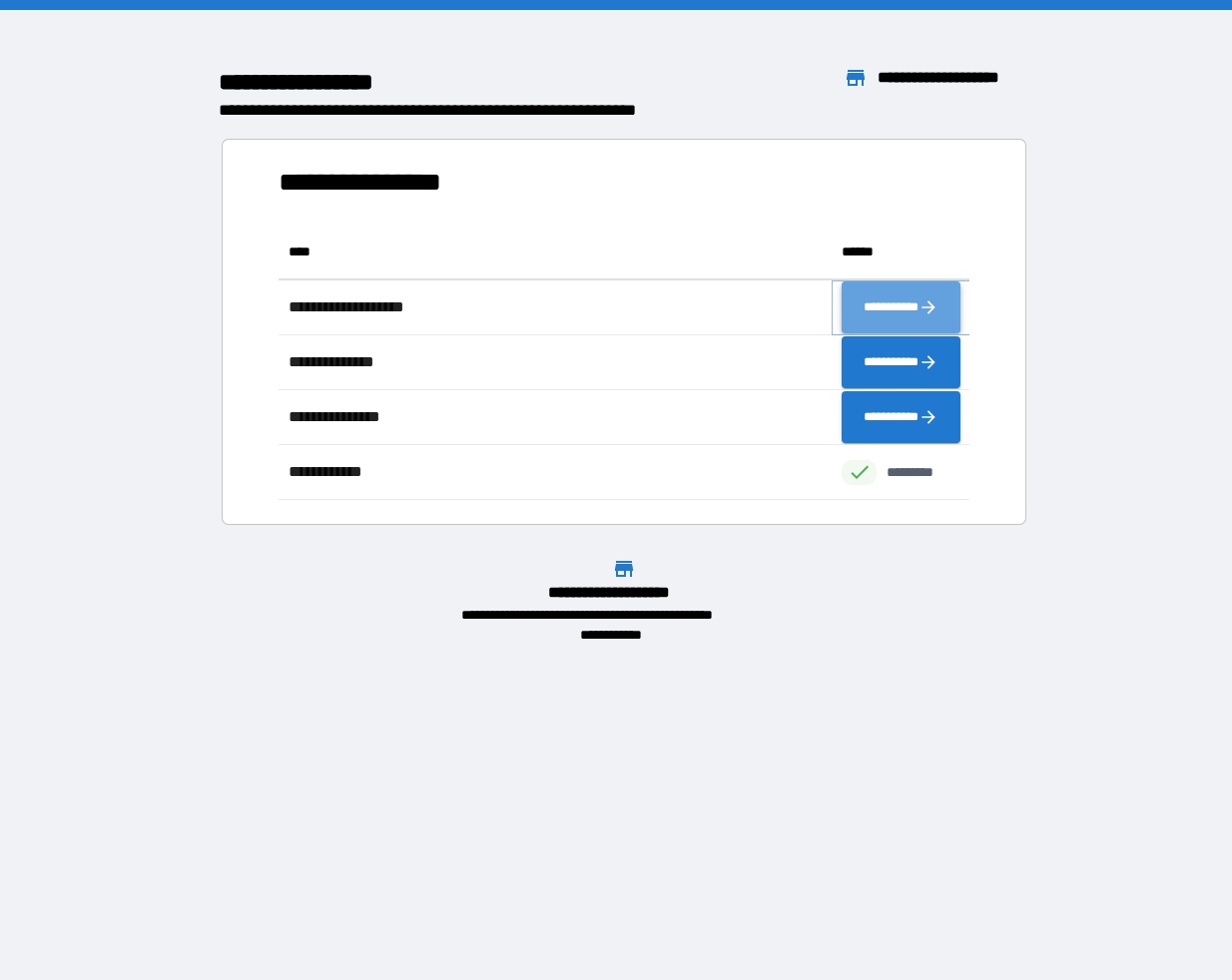 click on "**********" at bounding box center [901, 307] 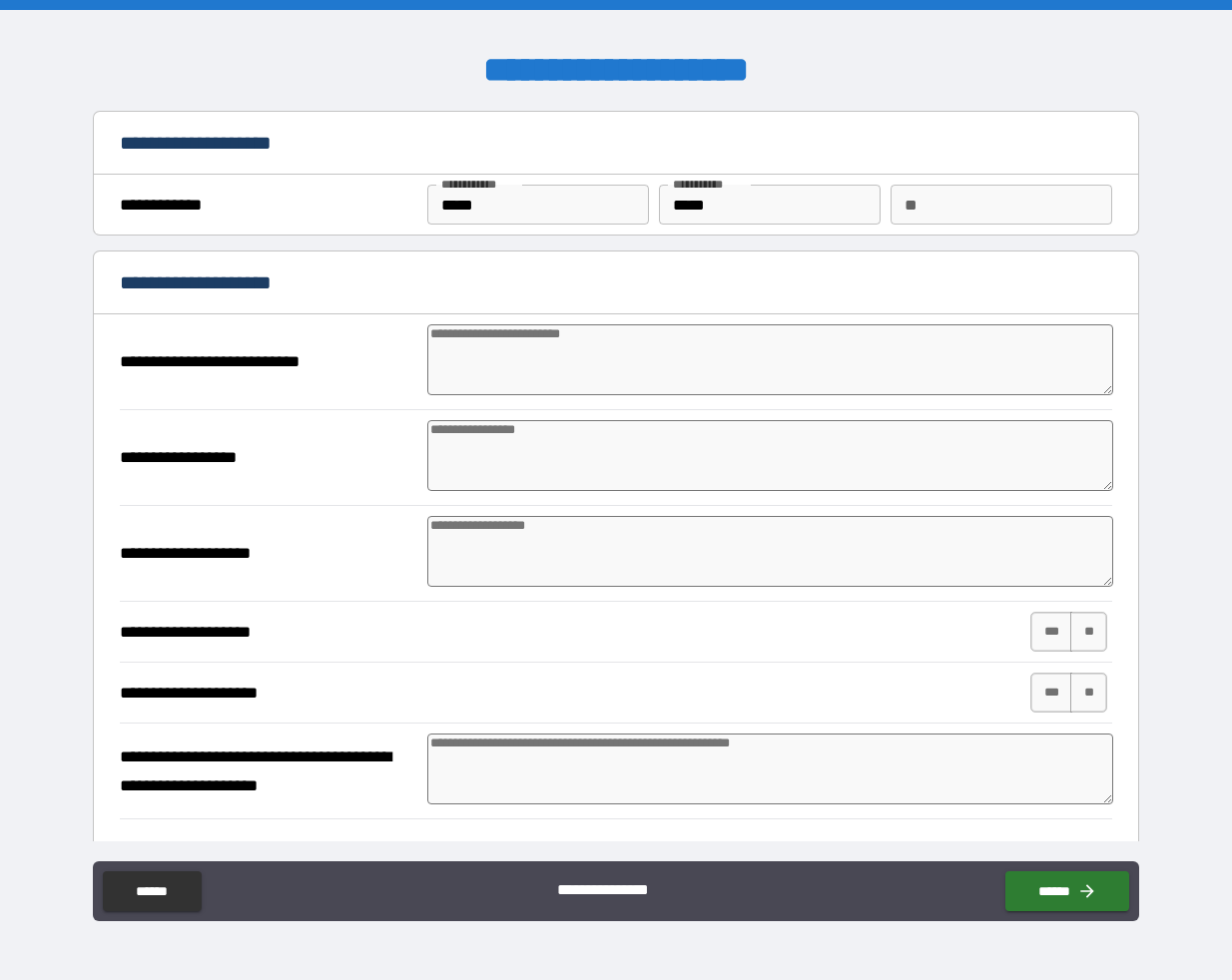 type on "*" 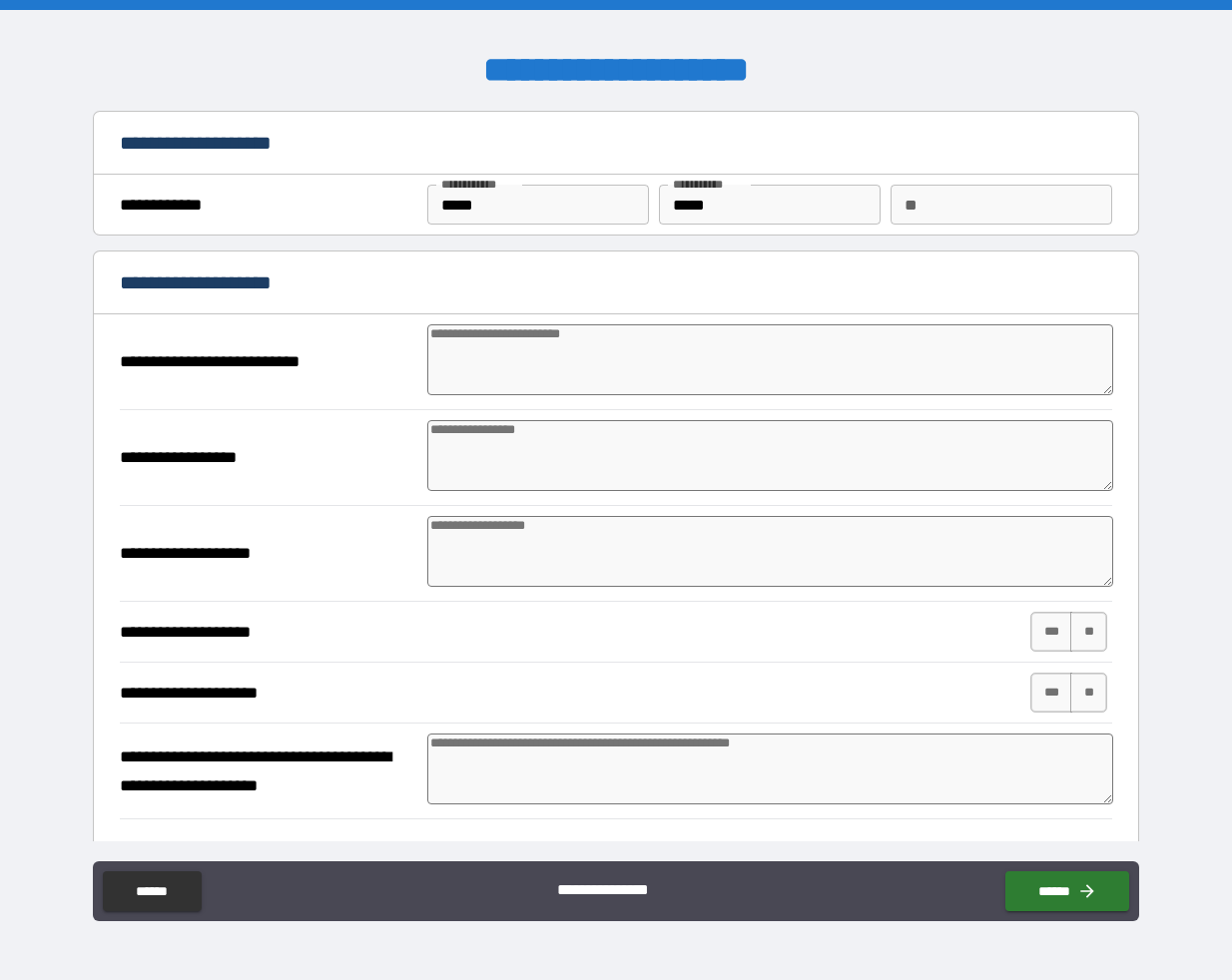 type on "*" 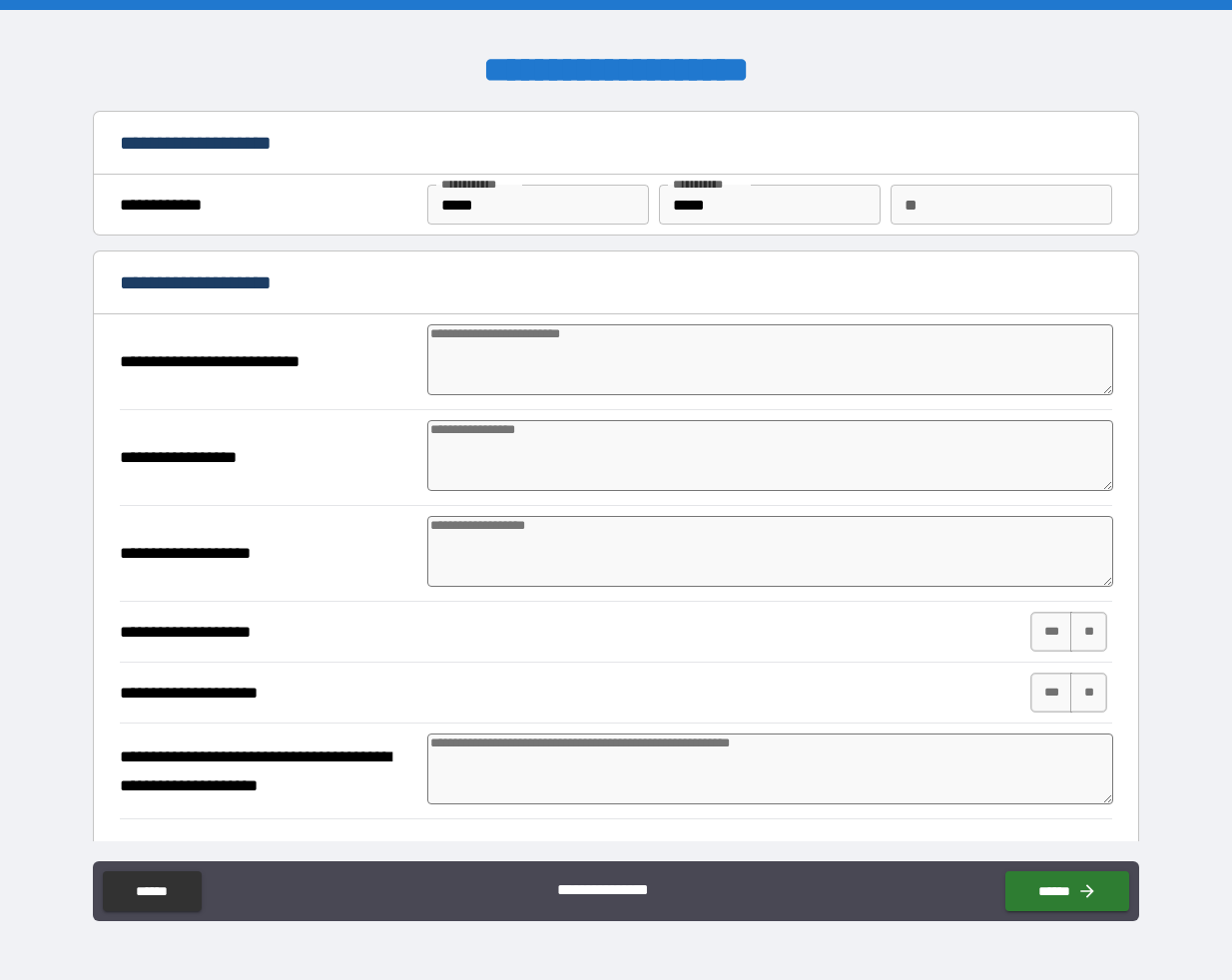 type on "*" 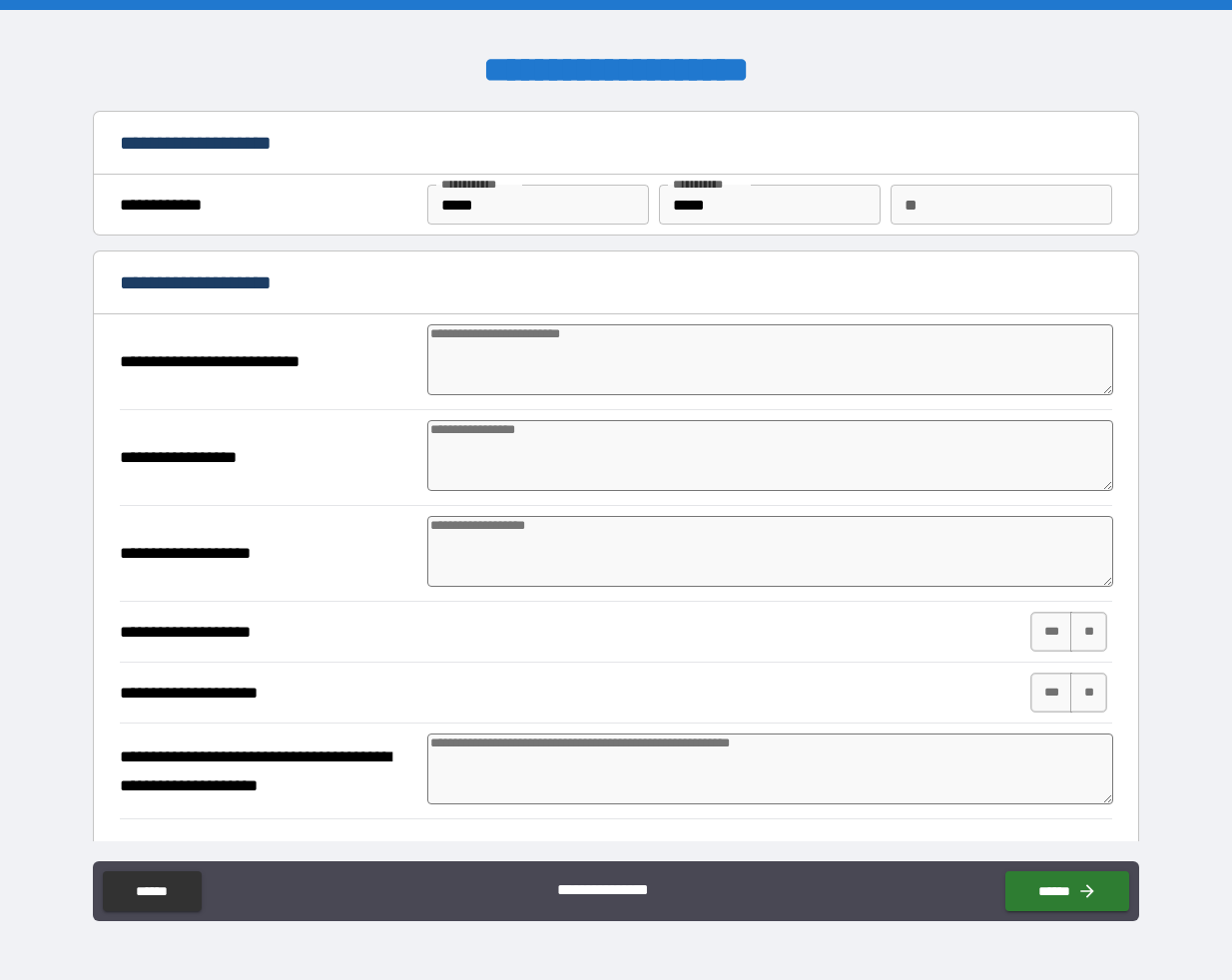 type on "*" 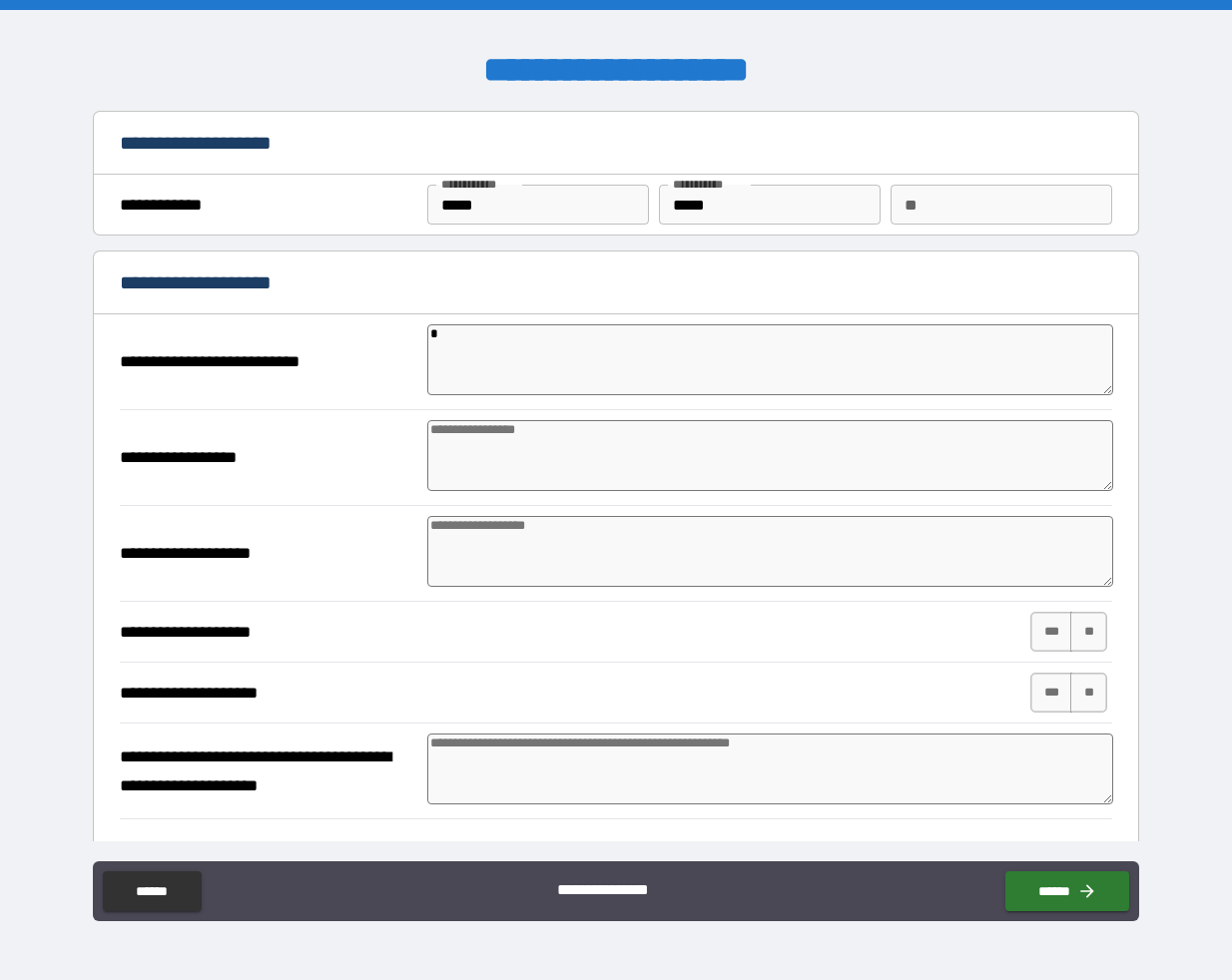 type on "*" 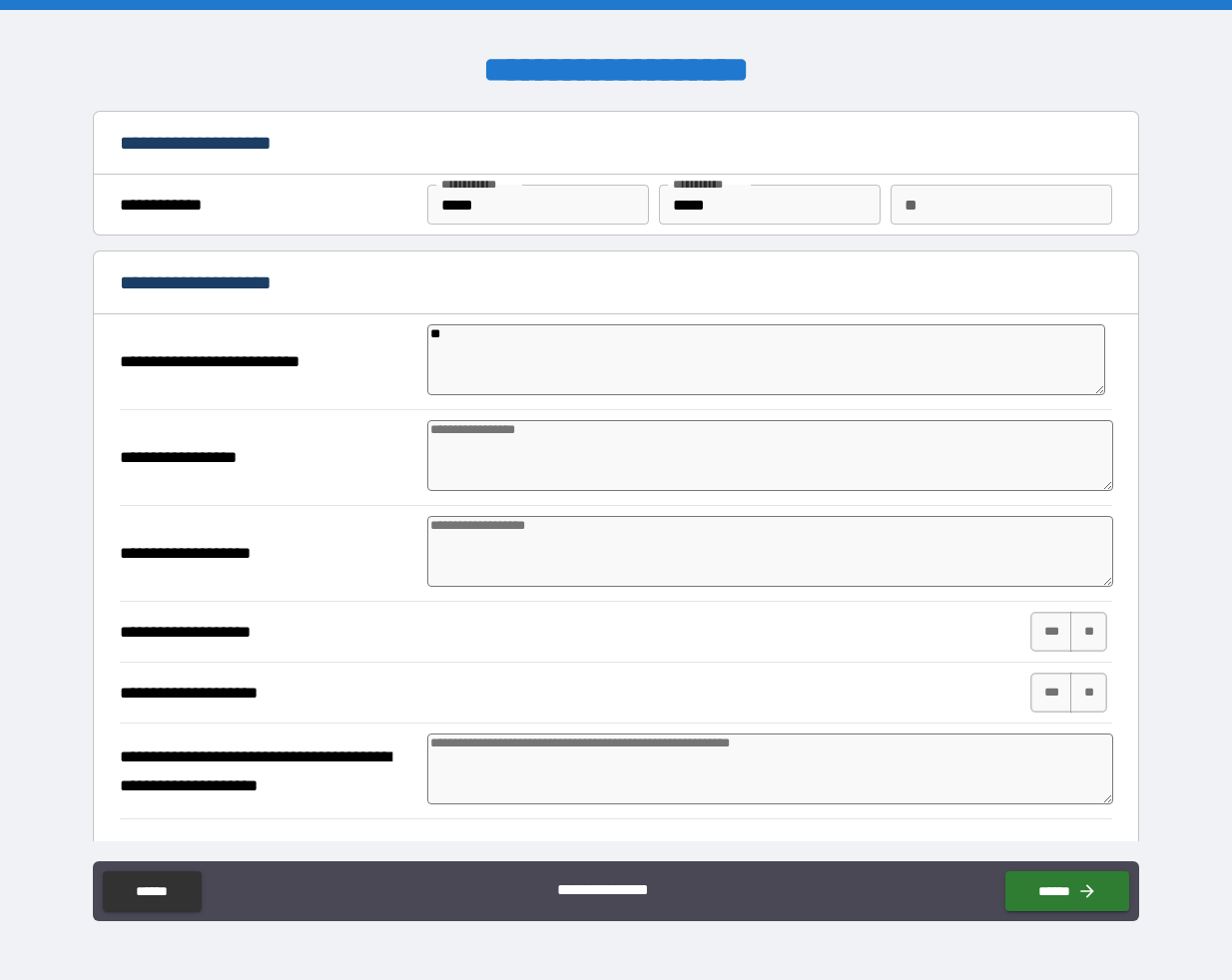 type on "***" 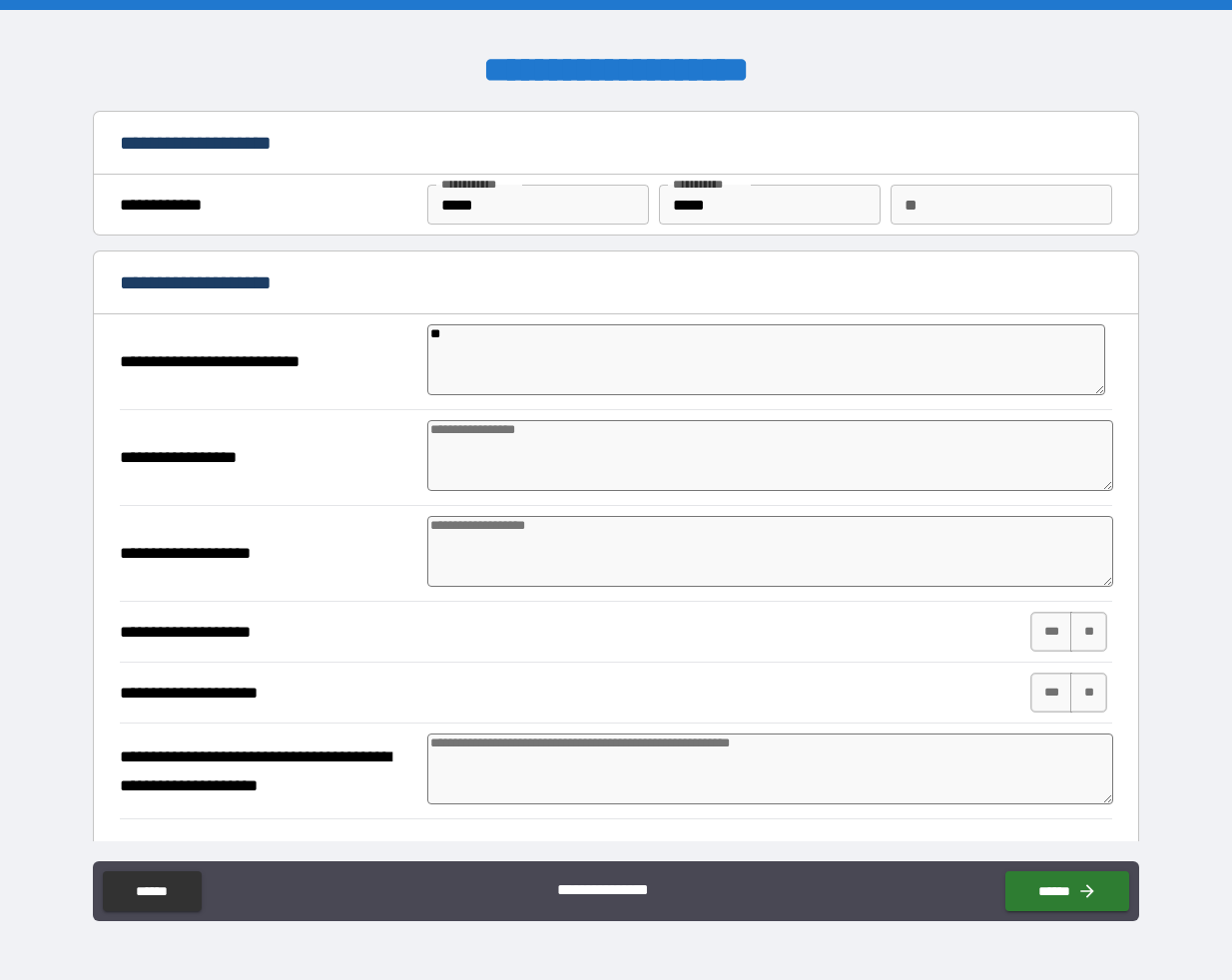 type on "*" 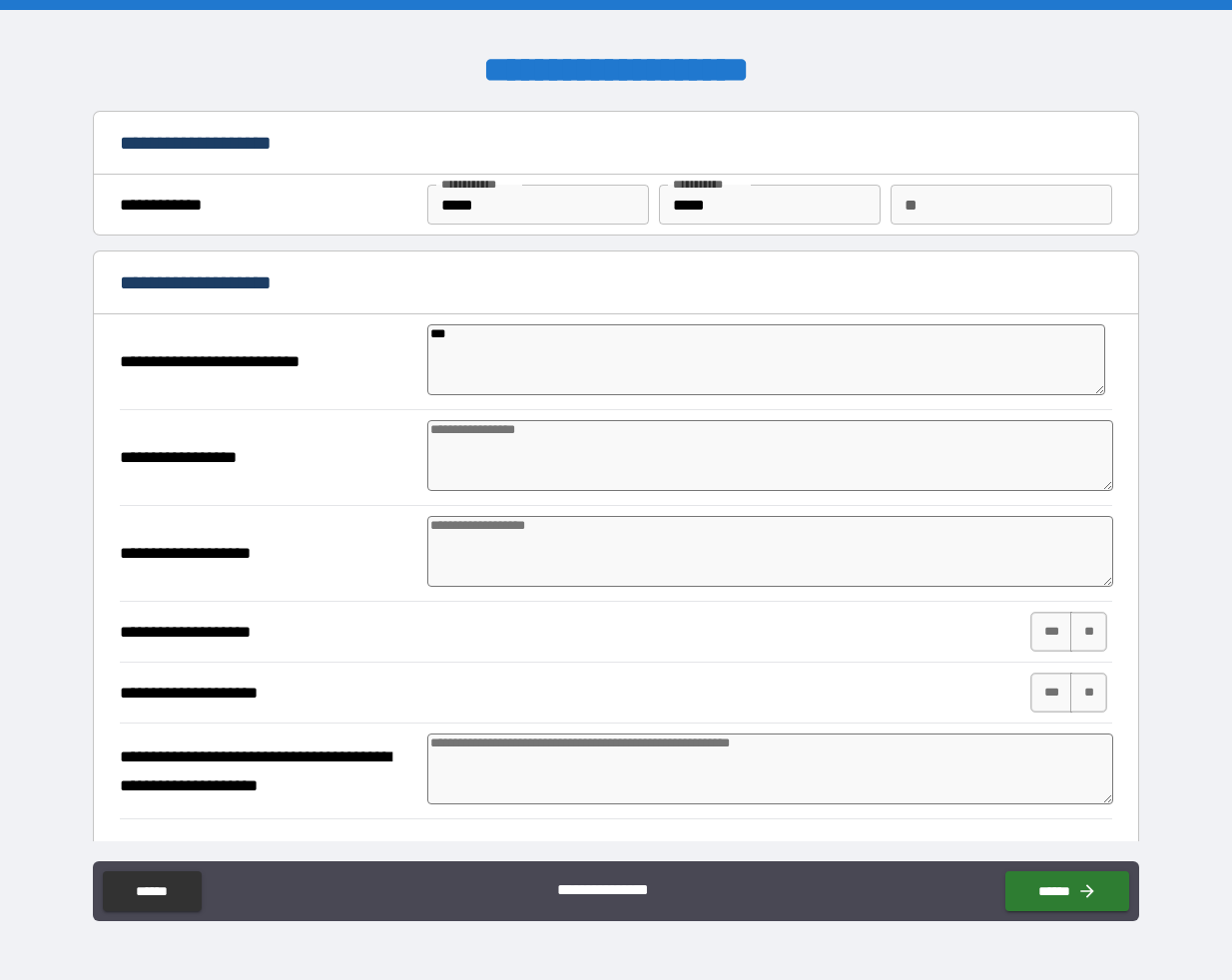 type on "****" 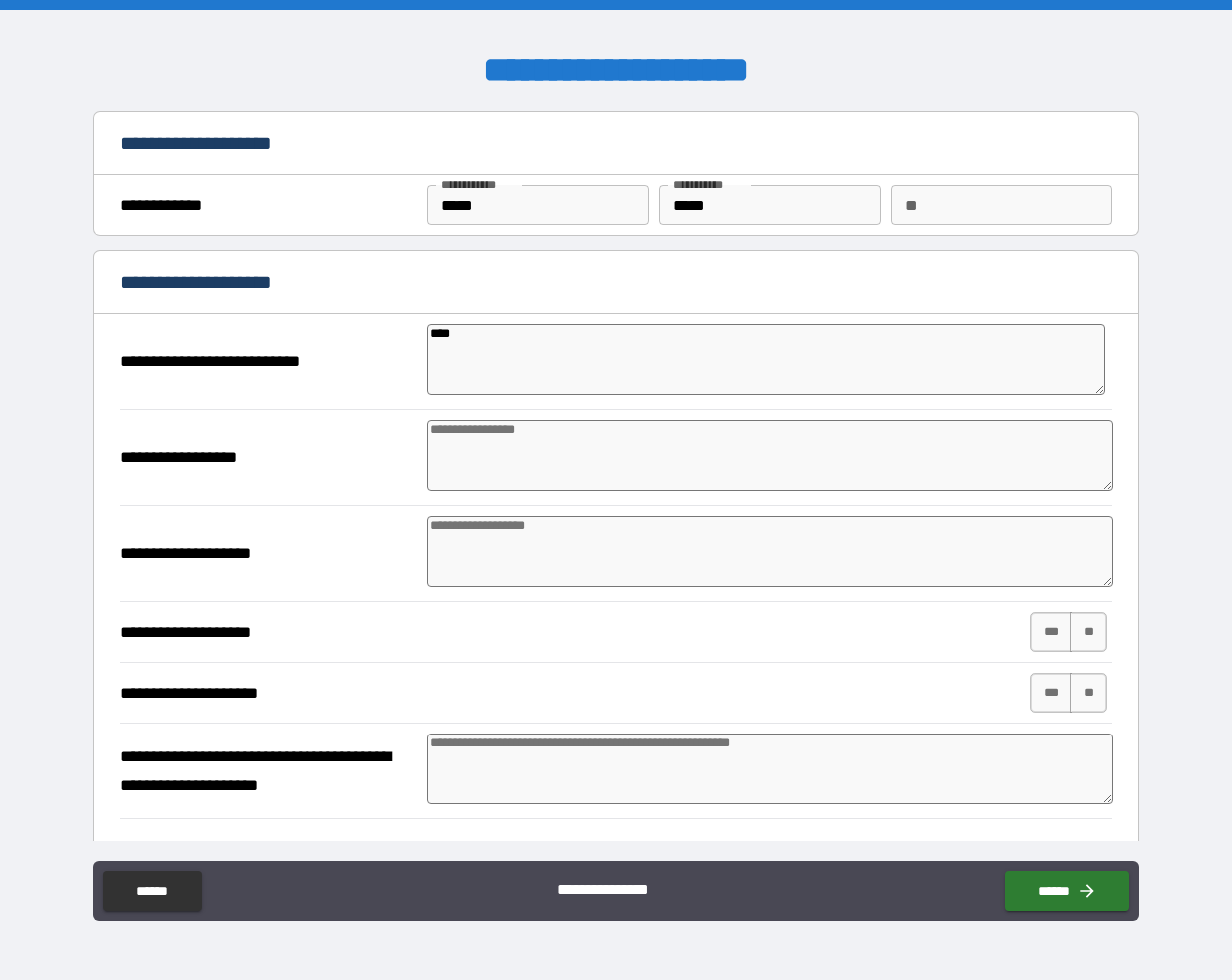 type on "*****" 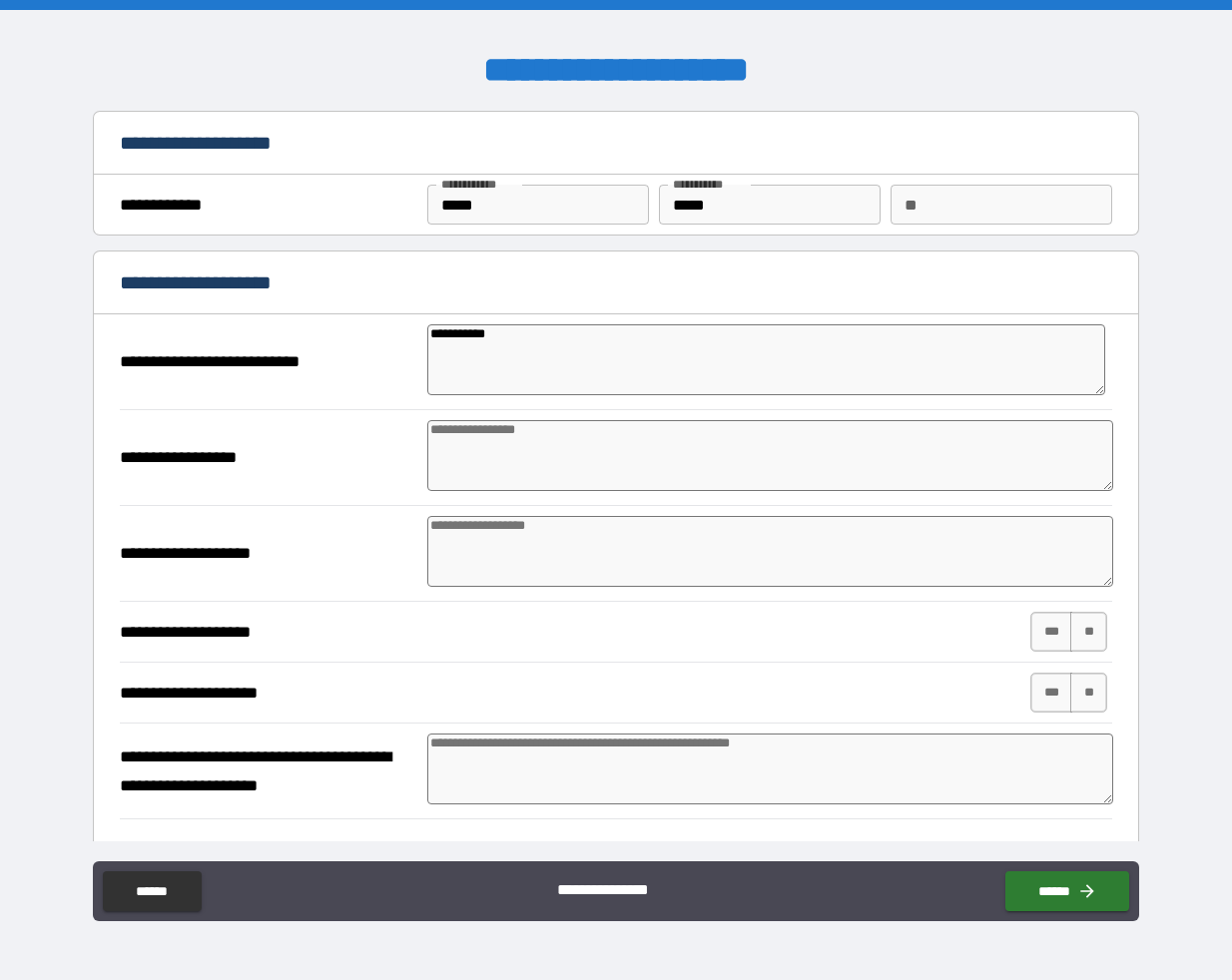 click at bounding box center (770, 455) 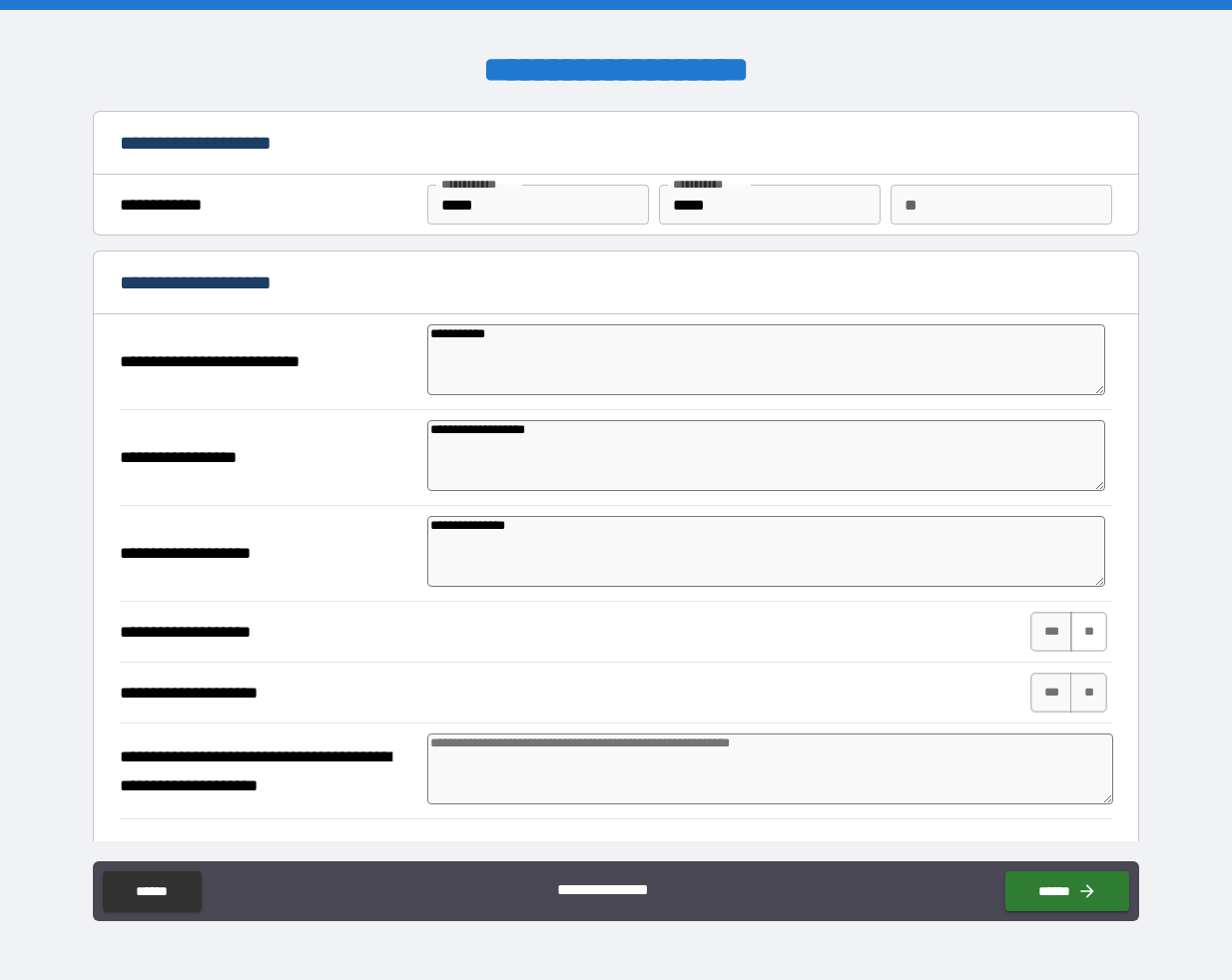 click on "**" at bounding box center (1088, 632) 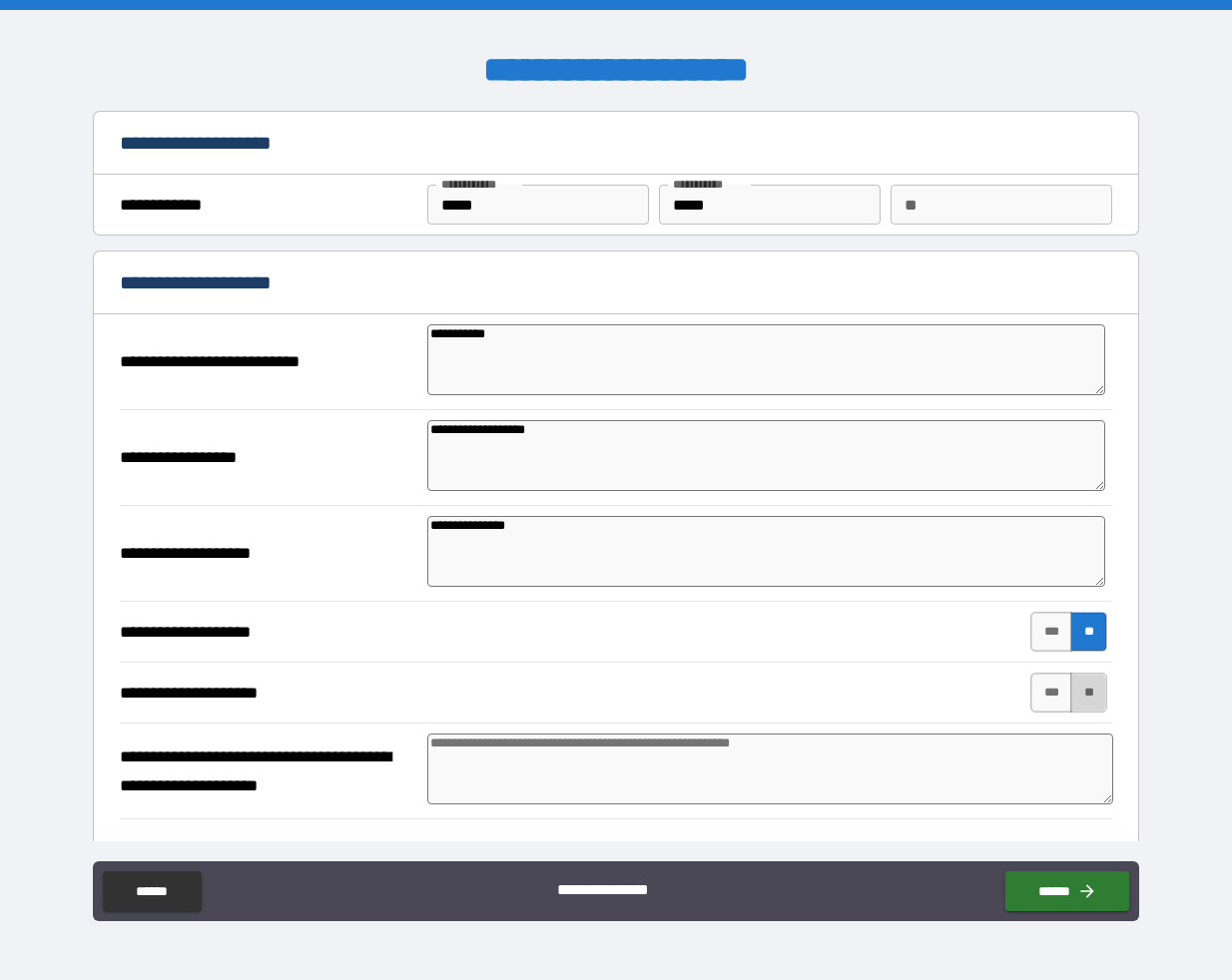 click on "**" at bounding box center [1088, 693] 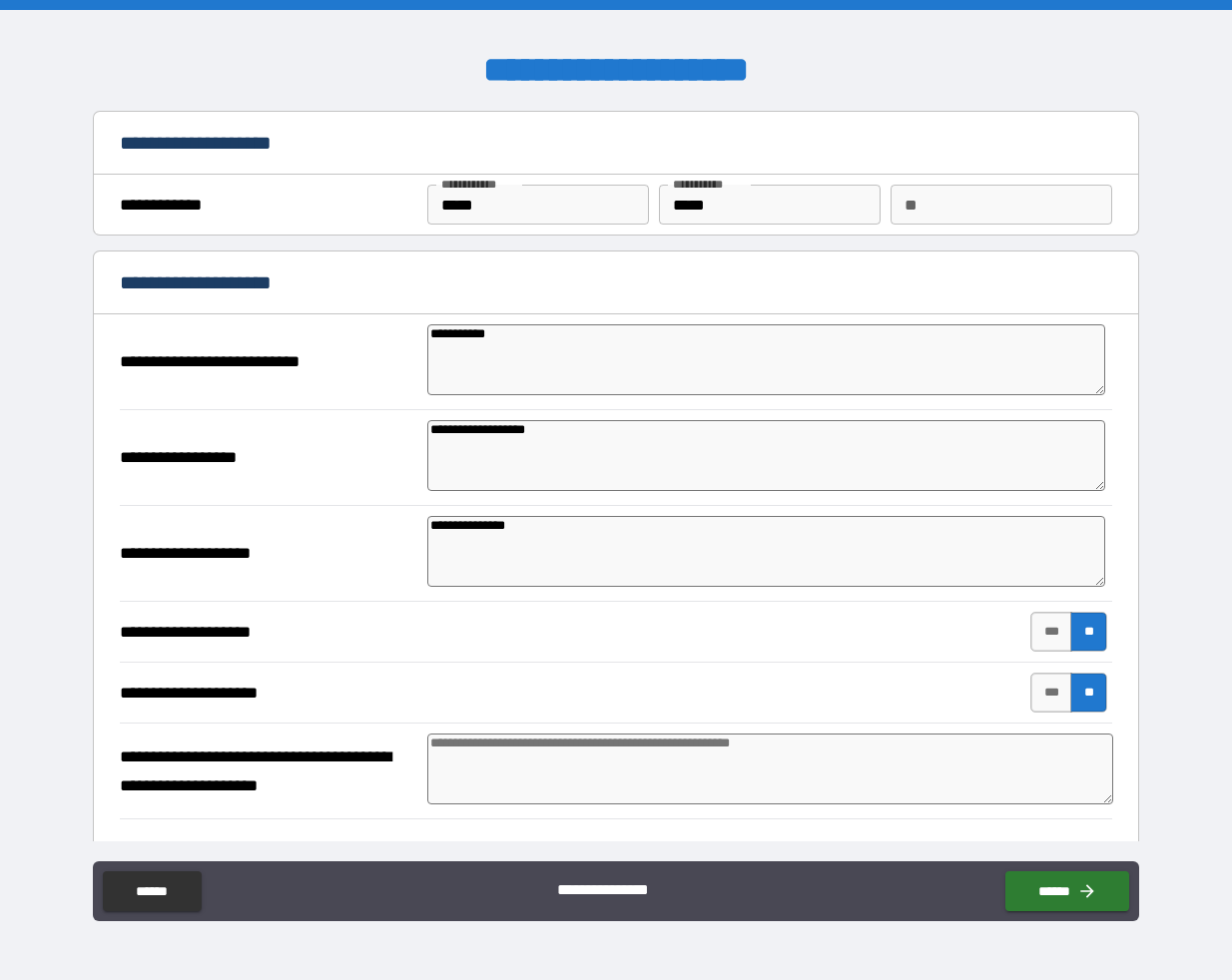 click at bounding box center (770, 768) 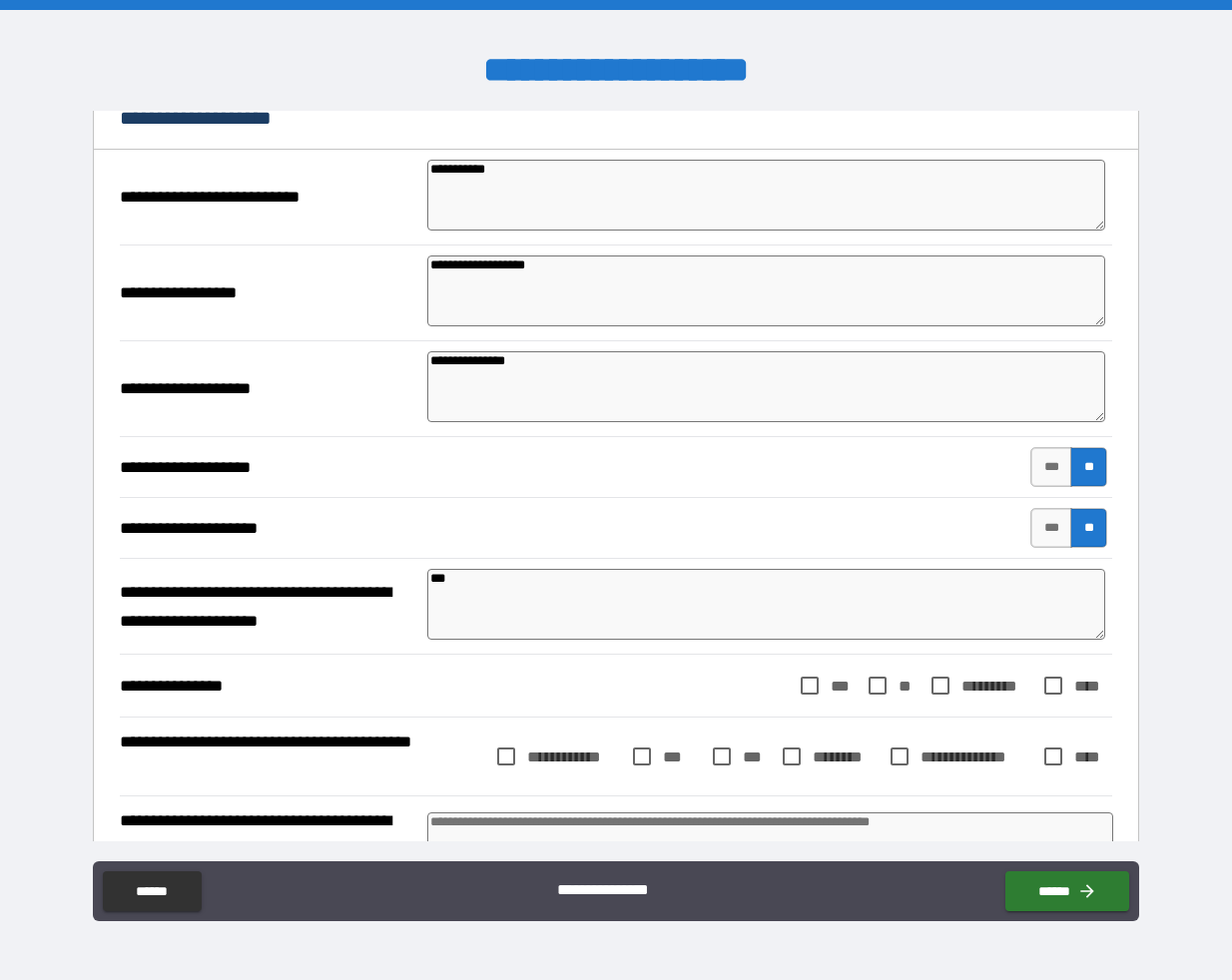 scroll, scrollTop: 166, scrollLeft: 0, axis: vertical 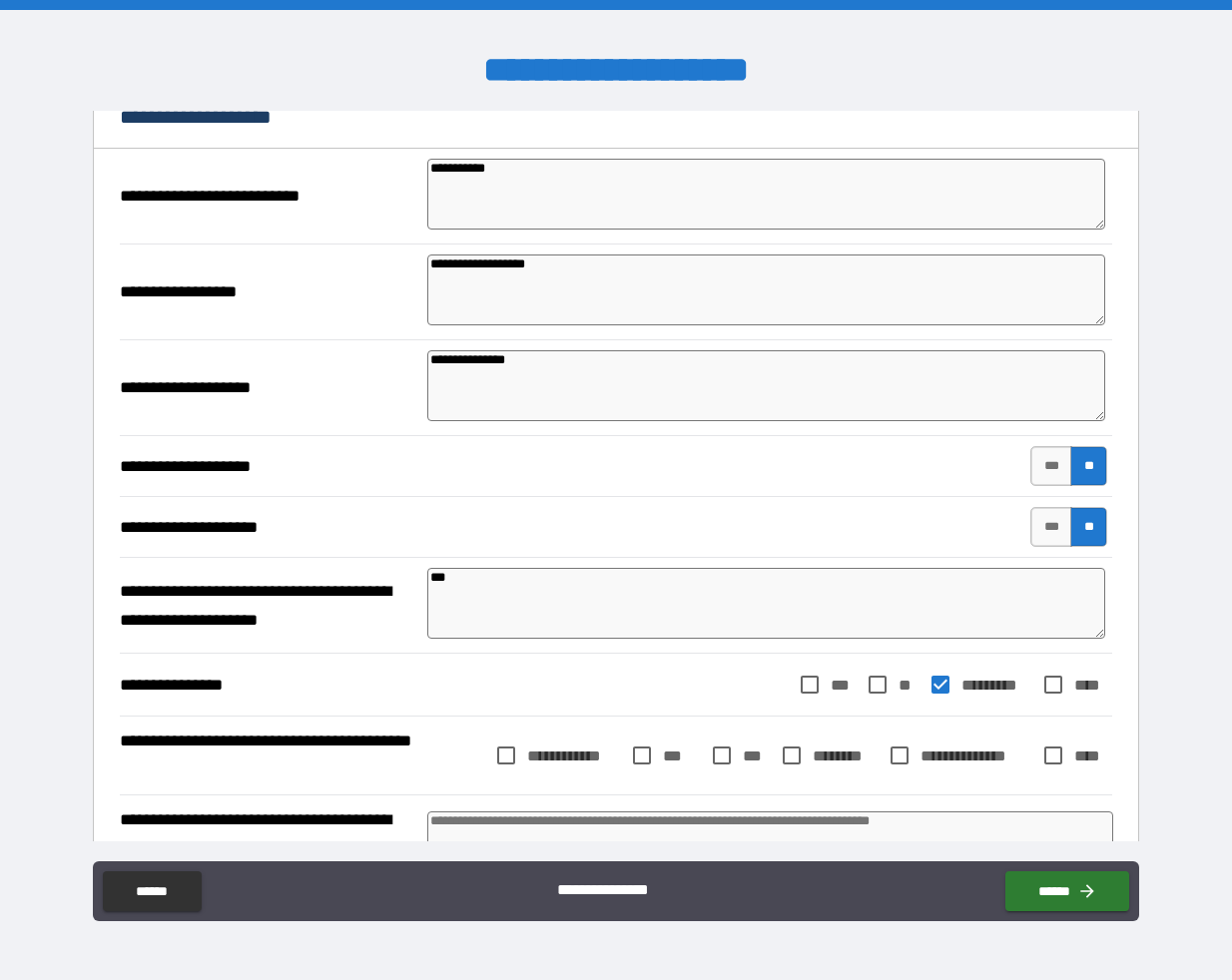 click on "**" at bounding box center [1088, 527] 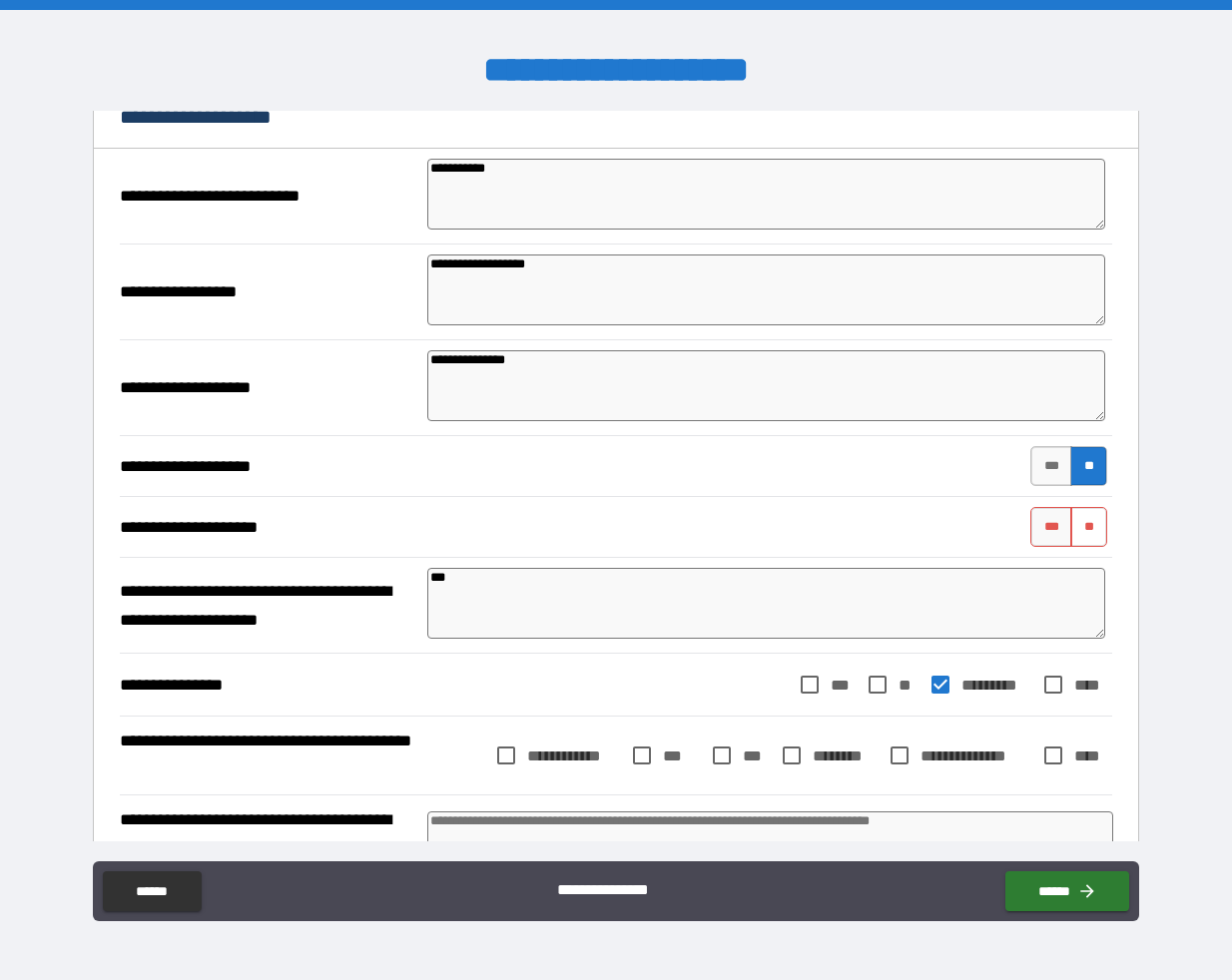 click on "**" at bounding box center [1088, 527] 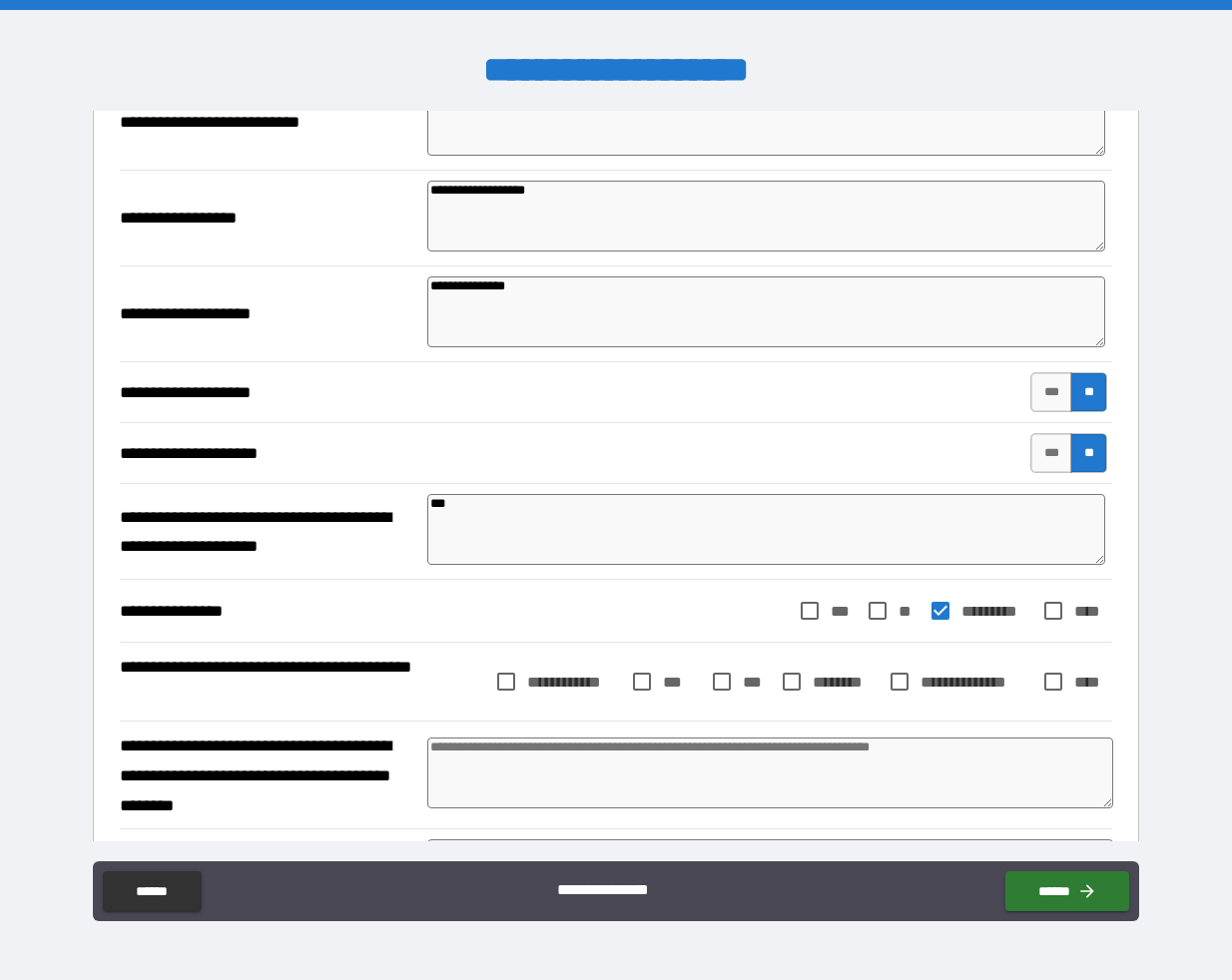 scroll, scrollTop: 243, scrollLeft: 0, axis: vertical 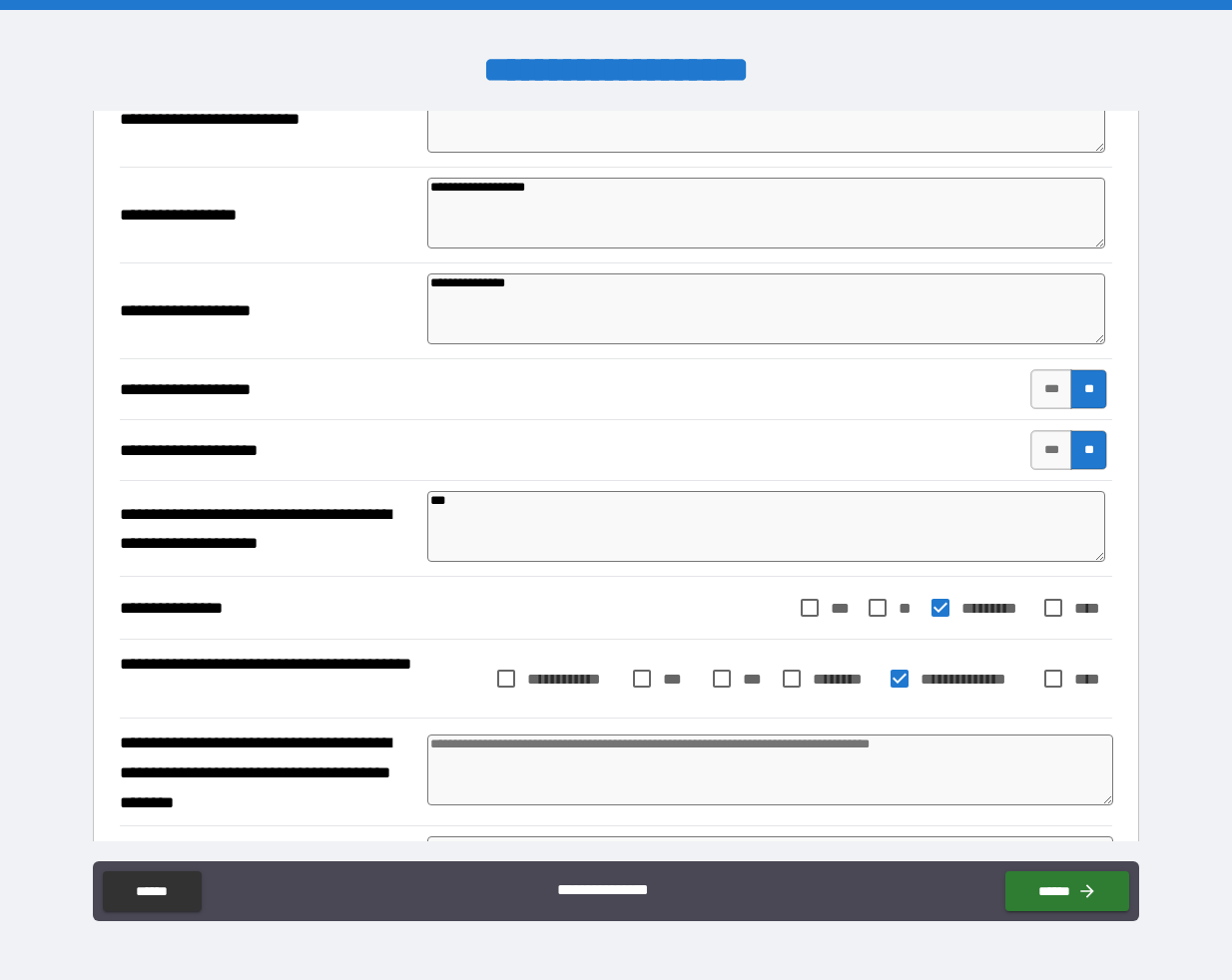 click at bounding box center [770, 769] 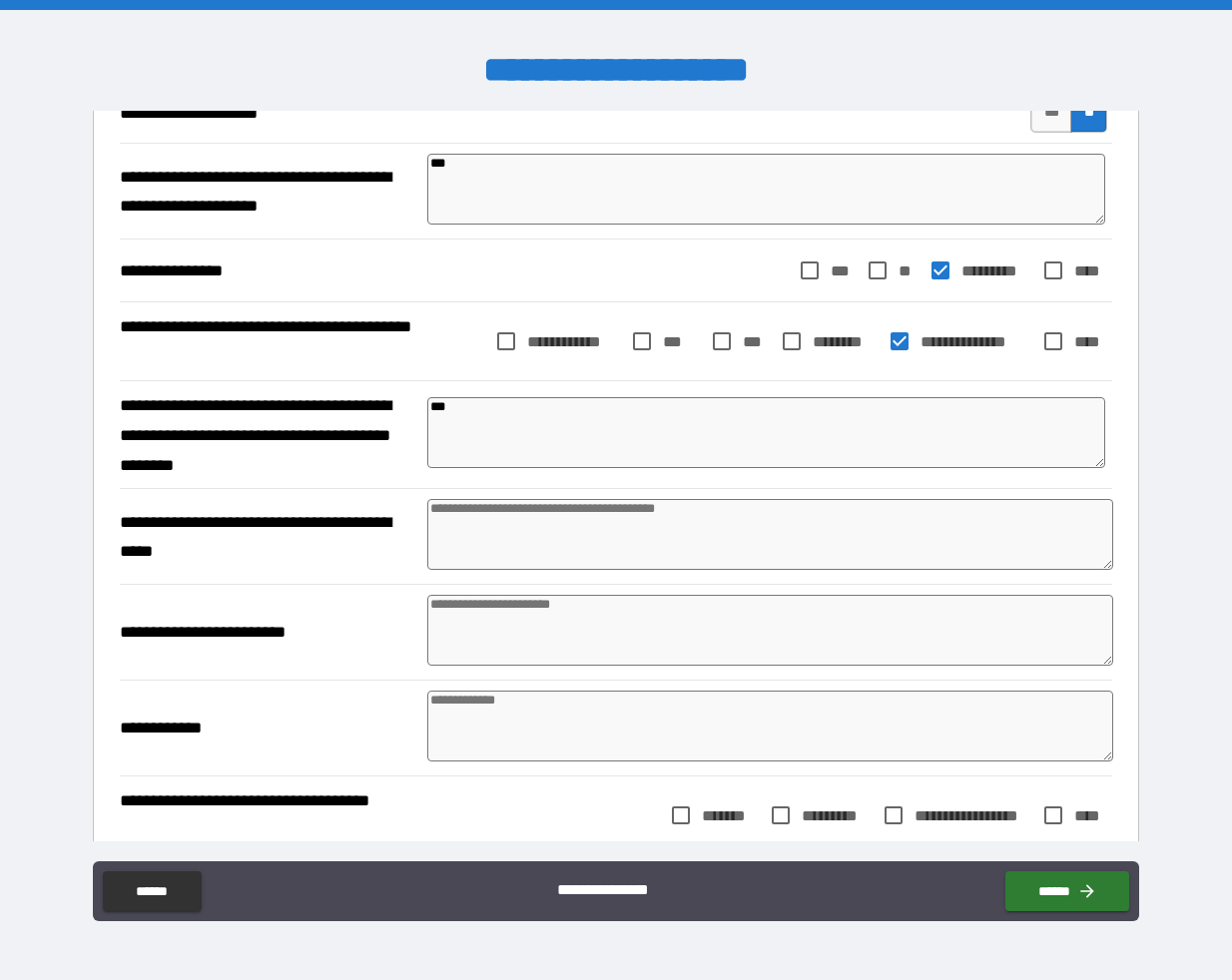 scroll, scrollTop: 588, scrollLeft: 0, axis: vertical 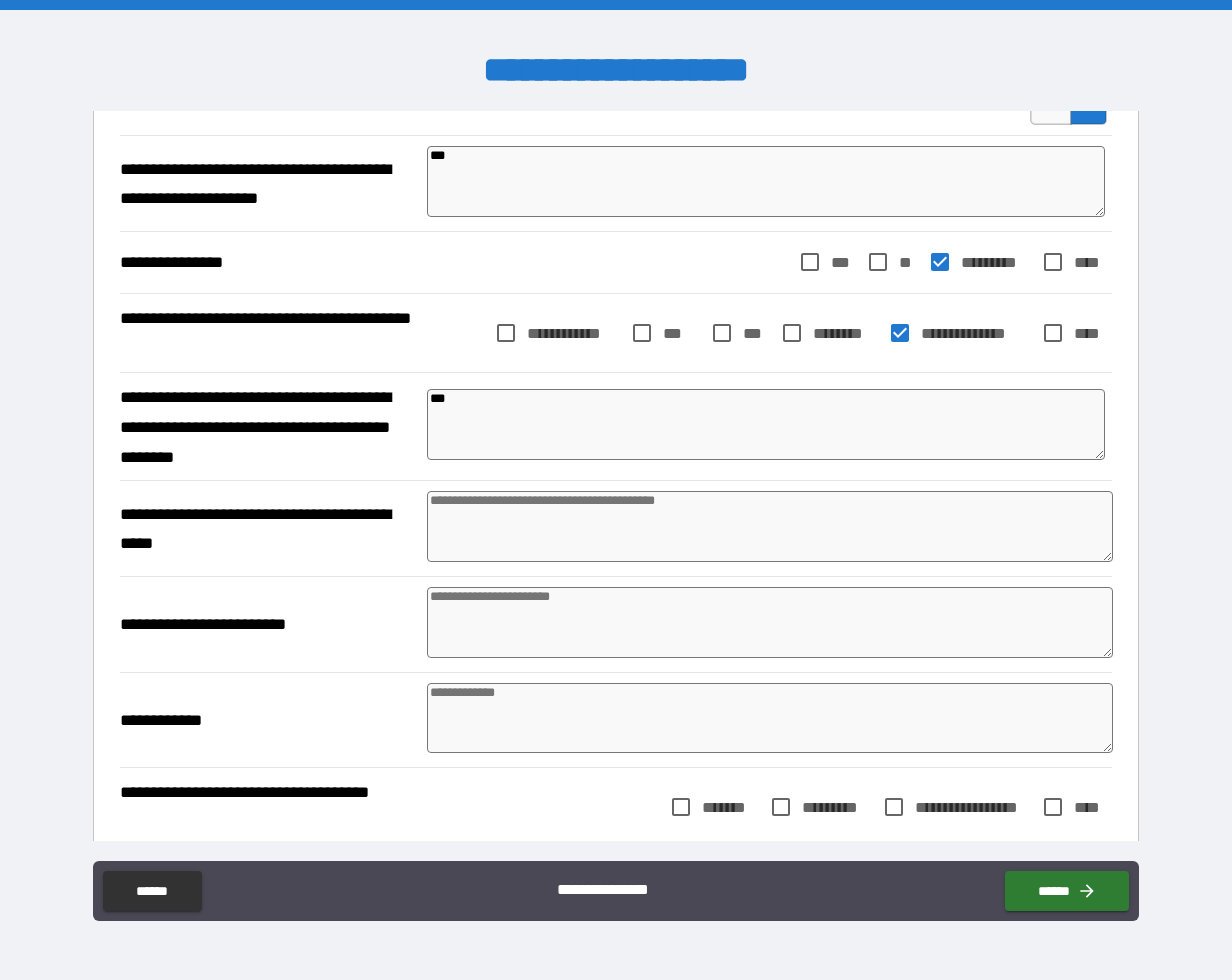 click at bounding box center [770, 526] 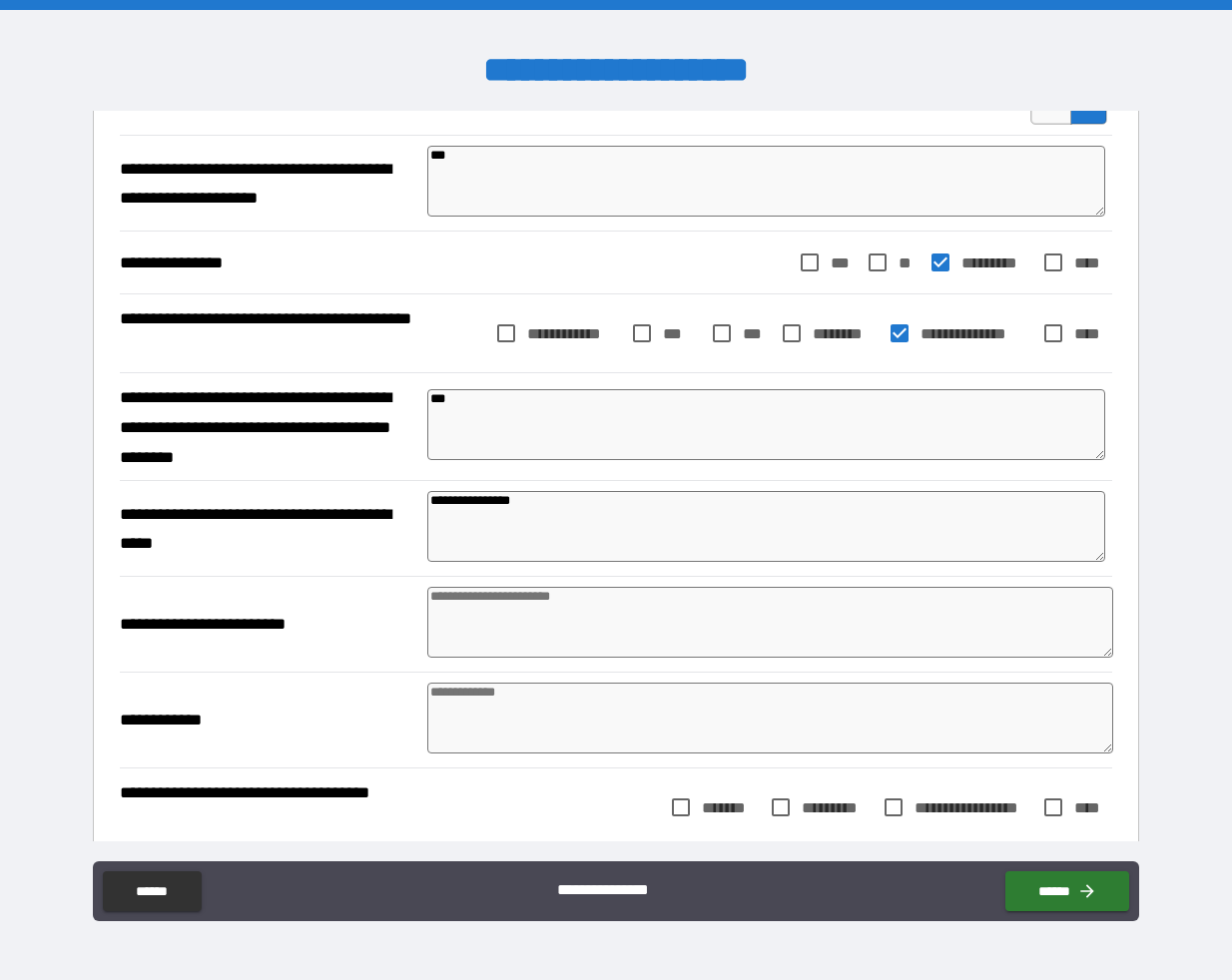 click at bounding box center [770, 622] 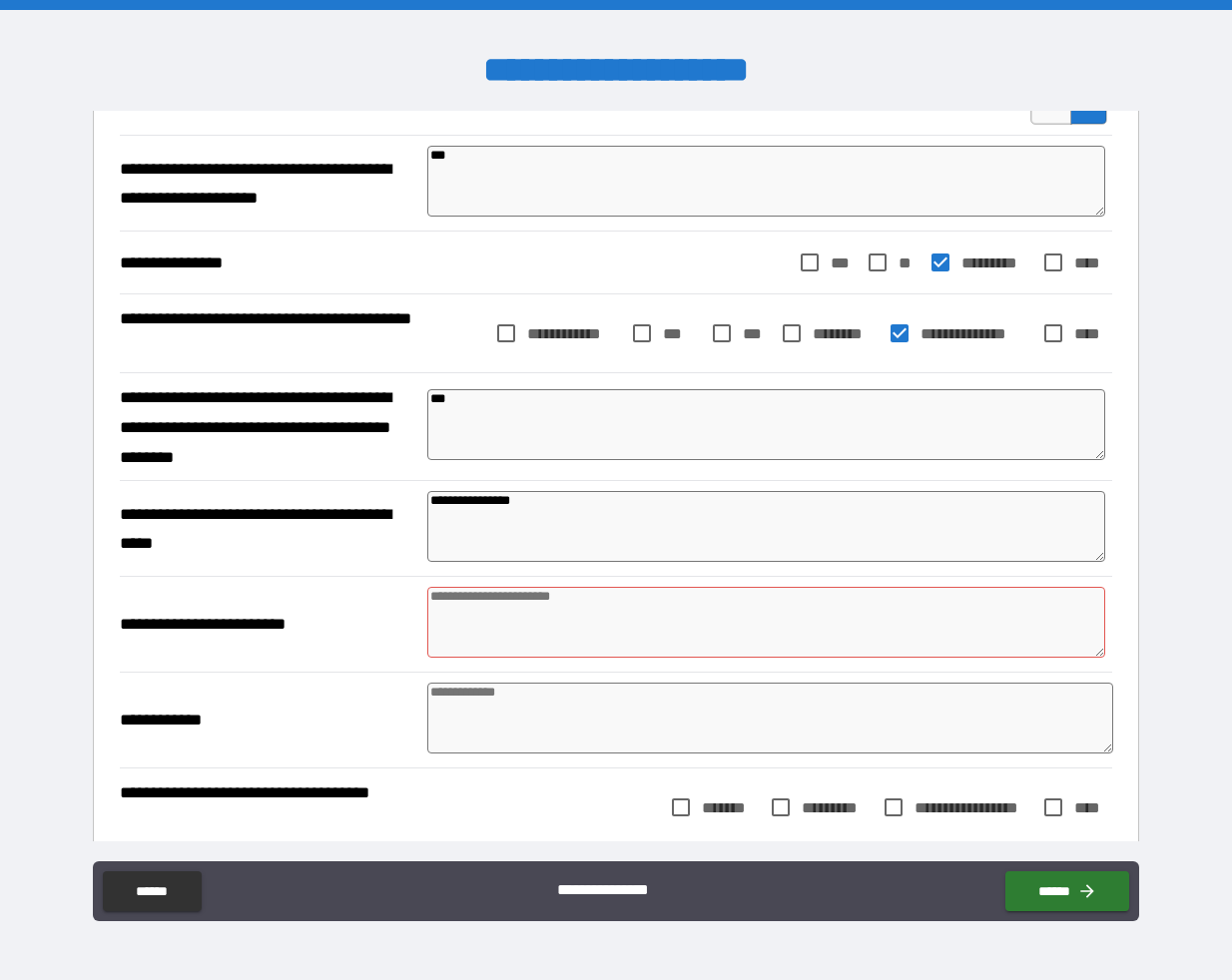 paste on "******" 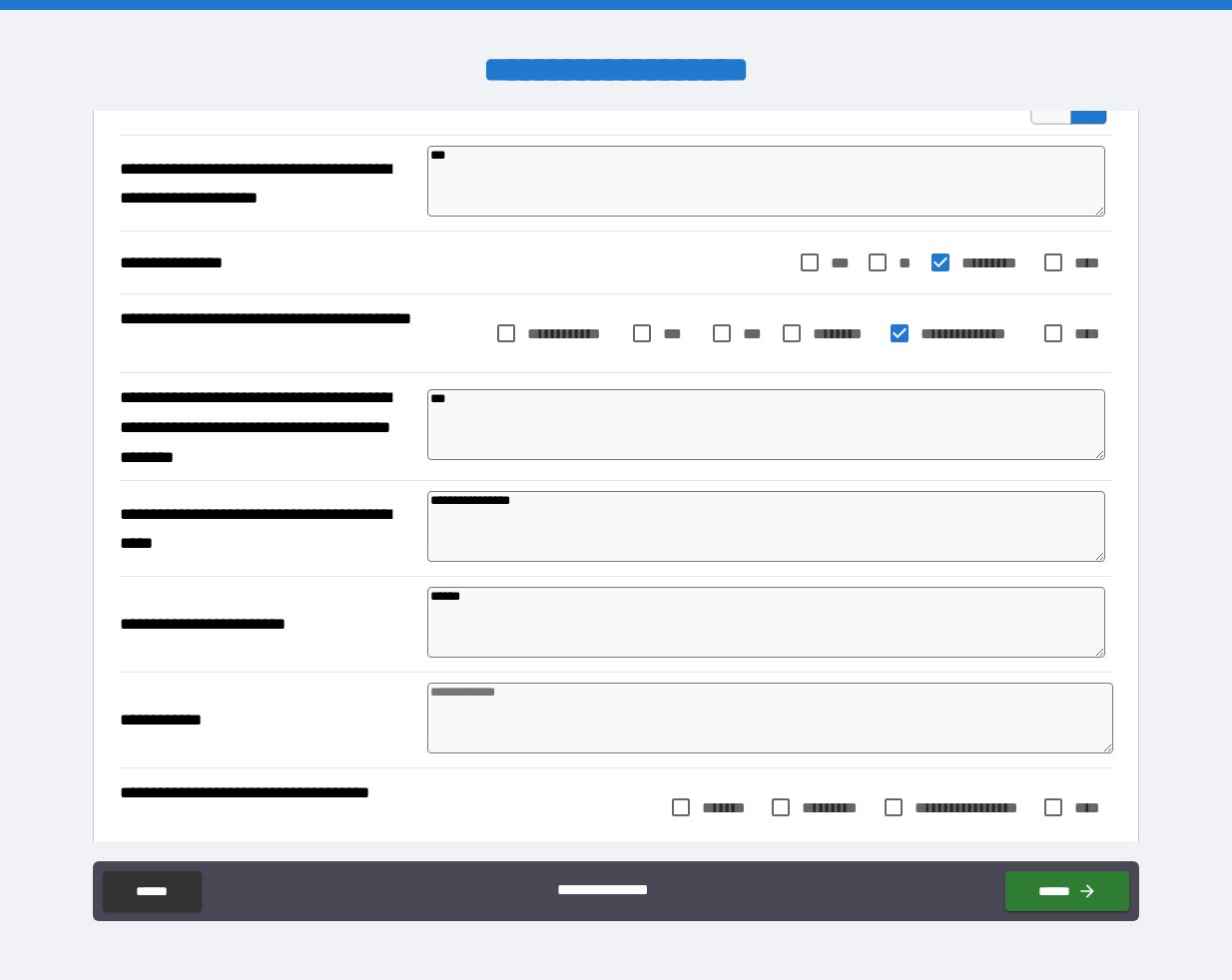 click at bounding box center [770, 718] 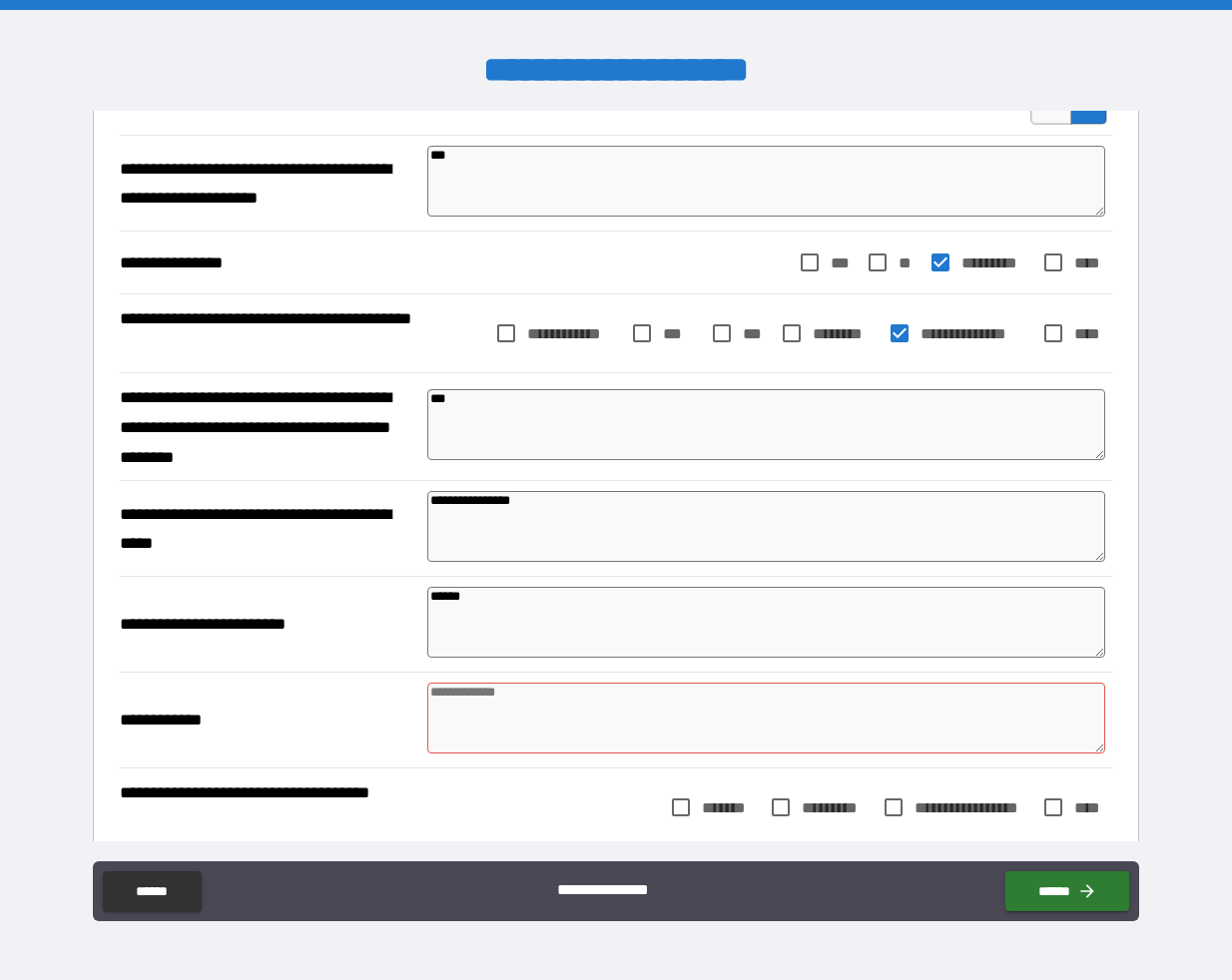 paste on "**********" 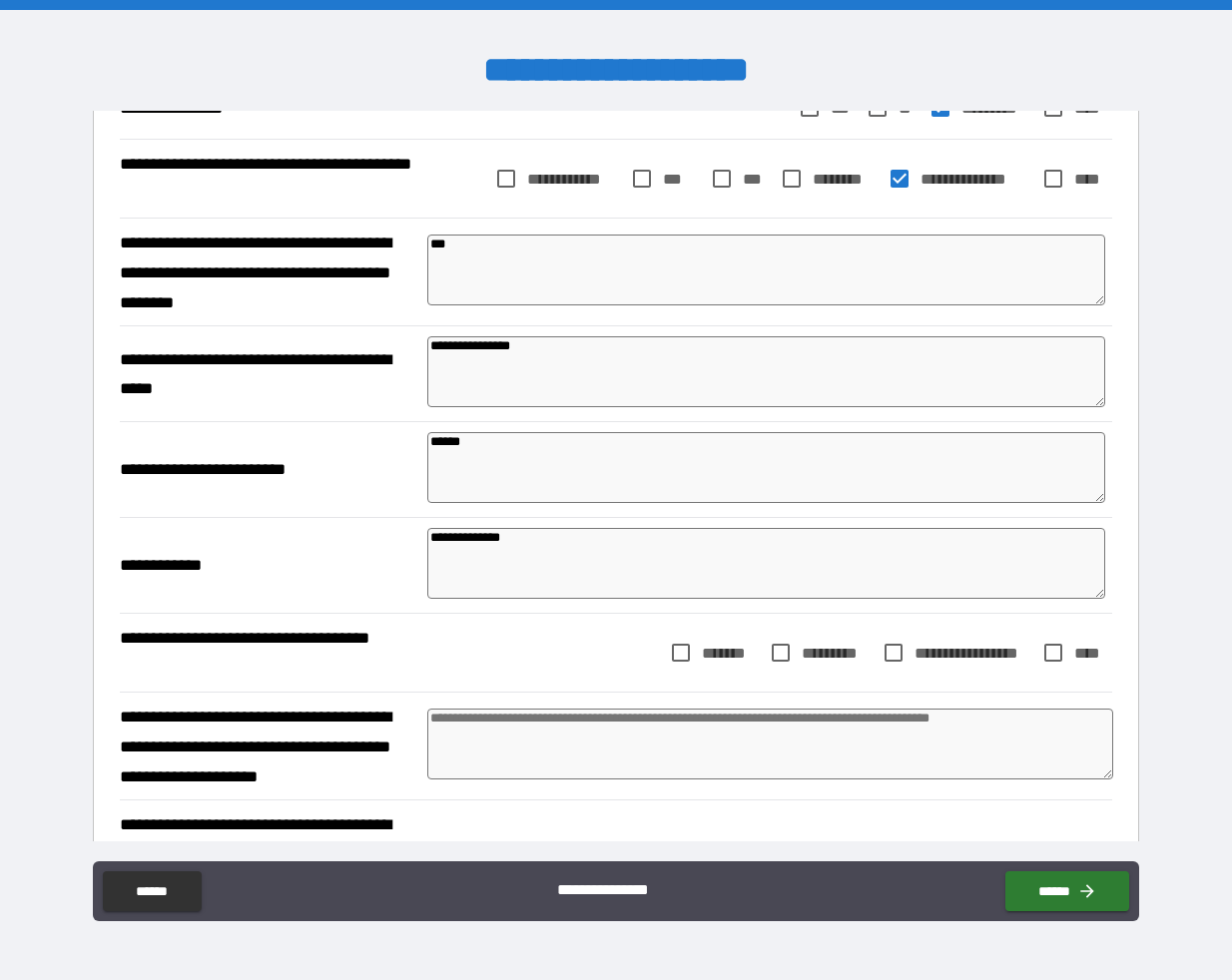 scroll, scrollTop: 743, scrollLeft: 0, axis: vertical 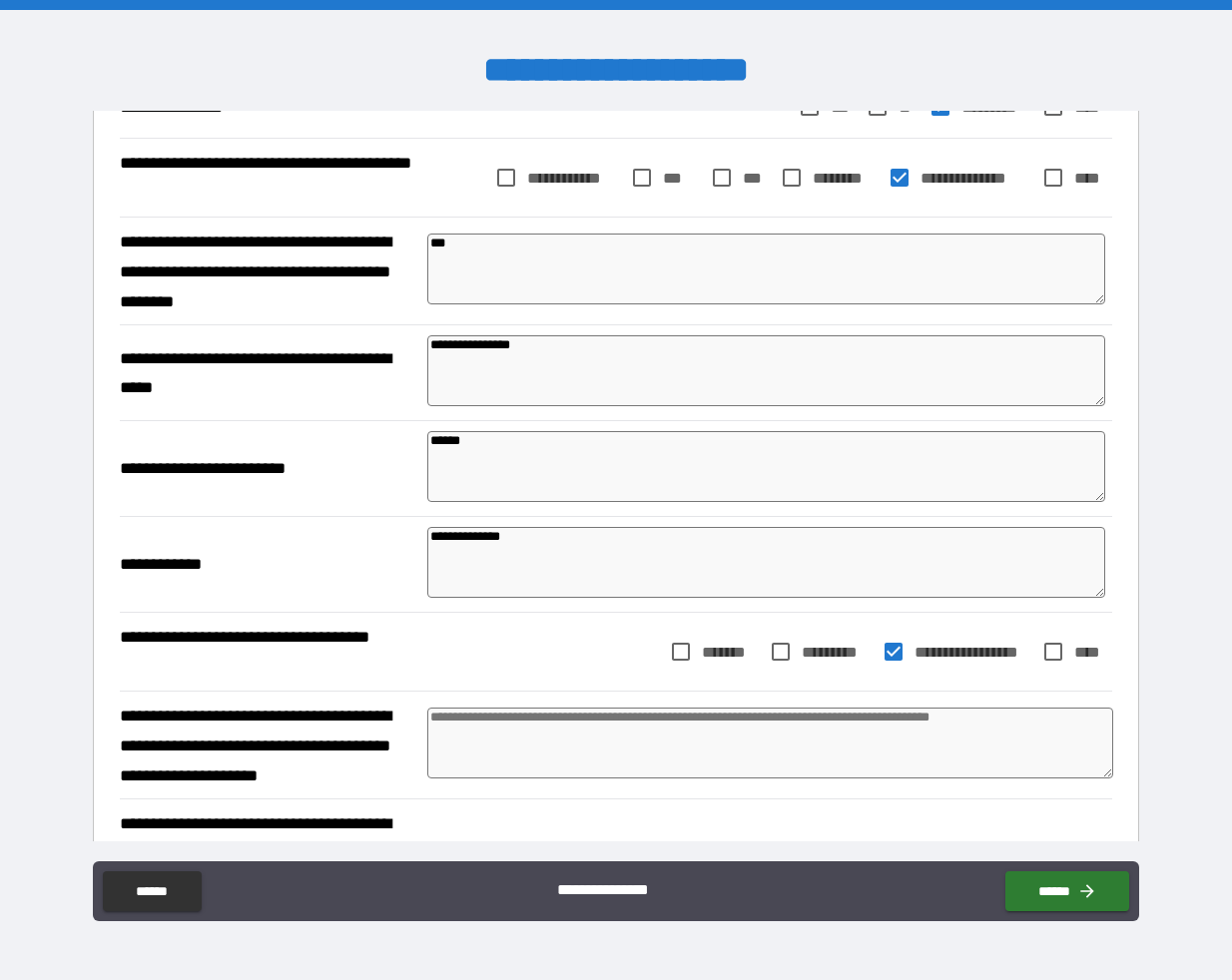 click at bounding box center [770, 742] 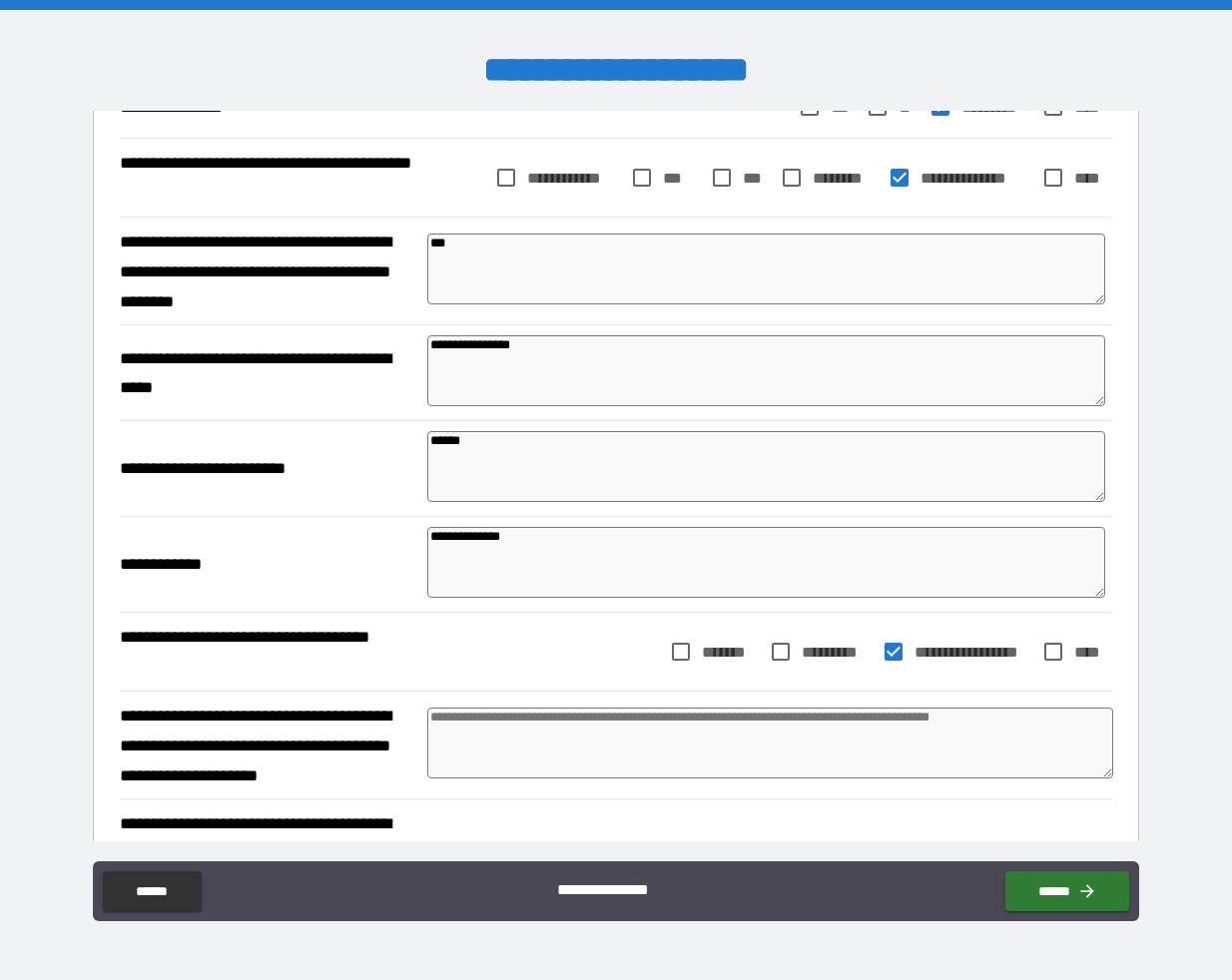 paste on "**********" 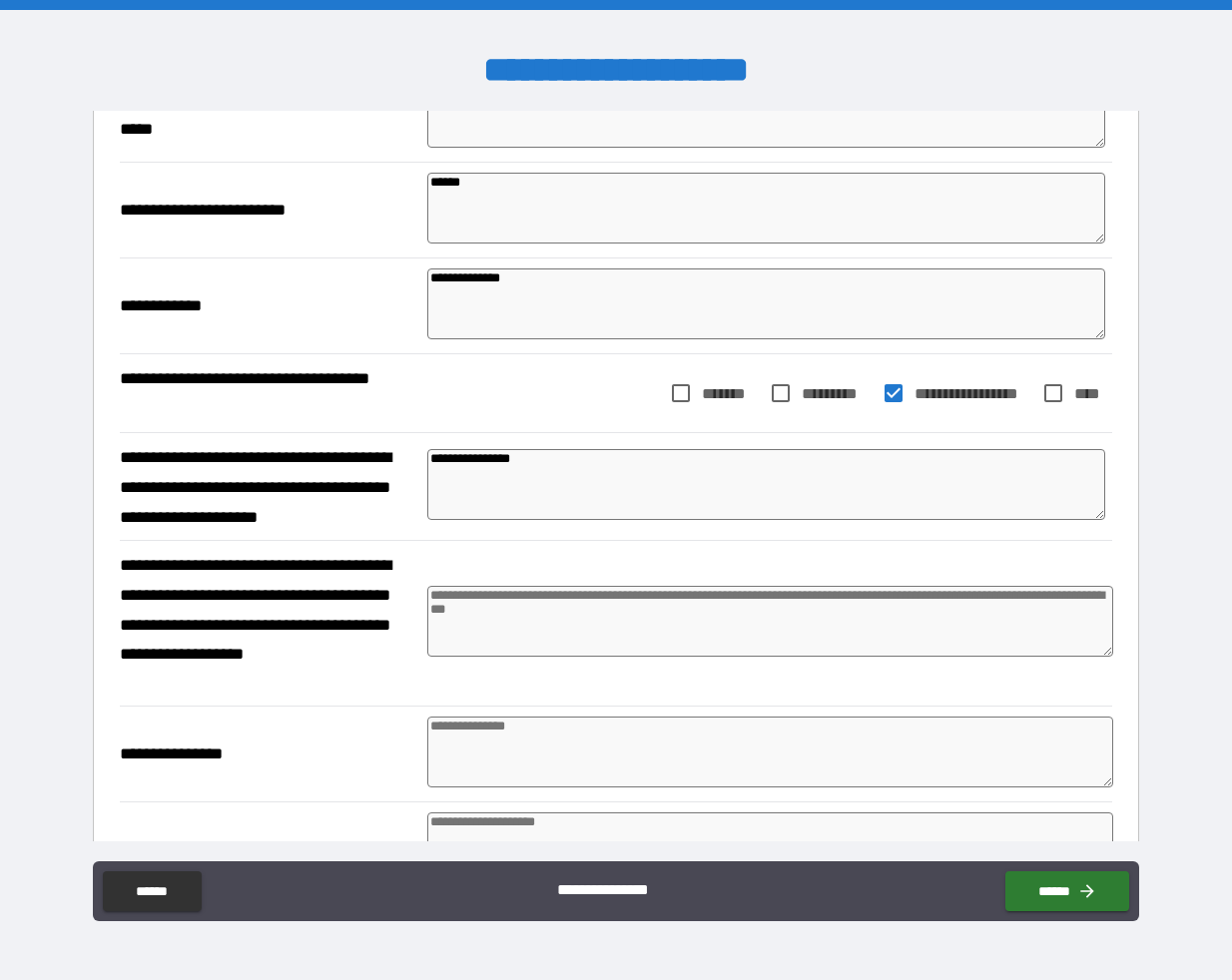 scroll, scrollTop: 1006, scrollLeft: 0, axis: vertical 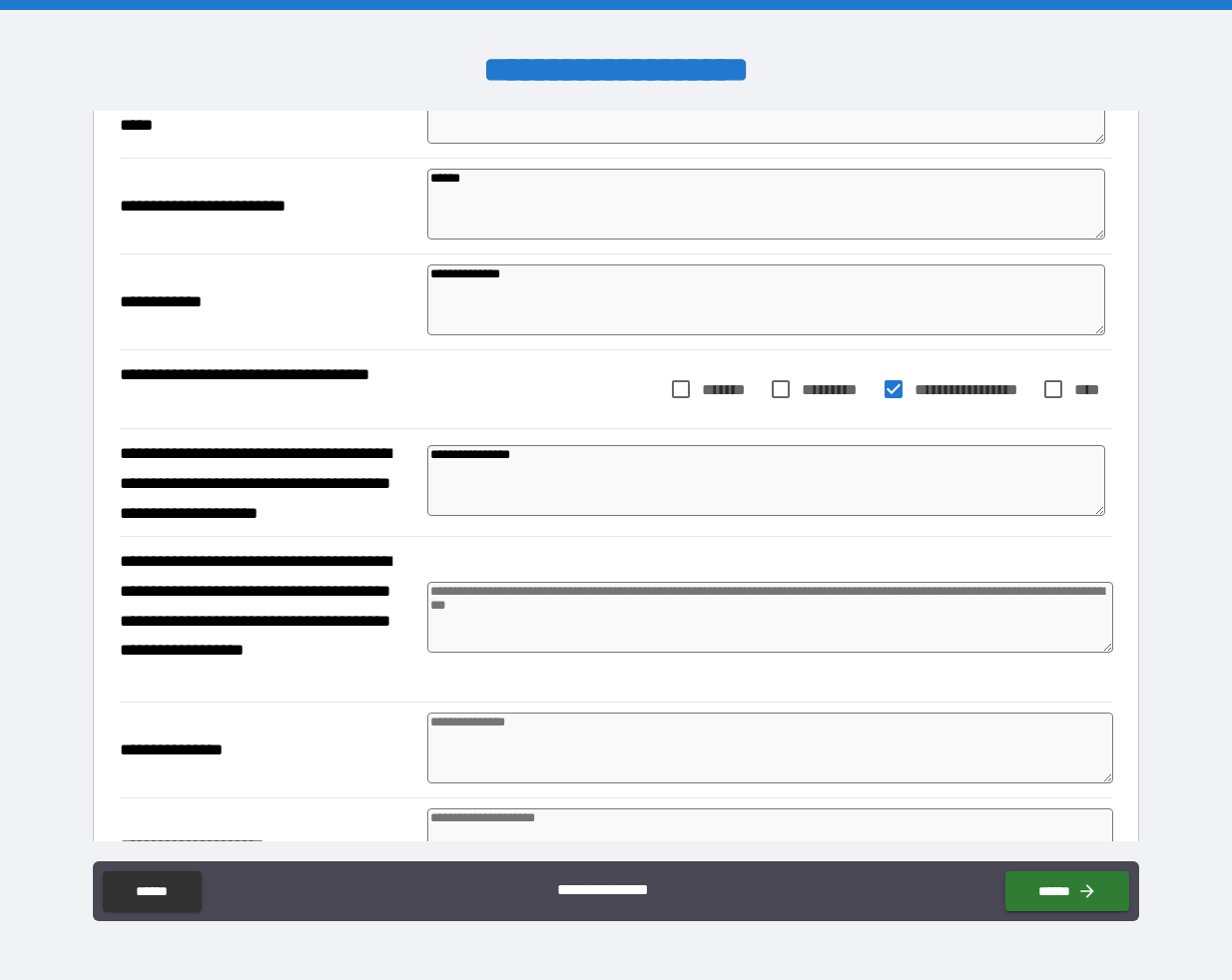 click at bounding box center (770, 617) 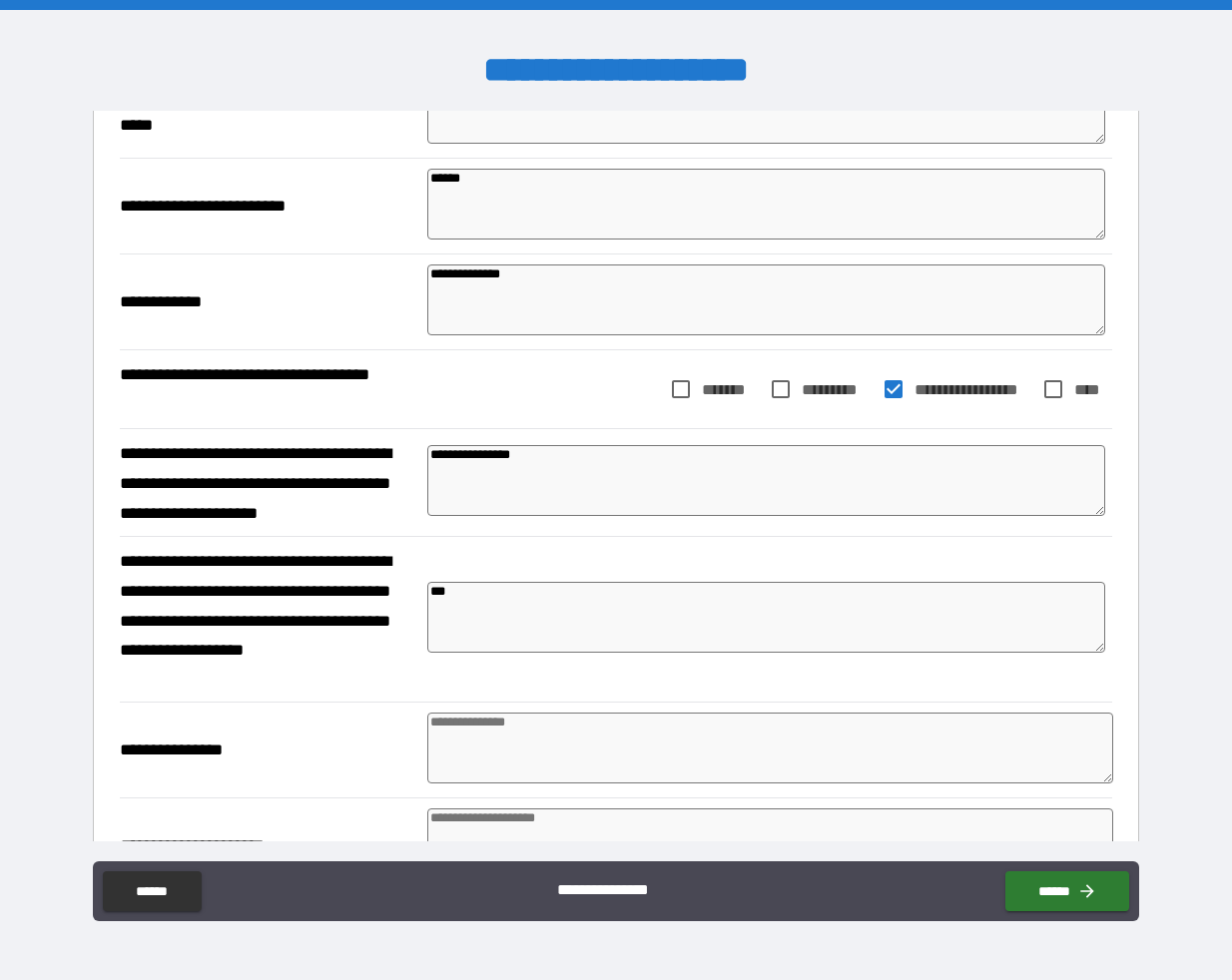 click at bounding box center [770, 747] 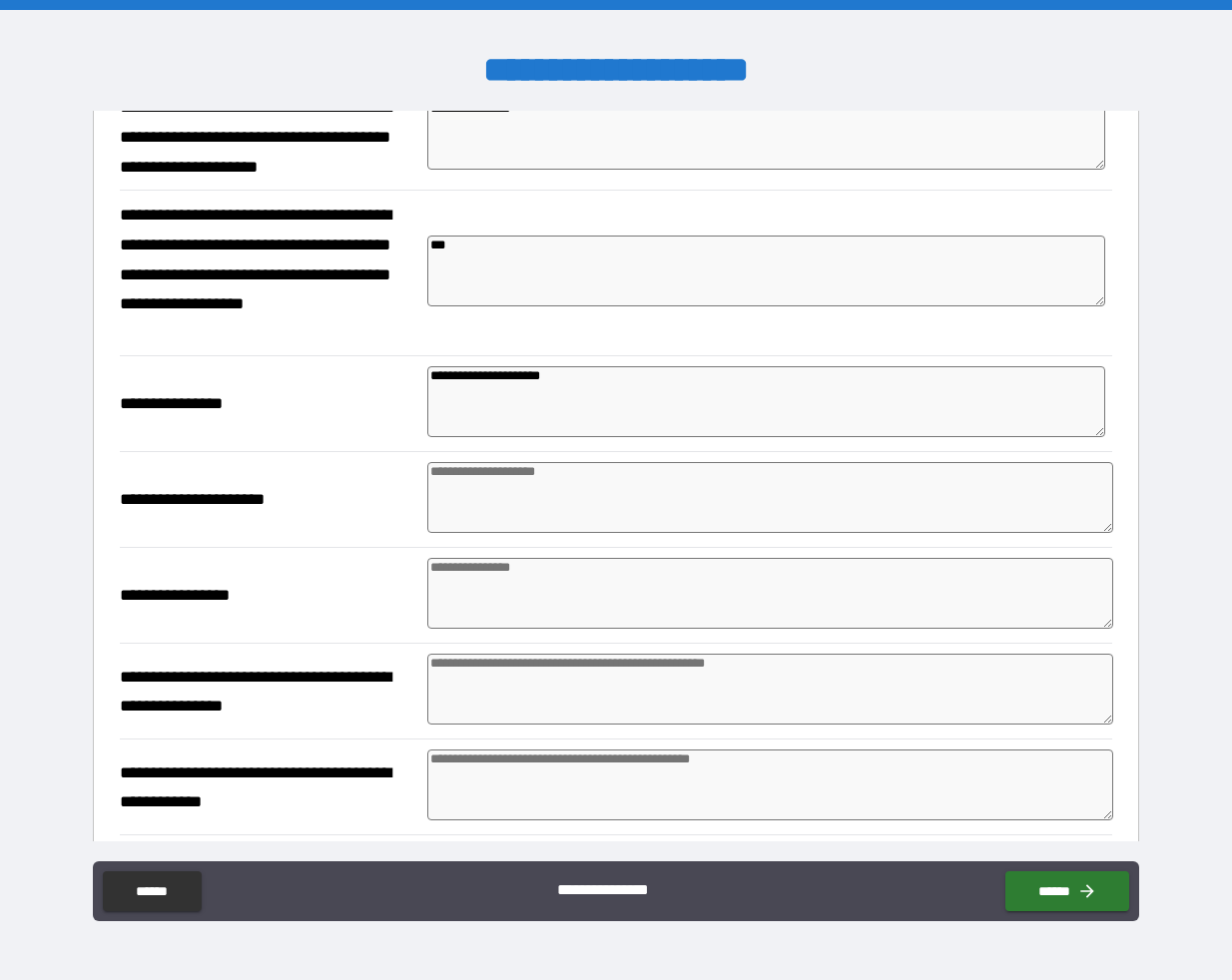 scroll, scrollTop: 1358, scrollLeft: 0, axis: vertical 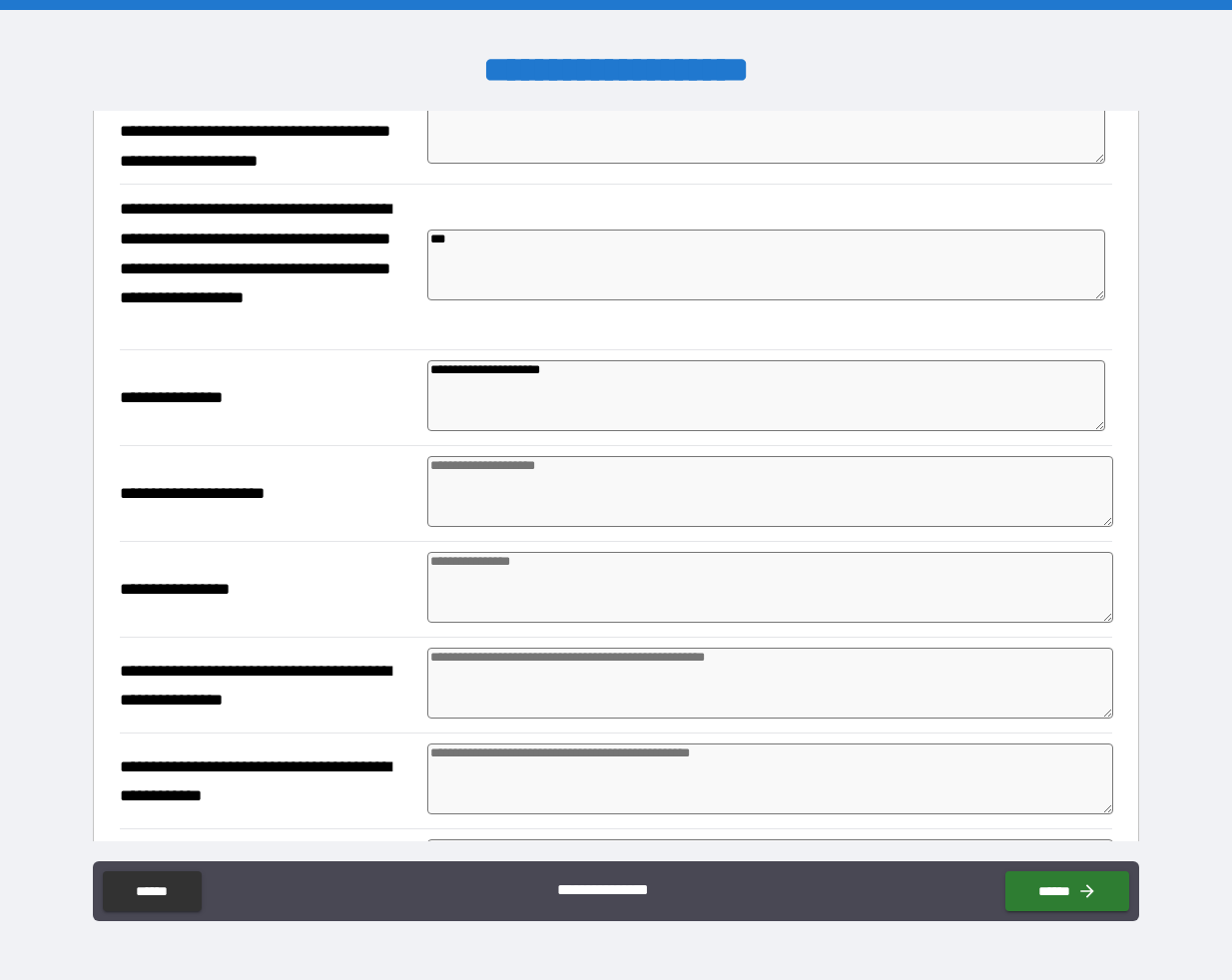 click at bounding box center (770, 491) 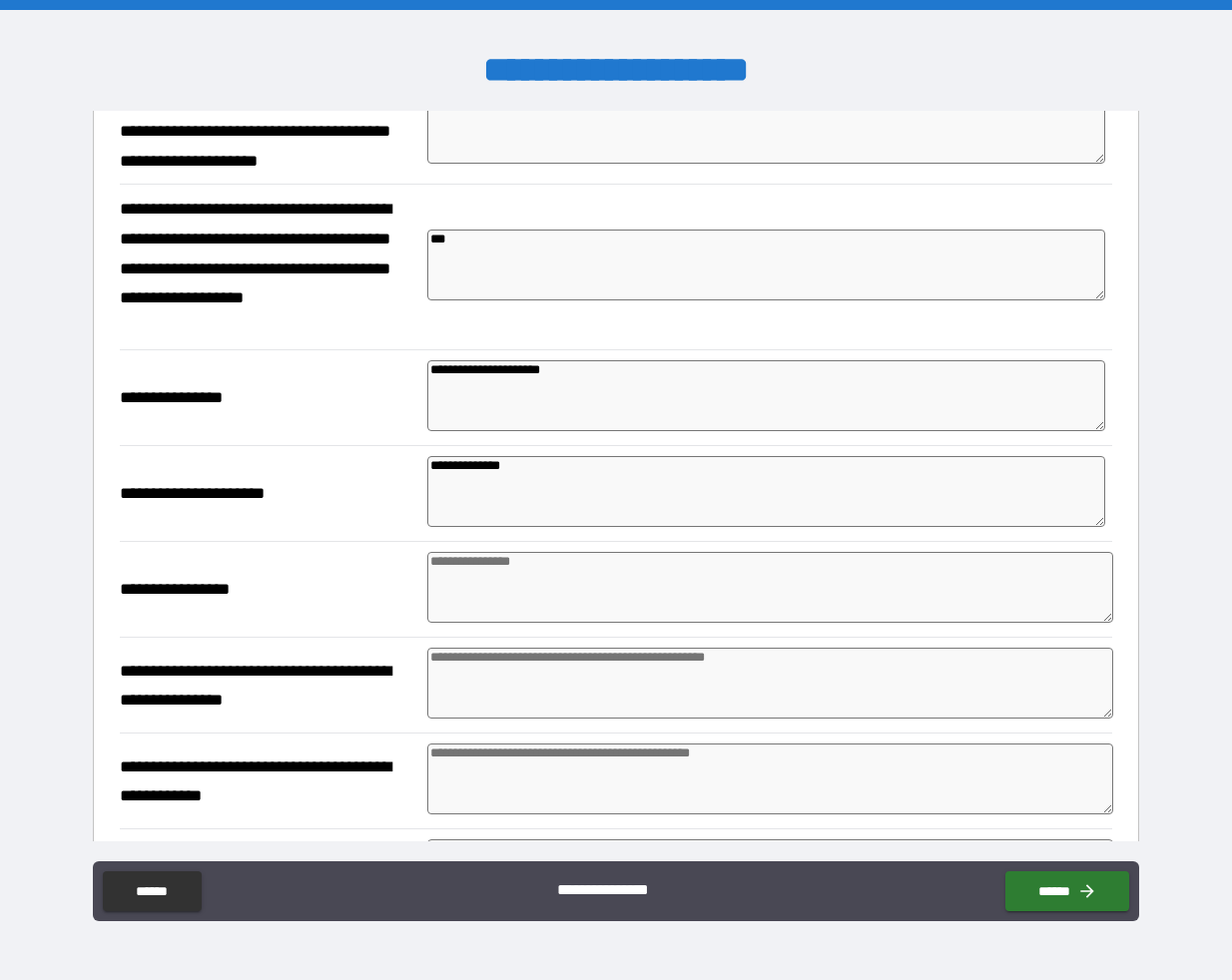 click at bounding box center [770, 587] 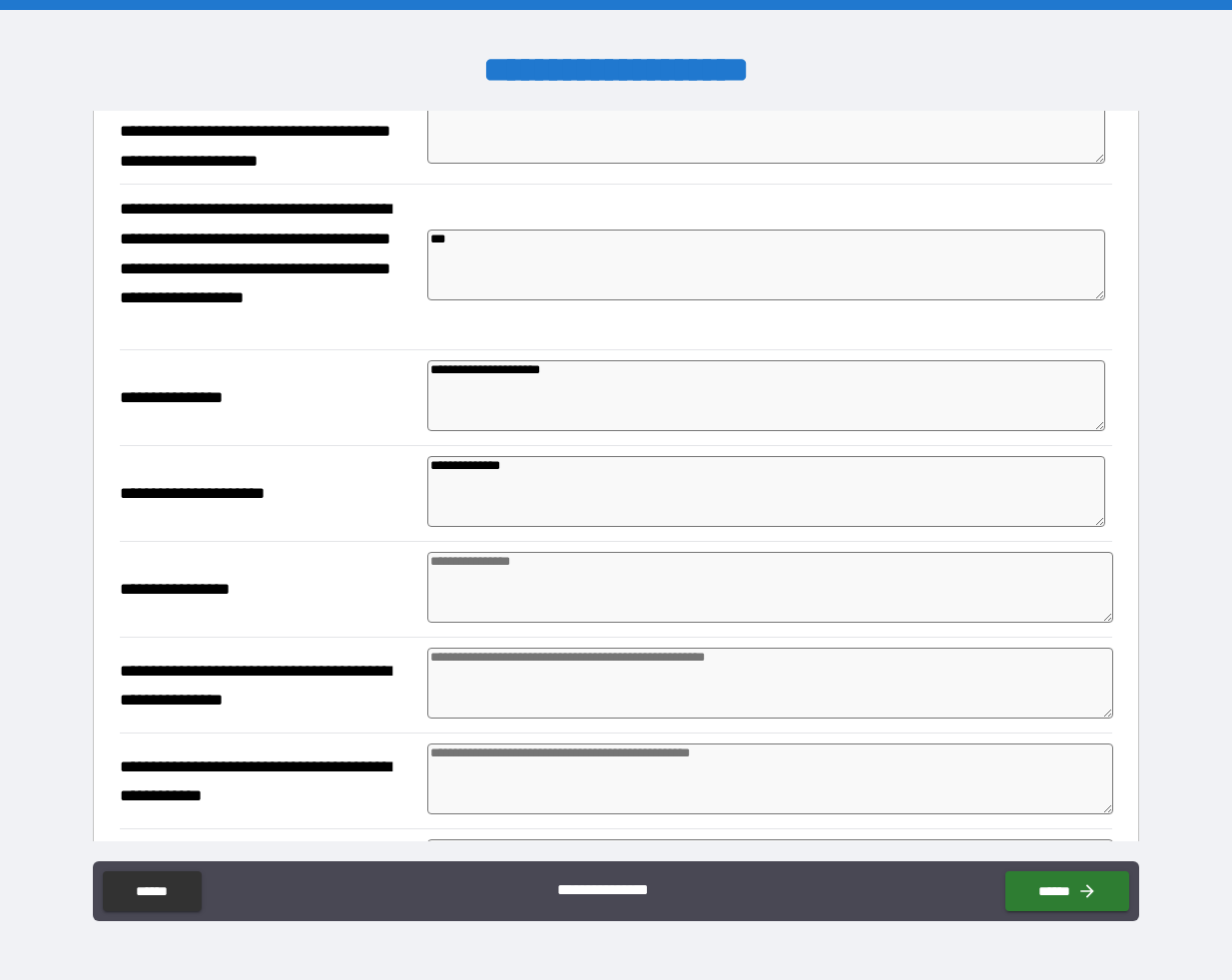 paste on "**********" 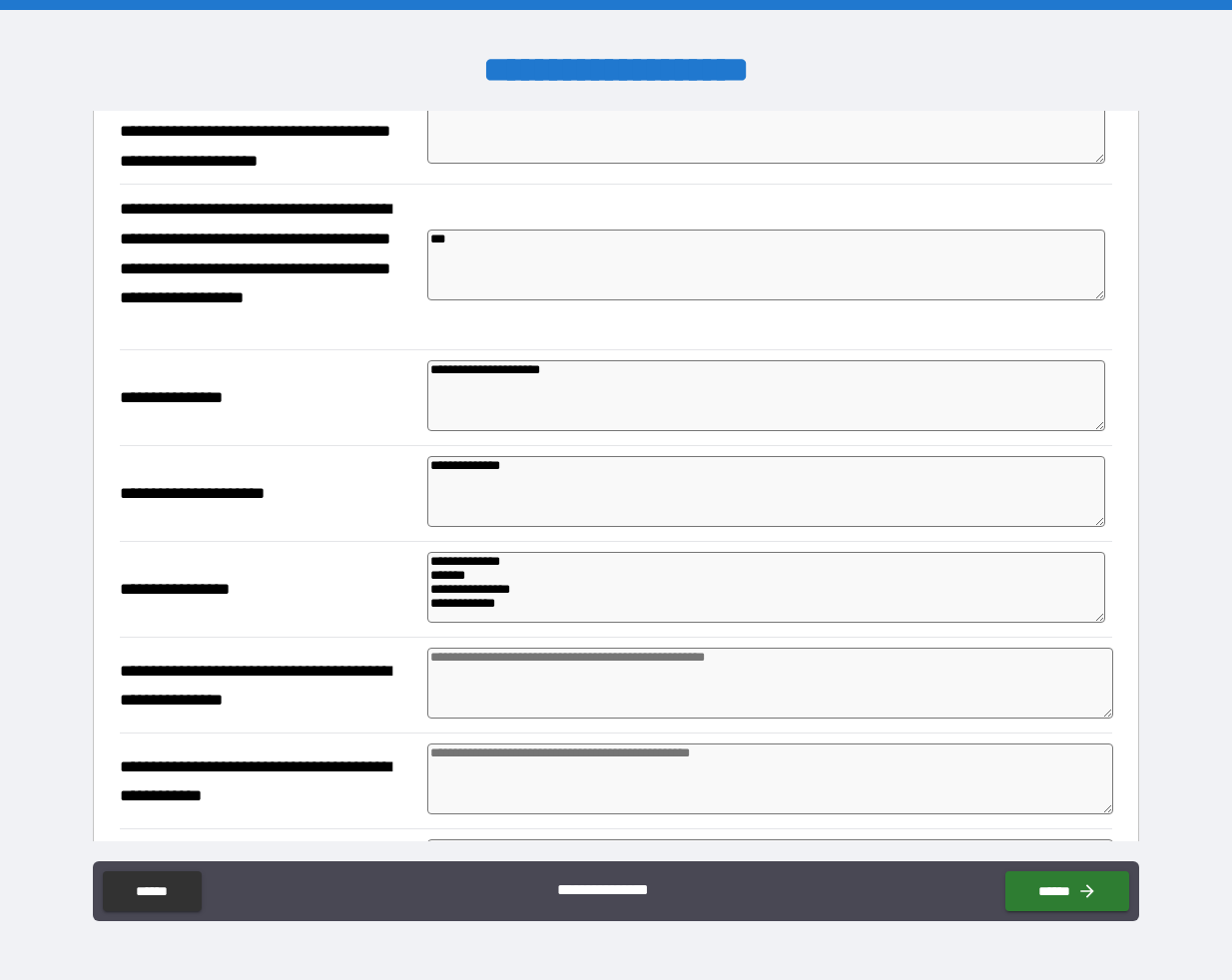 click on "**********" at bounding box center [766, 587] 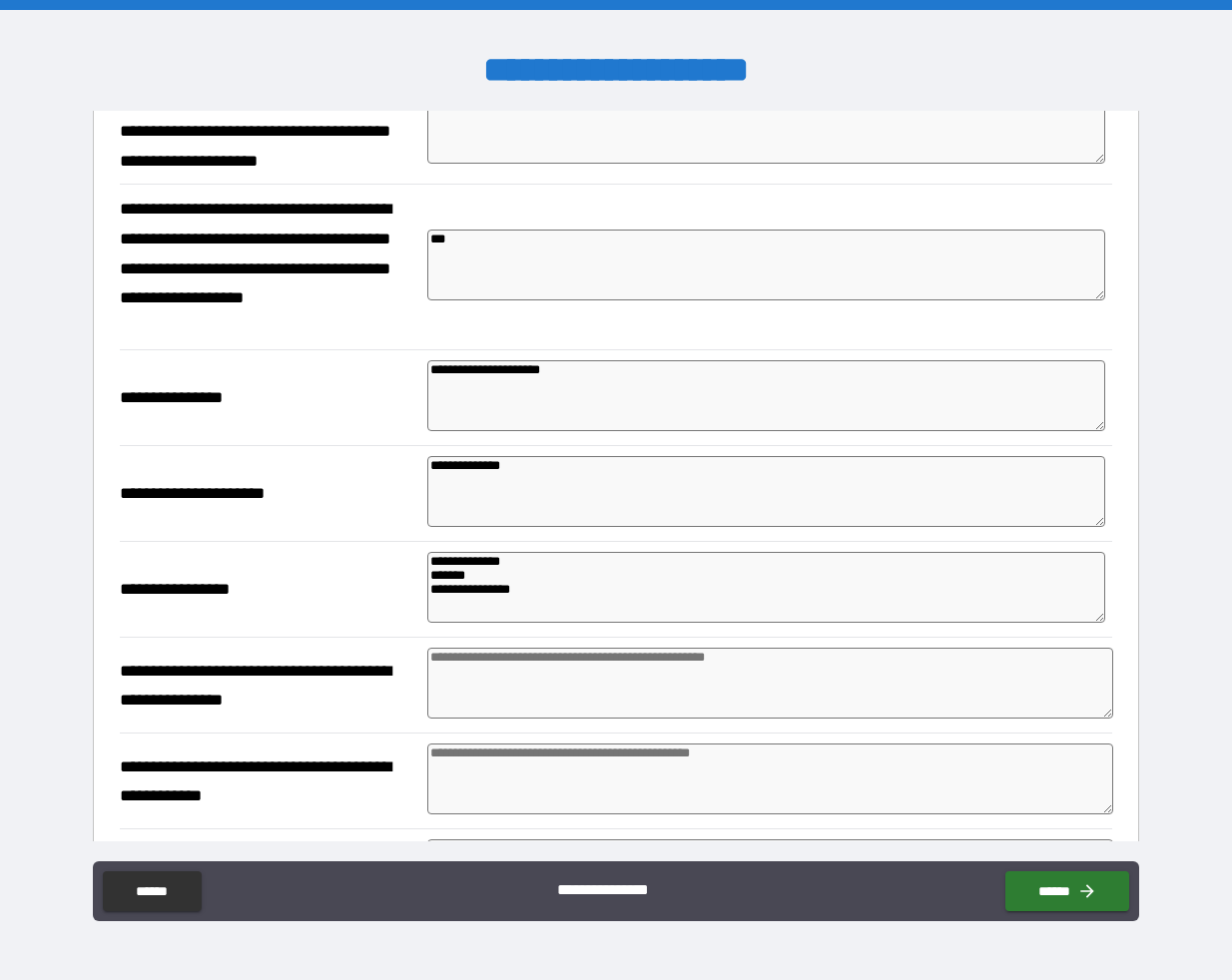 click at bounding box center (770, 683) 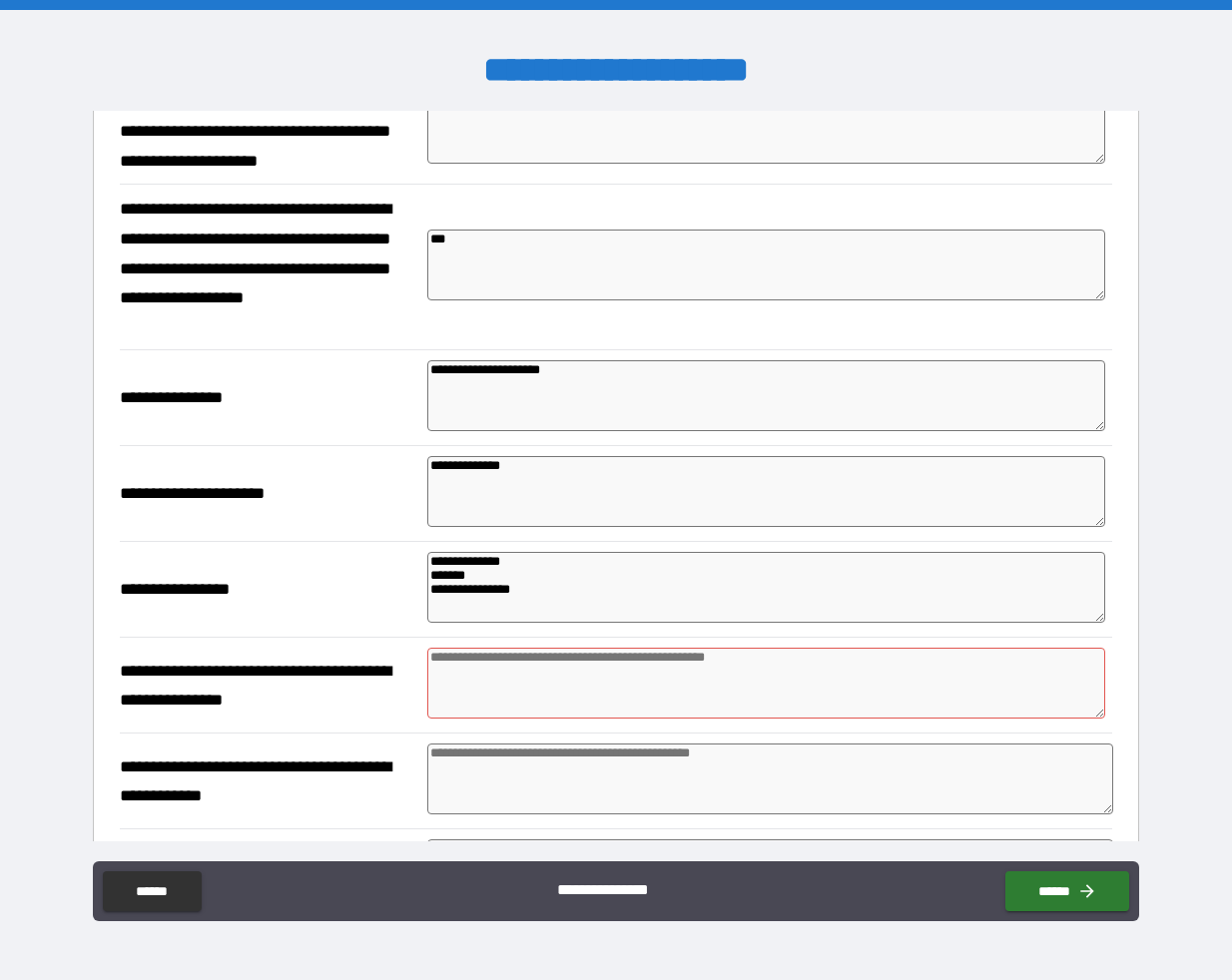 paste on "********" 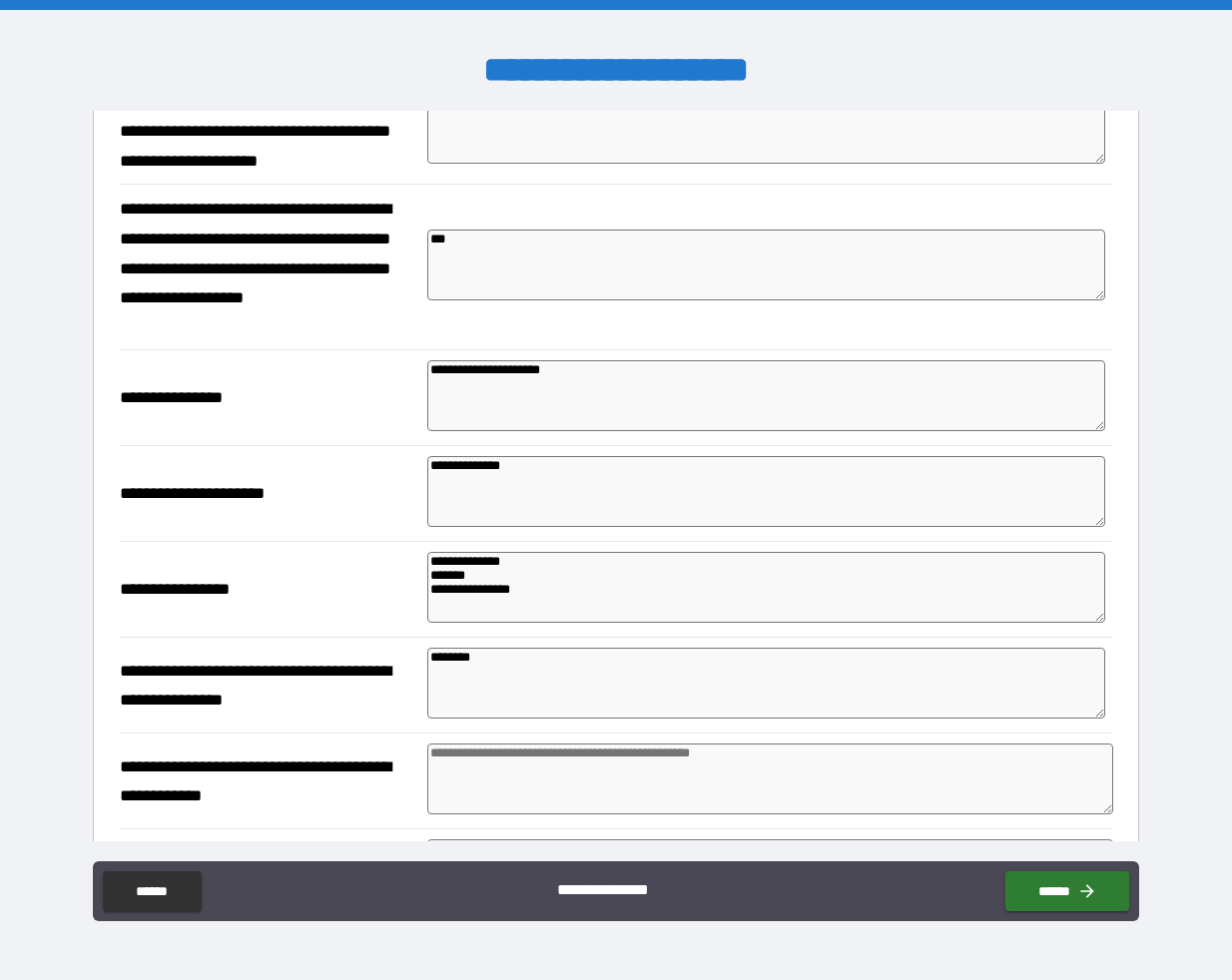 click at bounding box center [770, 778] 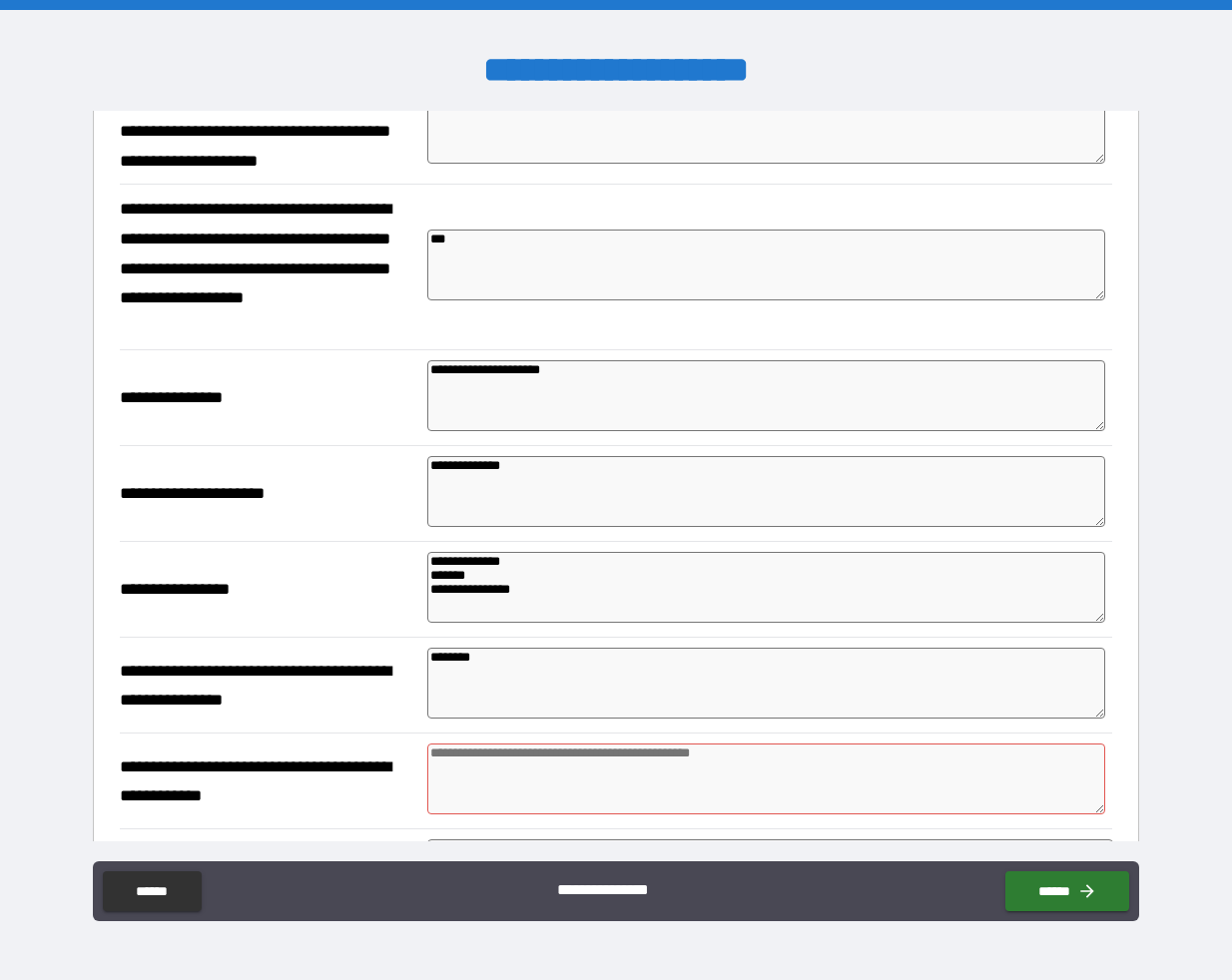 paste on "**********" 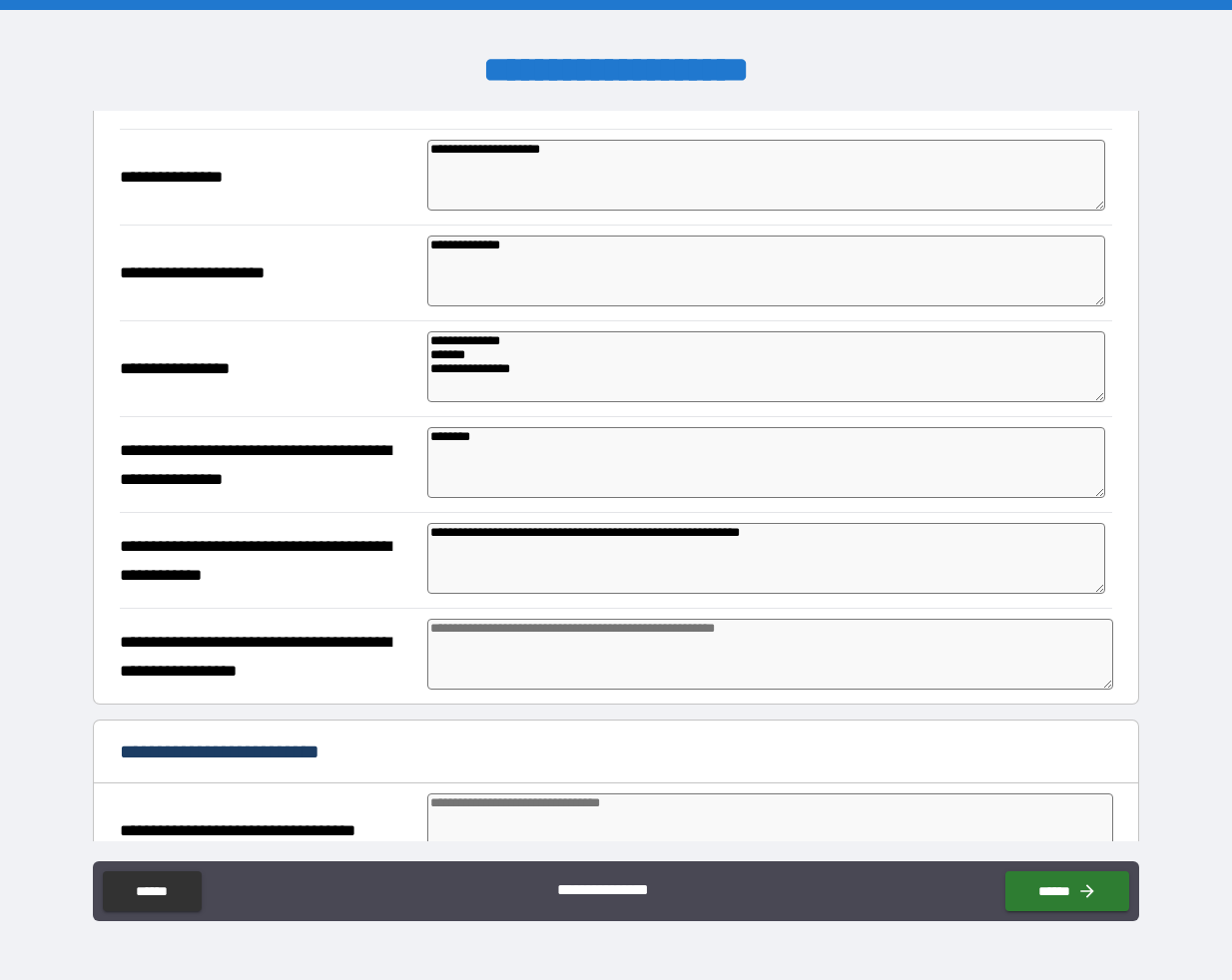 scroll, scrollTop: 1583, scrollLeft: 0, axis: vertical 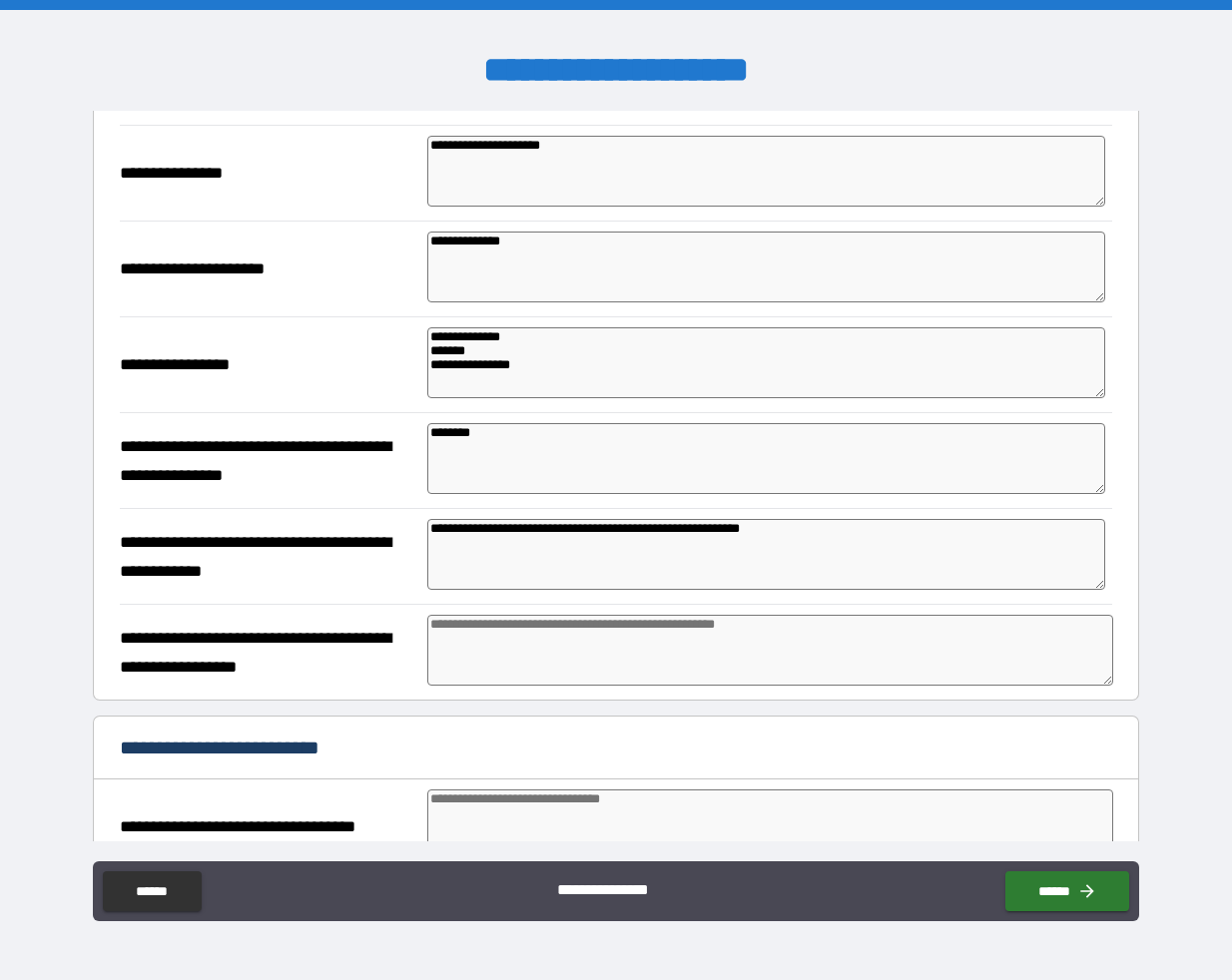 click at bounding box center (770, 650) 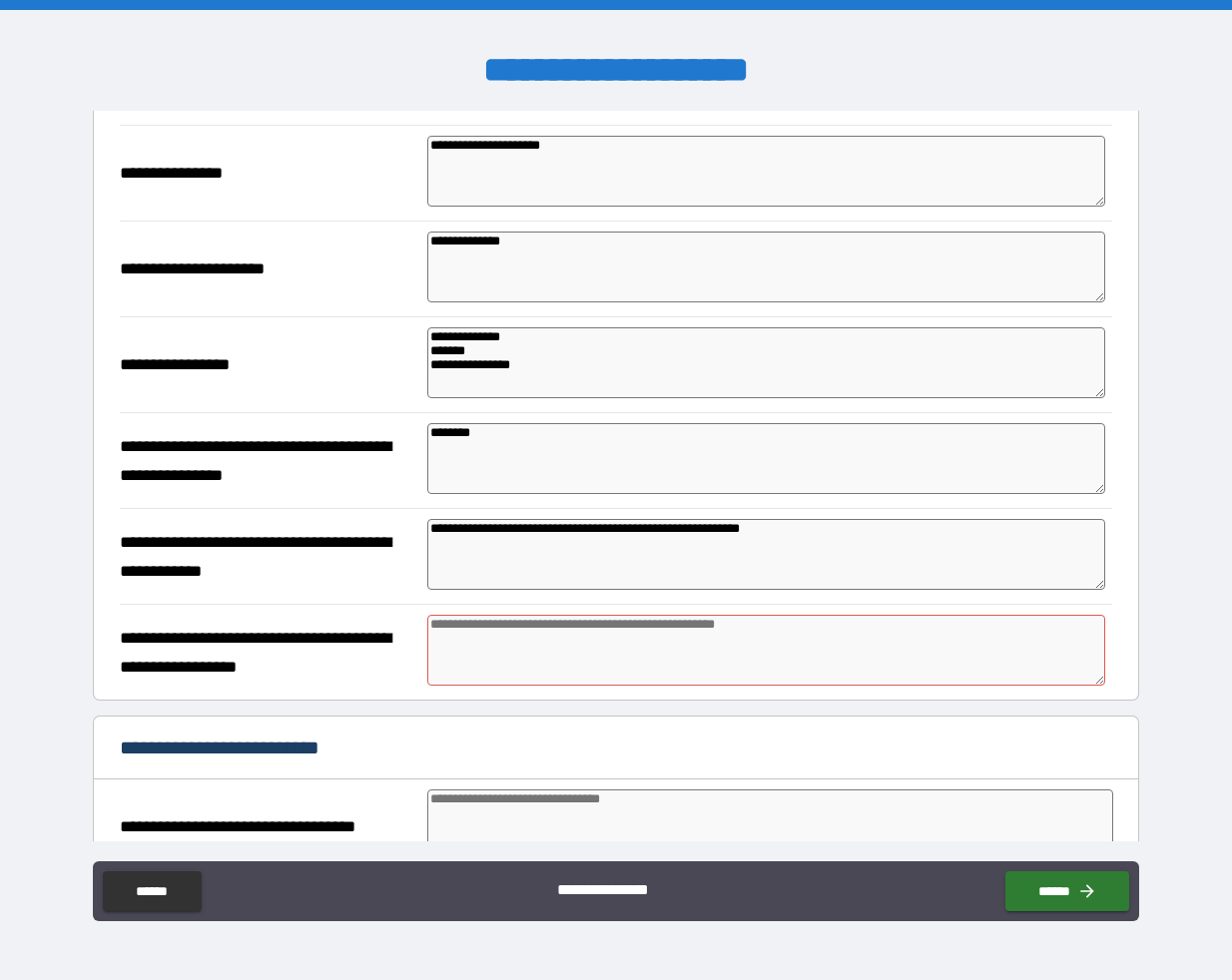 paste on "**********" 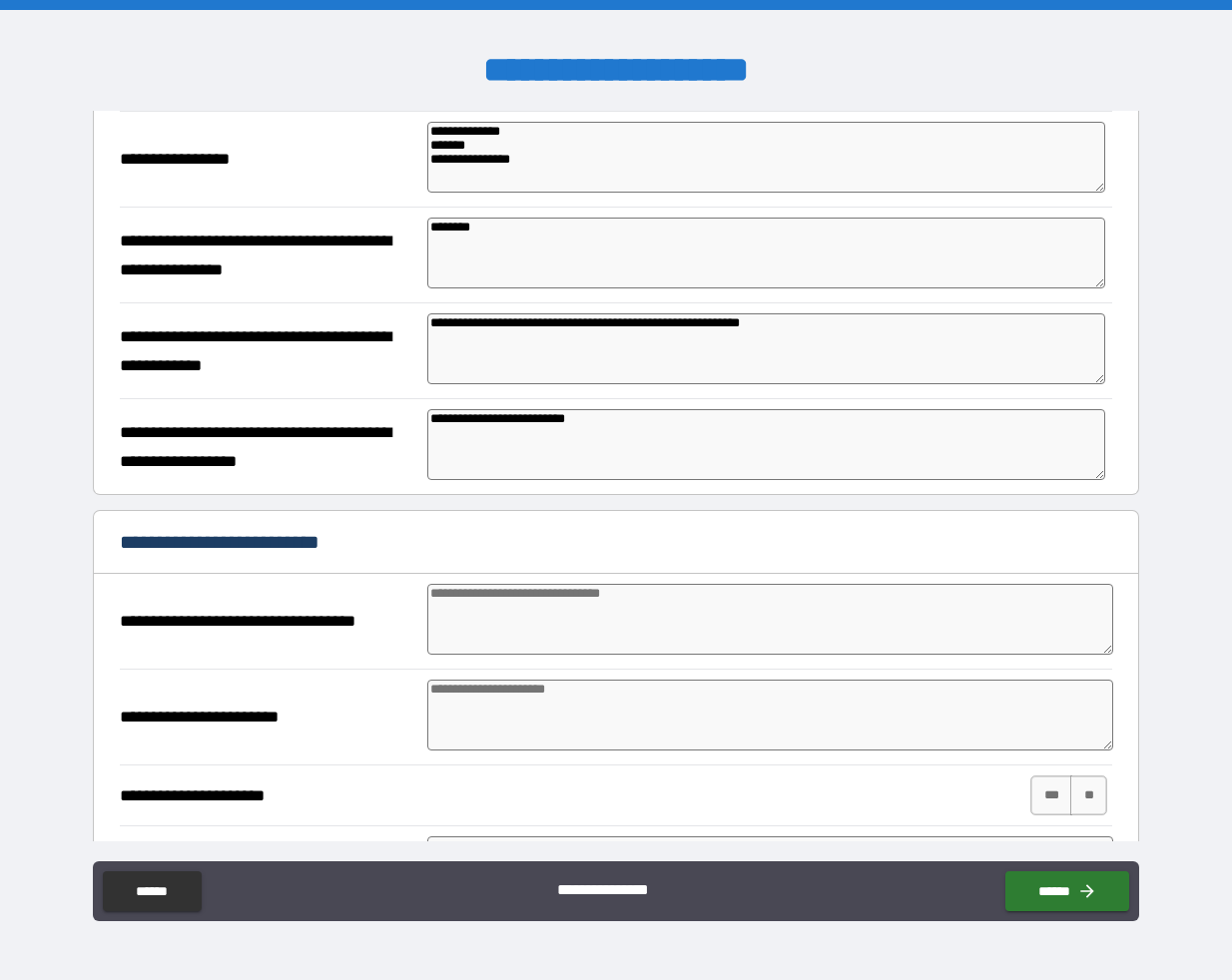 scroll, scrollTop: 1791, scrollLeft: 0, axis: vertical 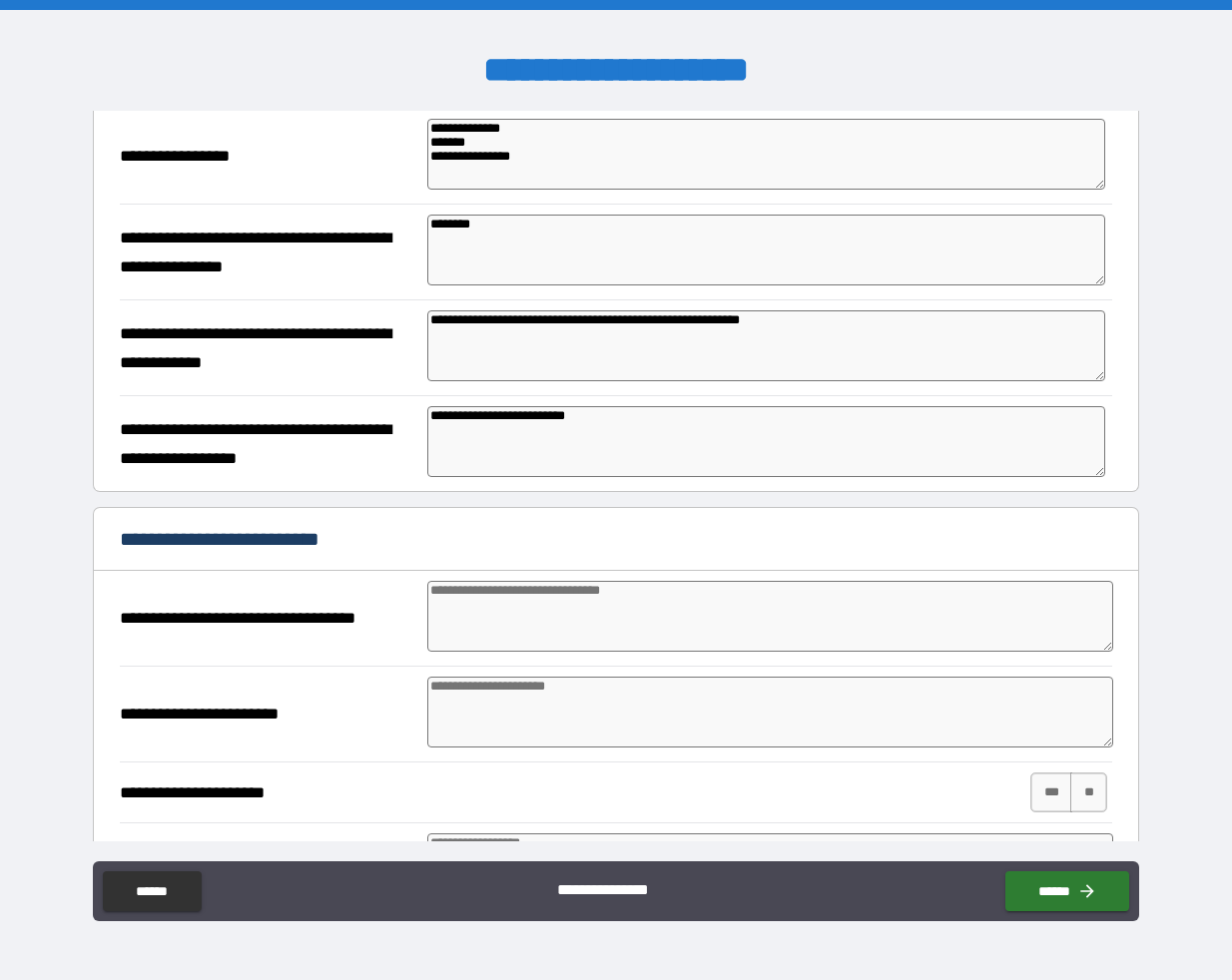 click at bounding box center (770, 616) 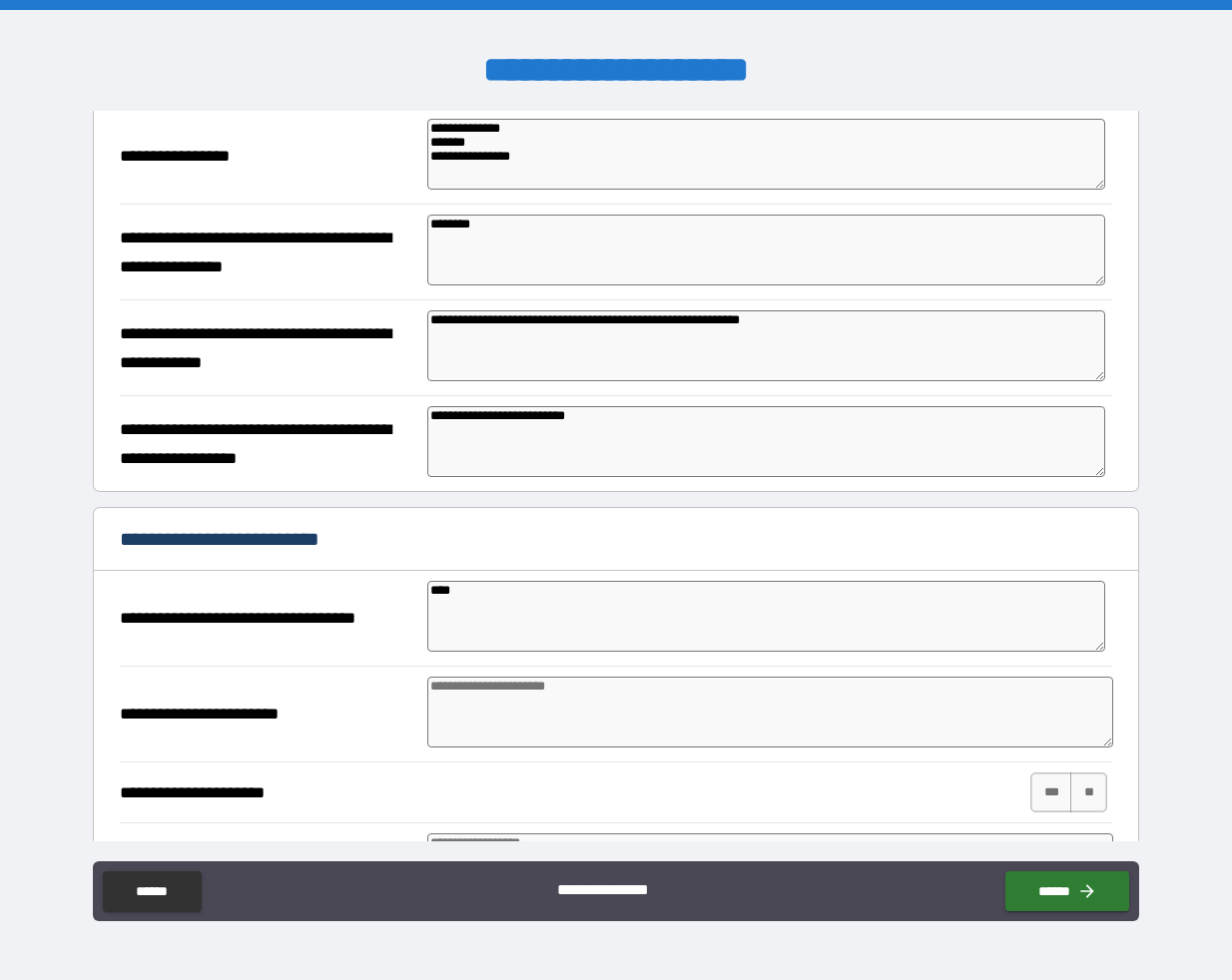 paste on "**********" 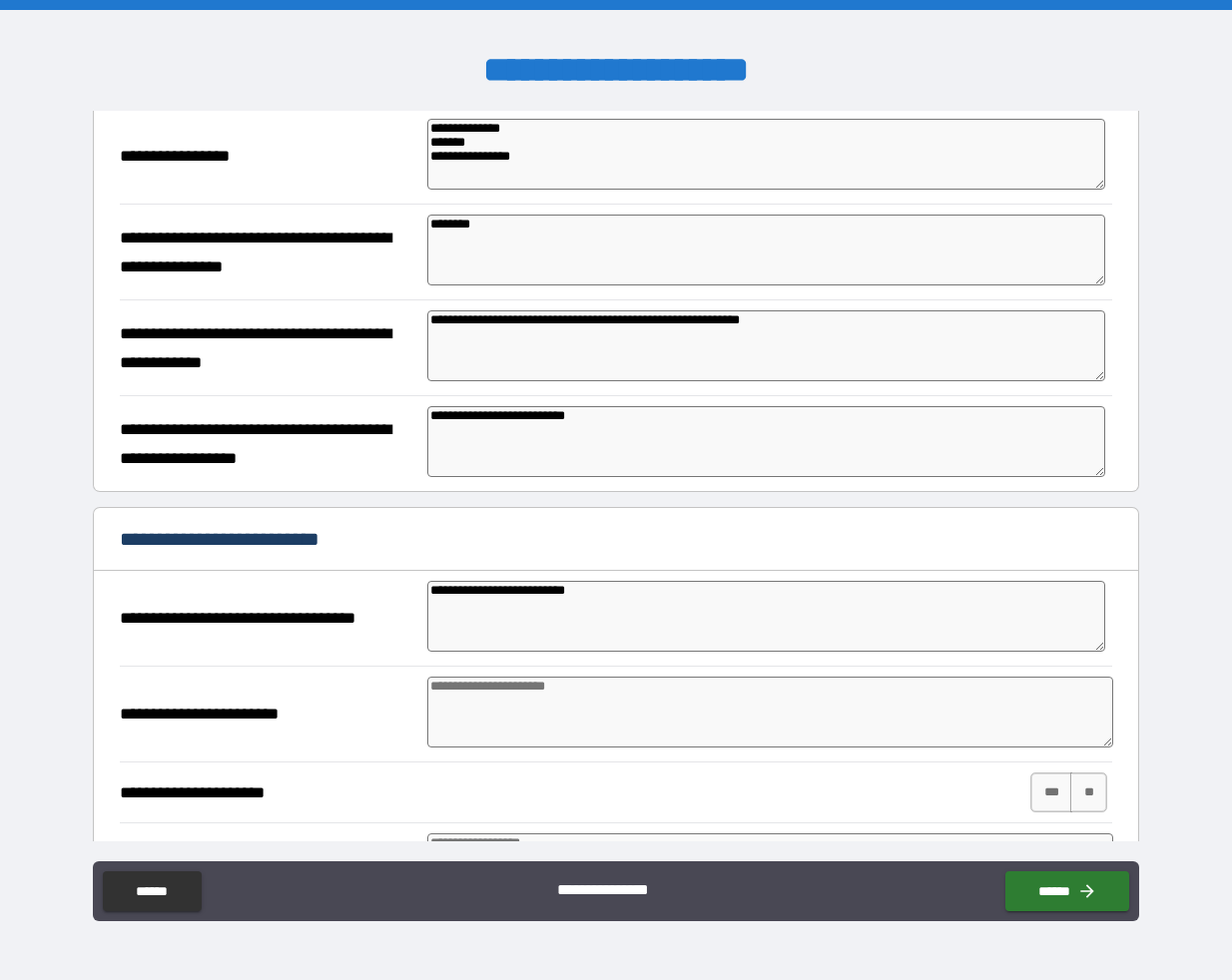 click at bounding box center [770, 712] 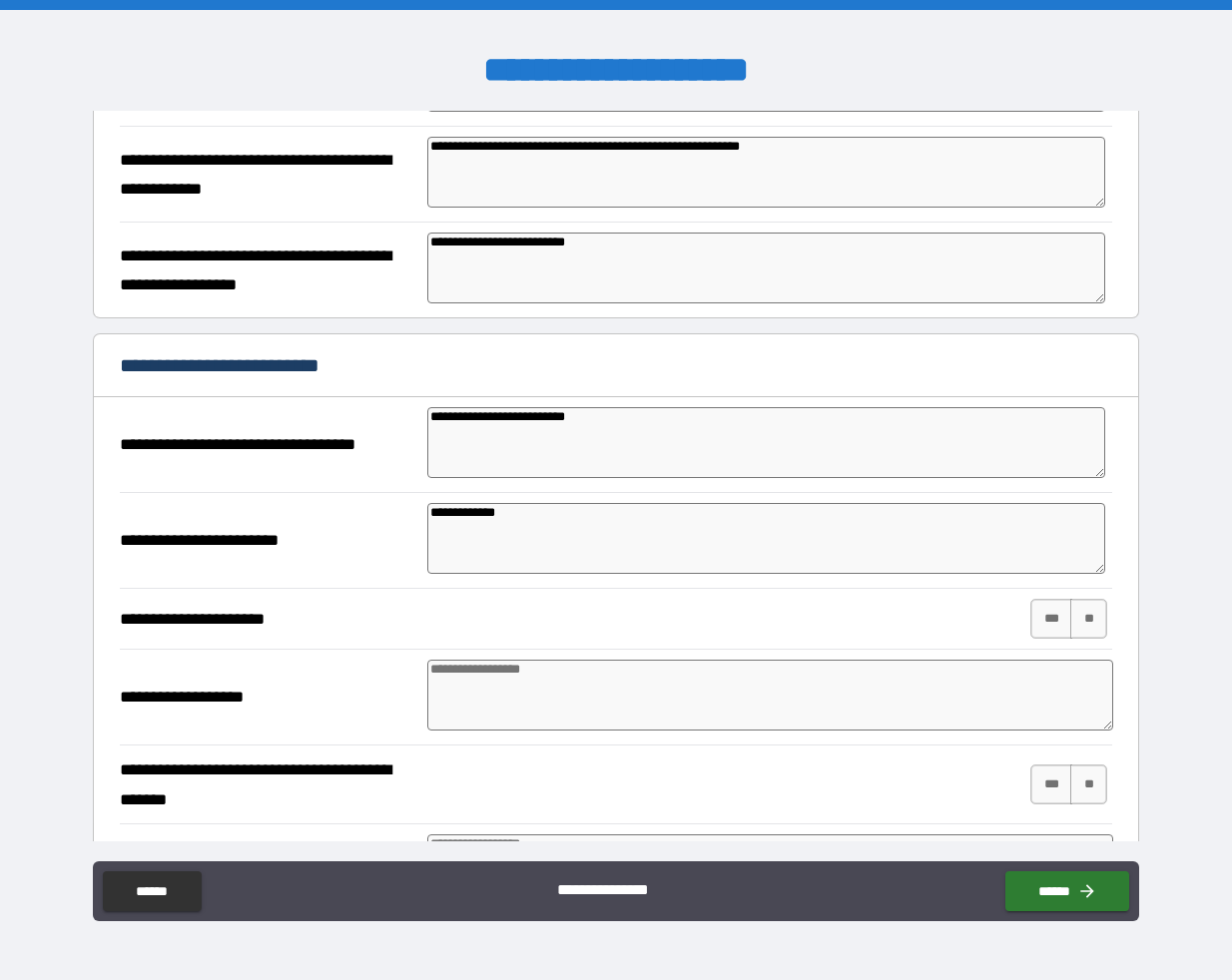 scroll, scrollTop: 1967, scrollLeft: 0, axis: vertical 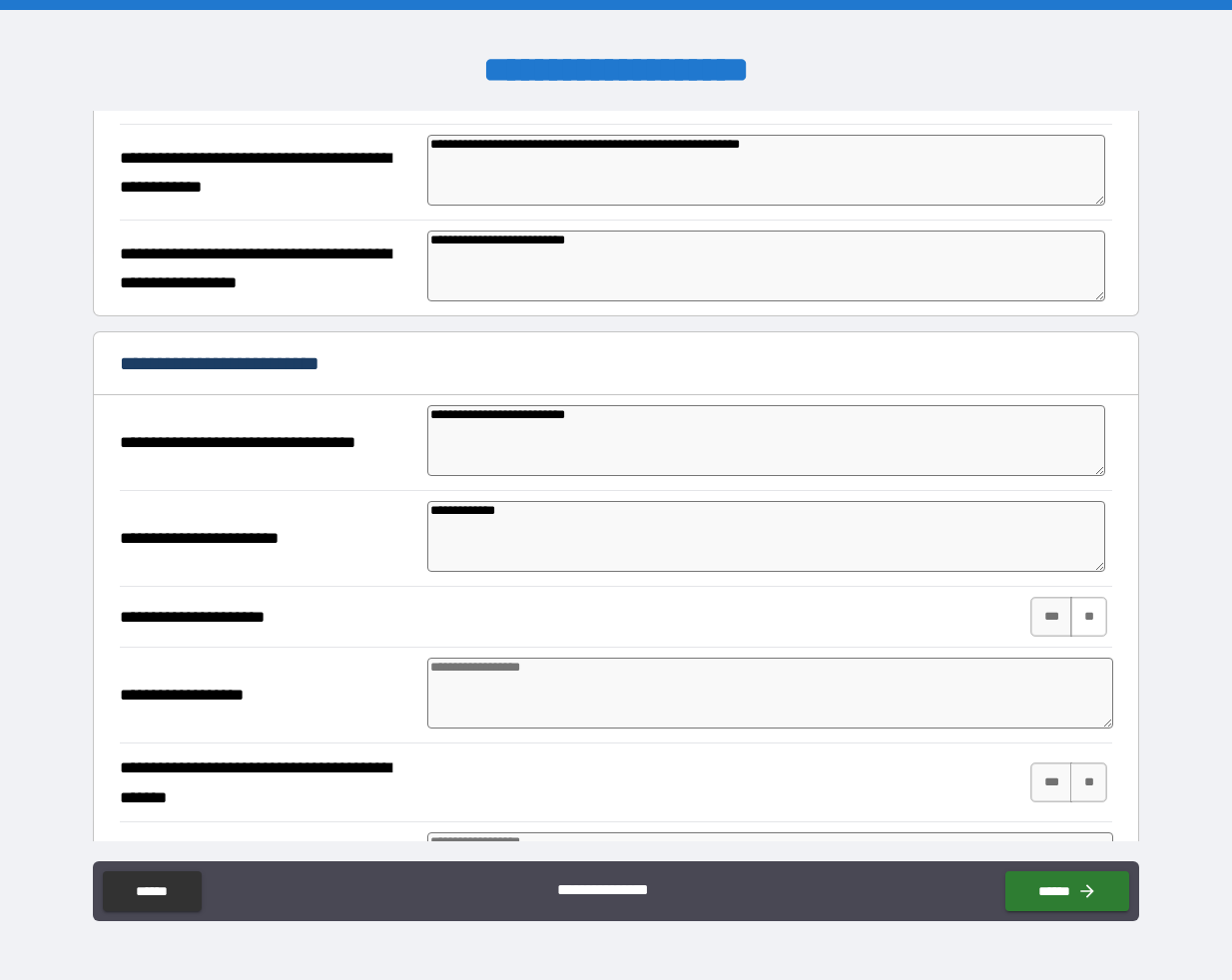 click on "**" at bounding box center [1088, 617] 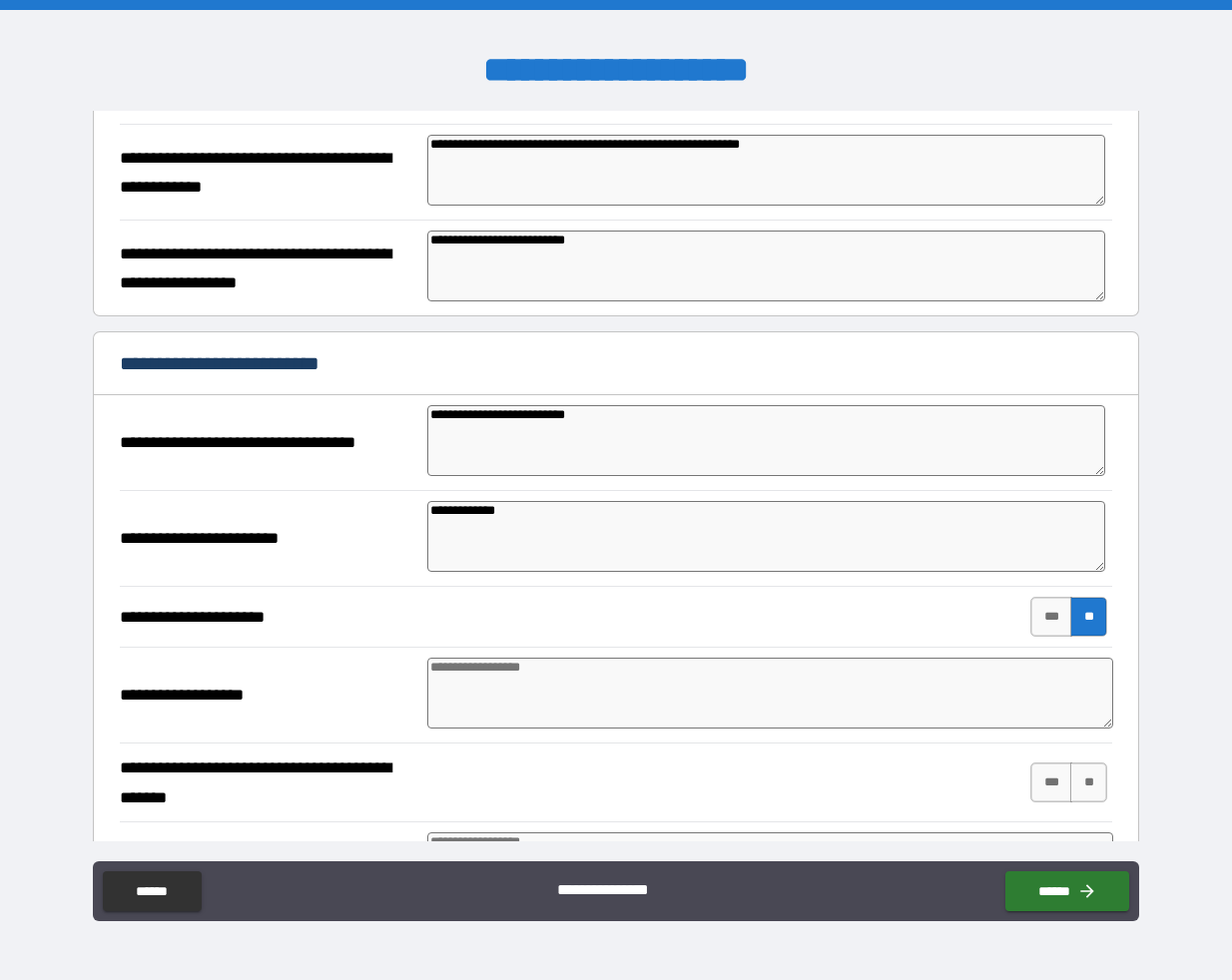 scroll, scrollTop: 1989, scrollLeft: 0, axis: vertical 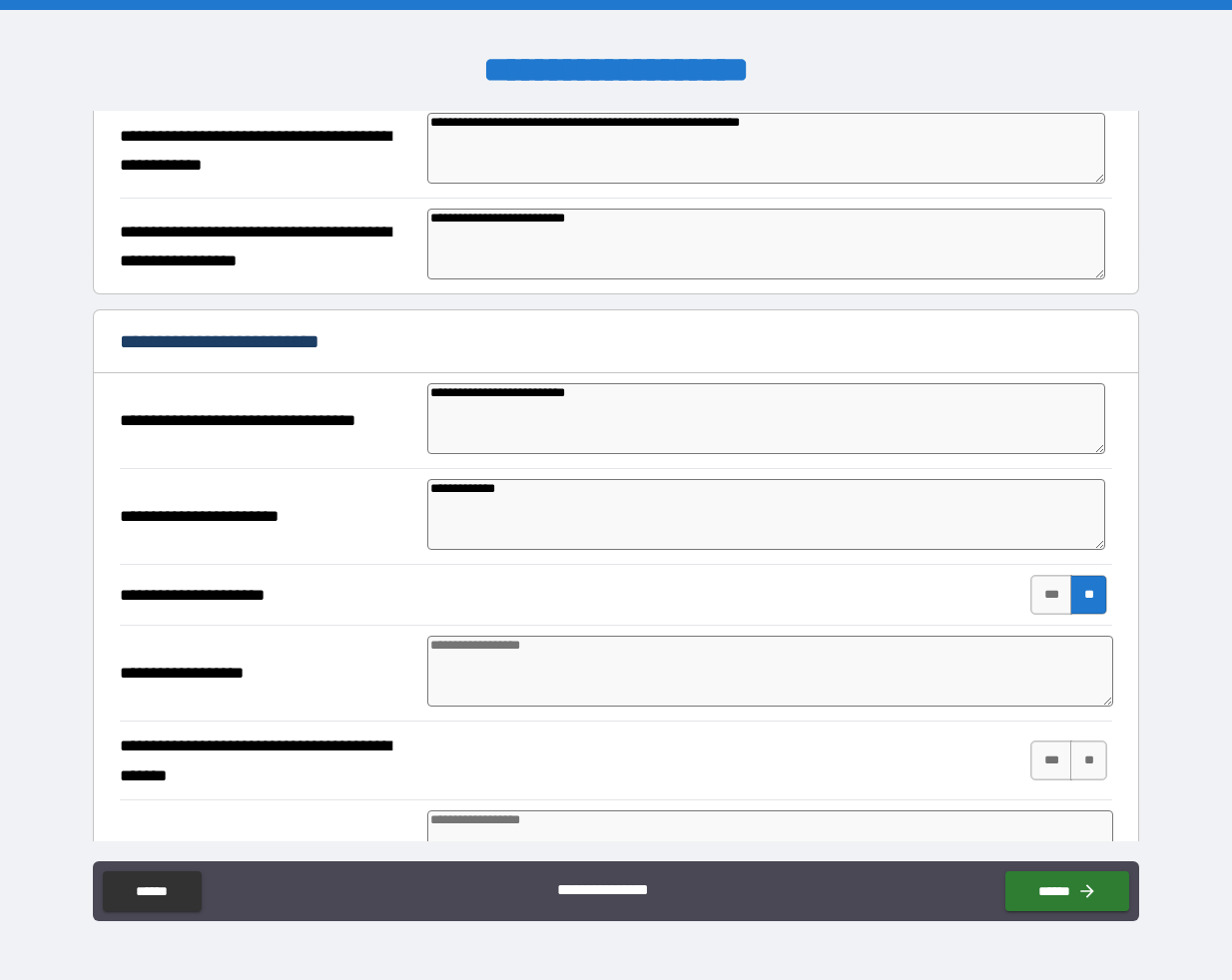click at bounding box center [770, 671] 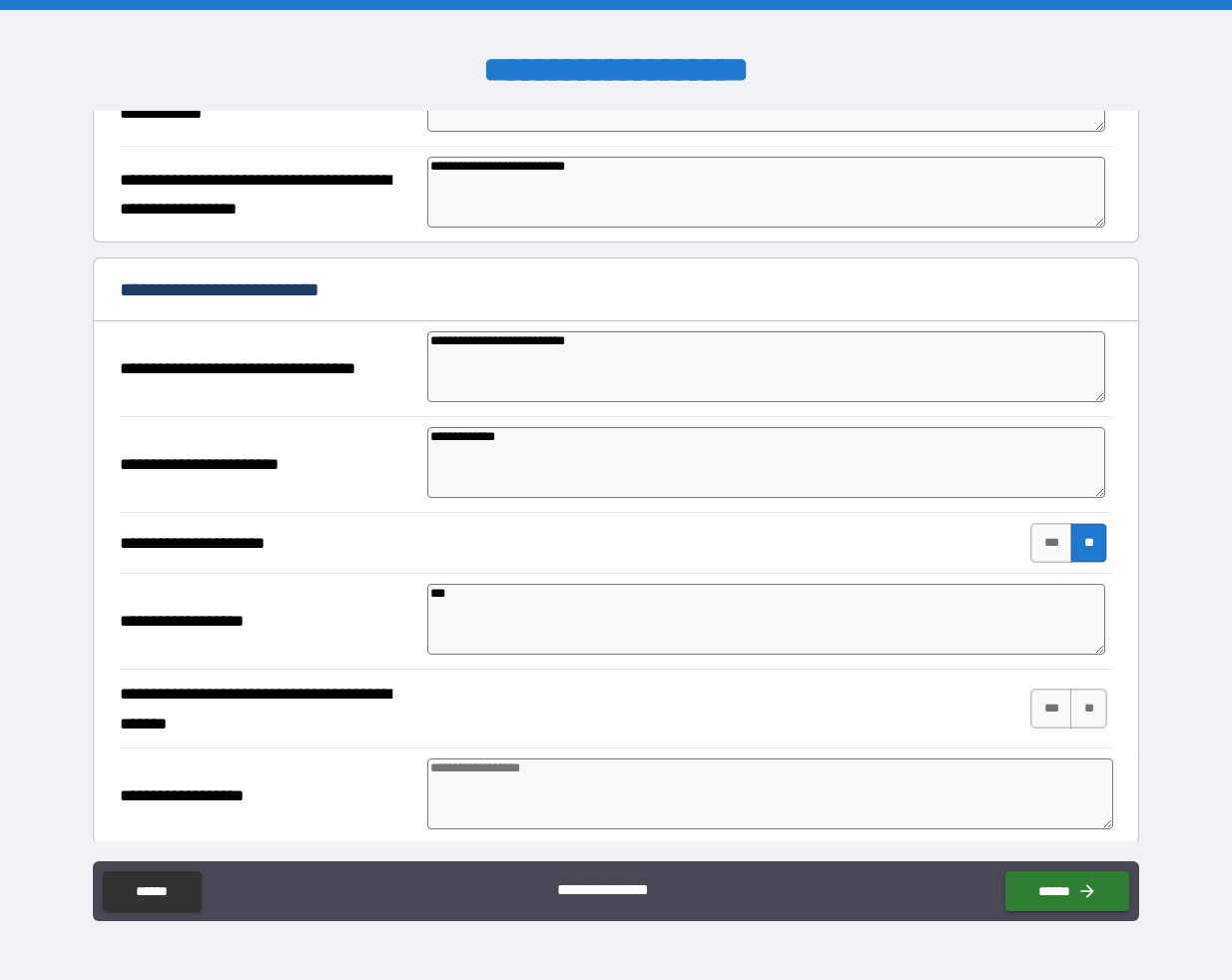 scroll, scrollTop: 2044, scrollLeft: 0, axis: vertical 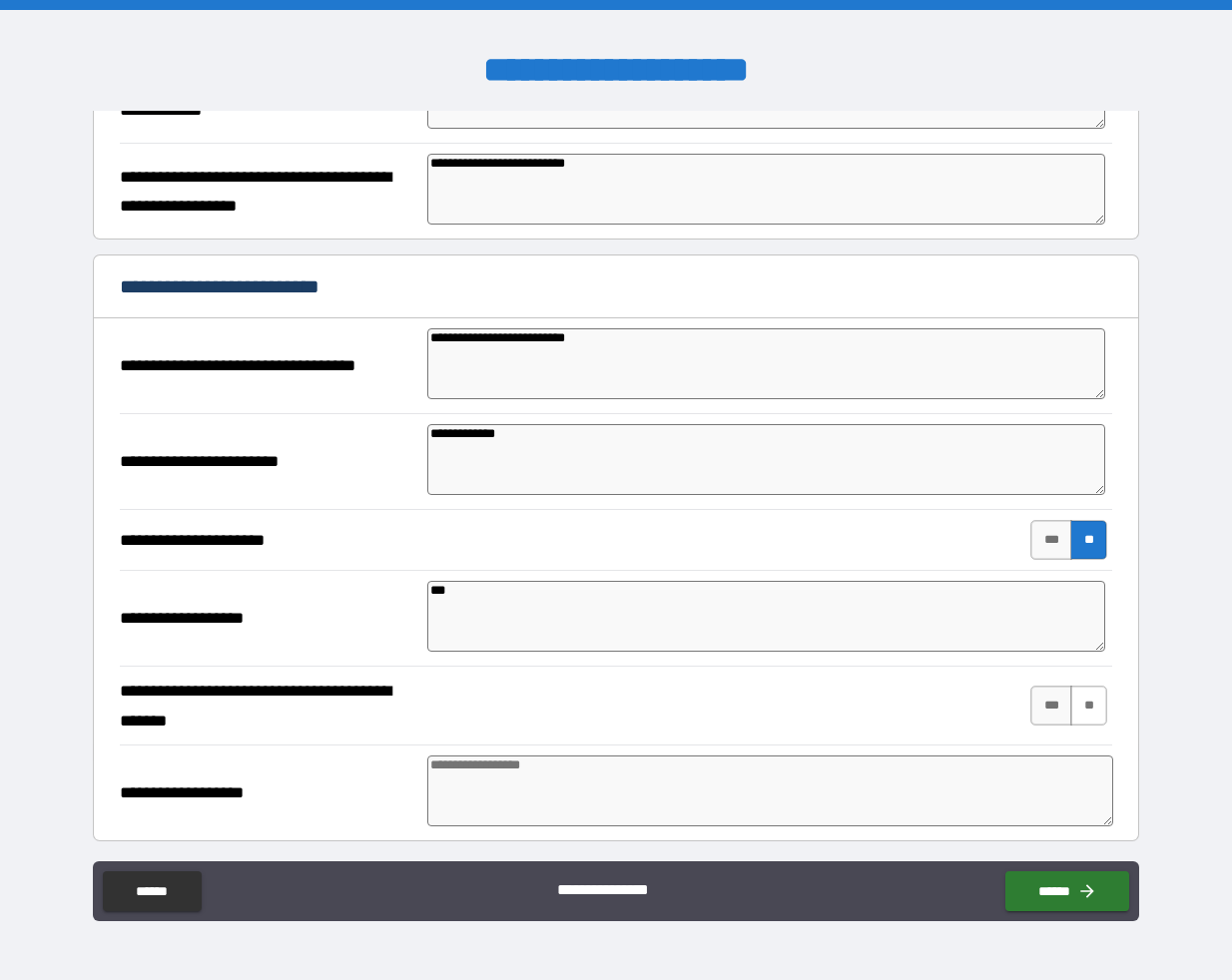 click on "**" at bounding box center (1088, 706) 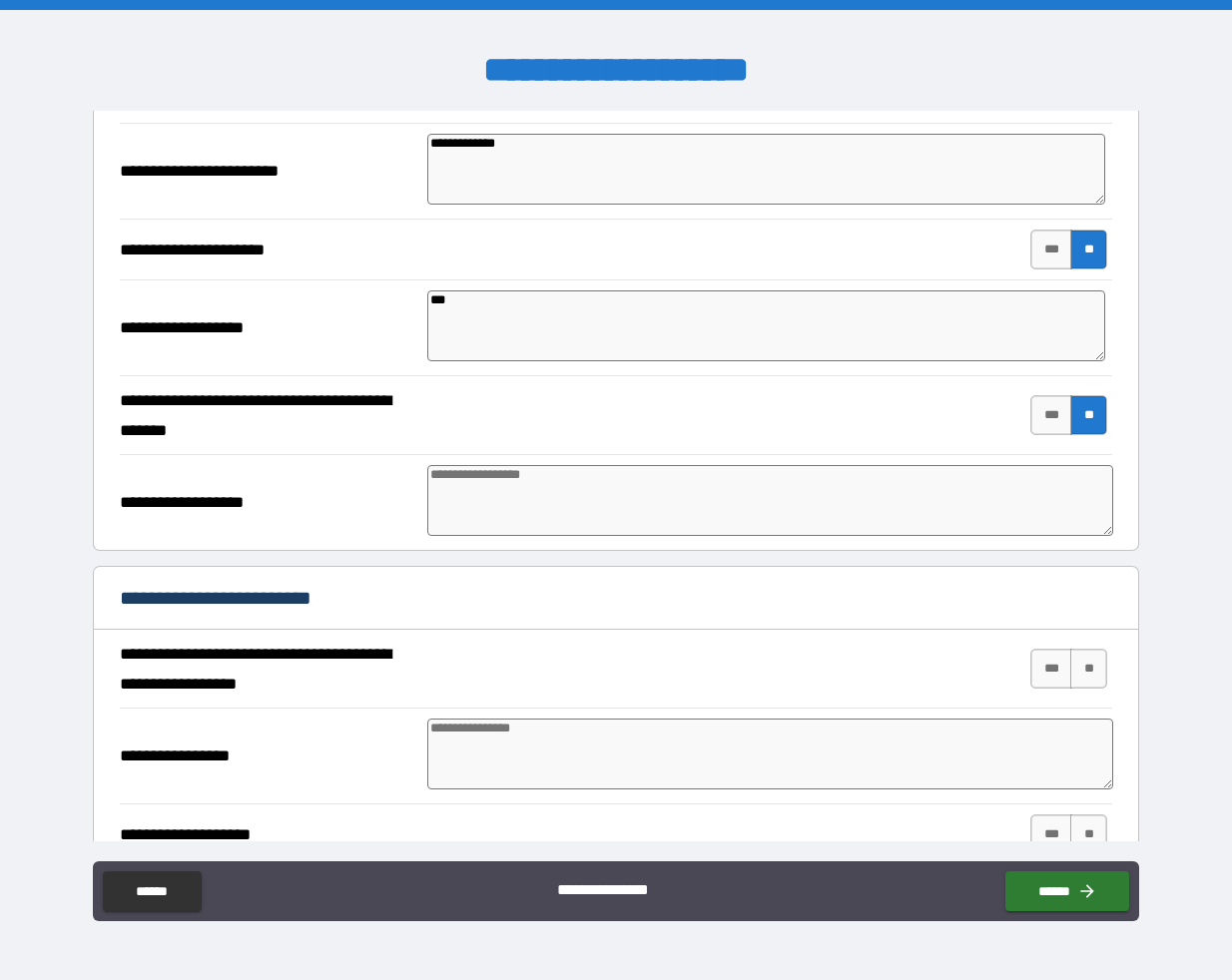 scroll, scrollTop: 2337, scrollLeft: 0, axis: vertical 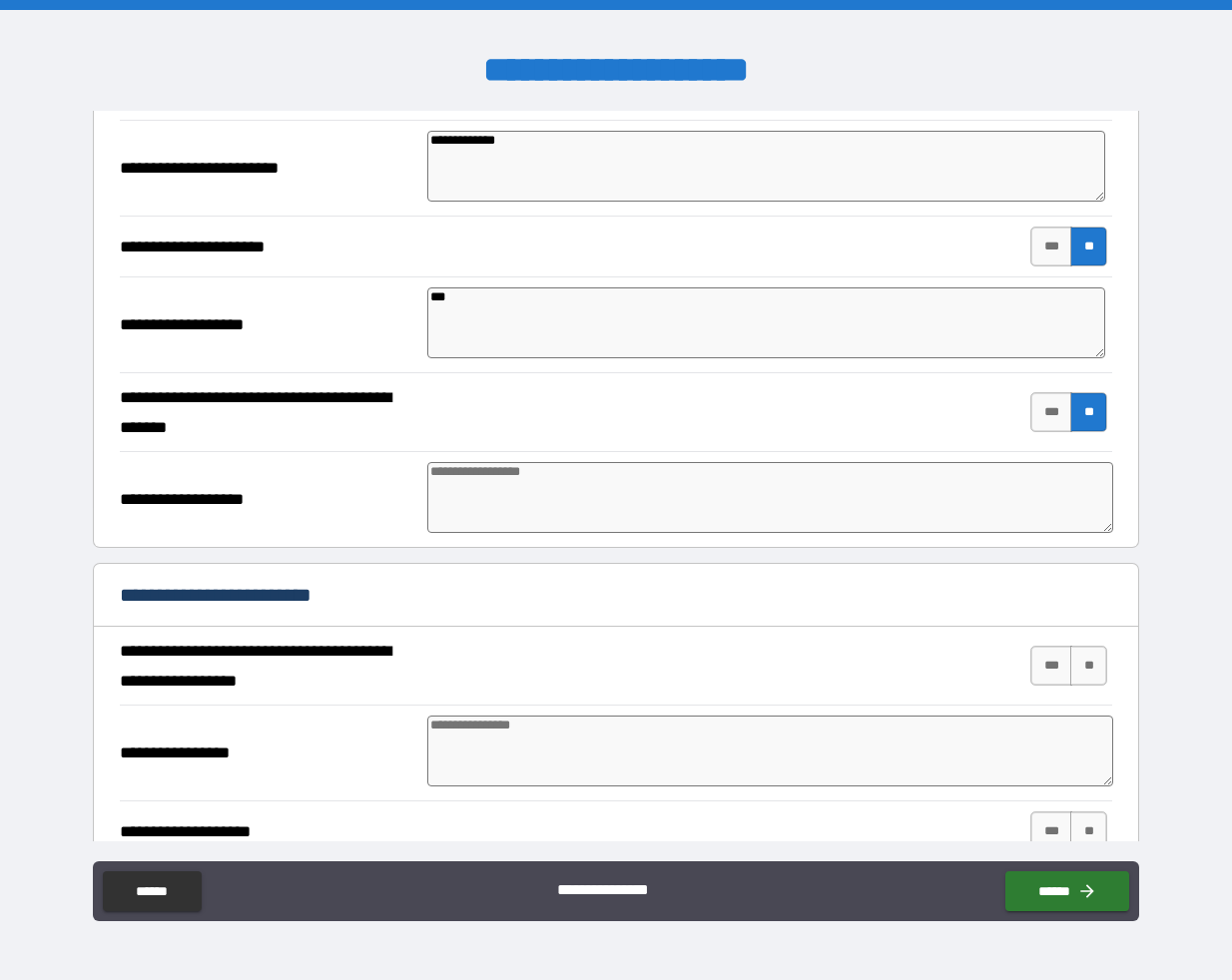 click at bounding box center [770, 497] 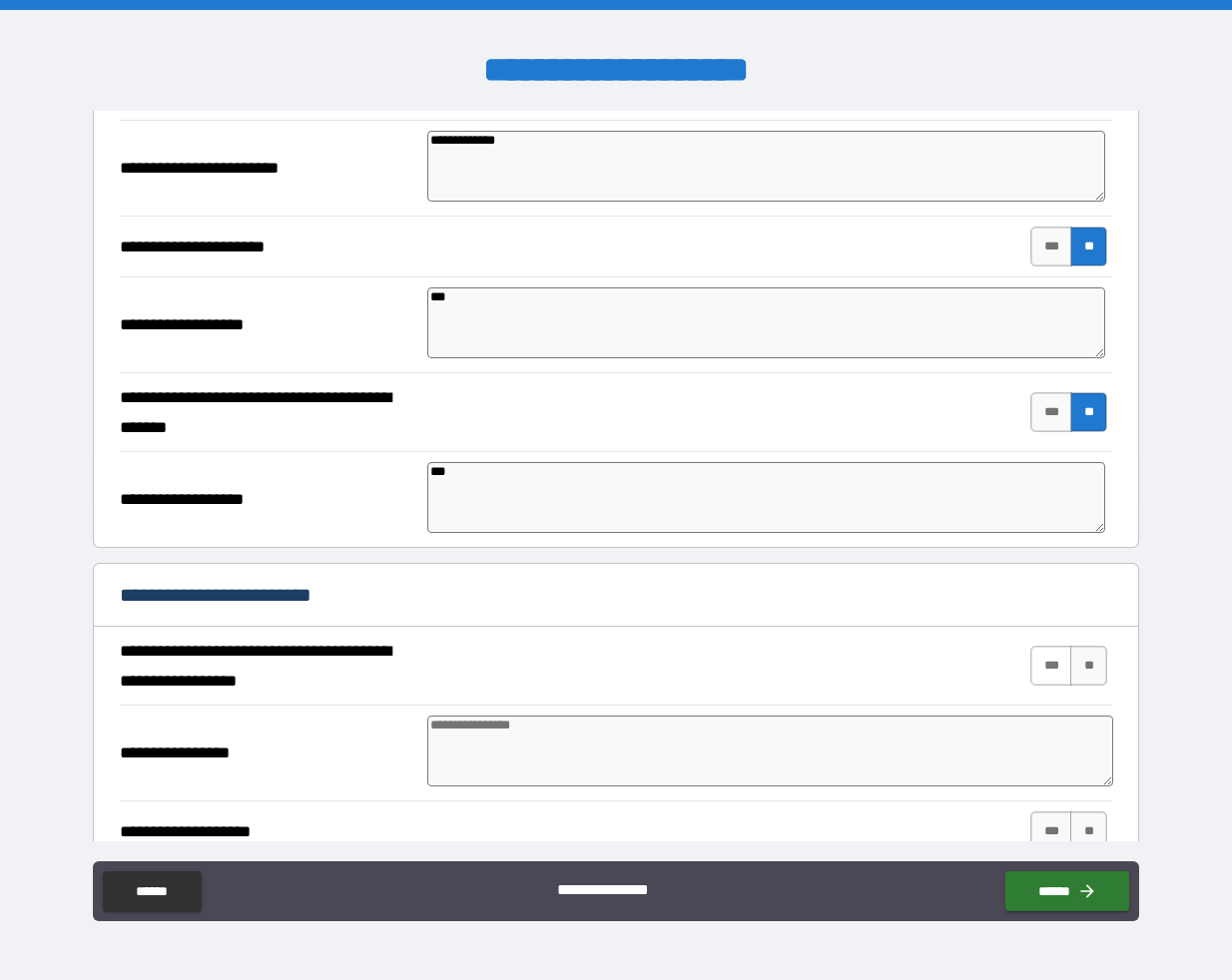 click on "***" at bounding box center (1051, 666) 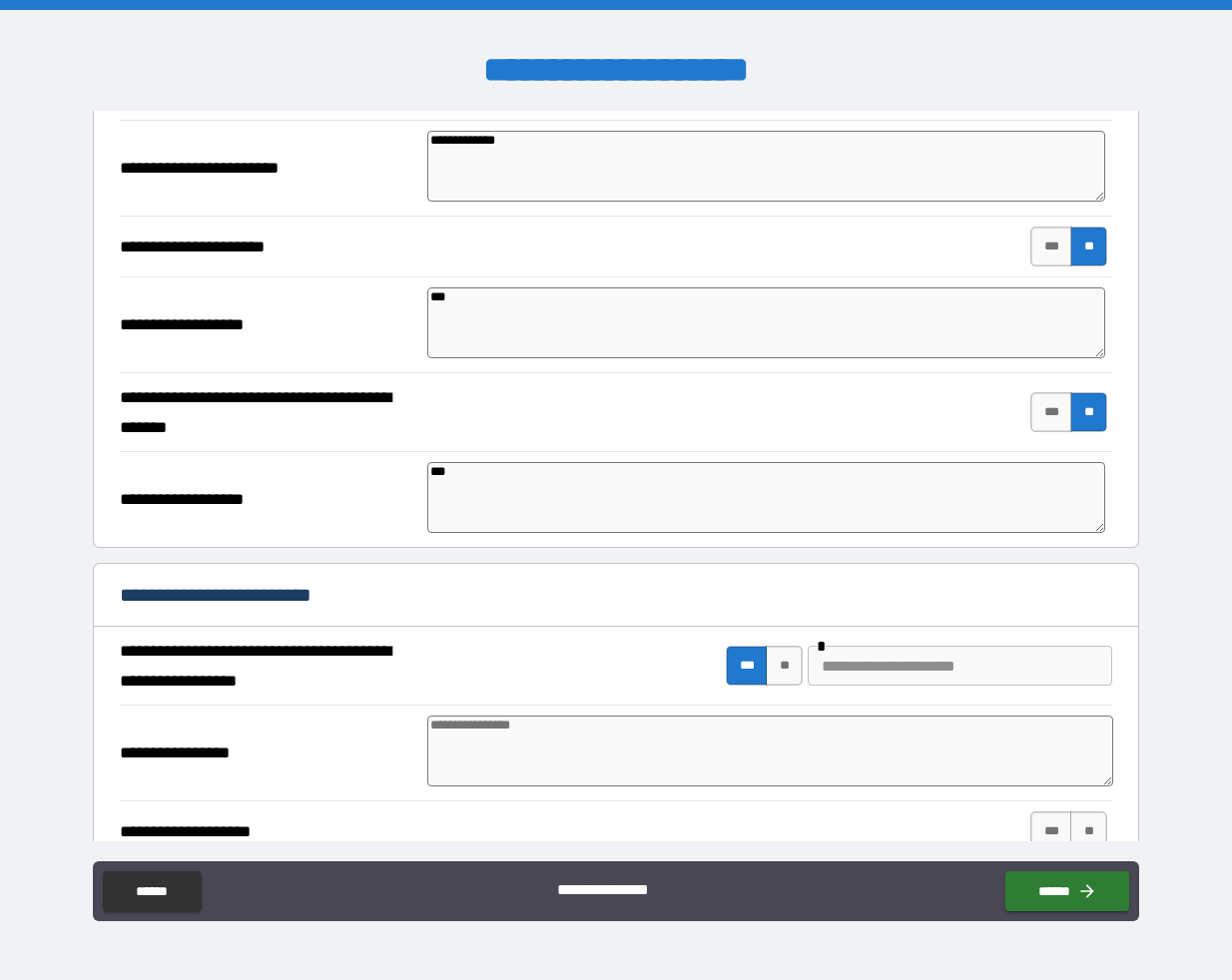 click at bounding box center [959, 666] 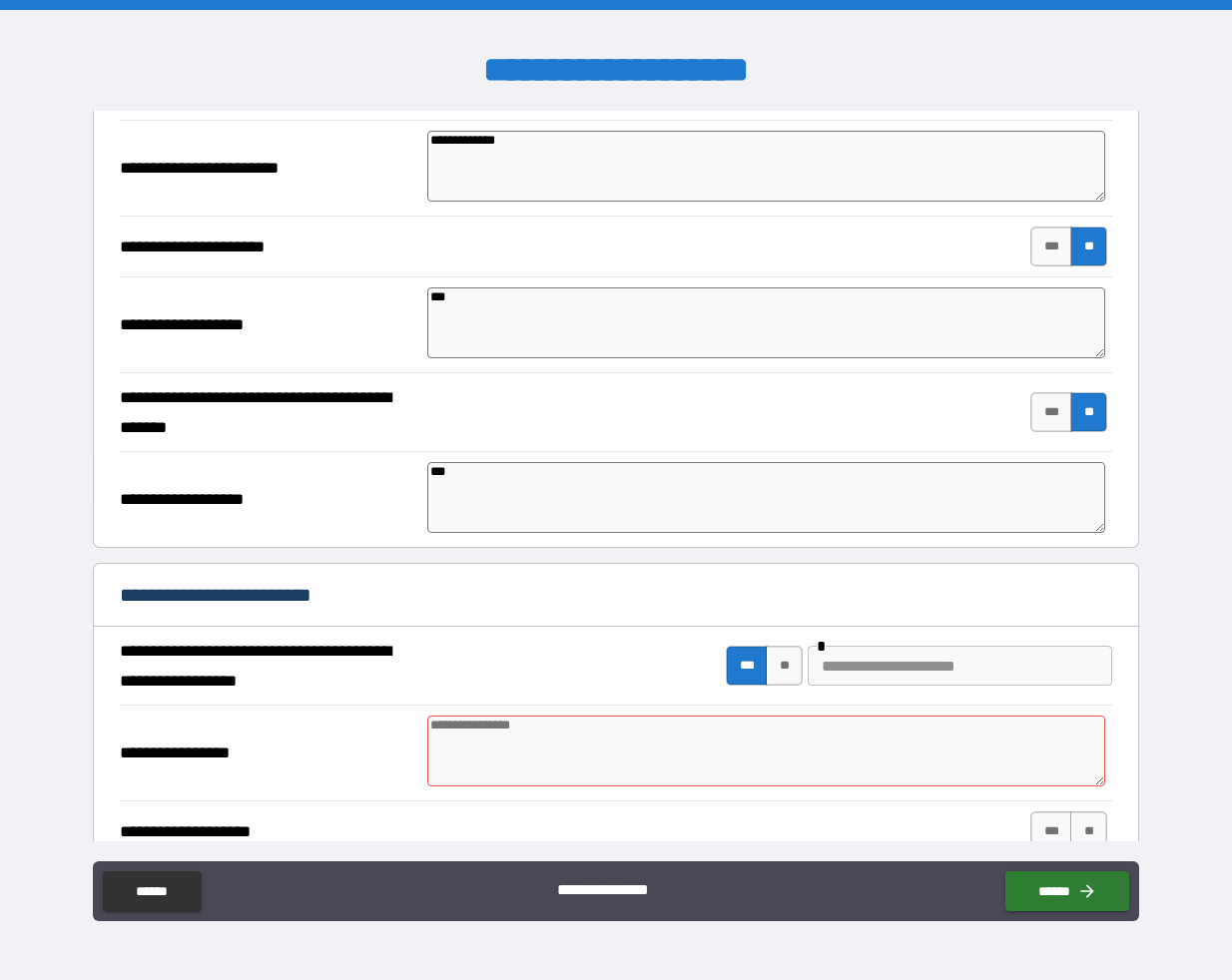 paste on "**********" 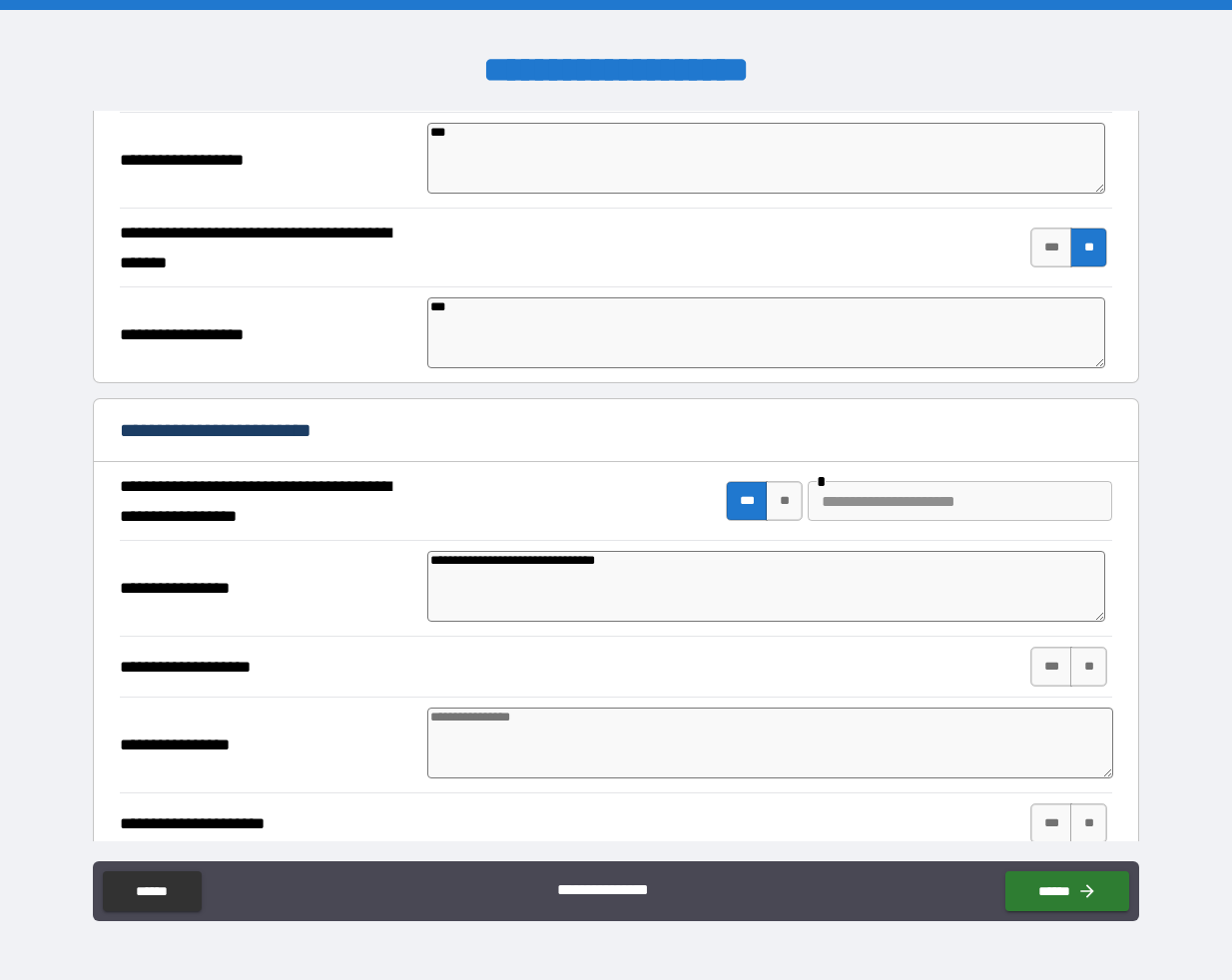 scroll, scrollTop: 2514, scrollLeft: 0, axis: vertical 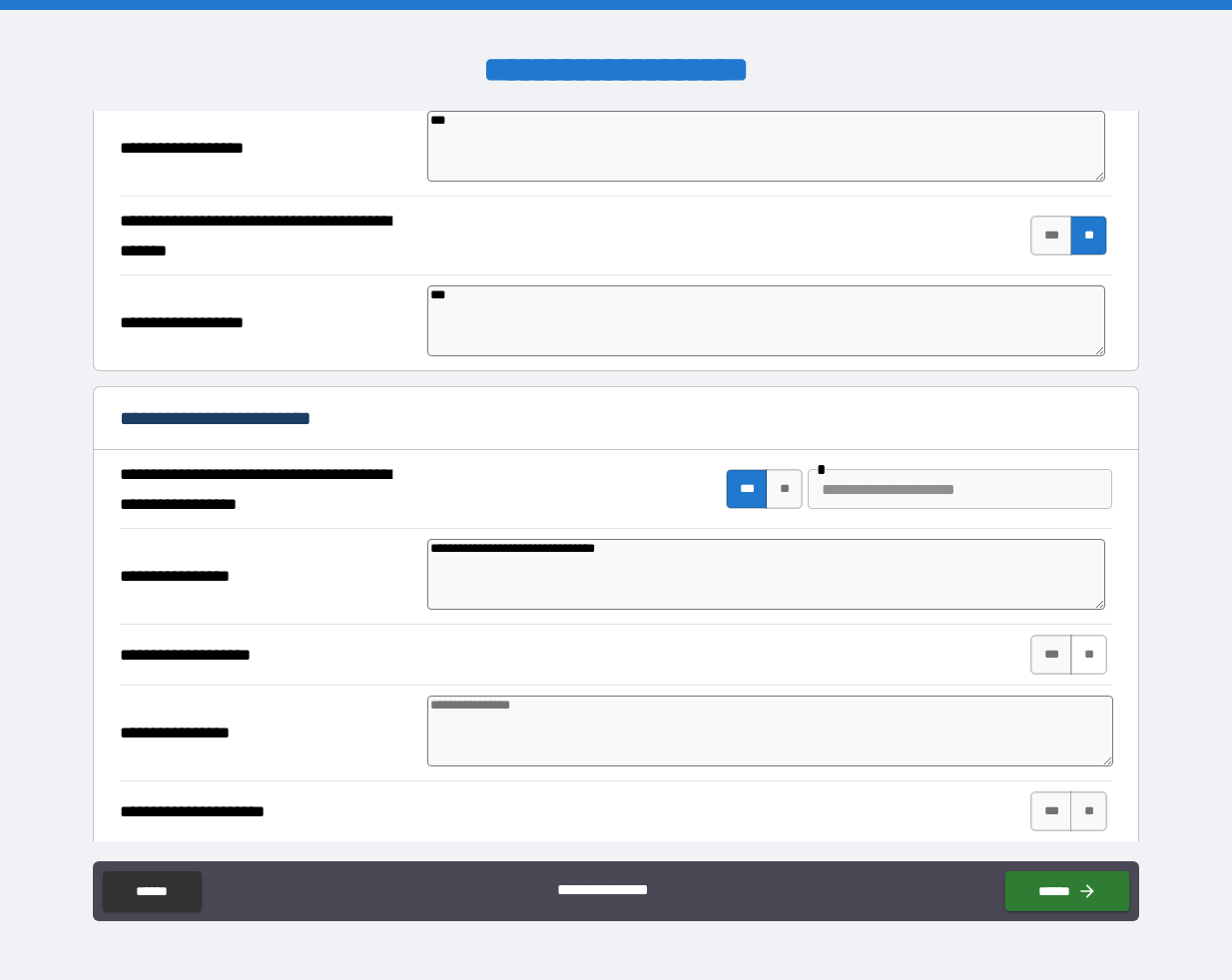 click on "**" at bounding box center [1088, 655] 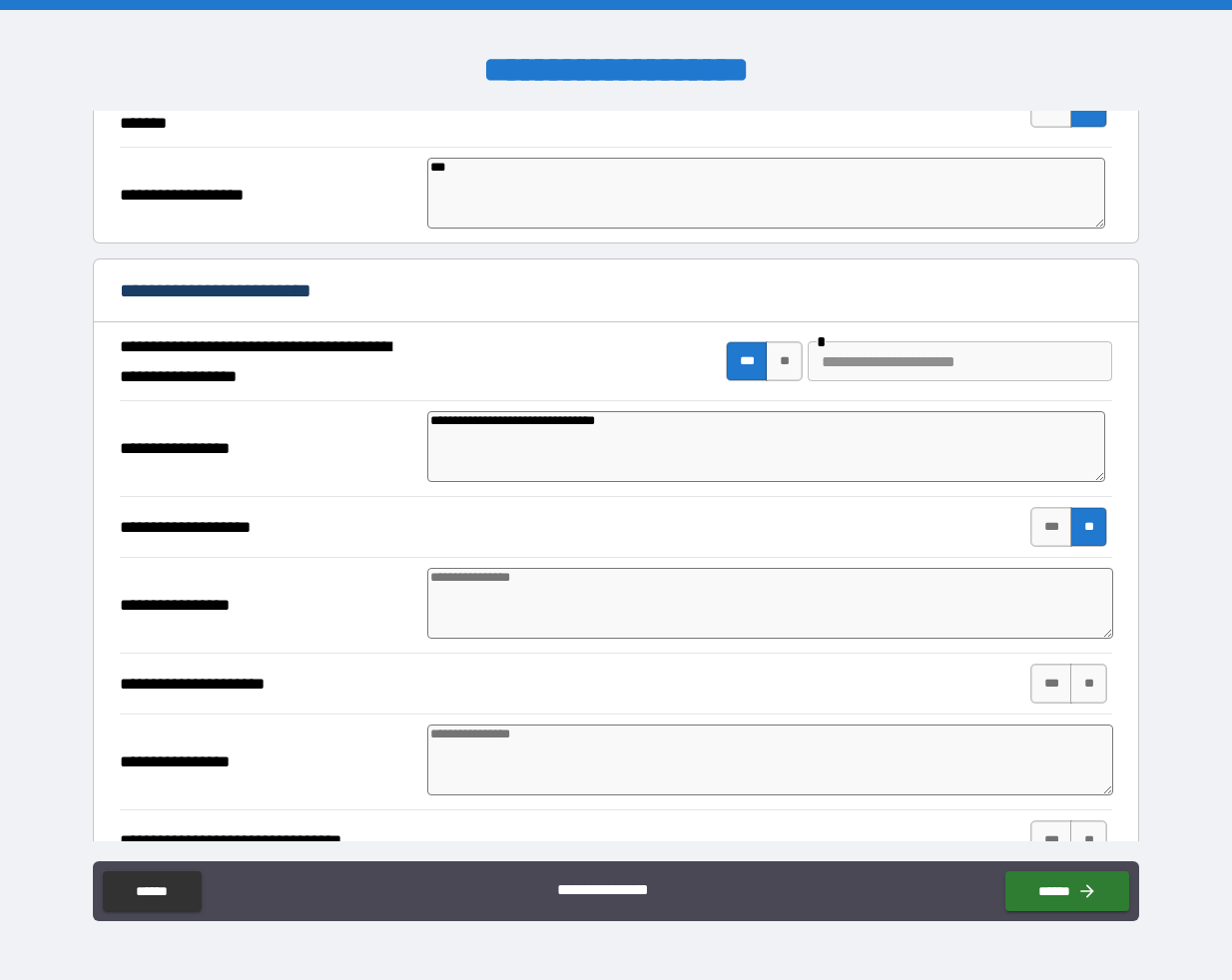 scroll, scrollTop: 2646, scrollLeft: 0, axis: vertical 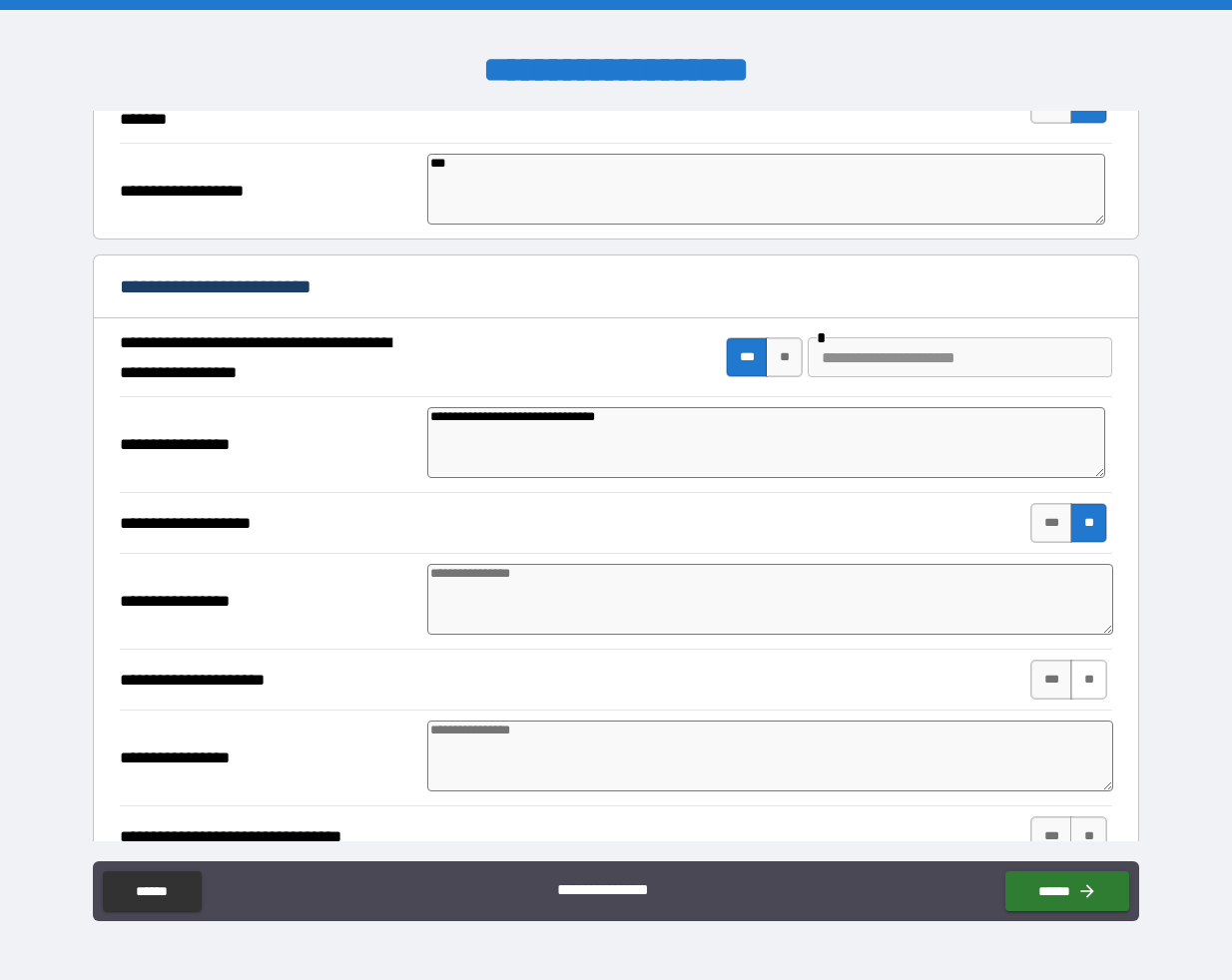 click on "**" at bounding box center (1088, 680) 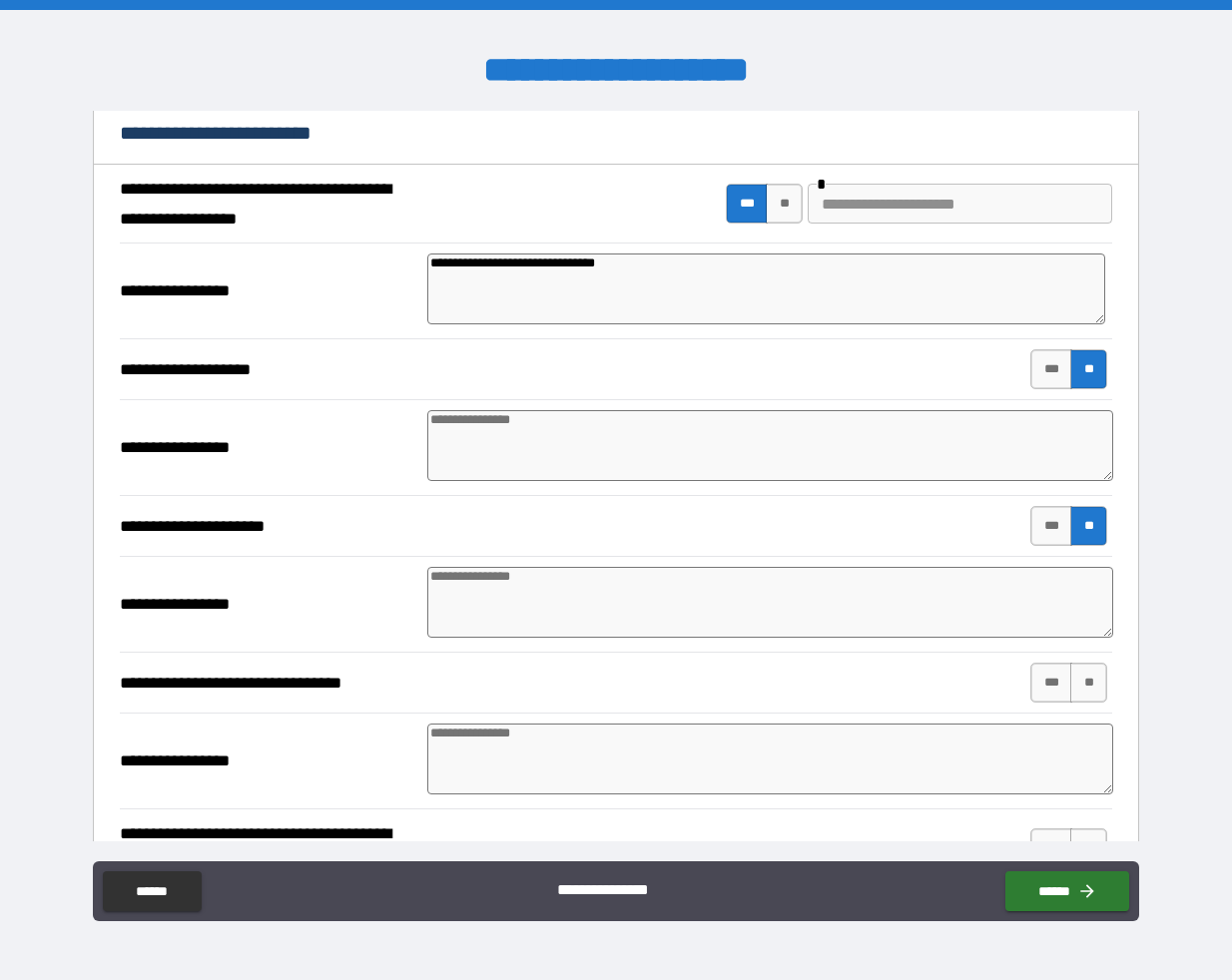 scroll, scrollTop: 2800, scrollLeft: 0, axis: vertical 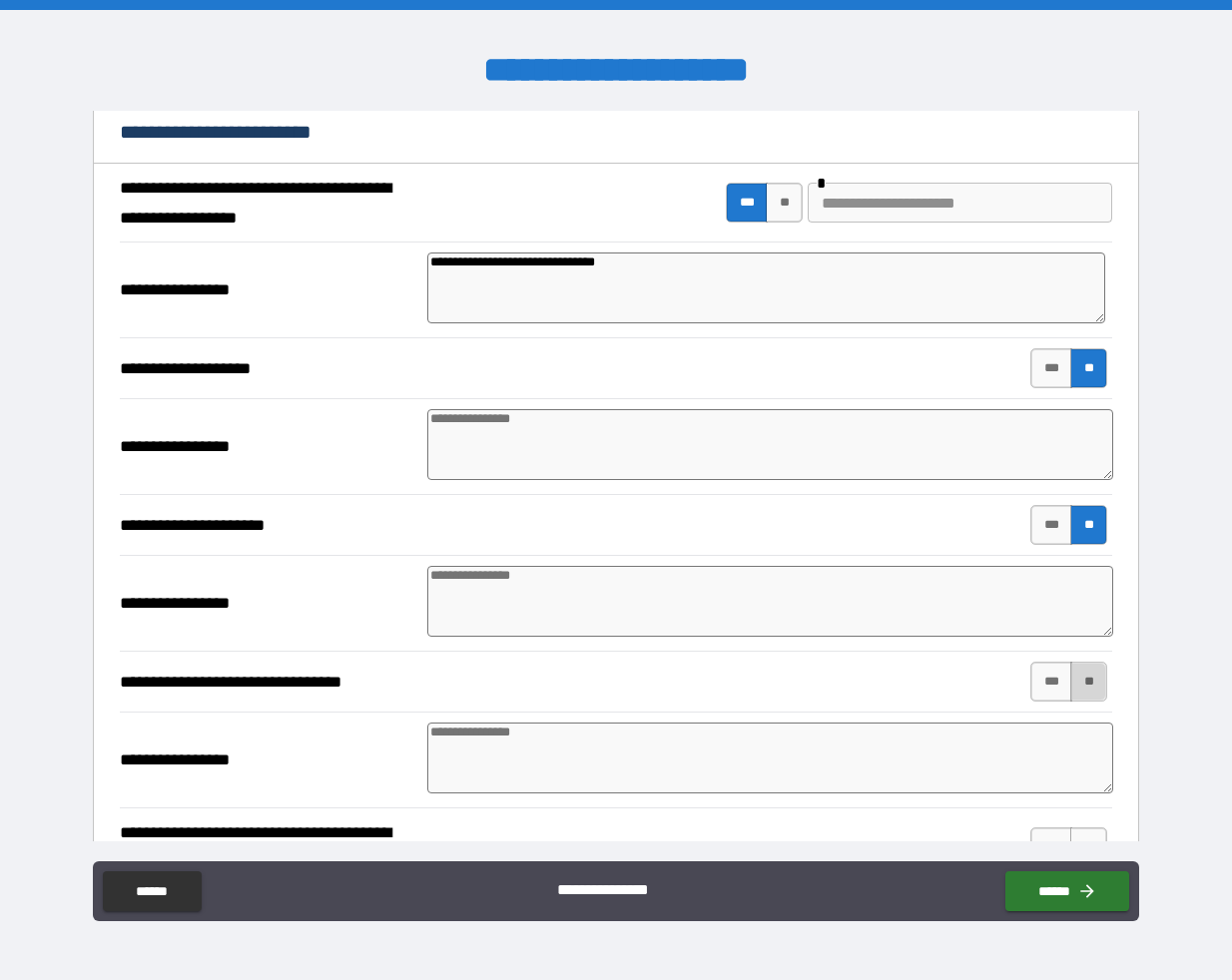 click on "**" at bounding box center (1088, 682) 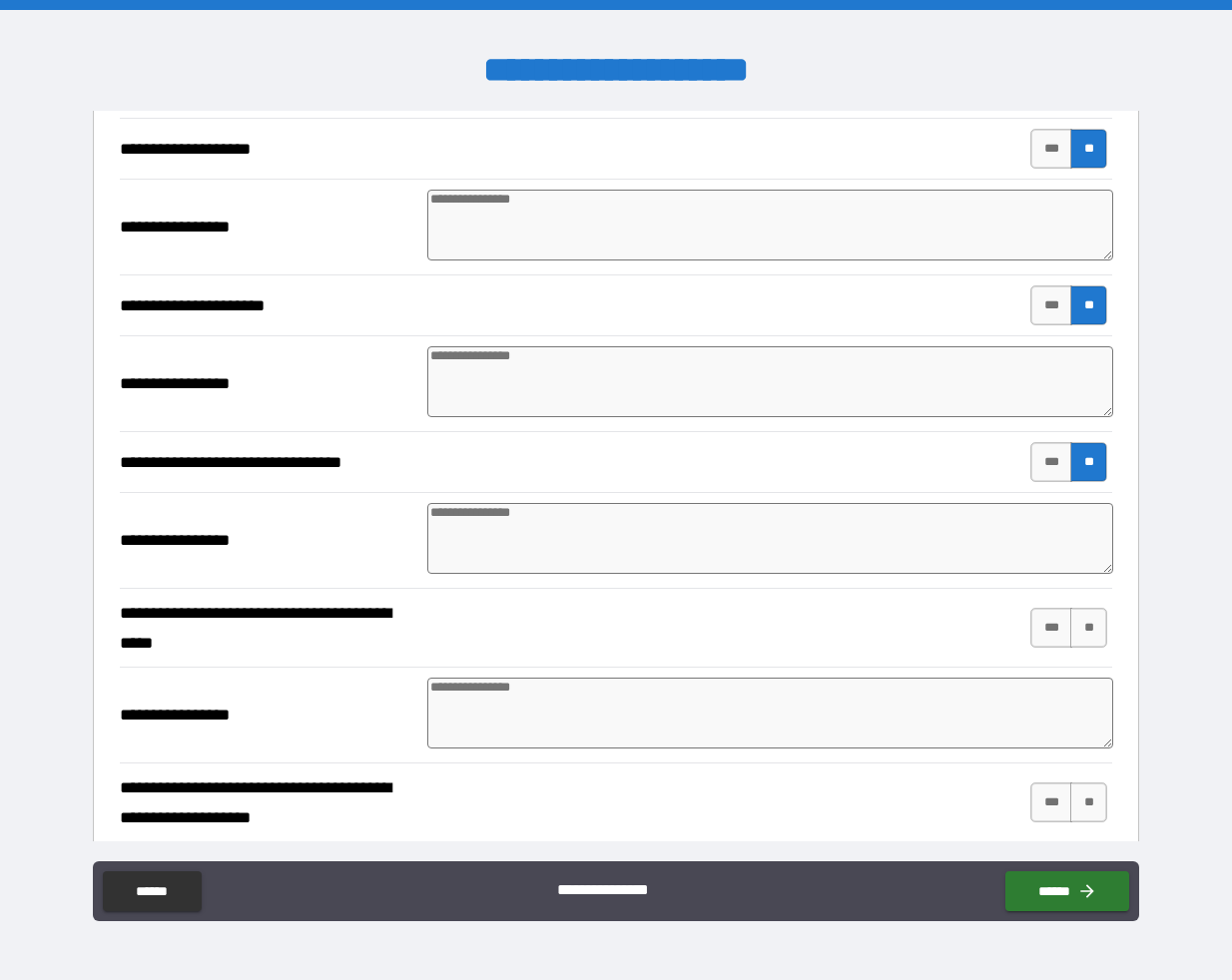 scroll, scrollTop: 3023, scrollLeft: 0, axis: vertical 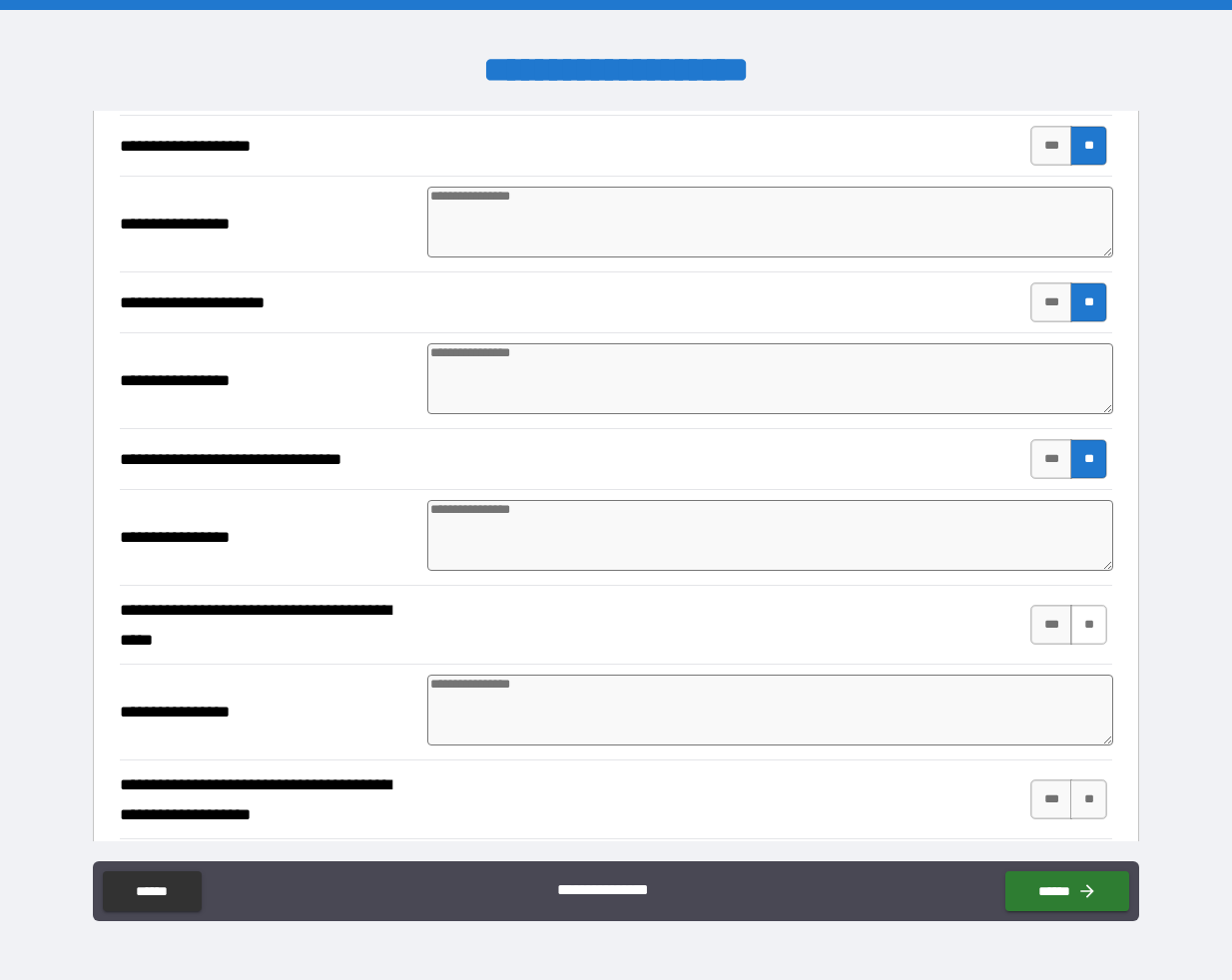 click on "**" at bounding box center (1088, 625) 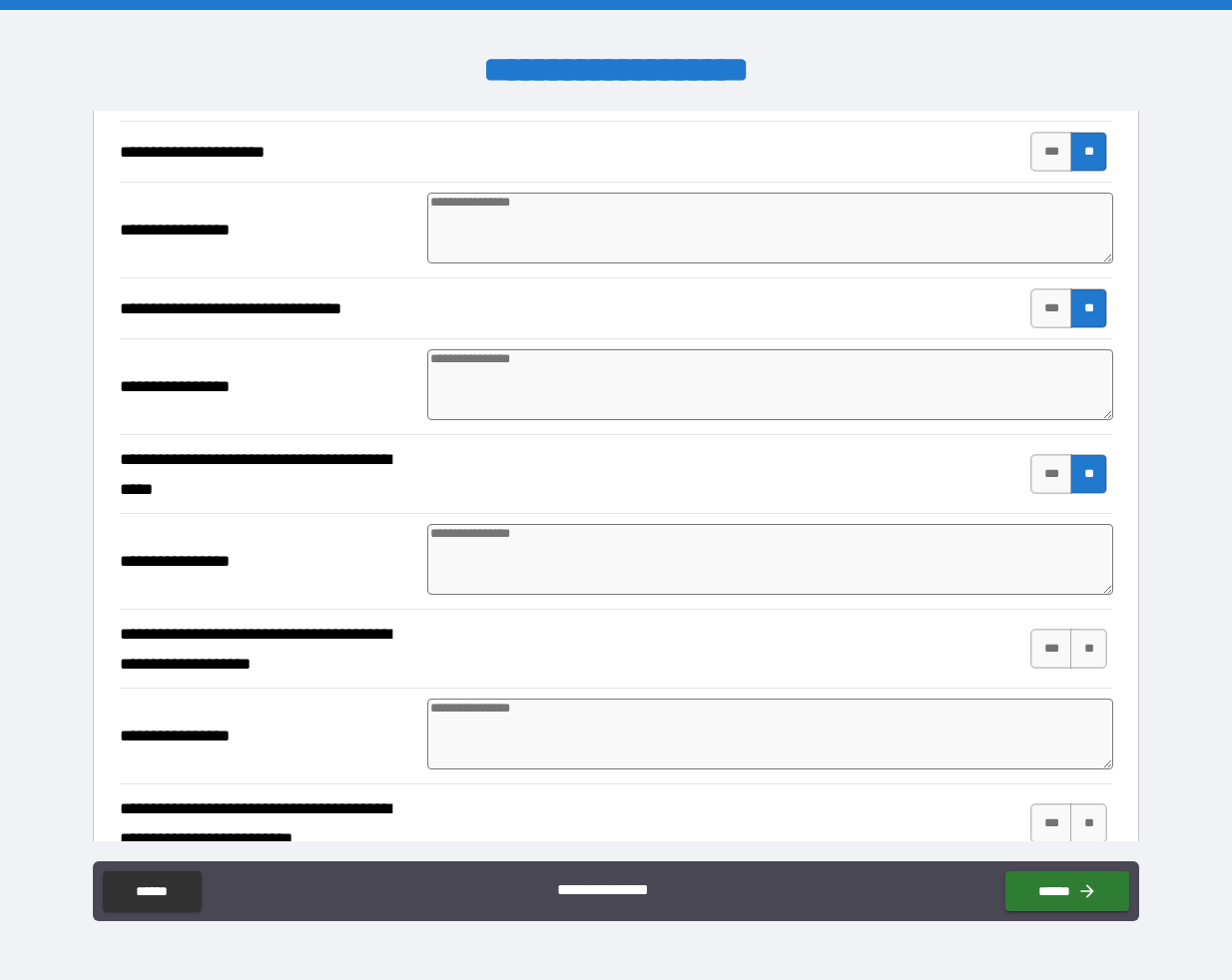 scroll, scrollTop: 3175, scrollLeft: 0, axis: vertical 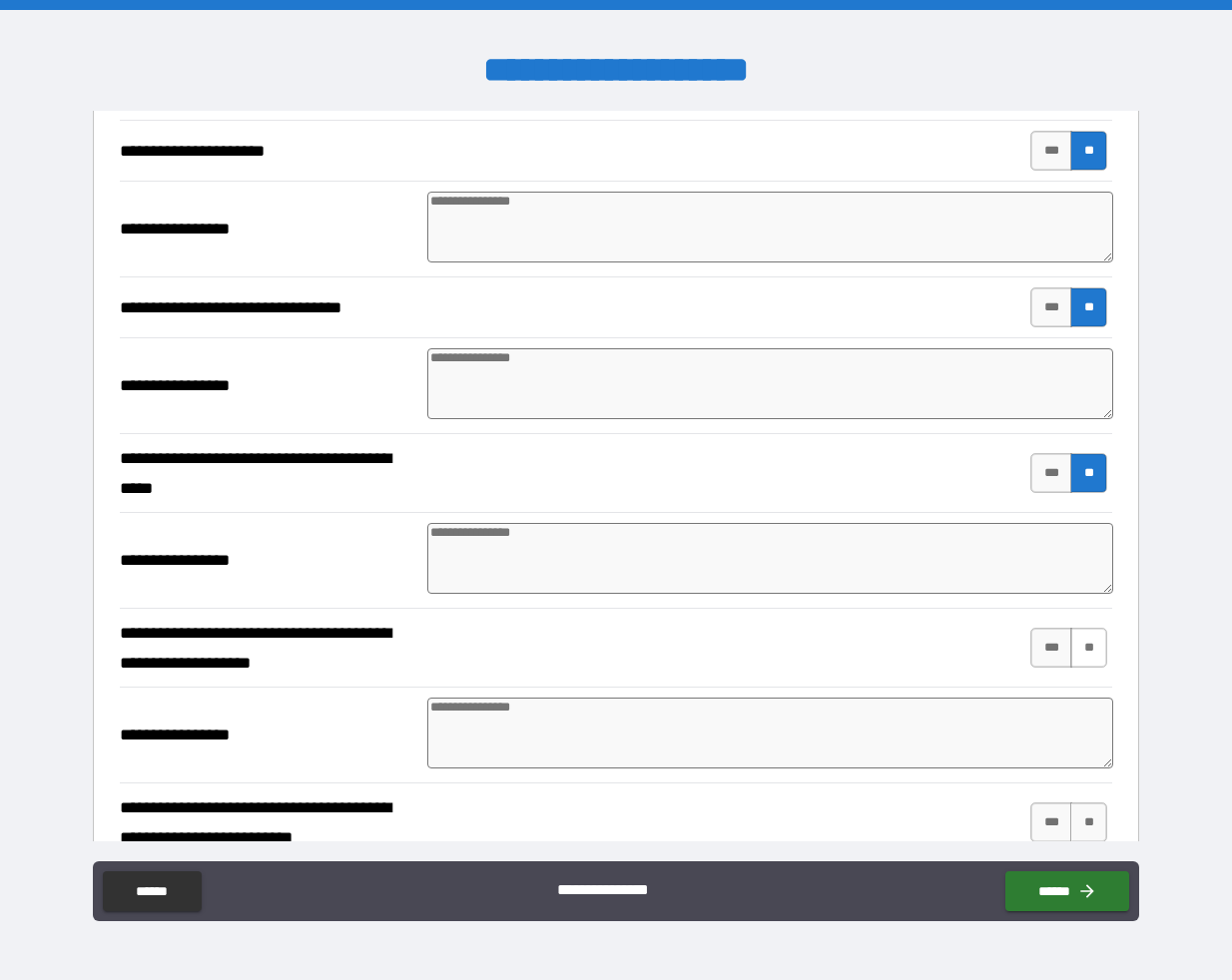 click on "**" at bounding box center (1088, 648) 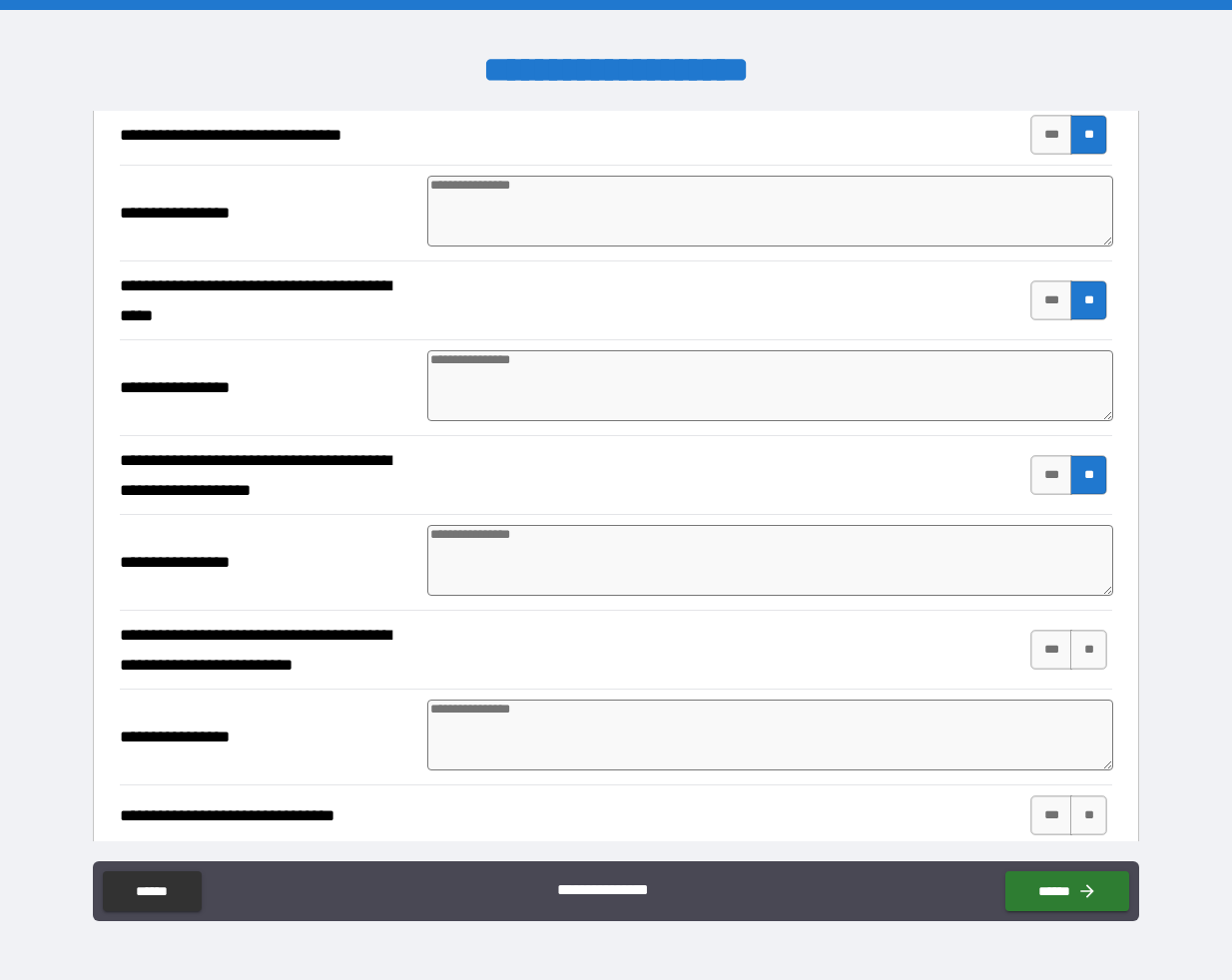 scroll, scrollTop: 3350, scrollLeft: 0, axis: vertical 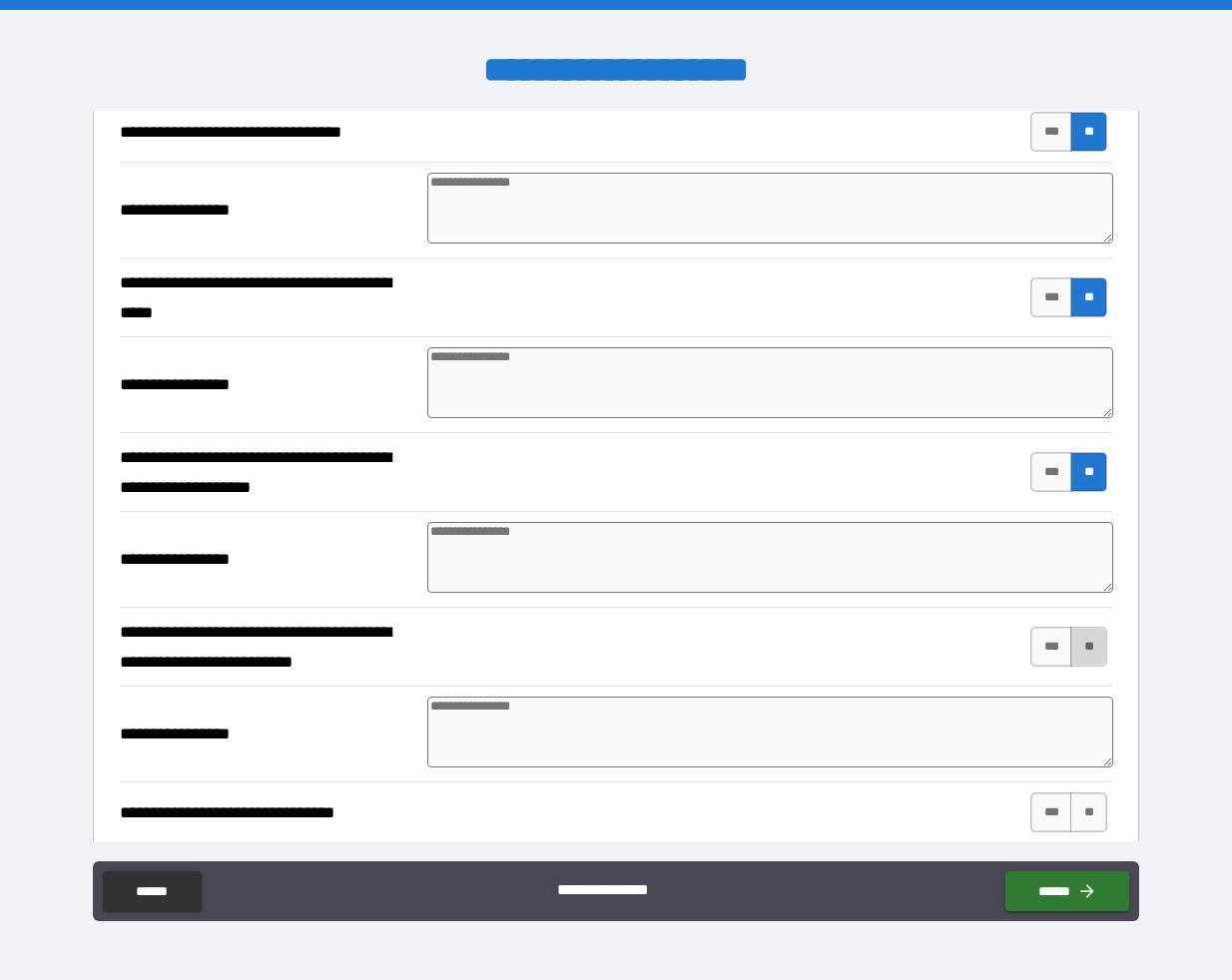 click on "**" at bounding box center [1088, 647] 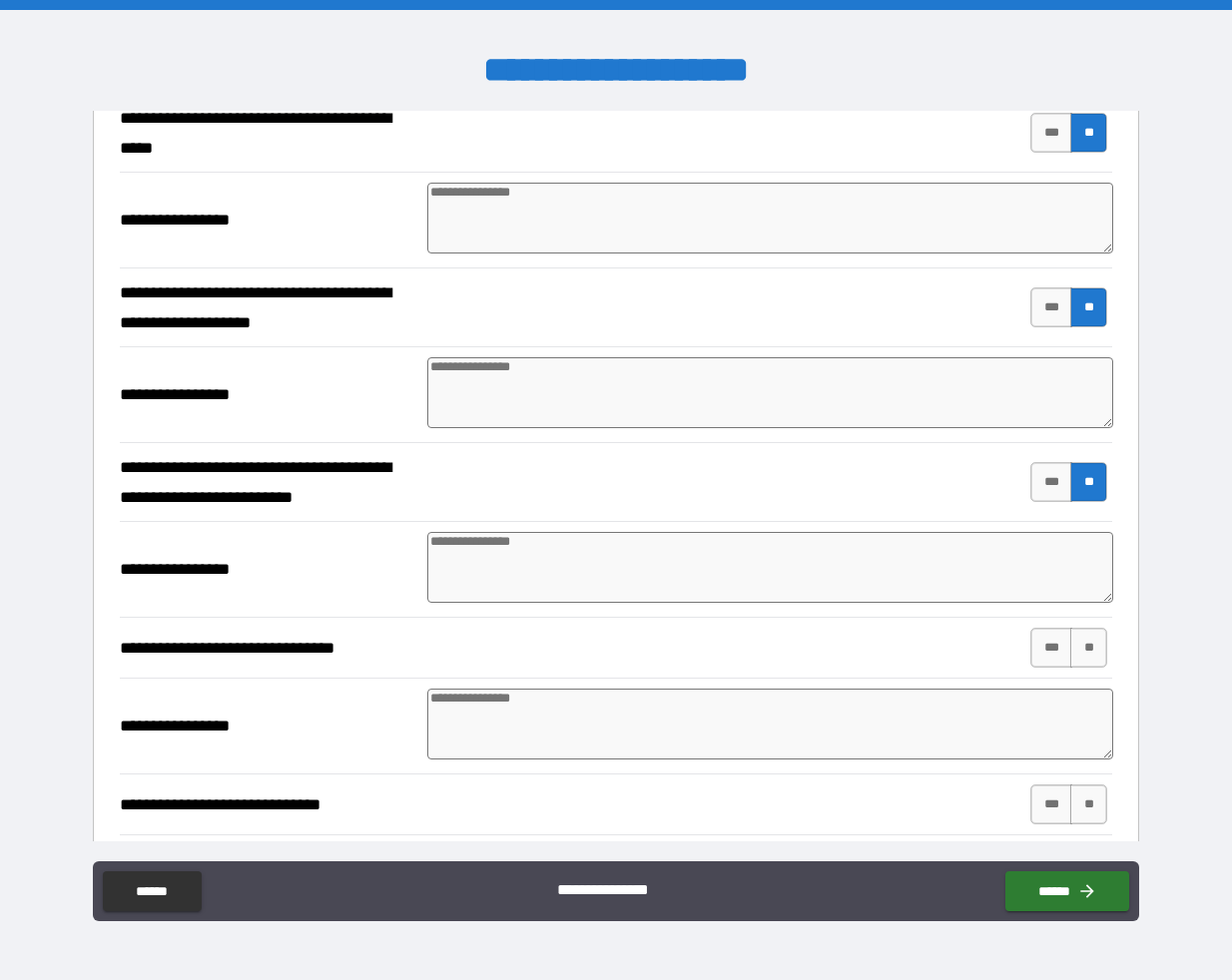 scroll, scrollTop: 3518, scrollLeft: 0, axis: vertical 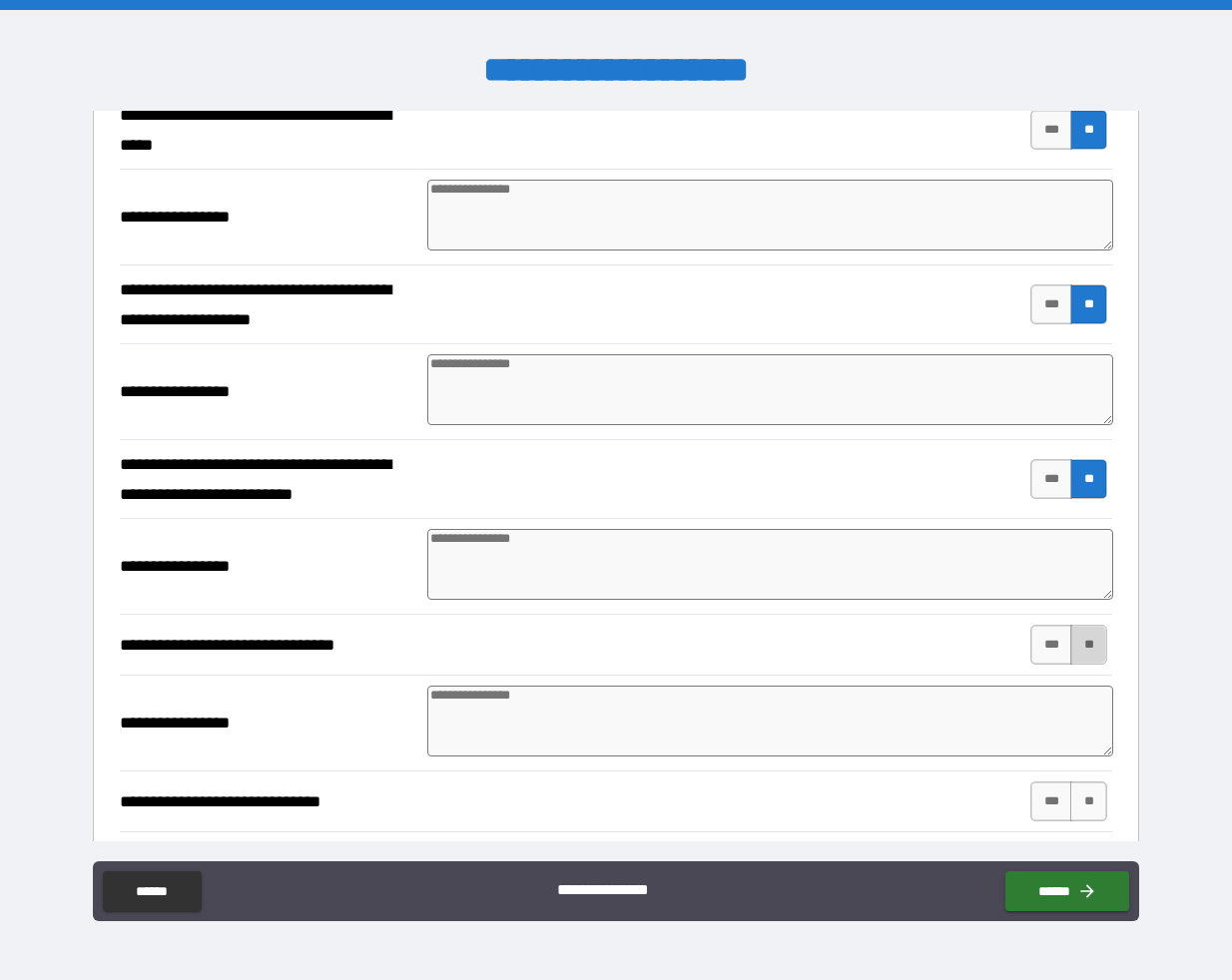click on "**" at bounding box center [1088, 645] 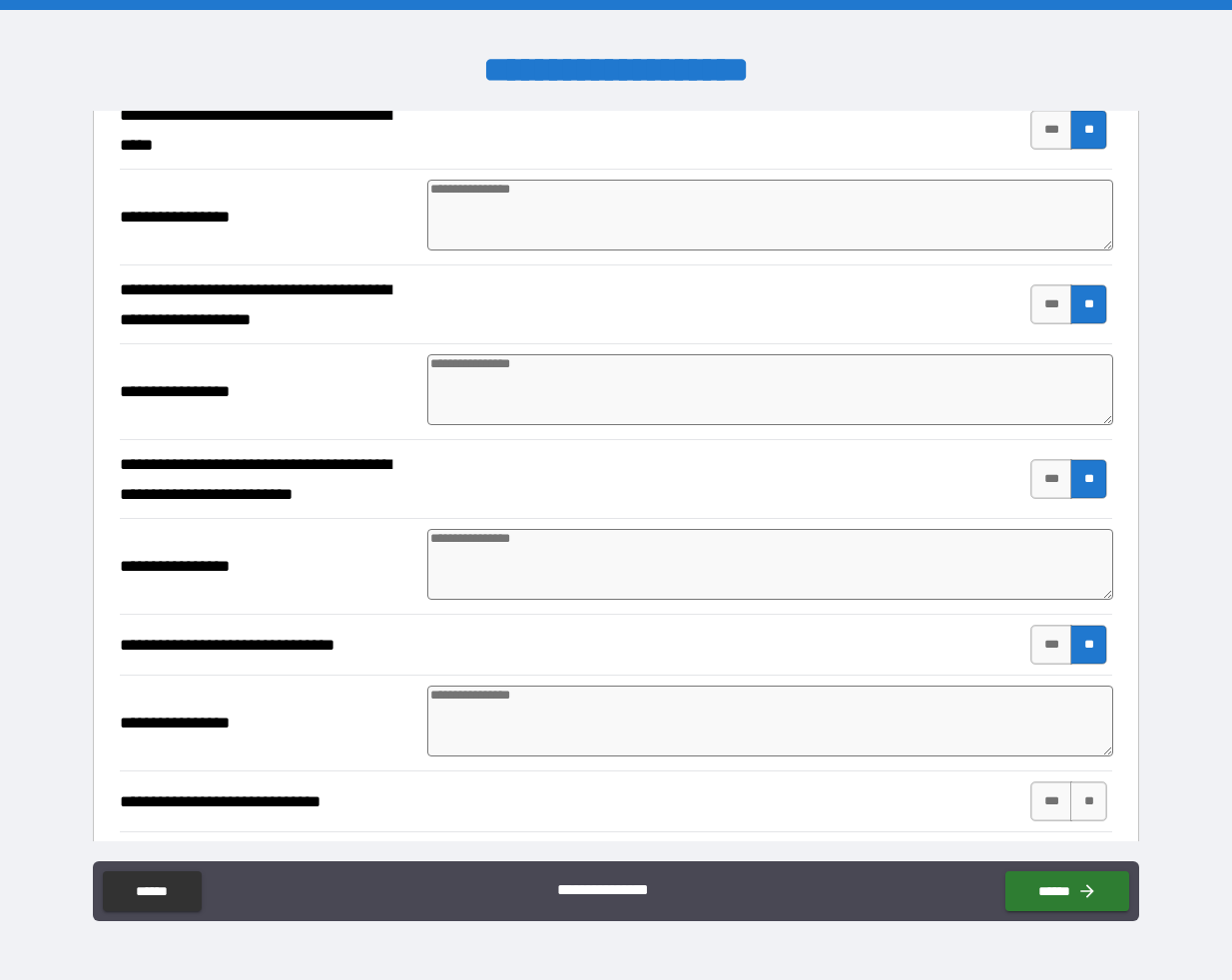 scroll, scrollTop: 3621, scrollLeft: 0, axis: vertical 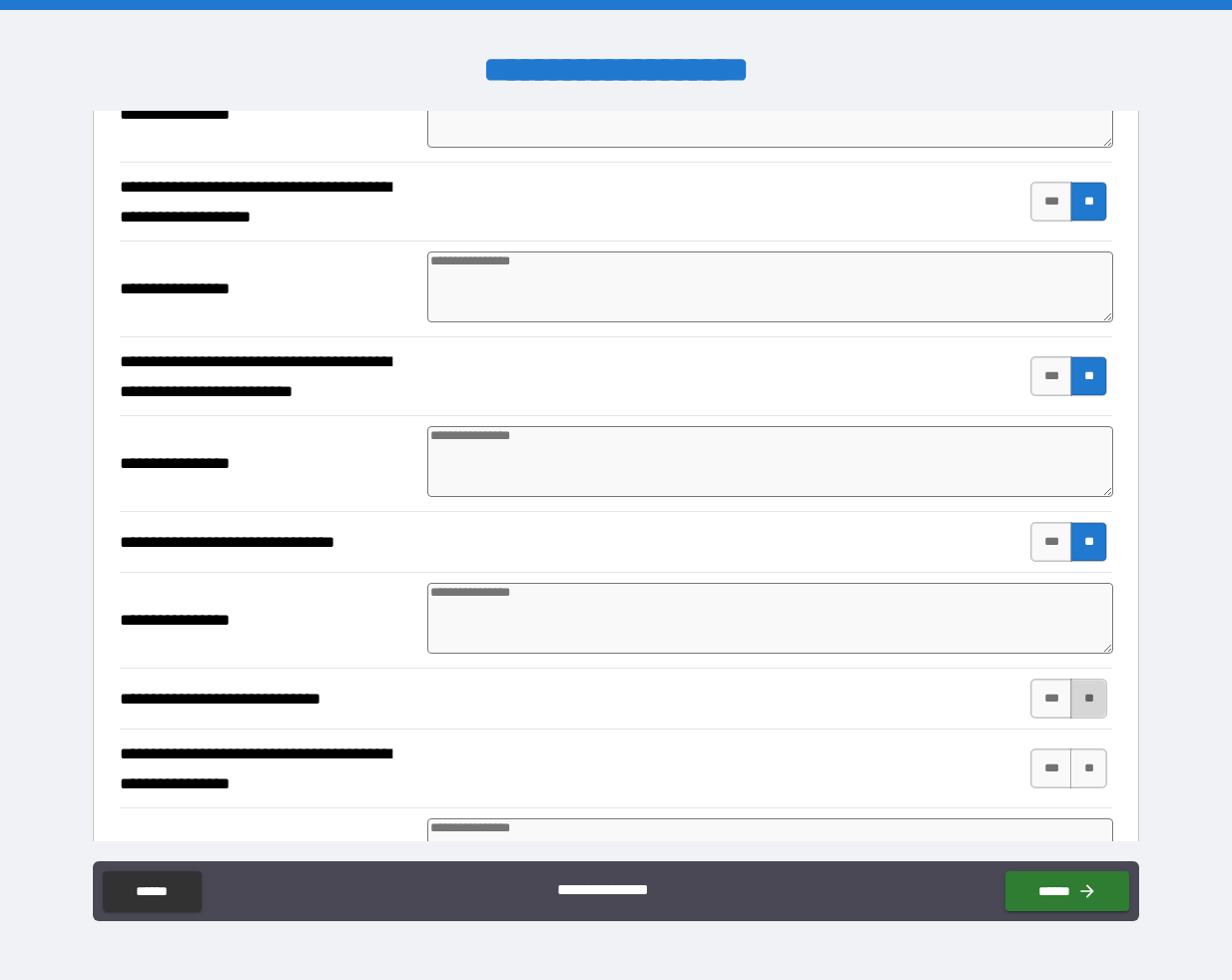 click on "**" at bounding box center (1088, 699) 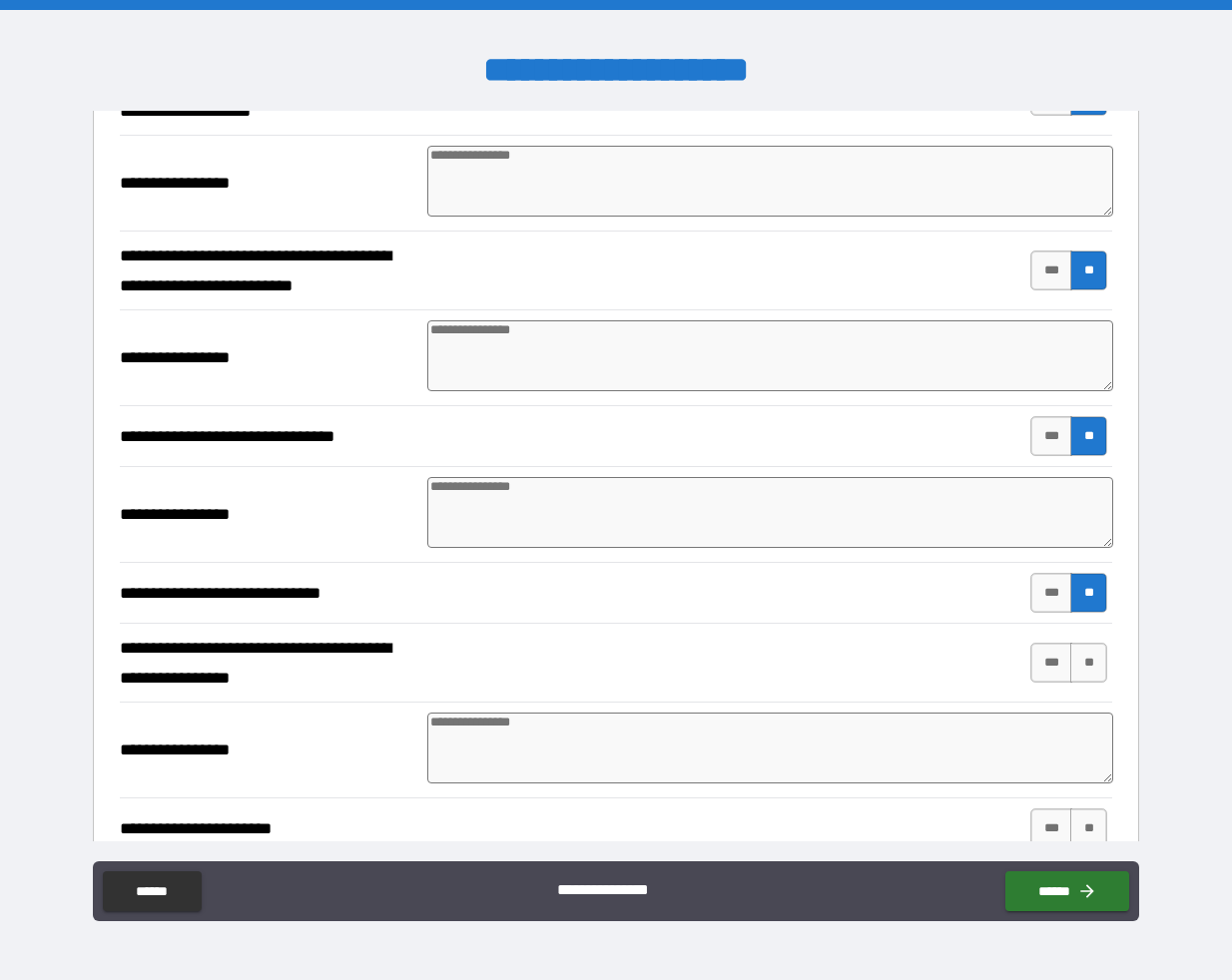 scroll, scrollTop: 3732, scrollLeft: 0, axis: vertical 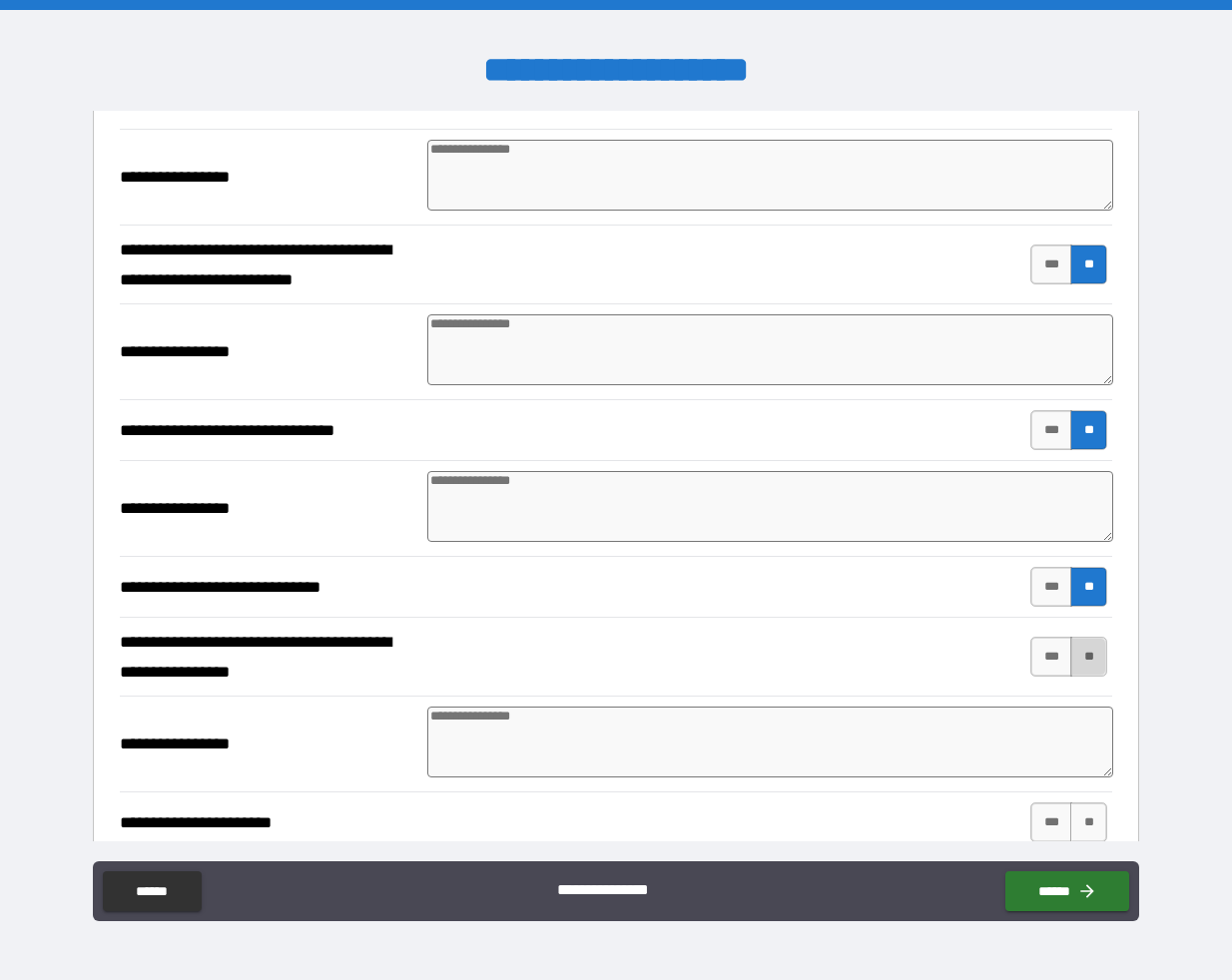 click on "**" at bounding box center (1088, 657) 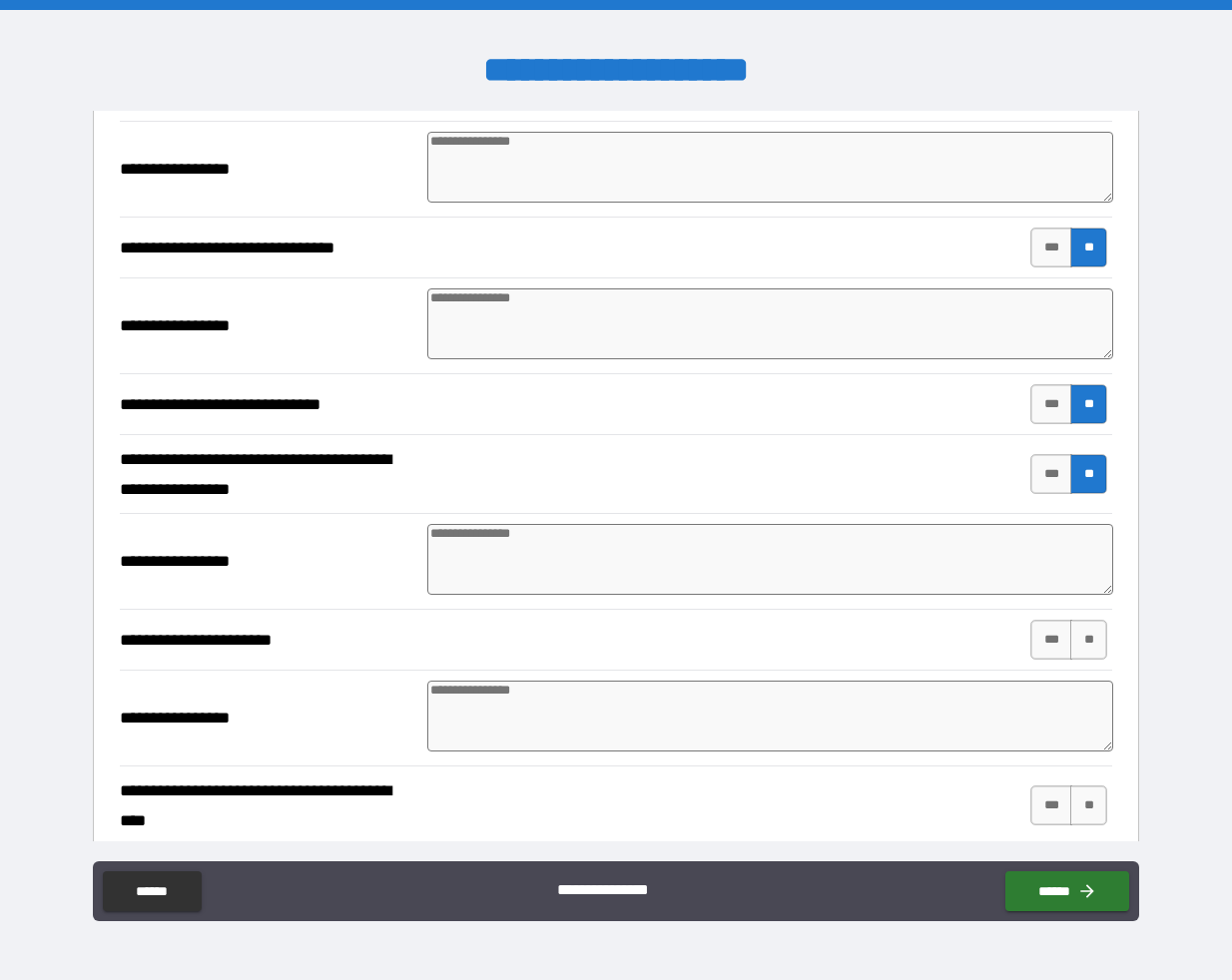 scroll, scrollTop: 3924, scrollLeft: 0, axis: vertical 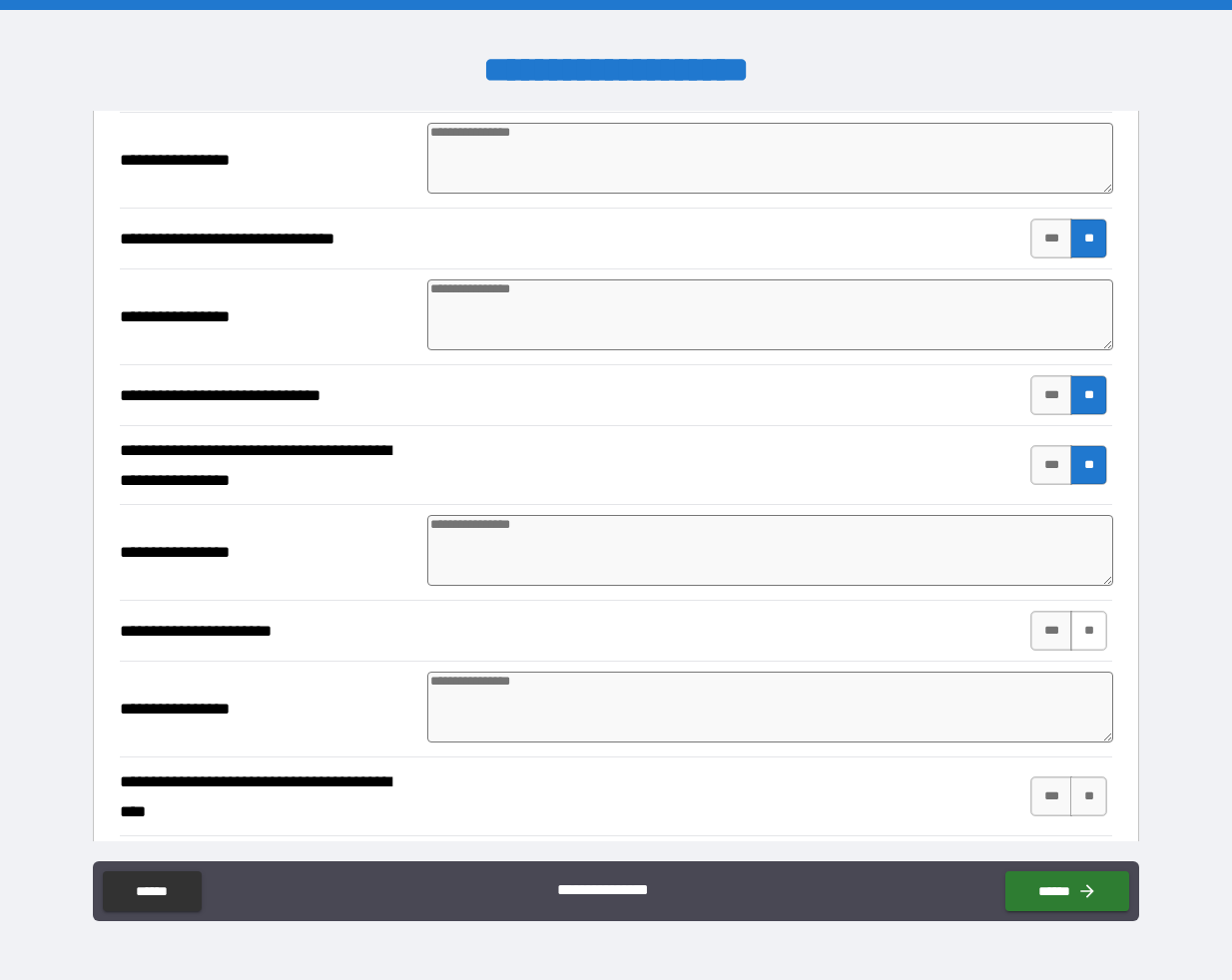 click on "**" at bounding box center [1088, 631] 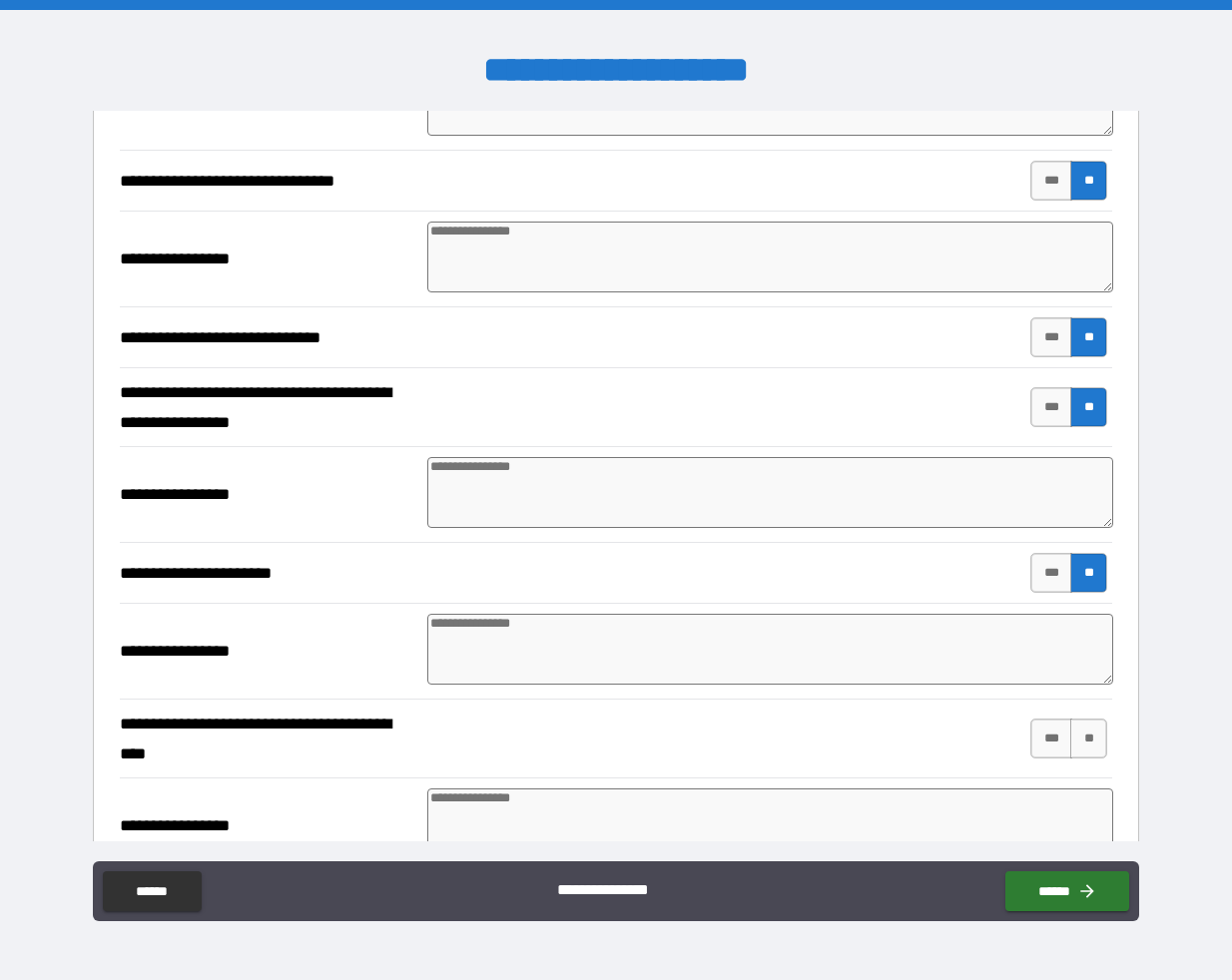 scroll, scrollTop: 4030, scrollLeft: 0, axis: vertical 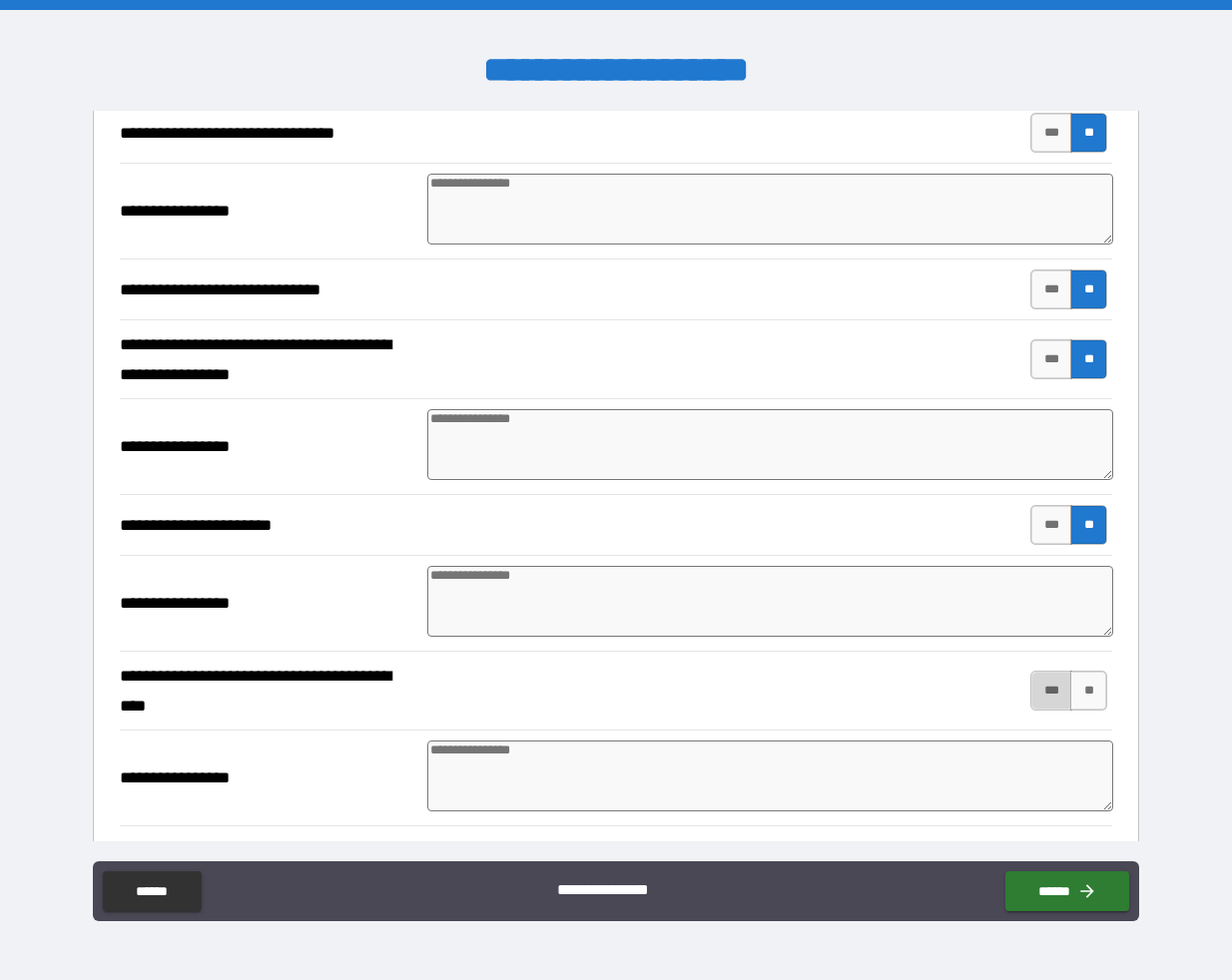 click on "***" at bounding box center [1051, 691] 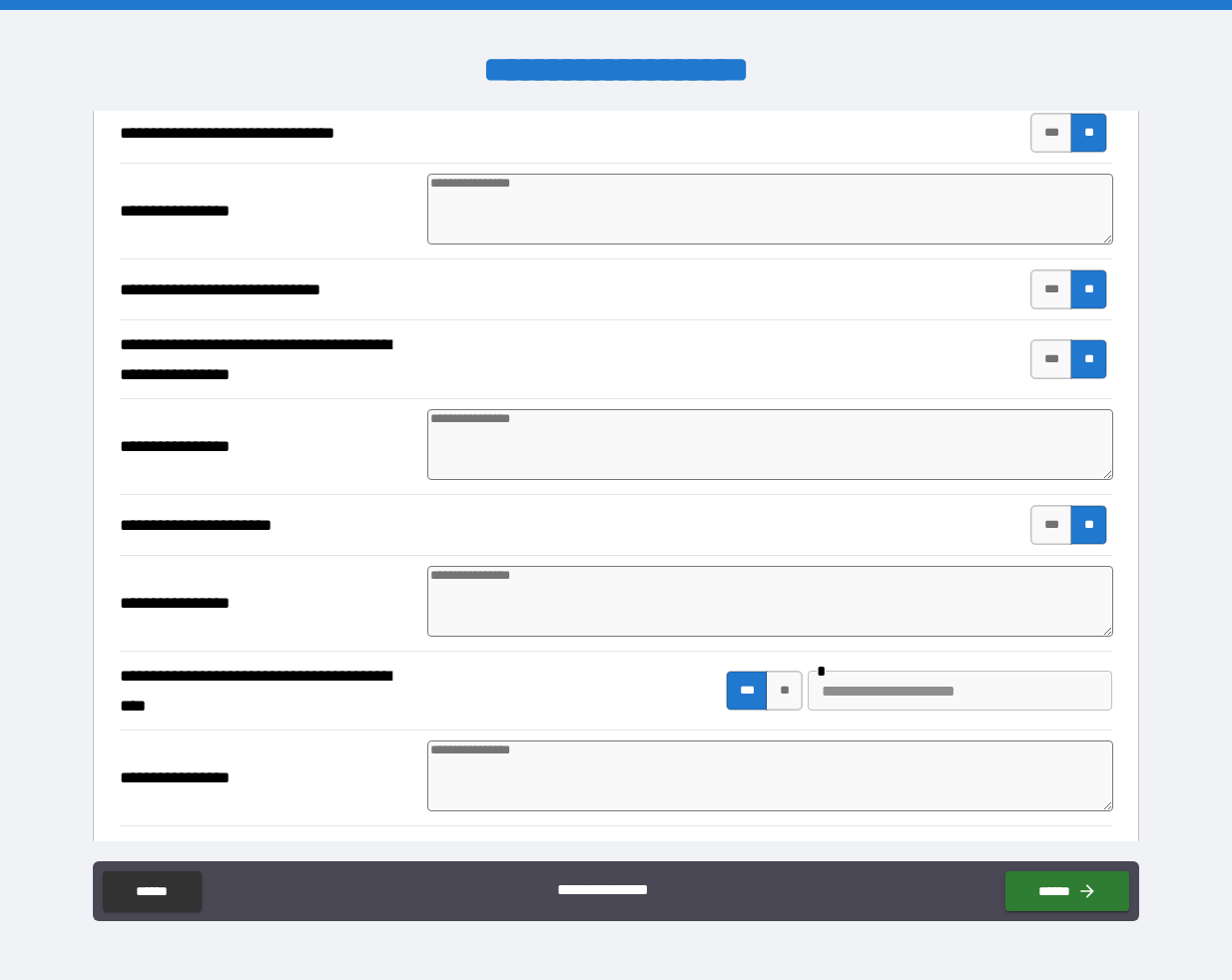 click at bounding box center [770, 775] 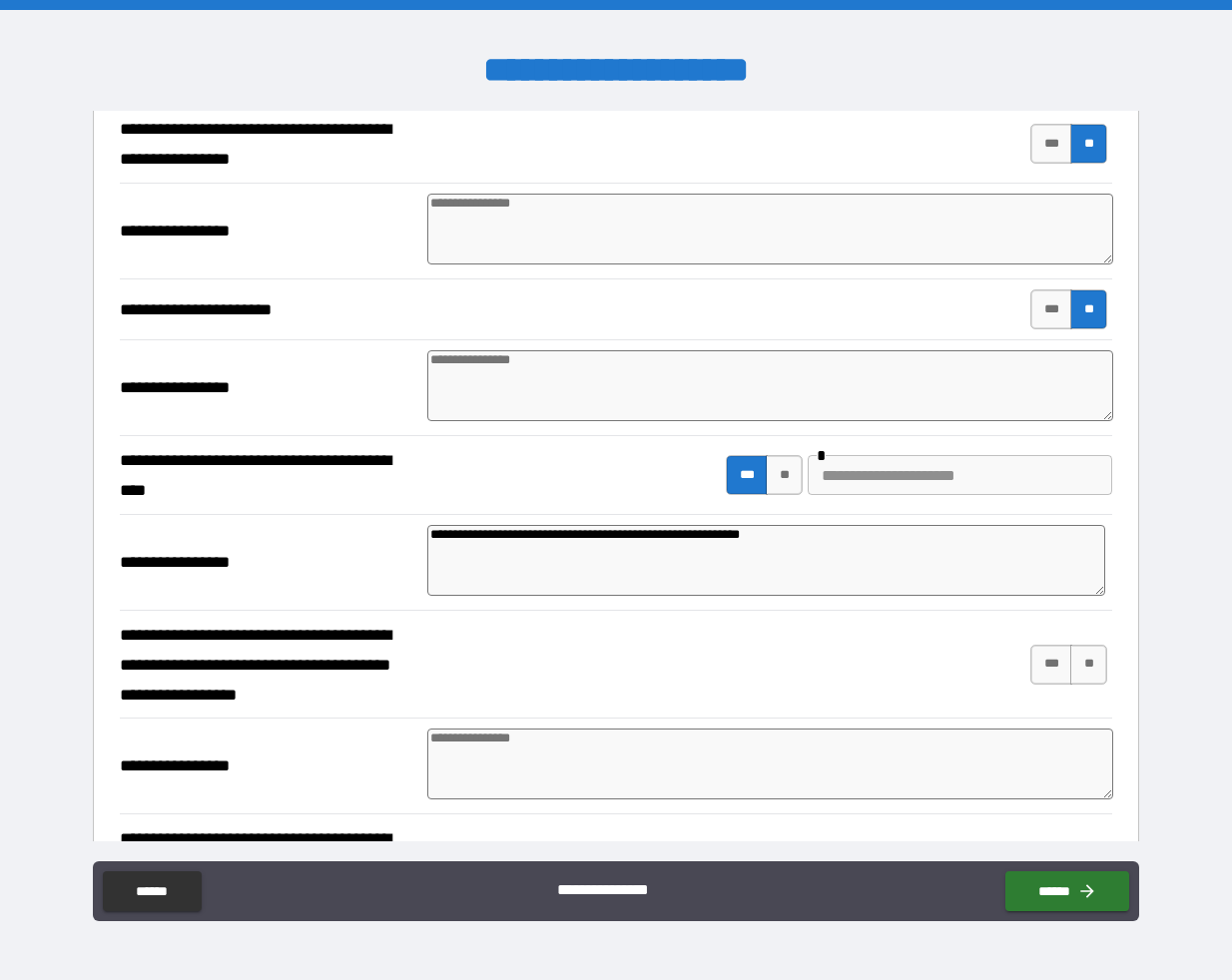 scroll, scrollTop: 4247, scrollLeft: 0, axis: vertical 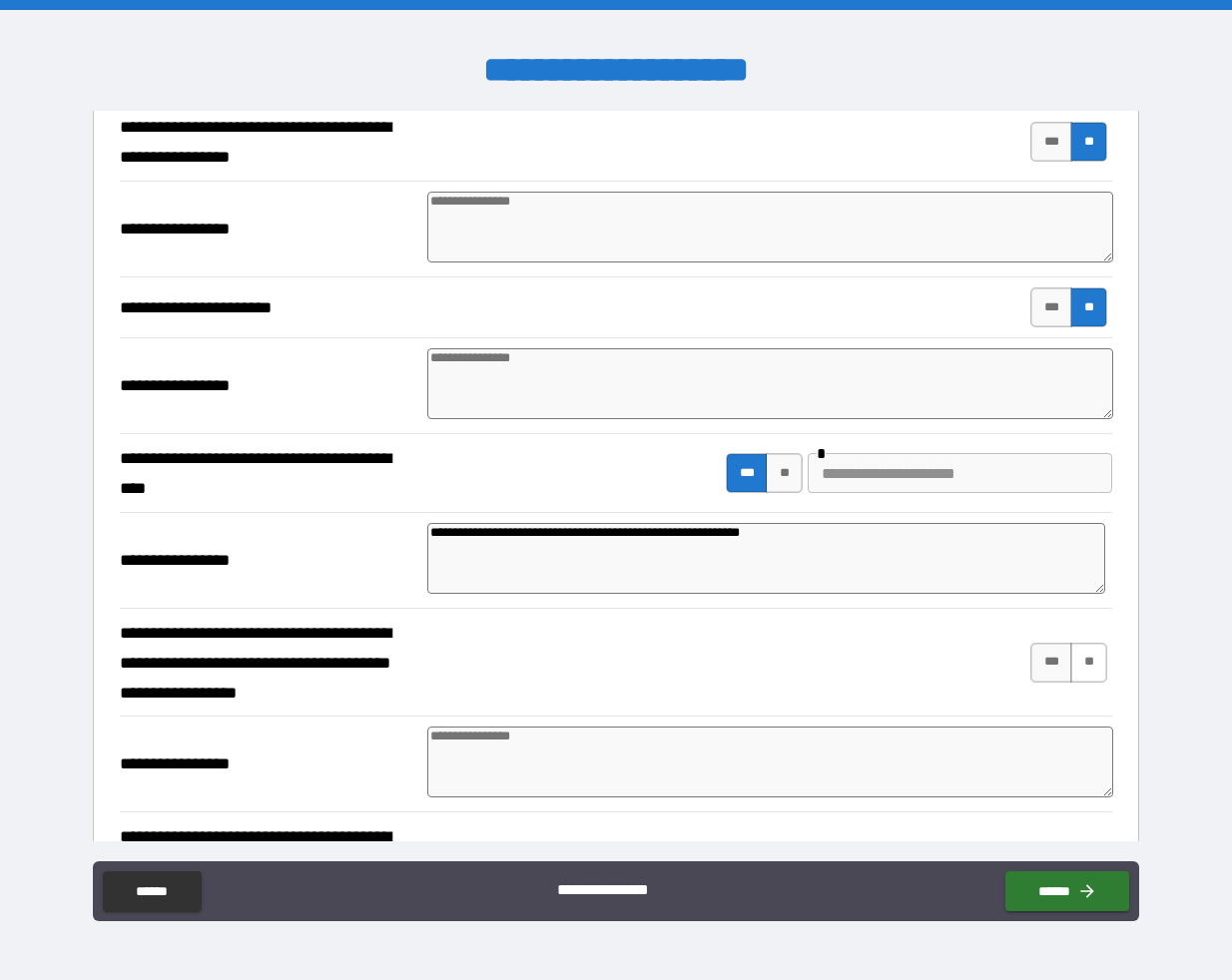click on "**" at bounding box center (1088, 663) 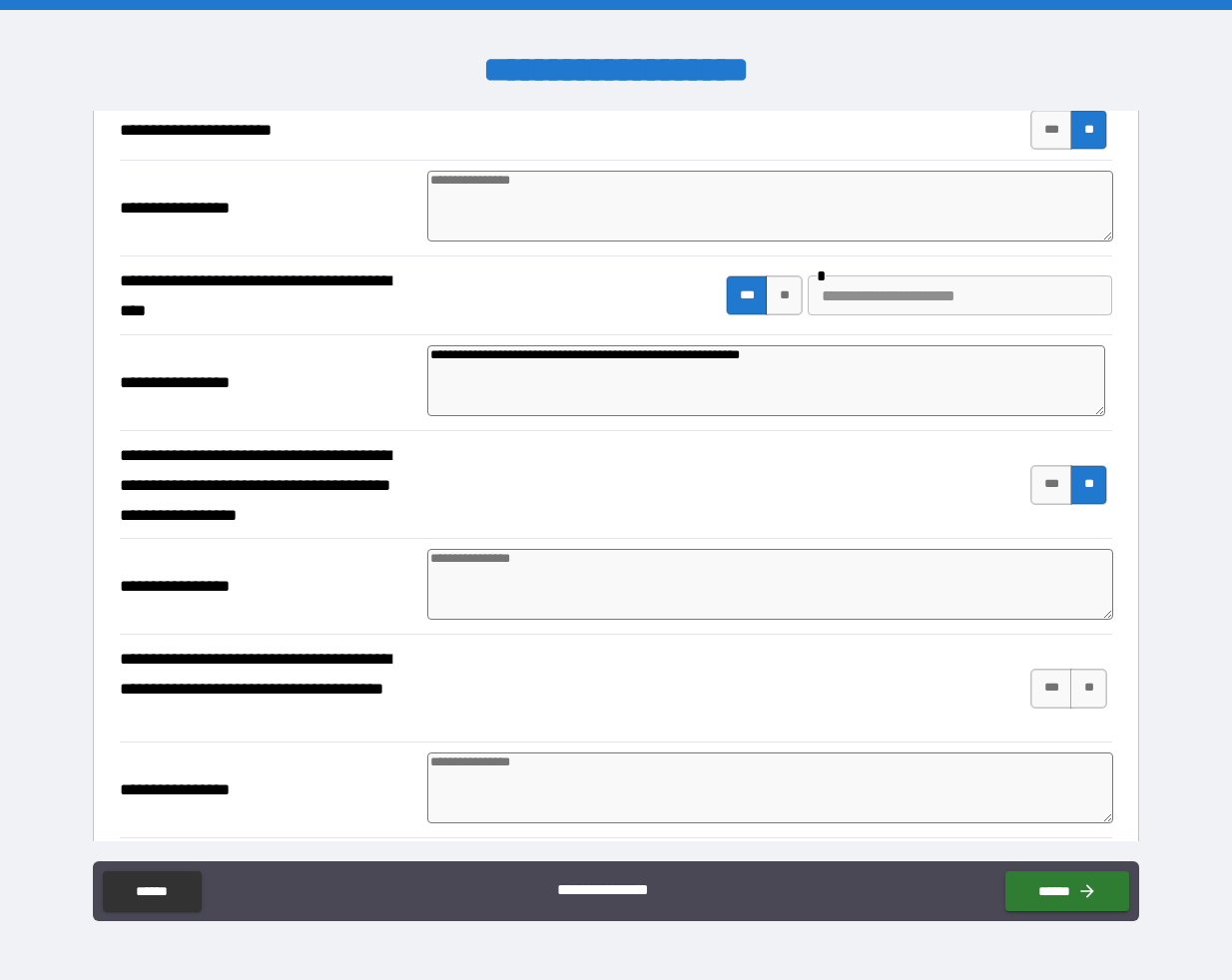 scroll, scrollTop: 4426, scrollLeft: 0, axis: vertical 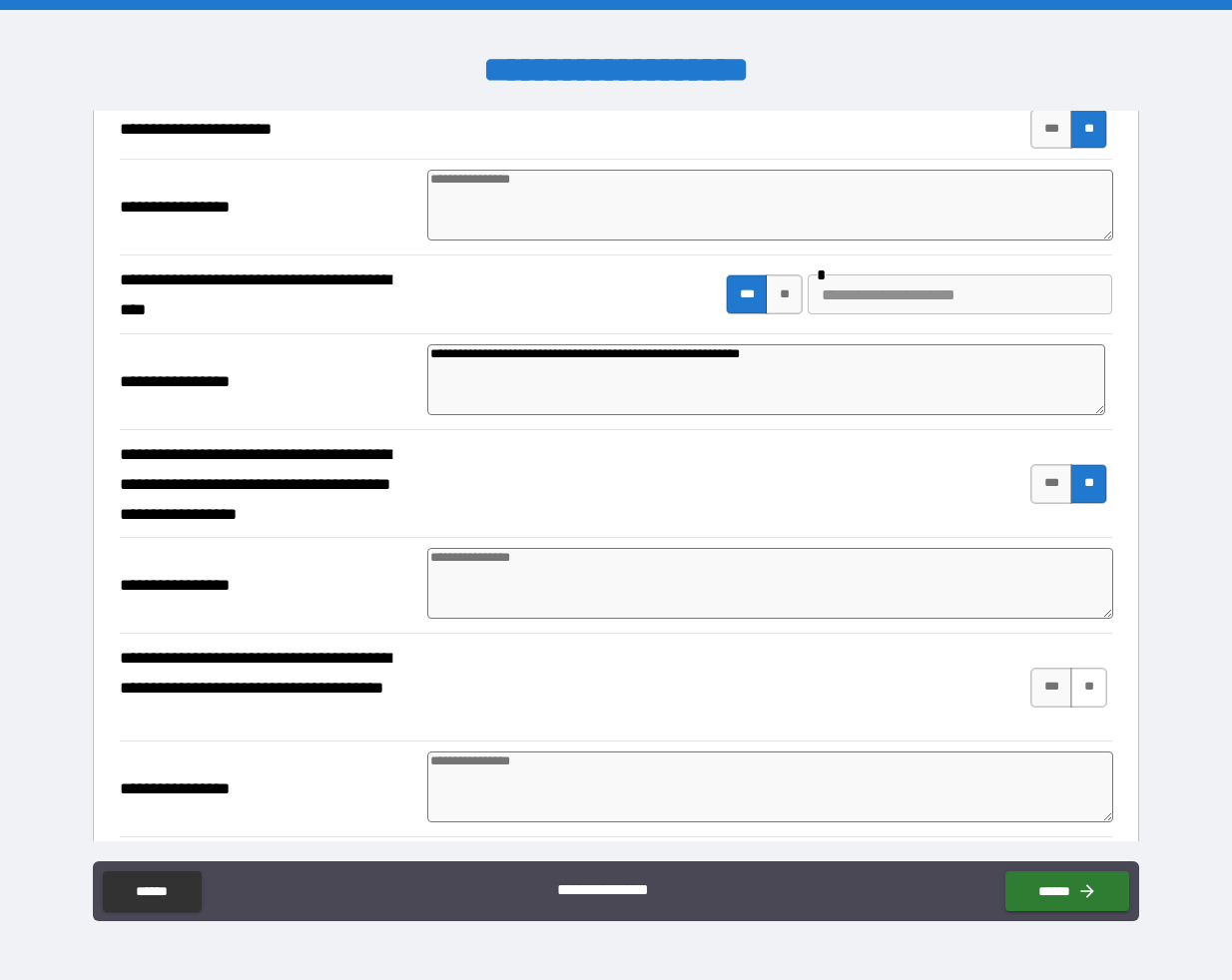 click on "**" at bounding box center (1088, 688) 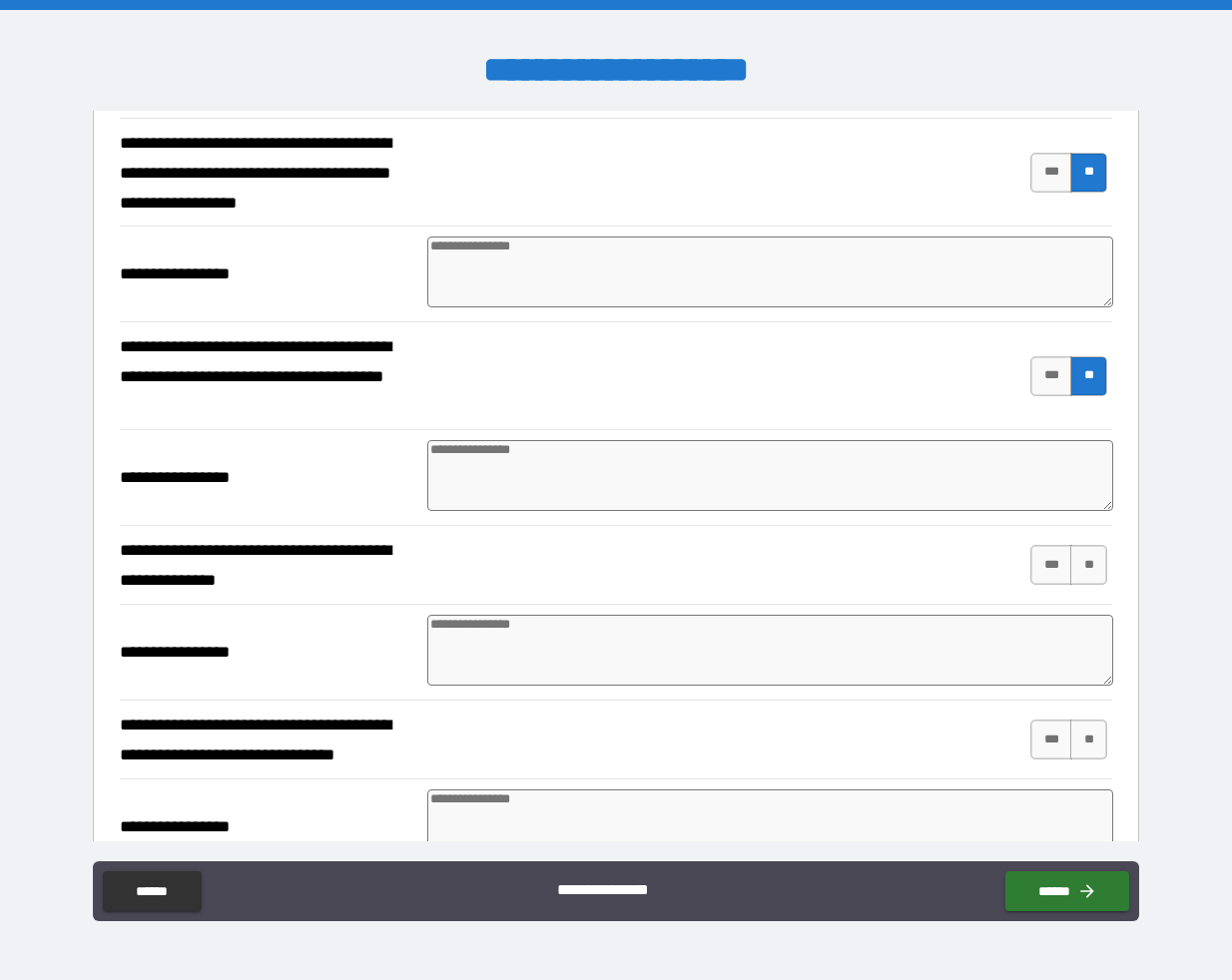 scroll, scrollTop: 4741, scrollLeft: 0, axis: vertical 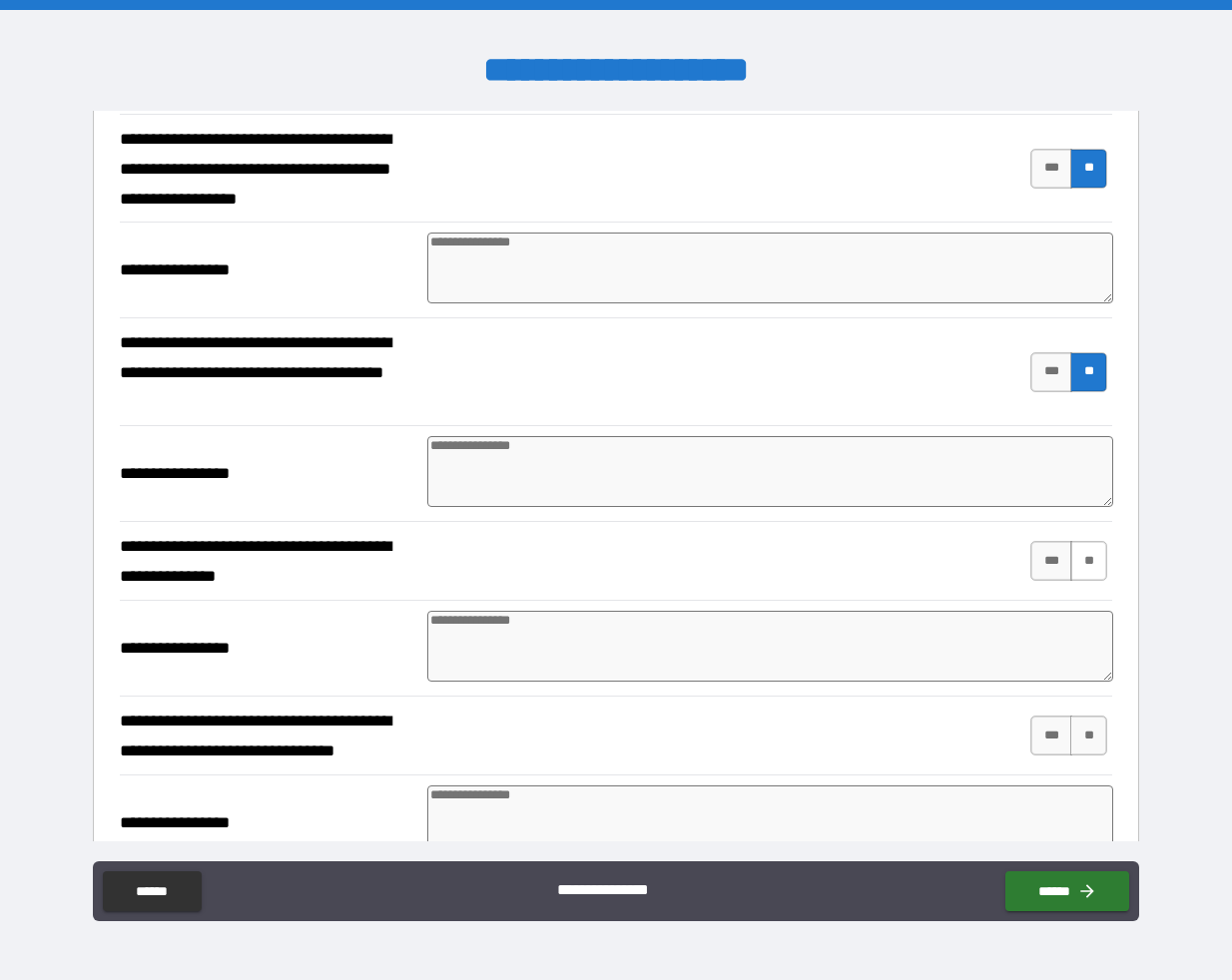 click on "**" at bounding box center (1088, 561) 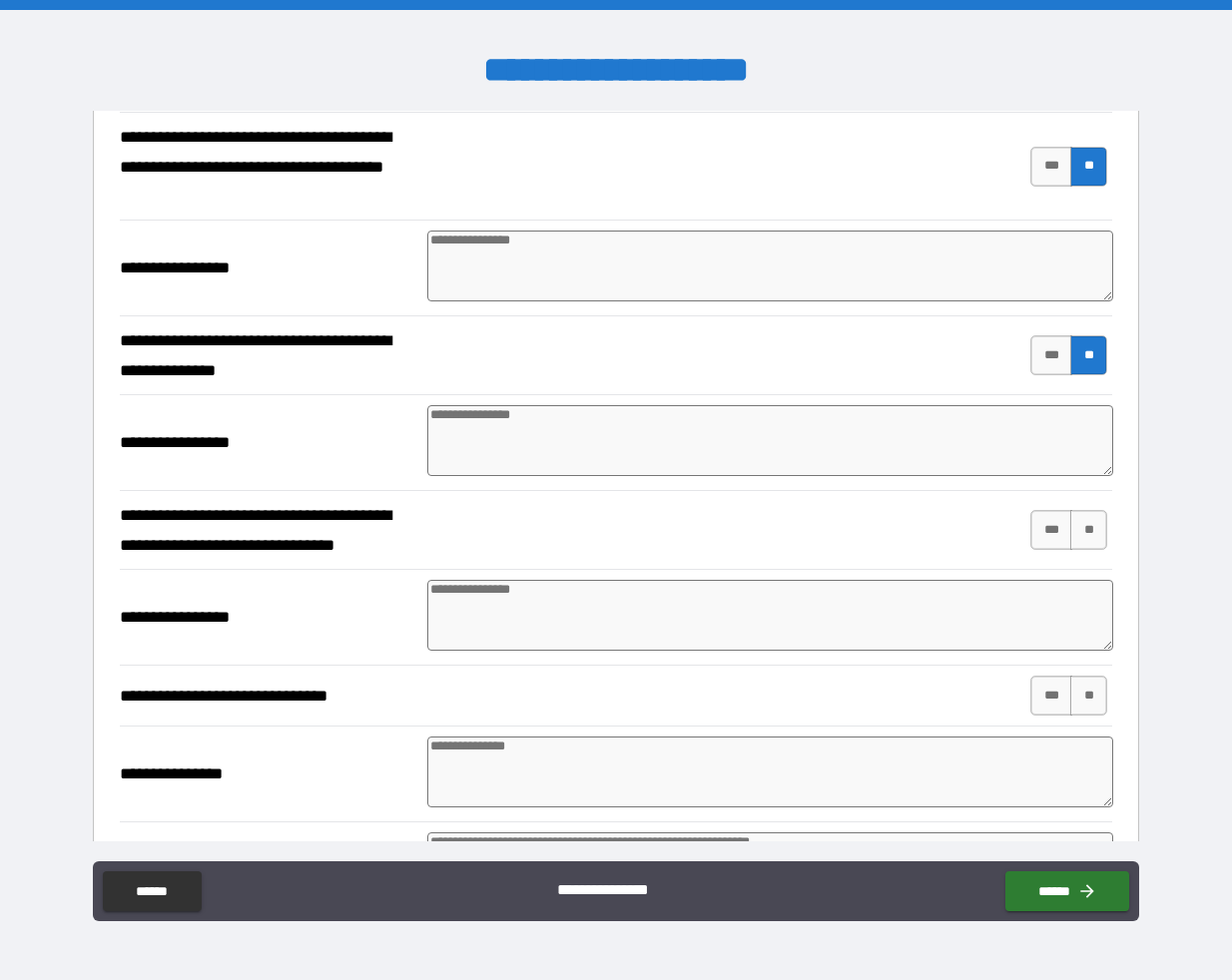 scroll, scrollTop: 4967, scrollLeft: 0, axis: vertical 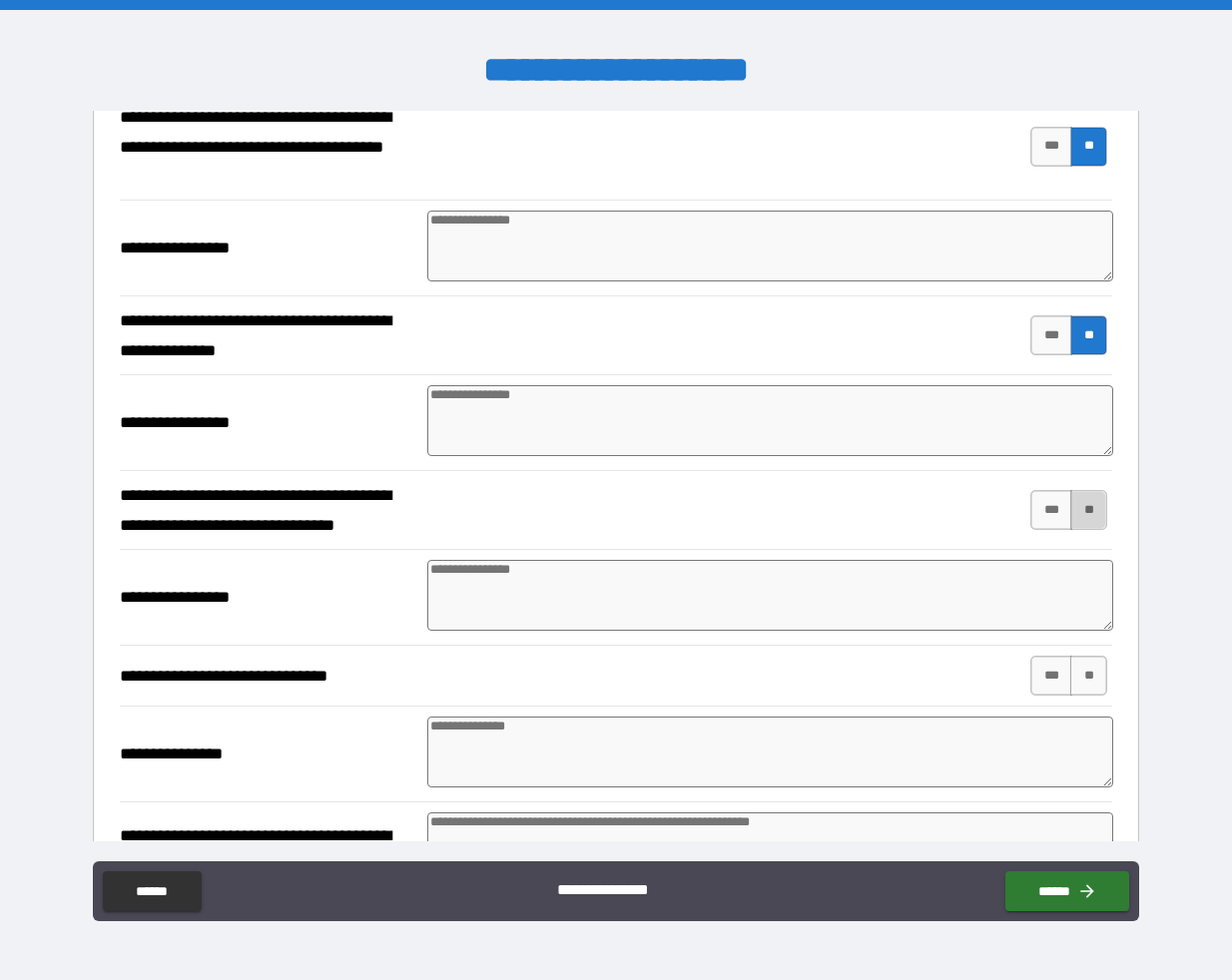 click on "**" at bounding box center [1088, 510] 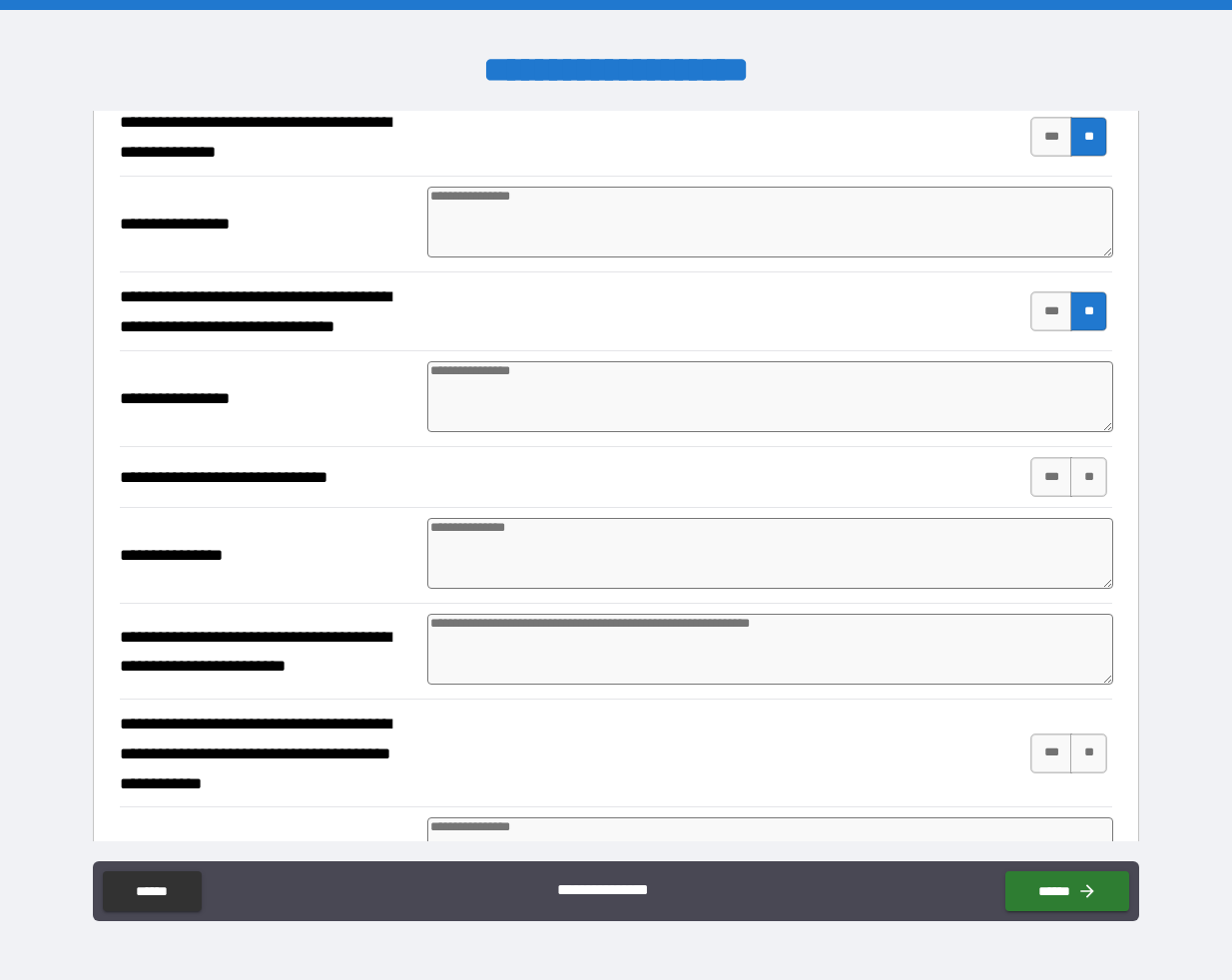 scroll, scrollTop: 5168, scrollLeft: 0, axis: vertical 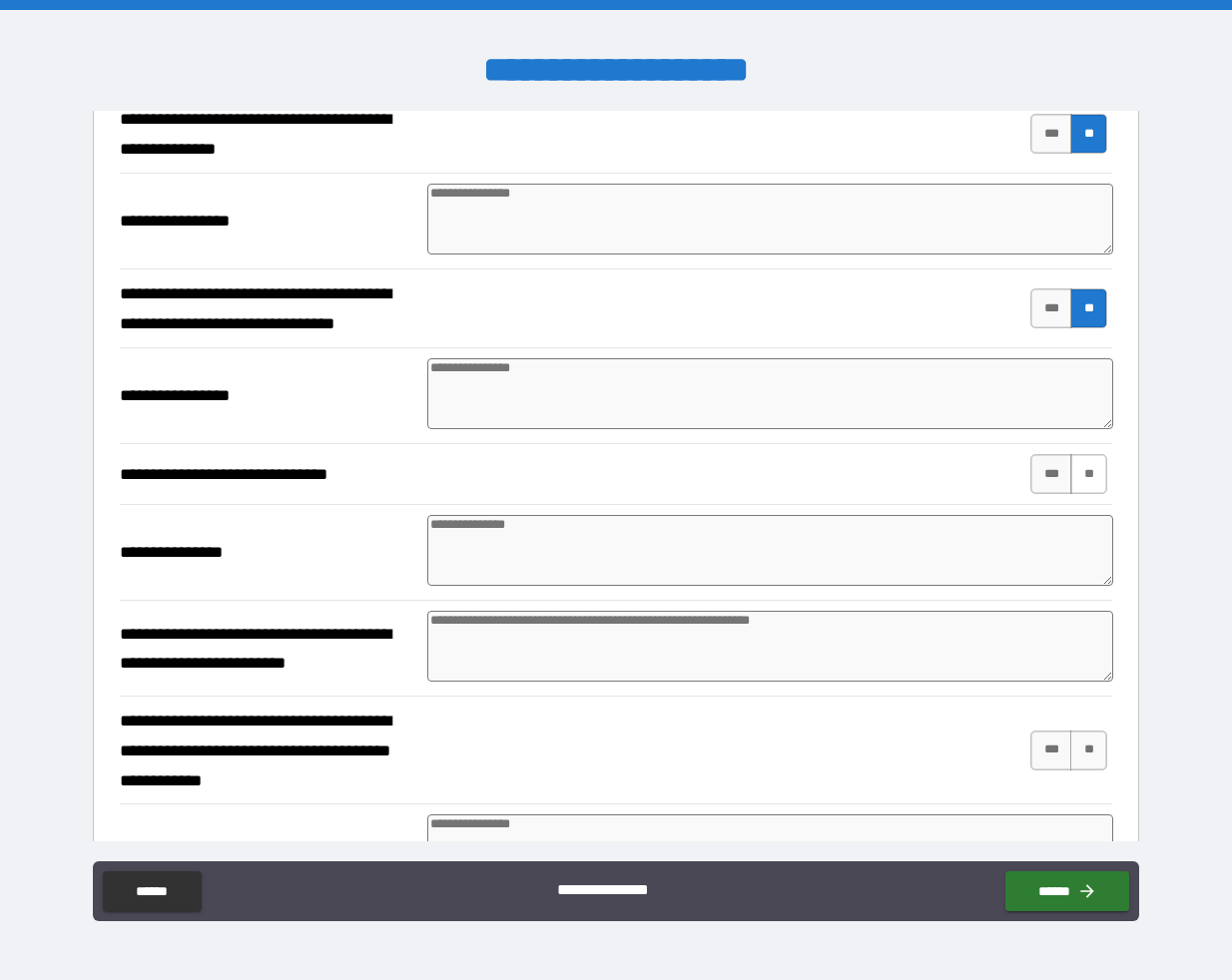 click on "**" at bounding box center [1088, 474] 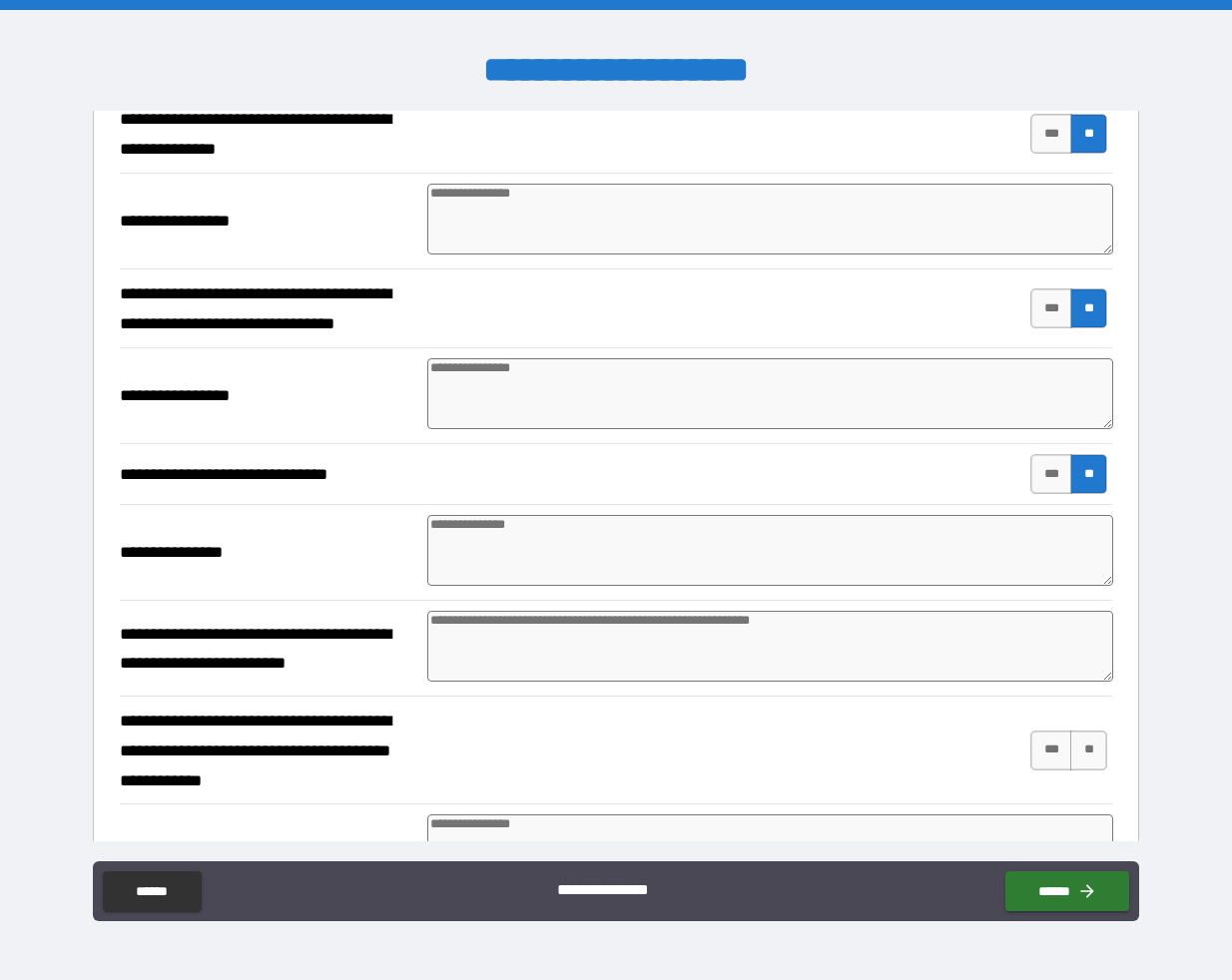 click at bounding box center (770, 550) 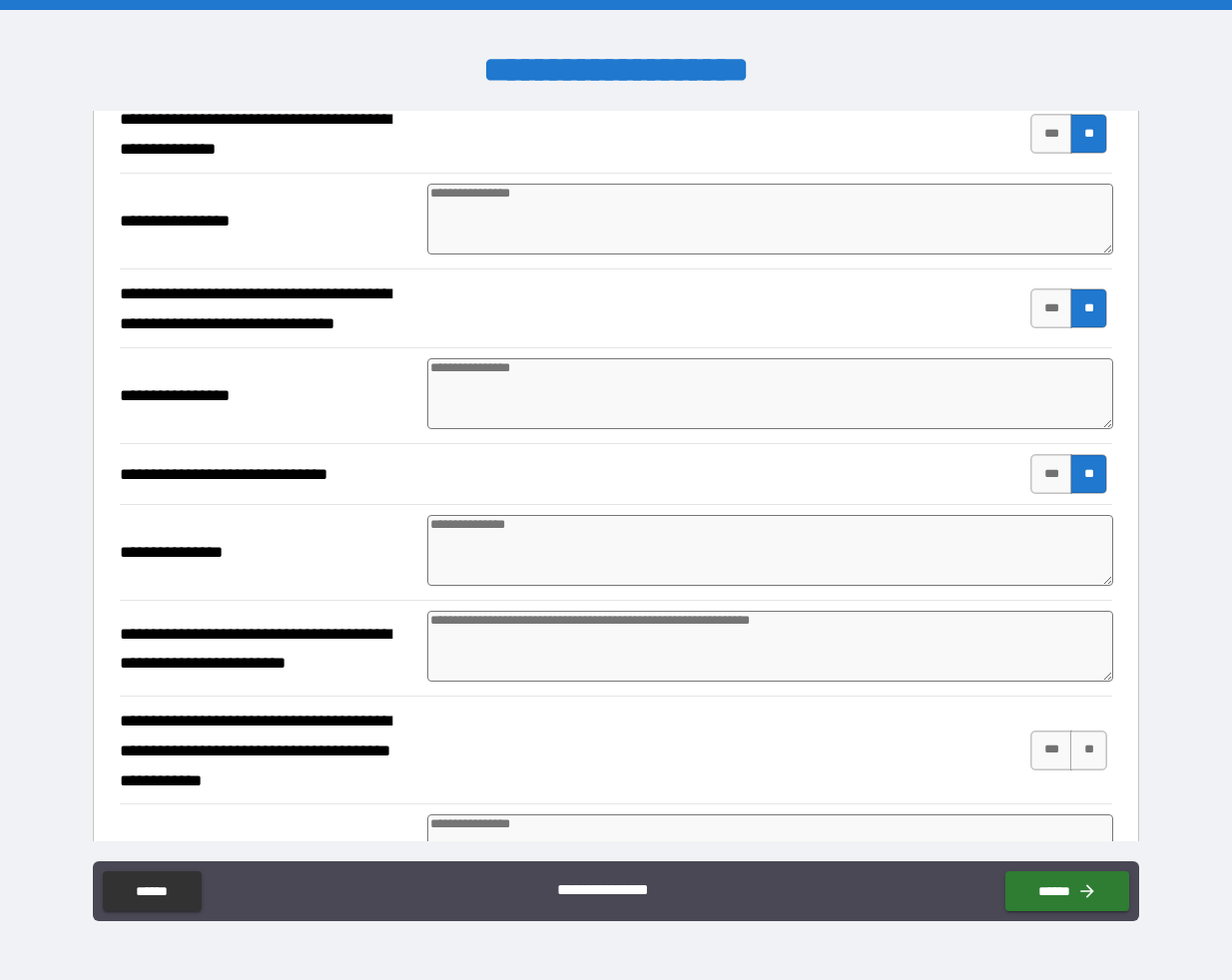 paste on "**********" 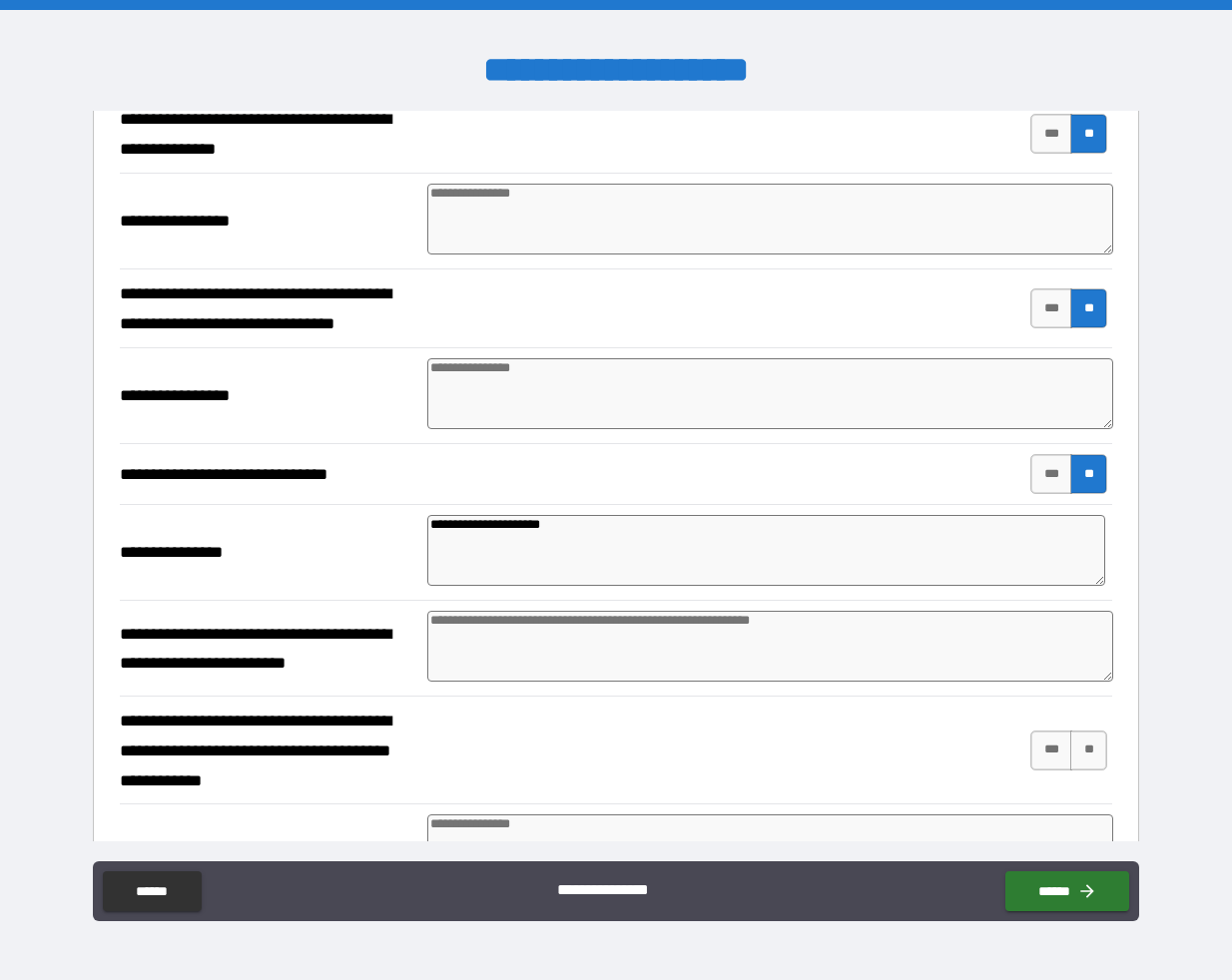 click at bounding box center (770, 646) 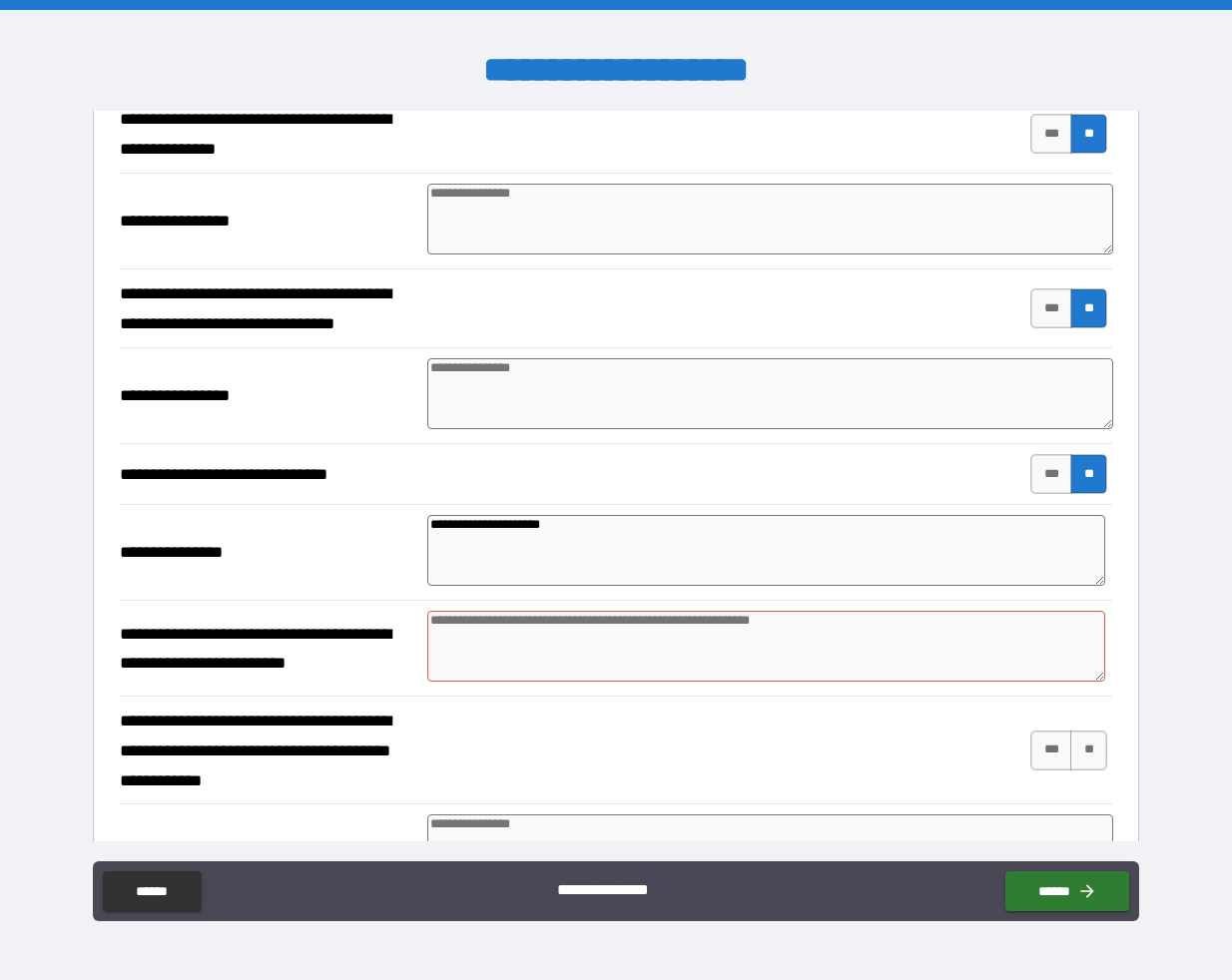 paste on "**********" 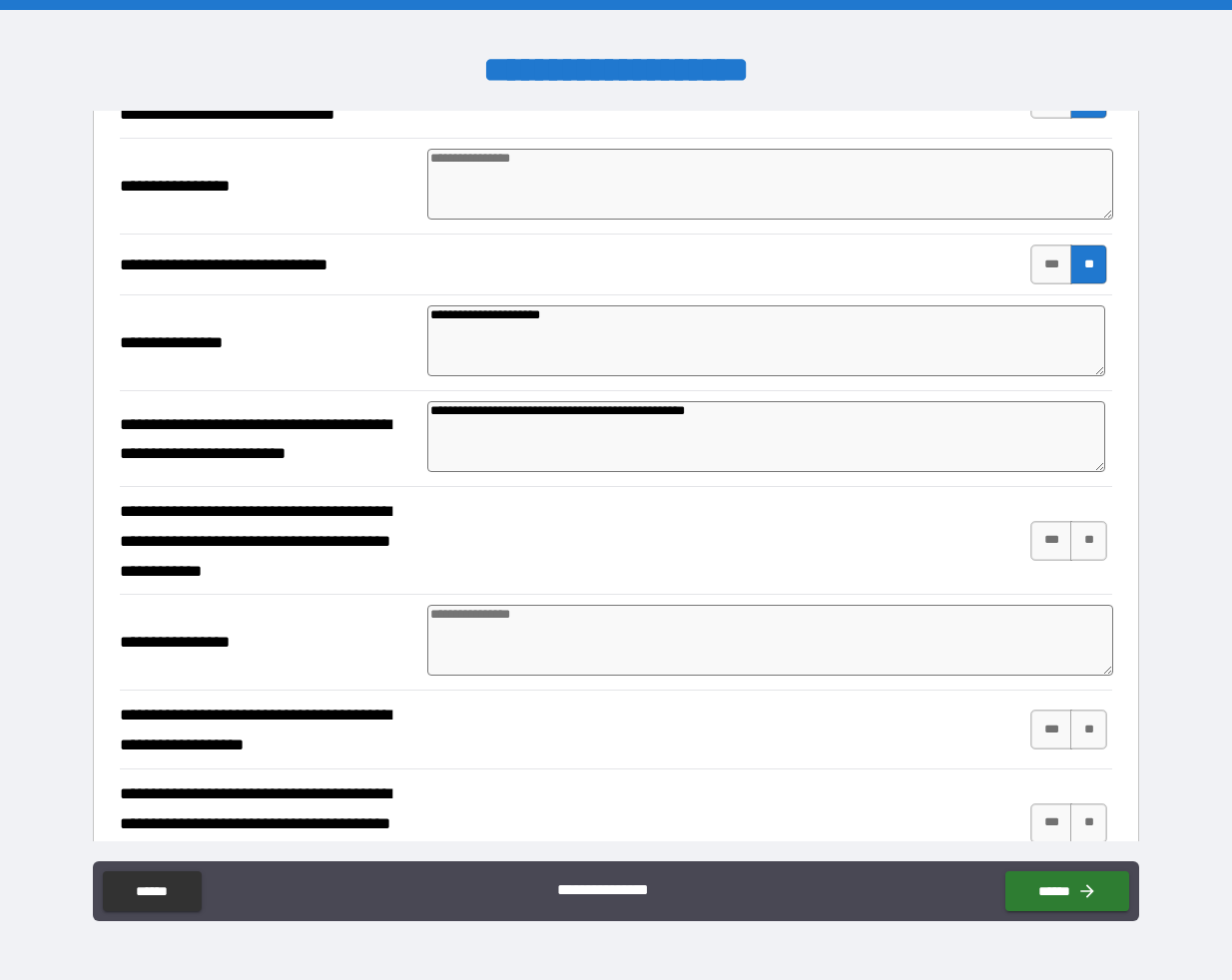 scroll, scrollTop: 5379, scrollLeft: 0, axis: vertical 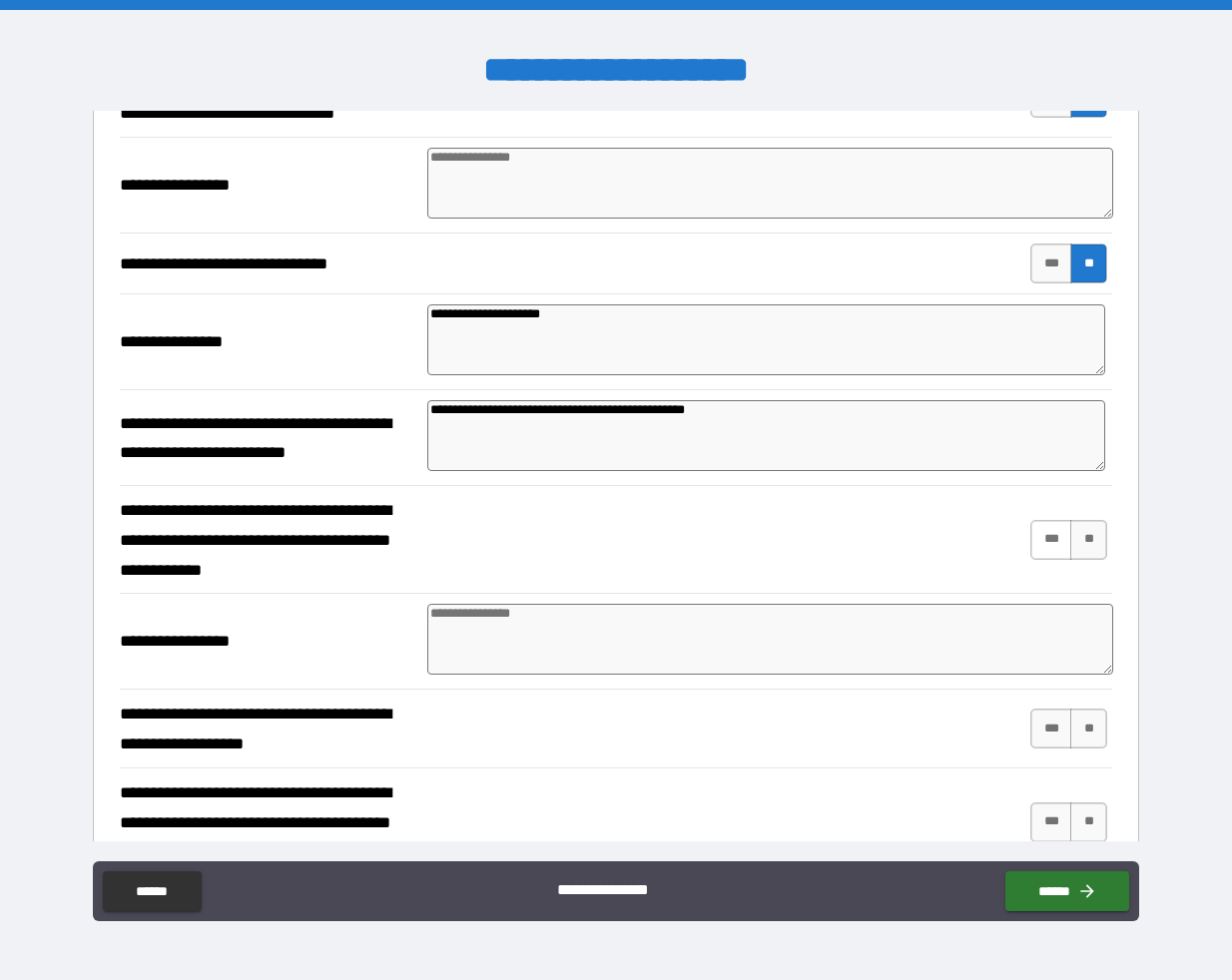 click on "***" at bounding box center (1051, 540) 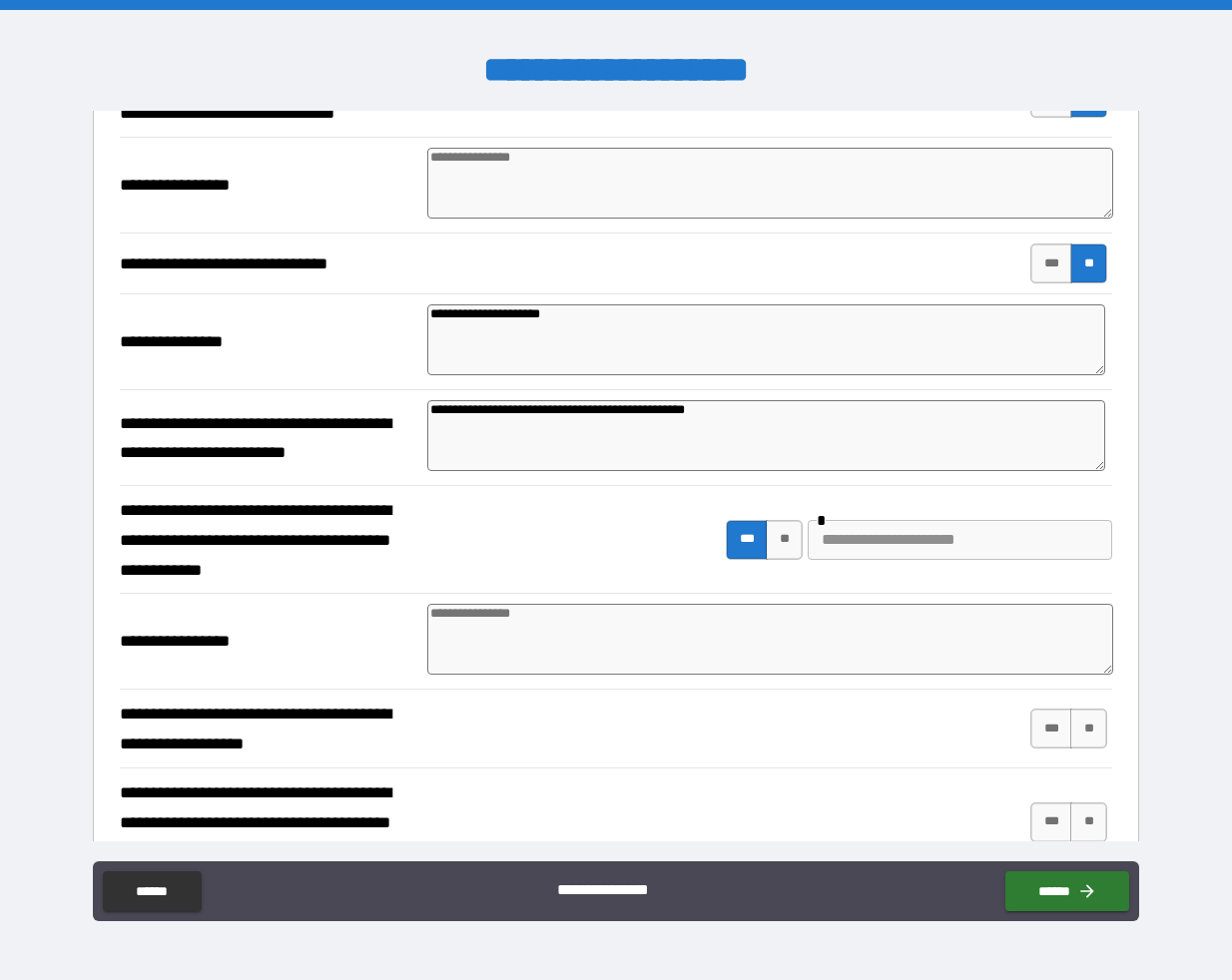 click at bounding box center [770, 639] 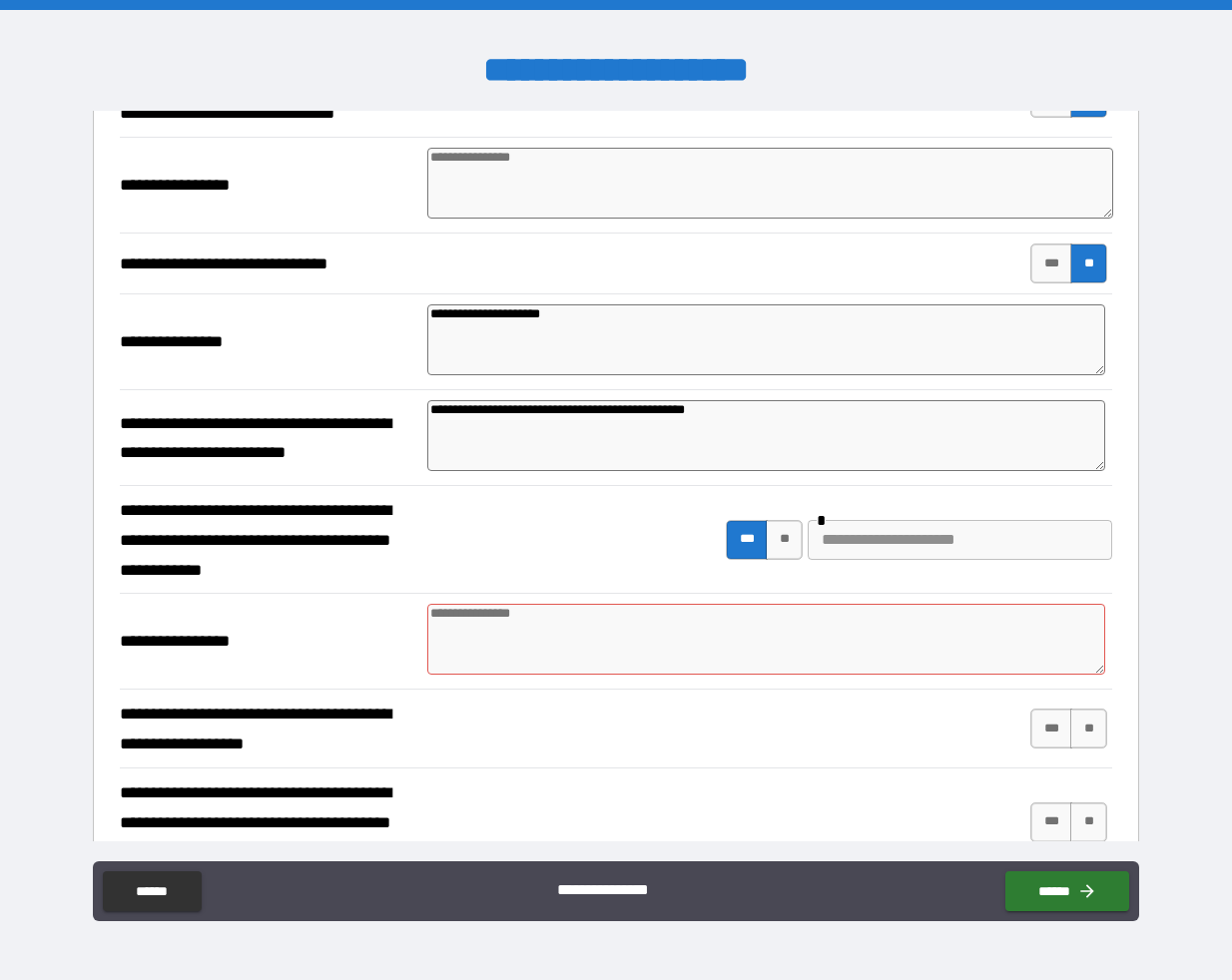 paste on "**********" 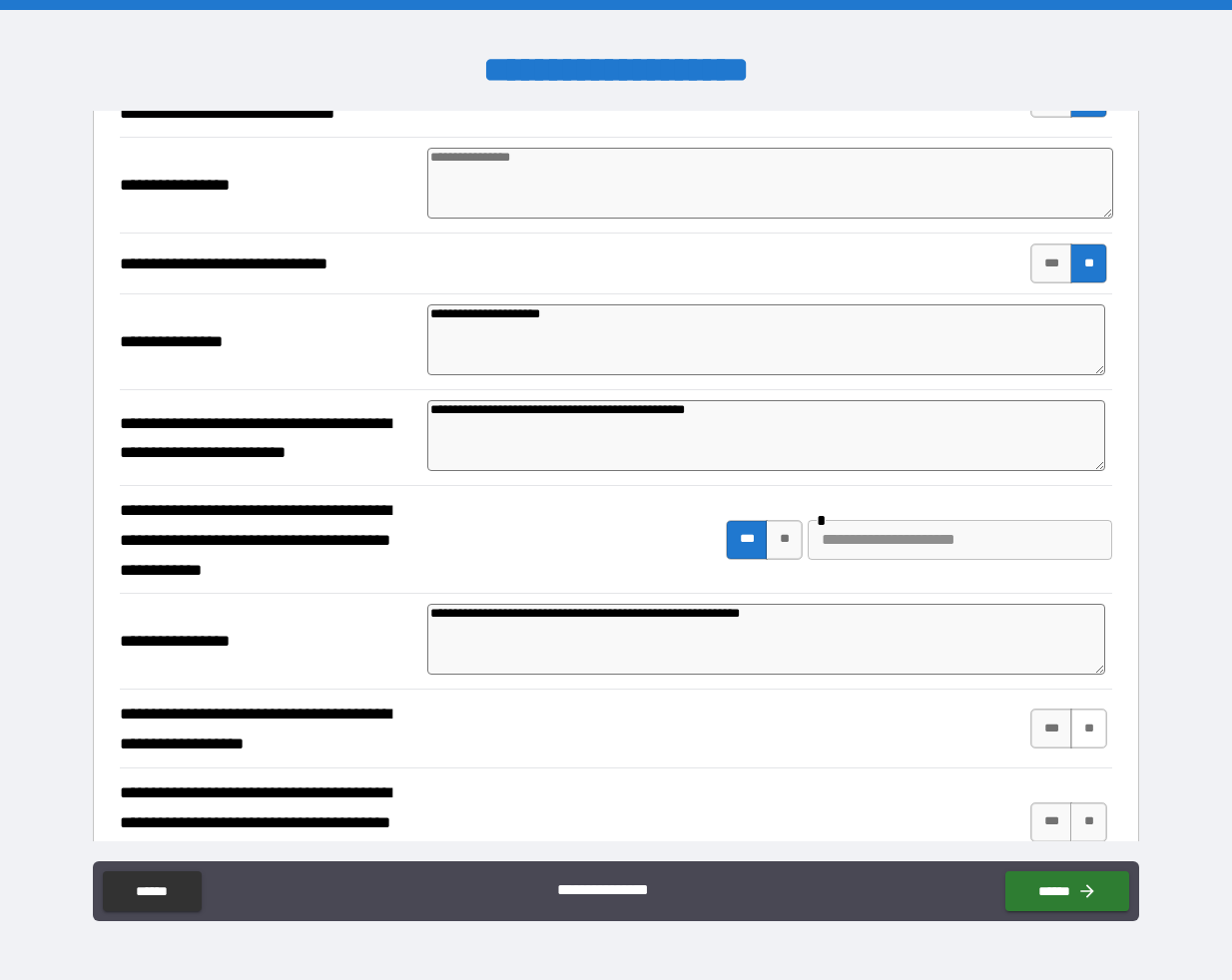 click on "**" at bounding box center [1088, 729] 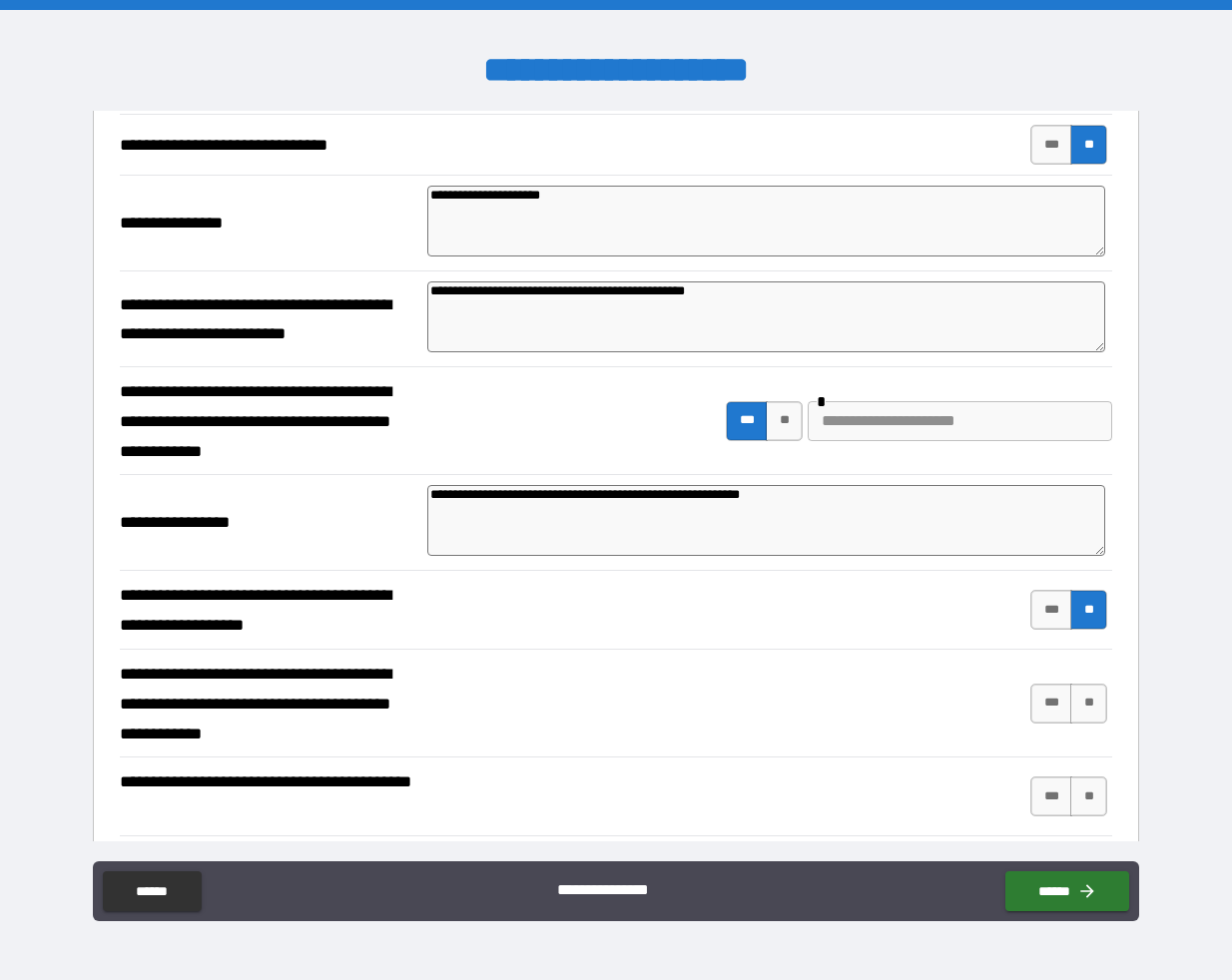 scroll, scrollTop: 5501, scrollLeft: 0, axis: vertical 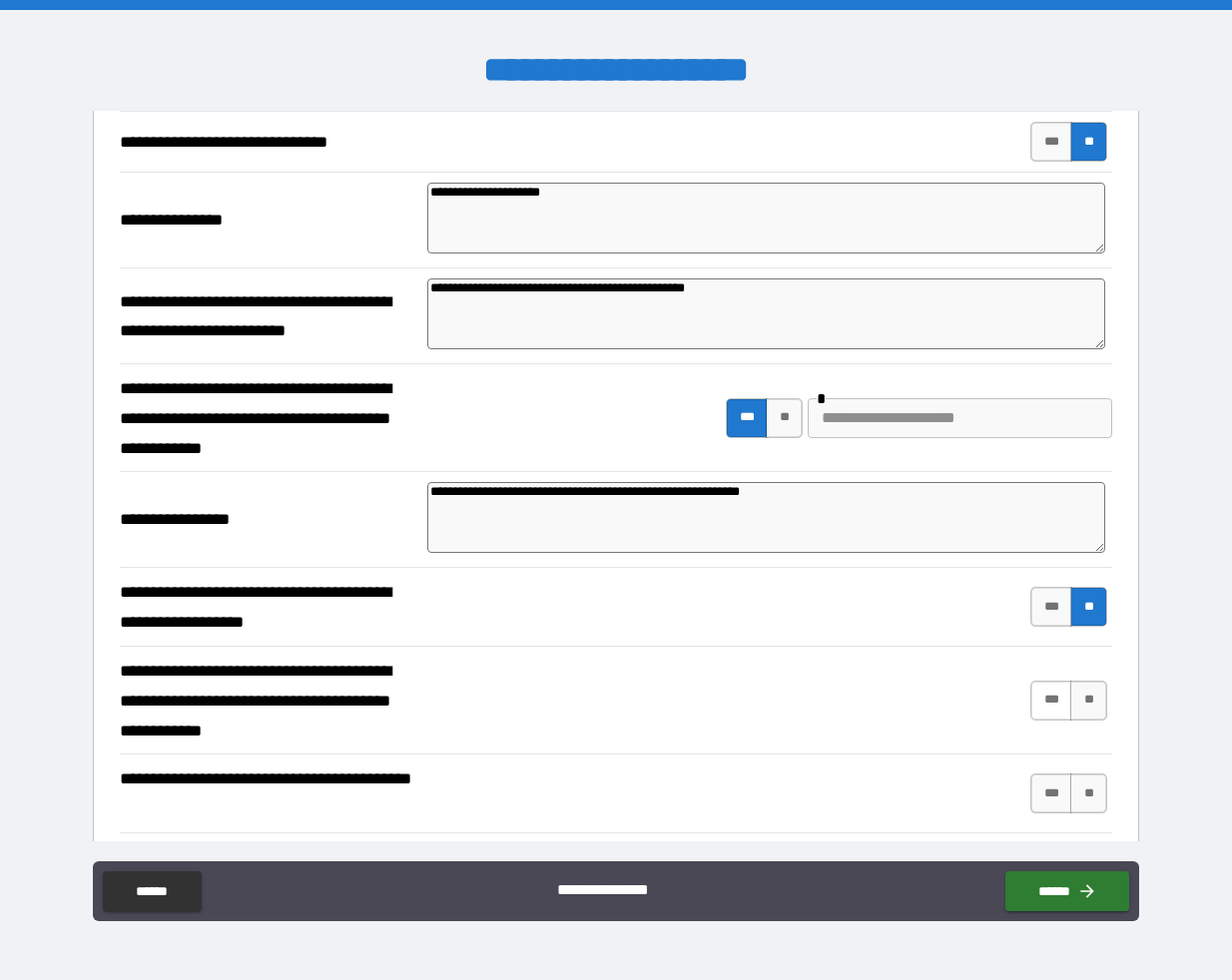 click on "***" at bounding box center (1051, 701) 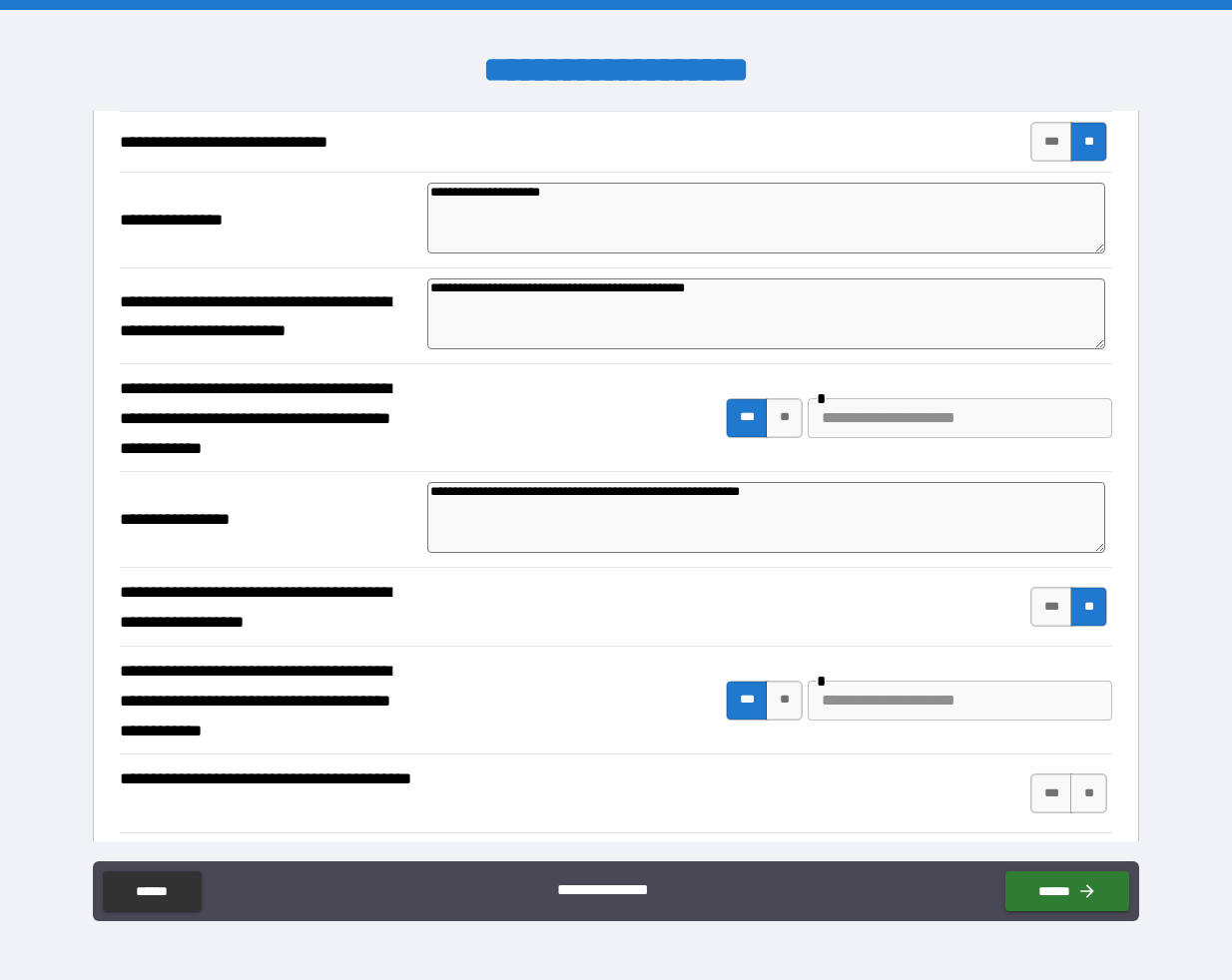click at bounding box center (959, 701) 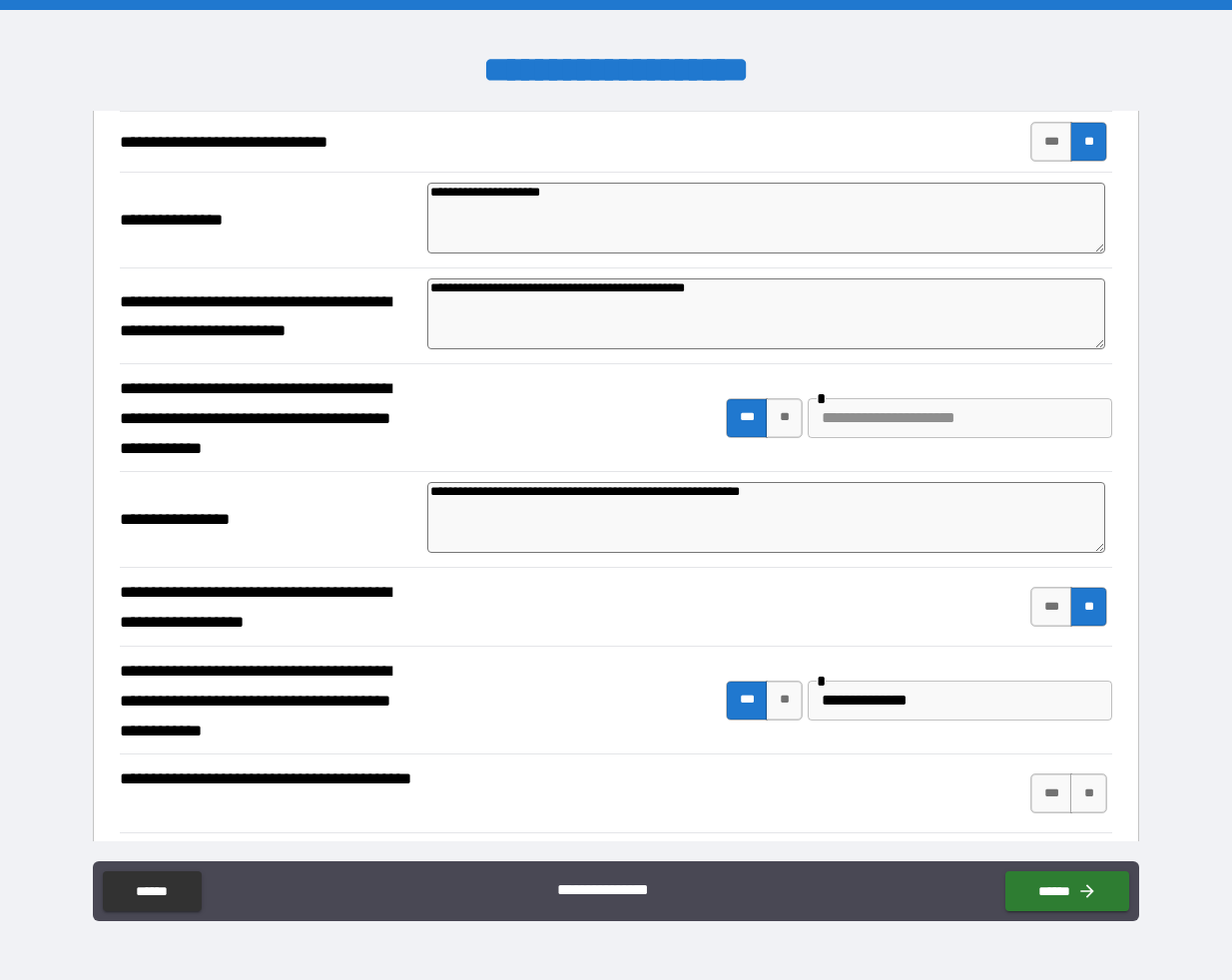 click on "**********" at bounding box center [766, 517] 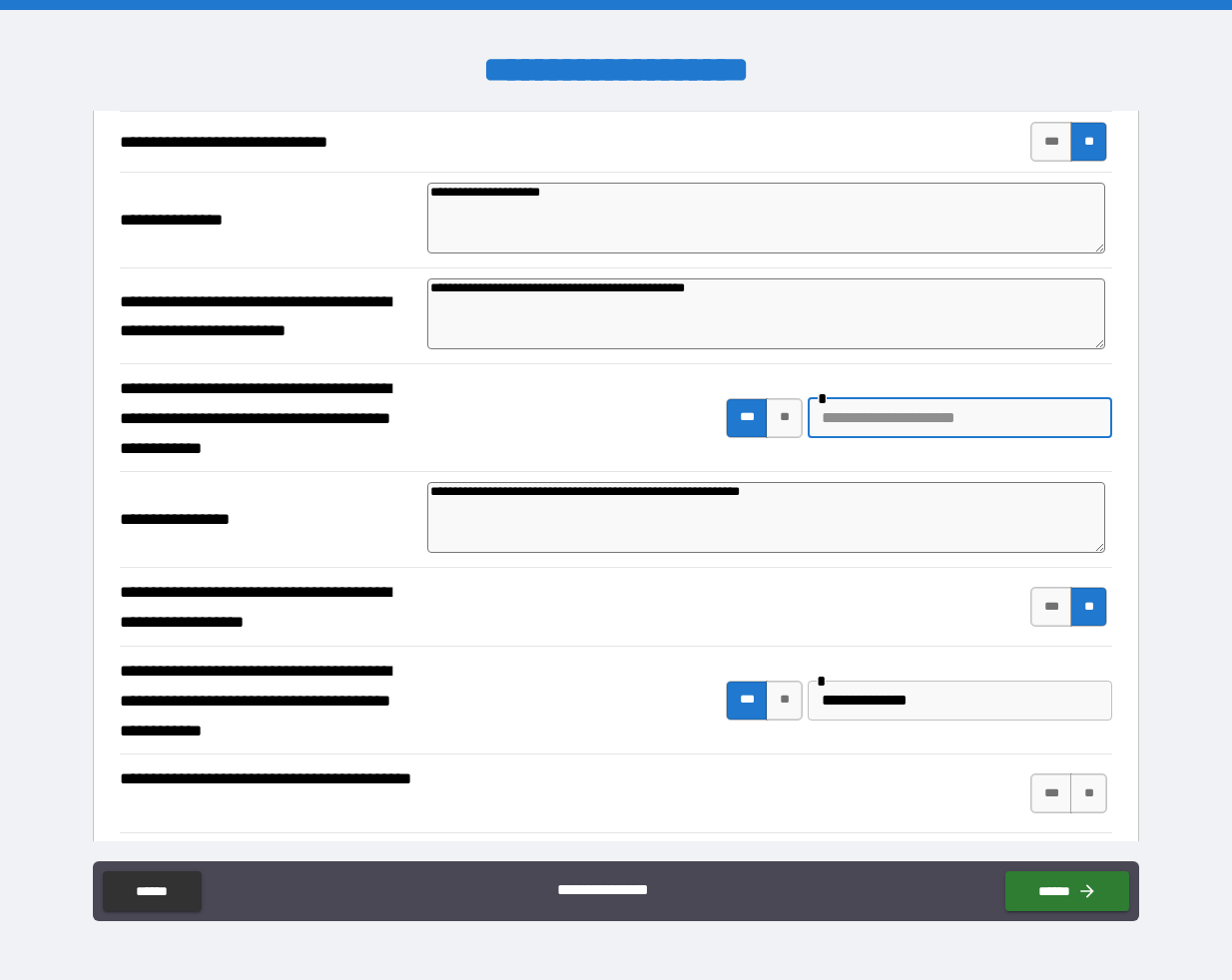 paste on "**********" 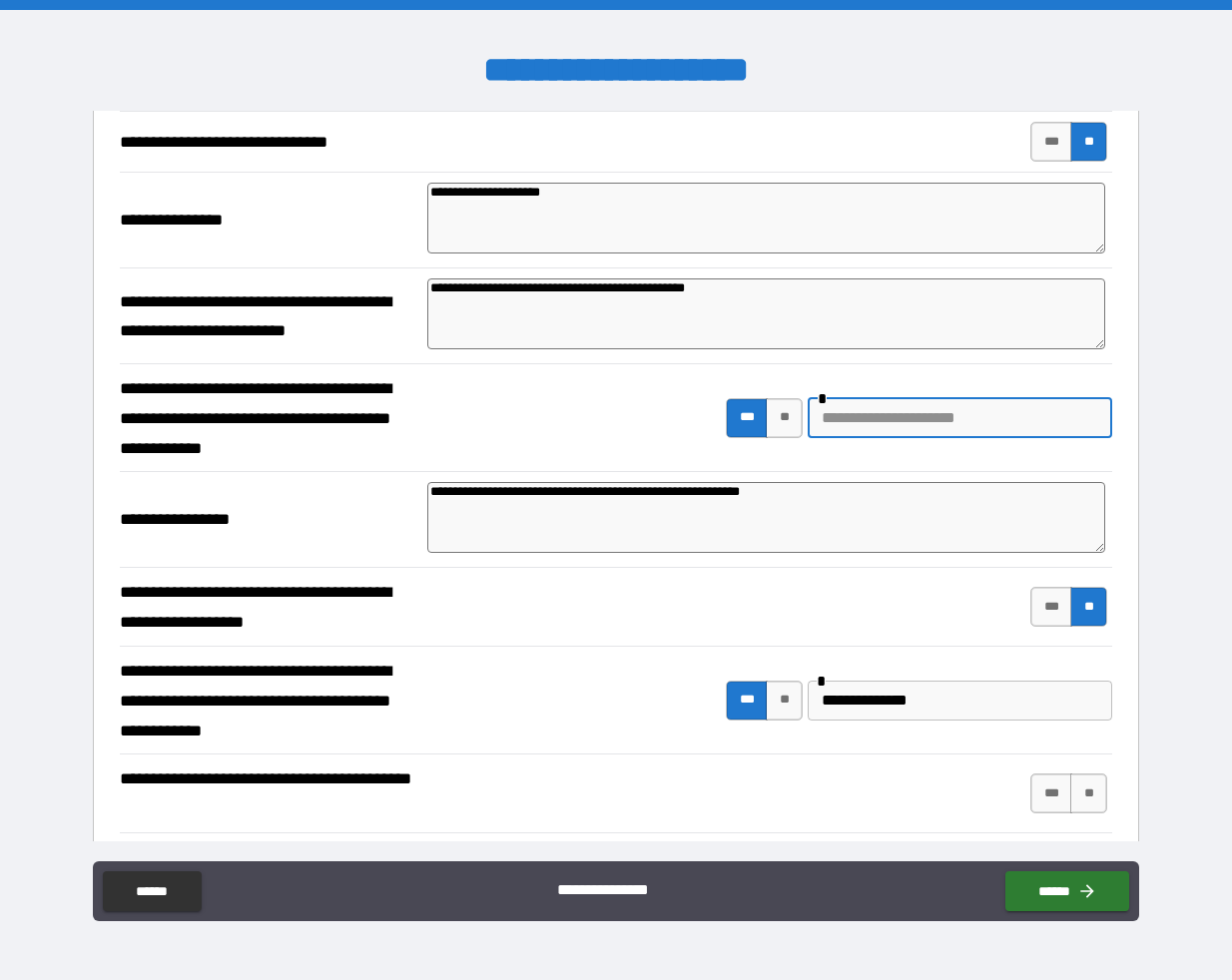 scroll, scrollTop: 5530, scrollLeft: 0, axis: vertical 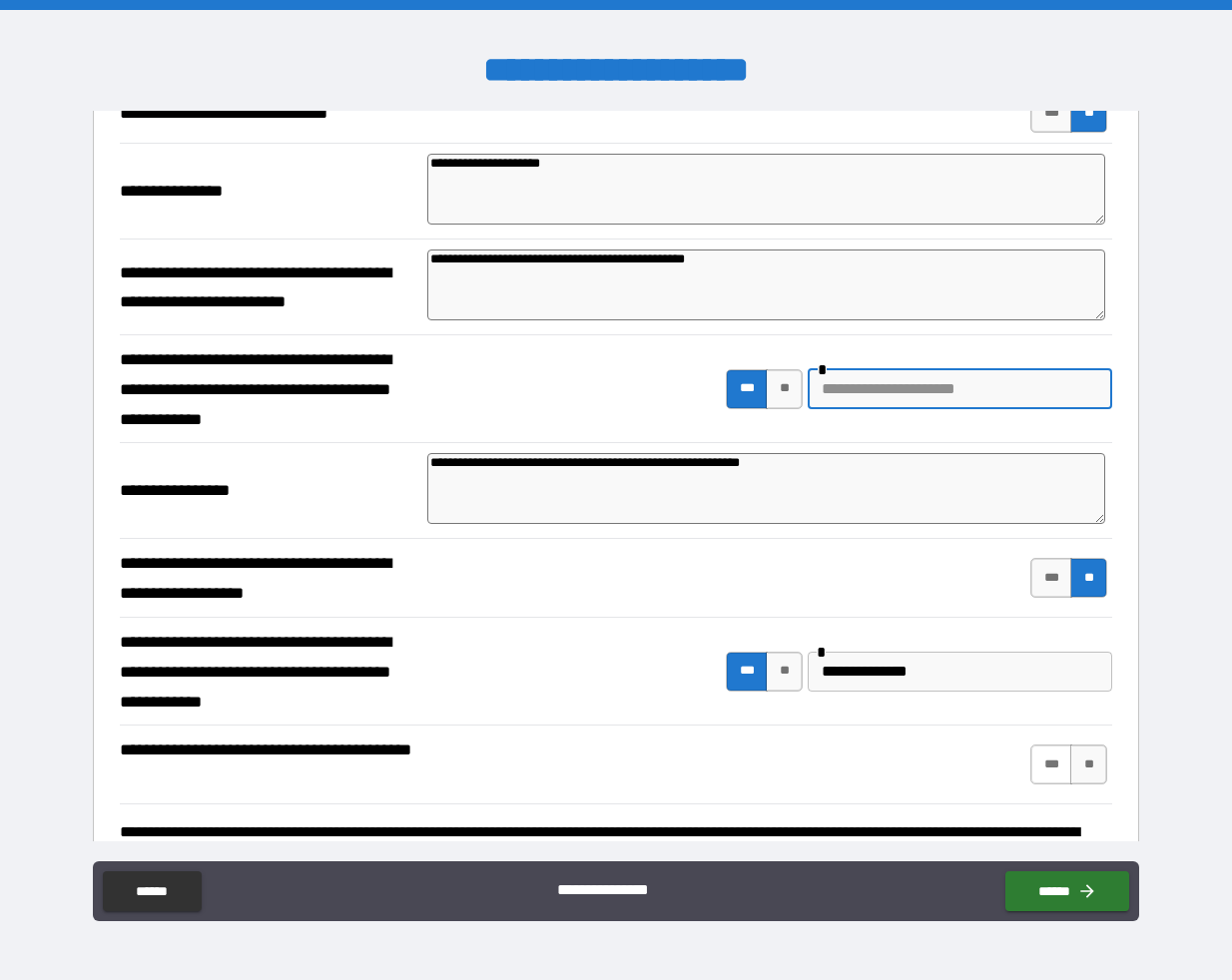click on "***" at bounding box center (1051, 764) 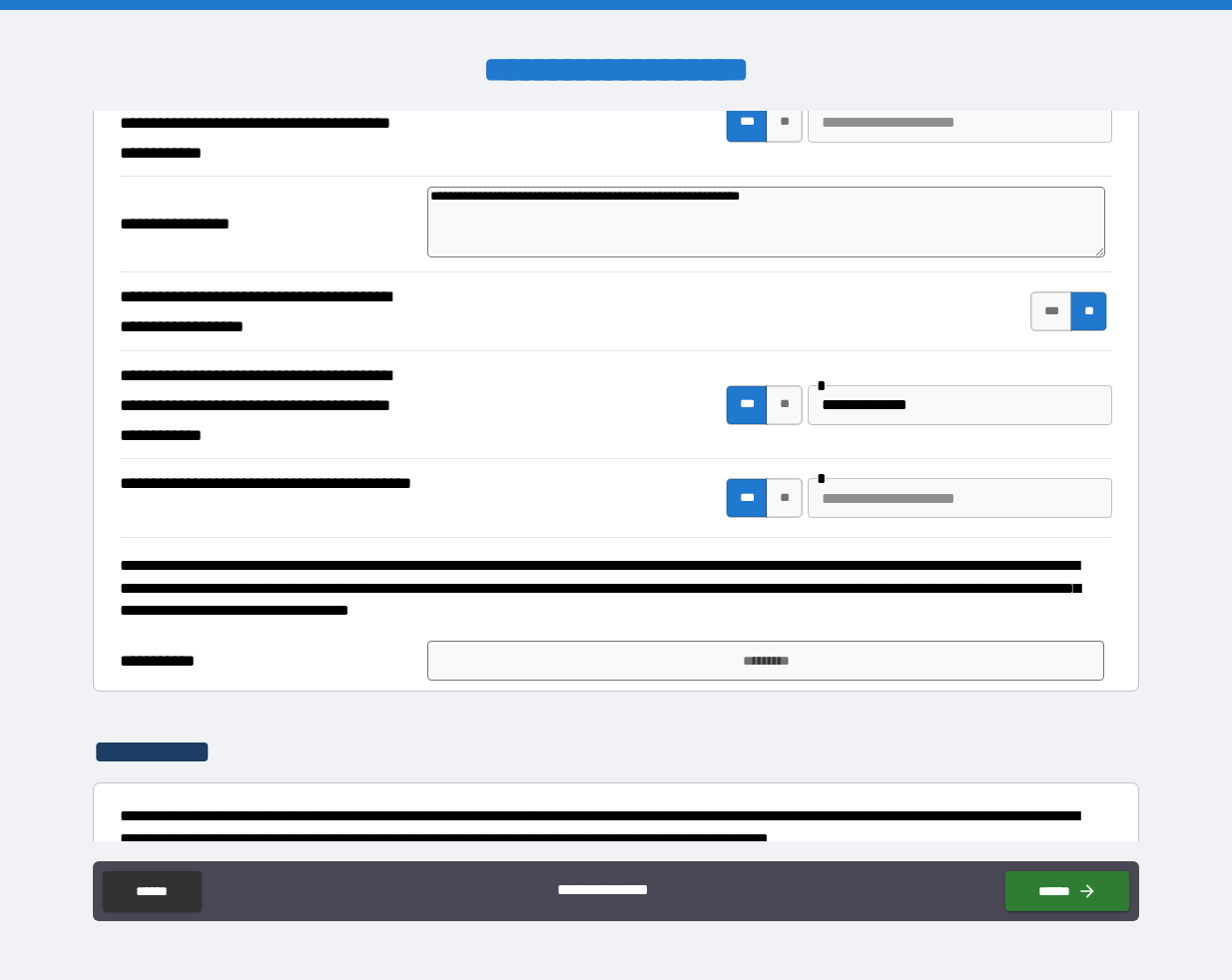 scroll, scrollTop: 5797, scrollLeft: 0, axis: vertical 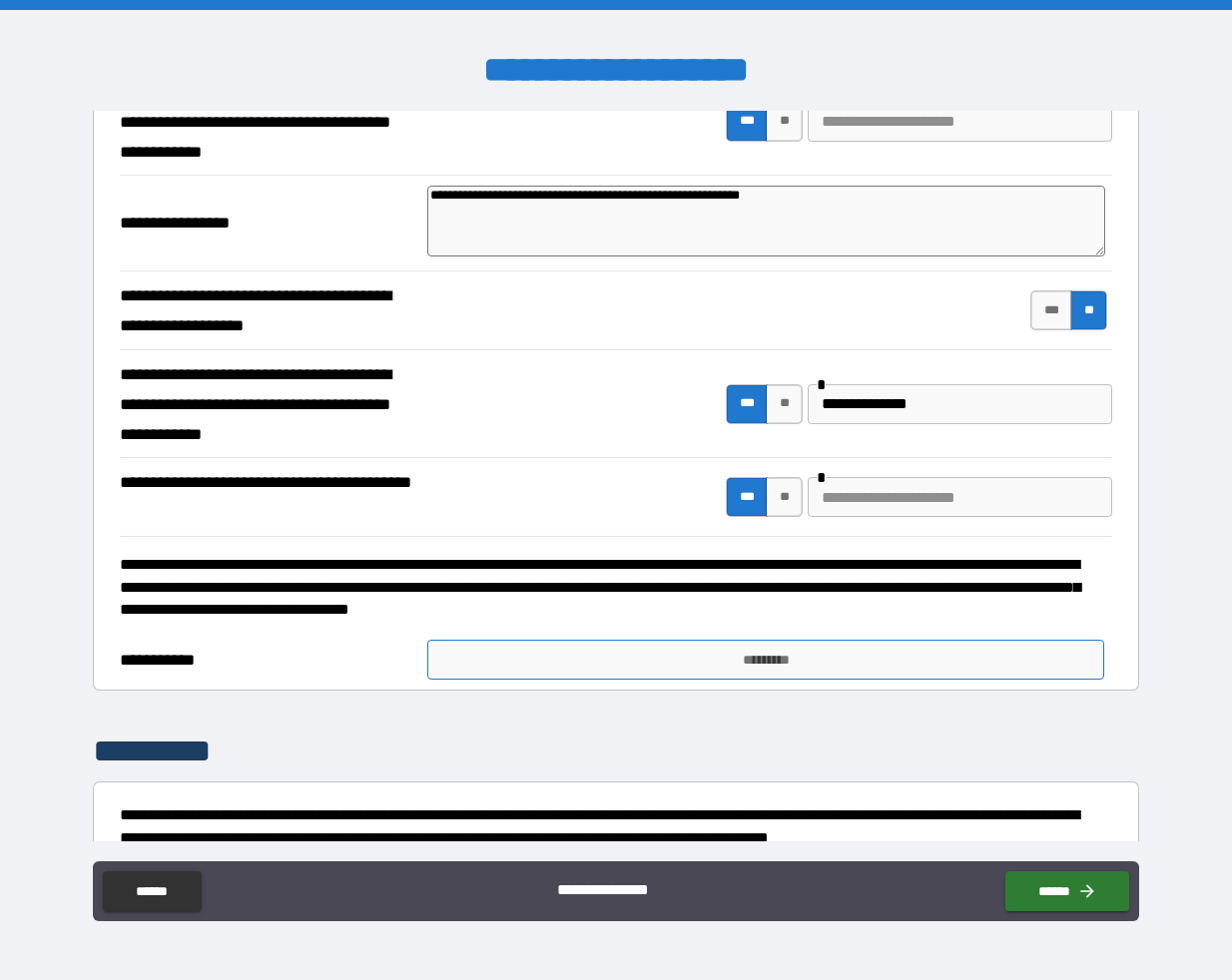 click on "*********" at bounding box center [766, 660] 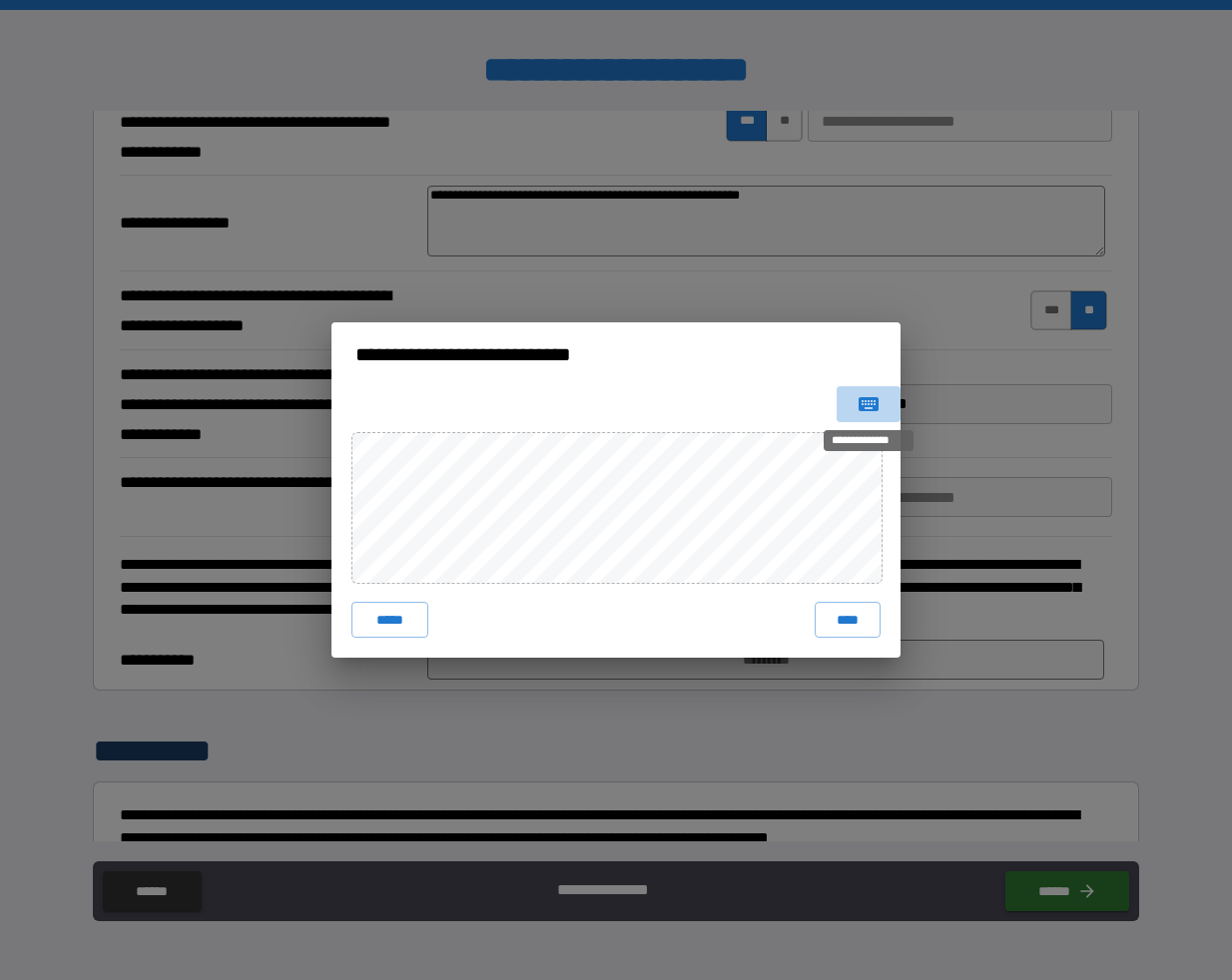 click 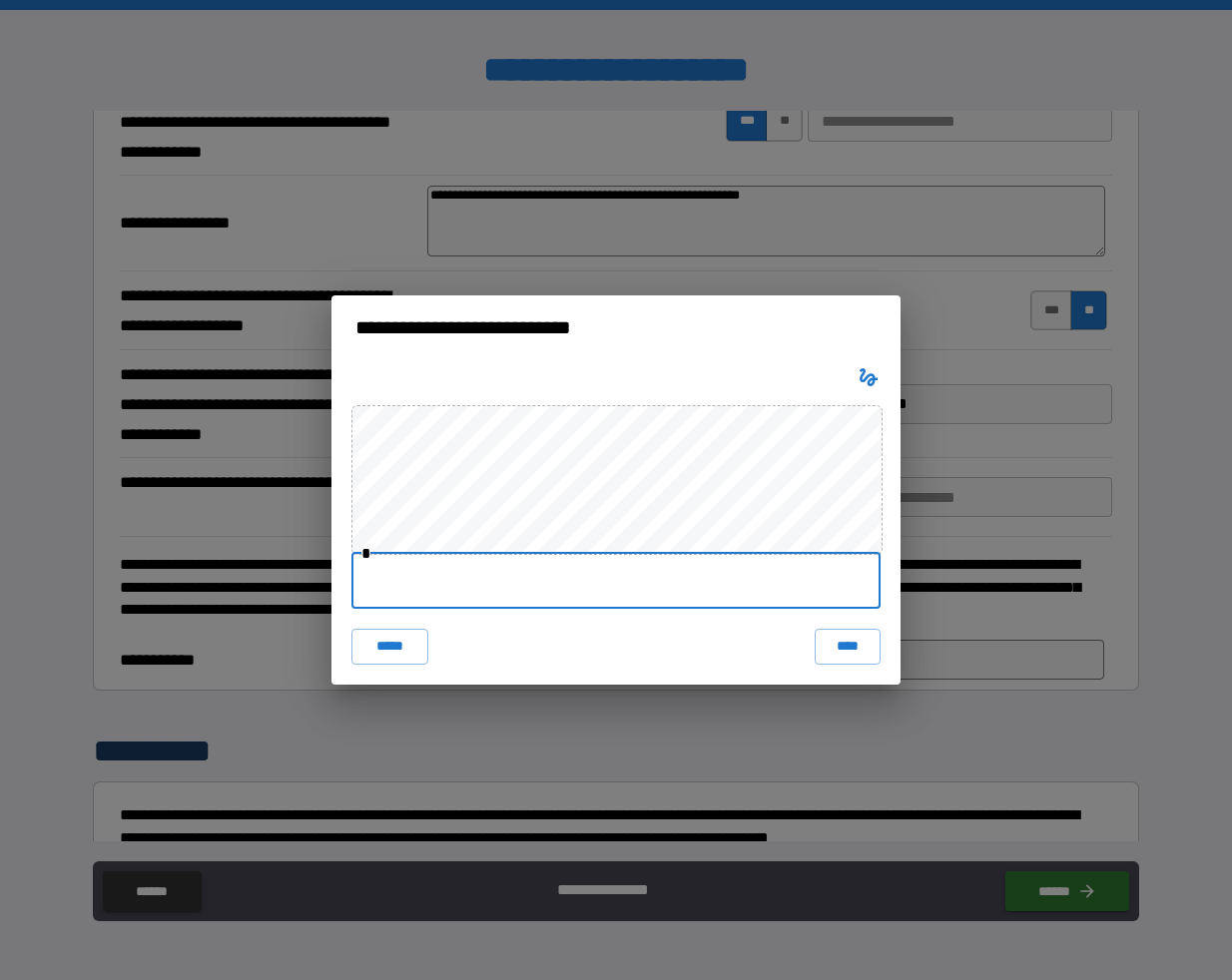 click at bounding box center (616, 581) 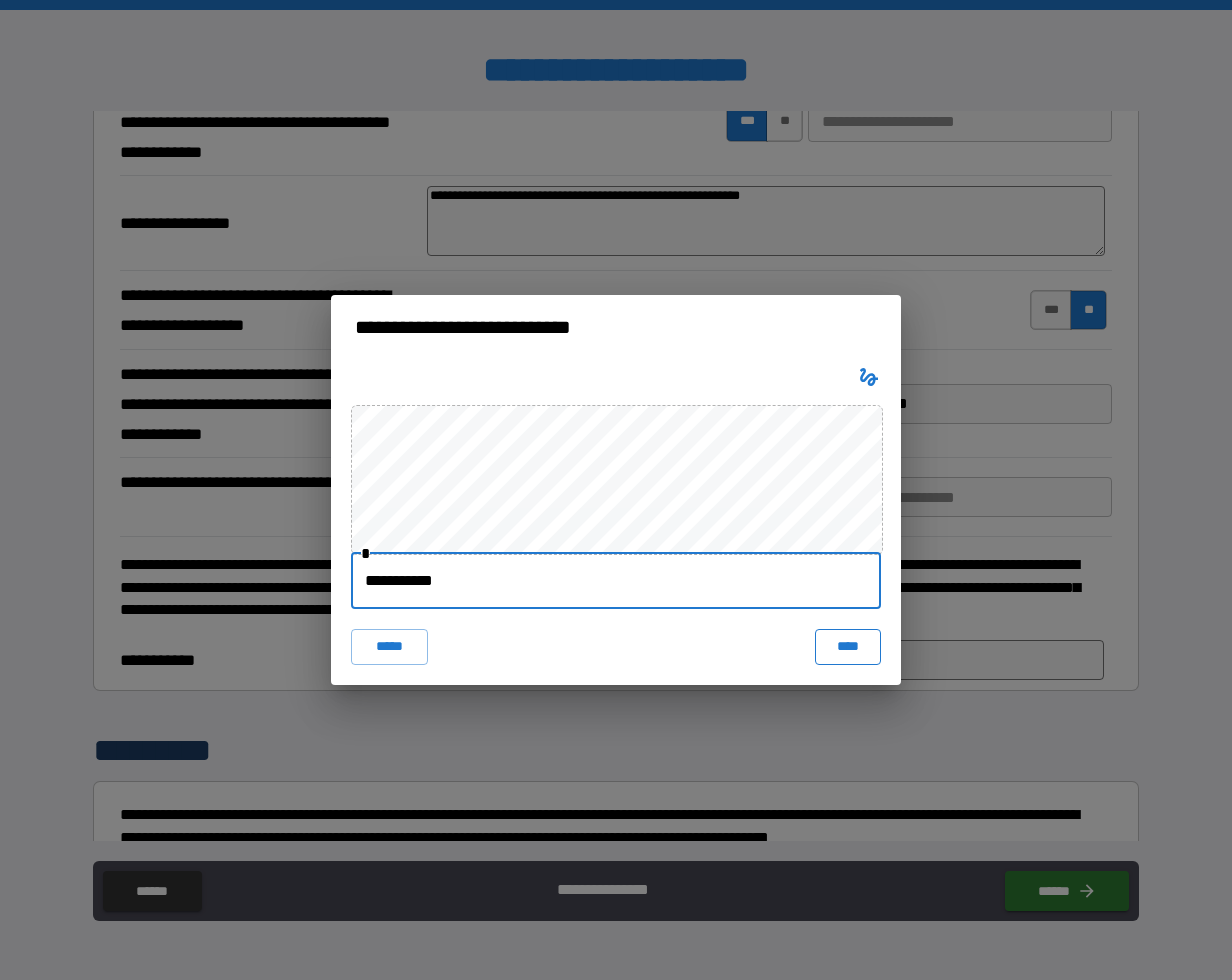 click on "****" at bounding box center [848, 647] 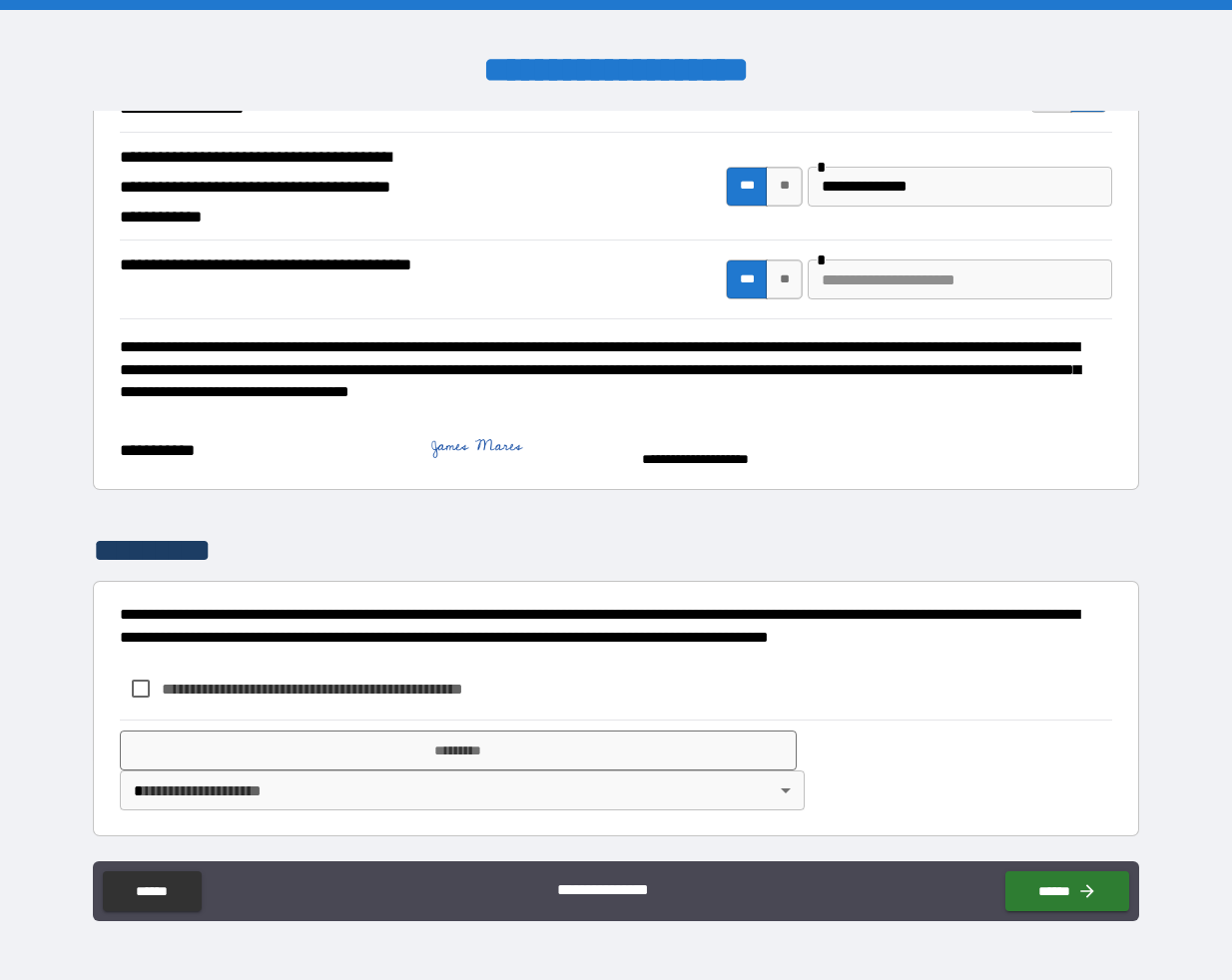 scroll, scrollTop: 6015, scrollLeft: 0, axis: vertical 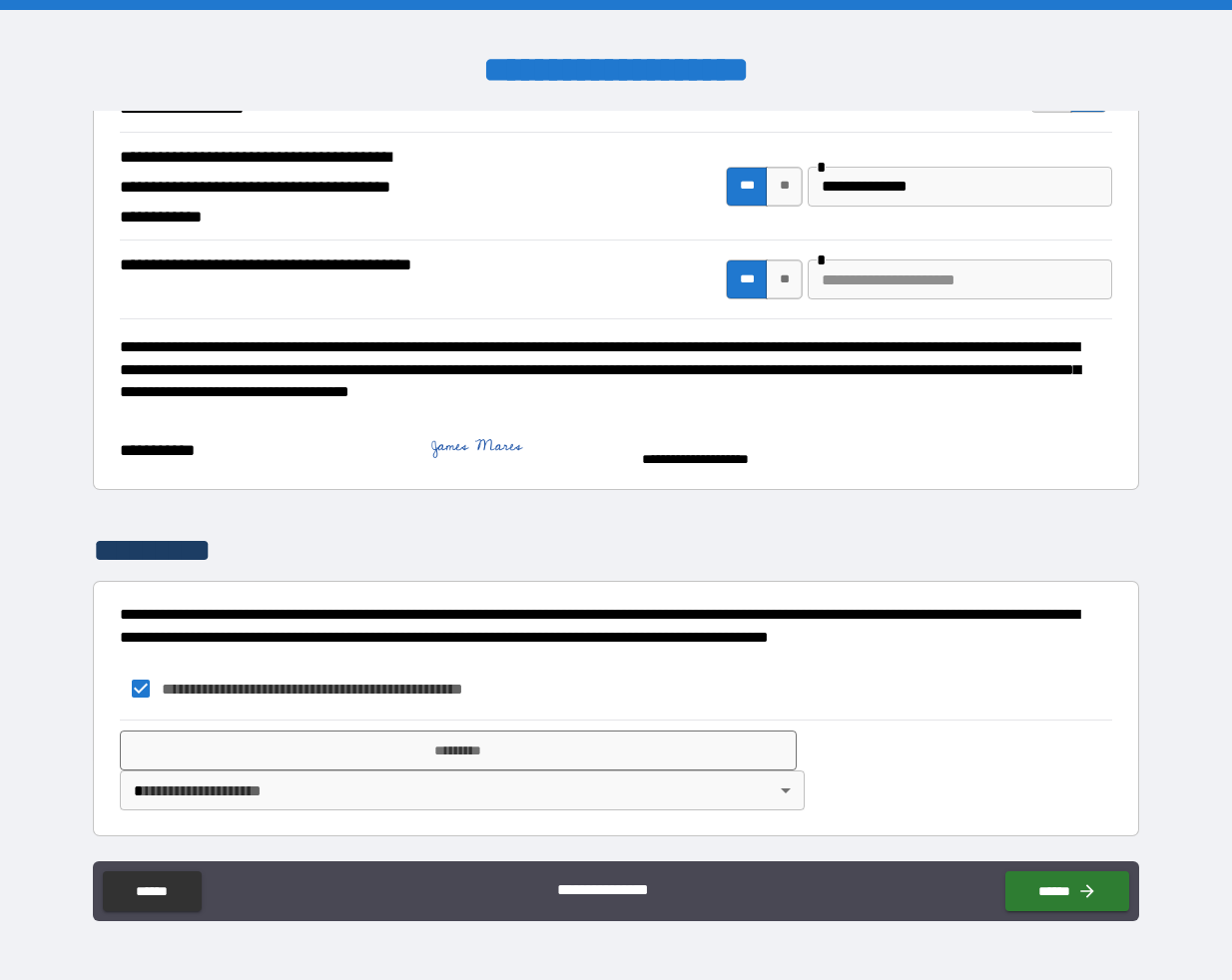 click on "**********" at bounding box center [616, 490] 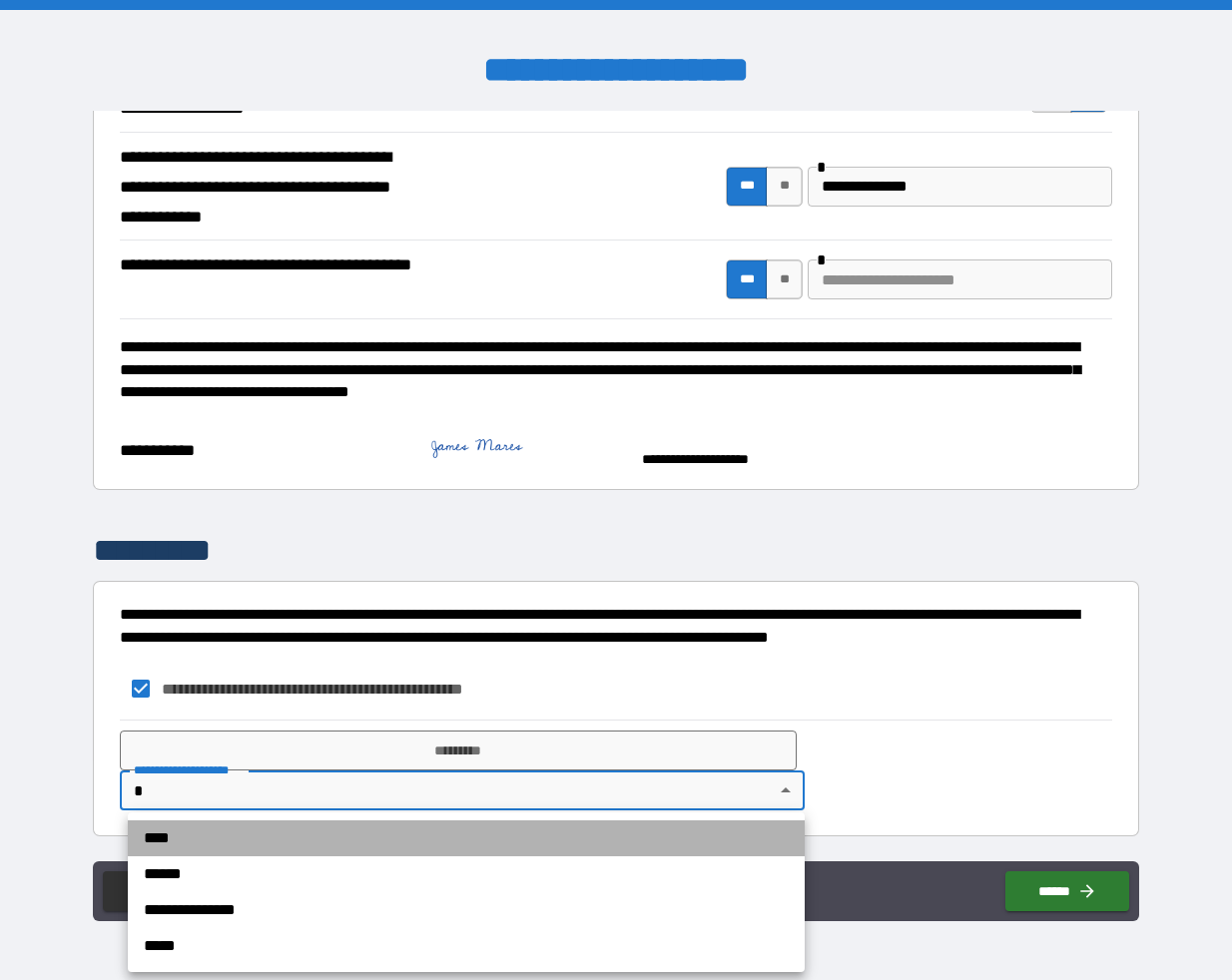 click on "****" at bounding box center [466, 838] 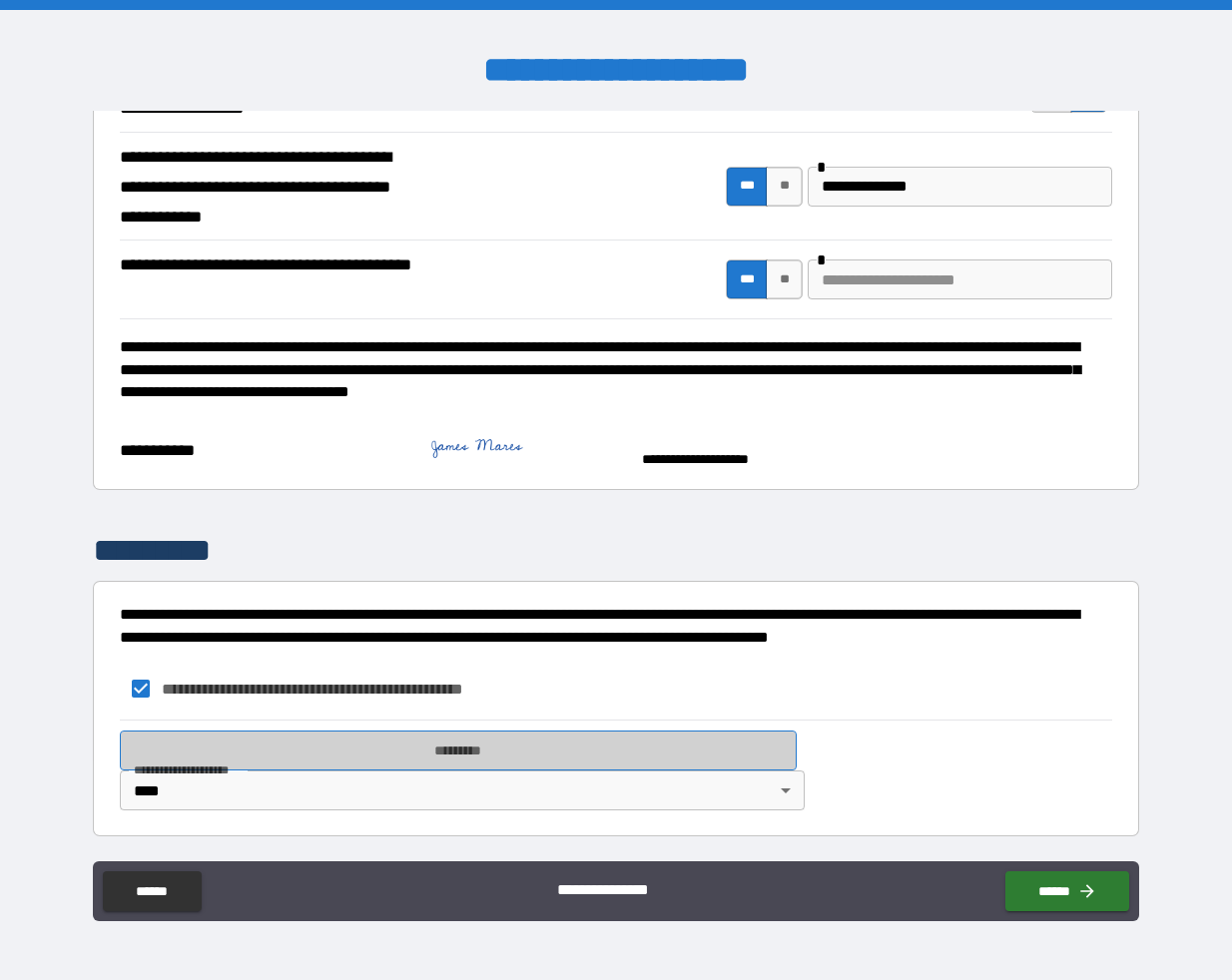 click on "*********" at bounding box center [458, 750] 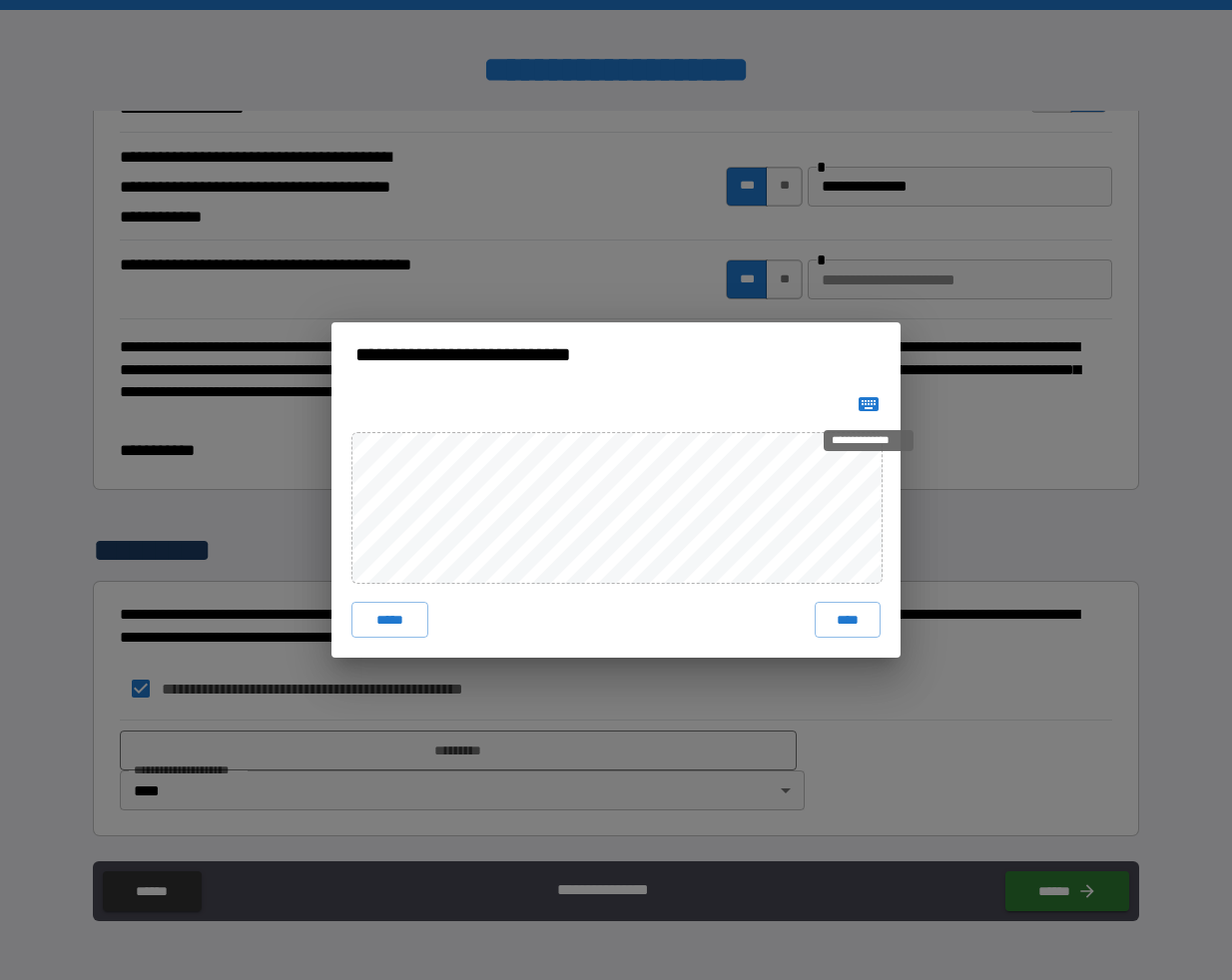 click 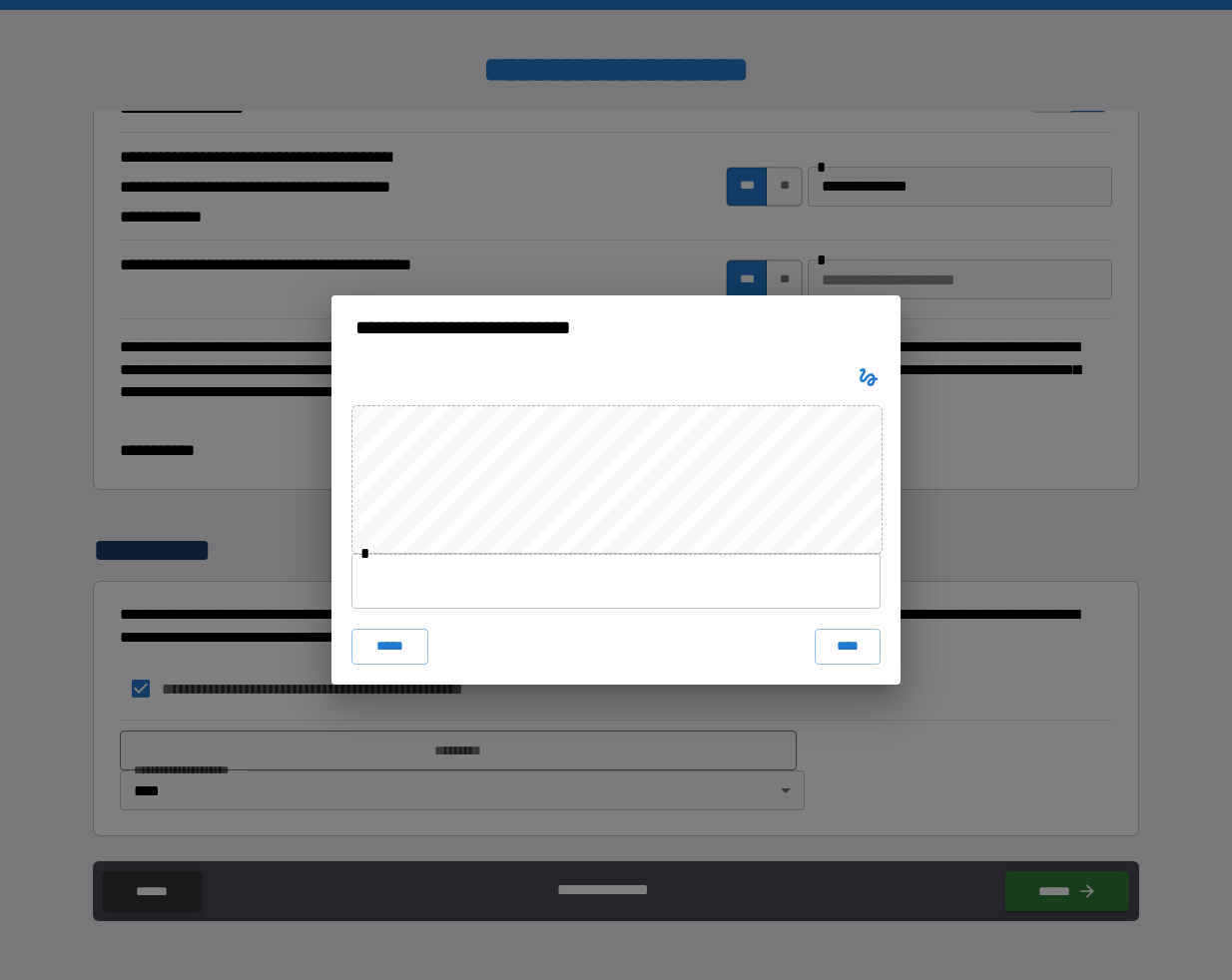 click on "* ***** ****" at bounding box center [616, 521] 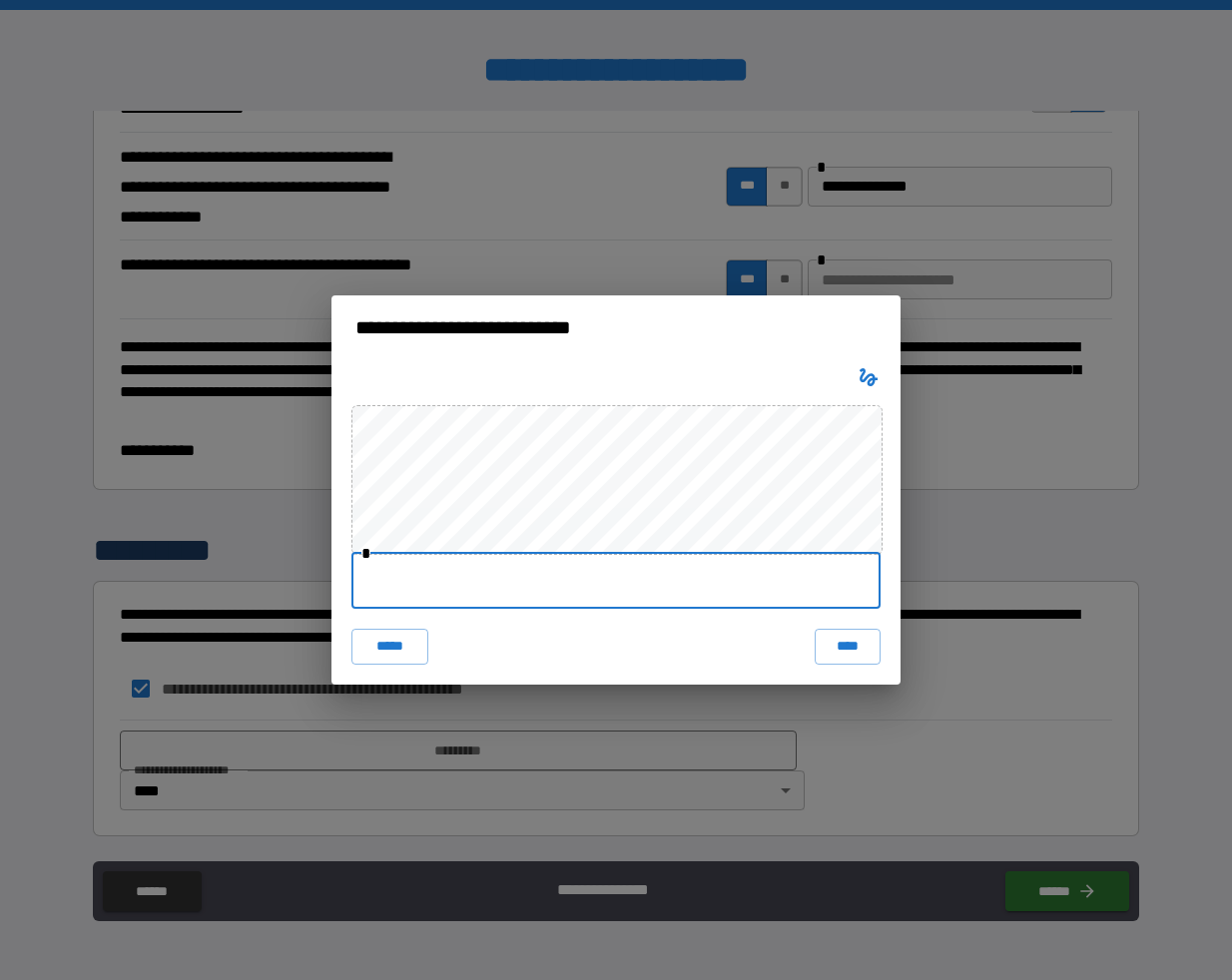 click at bounding box center (616, 581) 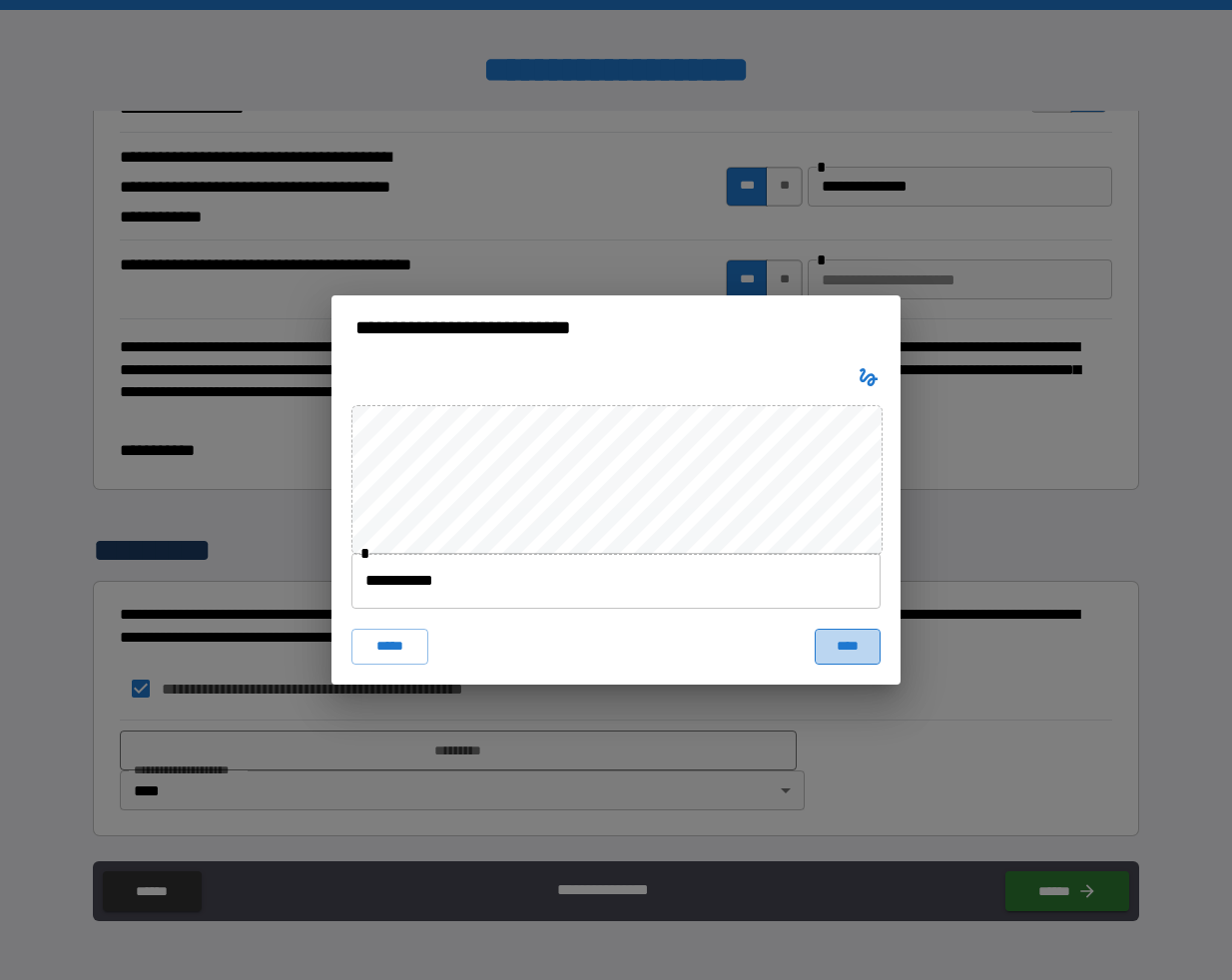 click on "****" at bounding box center [848, 647] 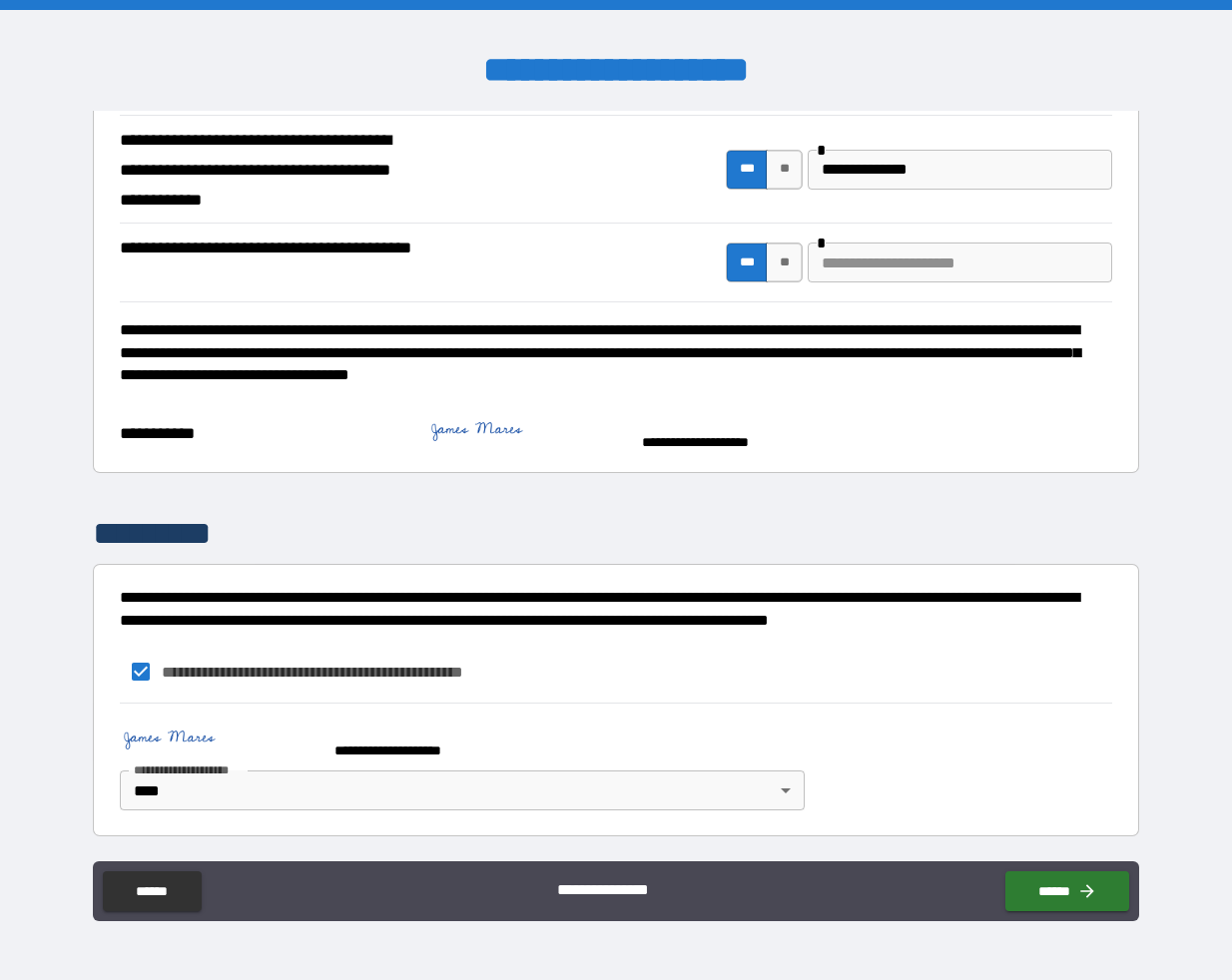 scroll, scrollTop: 6032, scrollLeft: 0, axis: vertical 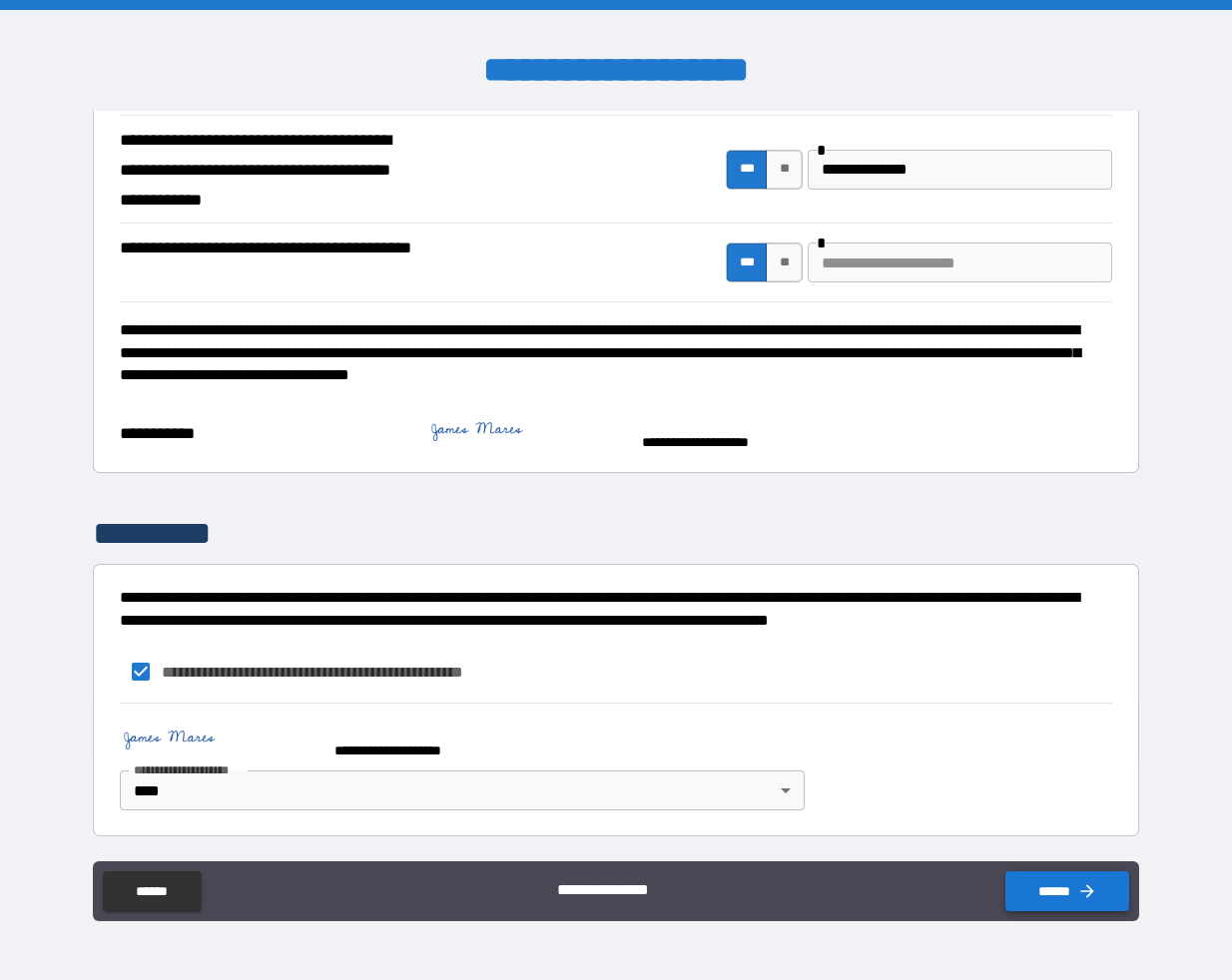 click on "******" at bounding box center [1067, 891] 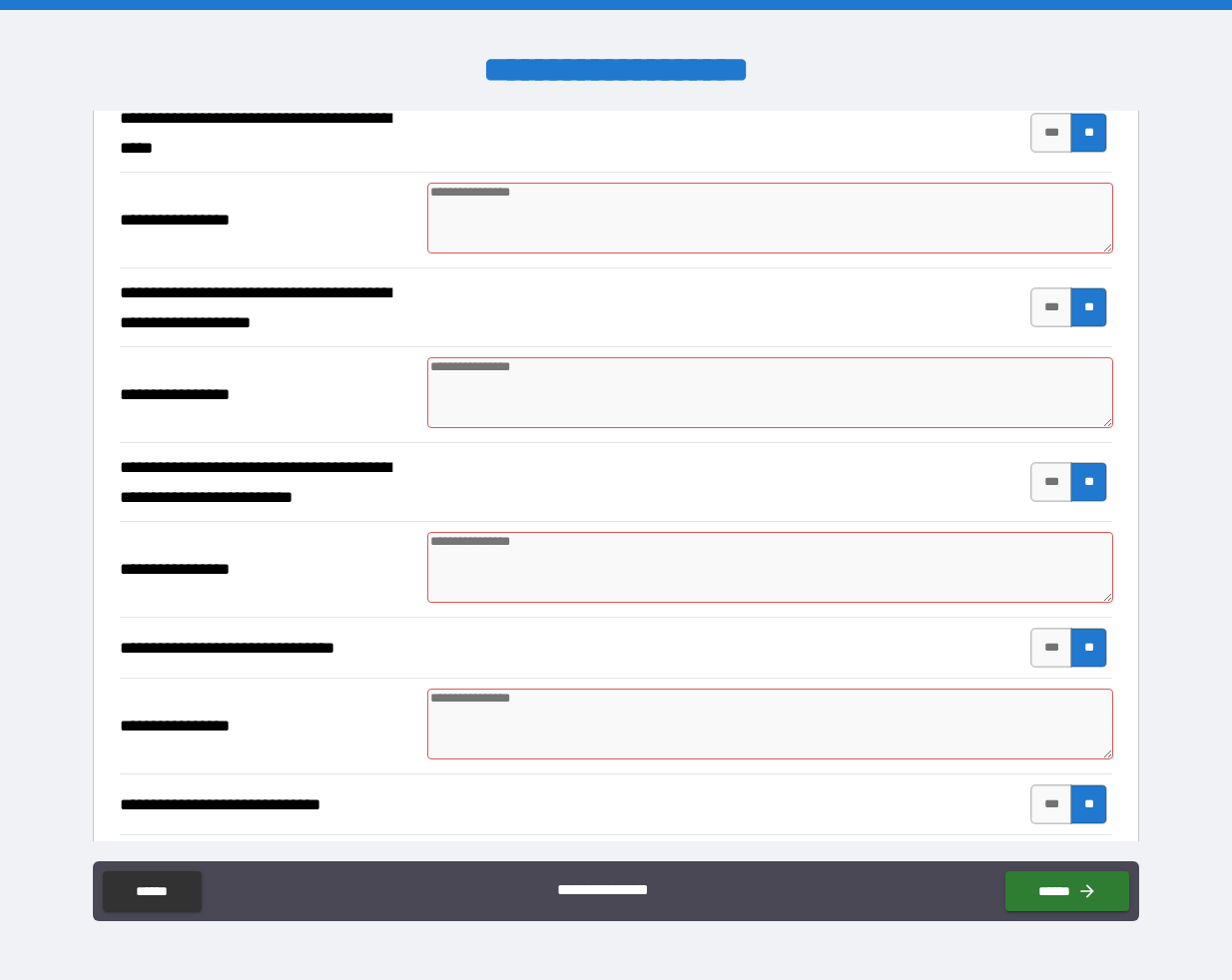 scroll, scrollTop: 3513, scrollLeft: 0, axis: vertical 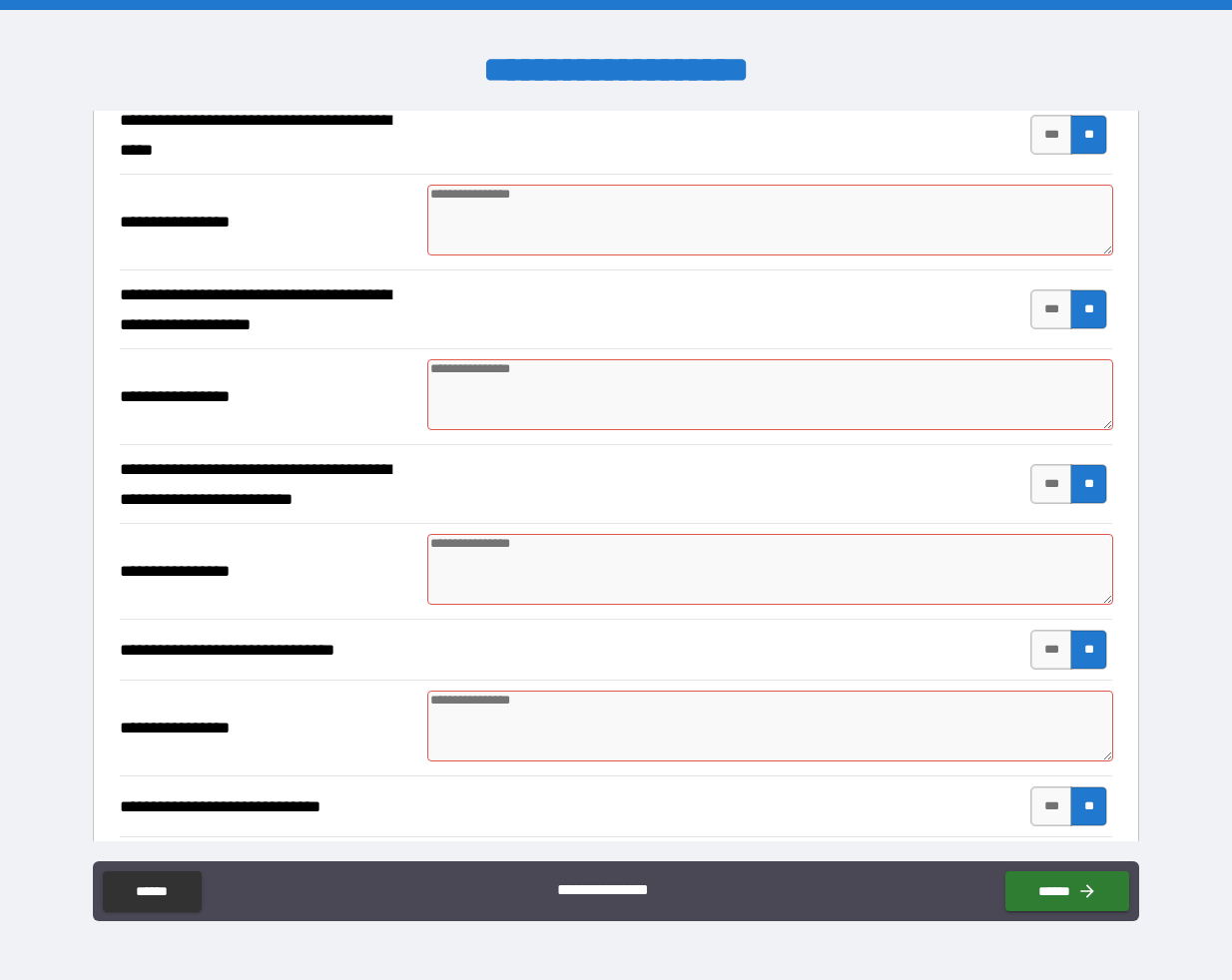 click at bounding box center (770, 394) 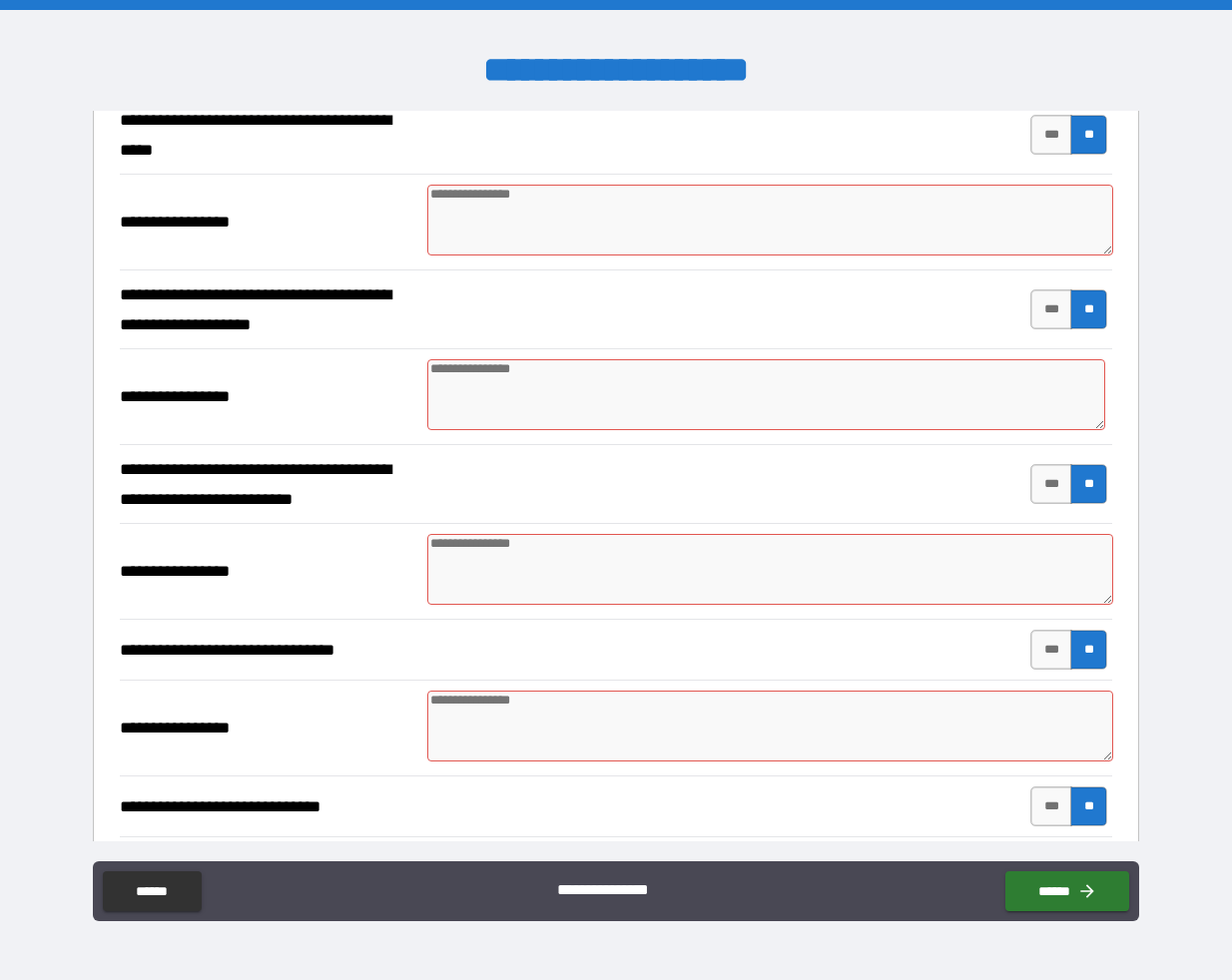 paste on "***" 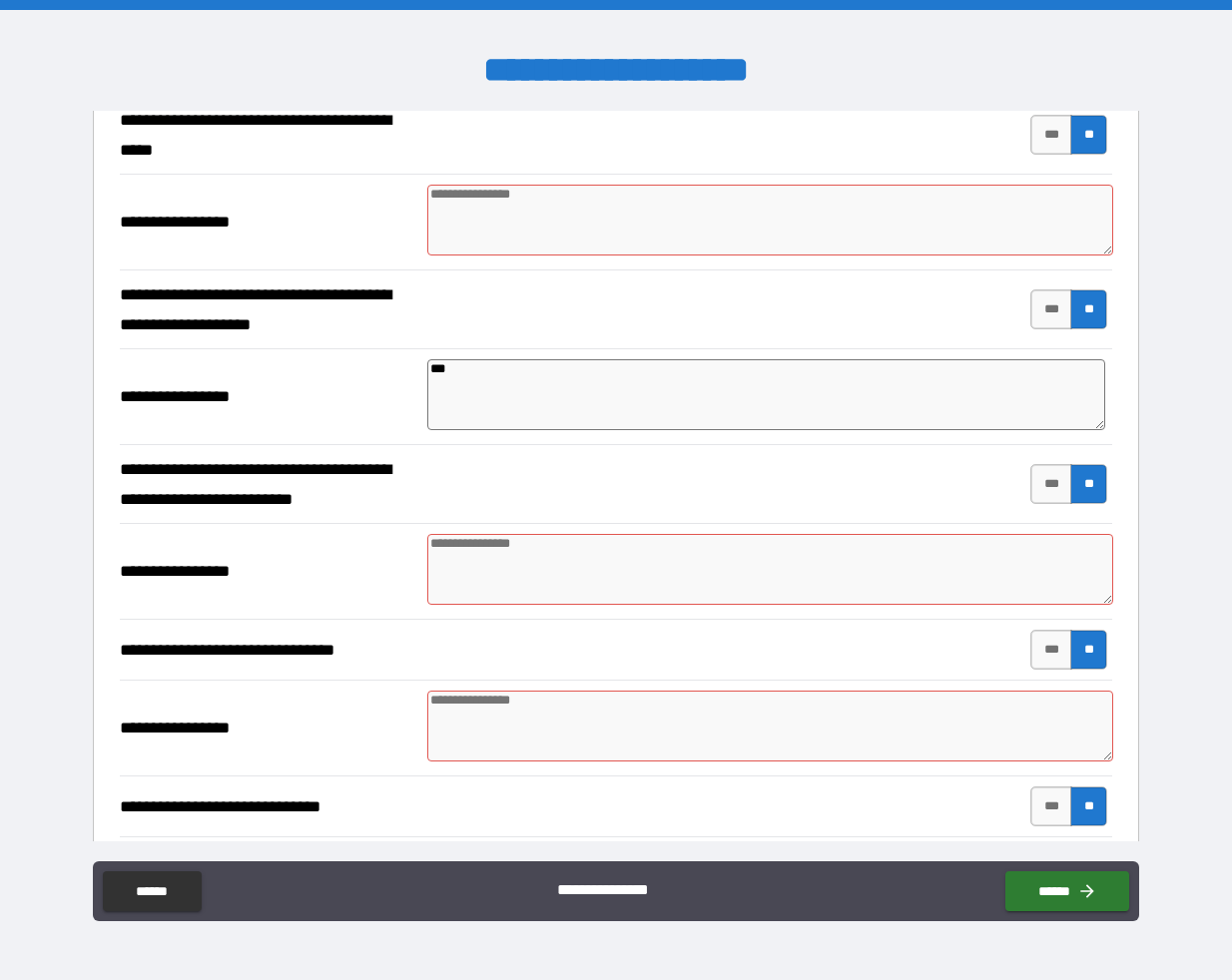 click at bounding box center [770, 569] 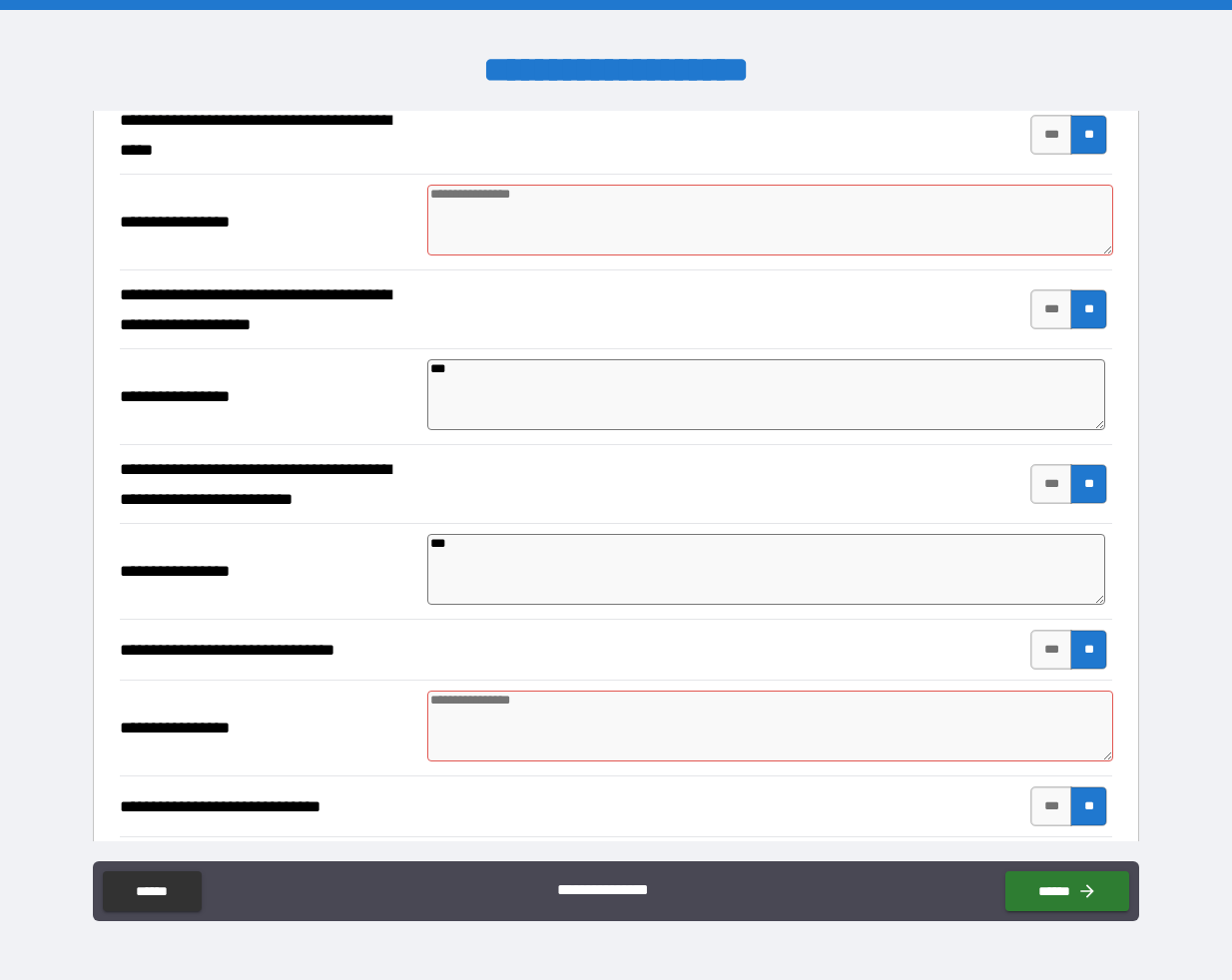 click at bounding box center [770, 726] 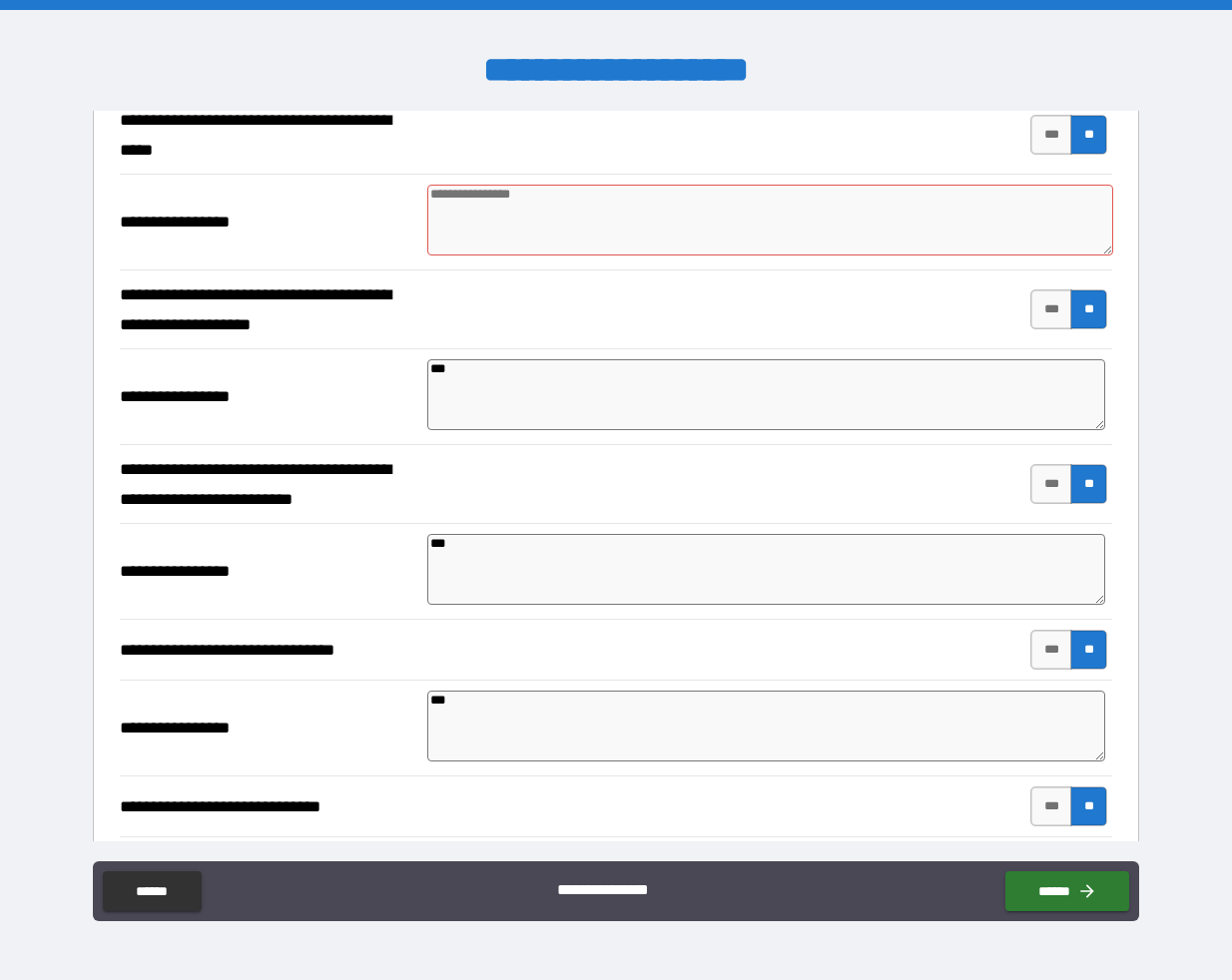 click at bounding box center (770, 220) 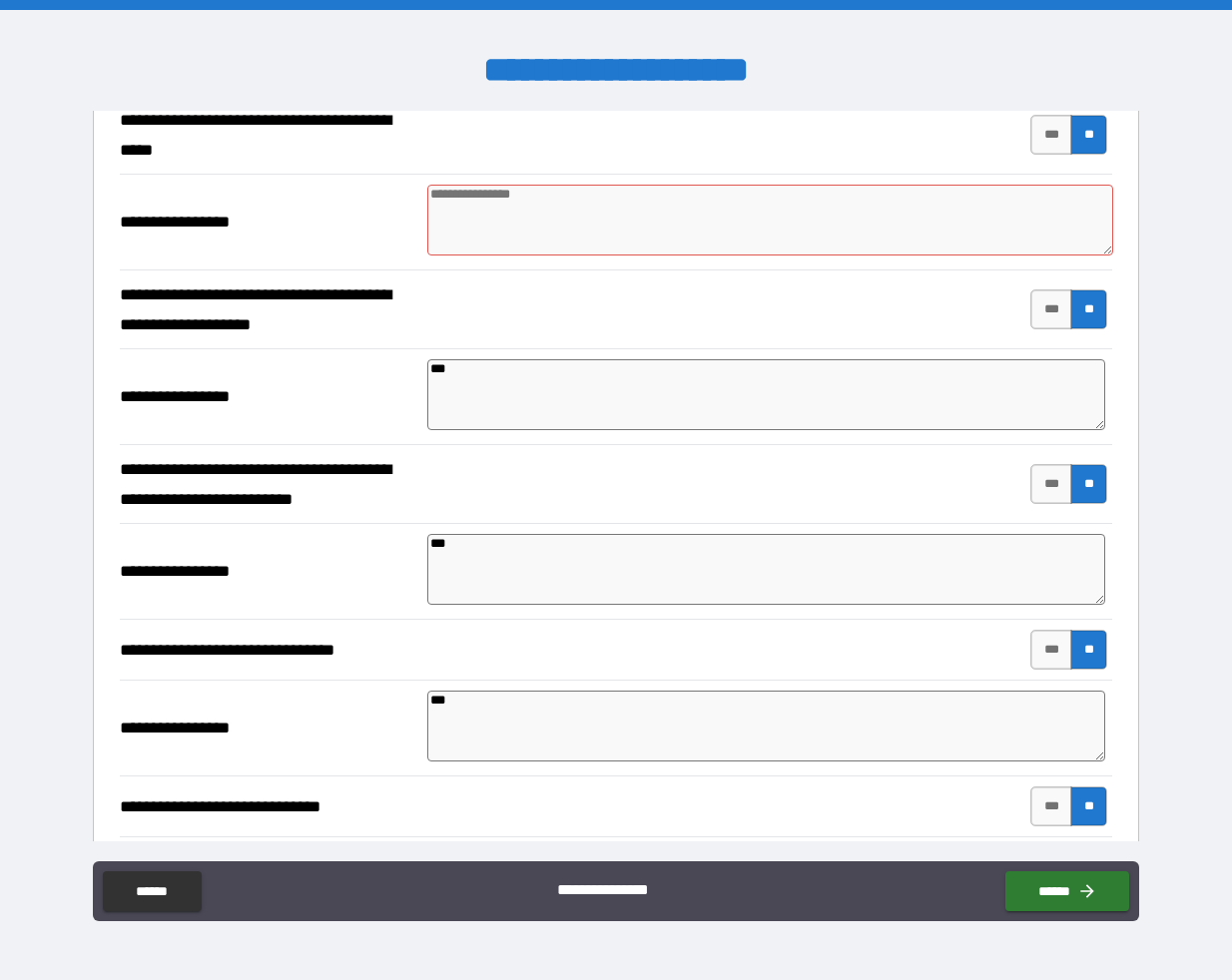 paste on "***" 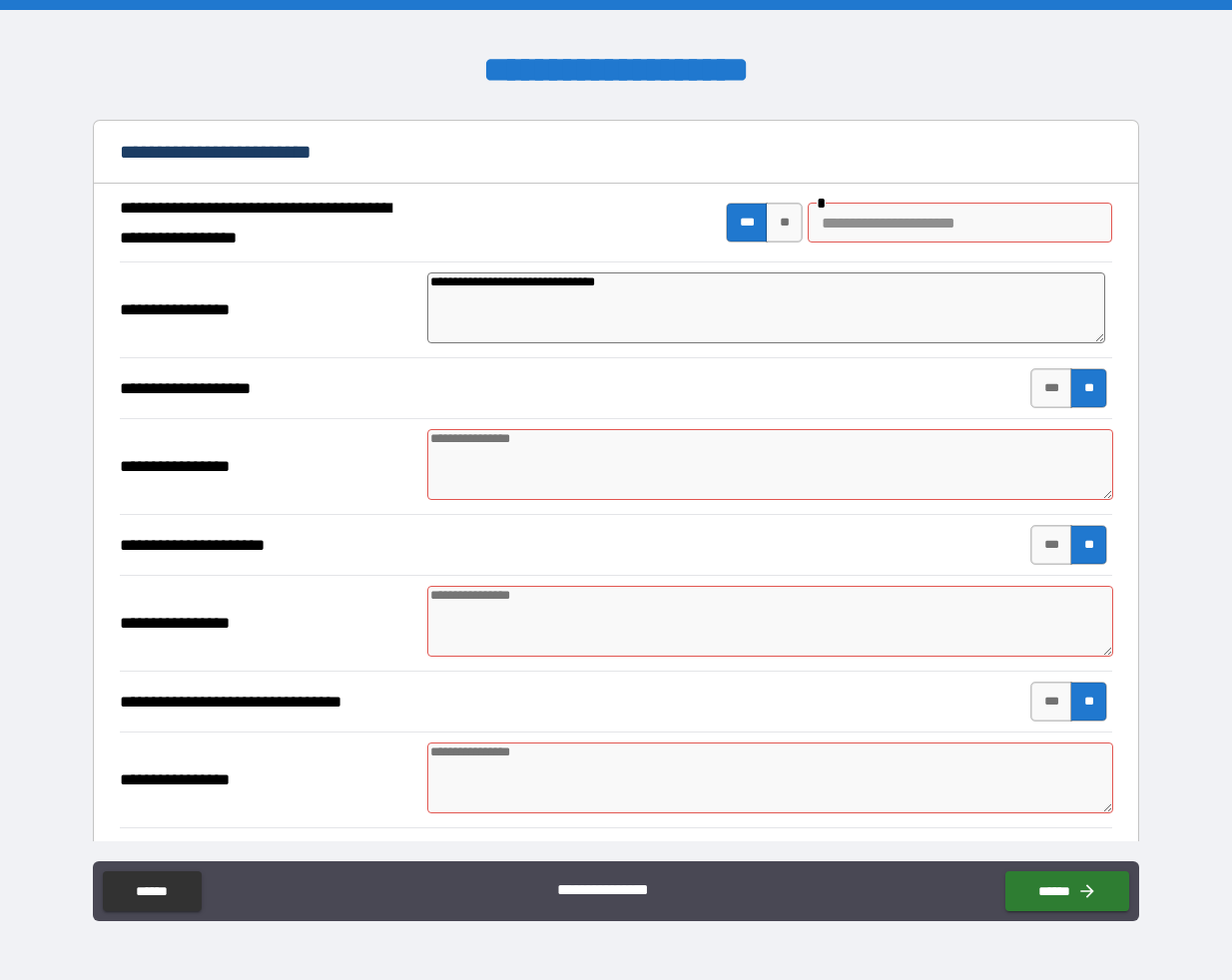 scroll, scrollTop: 2786, scrollLeft: 0, axis: vertical 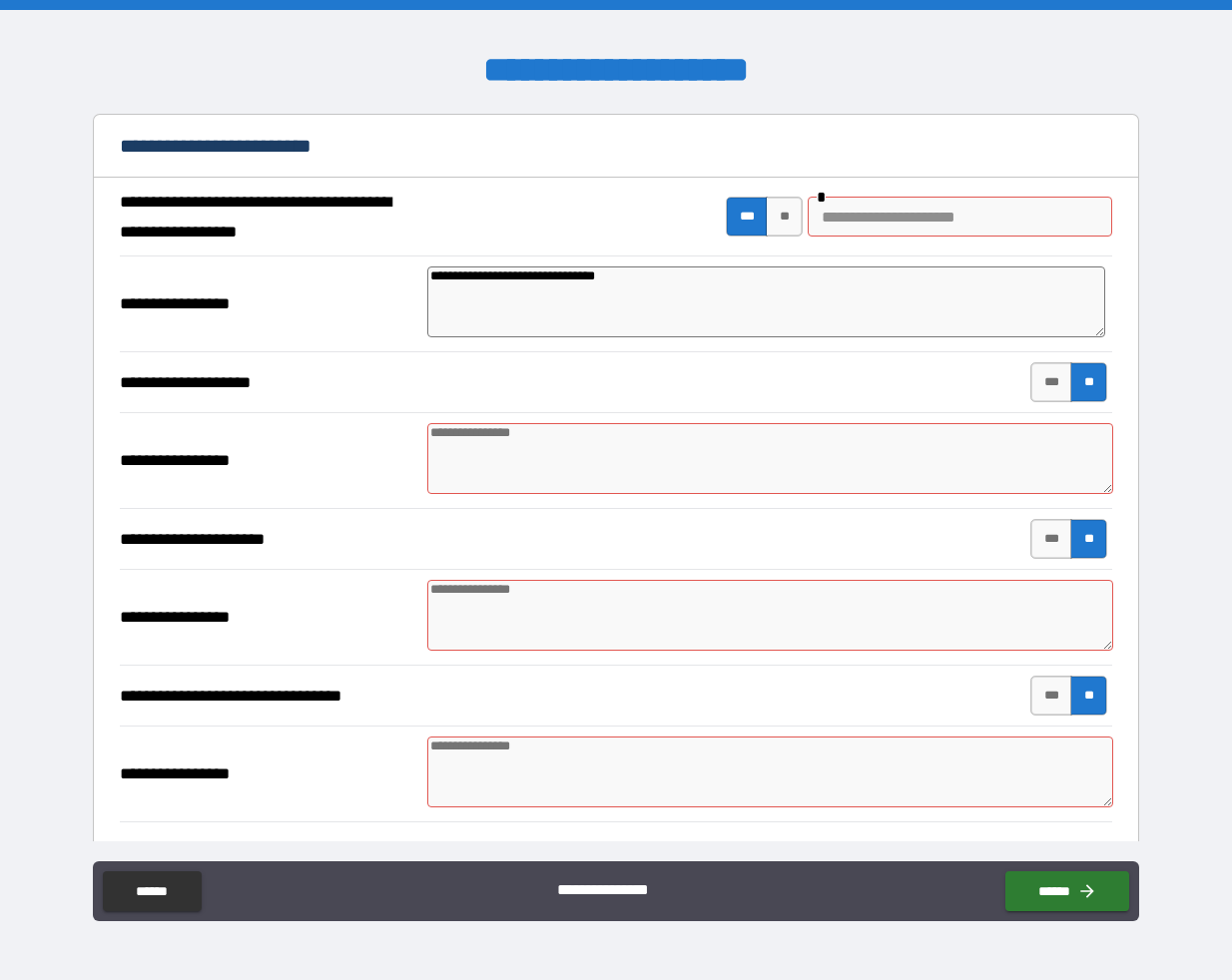 click at bounding box center (770, 458) 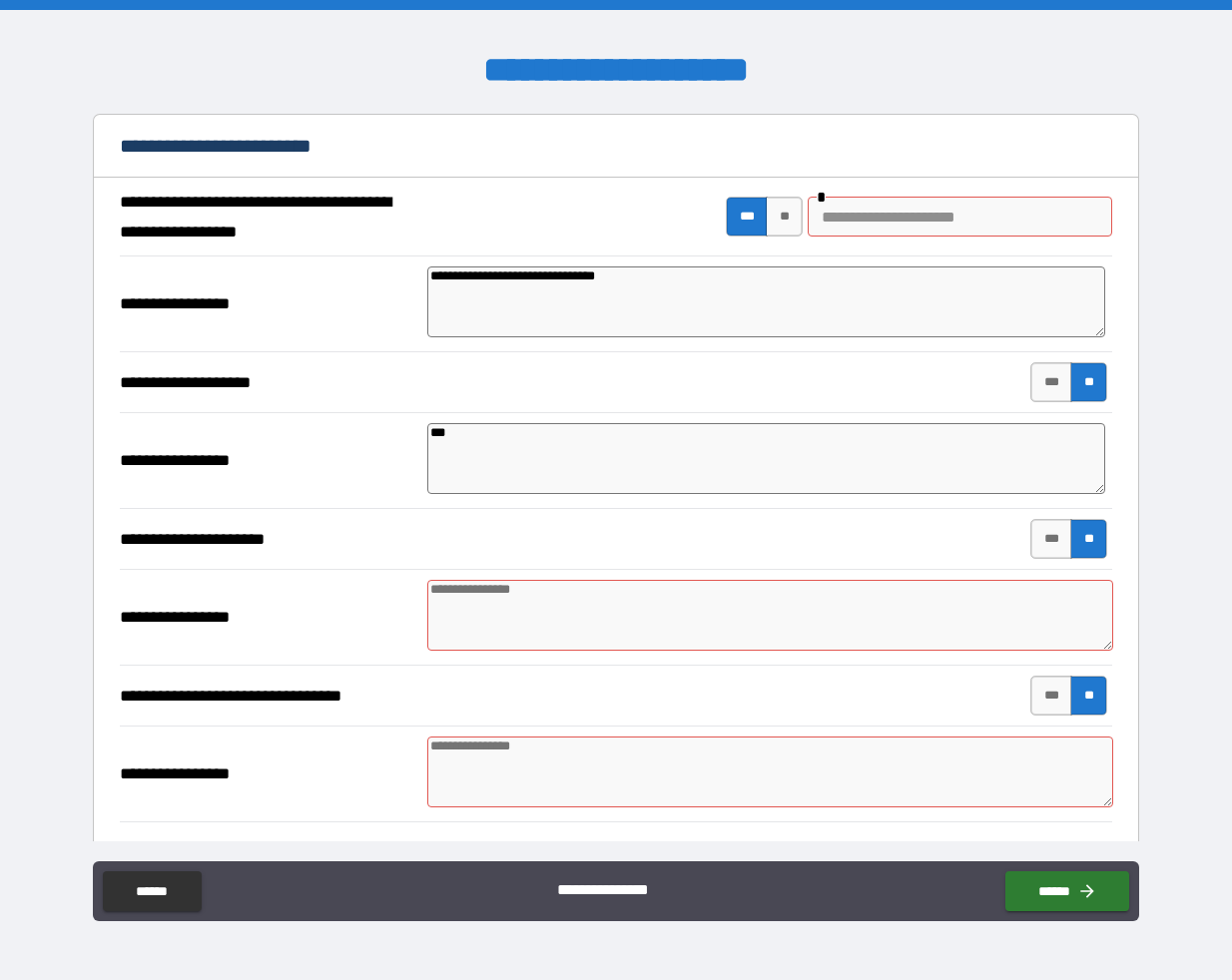 click at bounding box center [770, 615] 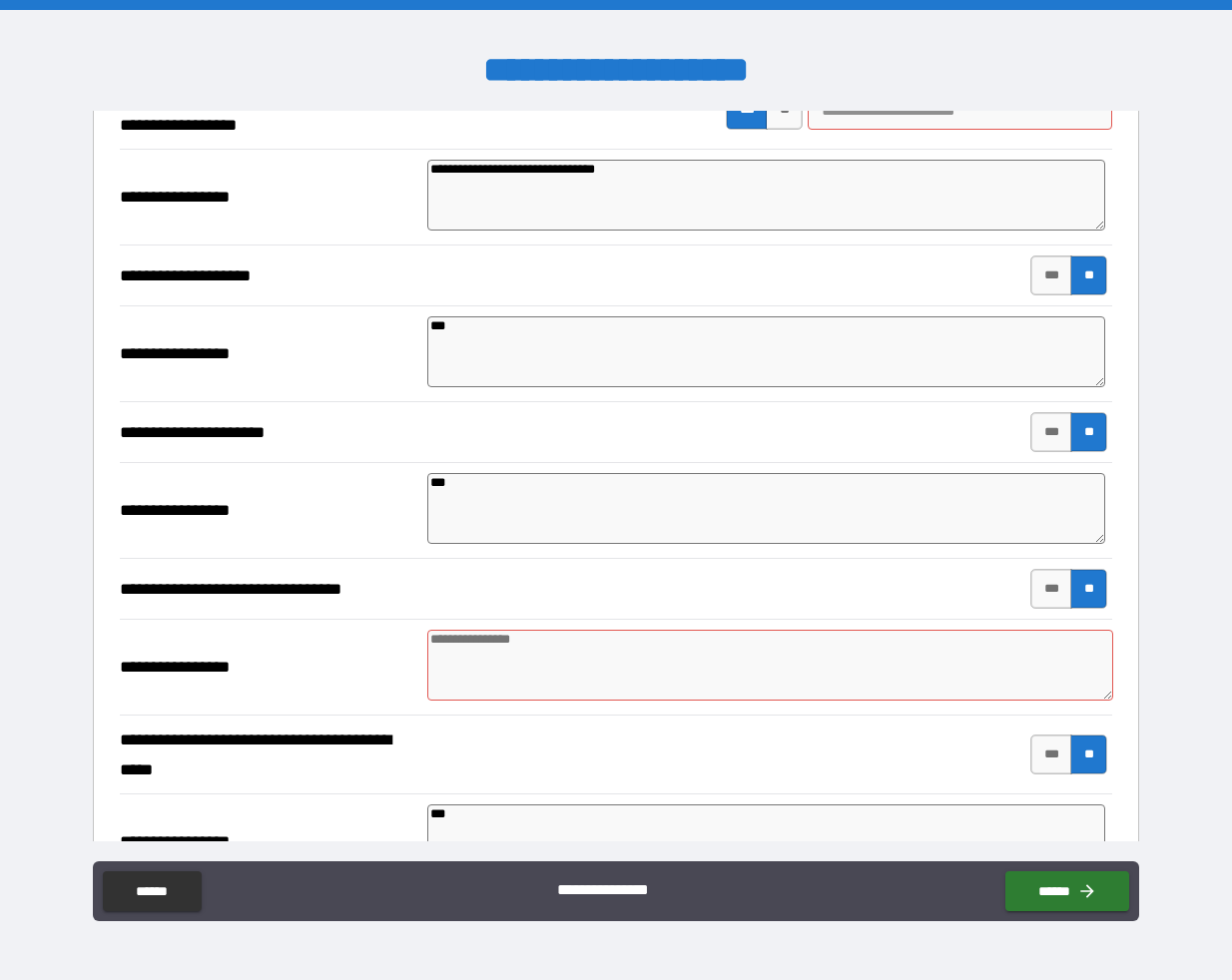 scroll, scrollTop: 2910, scrollLeft: 0, axis: vertical 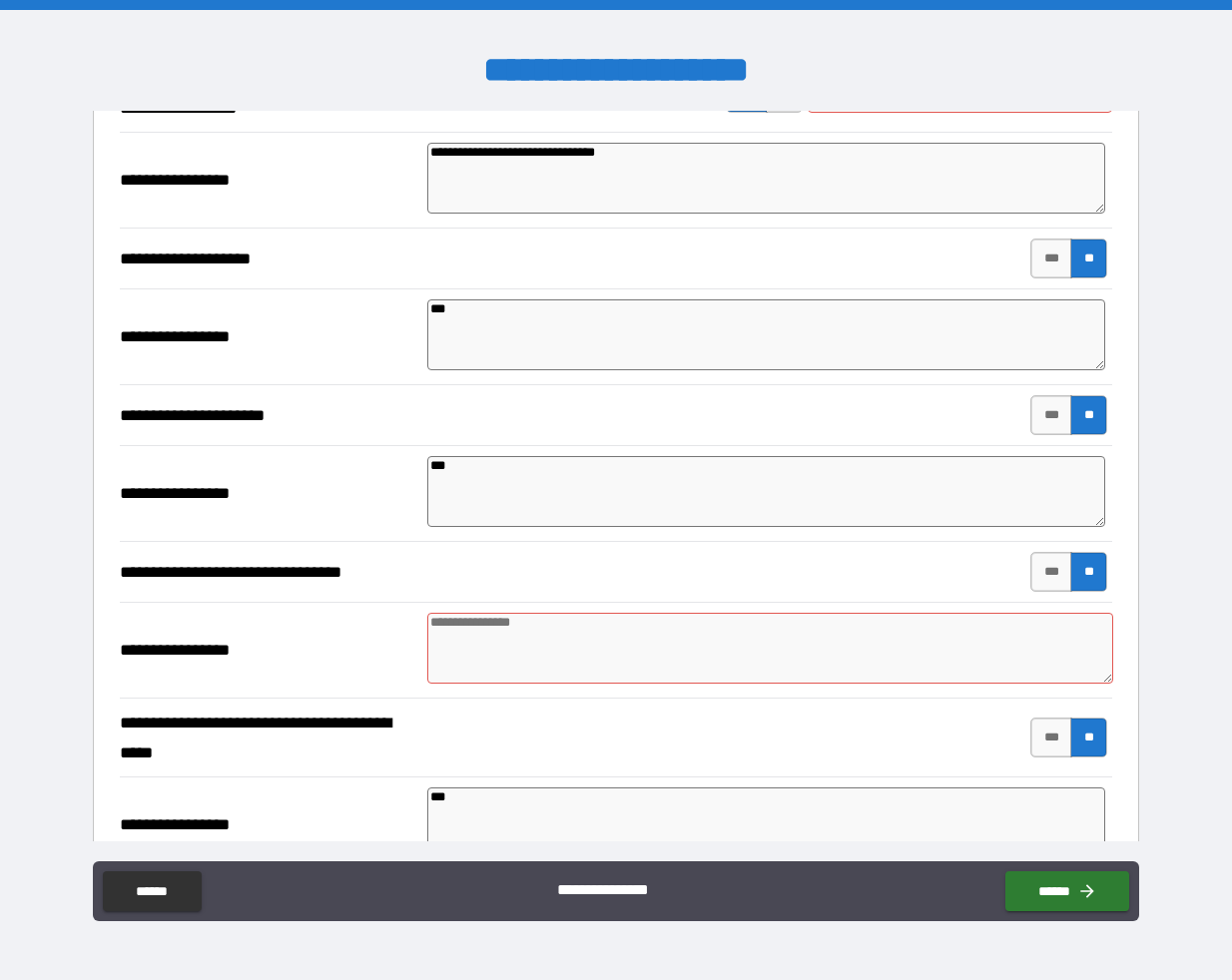 click at bounding box center [770, 648] 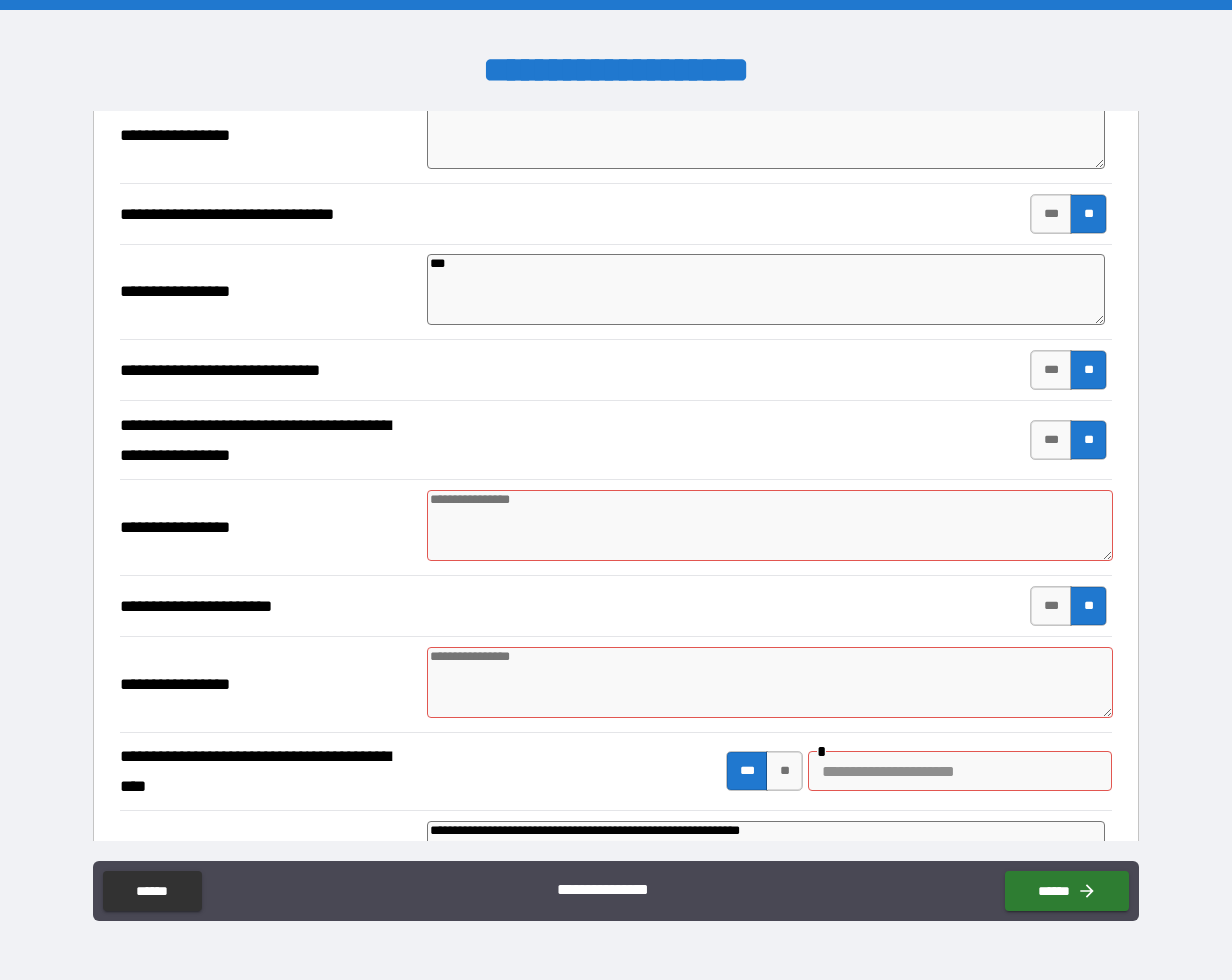 scroll, scrollTop: 3950, scrollLeft: 0, axis: vertical 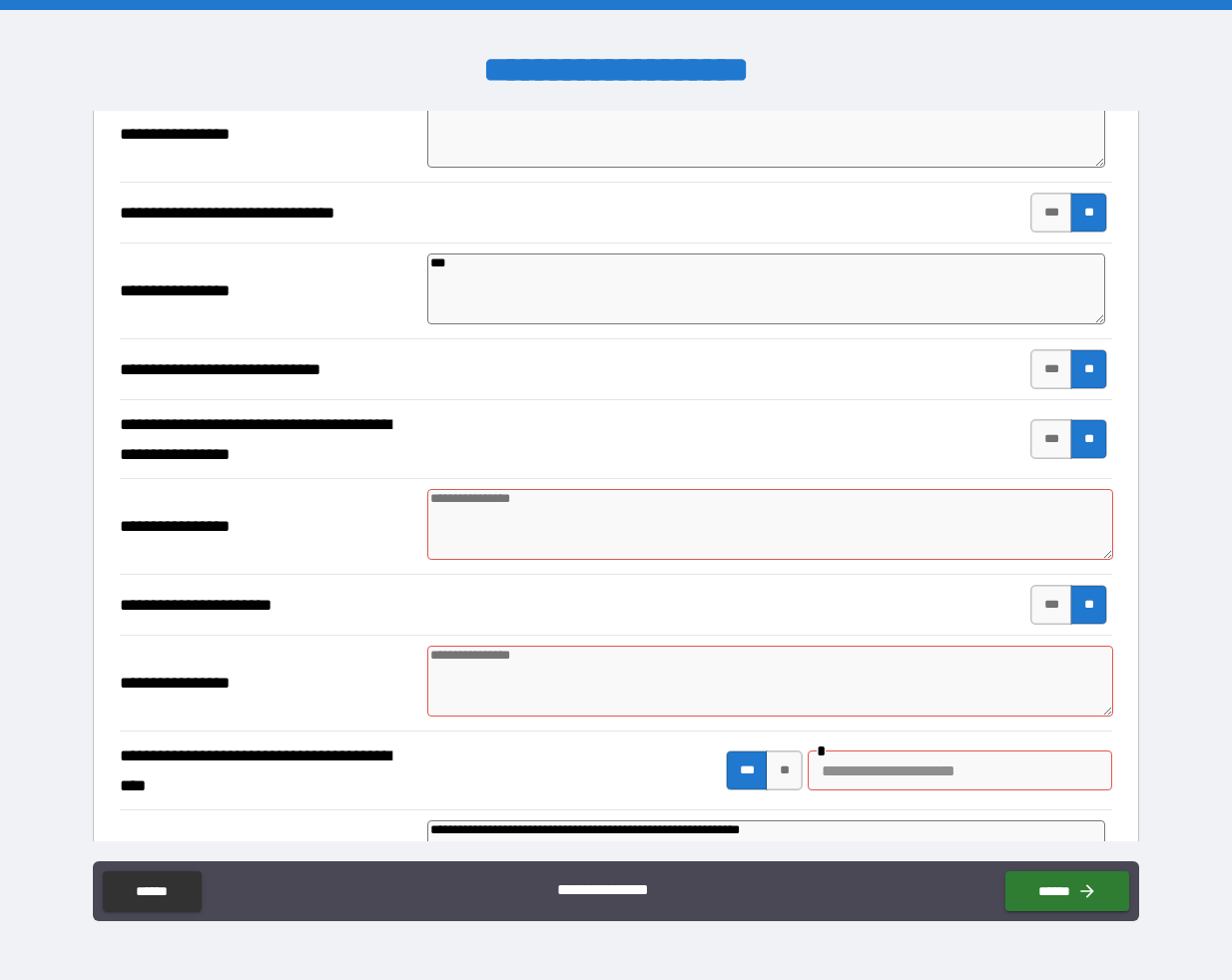 click at bounding box center [770, 524] 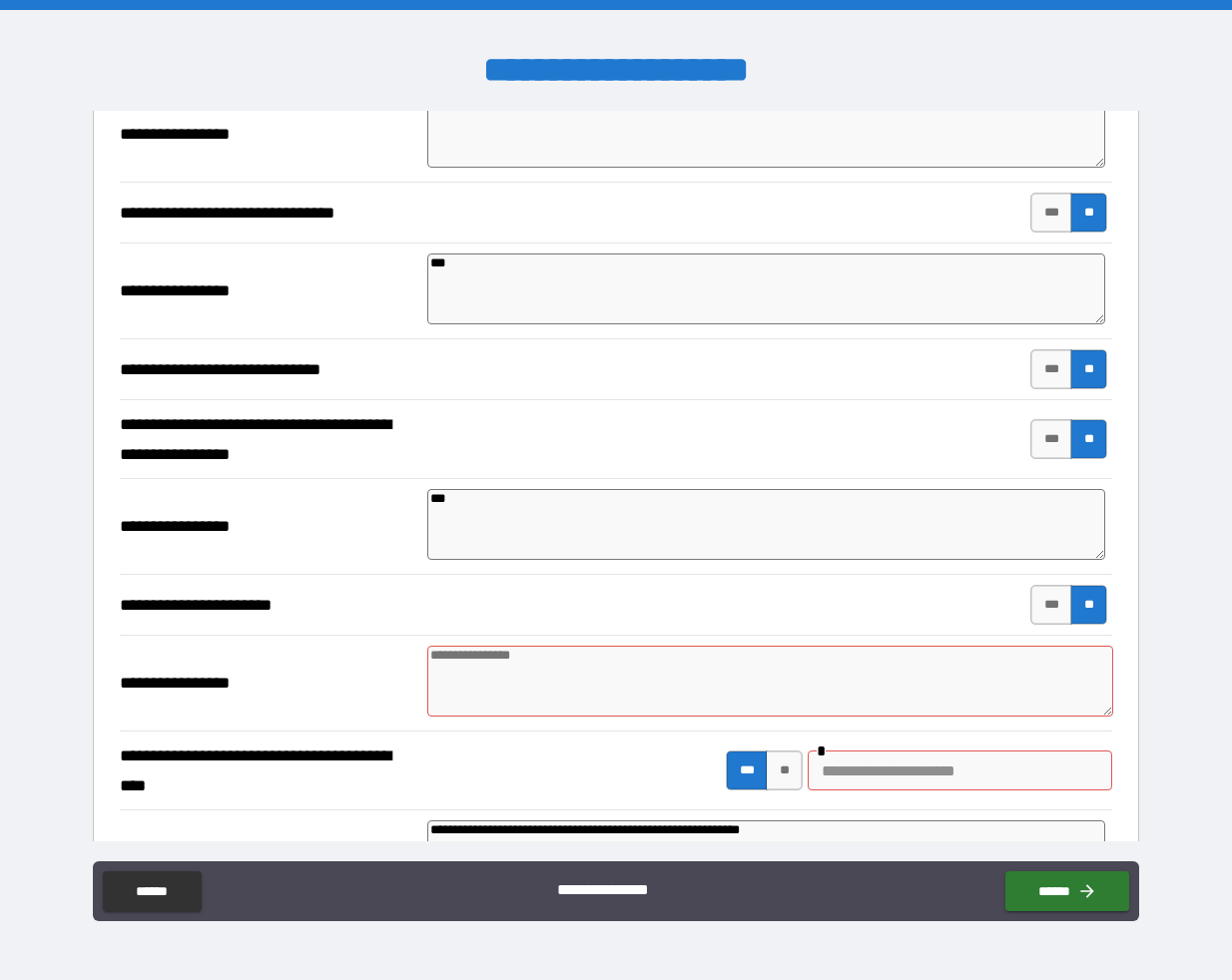 click at bounding box center (770, 681) 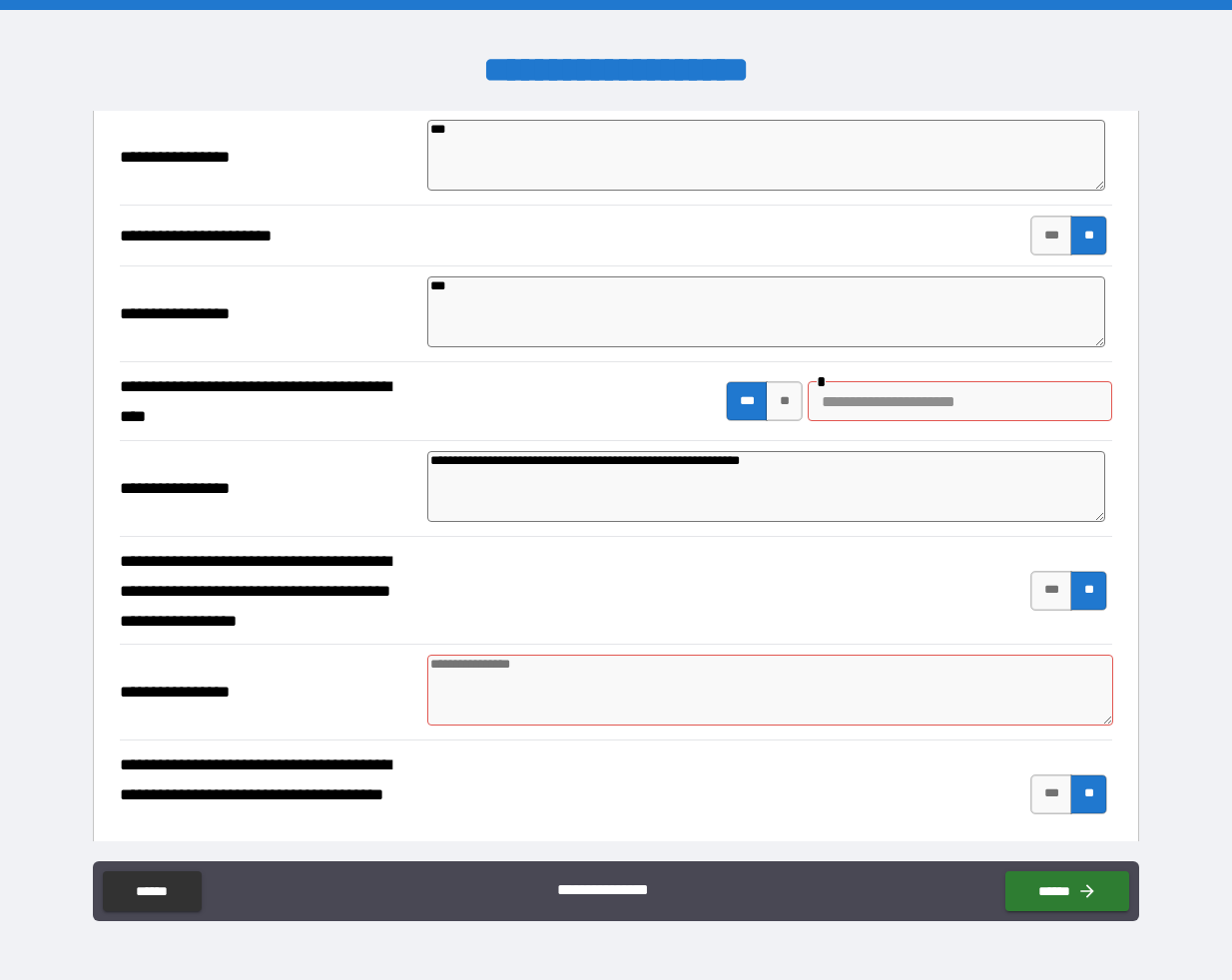 scroll, scrollTop: 4320, scrollLeft: 0, axis: vertical 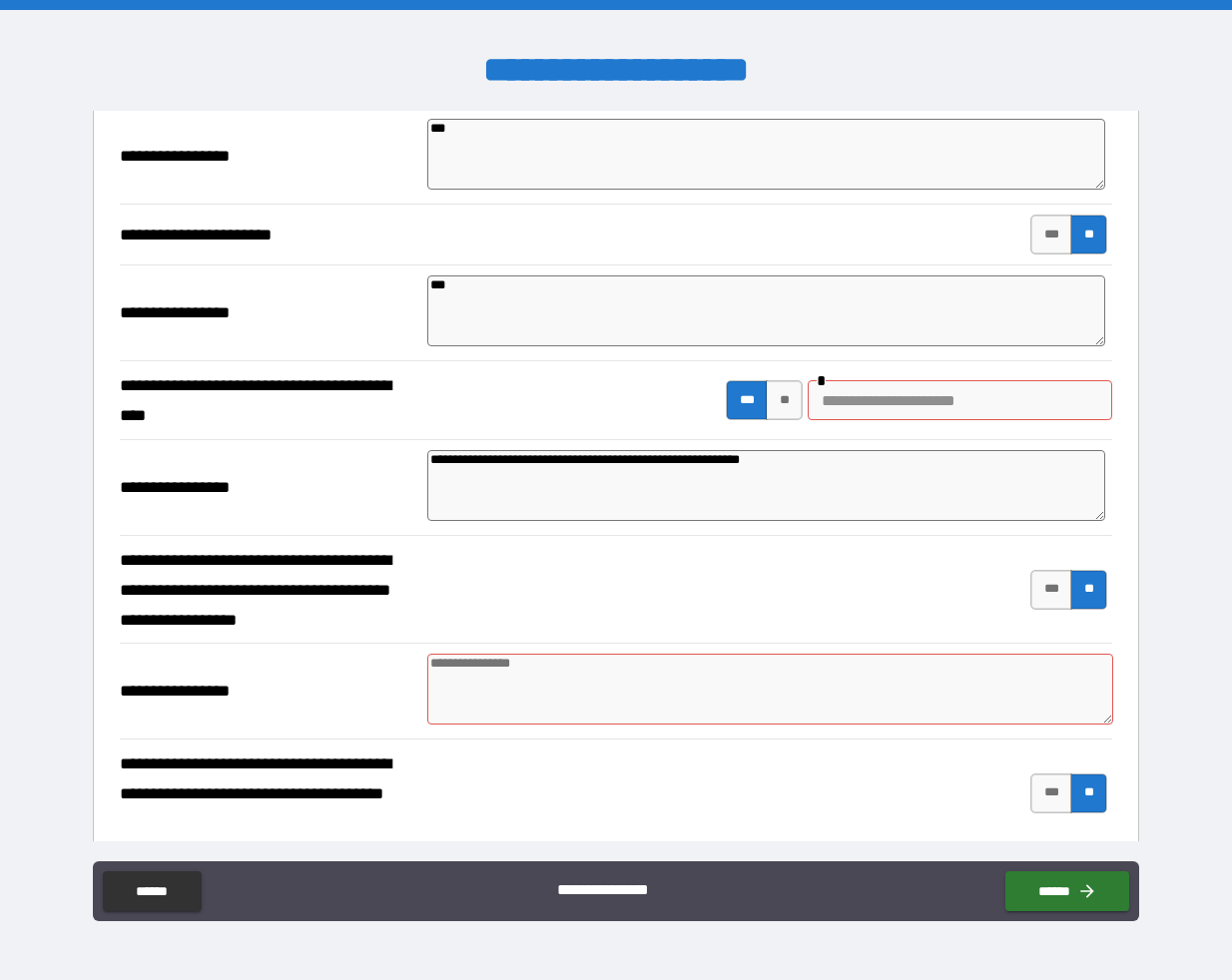 click at bounding box center (770, 689) 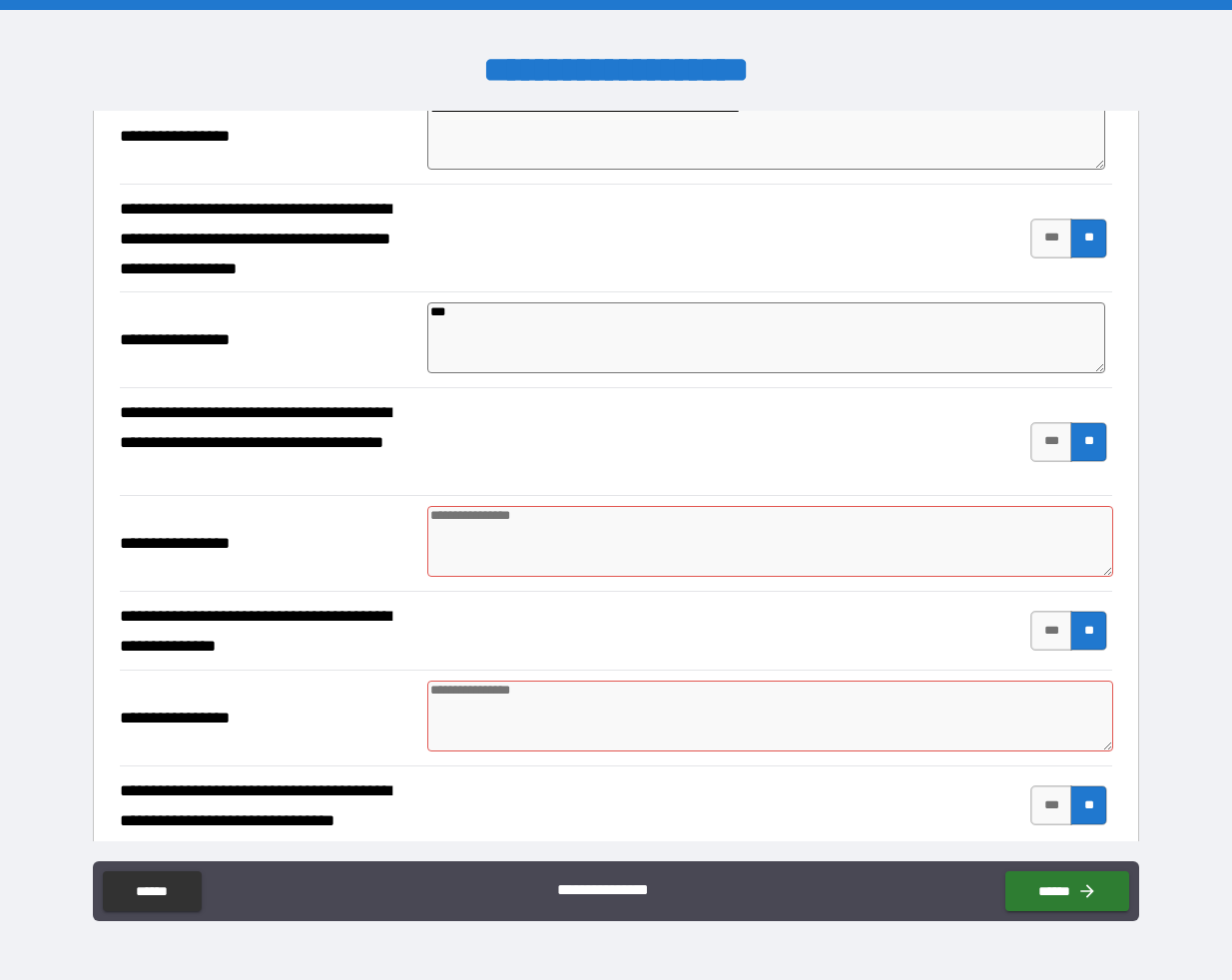 scroll, scrollTop: 4678, scrollLeft: 0, axis: vertical 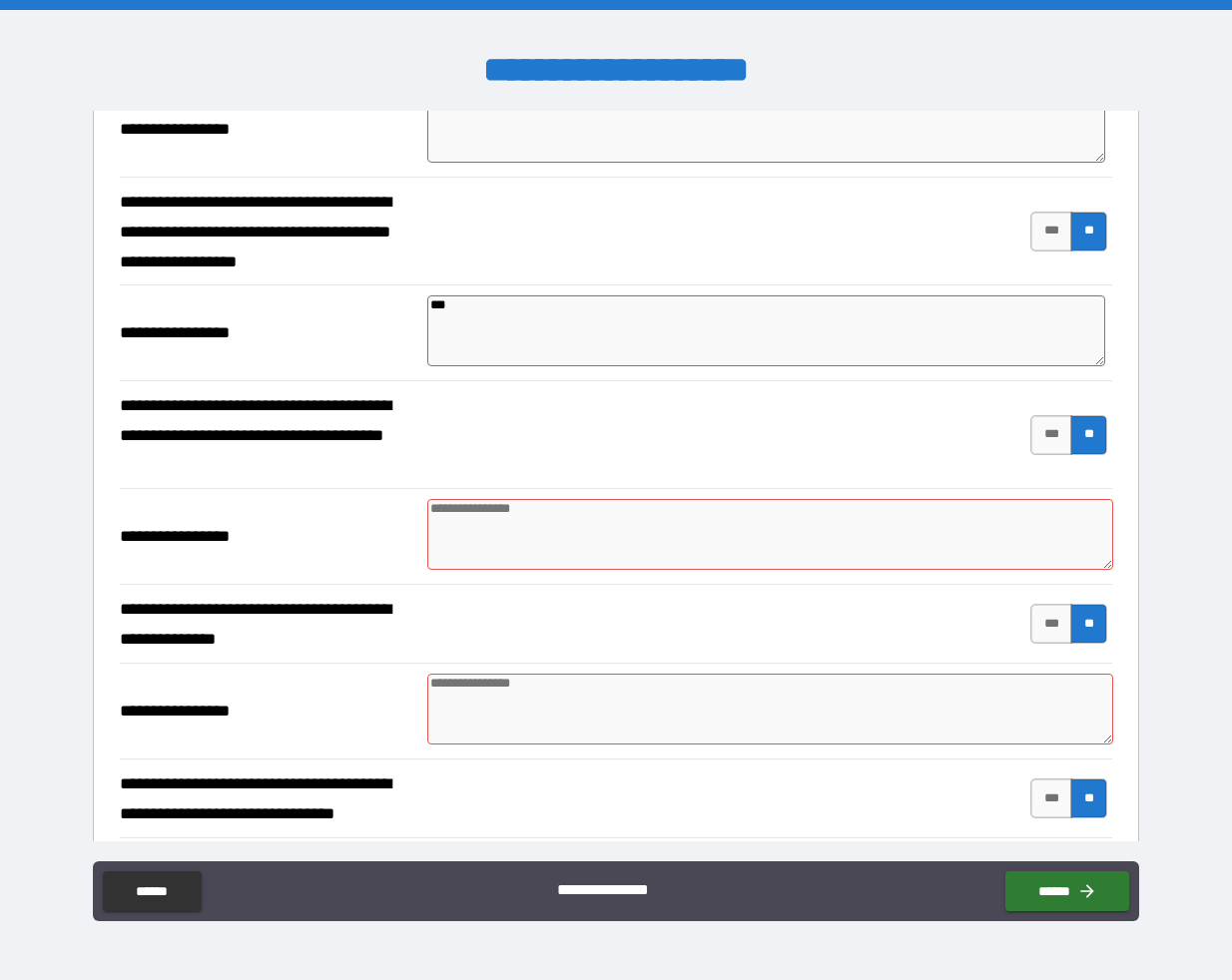 click at bounding box center (770, 534) 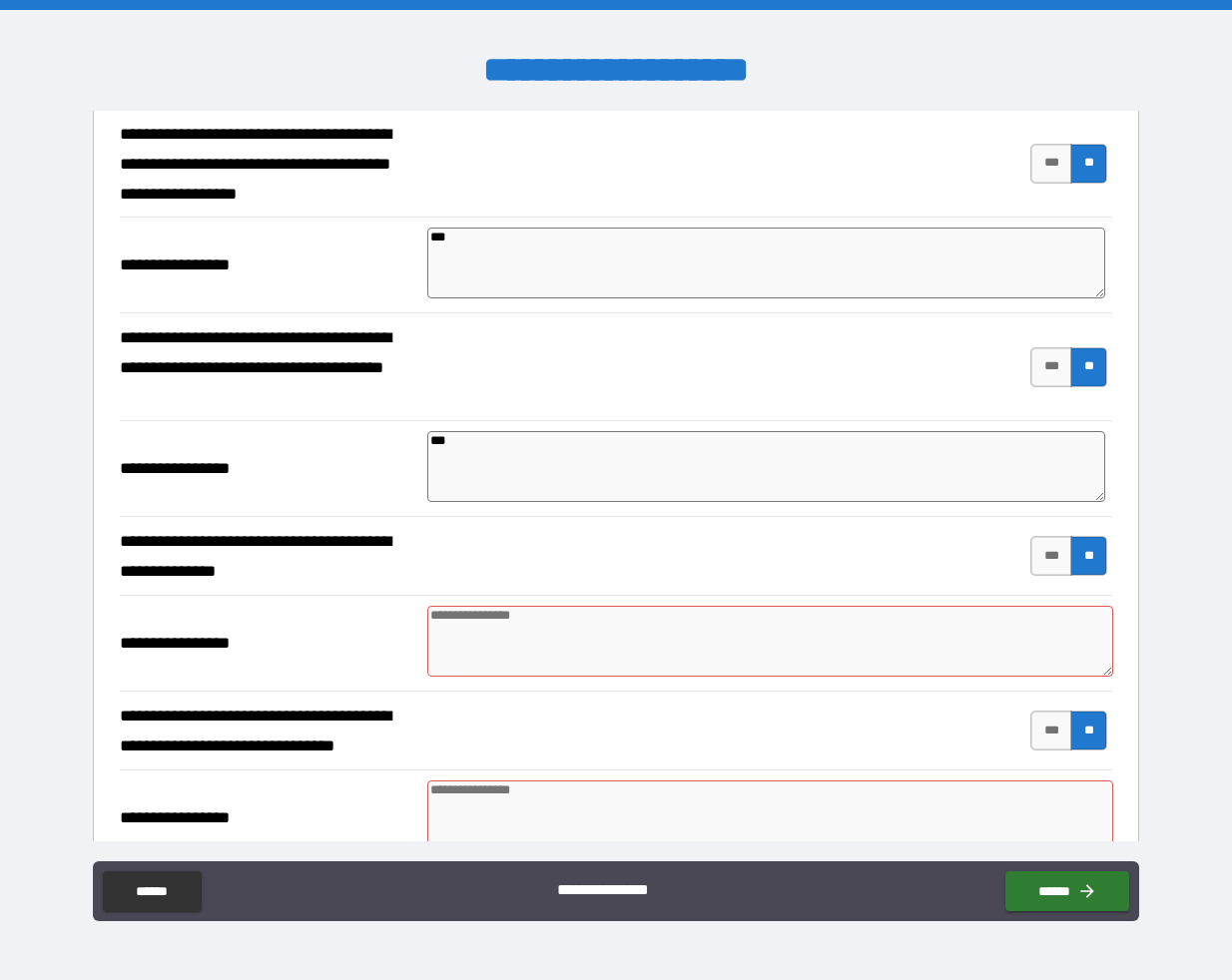 scroll, scrollTop: 4762, scrollLeft: 0, axis: vertical 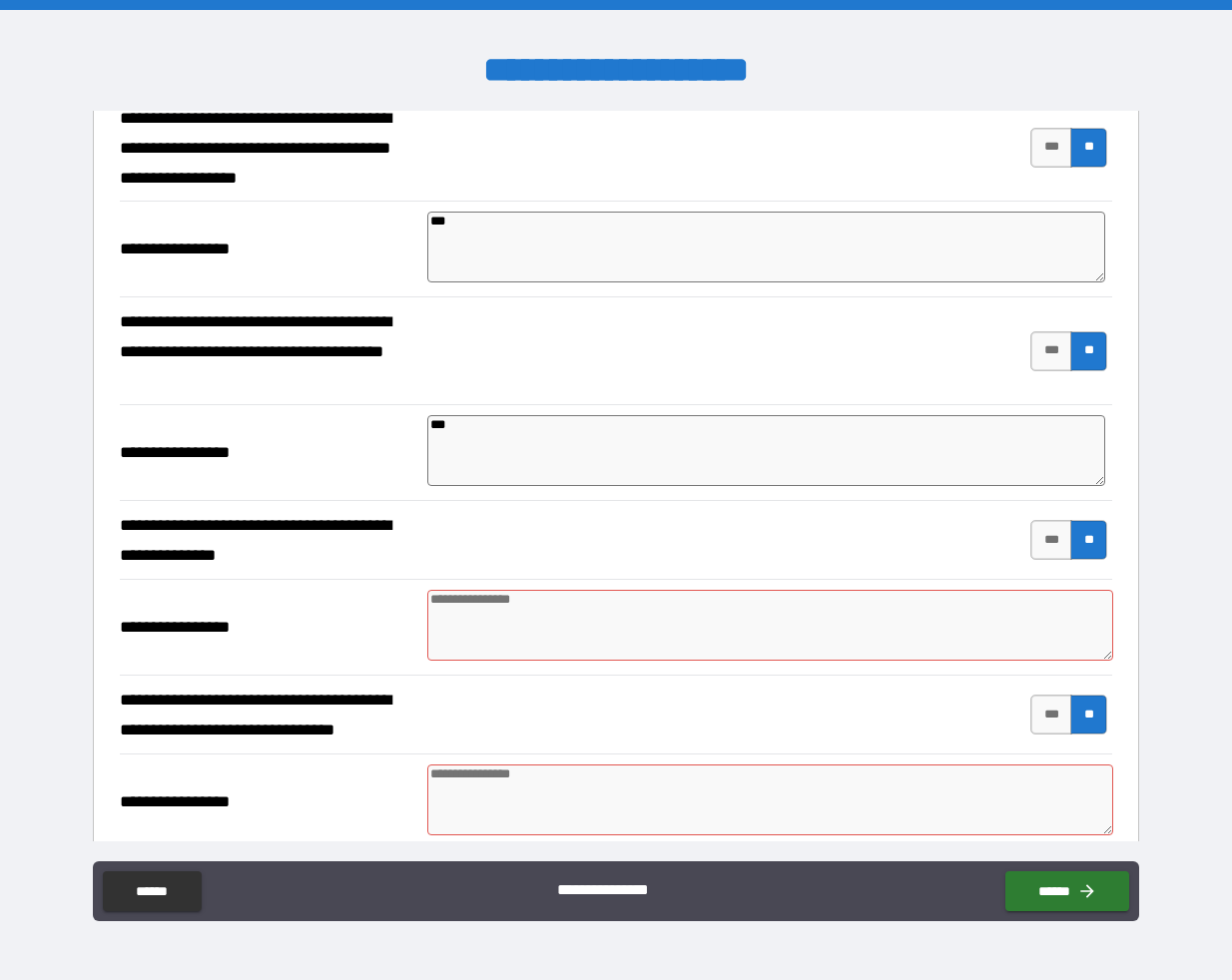 click at bounding box center [770, 625] 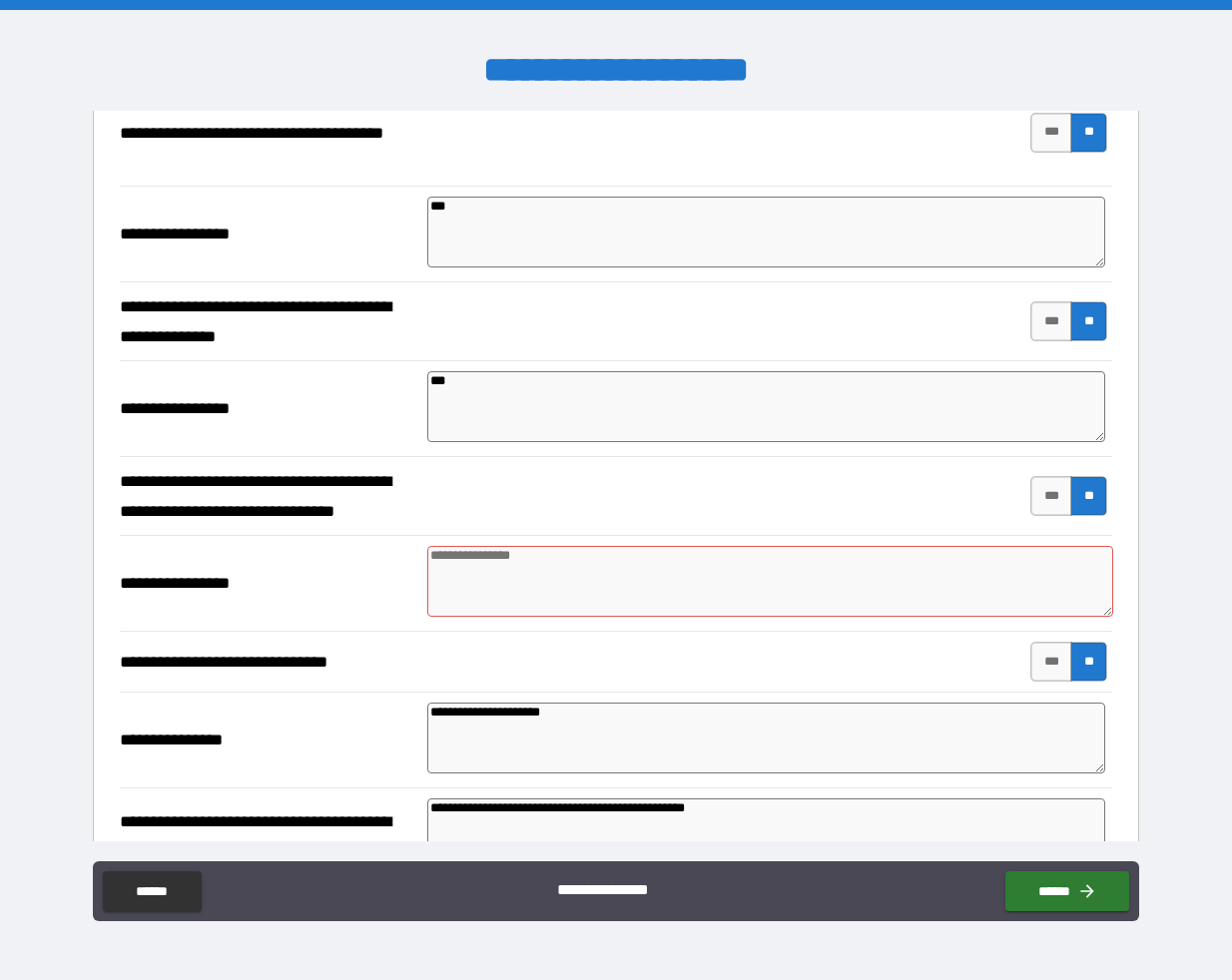 scroll, scrollTop: 5011, scrollLeft: 0, axis: vertical 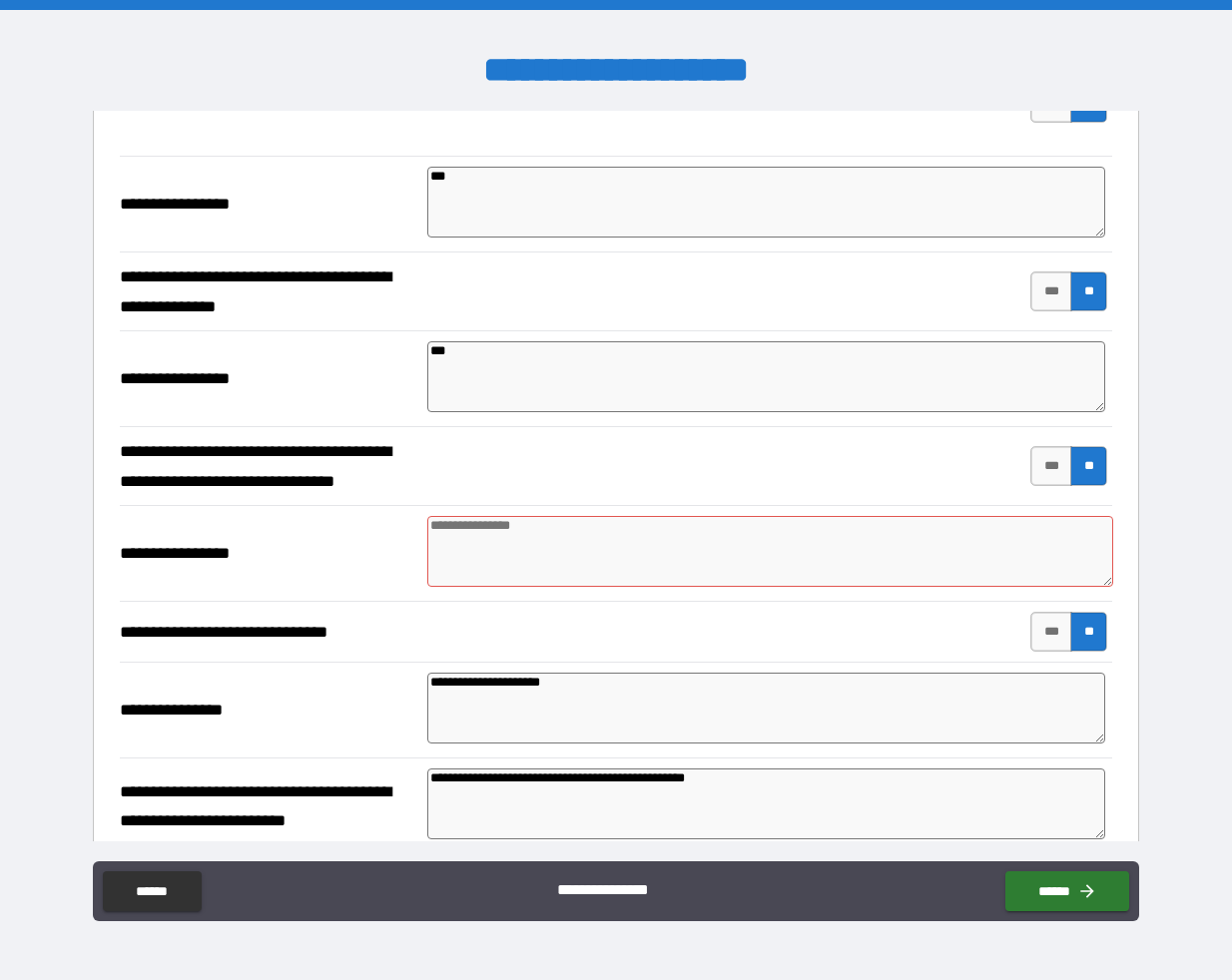 click at bounding box center (770, 551) 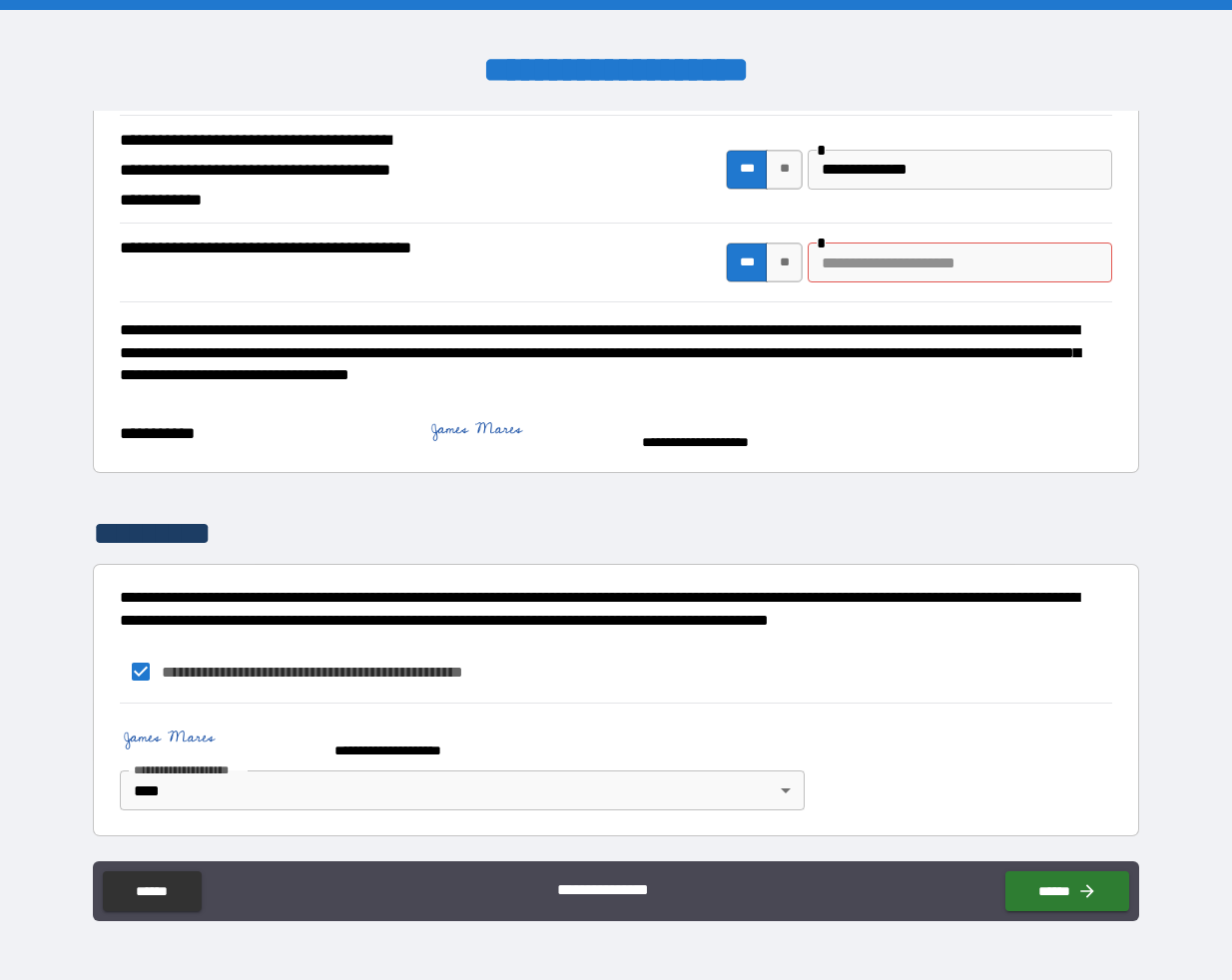 scroll, scrollTop: 6032, scrollLeft: 0, axis: vertical 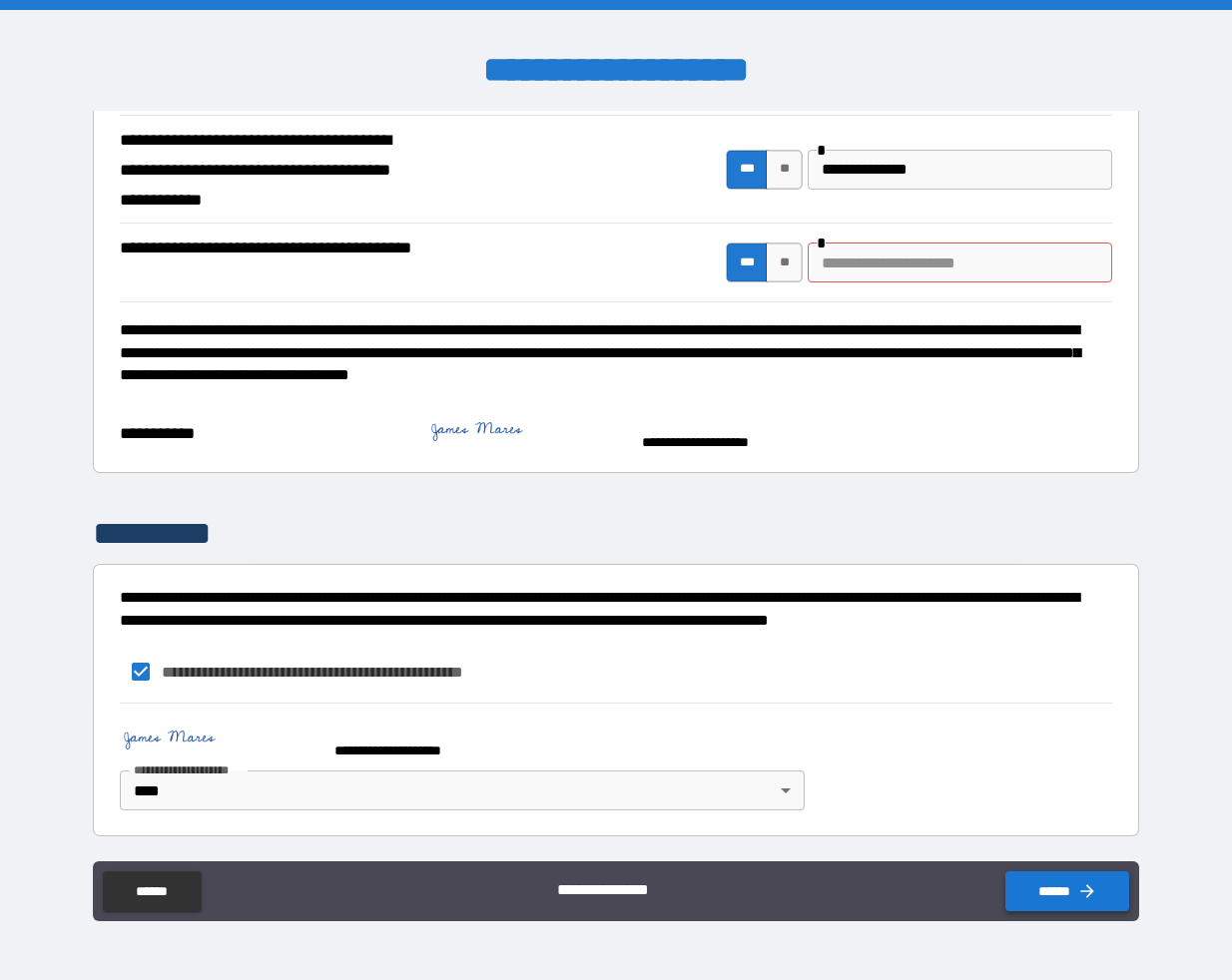 click on "******" at bounding box center [1067, 891] 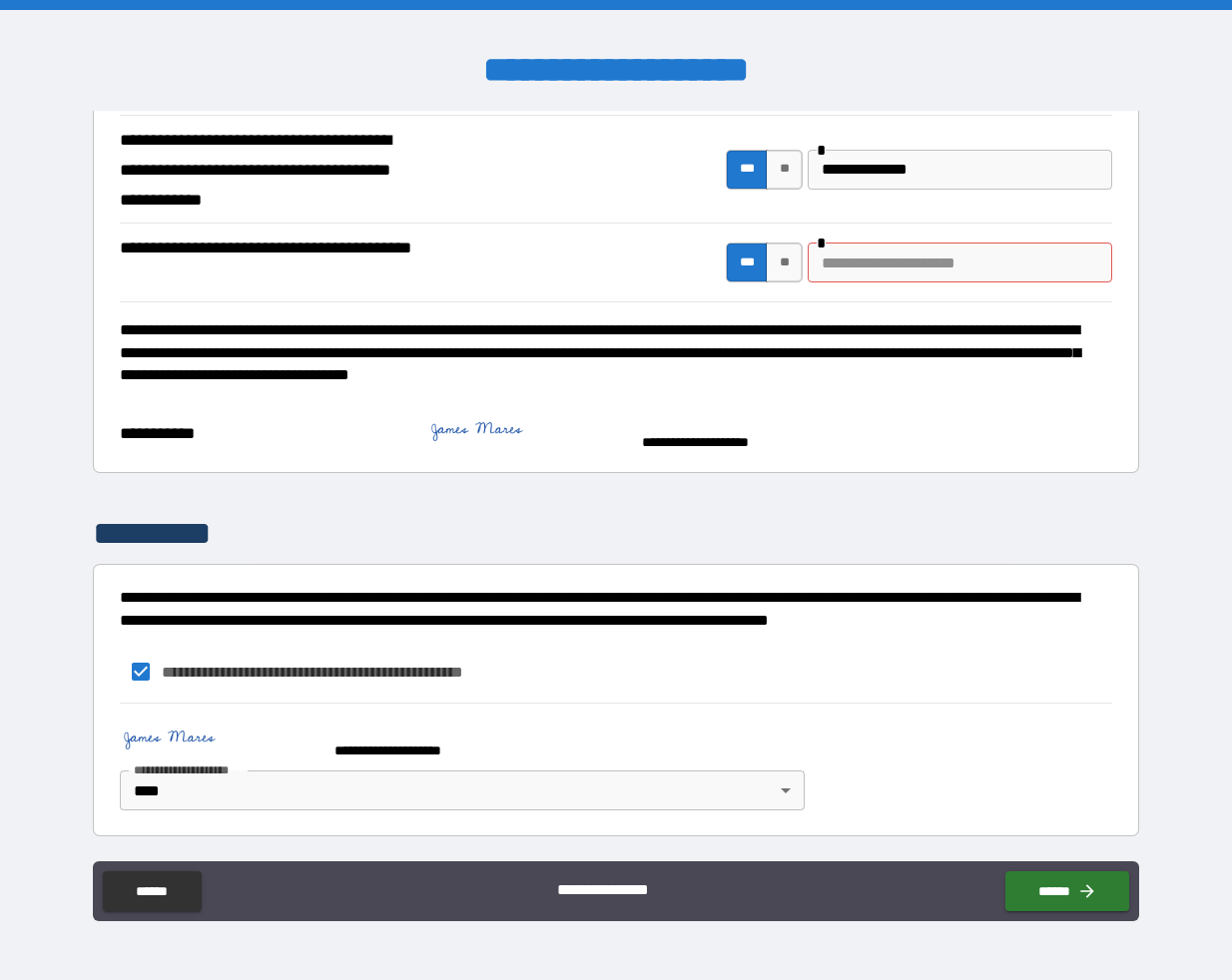 click at bounding box center (959, 262) 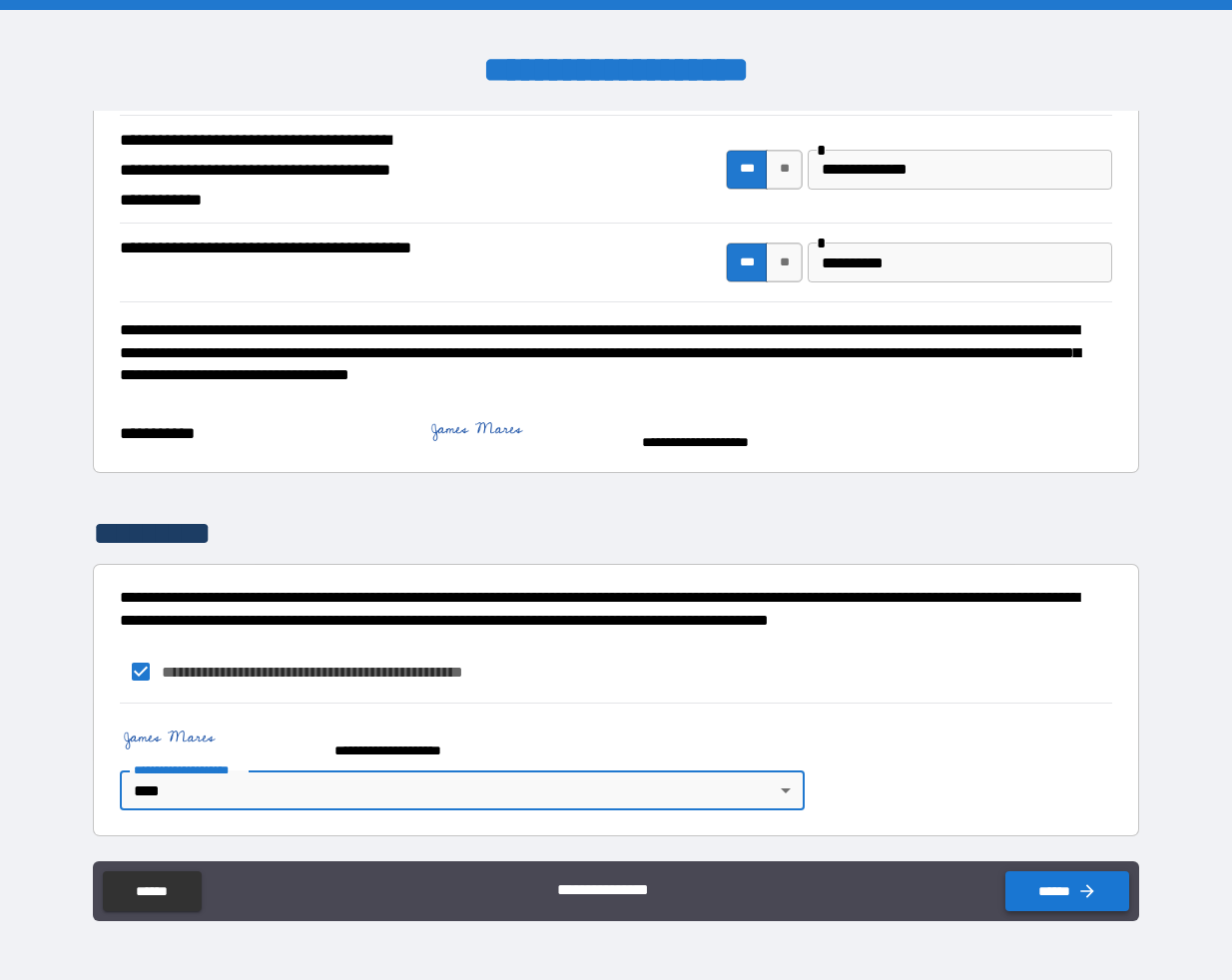 click on "******" at bounding box center (1067, 891) 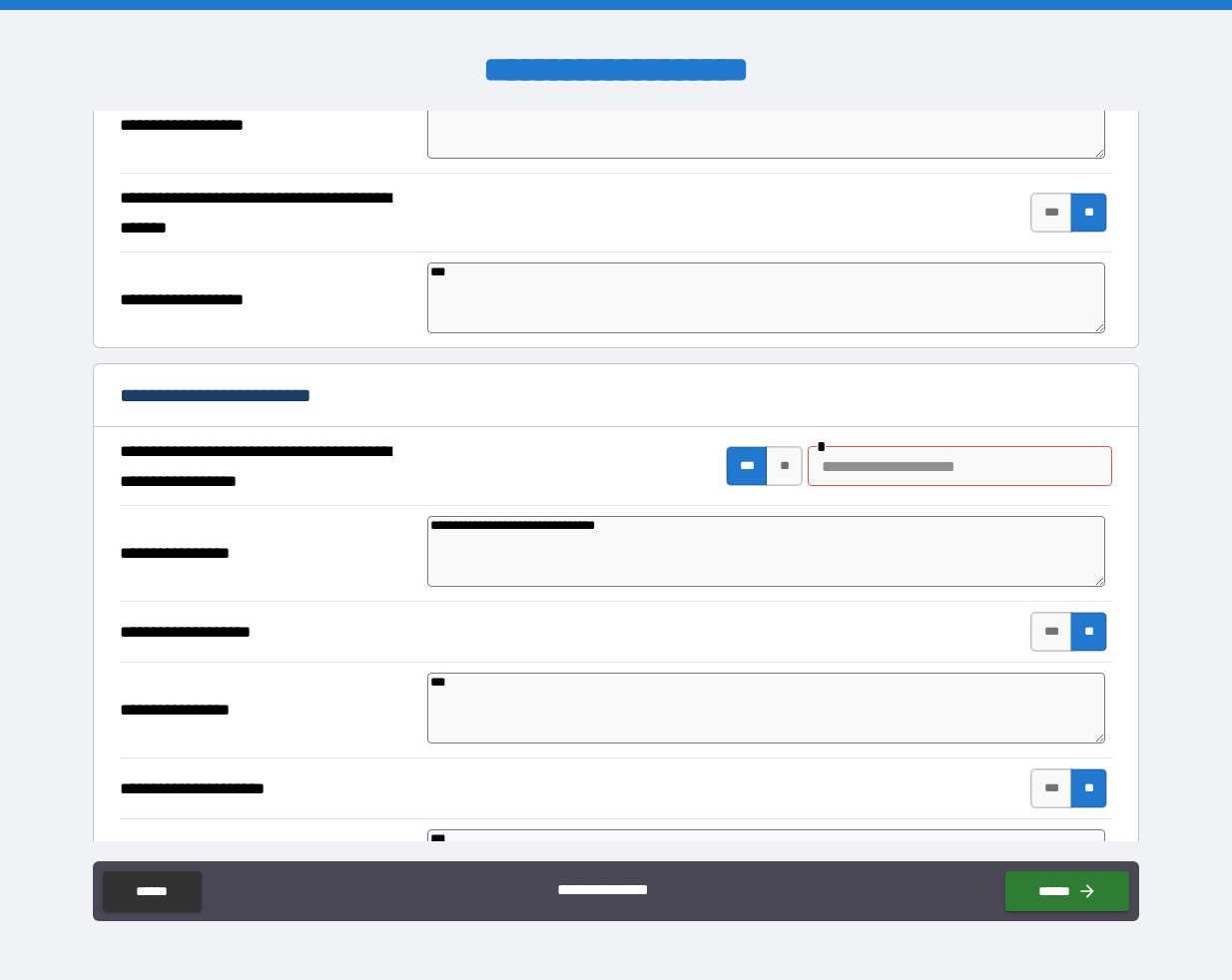 scroll, scrollTop: 2543, scrollLeft: 0, axis: vertical 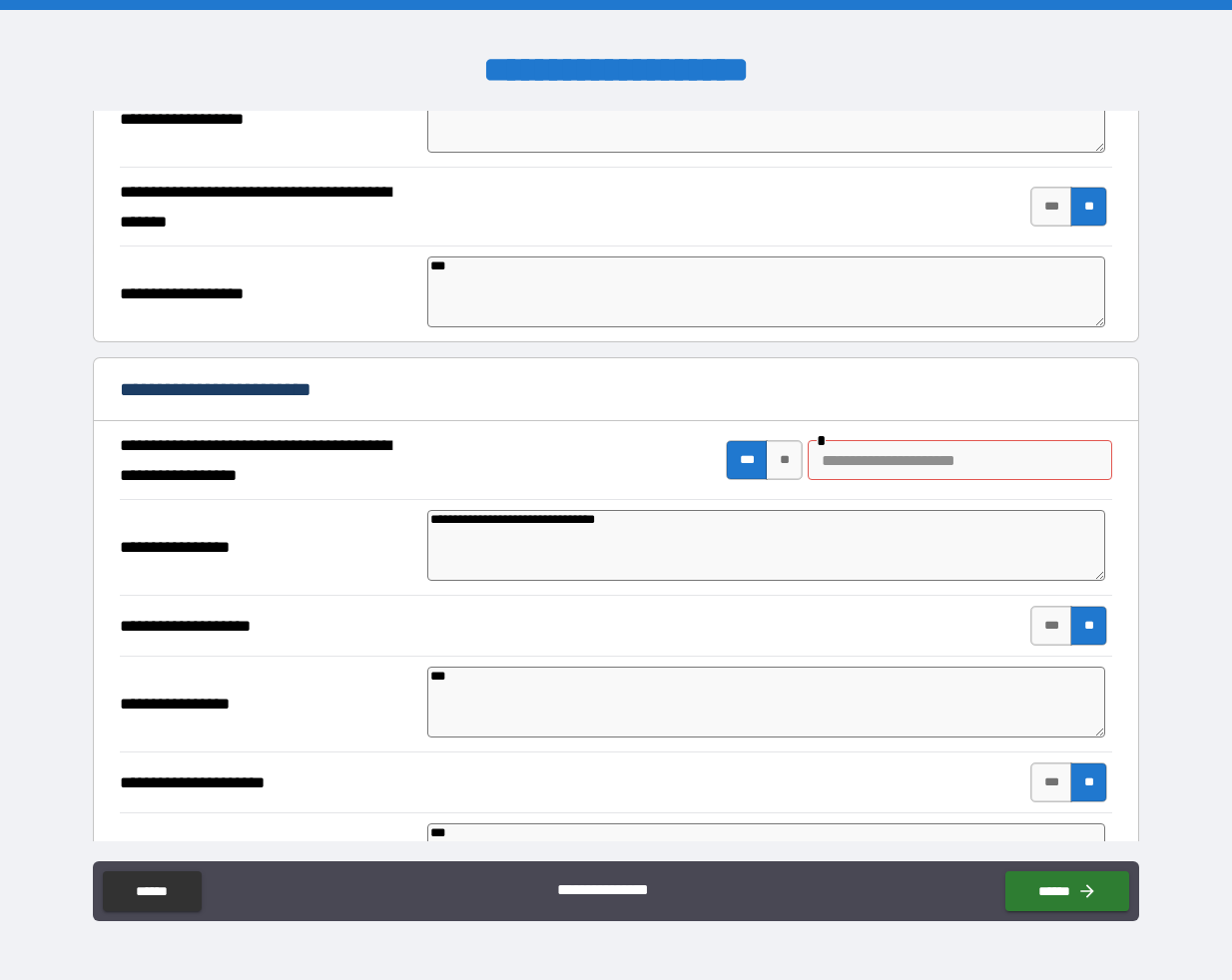 click on "**********" at bounding box center [766, 545] 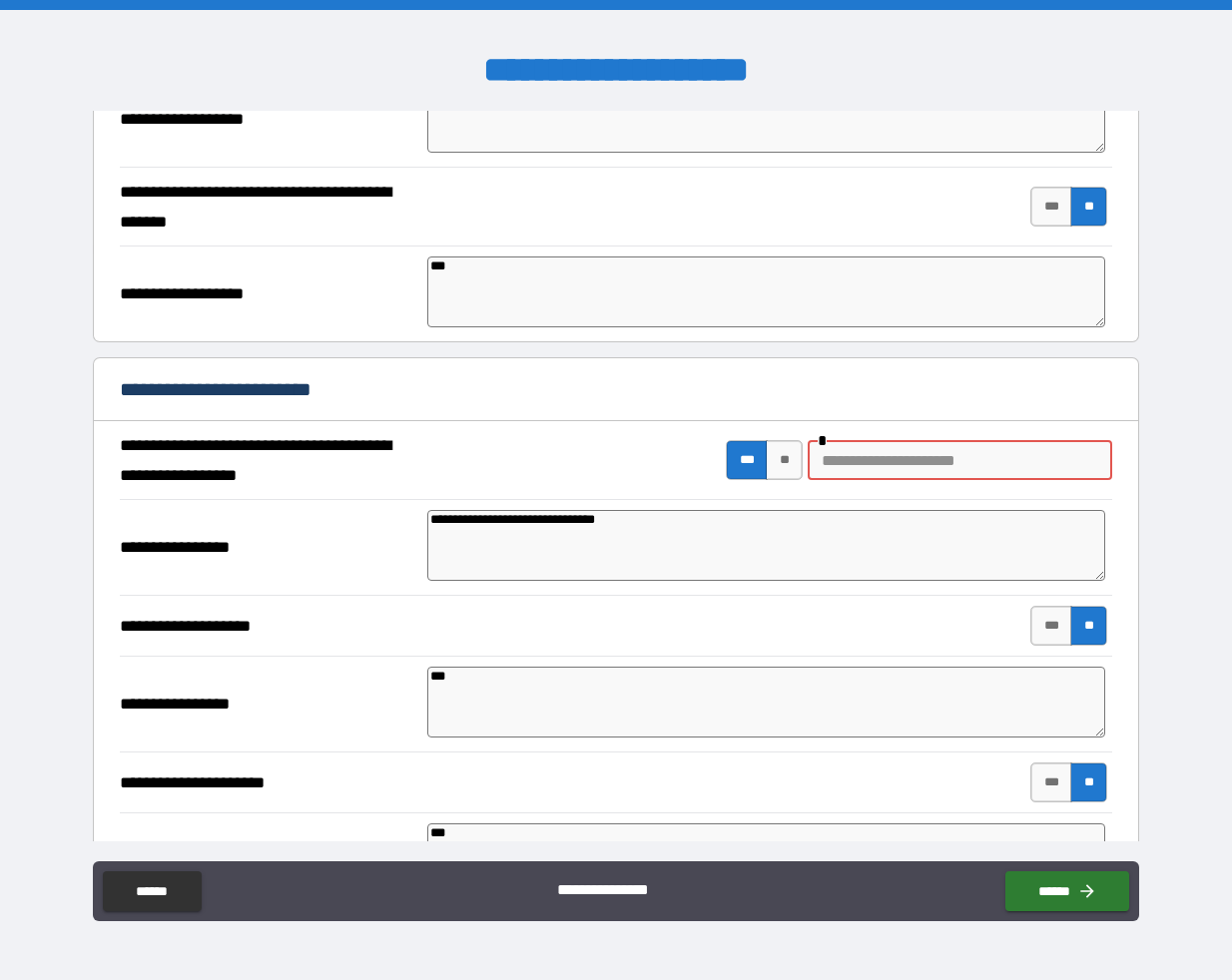 click at bounding box center [959, 460] 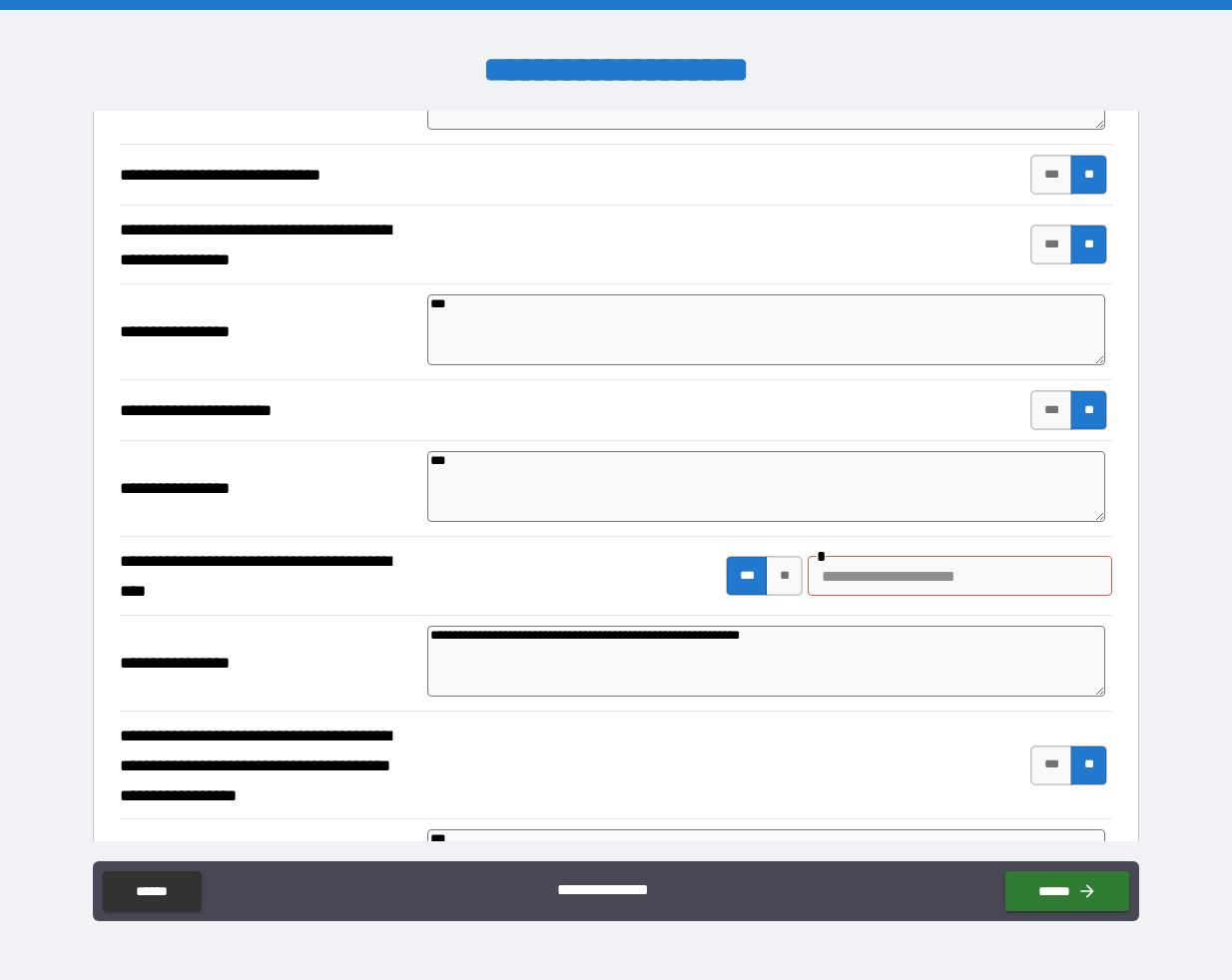 scroll, scrollTop: 4147, scrollLeft: 0, axis: vertical 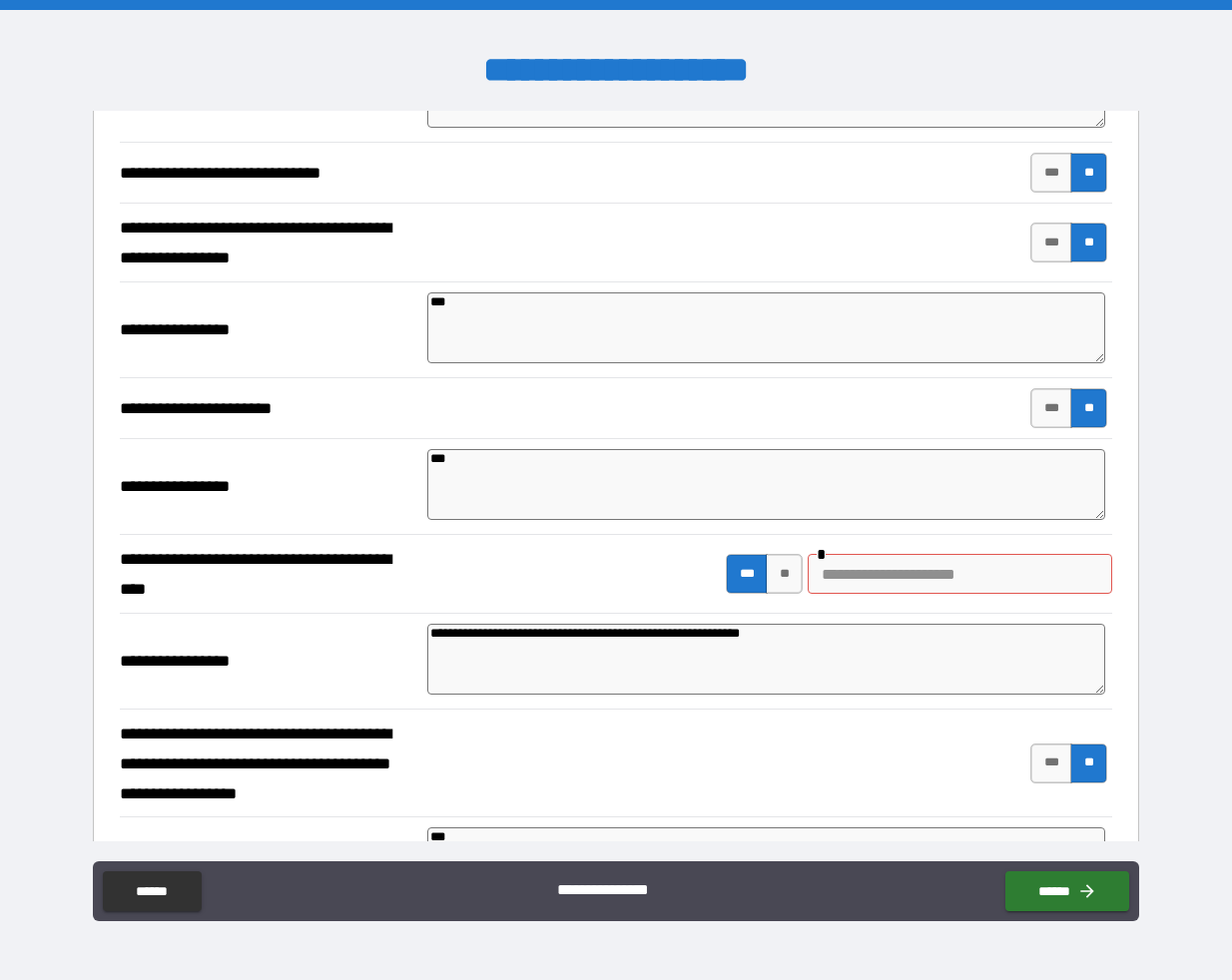 click on "**********" at bounding box center [766, 659] 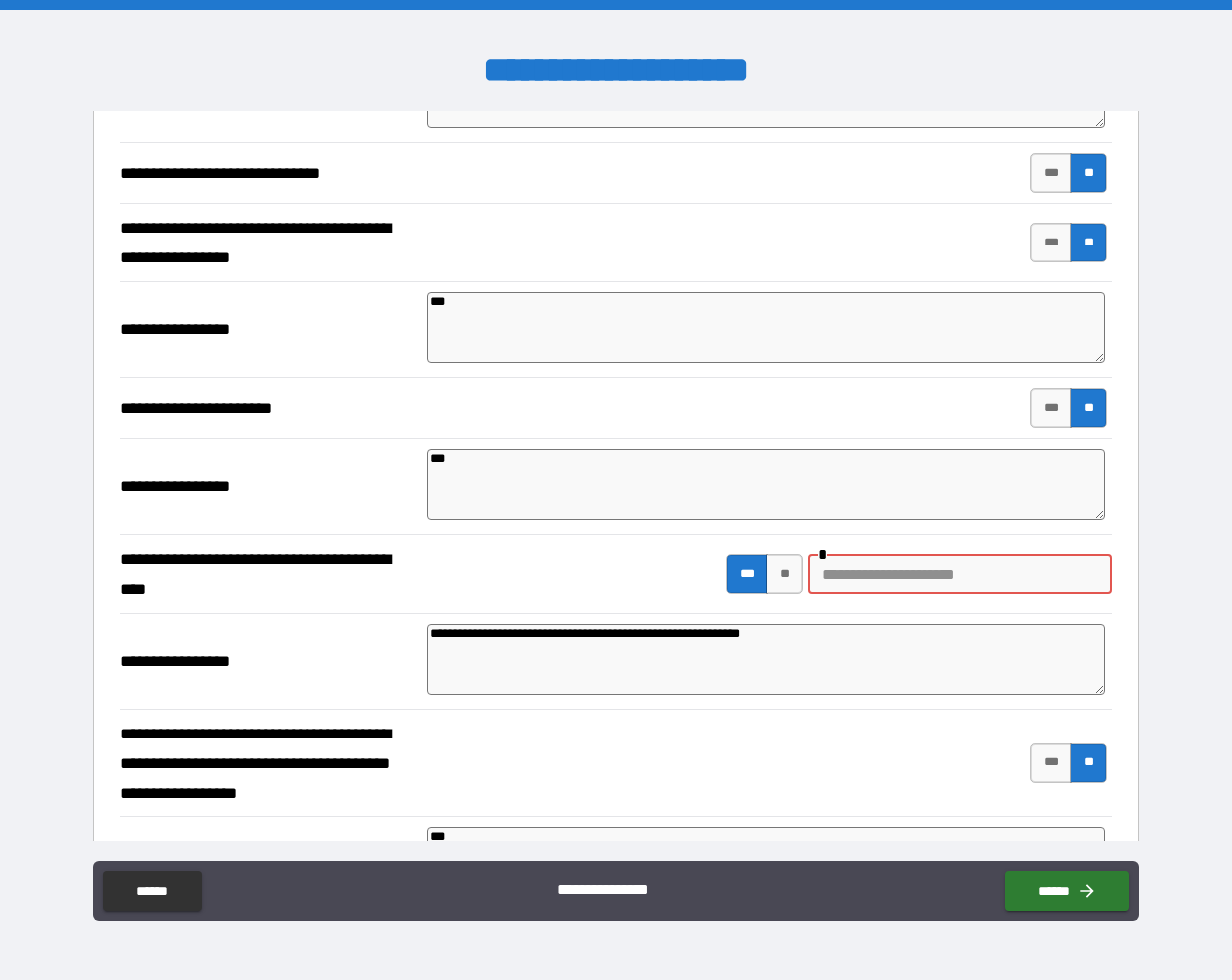 paste on "**********" 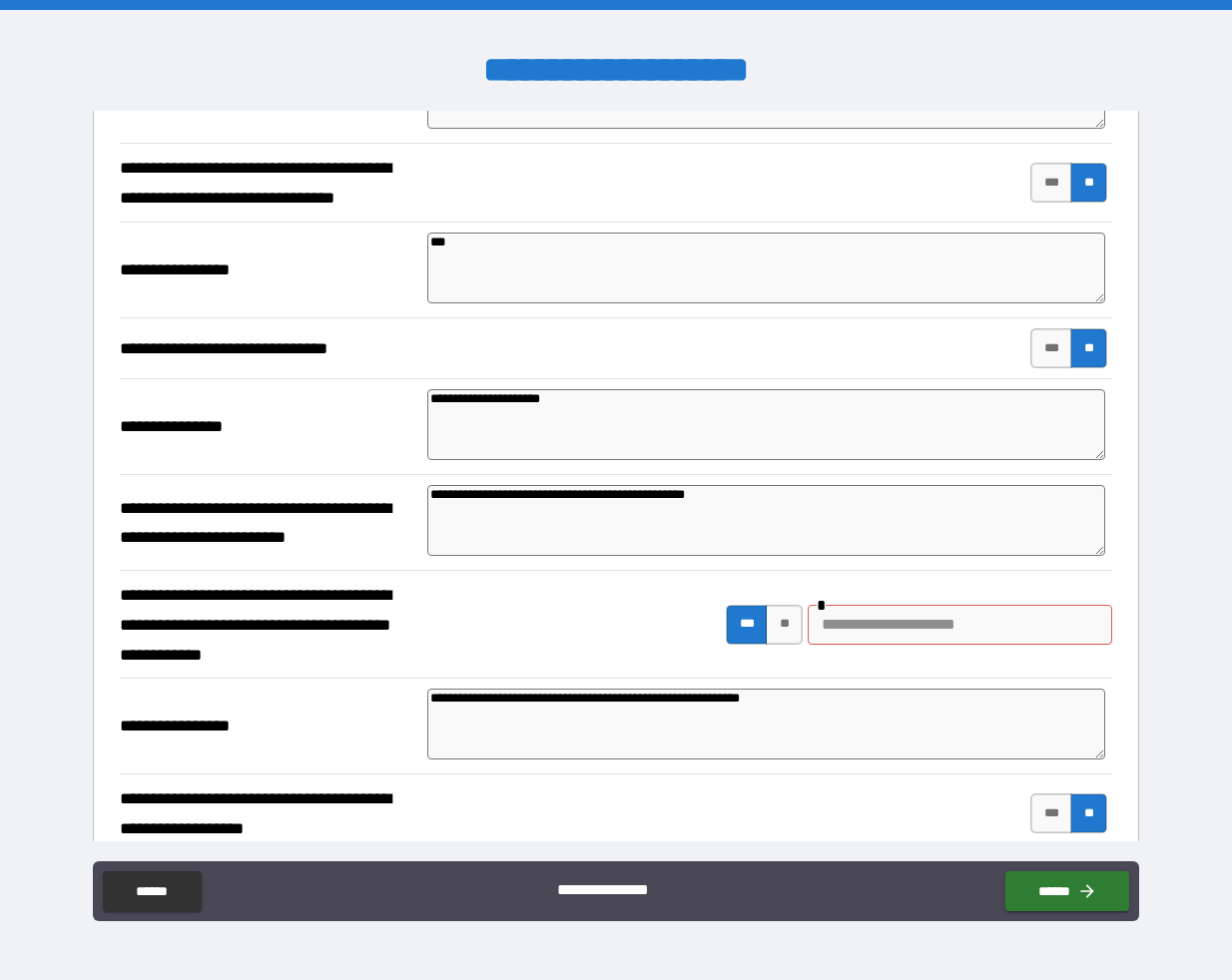 scroll, scrollTop: 5271, scrollLeft: 0, axis: vertical 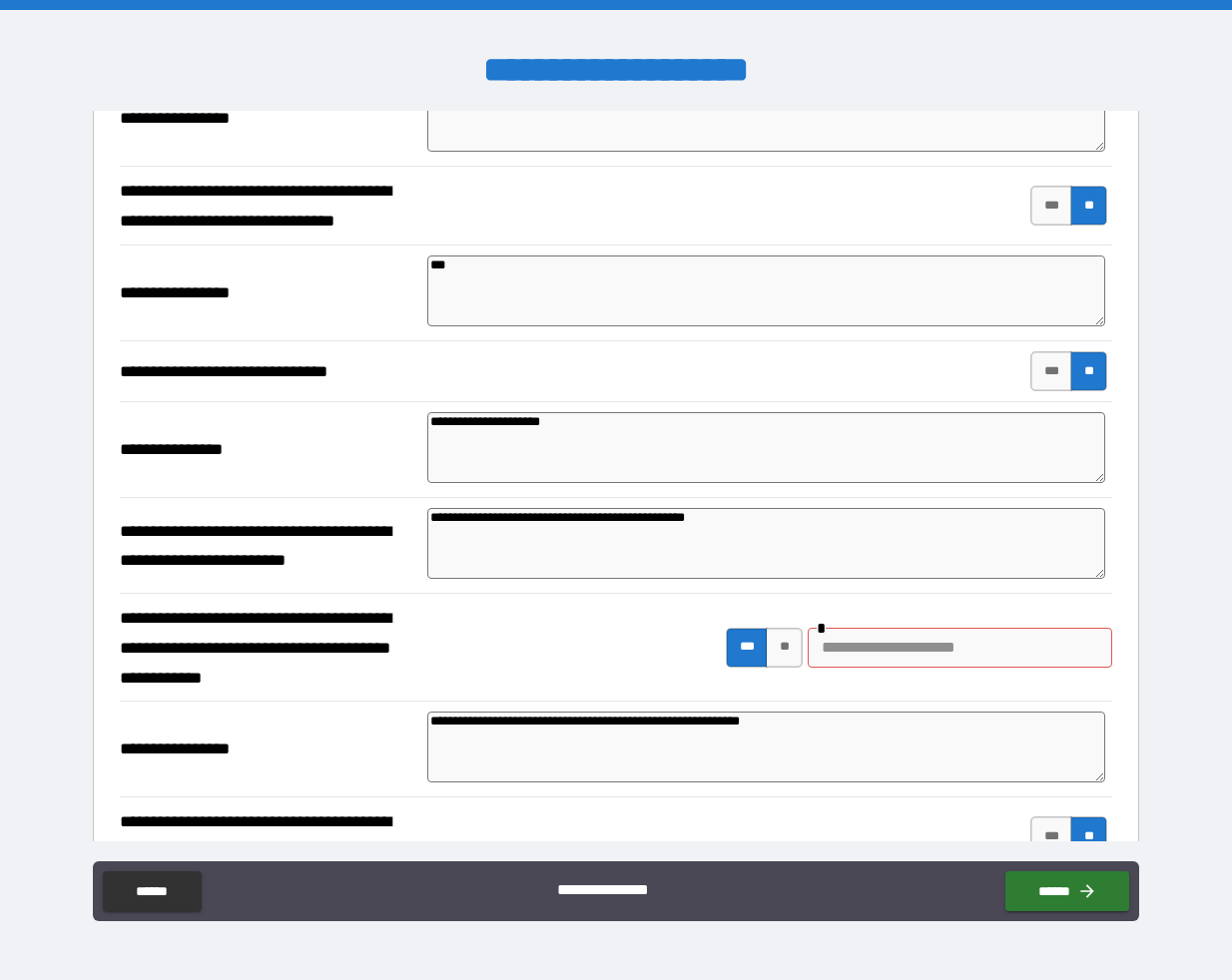 click on "**********" at bounding box center [766, 746] 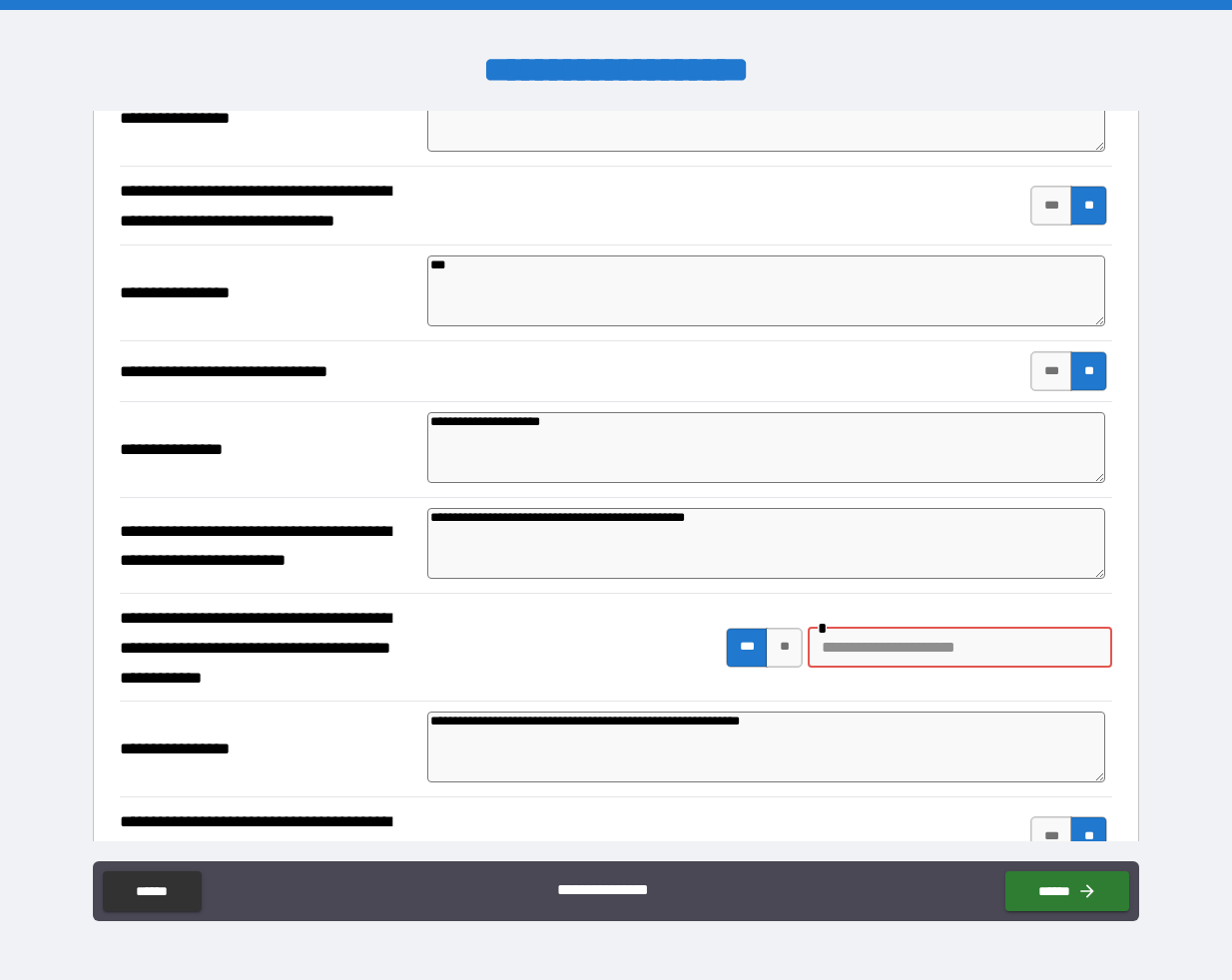 paste on "**********" 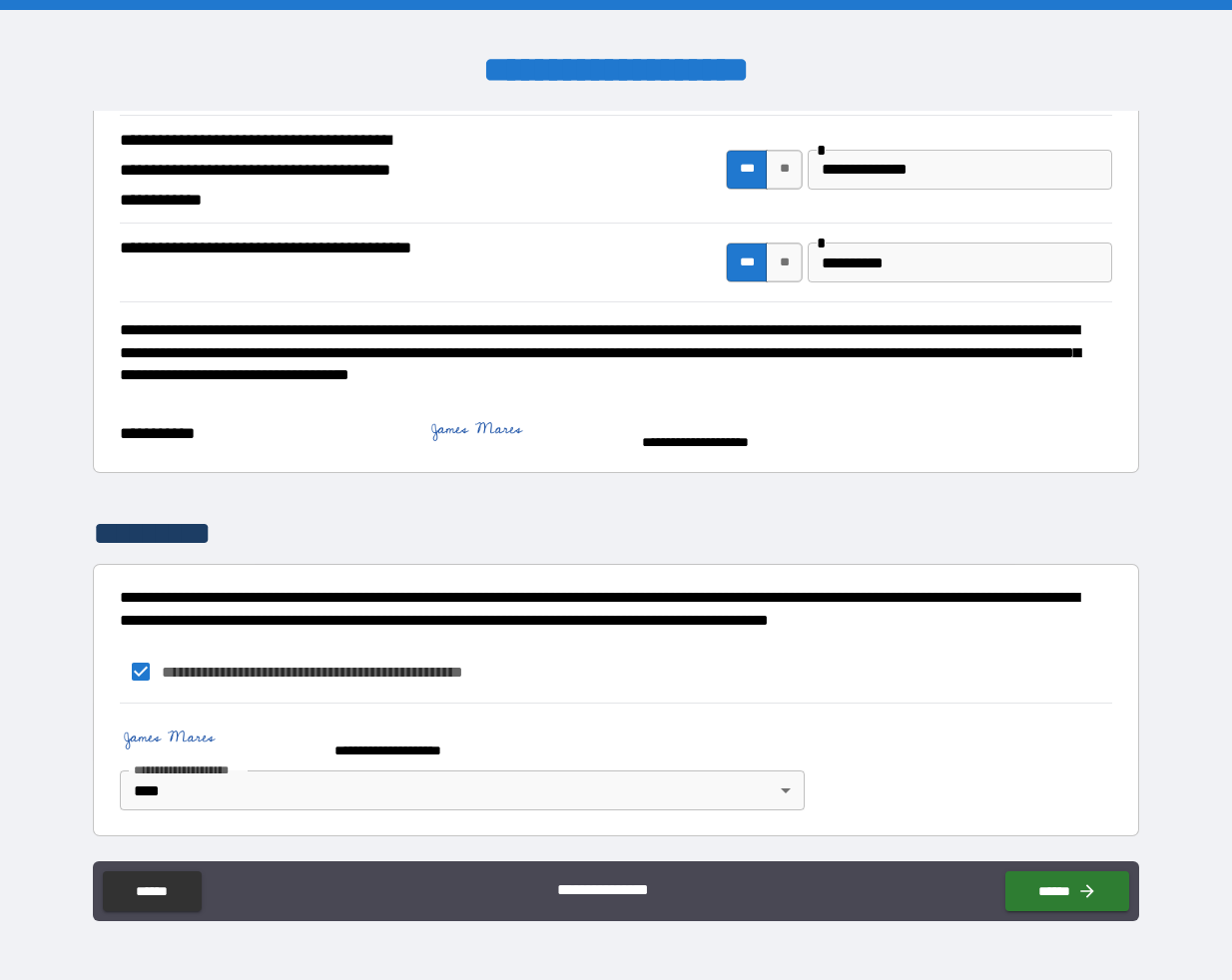 scroll, scrollTop: 6032, scrollLeft: 0, axis: vertical 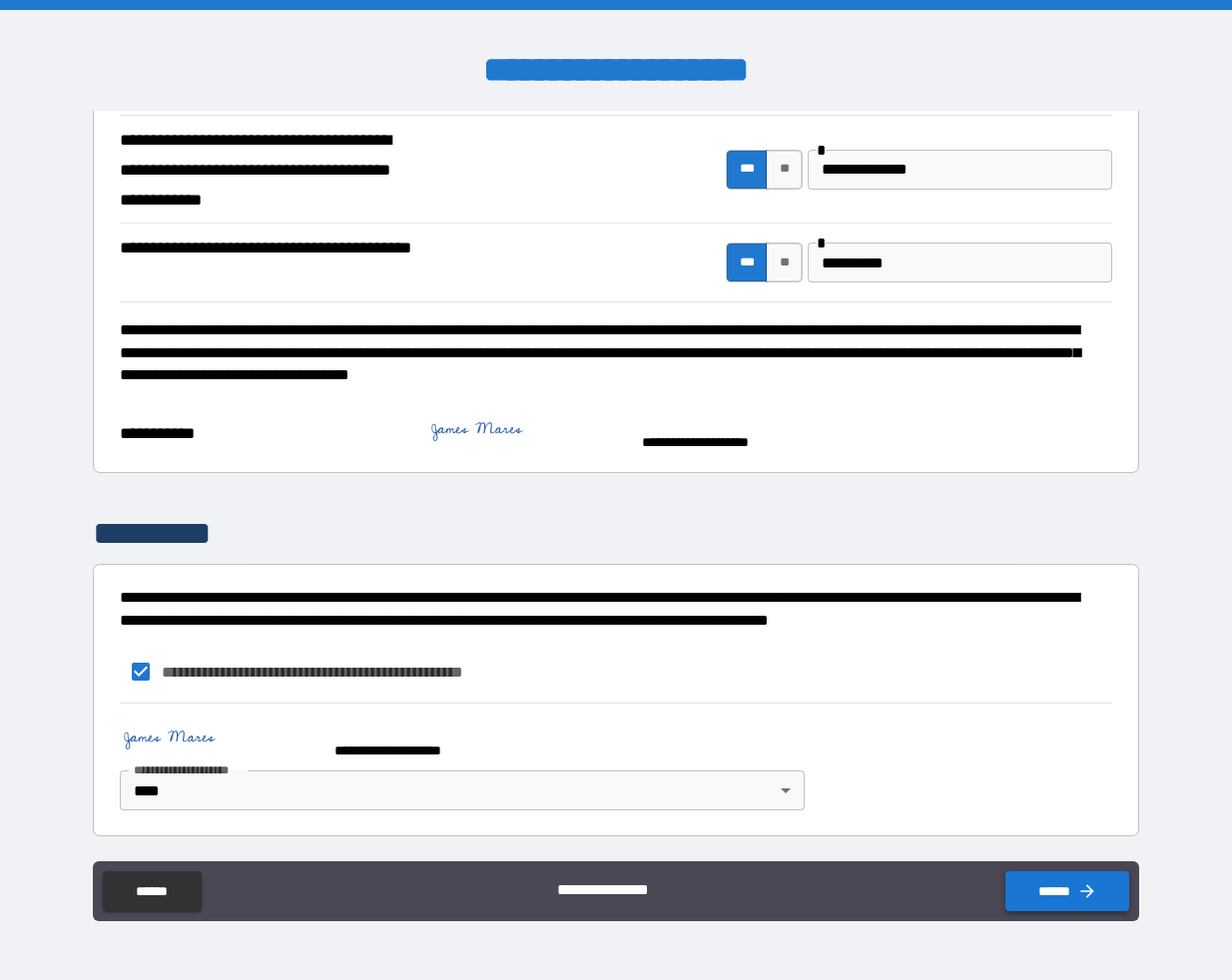 click on "******" at bounding box center [1067, 891] 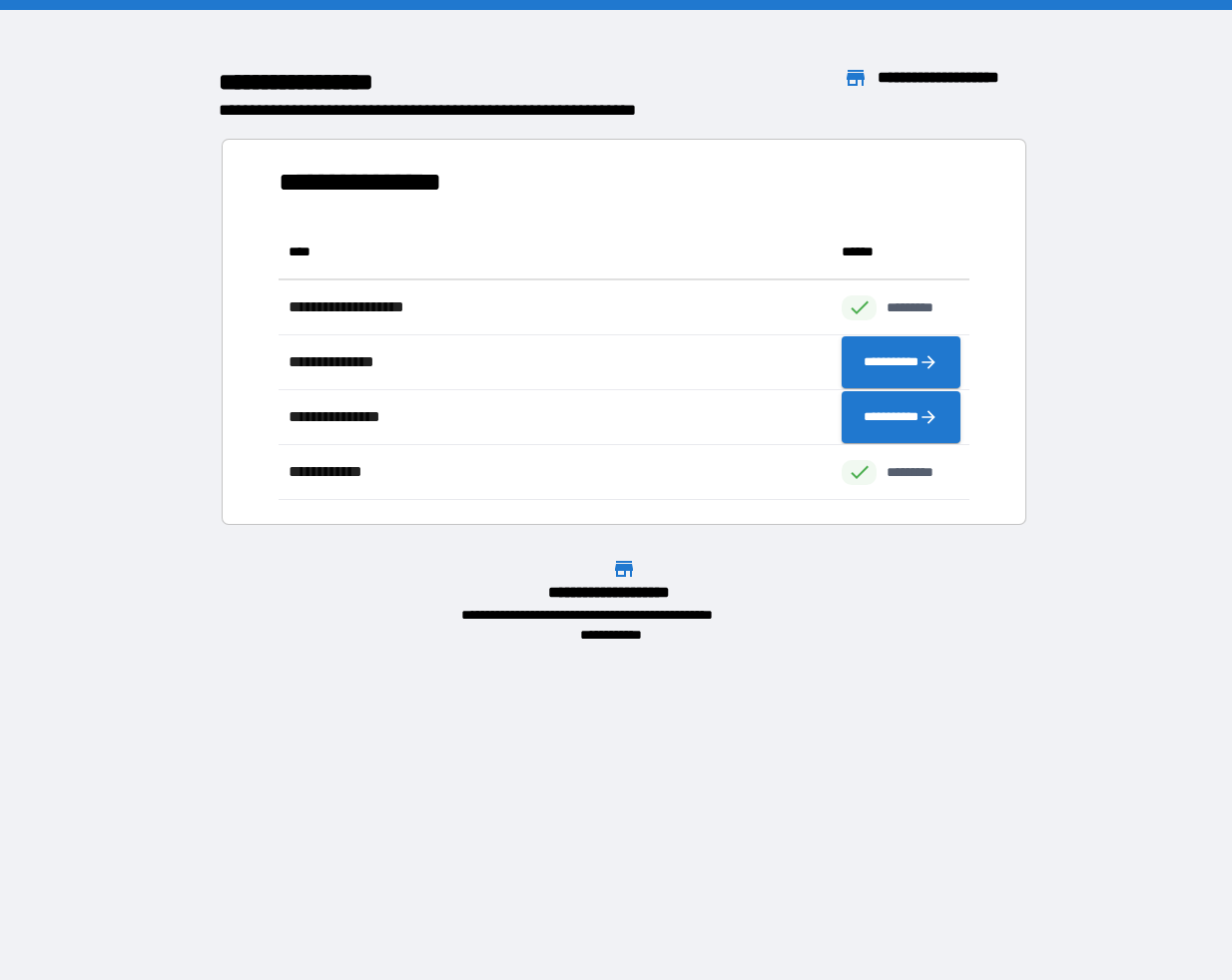 scroll, scrollTop: 16, scrollLeft: 16, axis: both 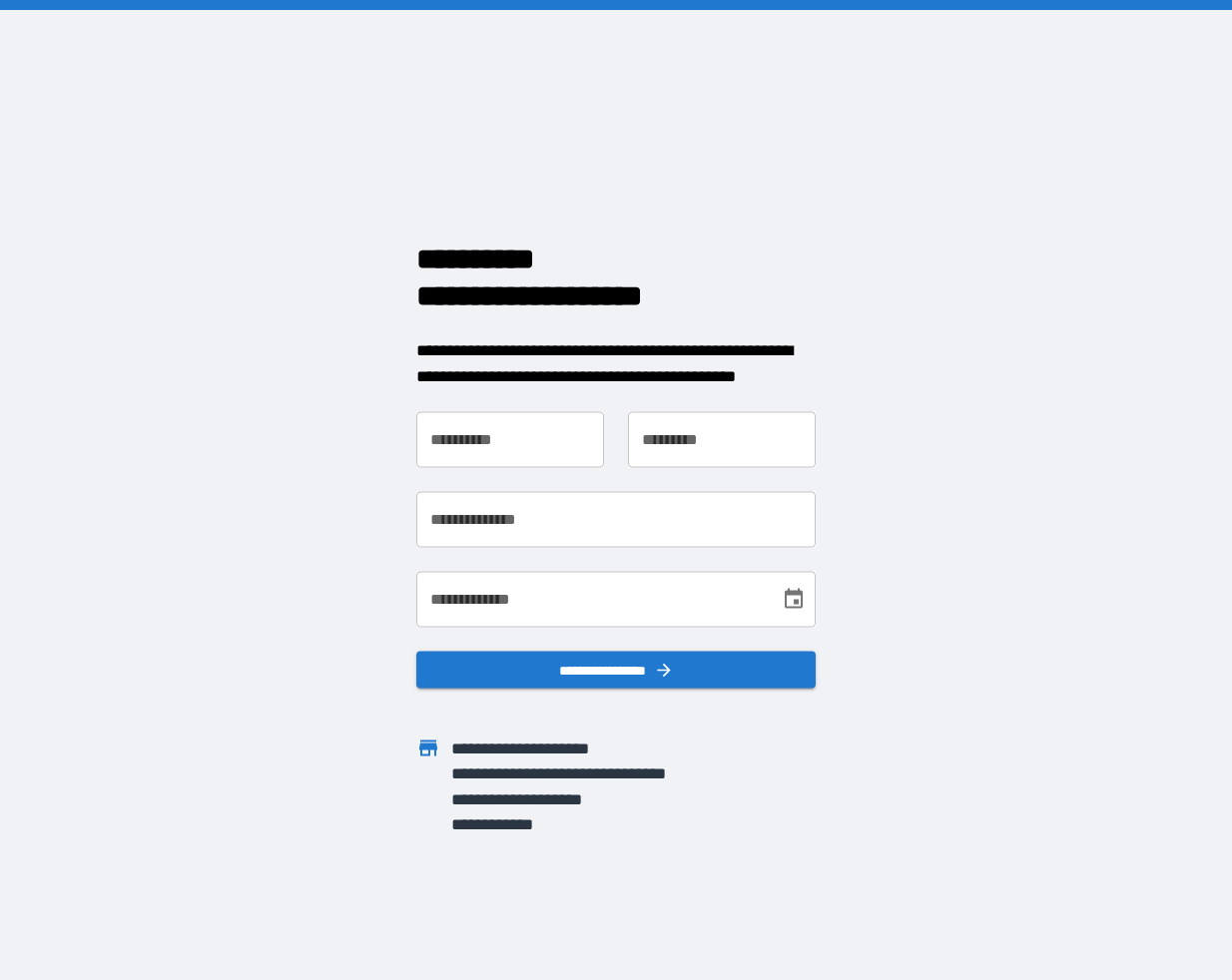 click on "**********" at bounding box center [510, 440] 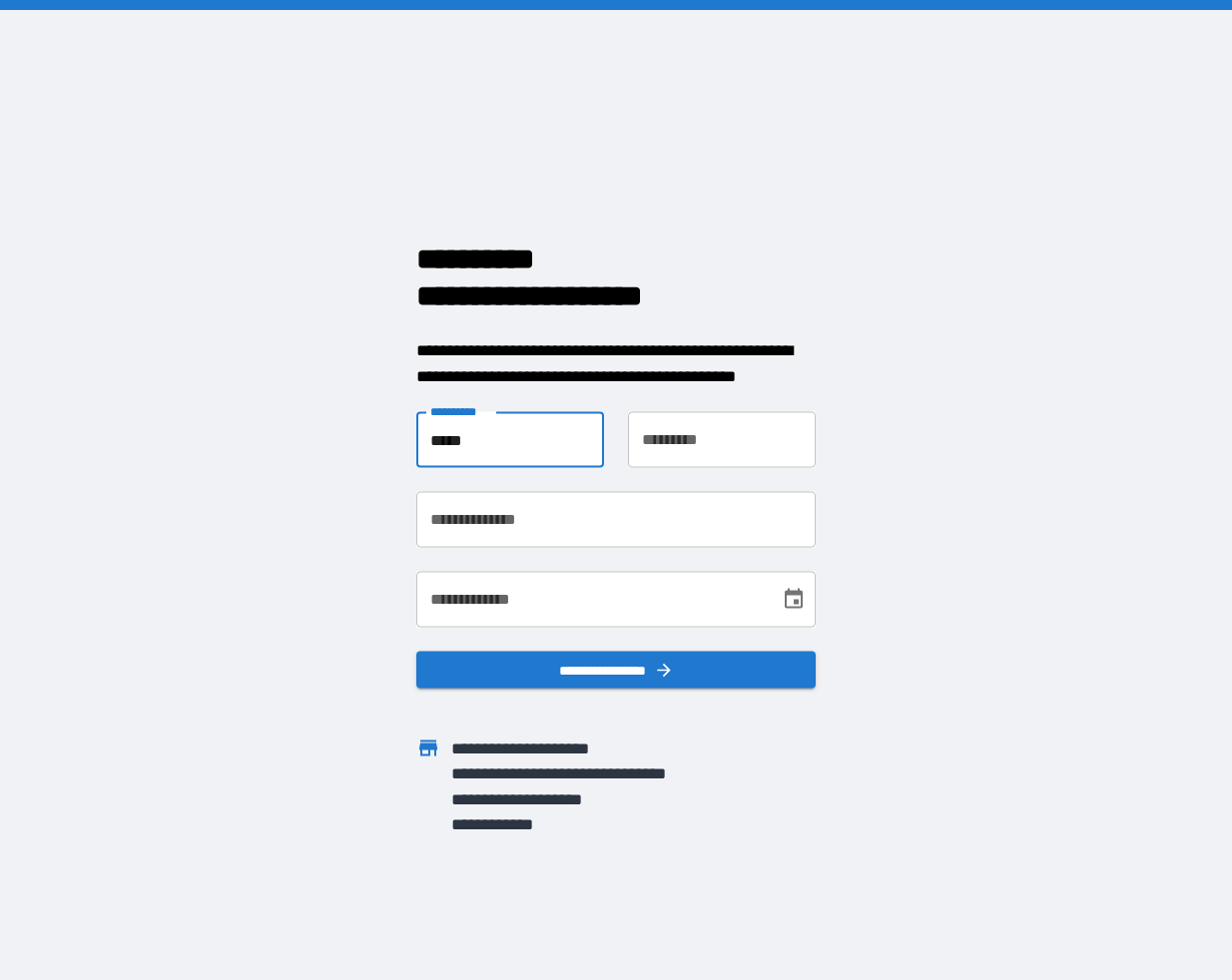 type on "*****" 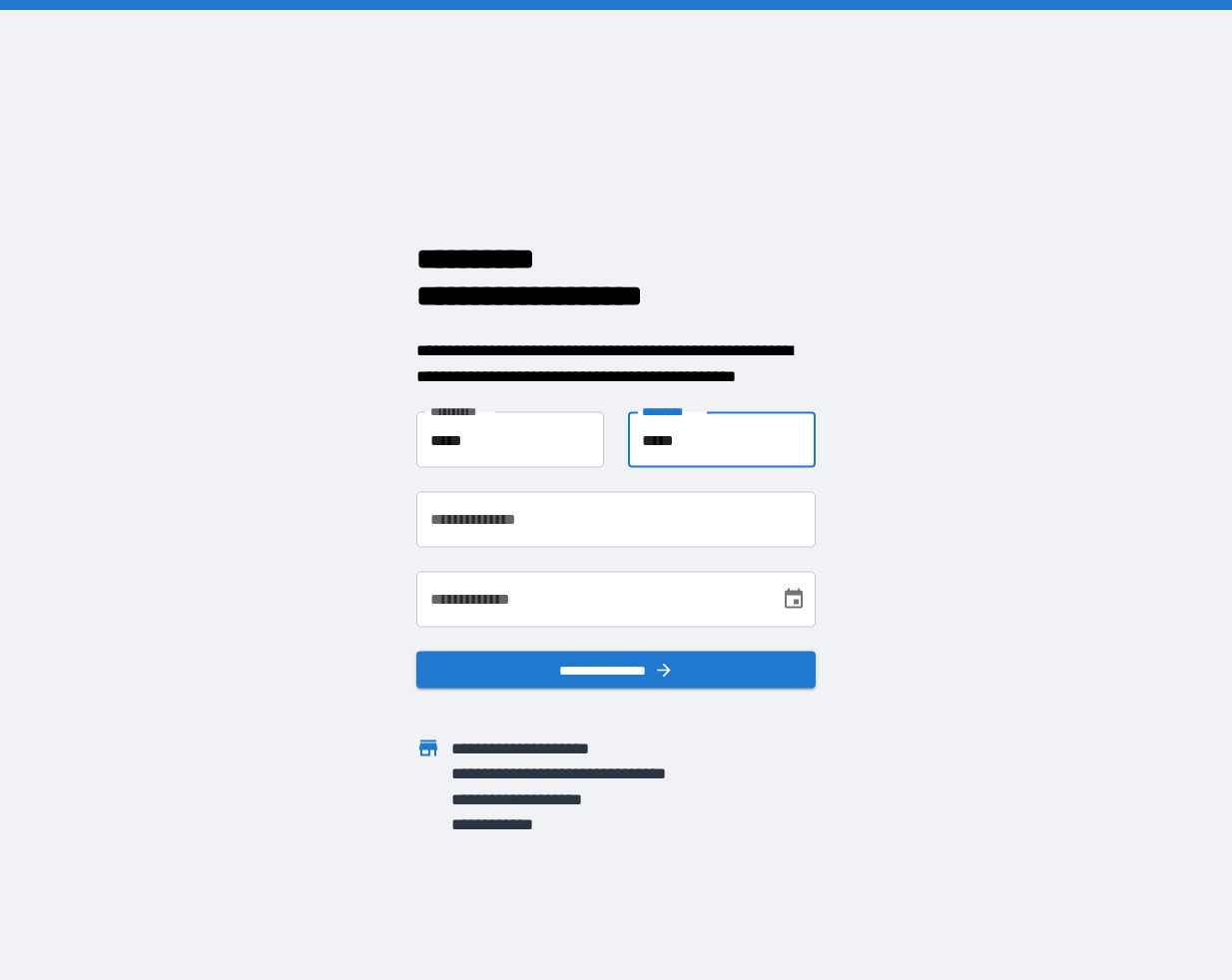 type on "*****" 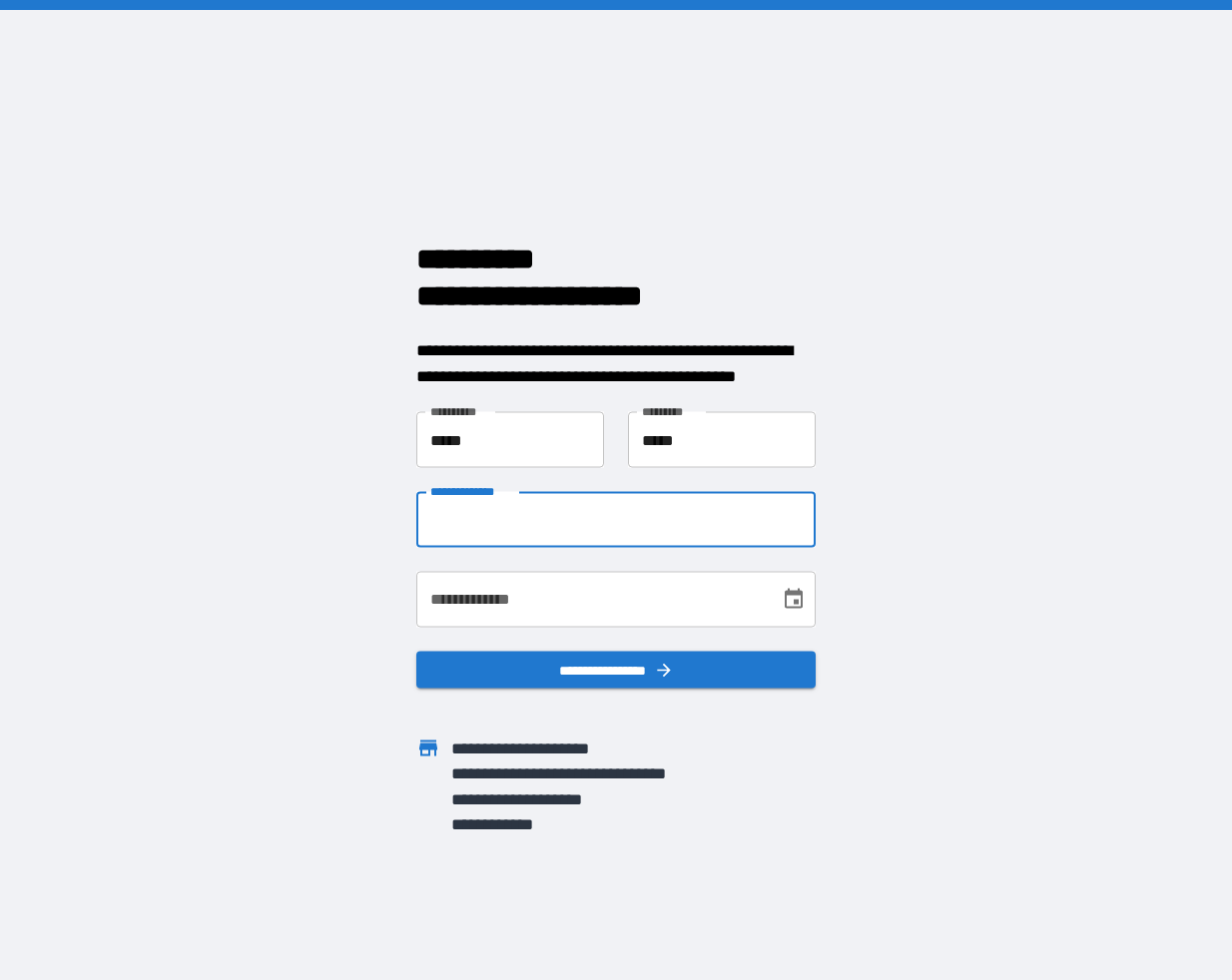 paste on "**********" 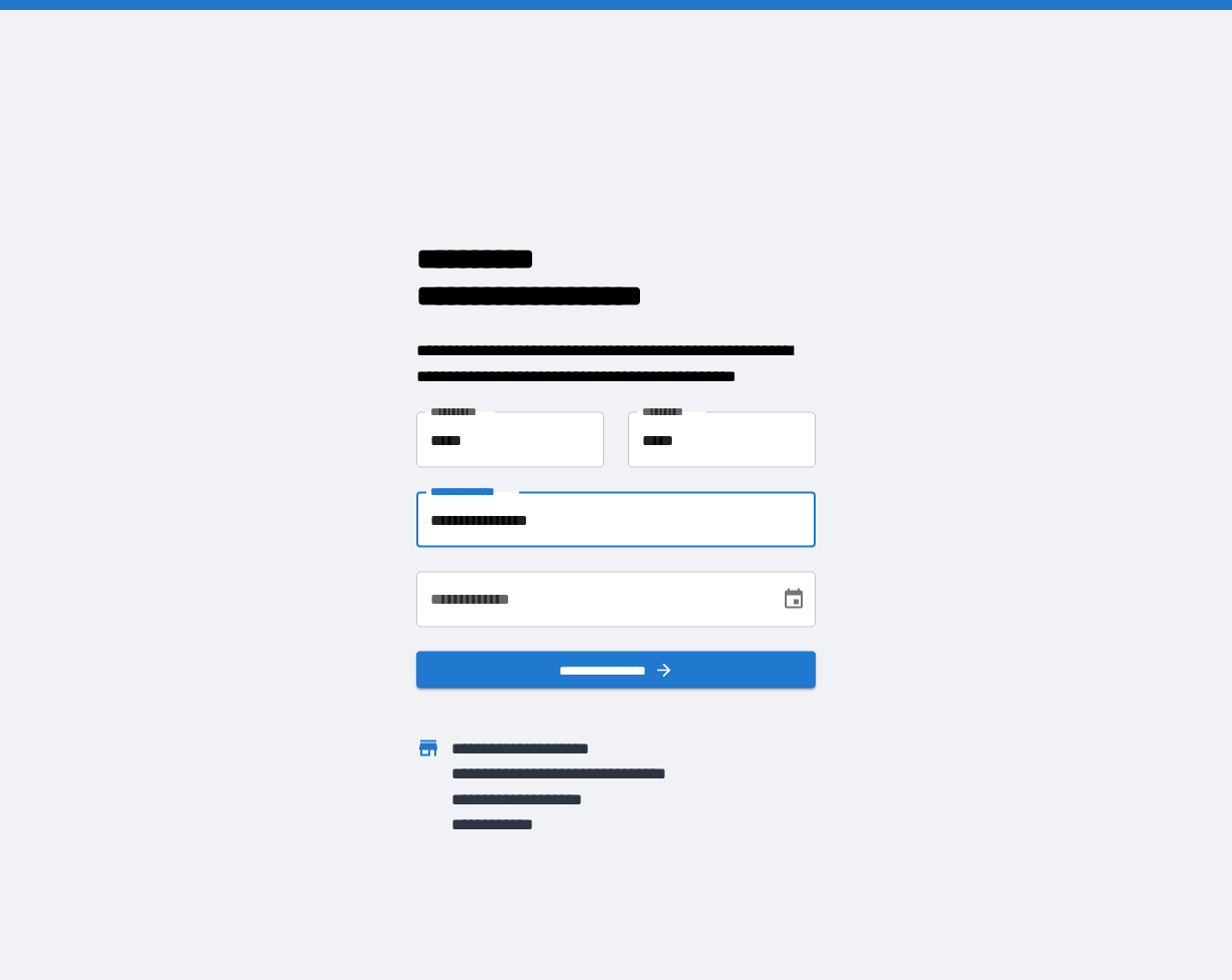 type on "**********" 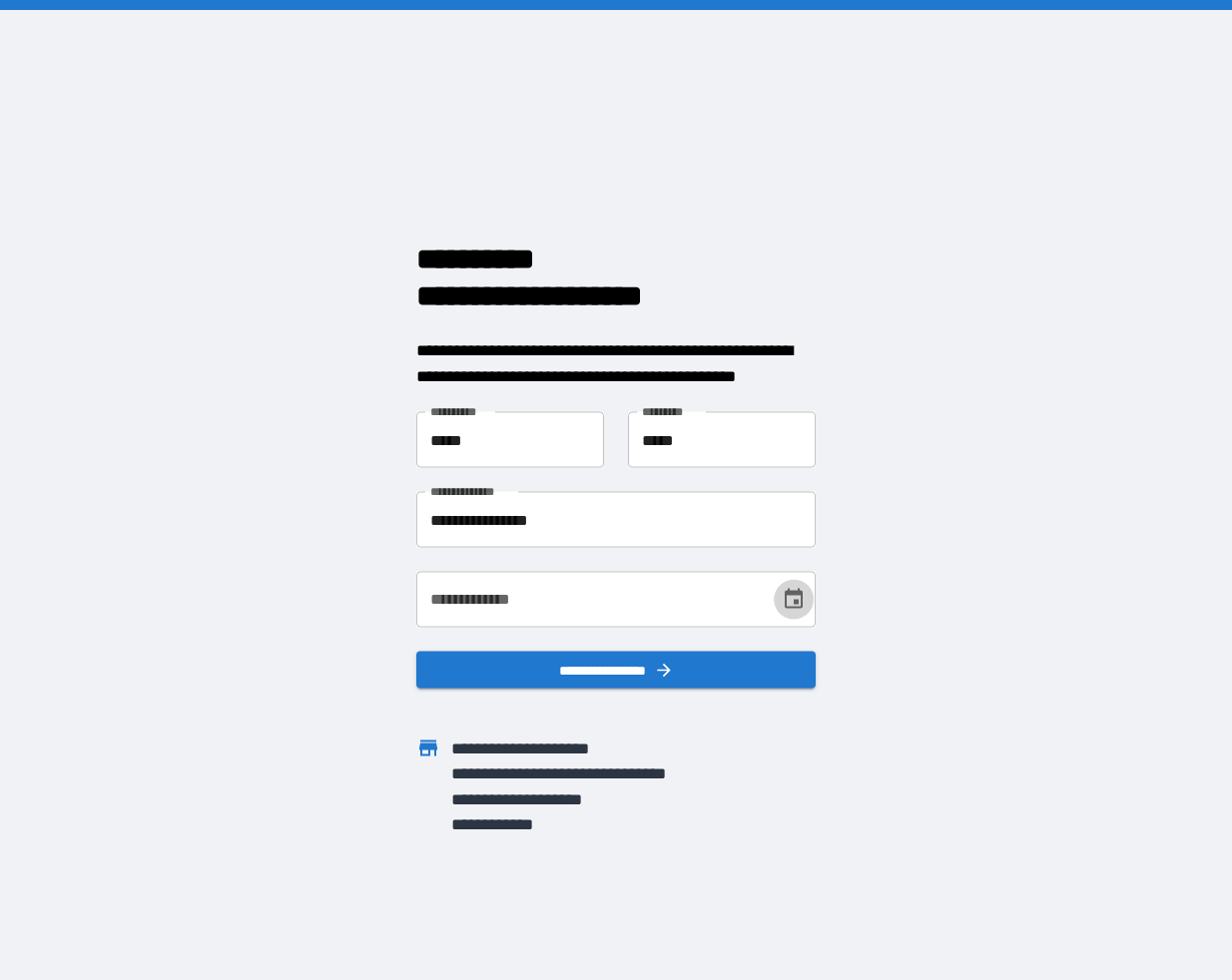 click 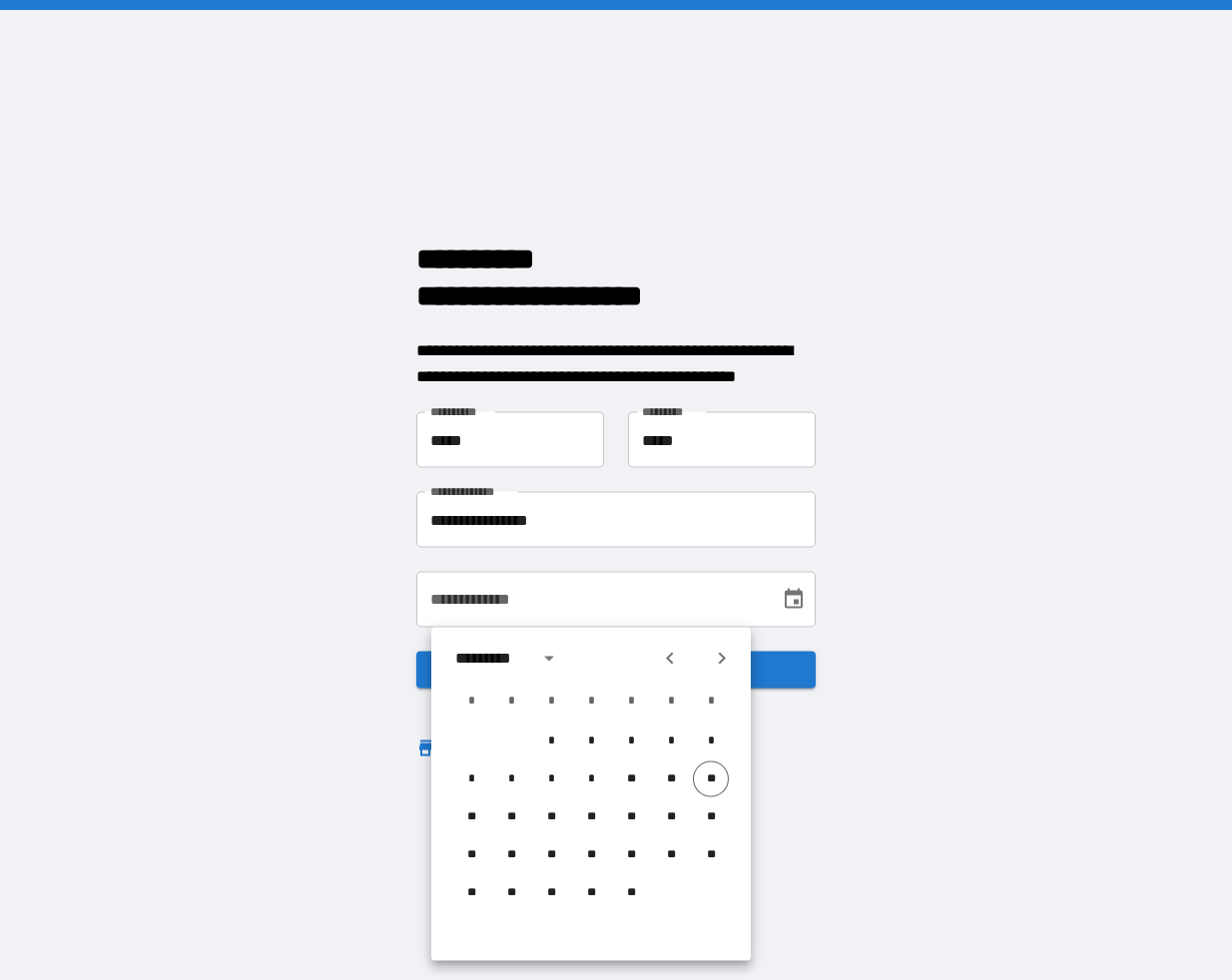 click 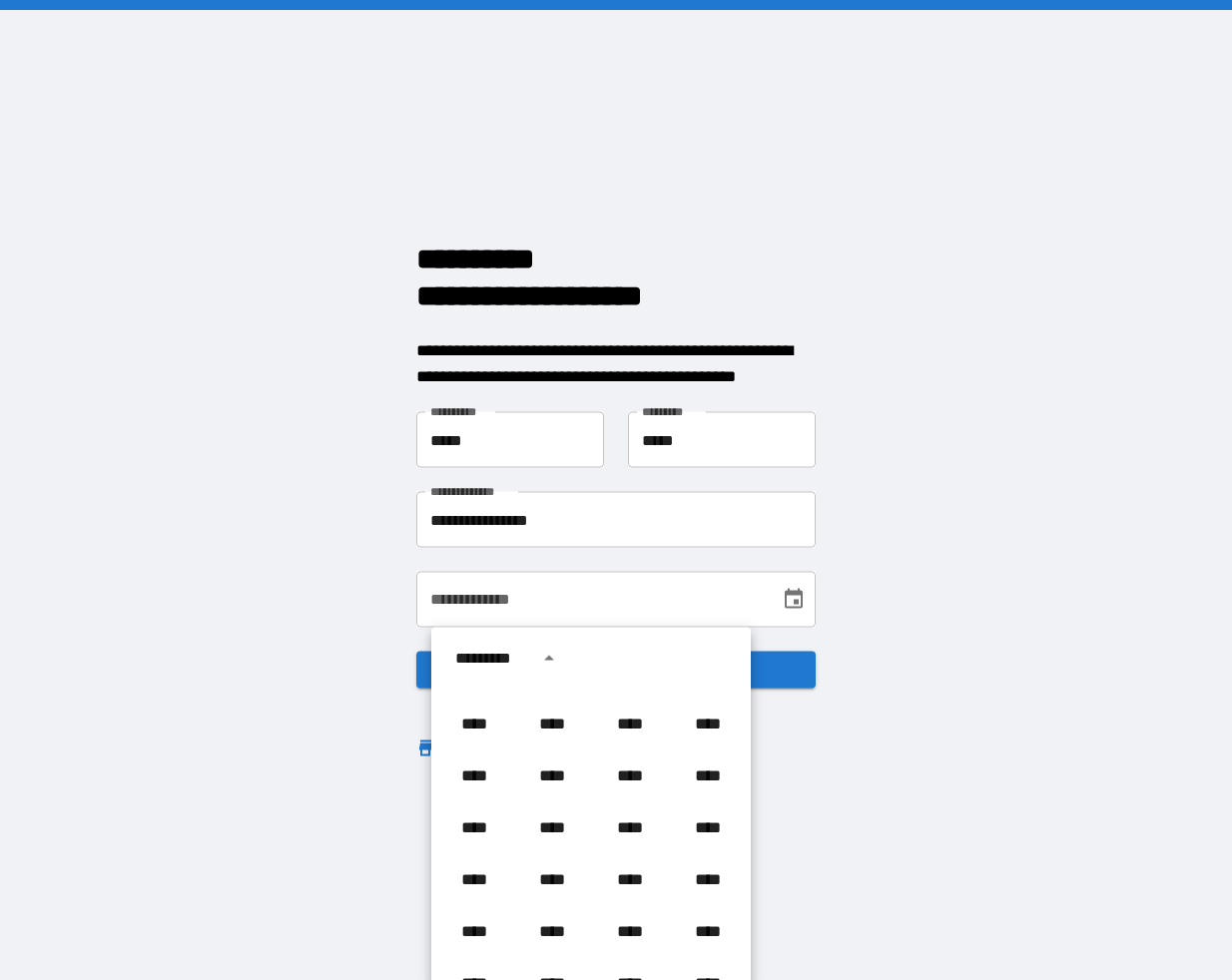 scroll, scrollTop: 717, scrollLeft: 0, axis: vertical 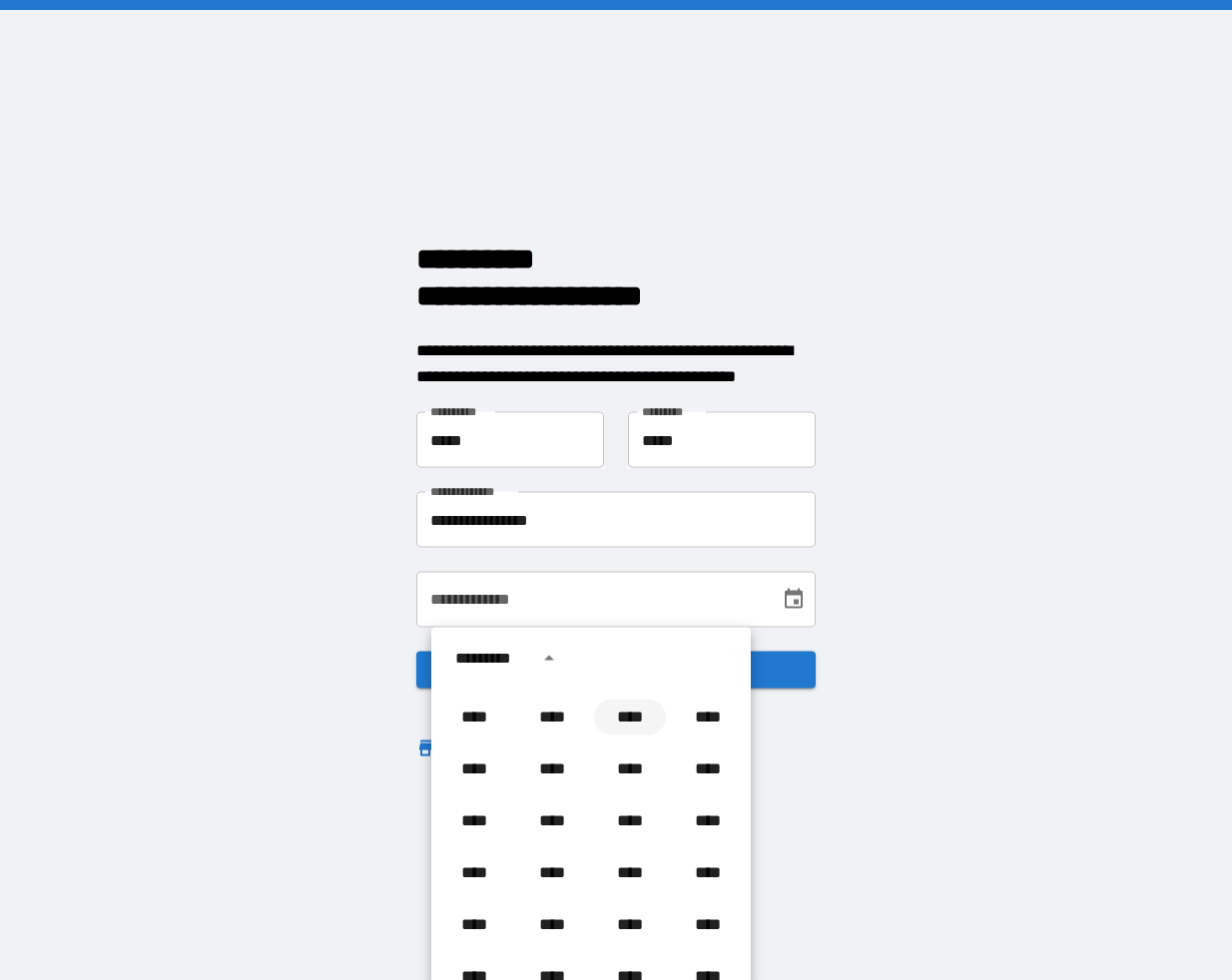 click on "****" at bounding box center (630, 718) 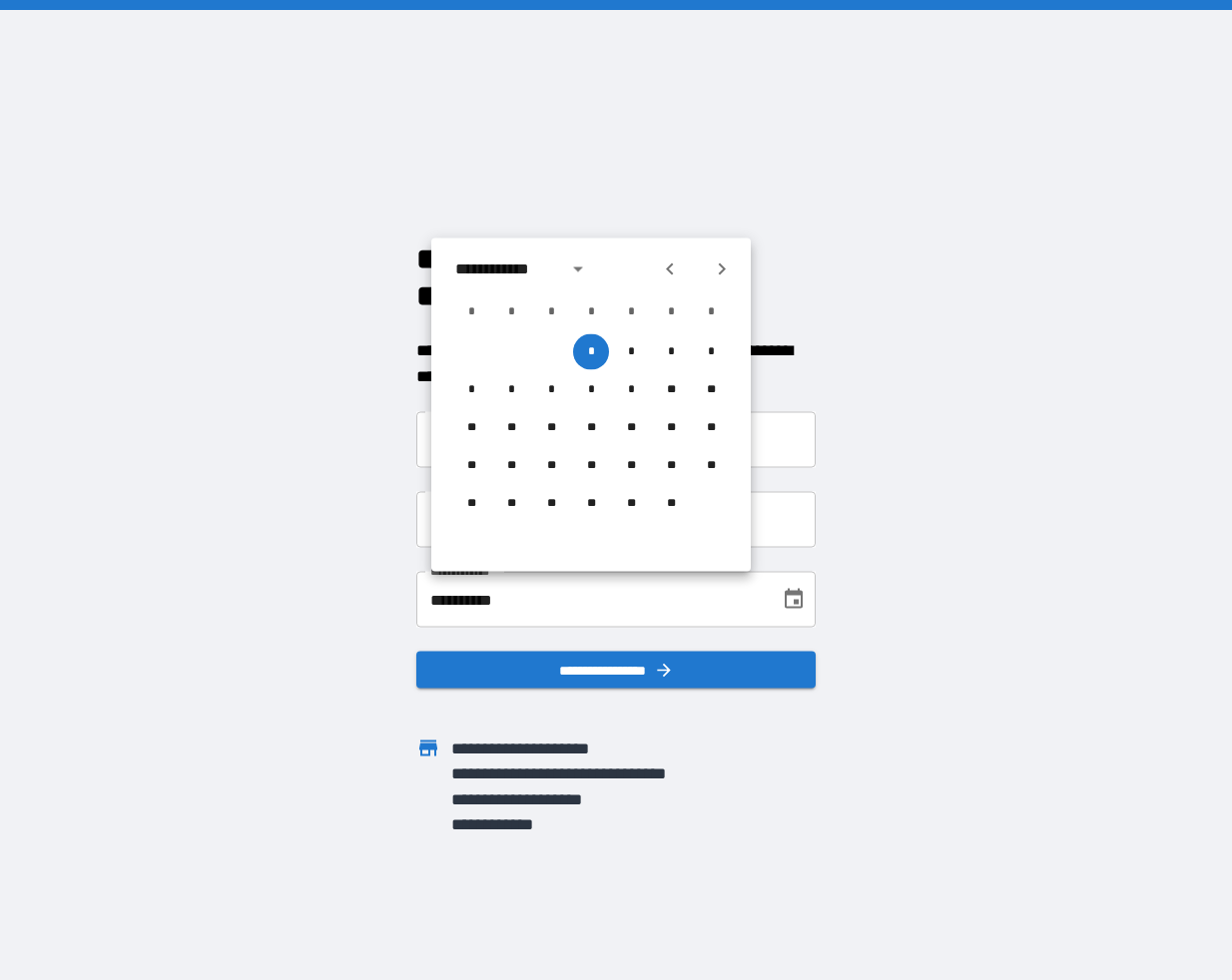 click 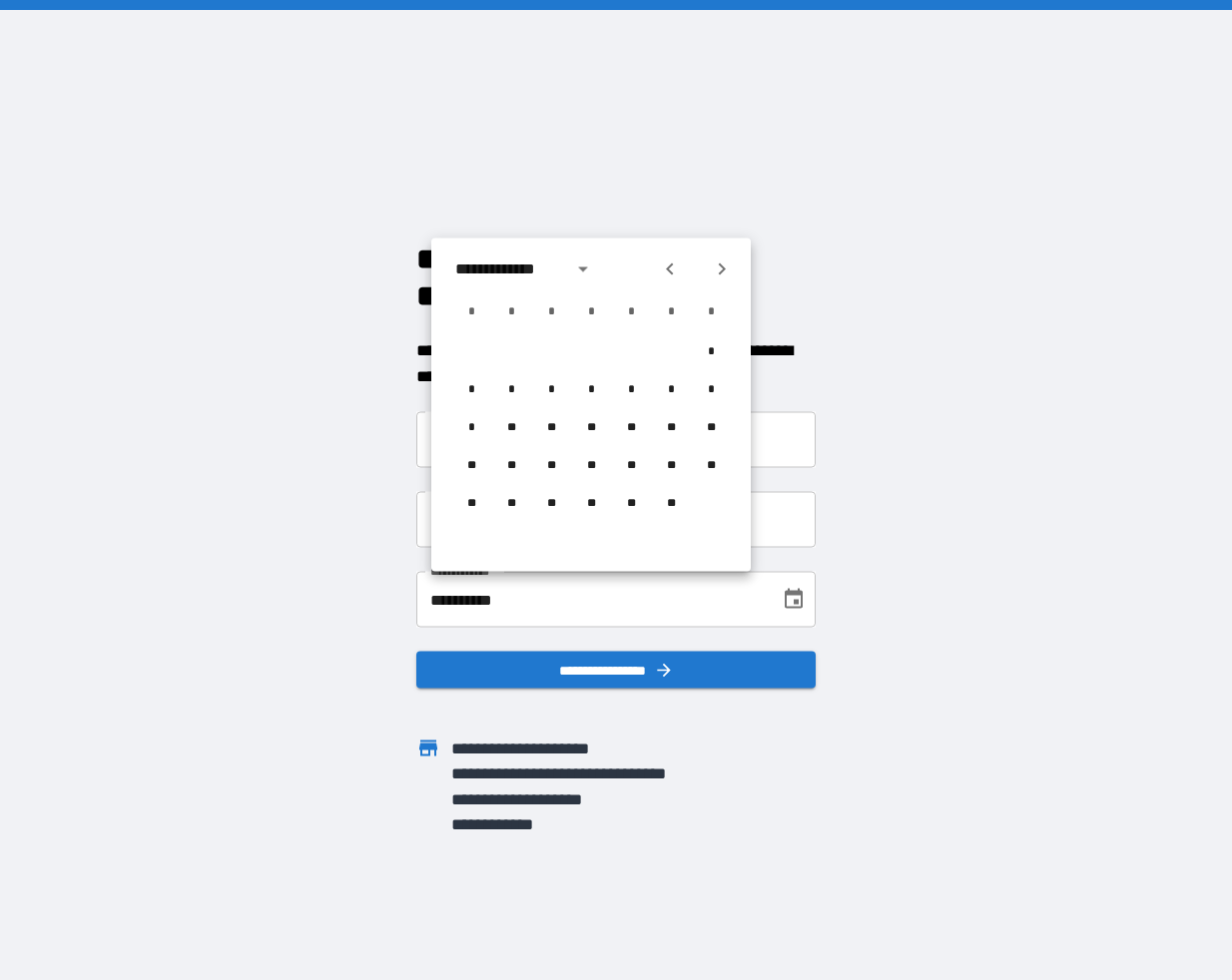 click 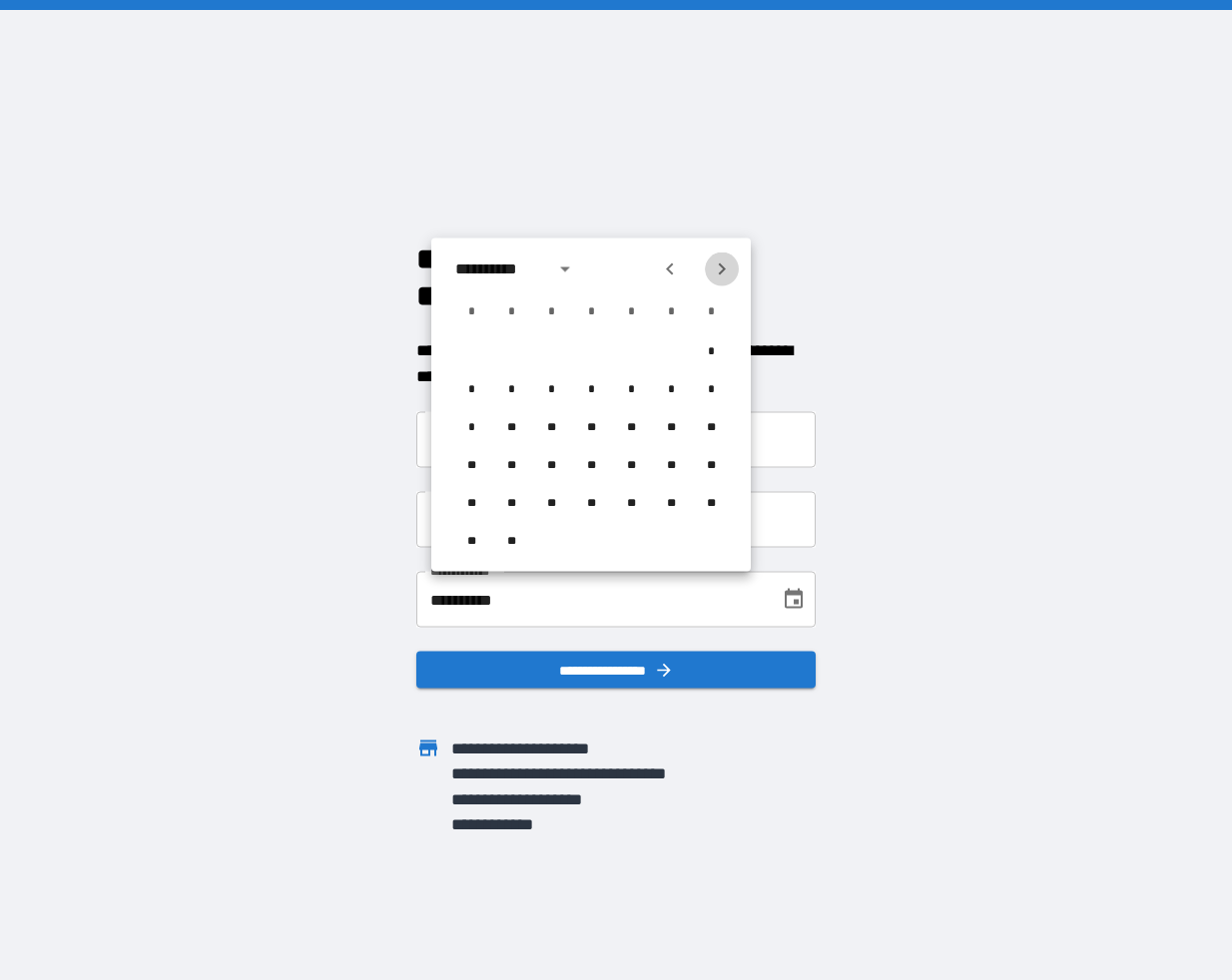 click 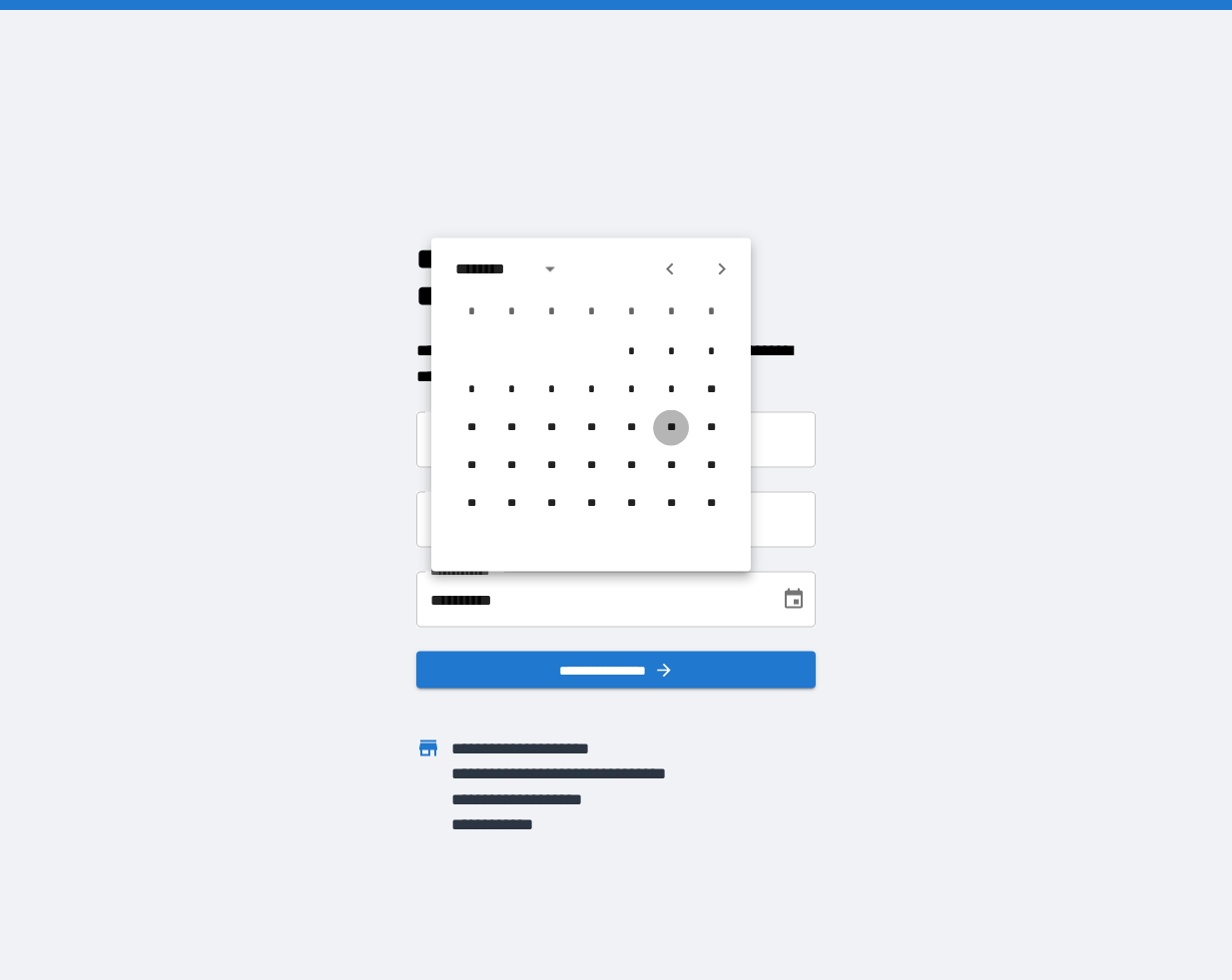 click on "**" at bounding box center (671, 428) 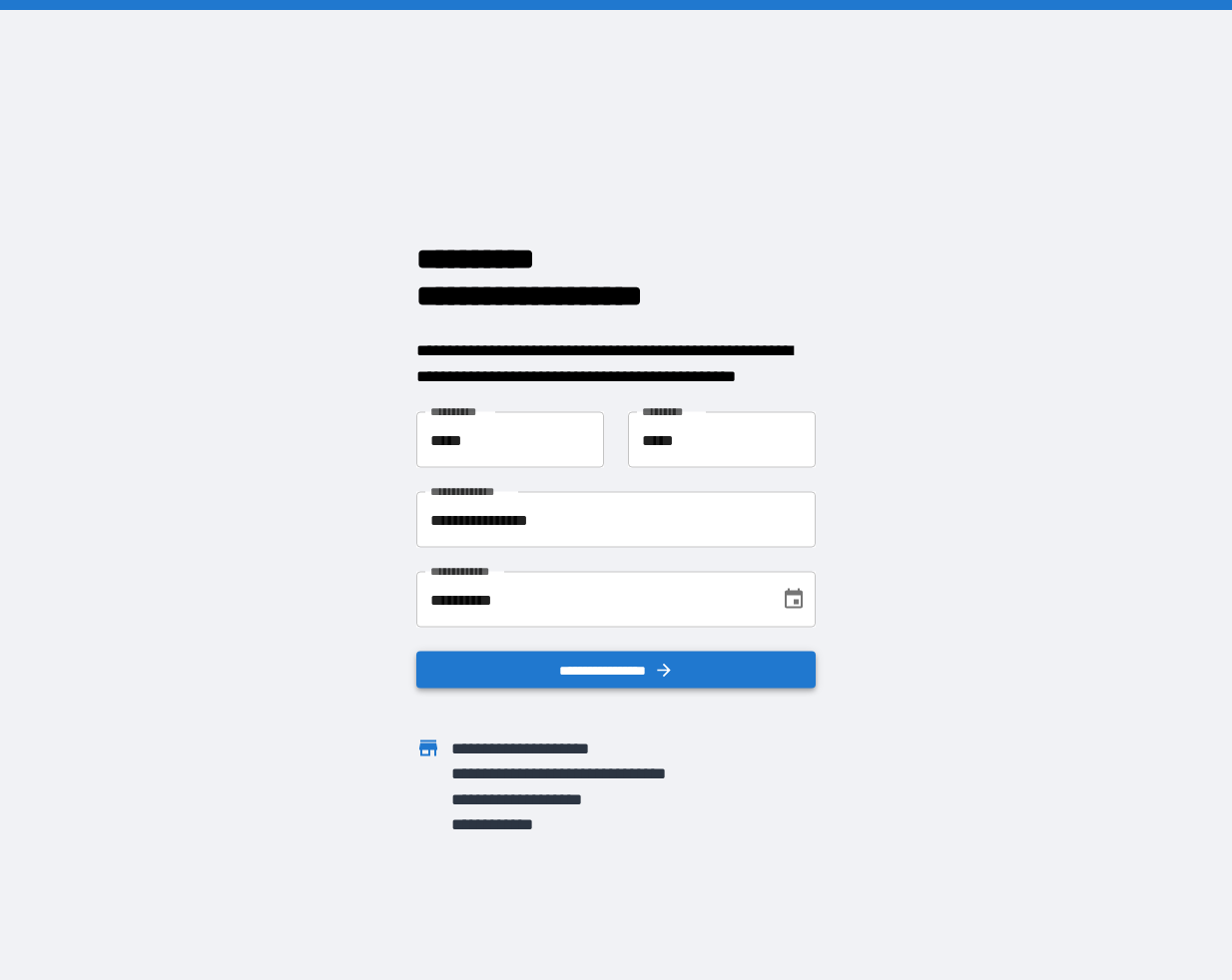 click on "**********" at bounding box center [616, 670] 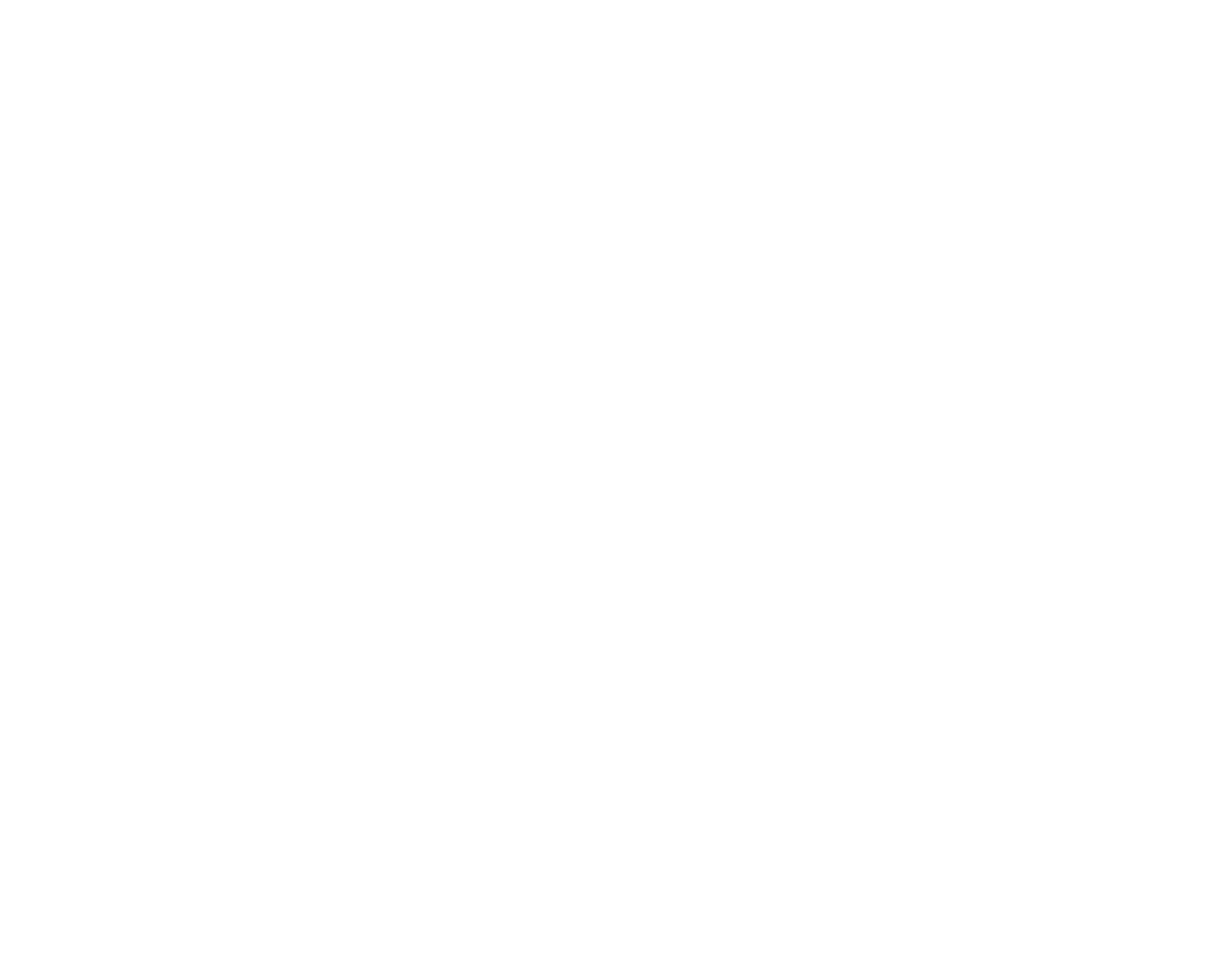 scroll, scrollTop: 0, scrollLeft: 0, axis: both 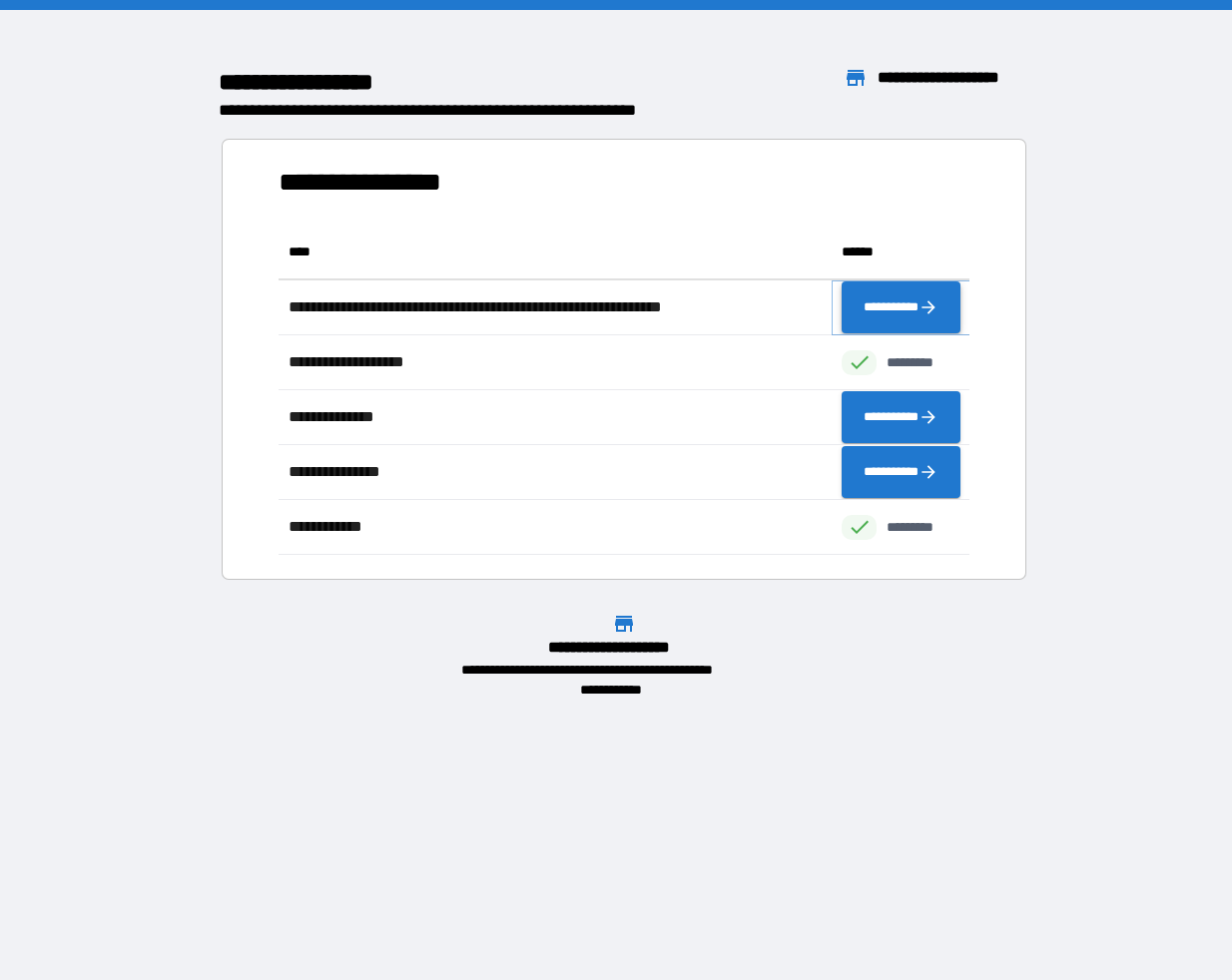 click on "**********" at bounding box center (901, 307) 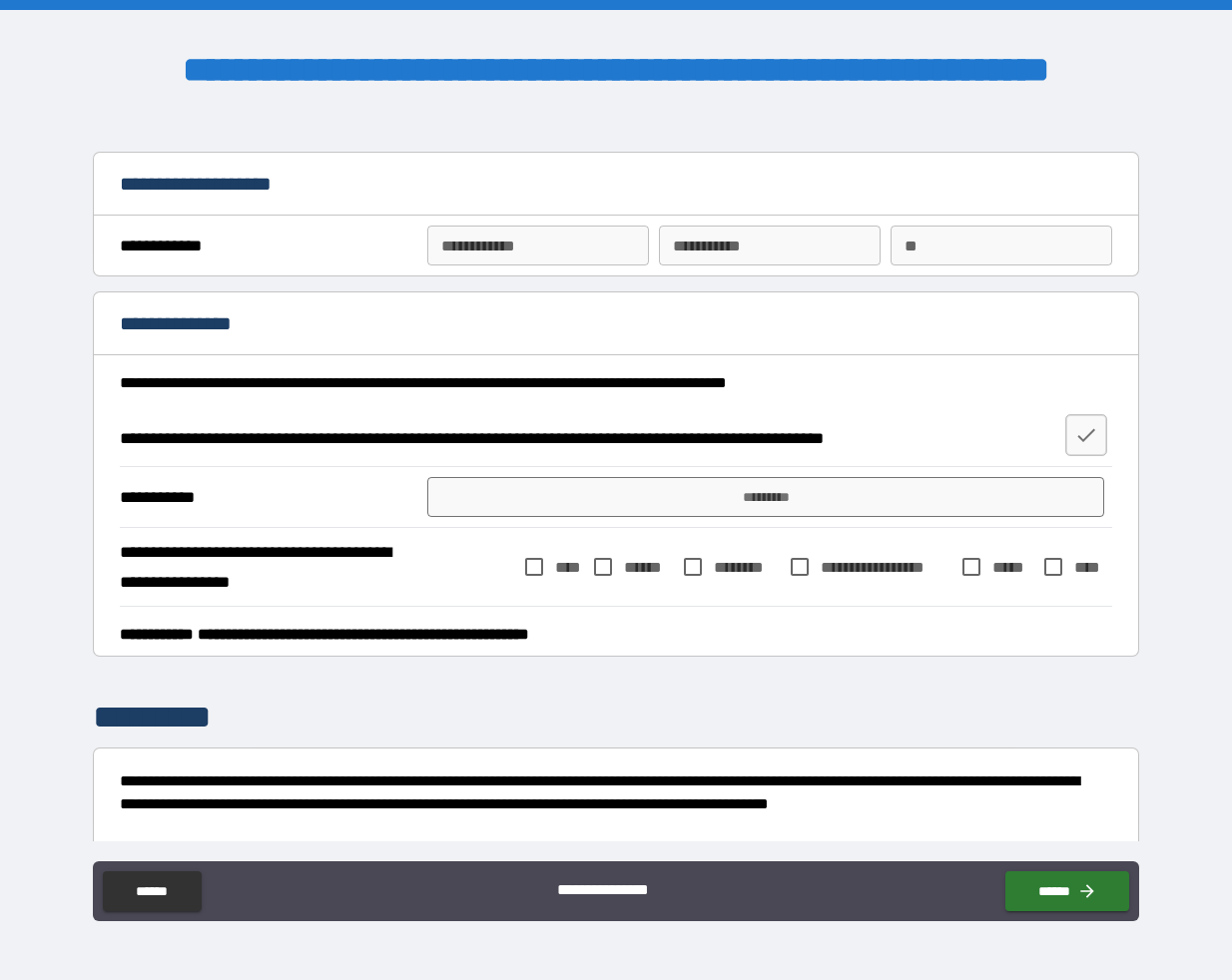 click on "**********" at bounding box center [538, 245] 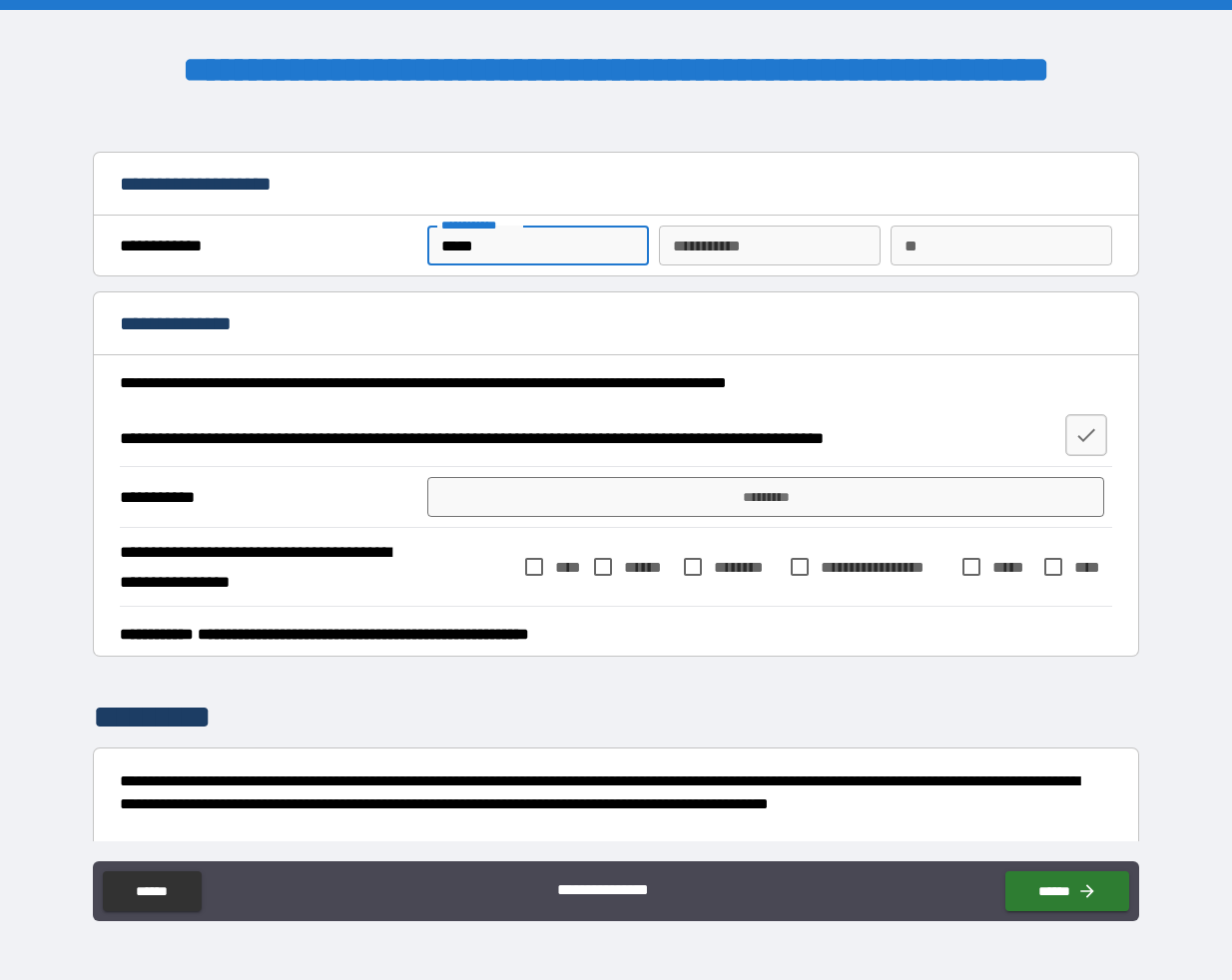 type on "*****" 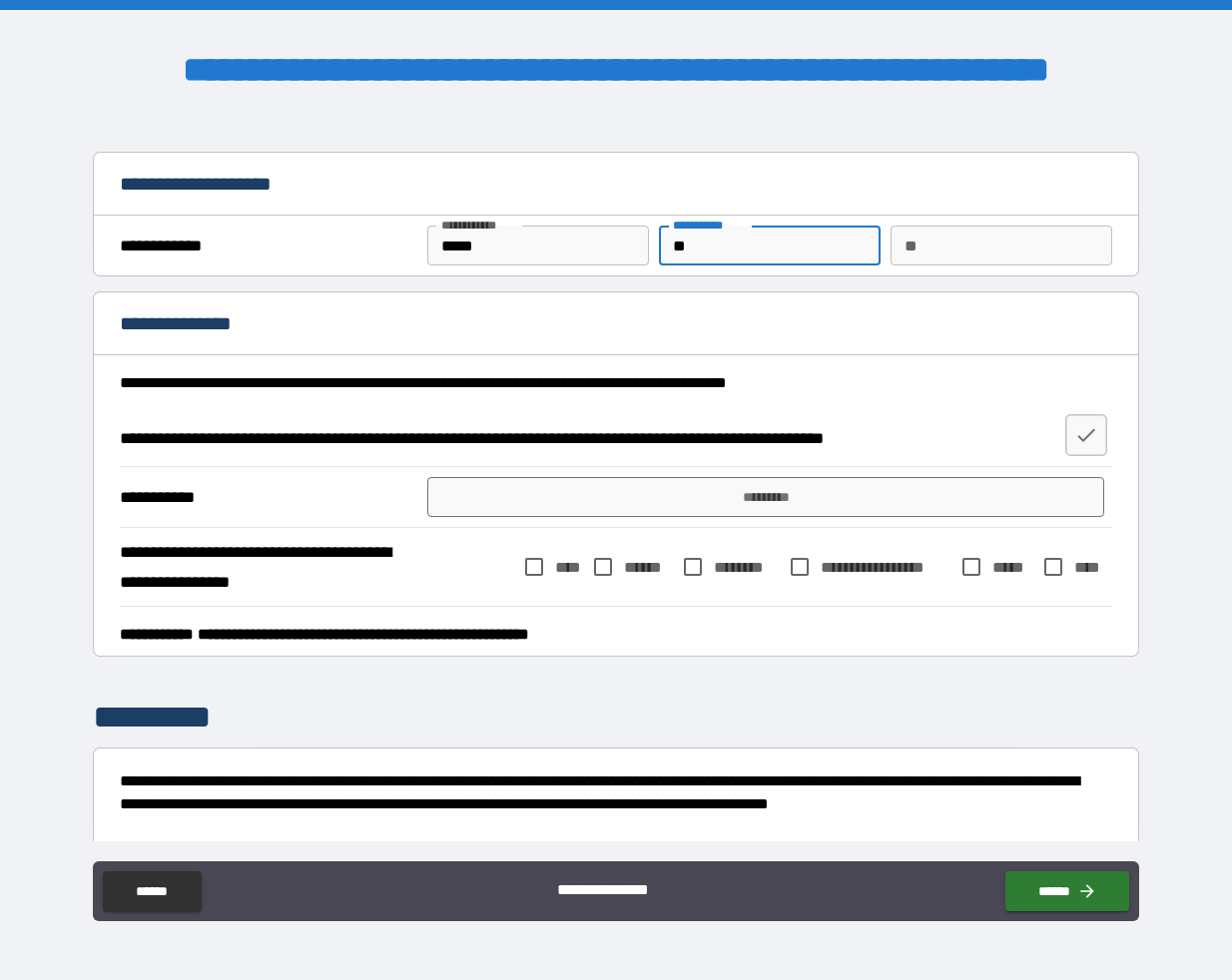 type on "*" 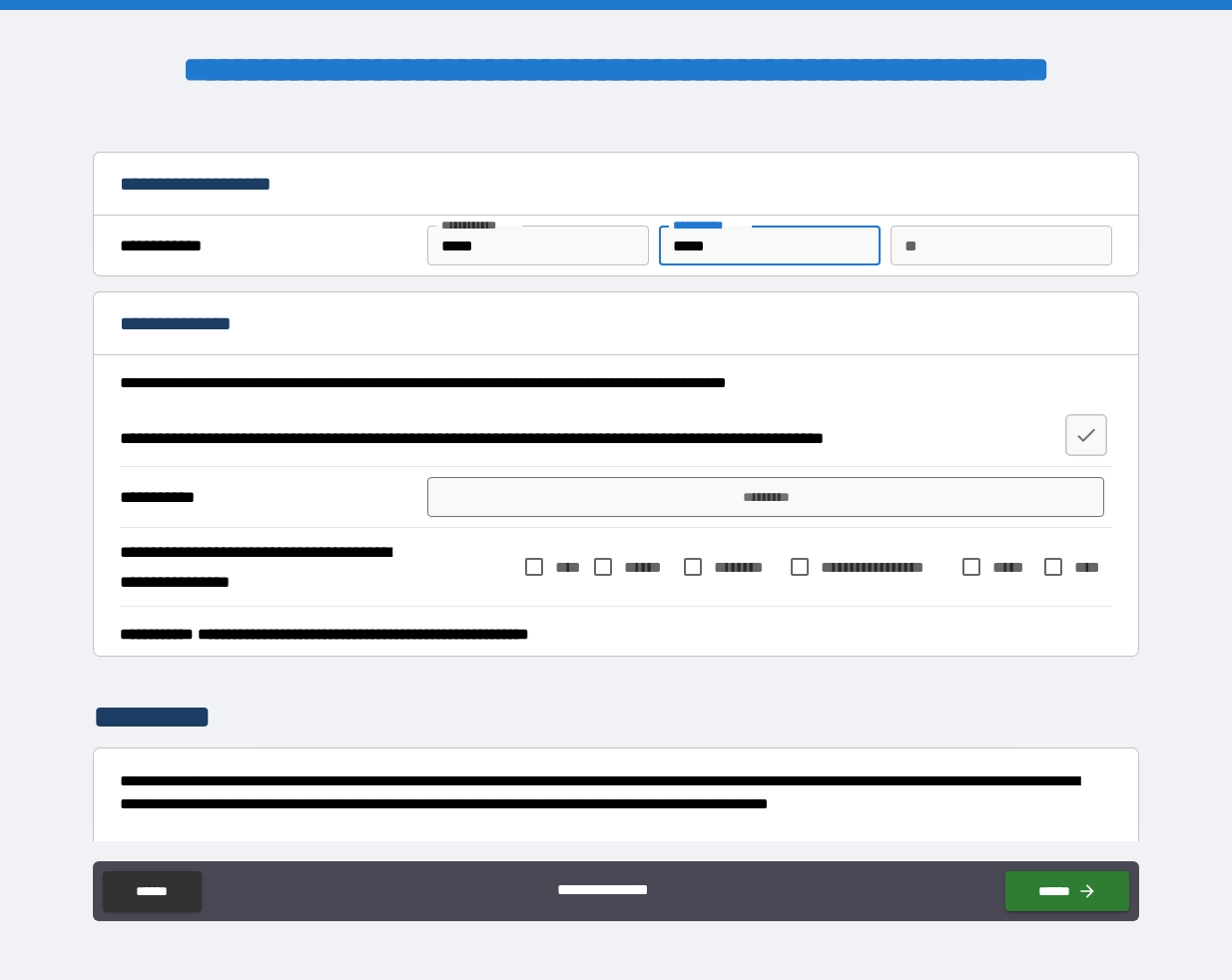 type on "*****" 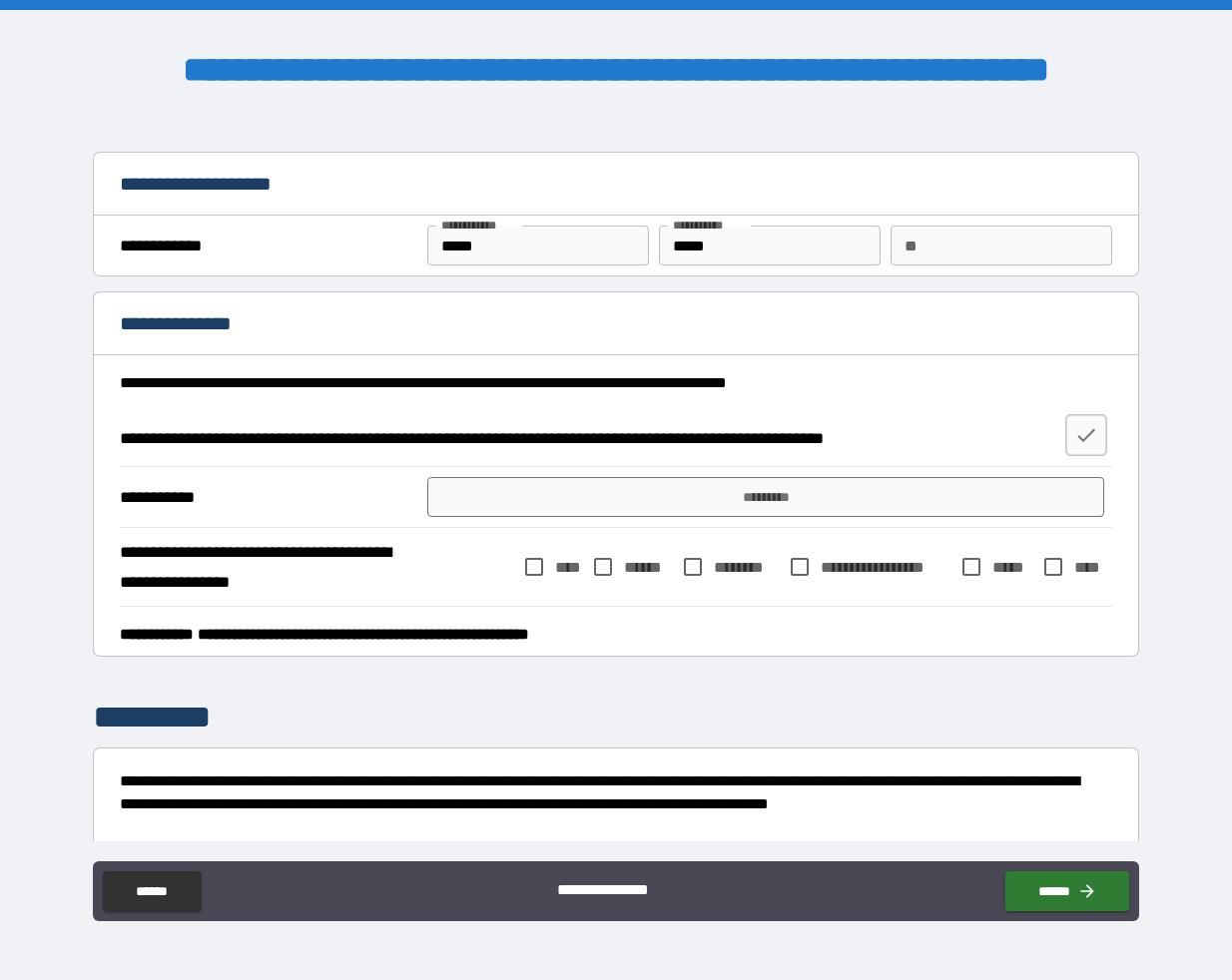 click on "*********   *" at bounding box center [709, 225] 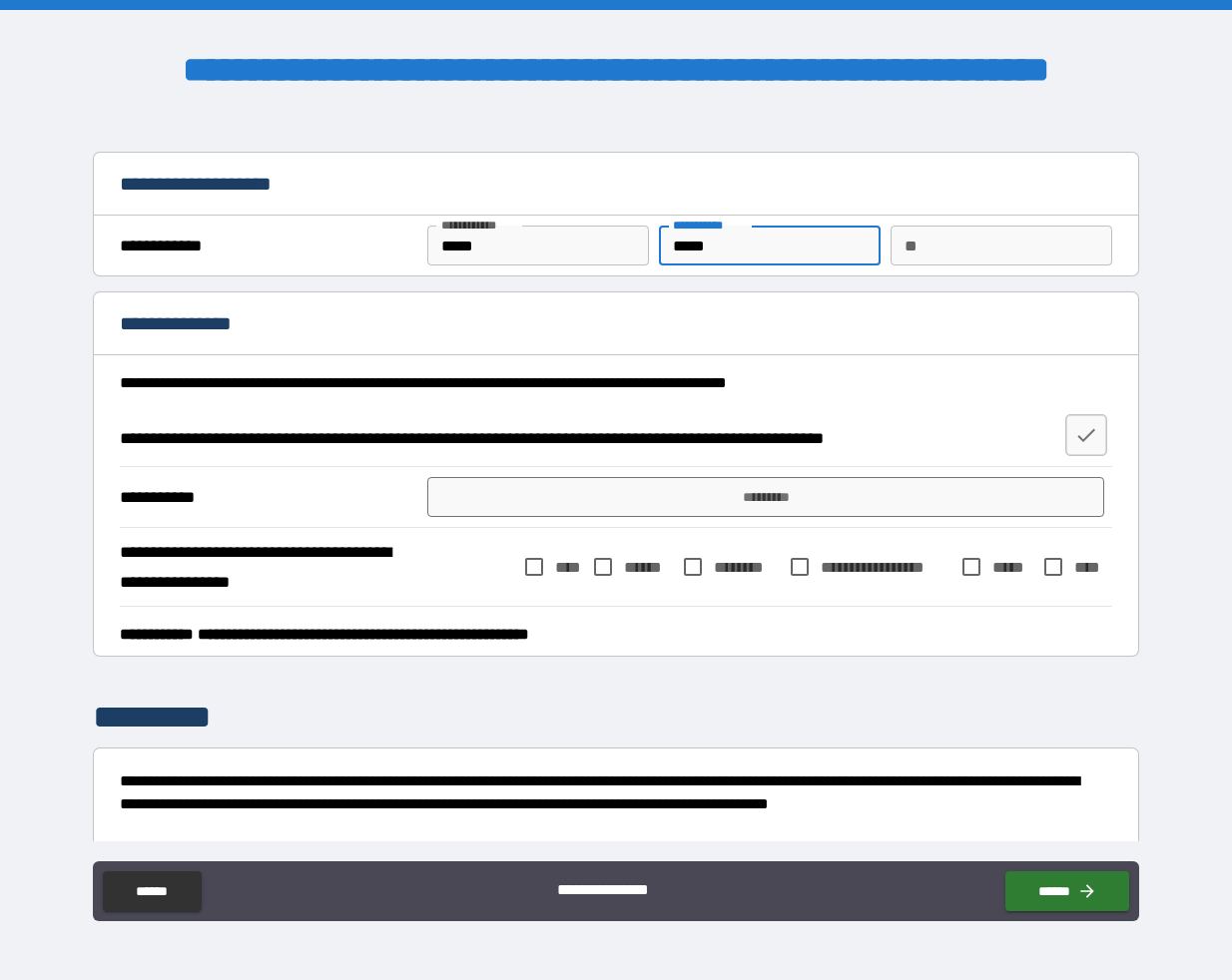 click on "*****" at bounding box center [538, 245] 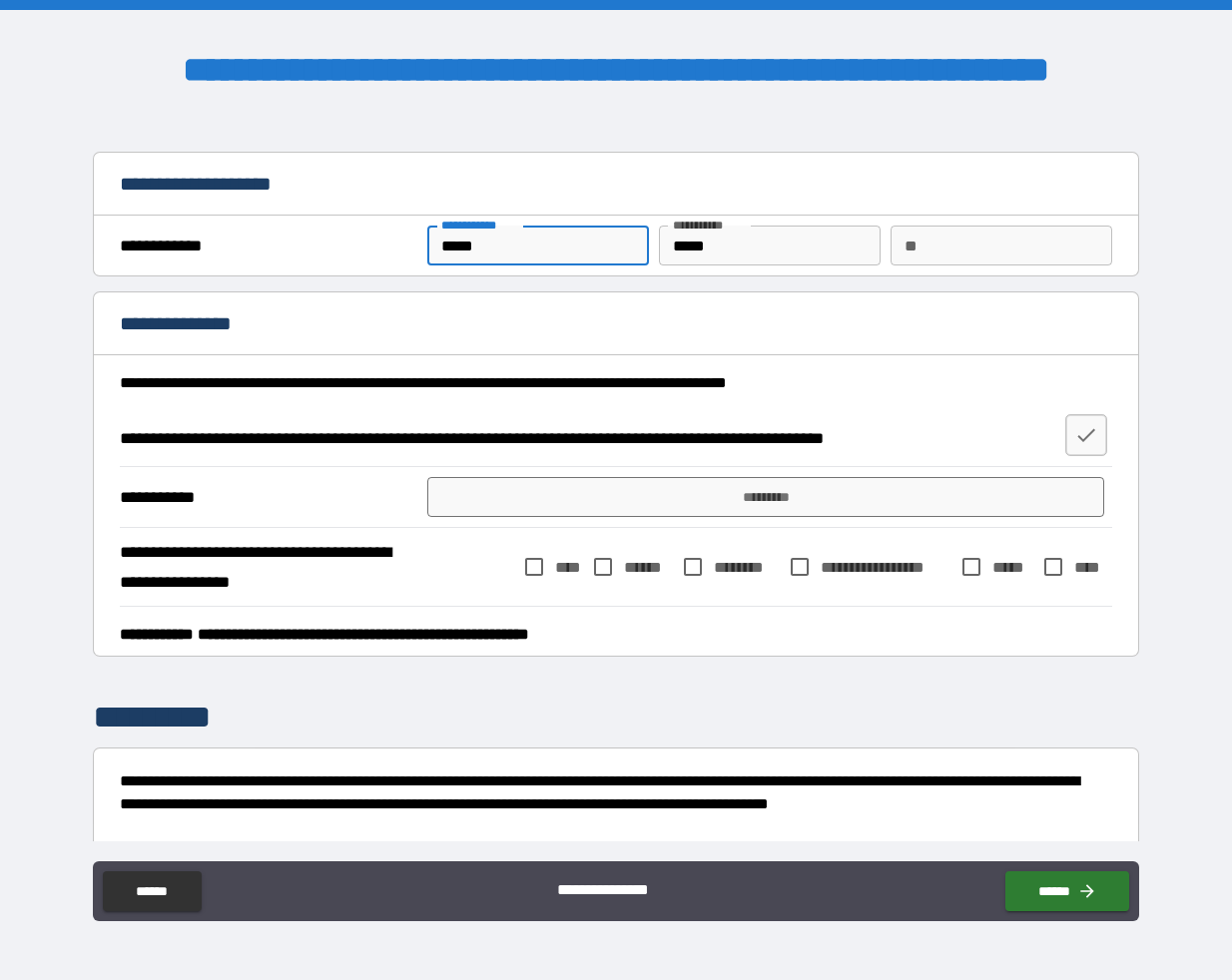 click on "*****" at bounding box center (538, 245) 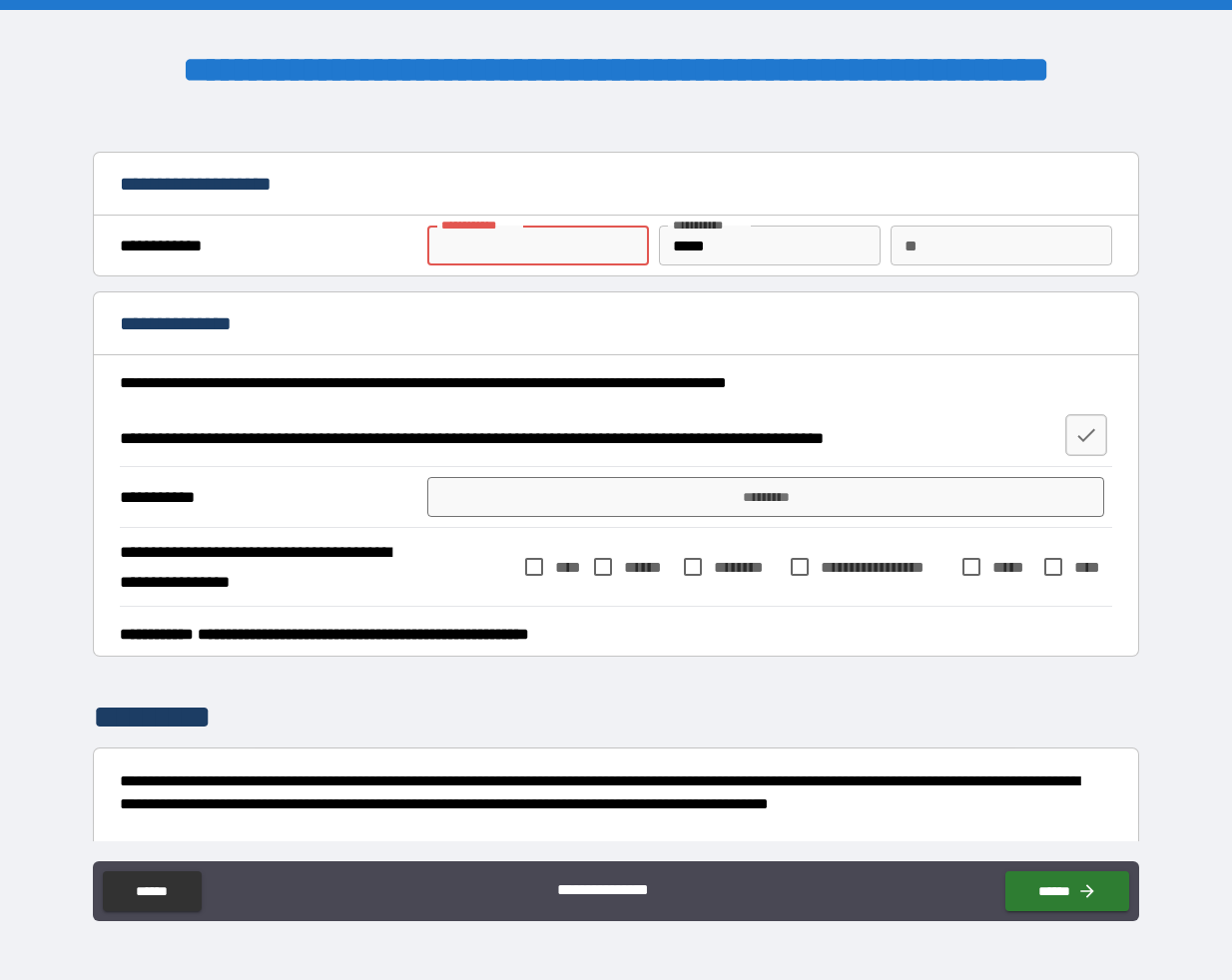 type 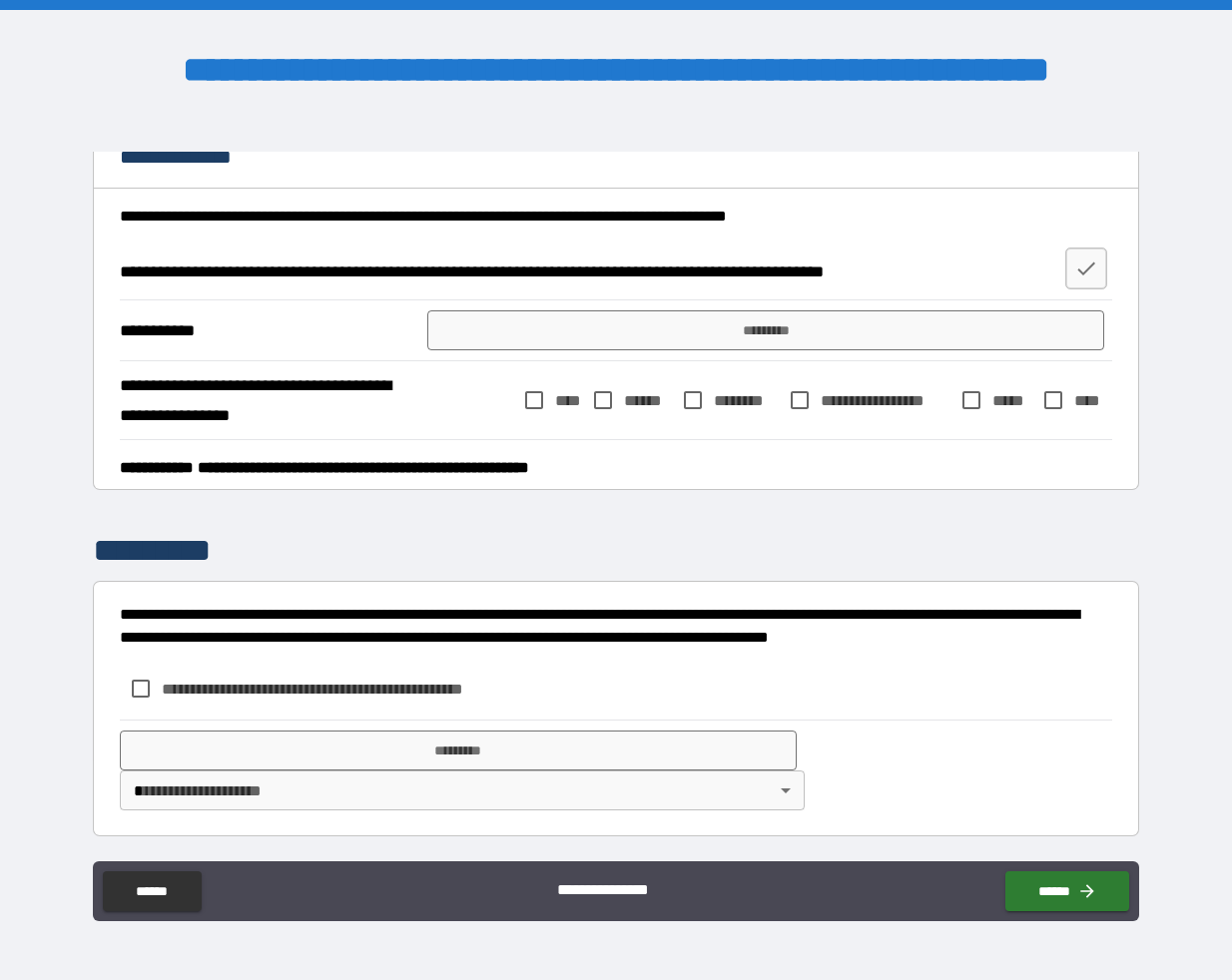 scroll, scrollTop: 167, scrollLeft: 0, axis: vertical 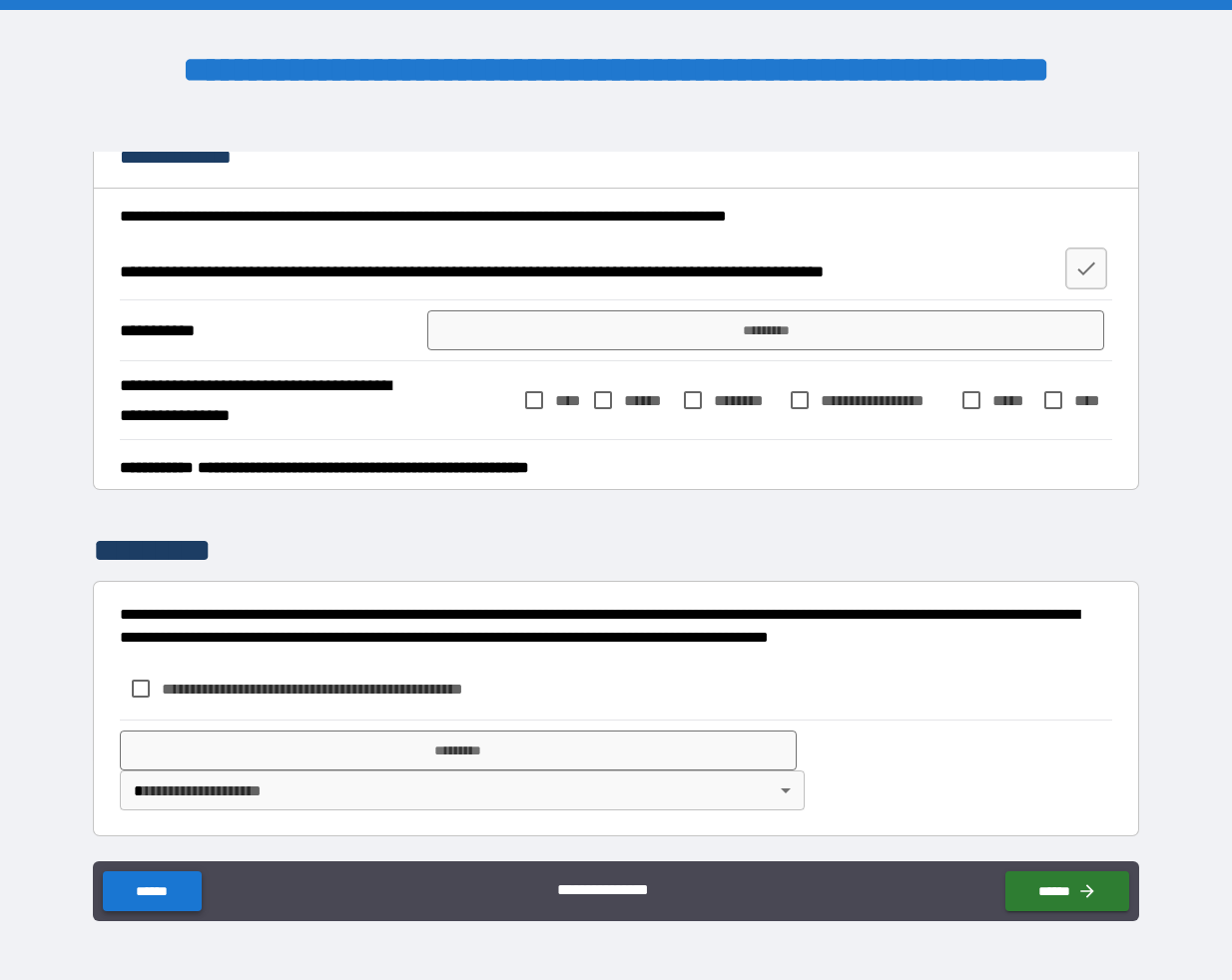 type 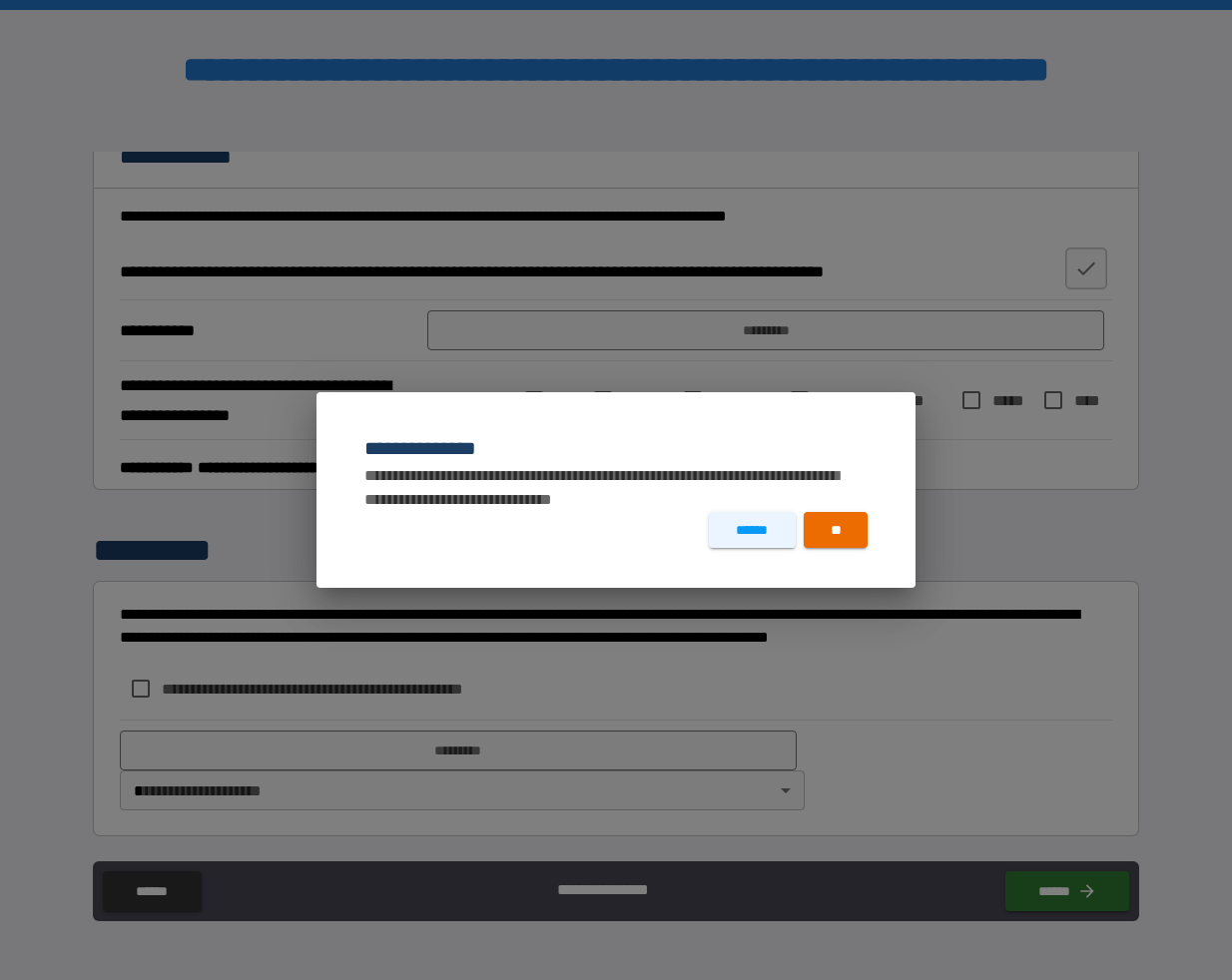 click on "****** **" at bounding box center [616, 550] 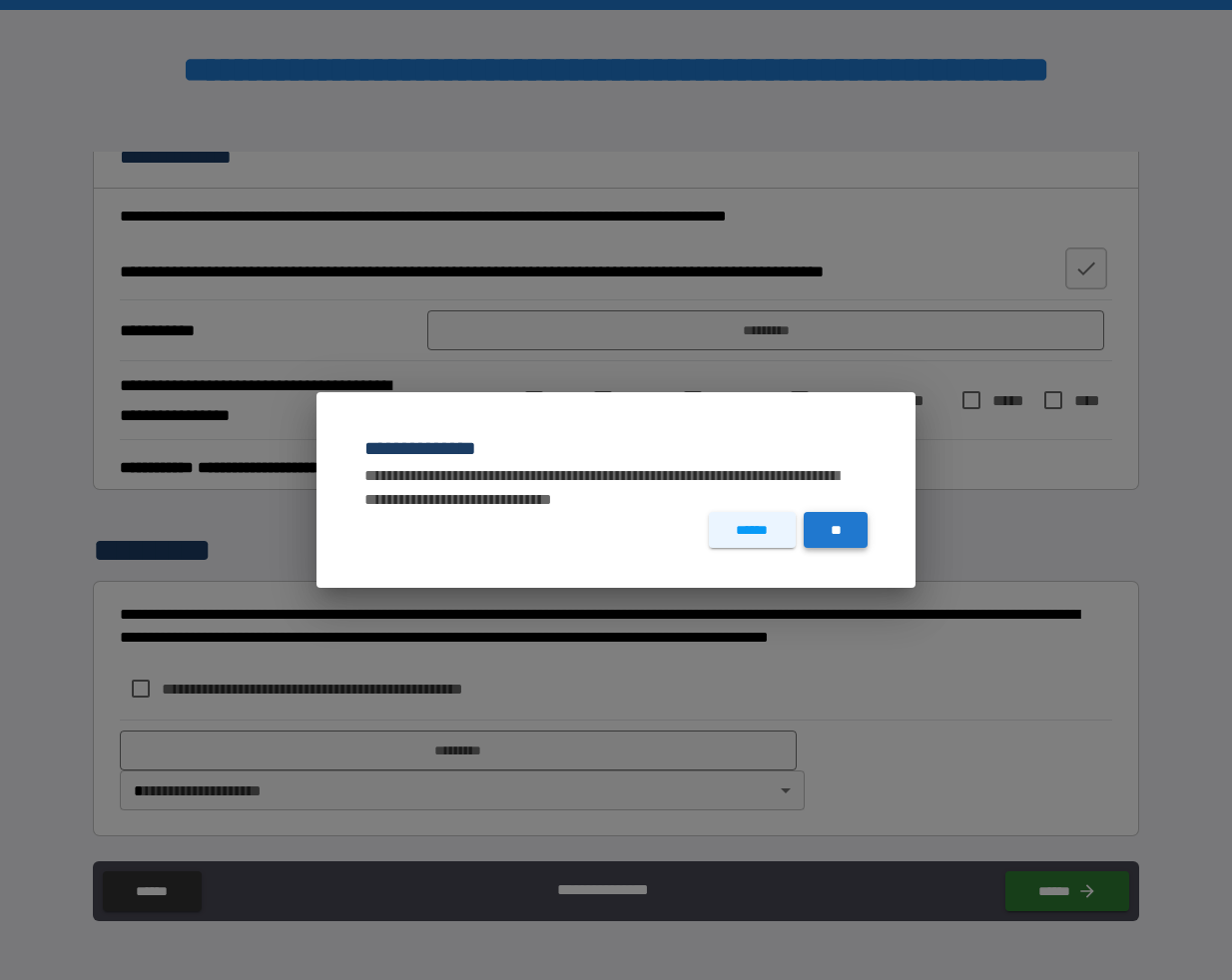 click on "**" at bounding box center [836, 530] 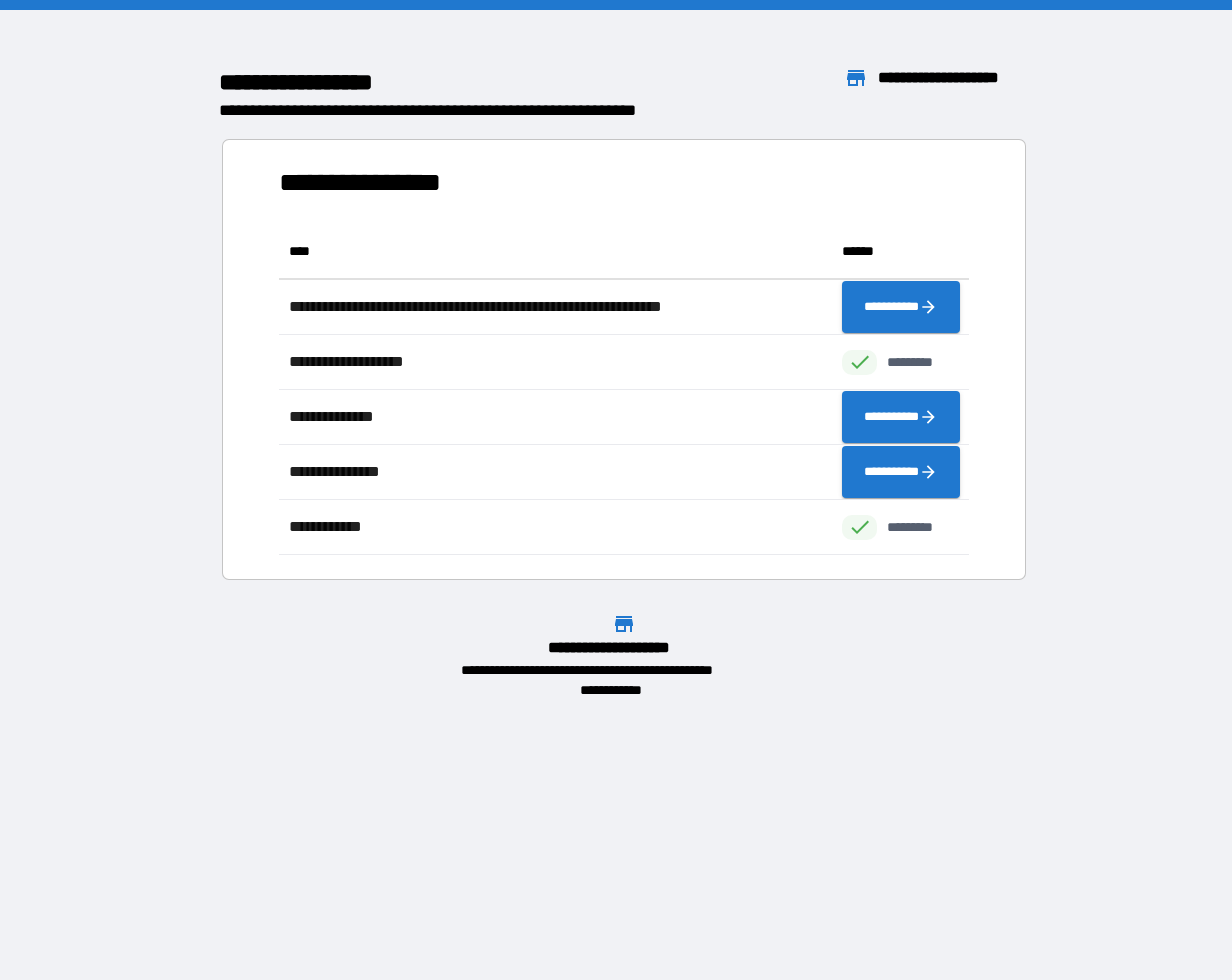scroll, scrollTop: 16, scrollLeft: 16, axis: both 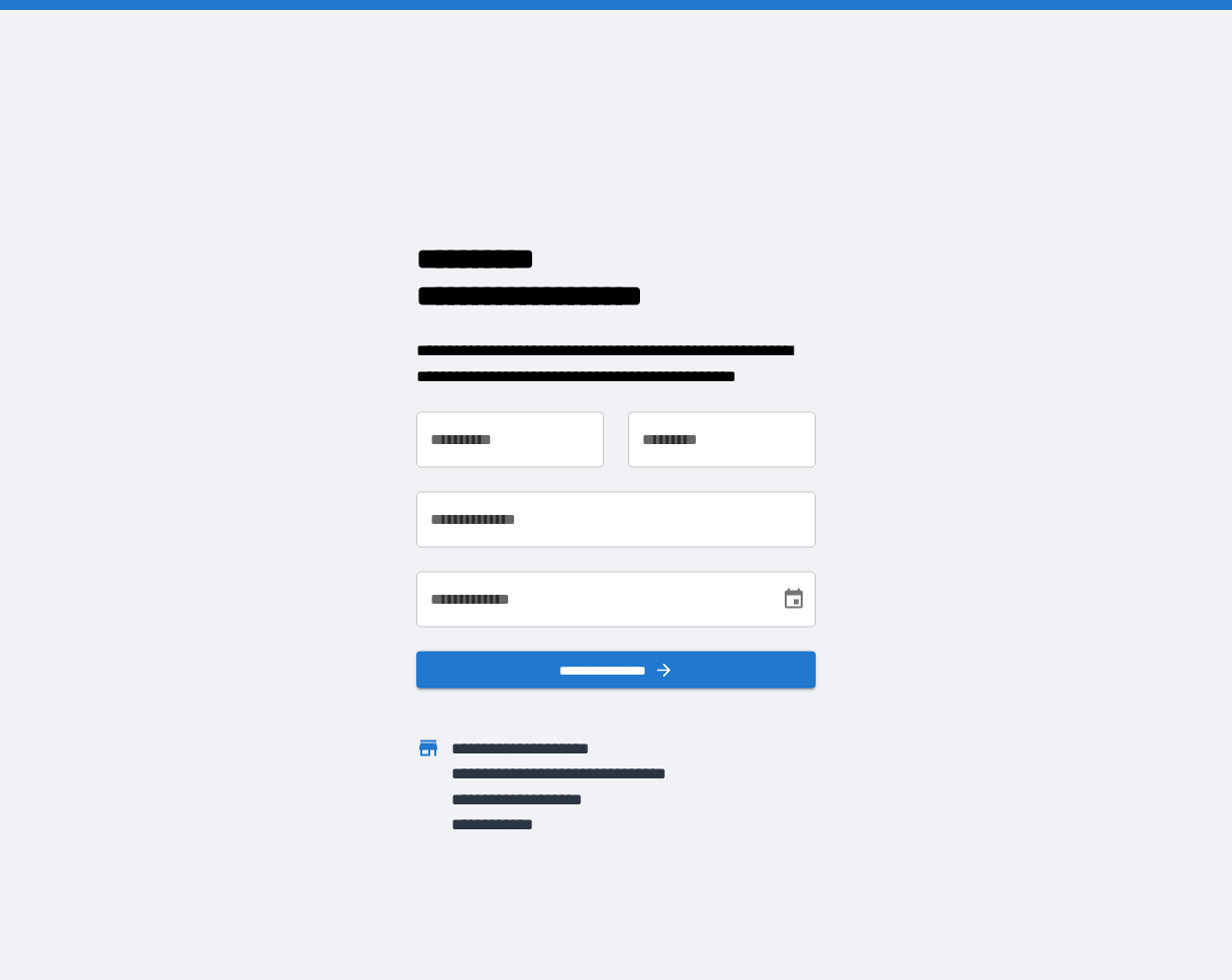 click on "**********" at bounding box center (510, 440) 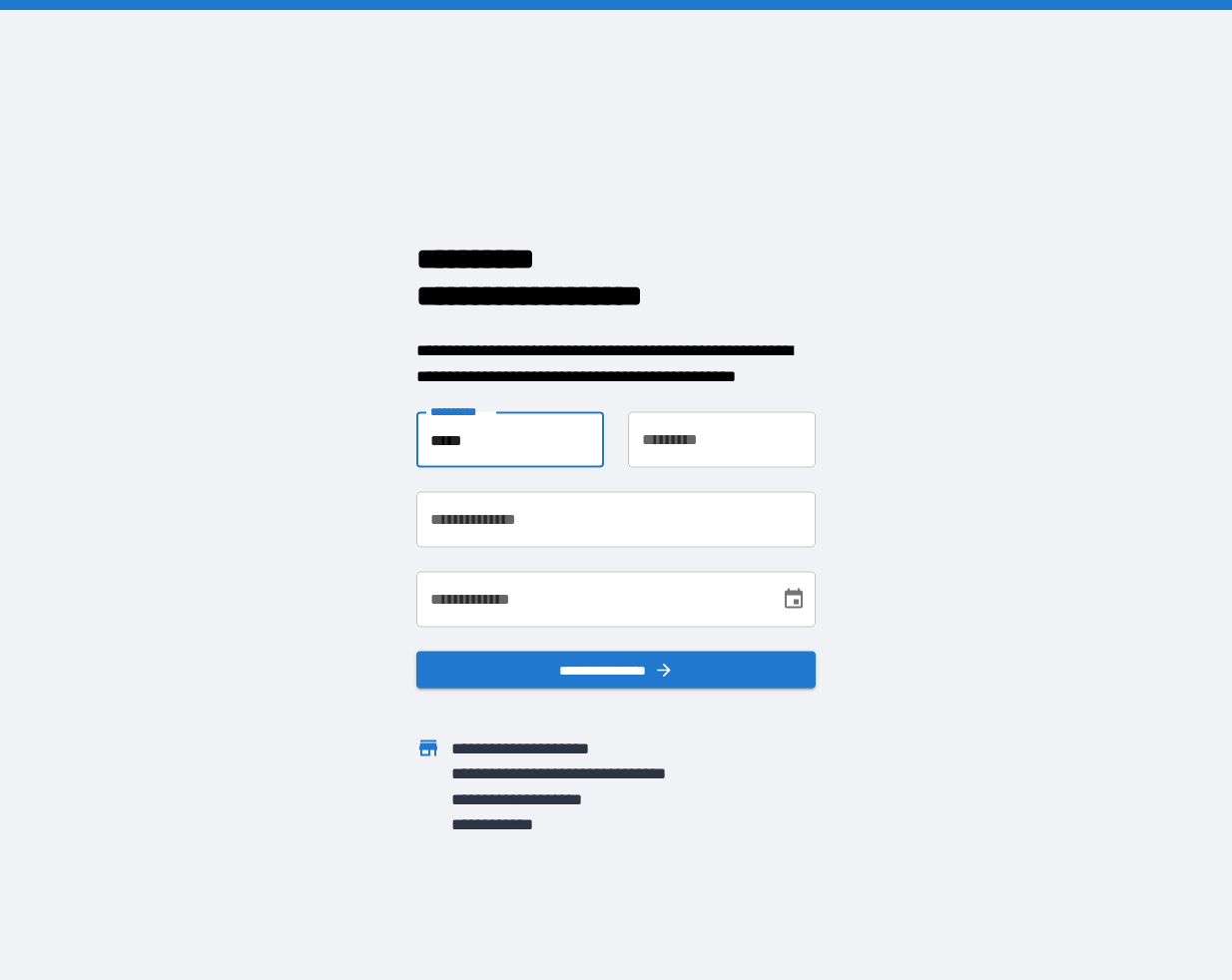 type on "*****" 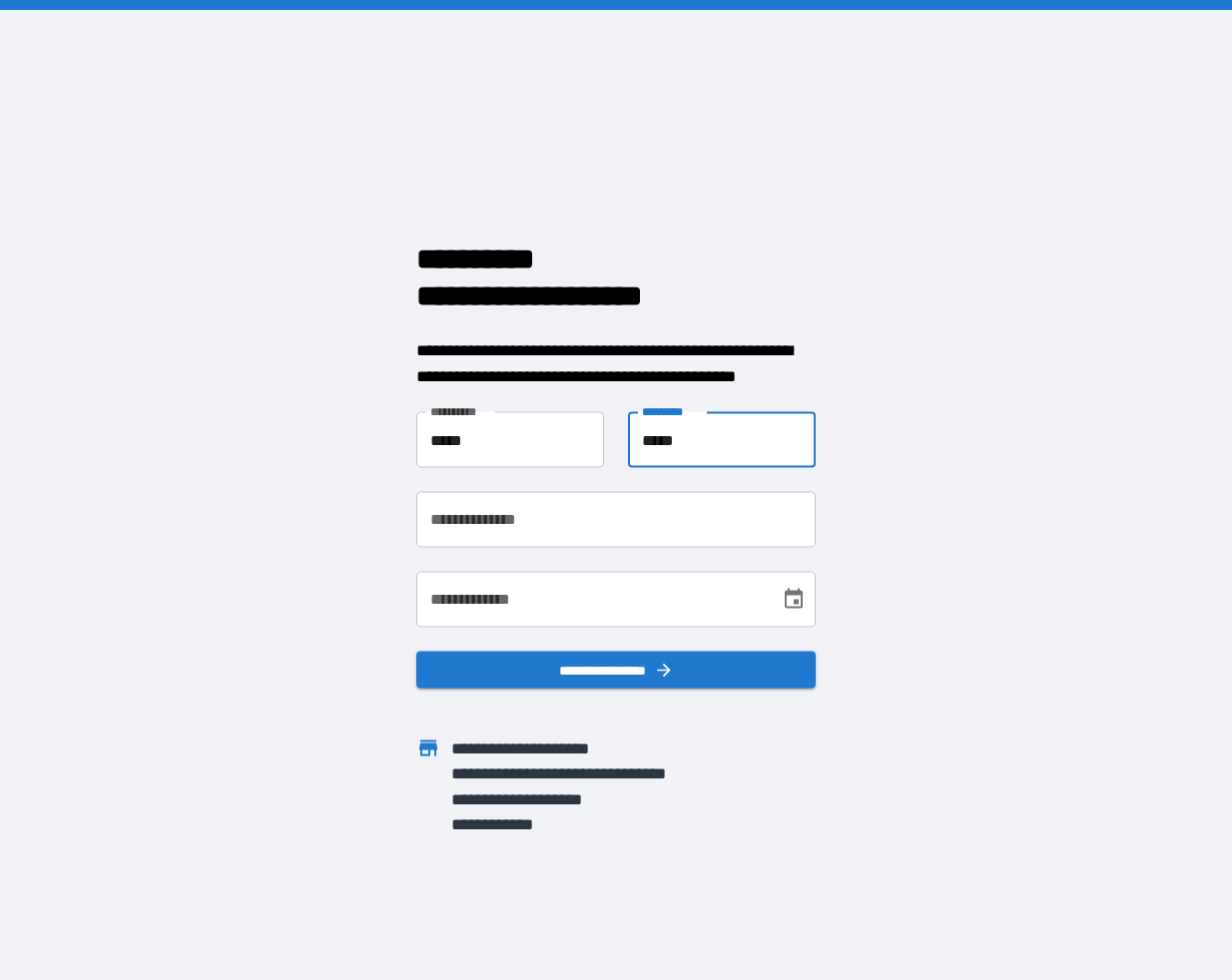 type on "*****" 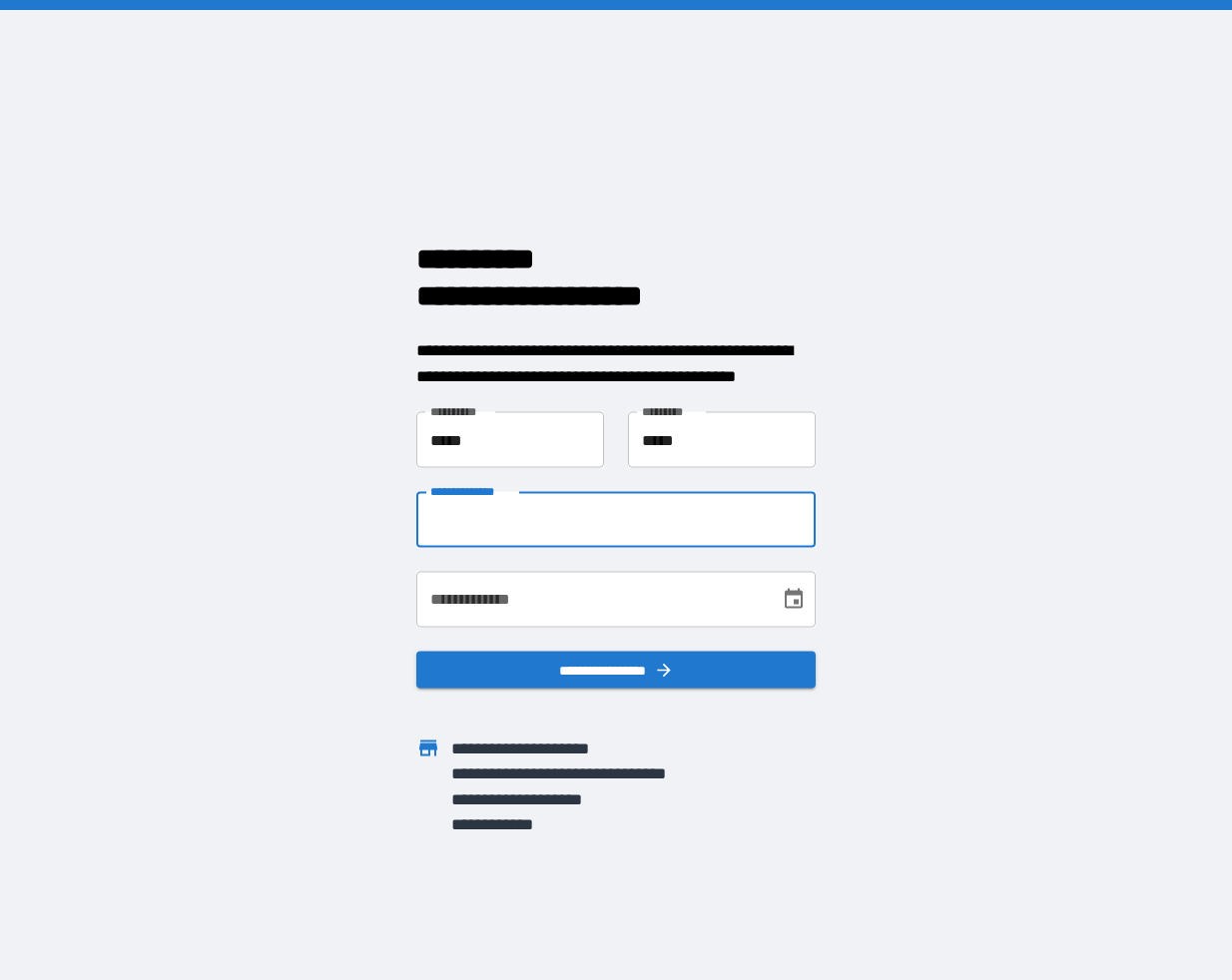paste on "**********" 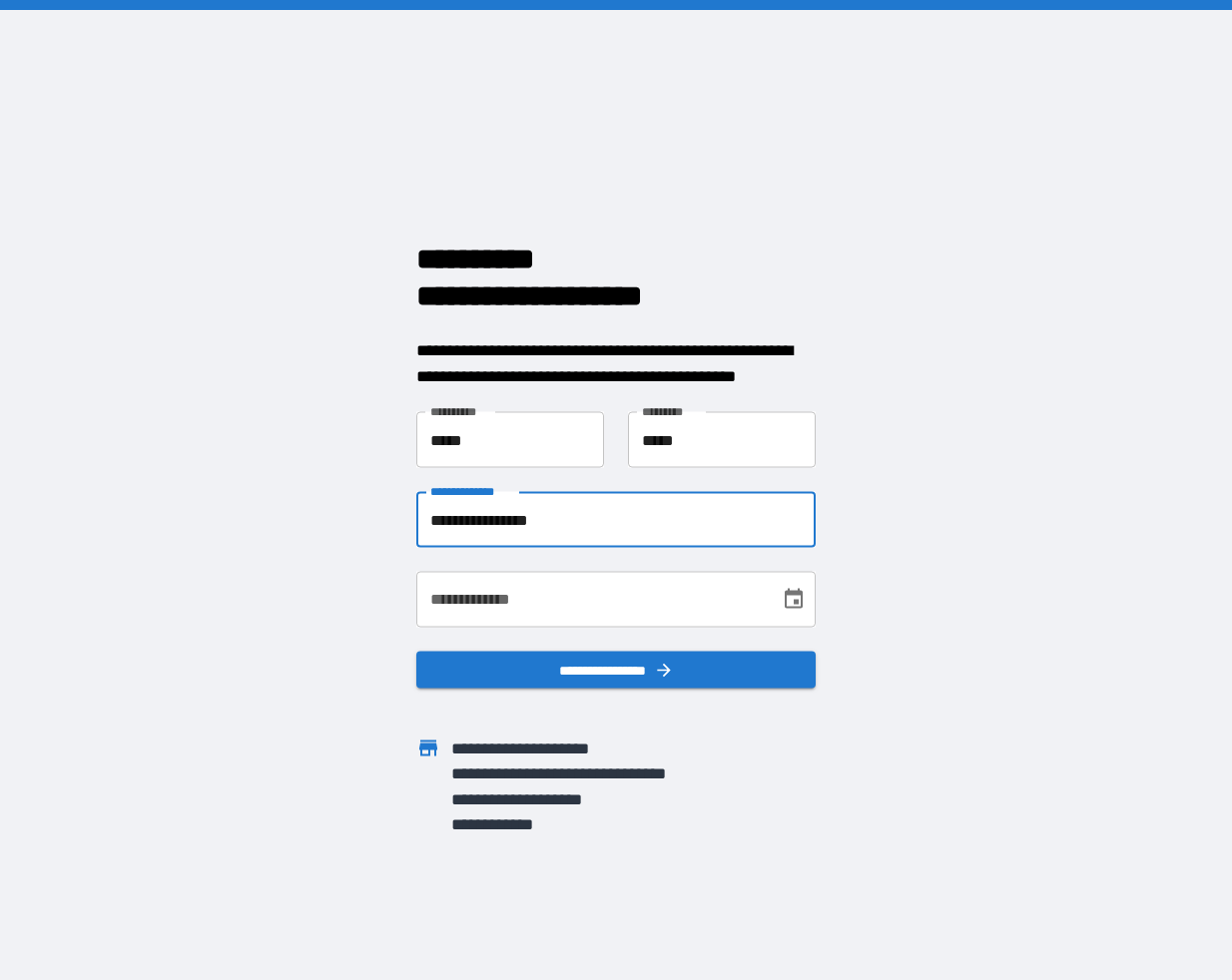 type on "**********" 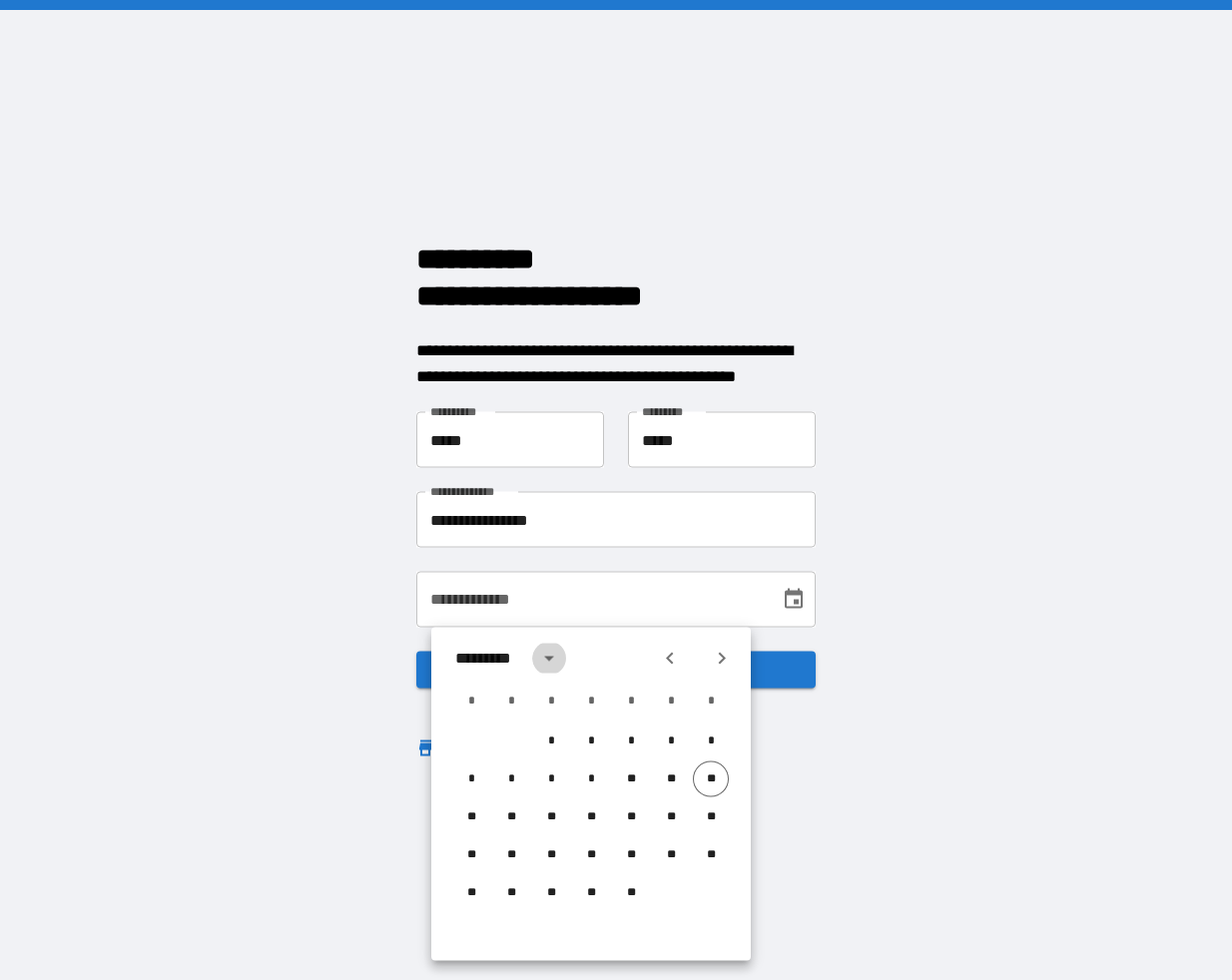 click 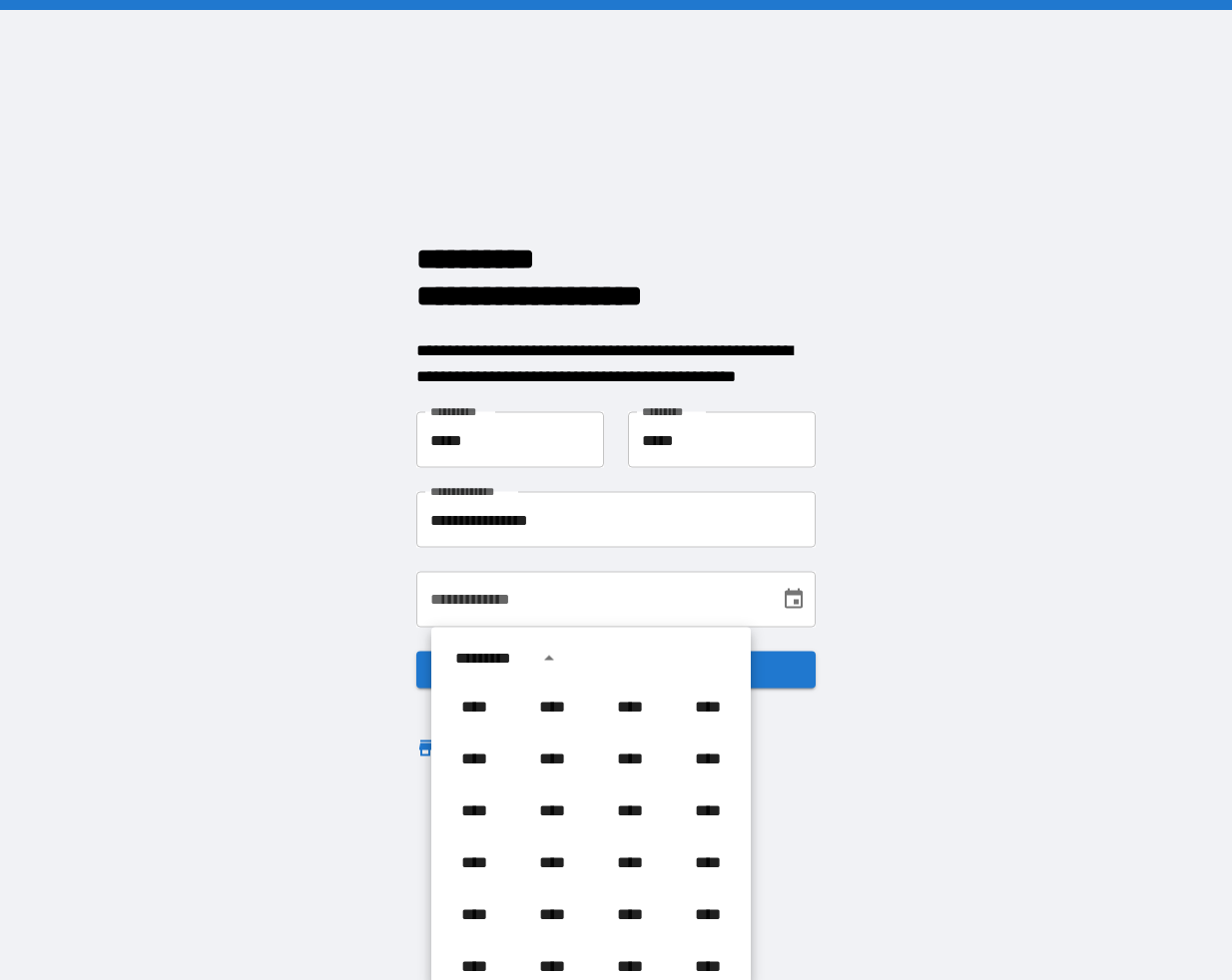 scroll, scrollTop: 673, scrollLeft: 0, axis: vertical 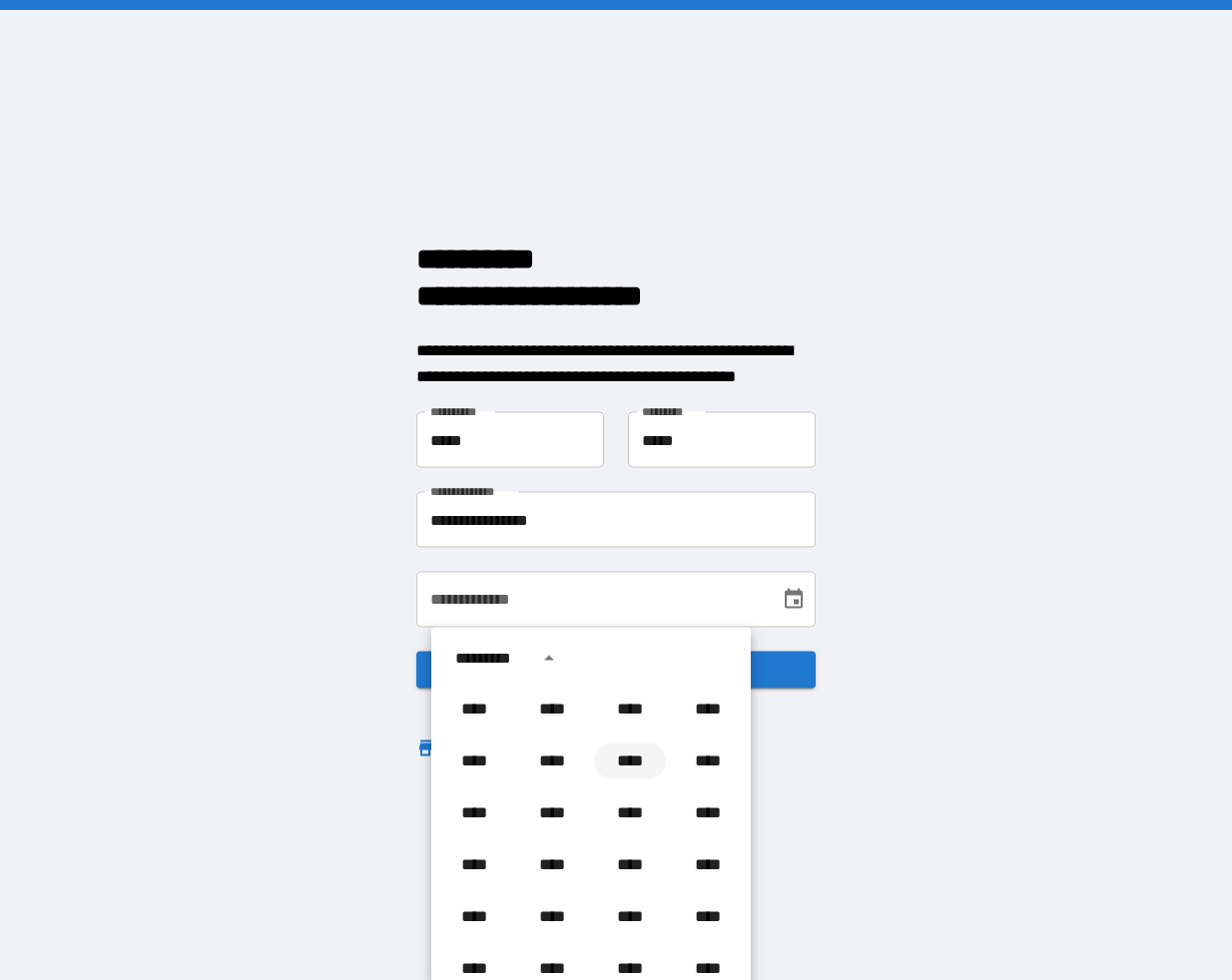 click on "****" at bounding box center (630, 761) 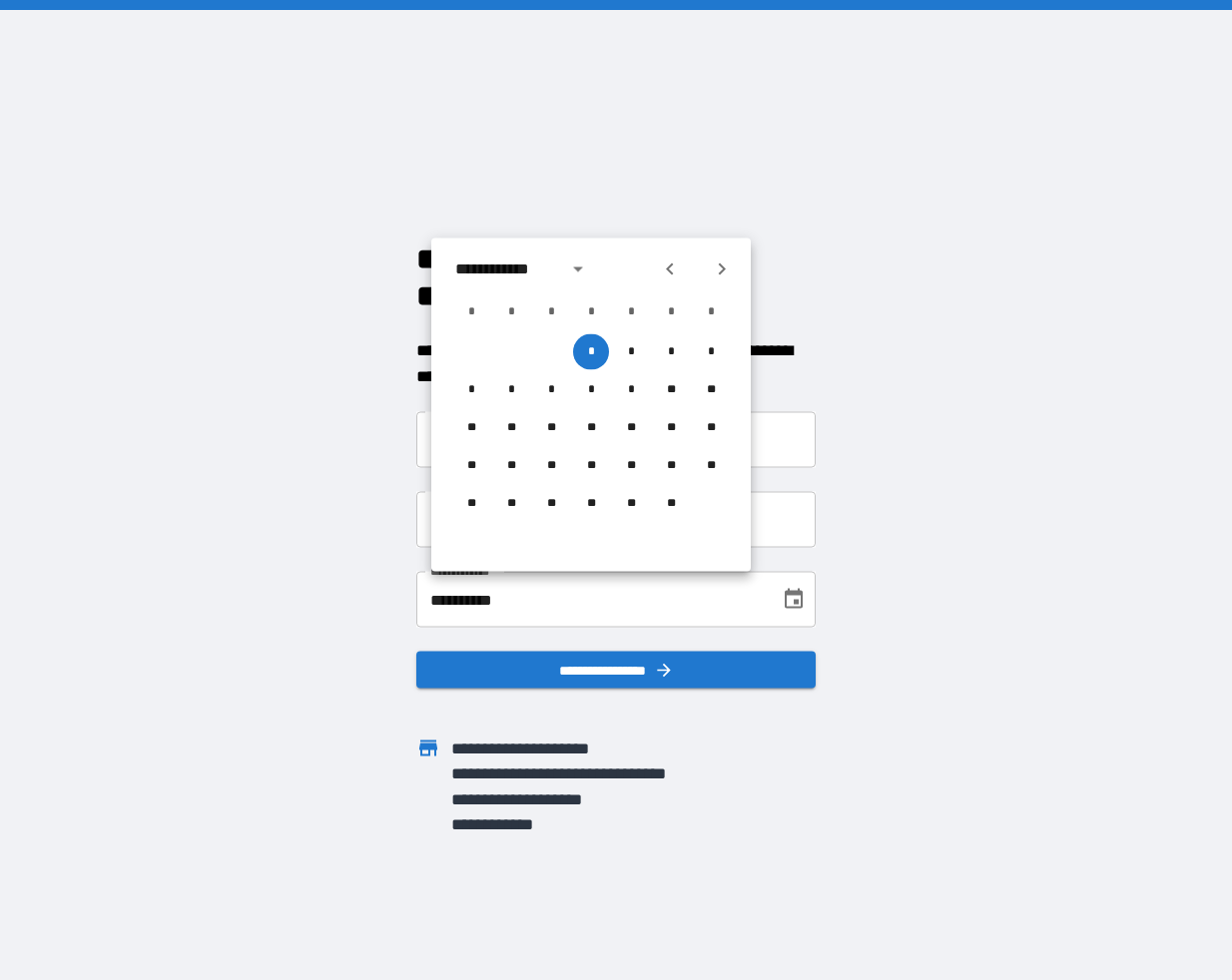 click 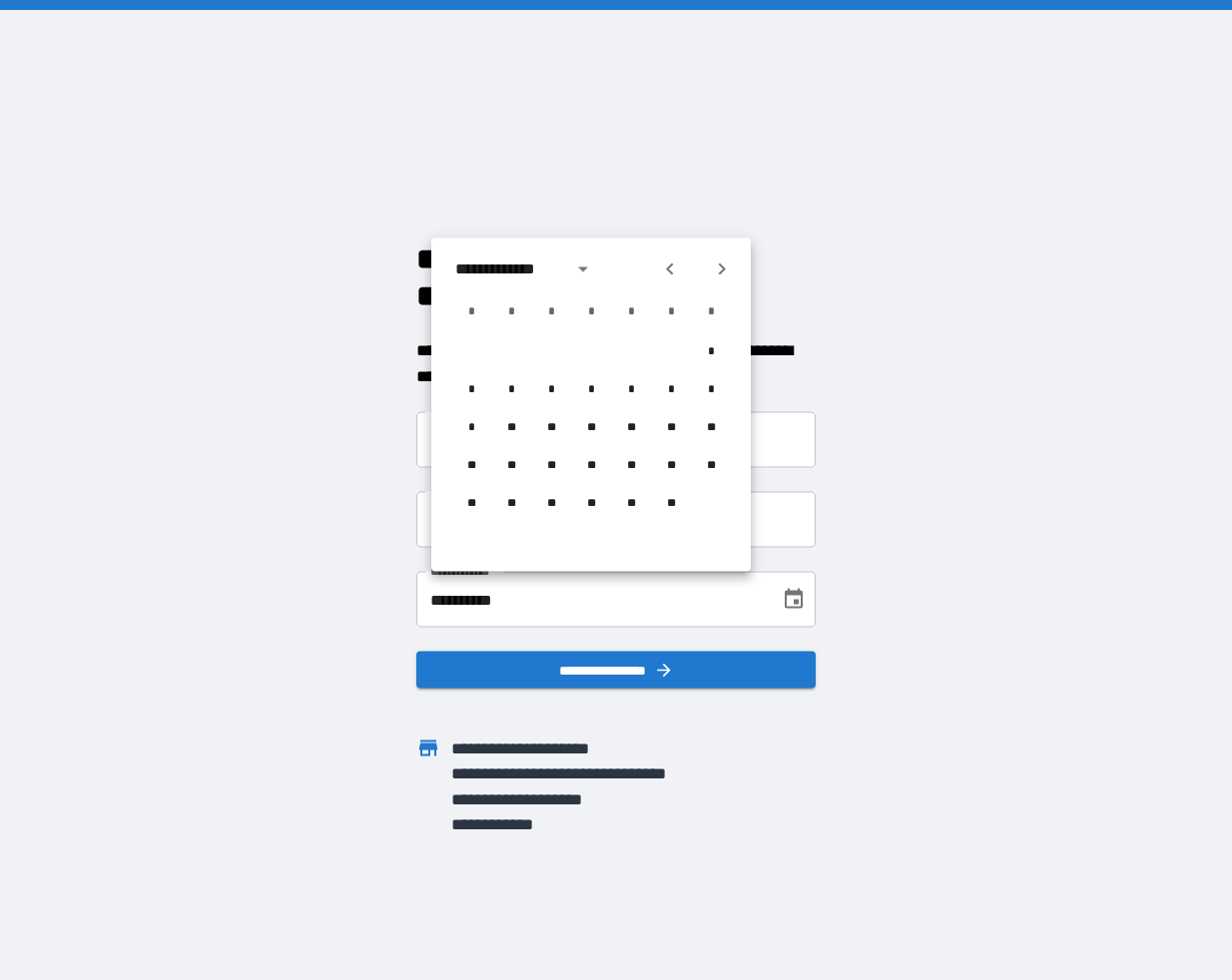 click 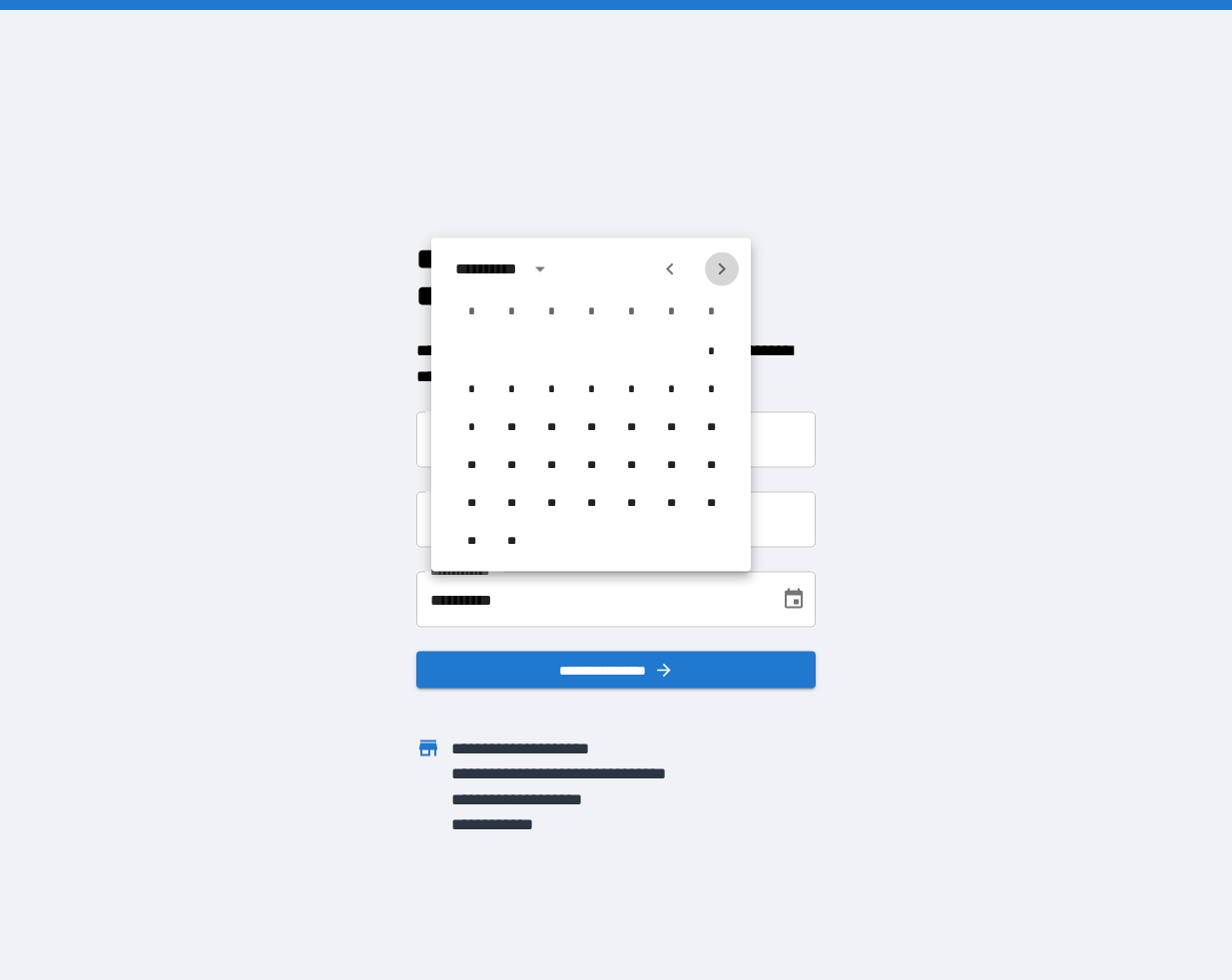 click 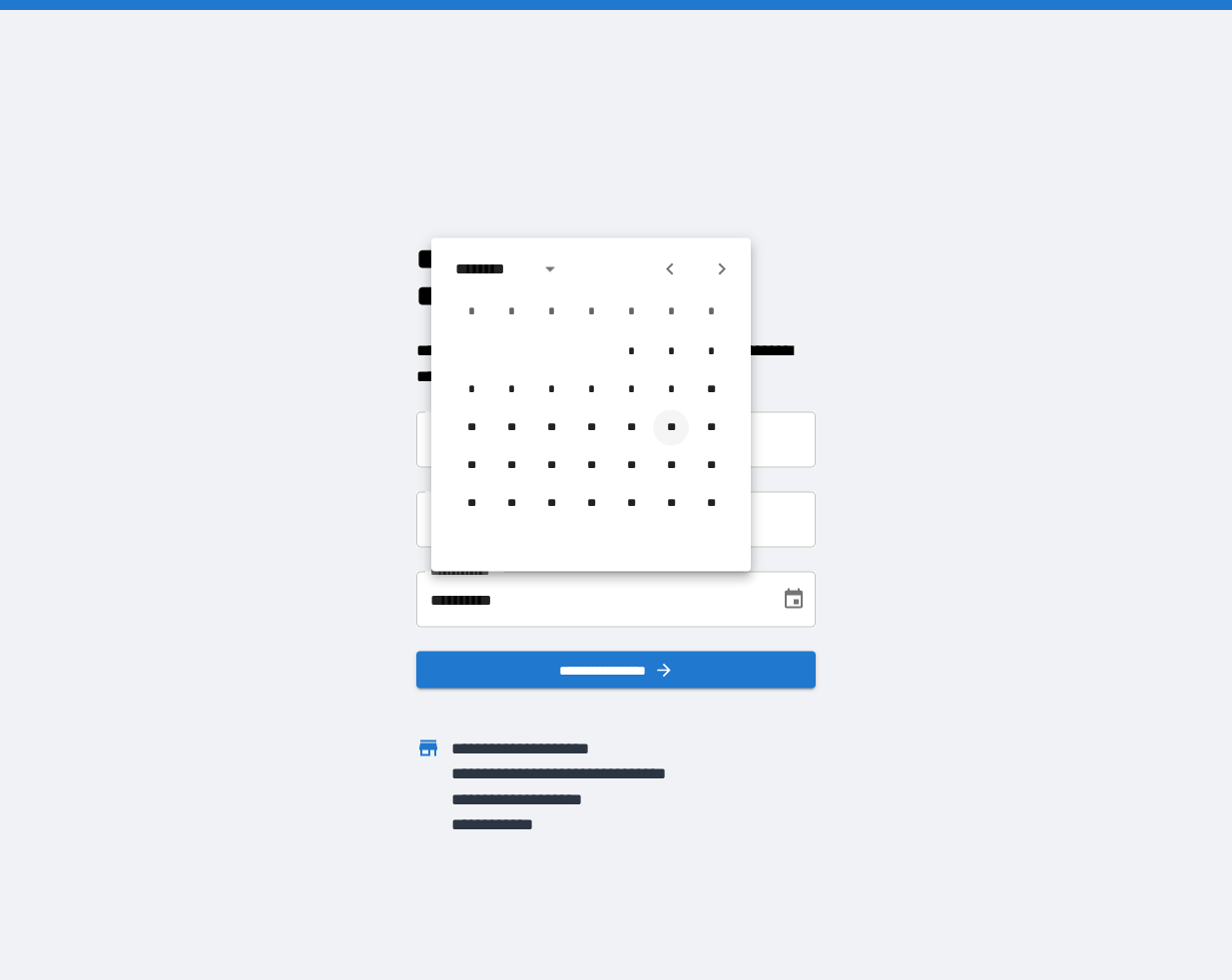 click on "**" at bounding box center (671, 428) 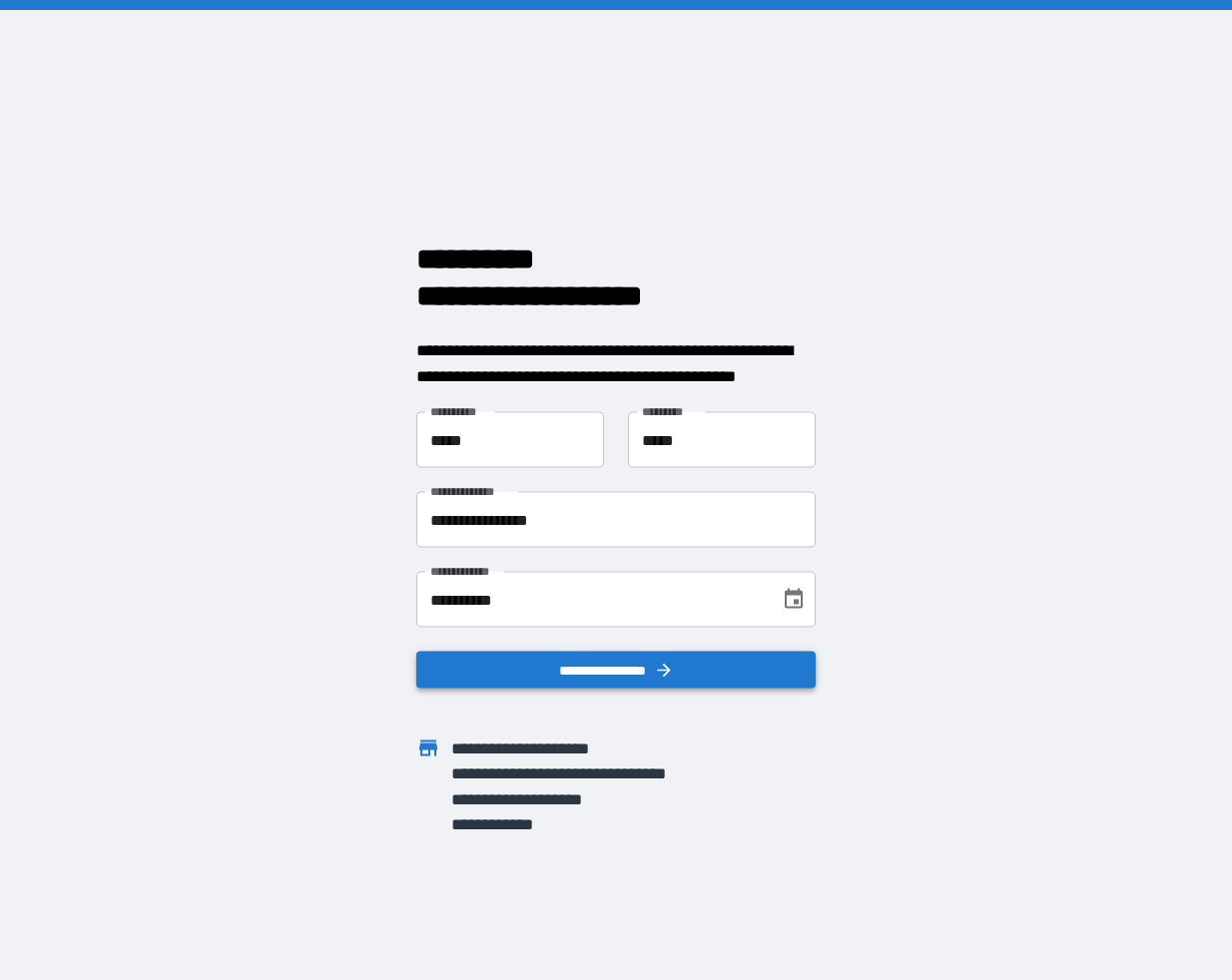 click 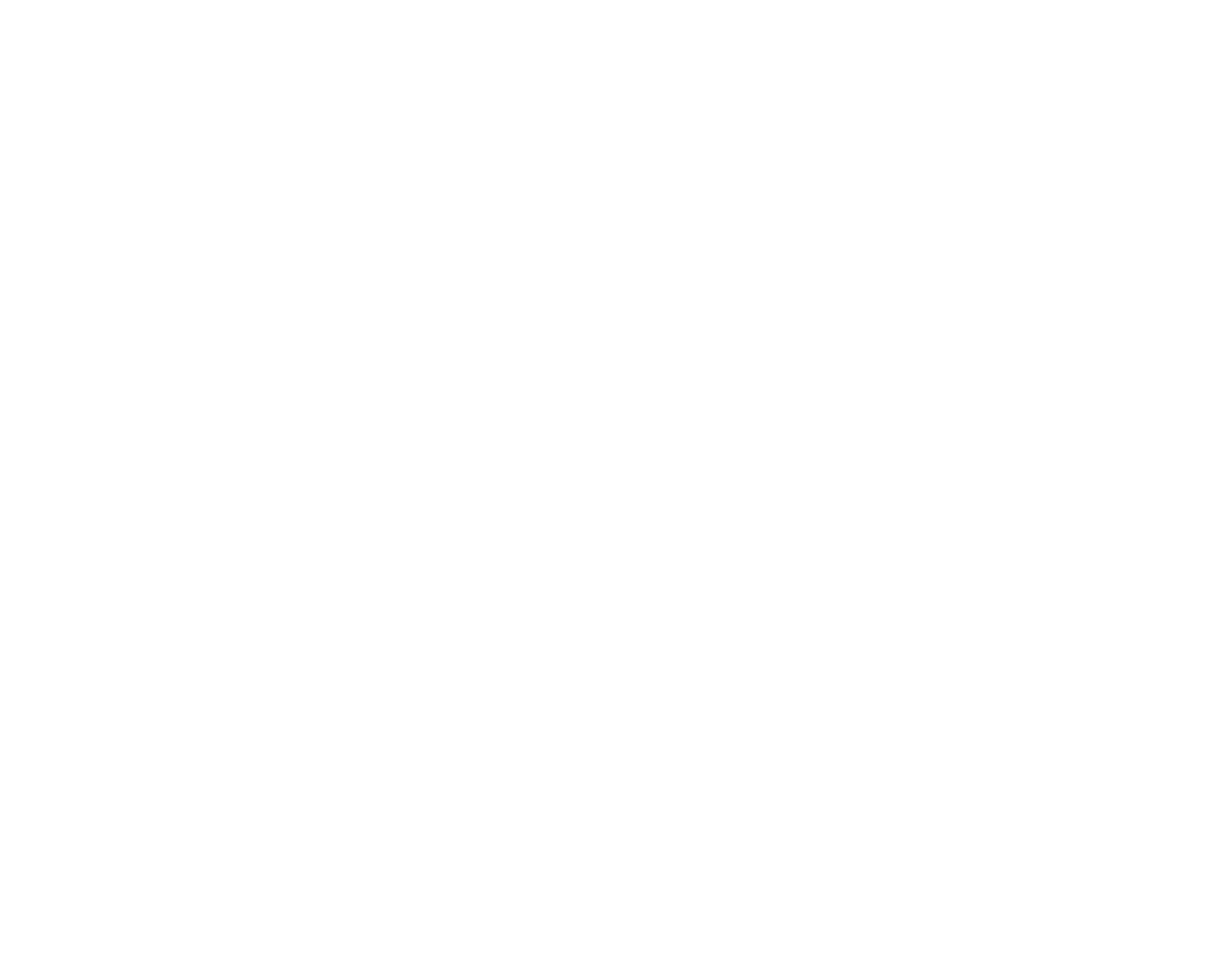scroll, scrollTop: 0, scrollLeft: 0, axis: both 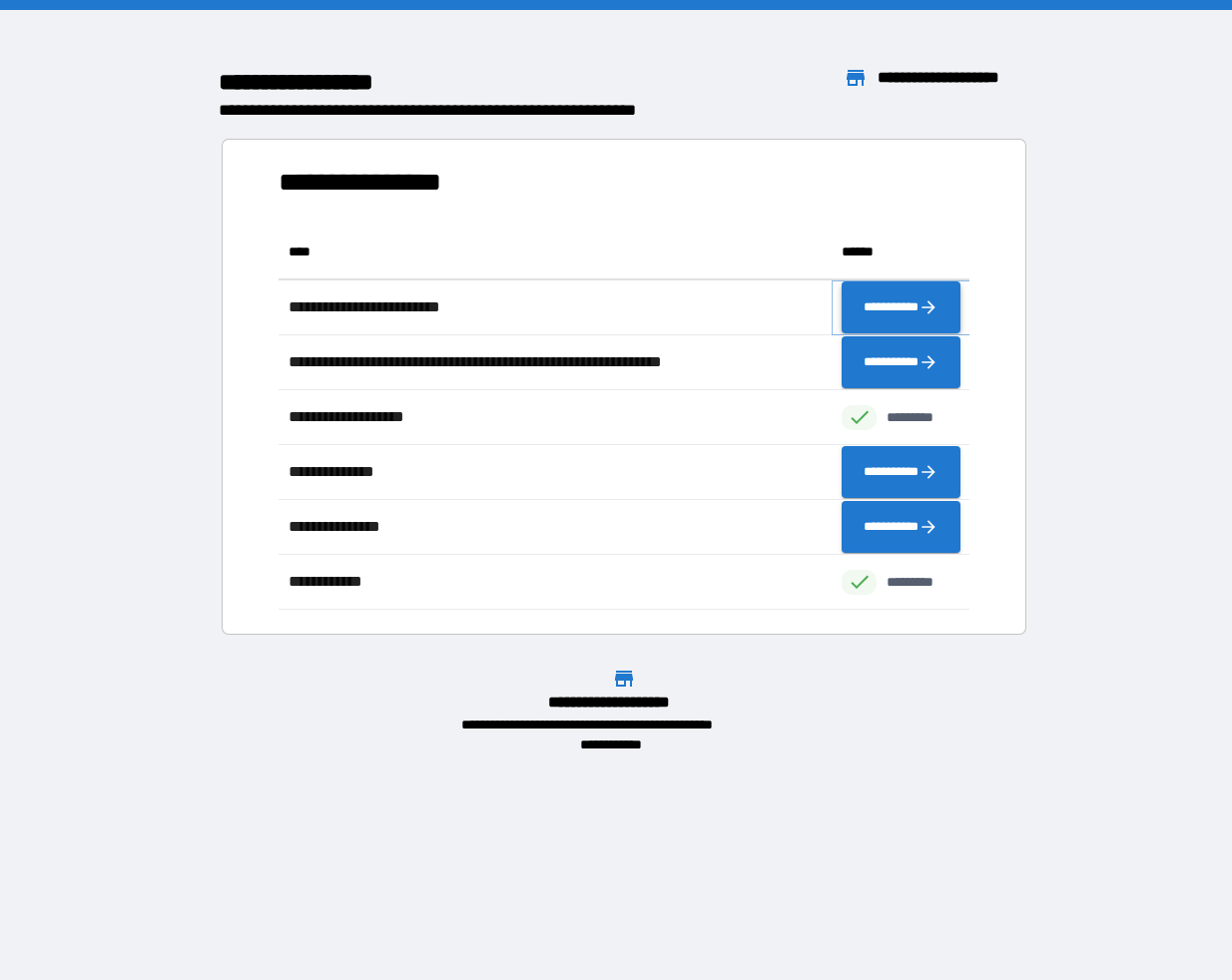 click on "**********" at bounding box center [901, 307] 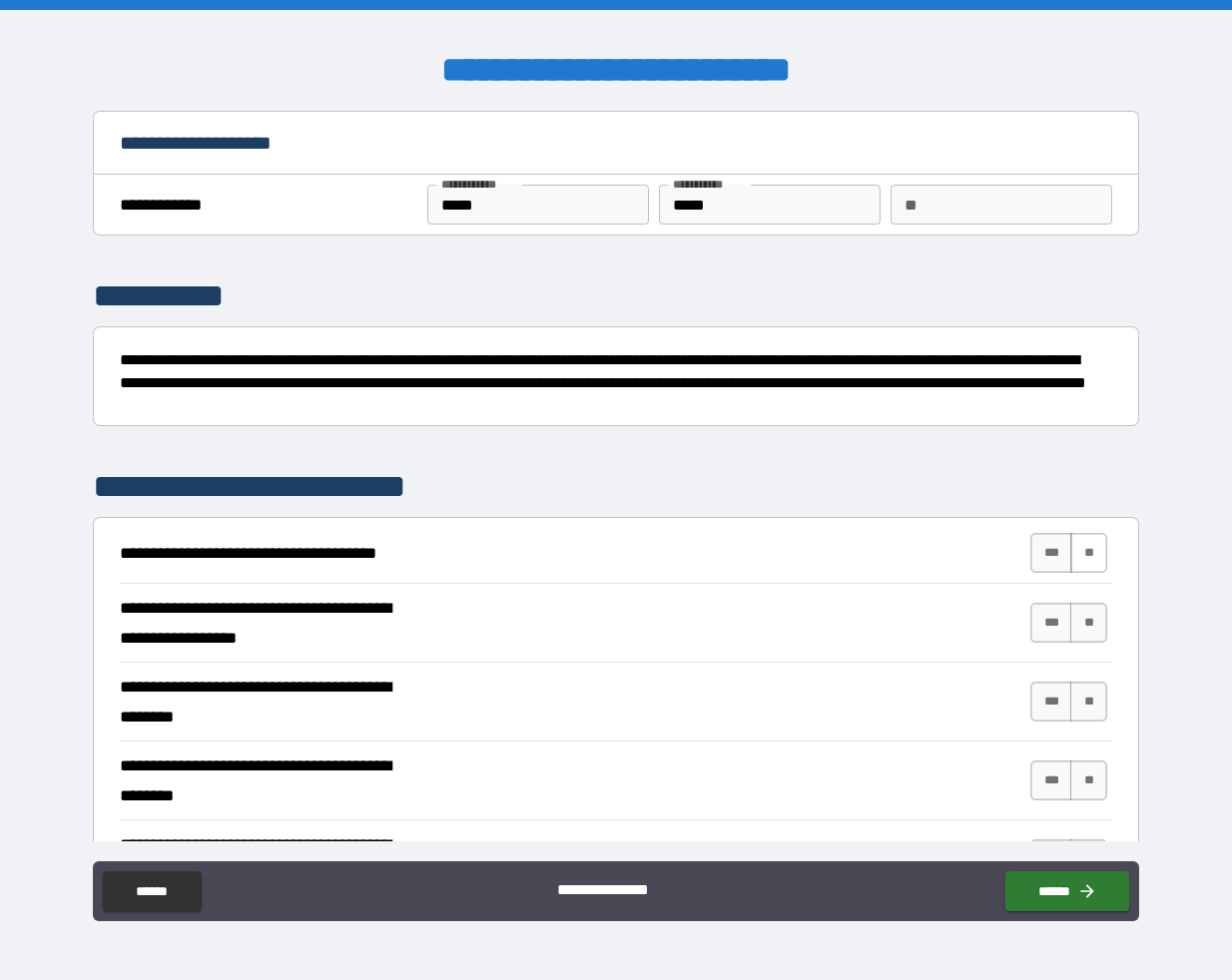 click on "**" at bounding box center (1088, 553) 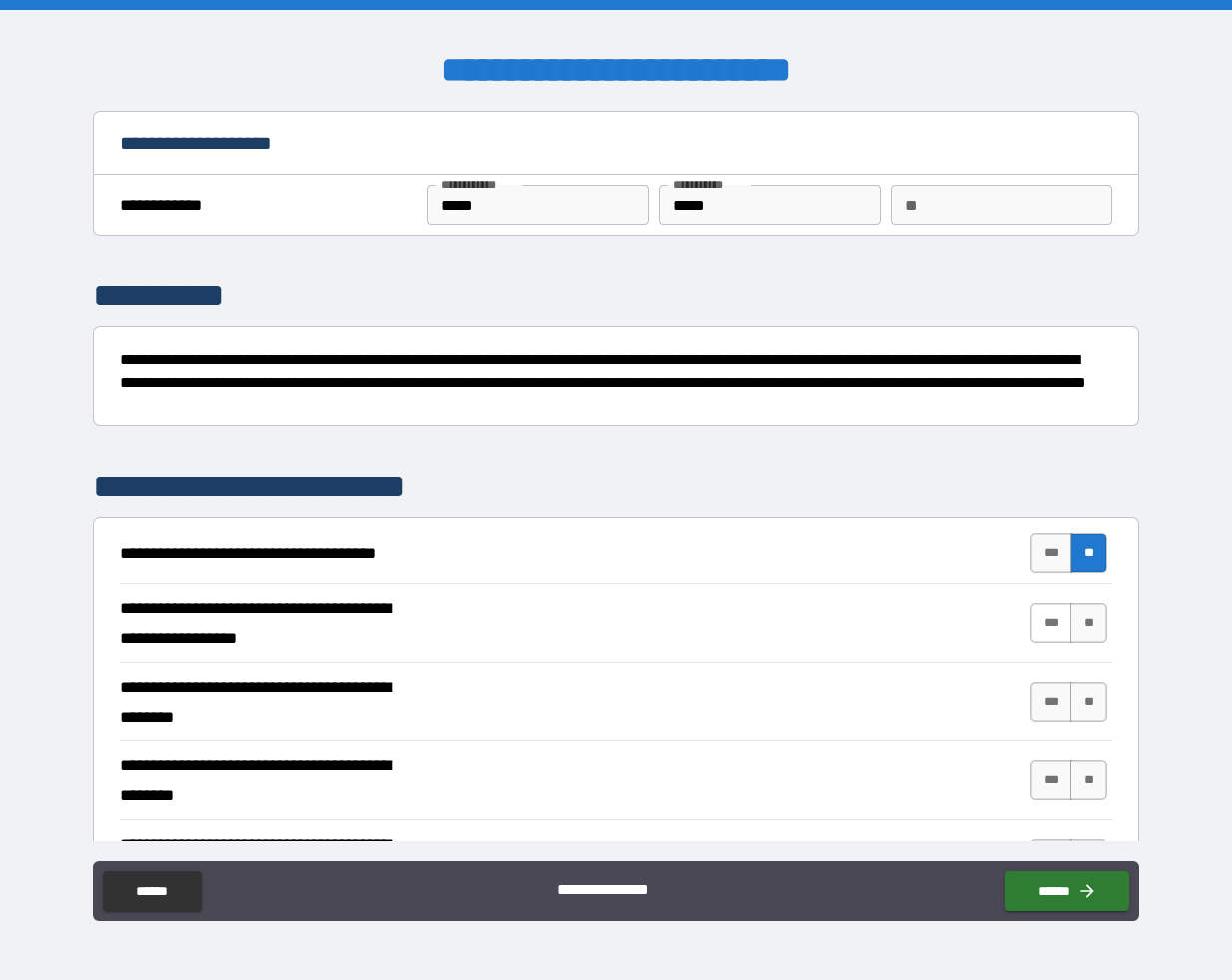 click on "***" at bounding box center [1051, 623] 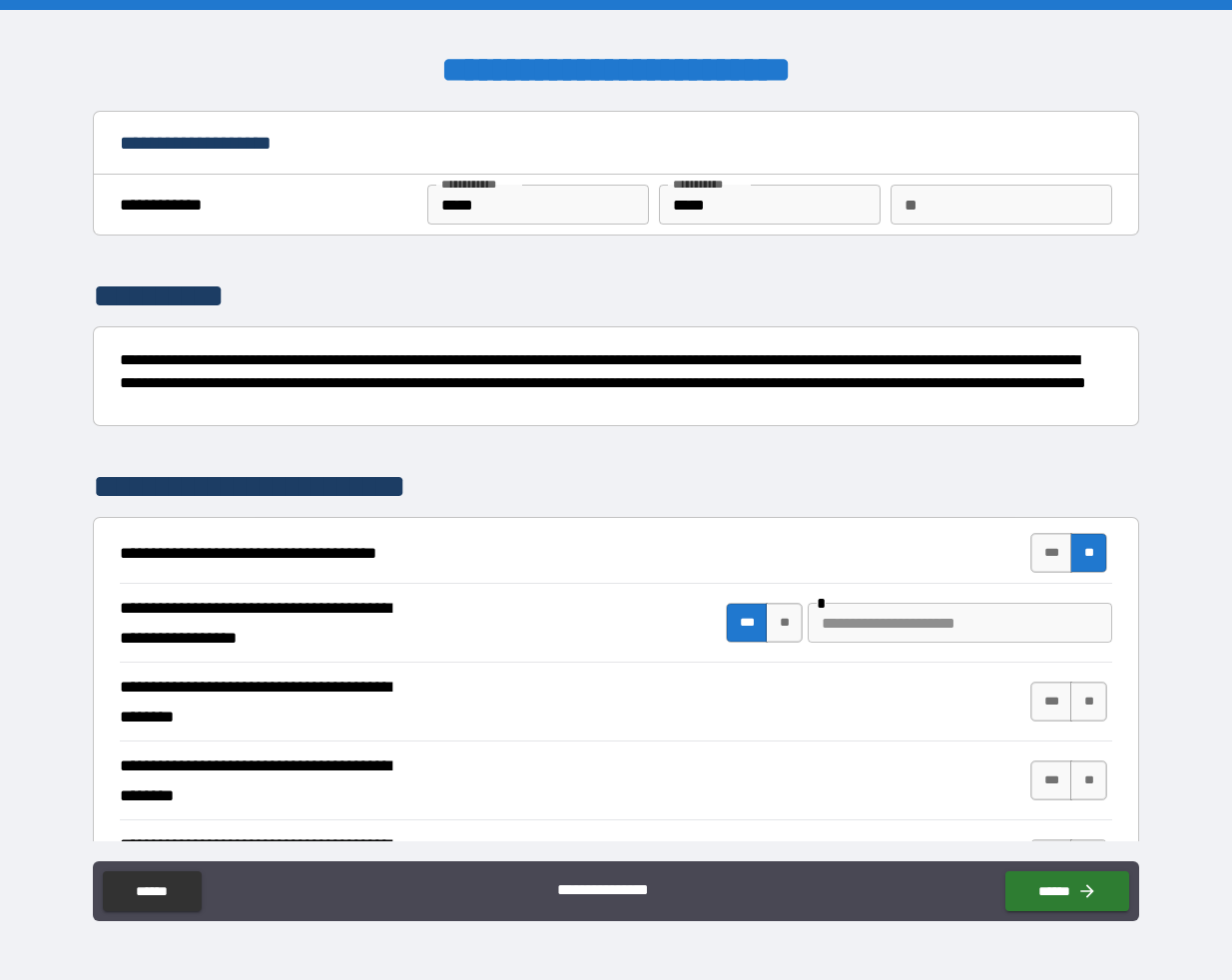 click at bounding box center (959, 623) 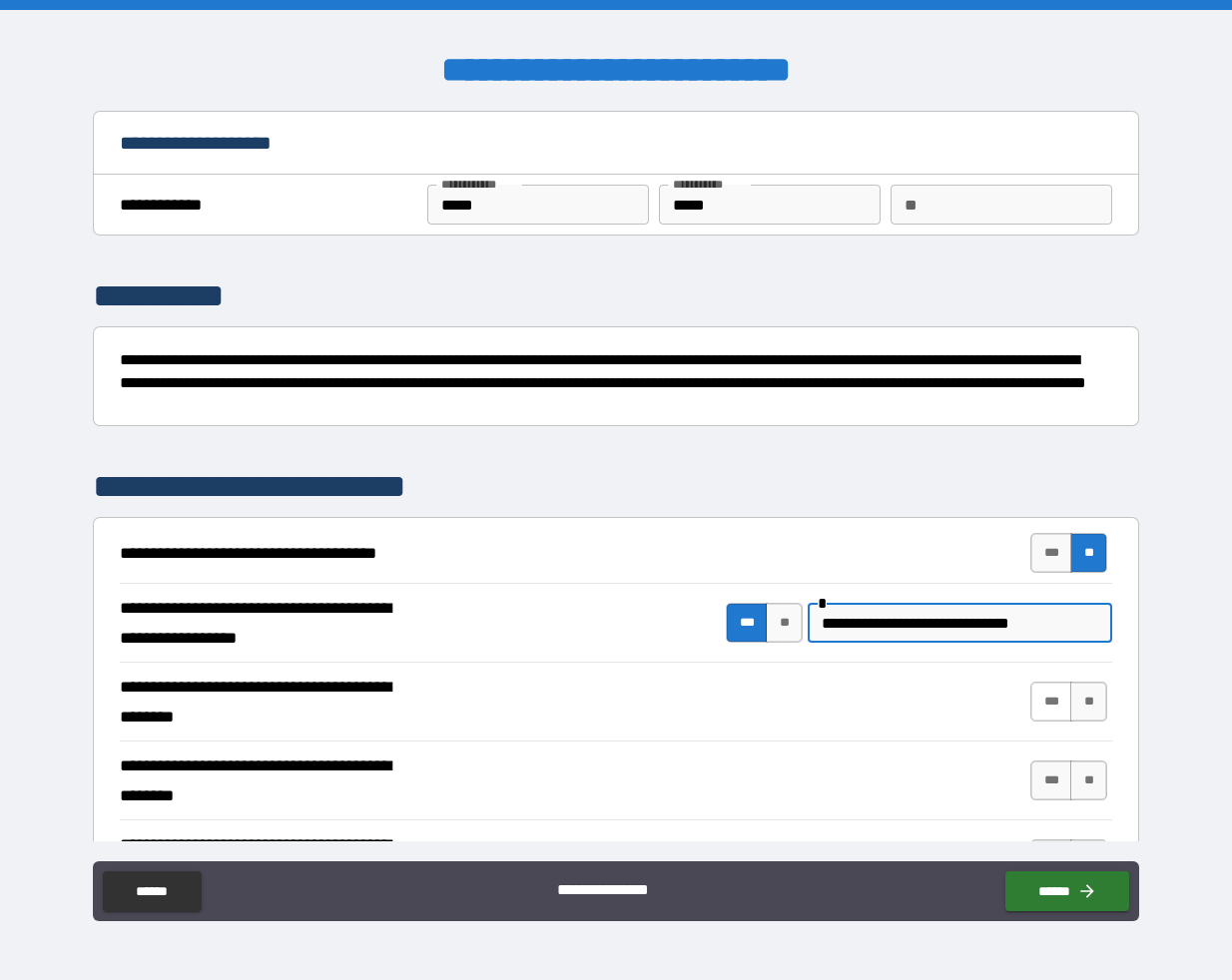 type on "**********" 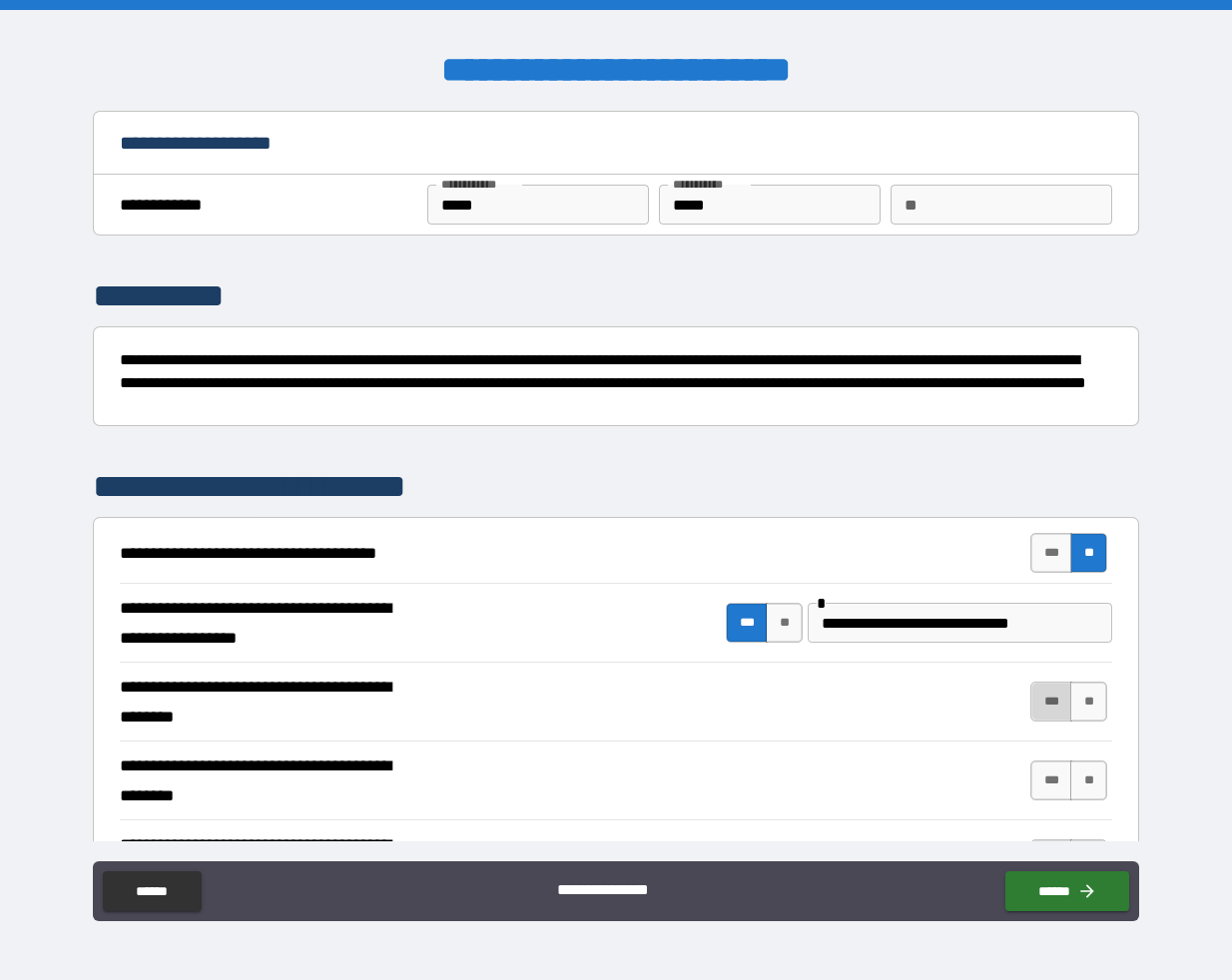 click on "***" at bounding box center (1051, 702) 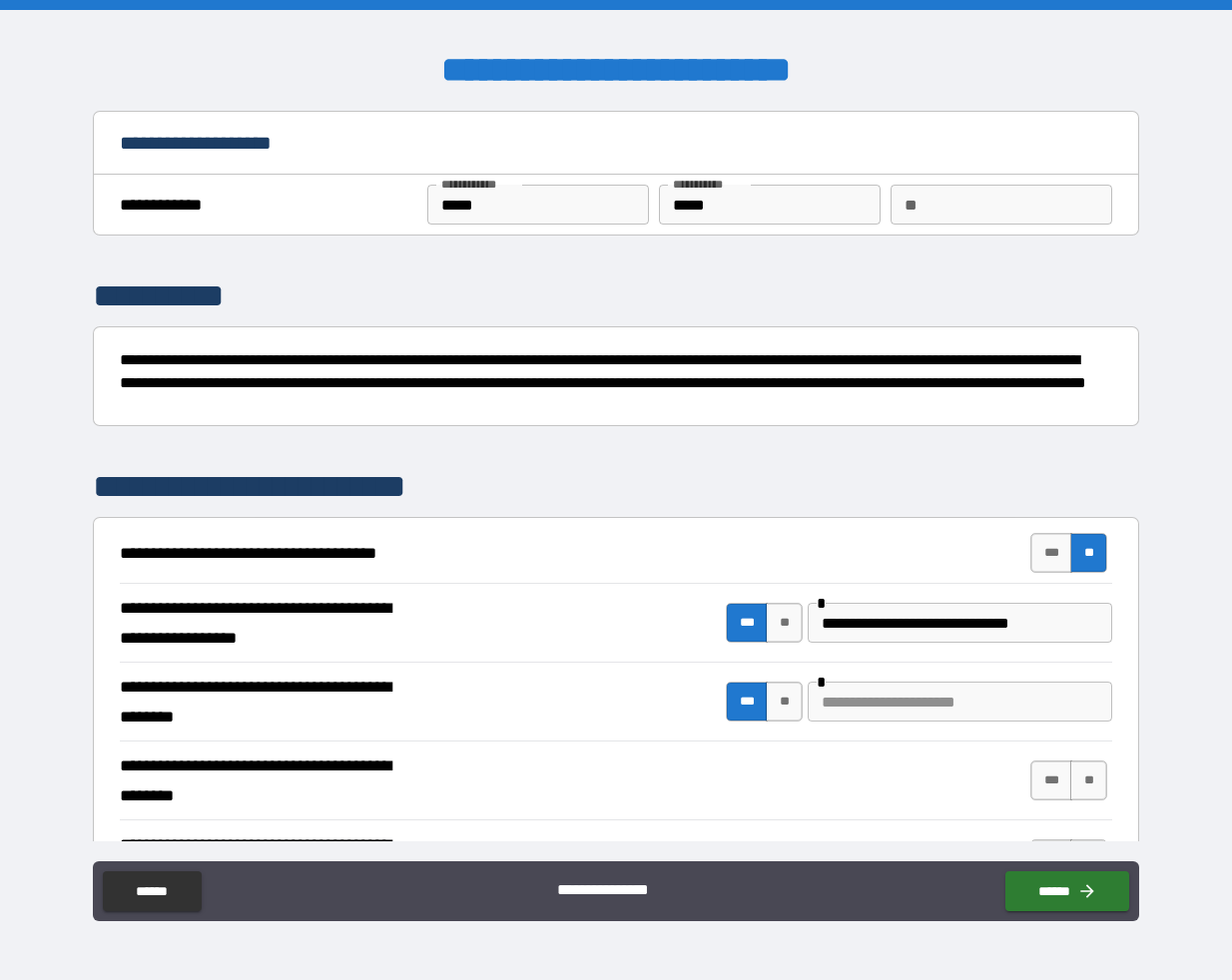 click at bounding box center (959, 702) 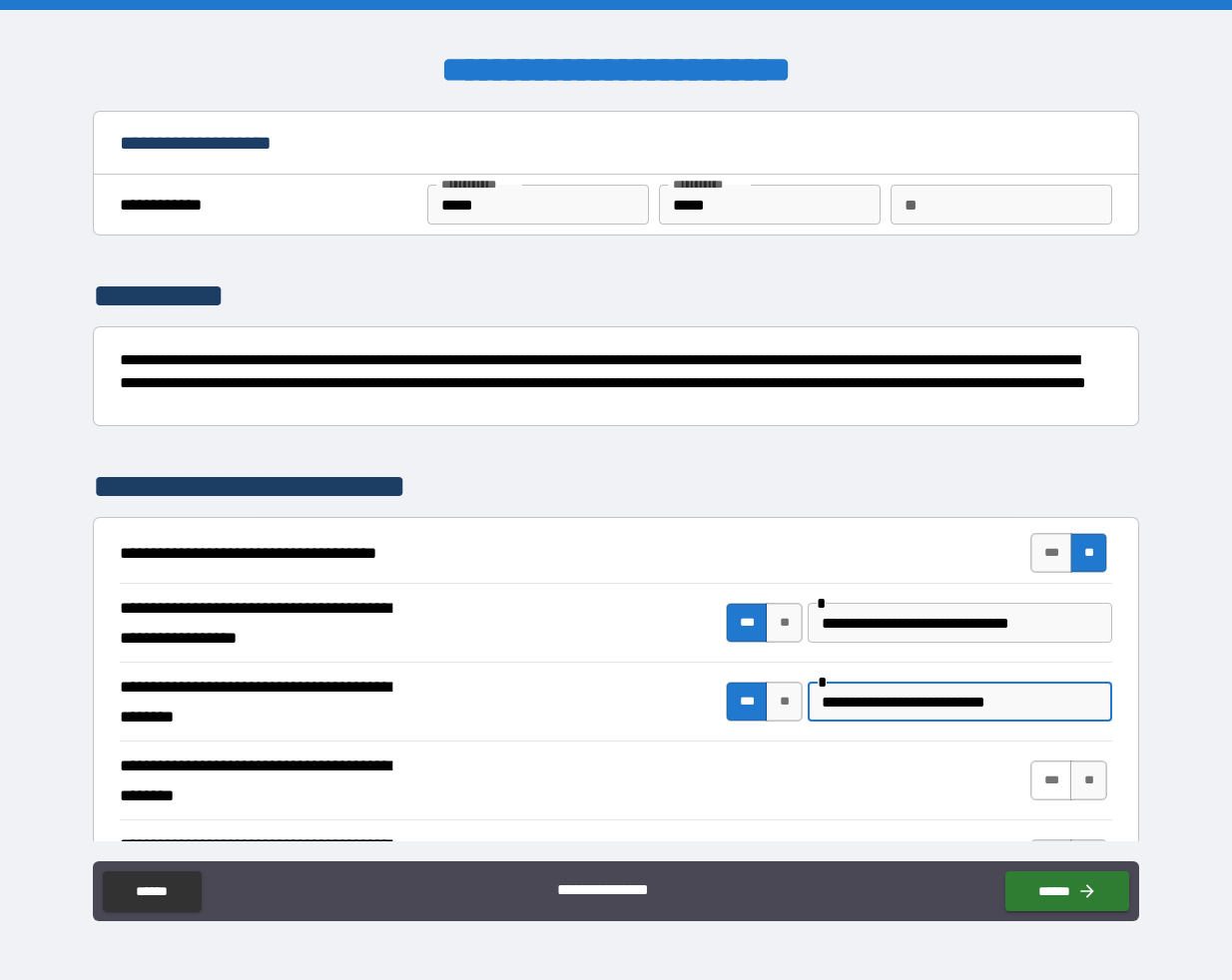 type on "**********" 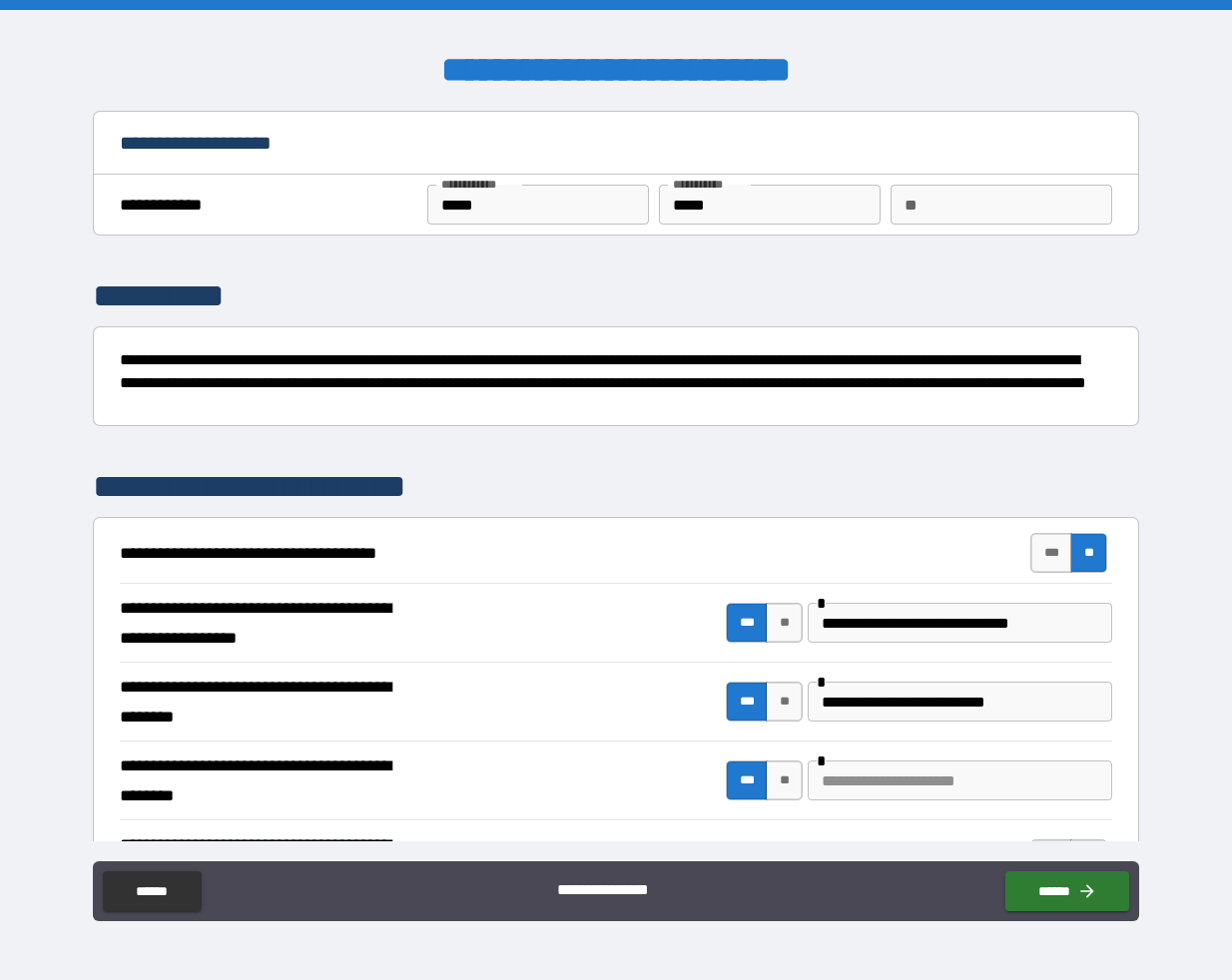 click at bounding box center (959, 780) 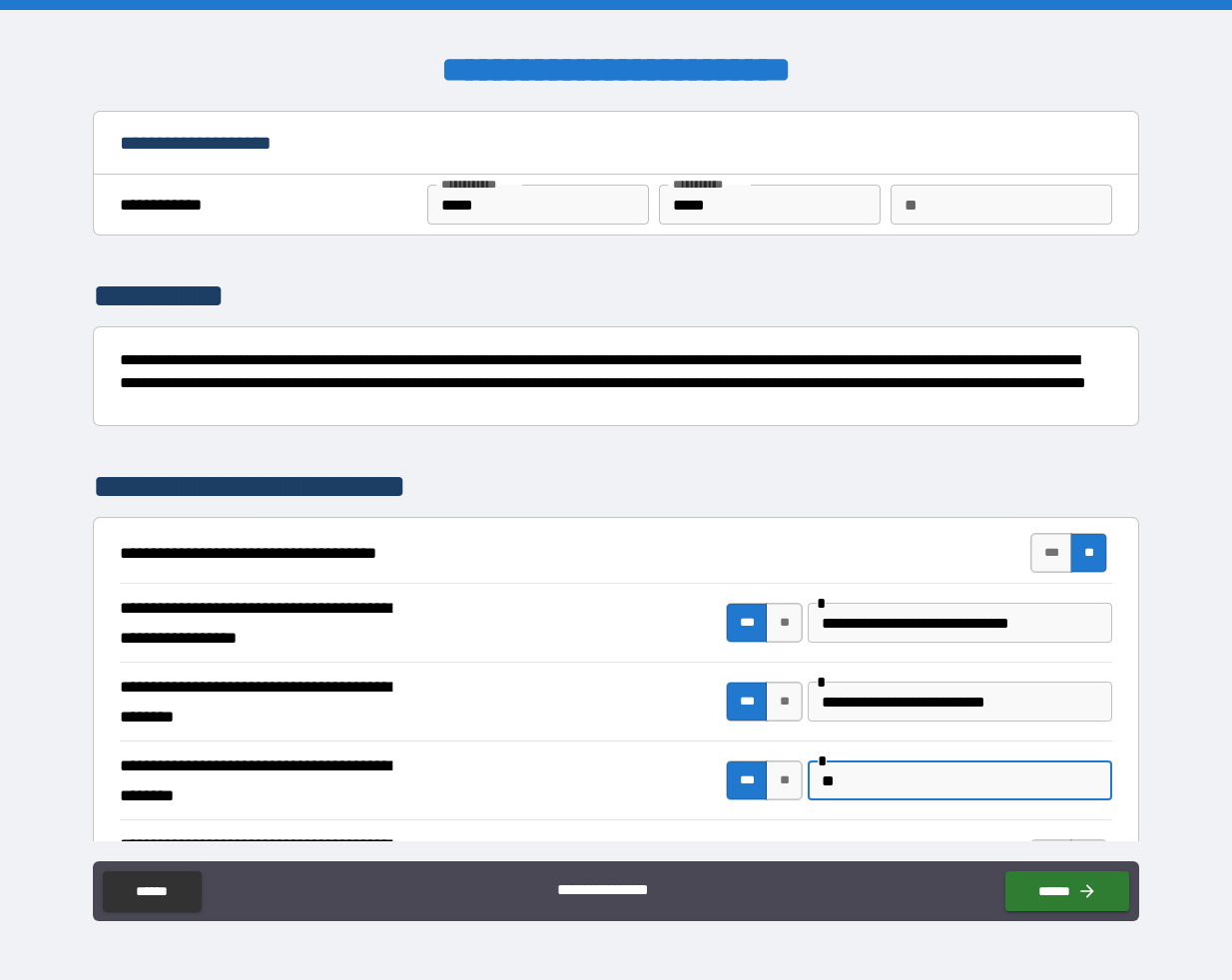 type on "*" 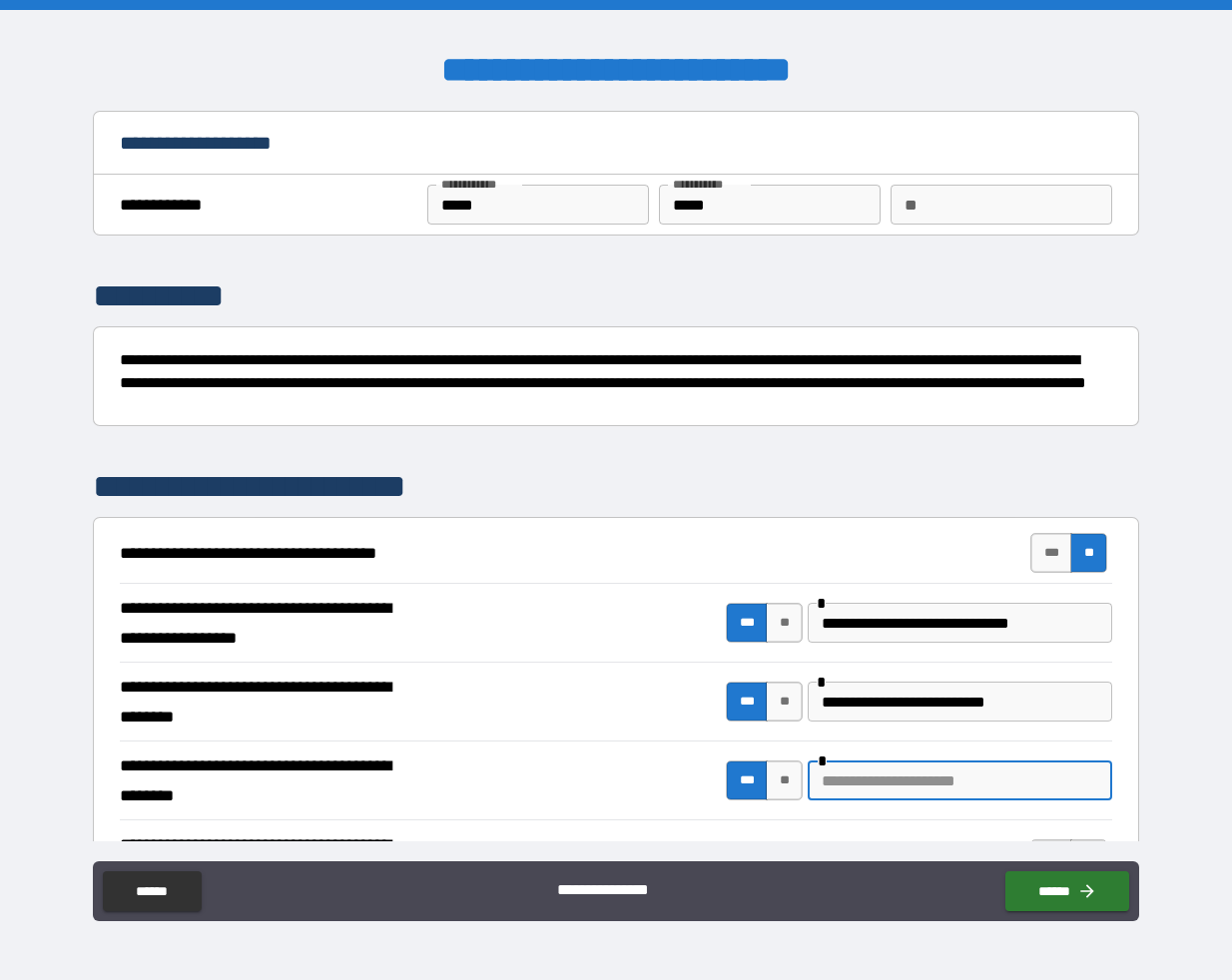 paste on "**********" 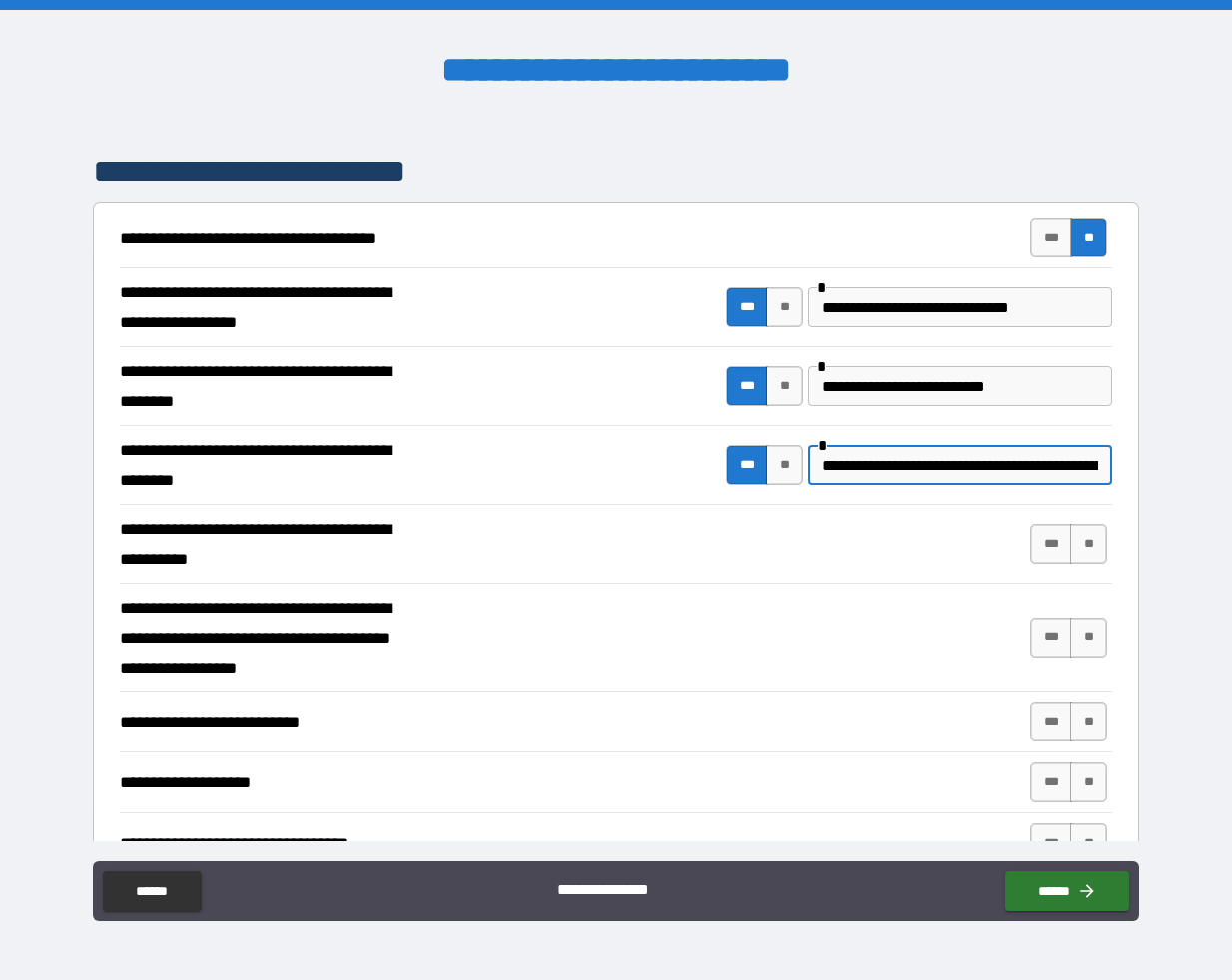 scroll, scrollTop: 328, scrollLeft: 0, axis: vertical 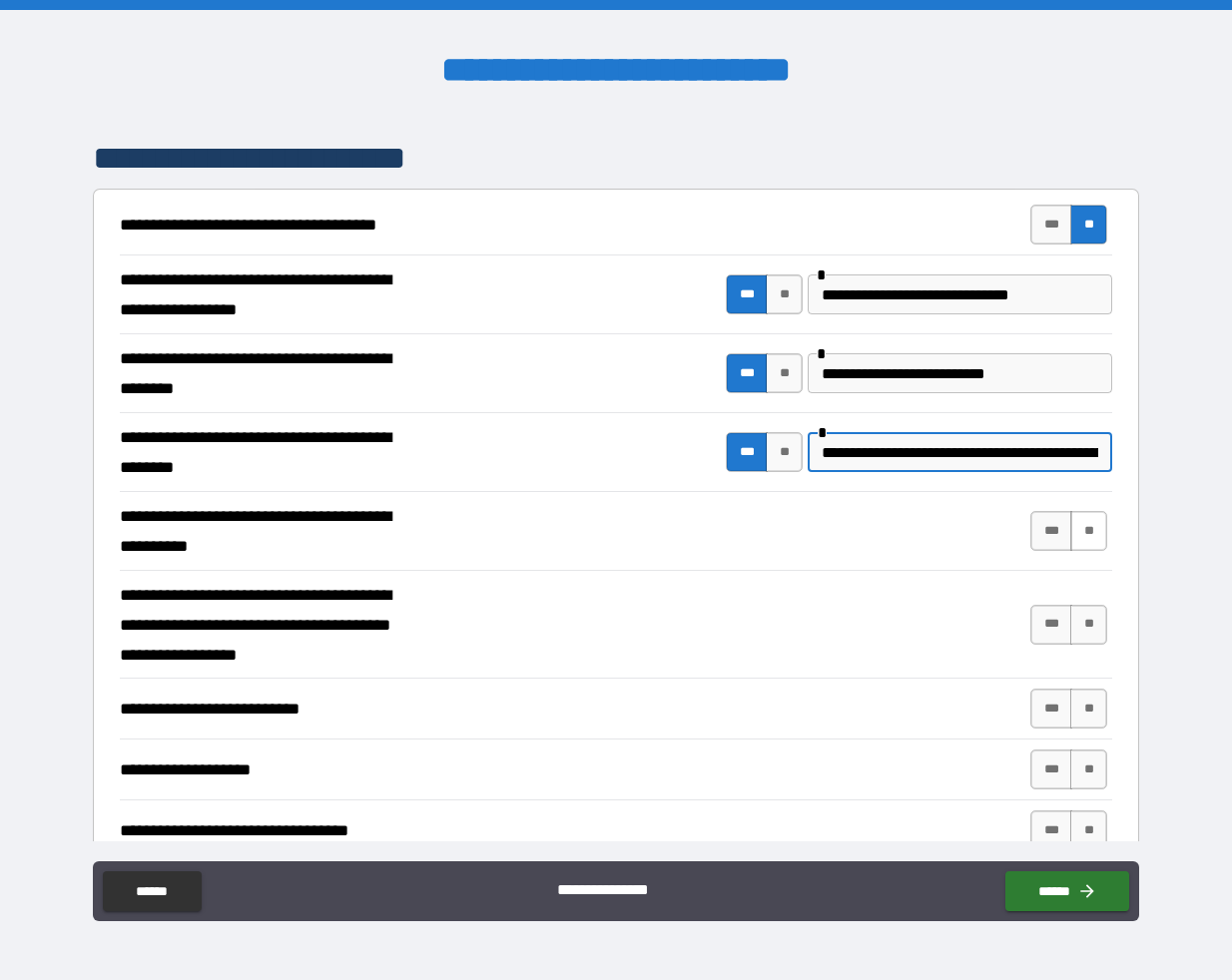 type on "**********" 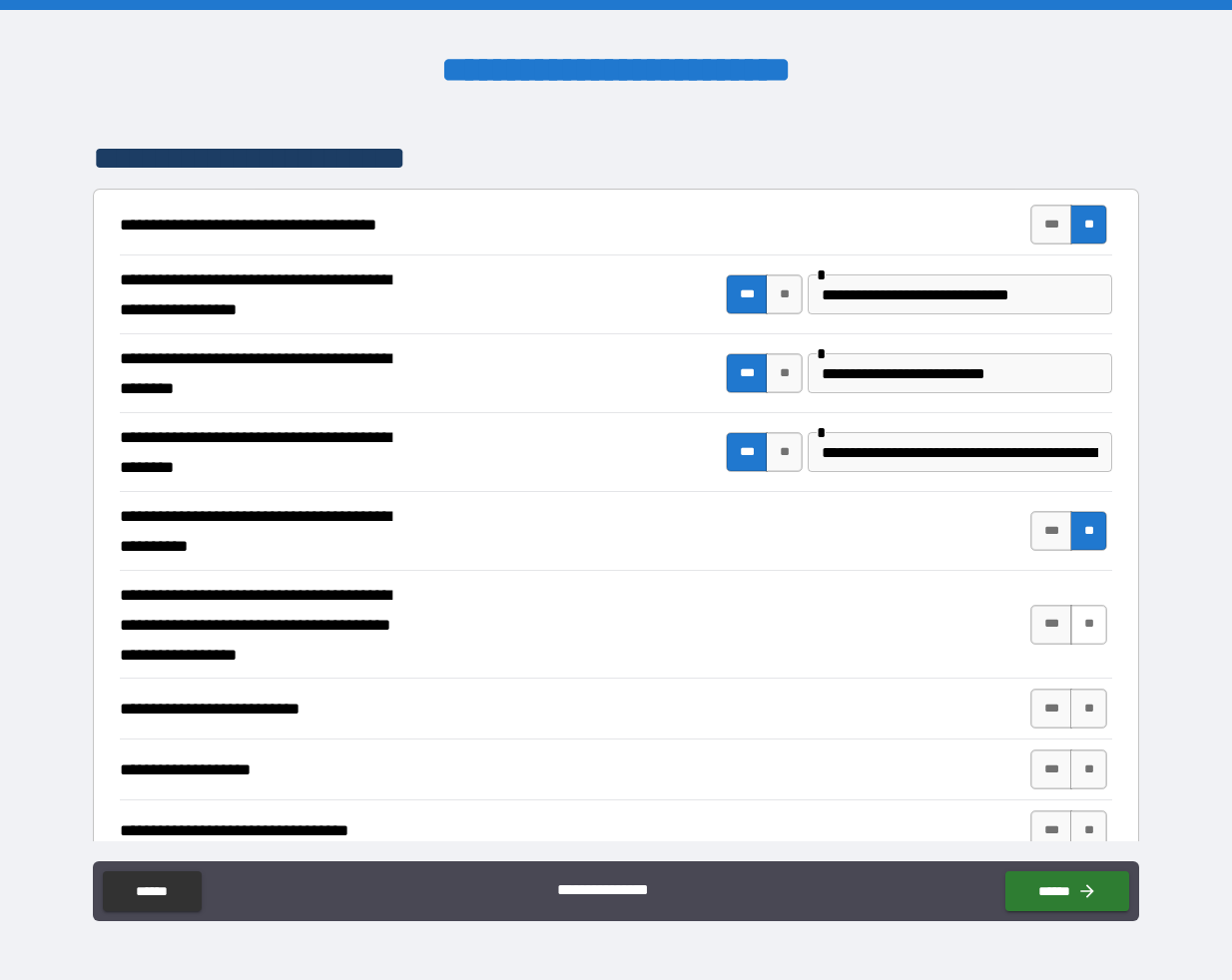 click on "**" at bounding box center (1088, 625) 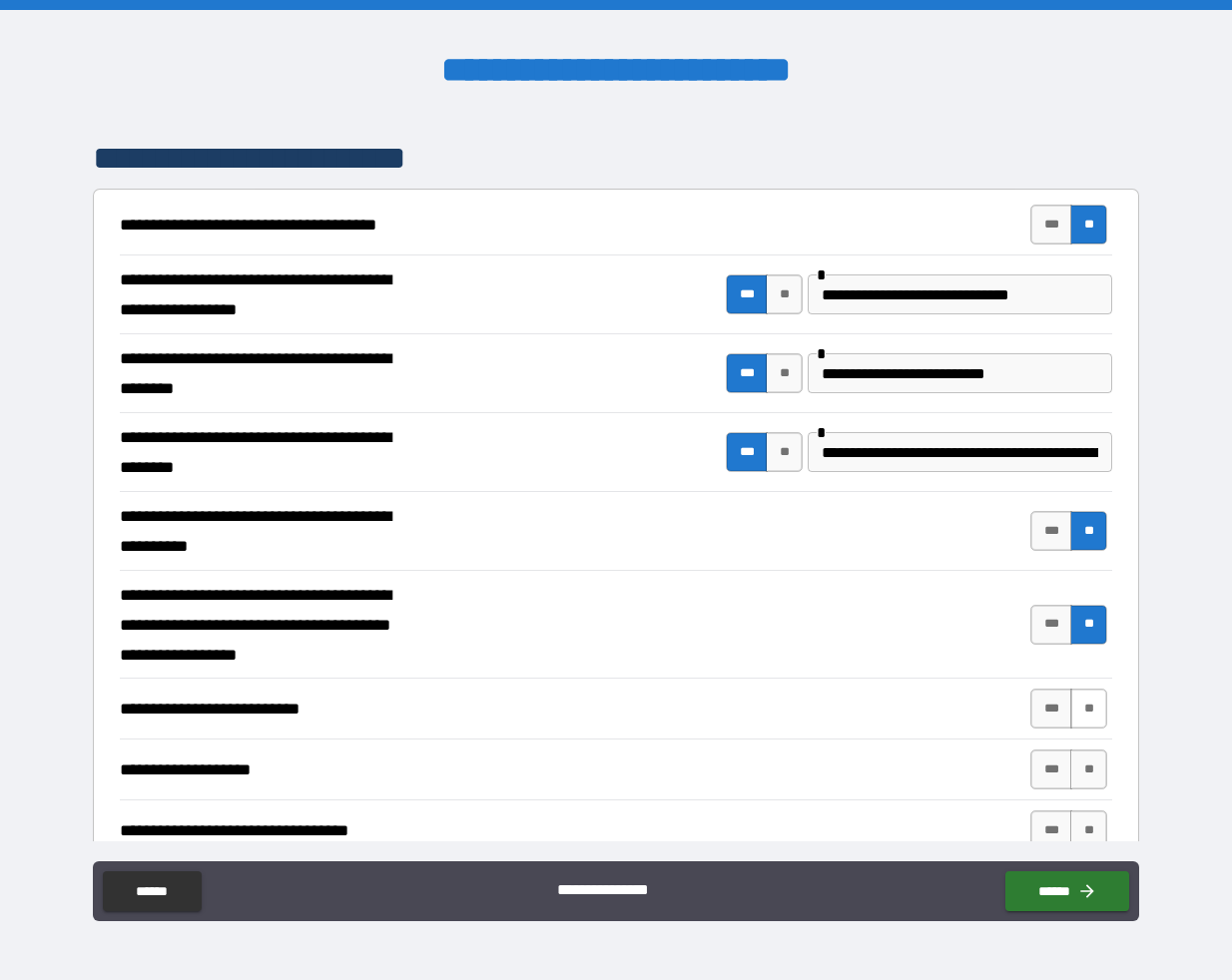 click on "**" at bounding box center [1088, 709] 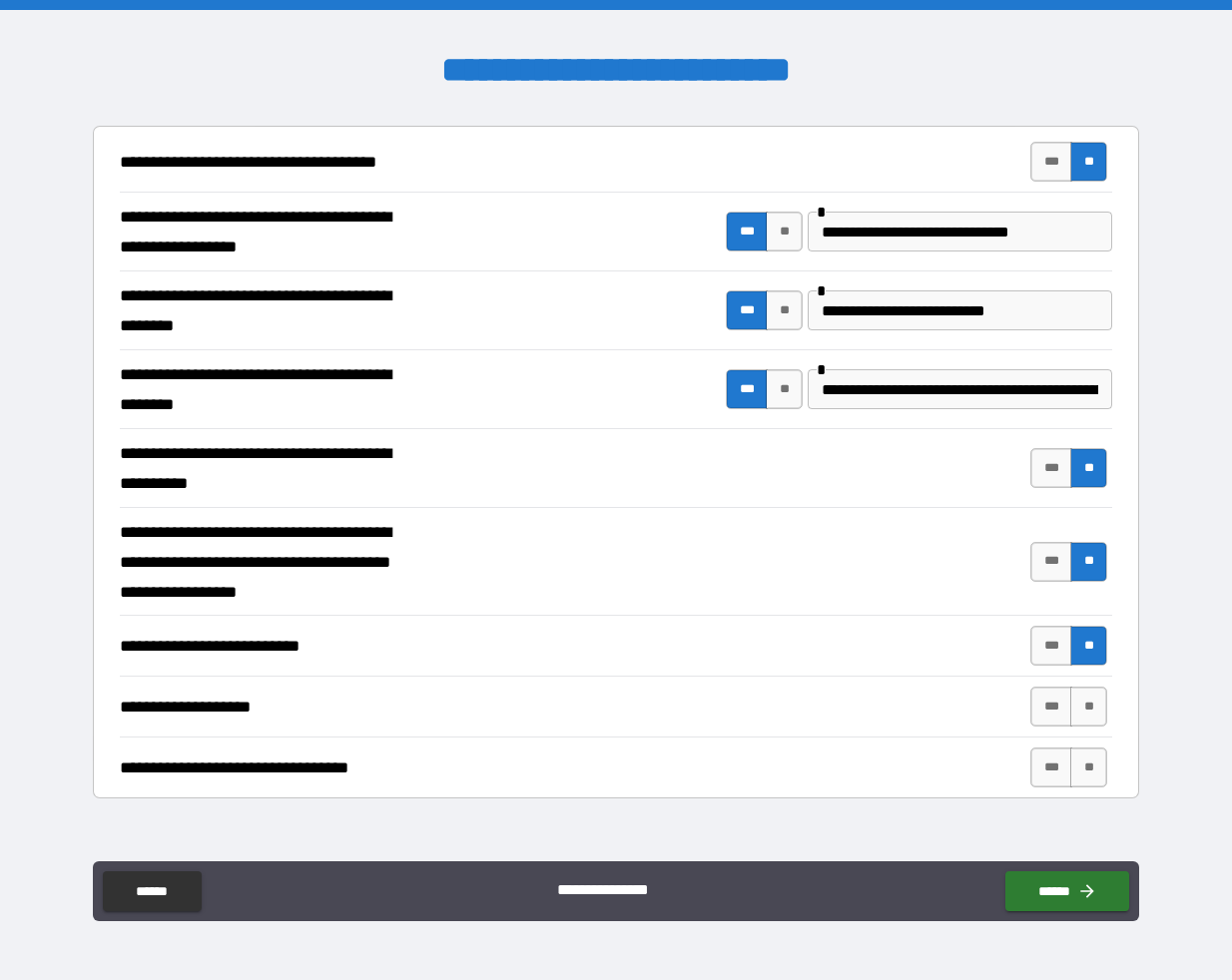 scroll, scrollTop: 432, scrollLeft: 0, axis: vertical 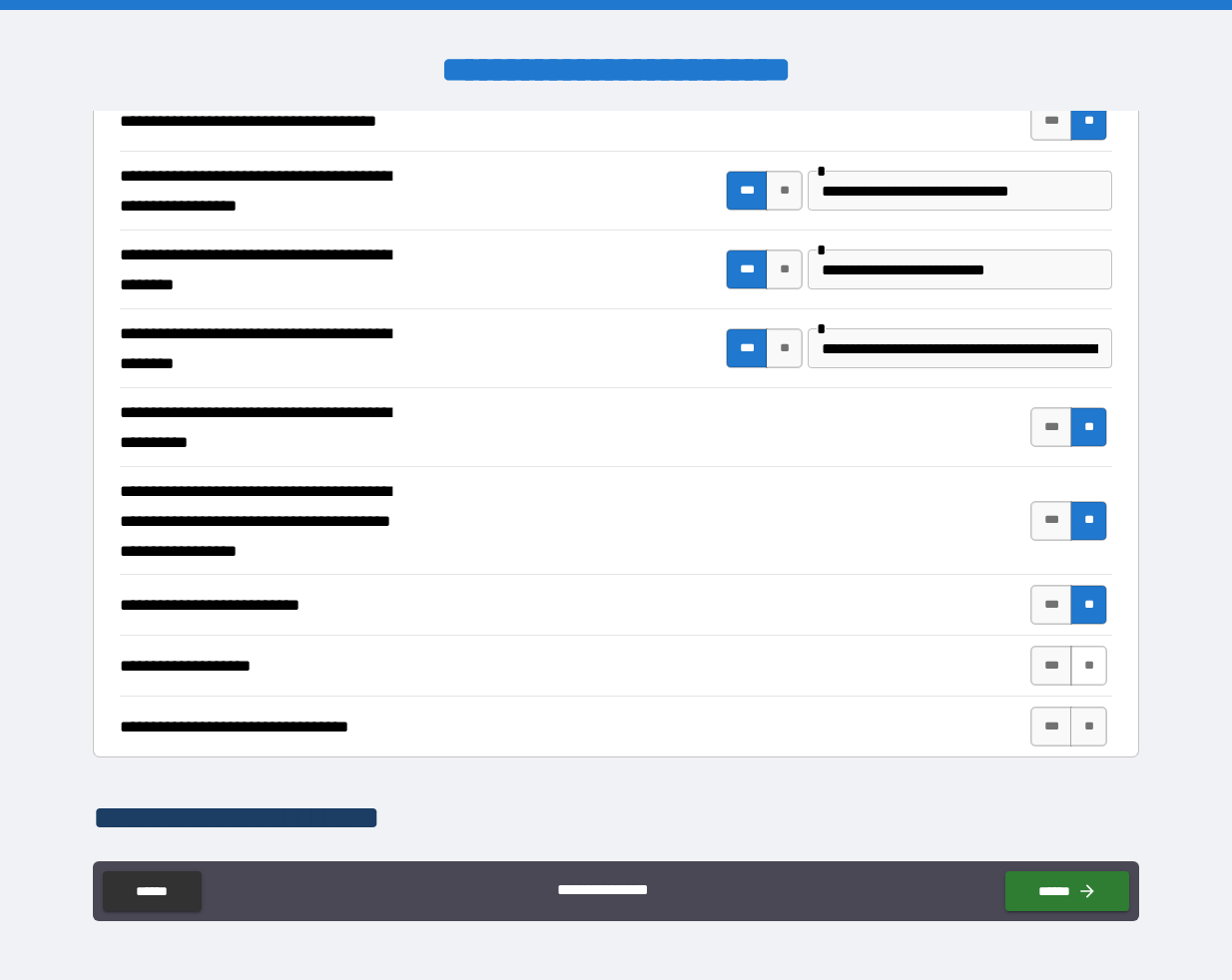 click on "**" at bounding box center [1088, 666] 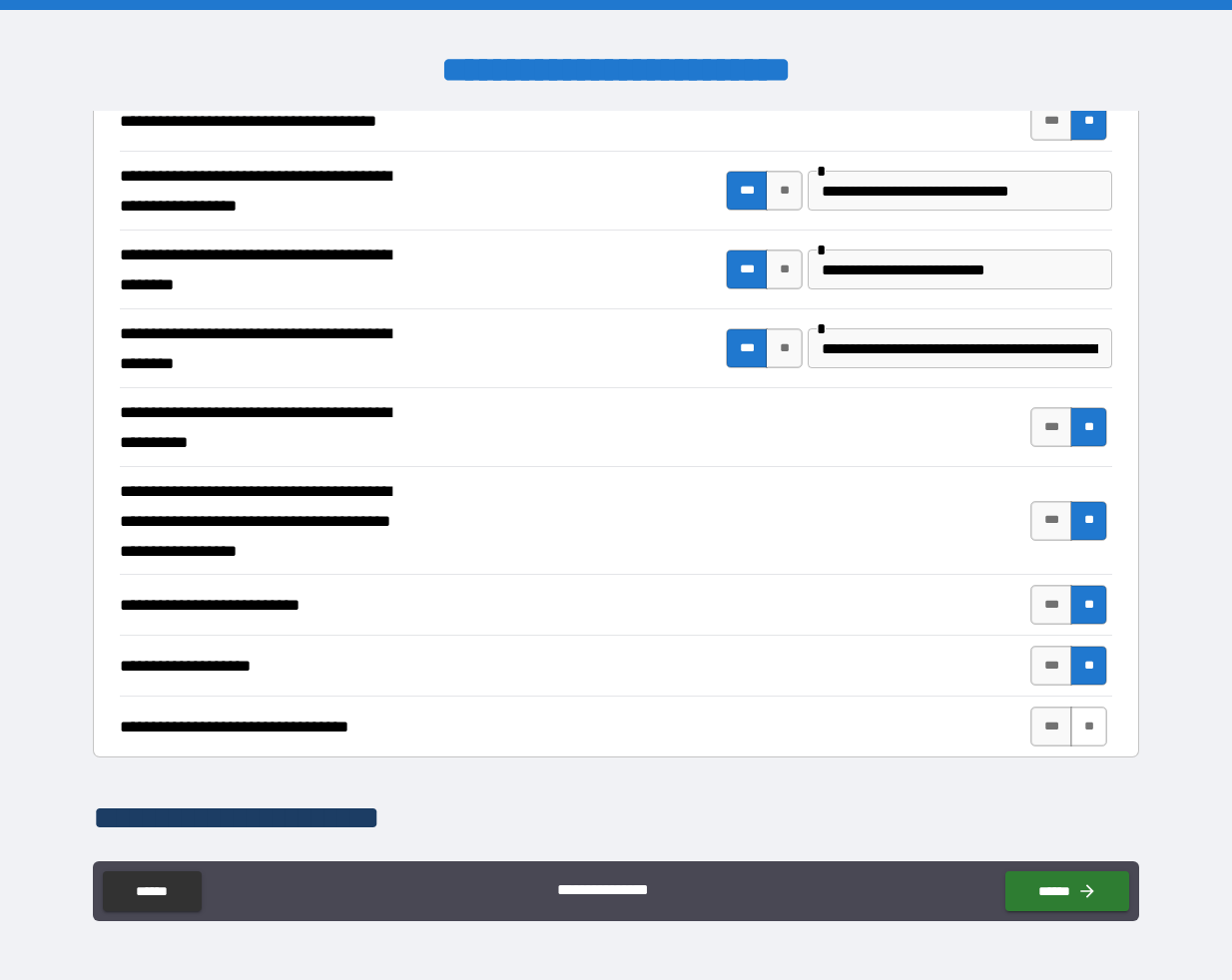 click on "**" at bounding box center (1088, 727) 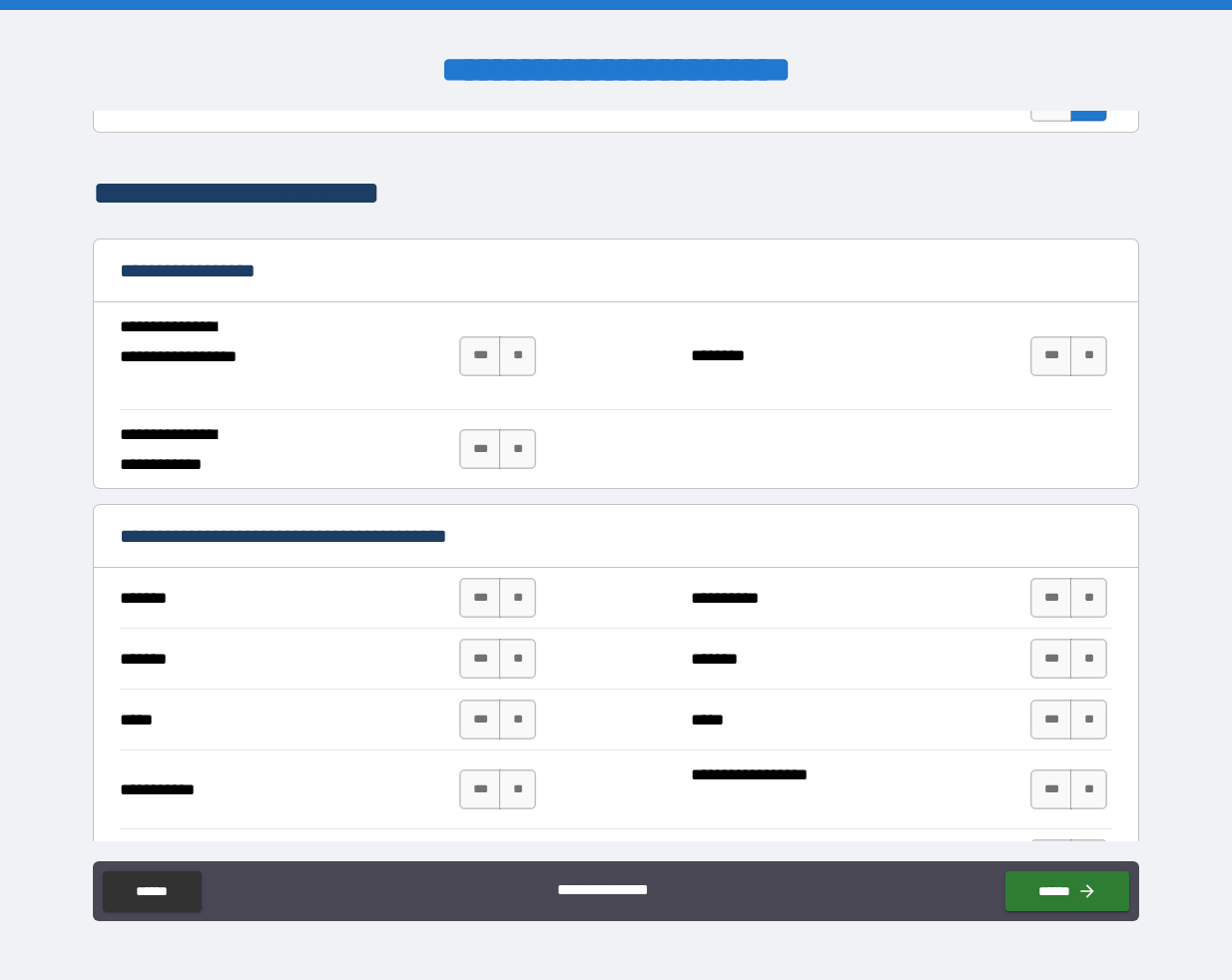scroll, scrollTop: 1060, scrollLeft: 0, axis: vertical 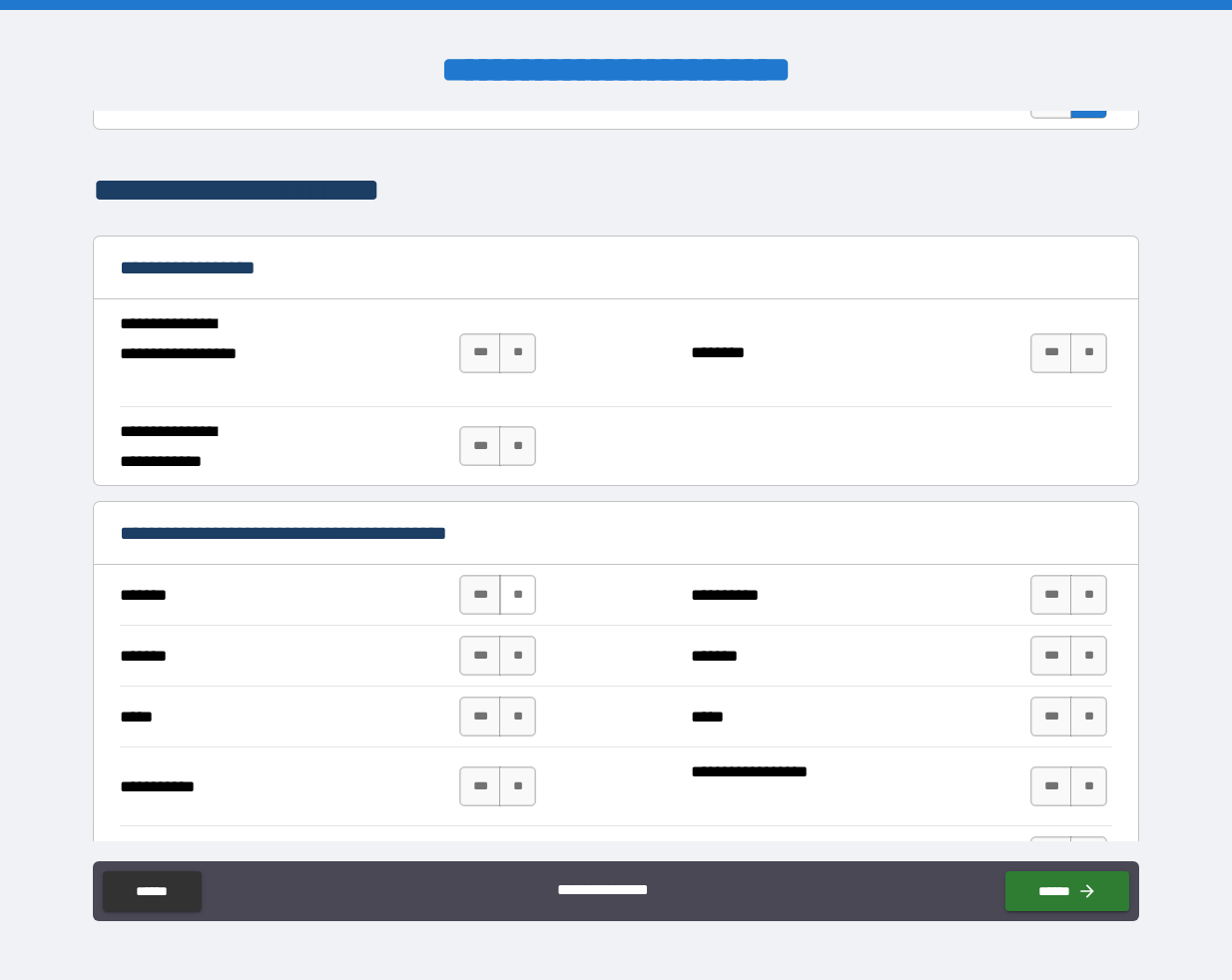 click on "**" at bounding box center [517, 595] 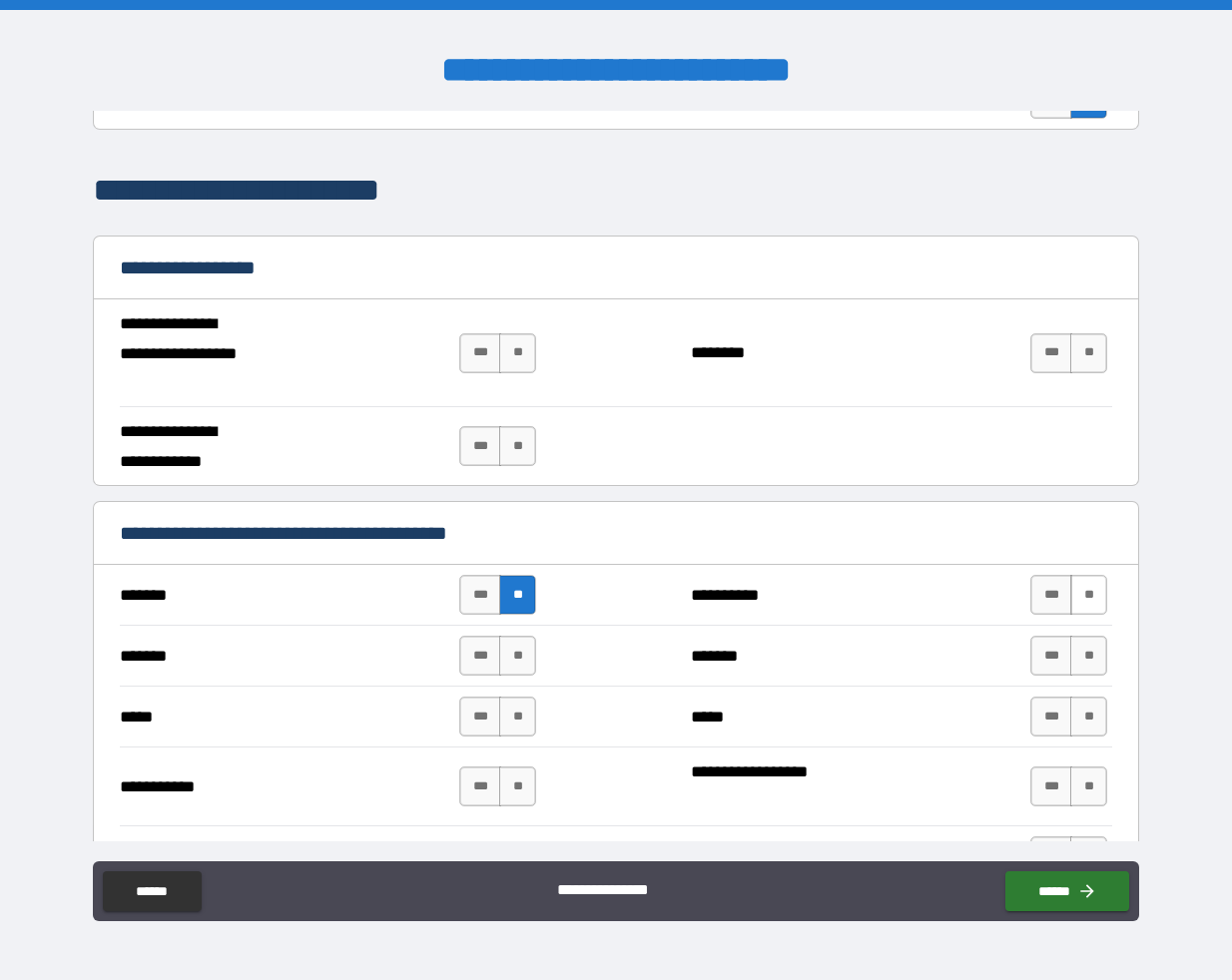 click on "**" at bounding box center [1088, 595] 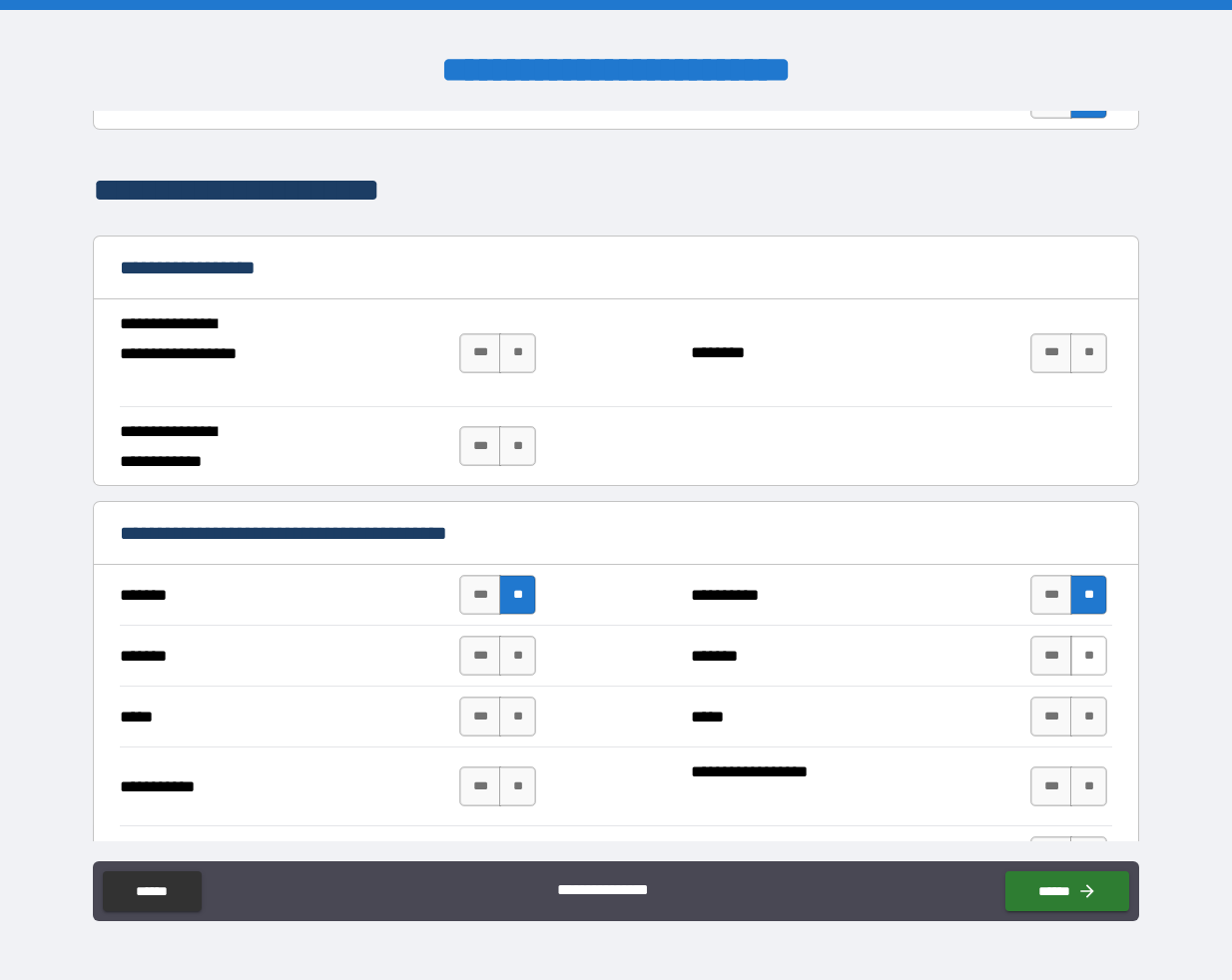 click on "**" at bounding box center (1088, 656) 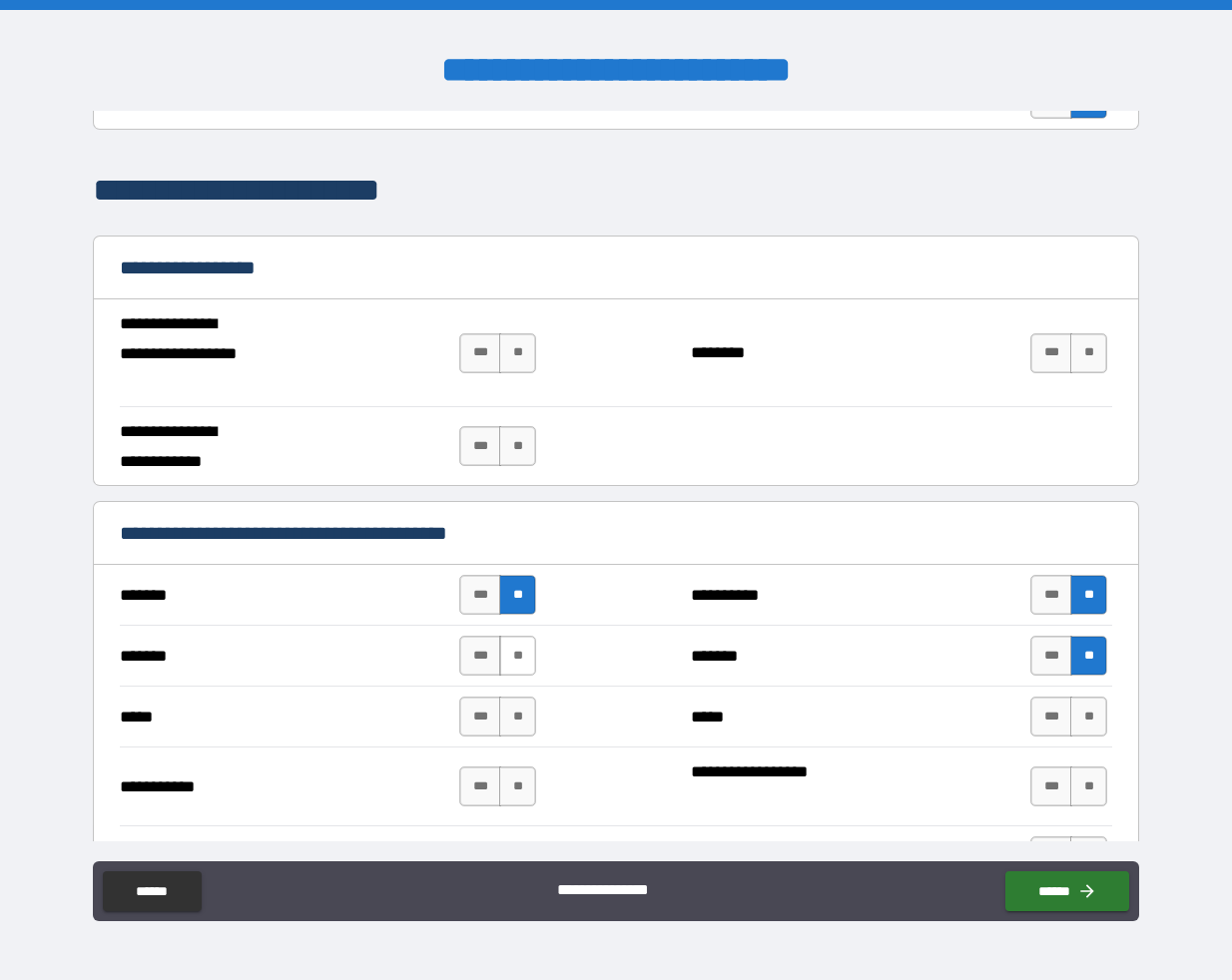 click on "**" at bounding box center (517, 656) 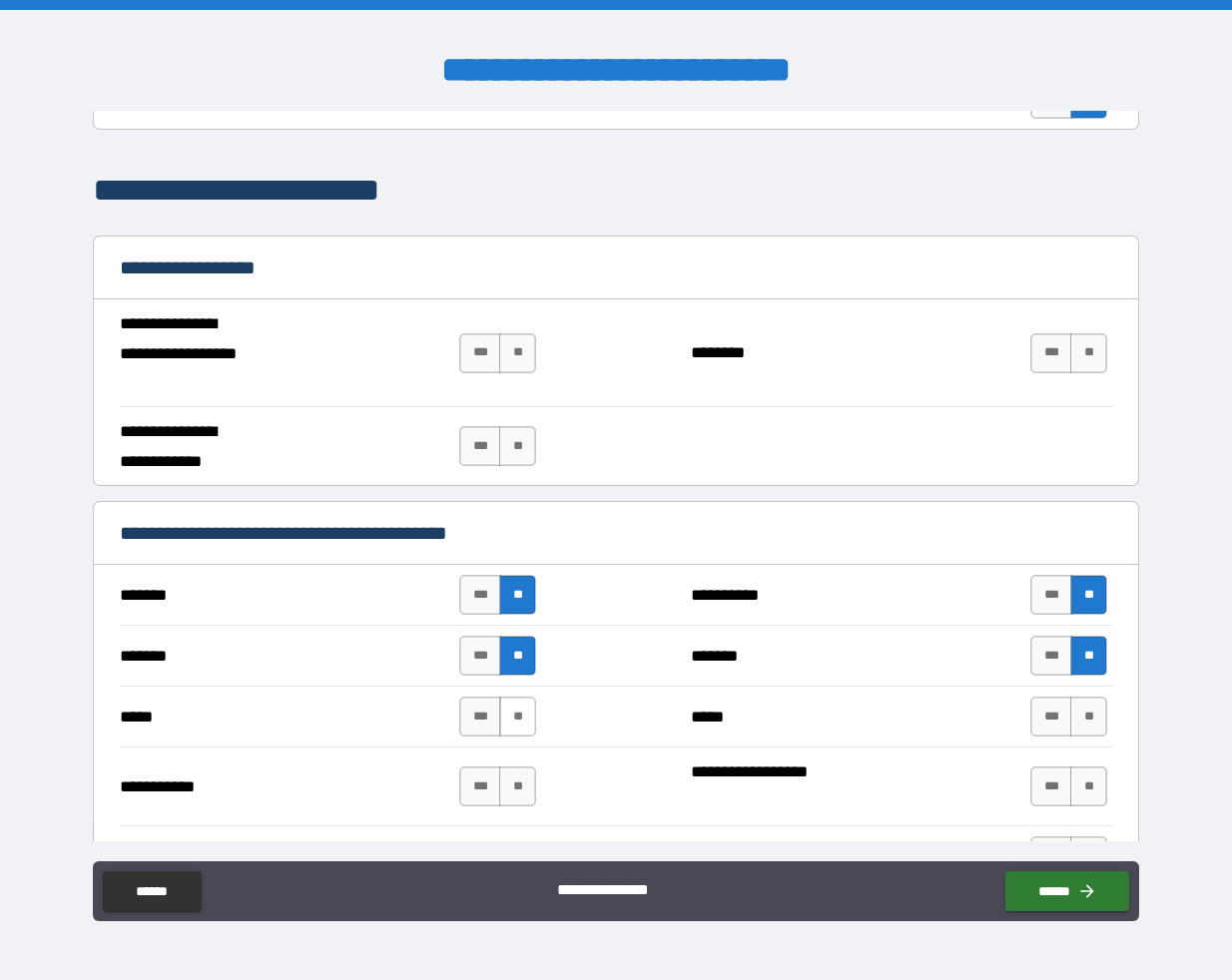 click on "**" at bounding box center (517, 717) 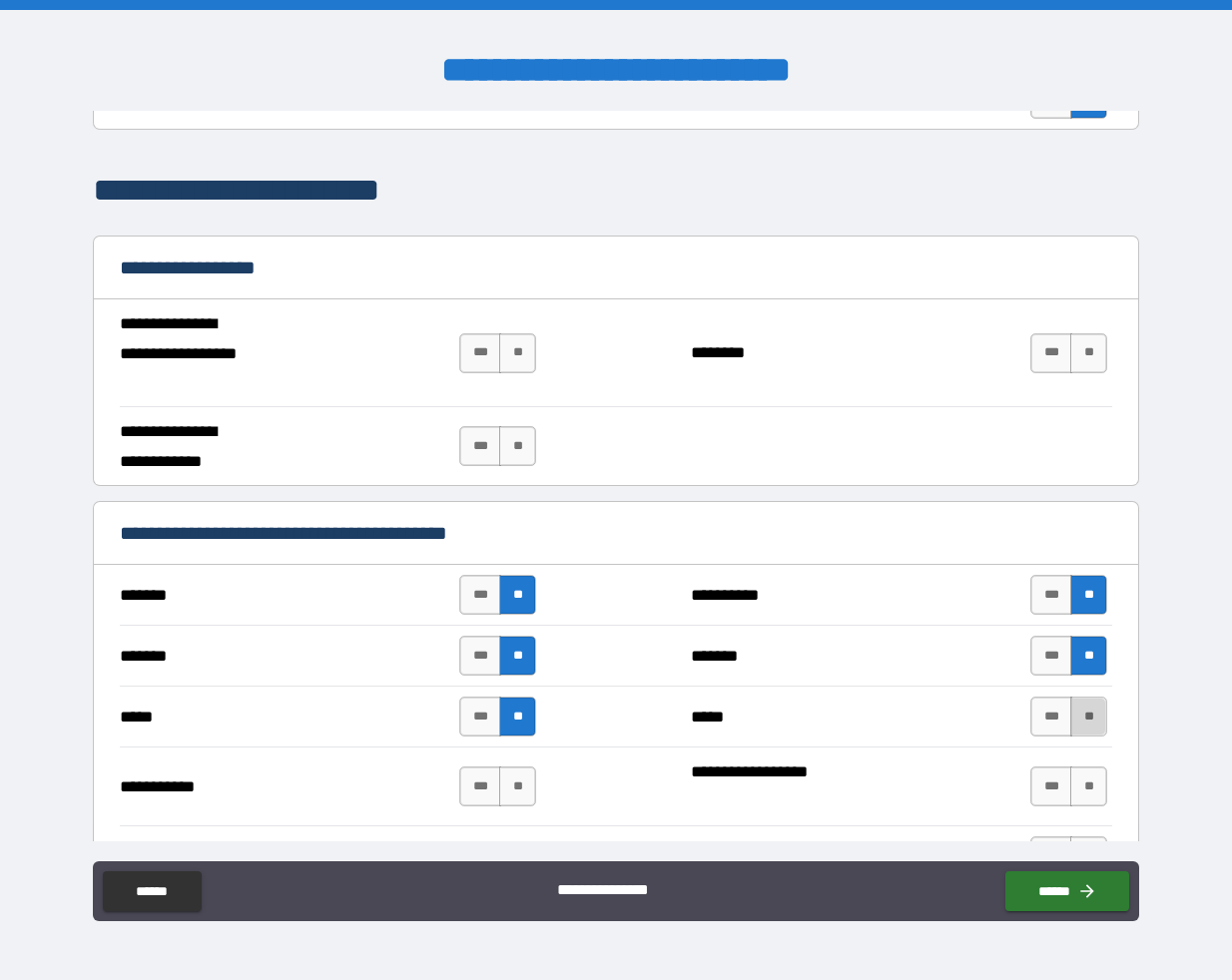 click on "**" at bounding box center (1088, 717) 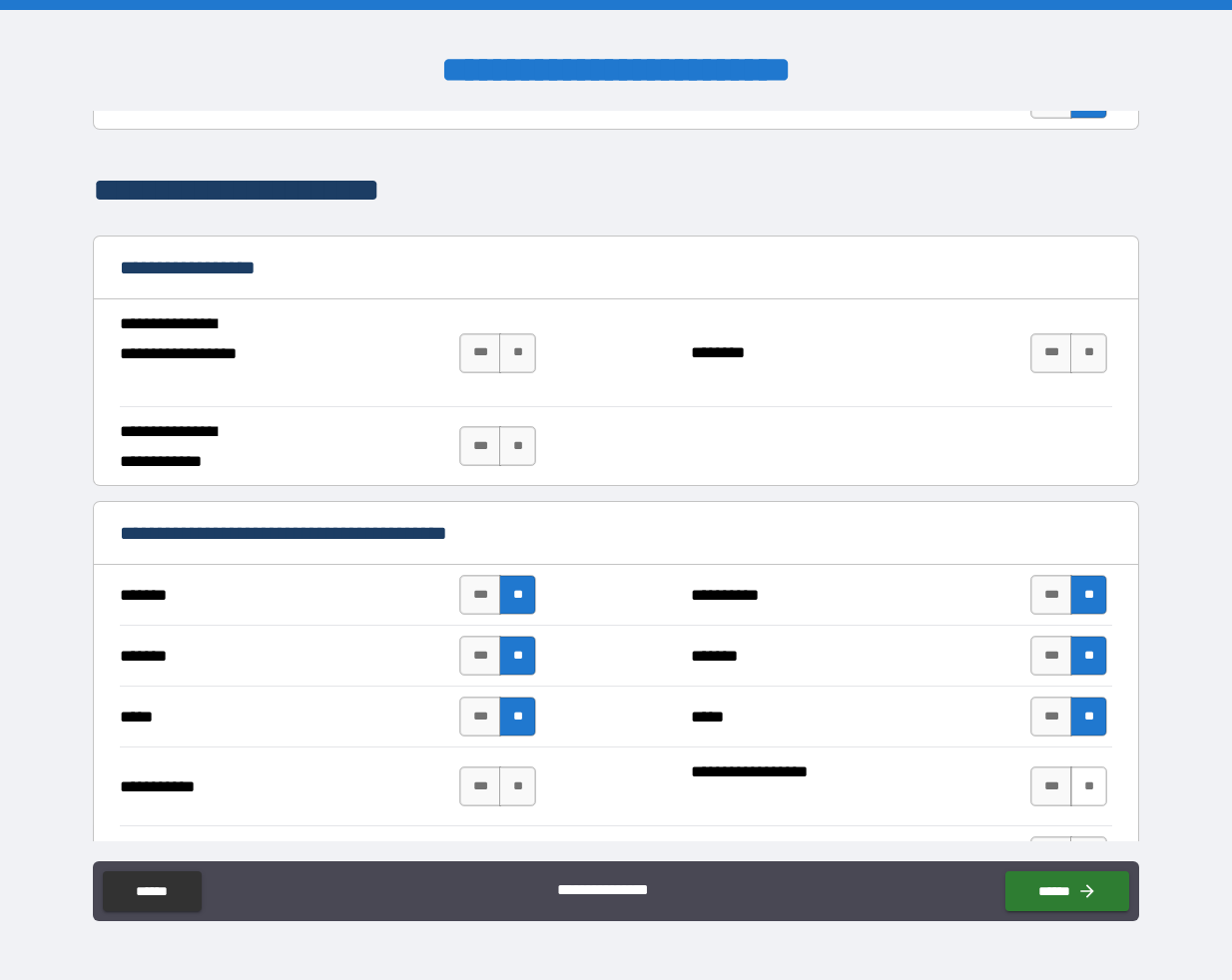click on "**" at bounding box center [1088, 786] 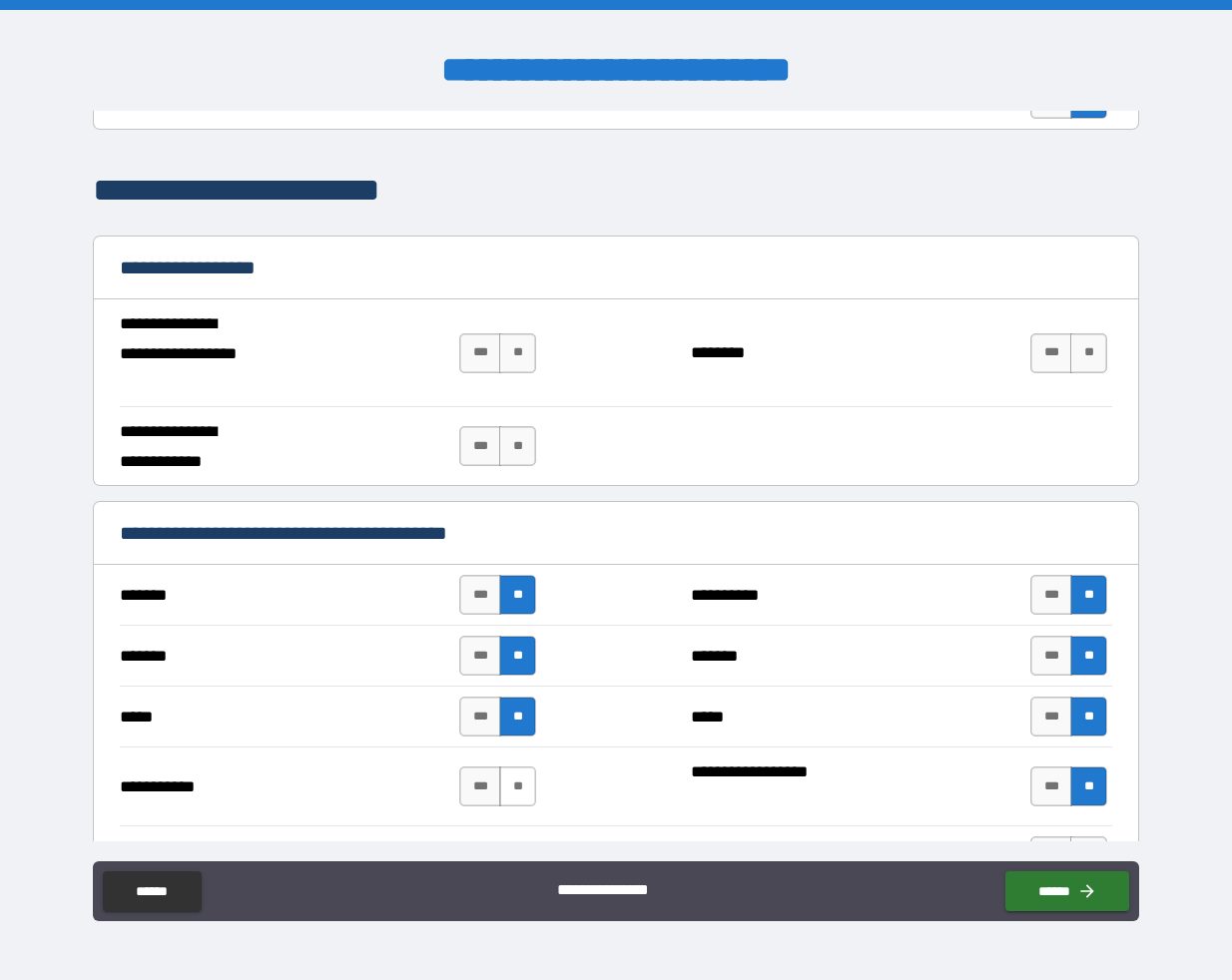 click on "**" at bounding box center (517, 786) 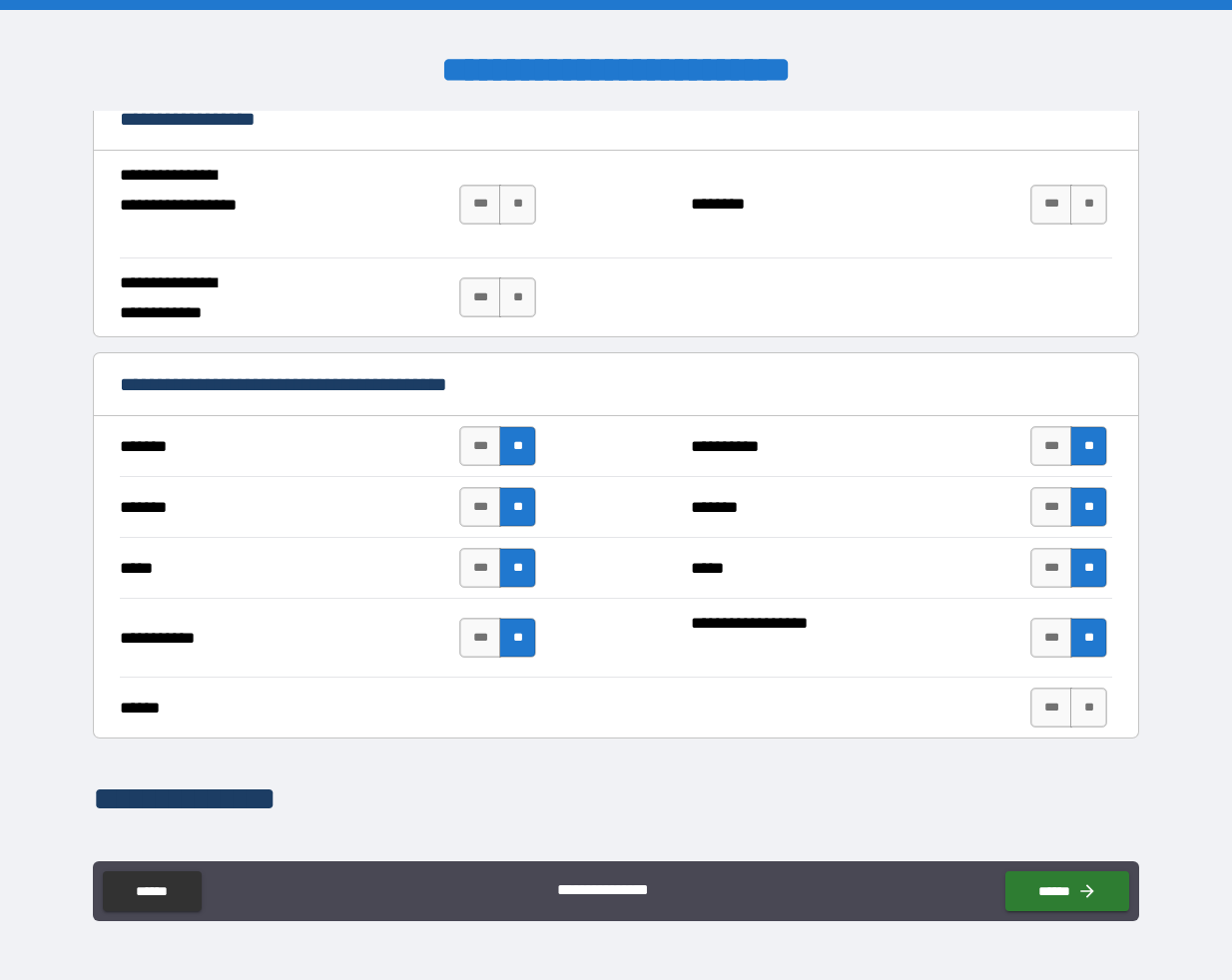 scroll, scrollTop: 1213, scrollLeft: 0, axis: vertical 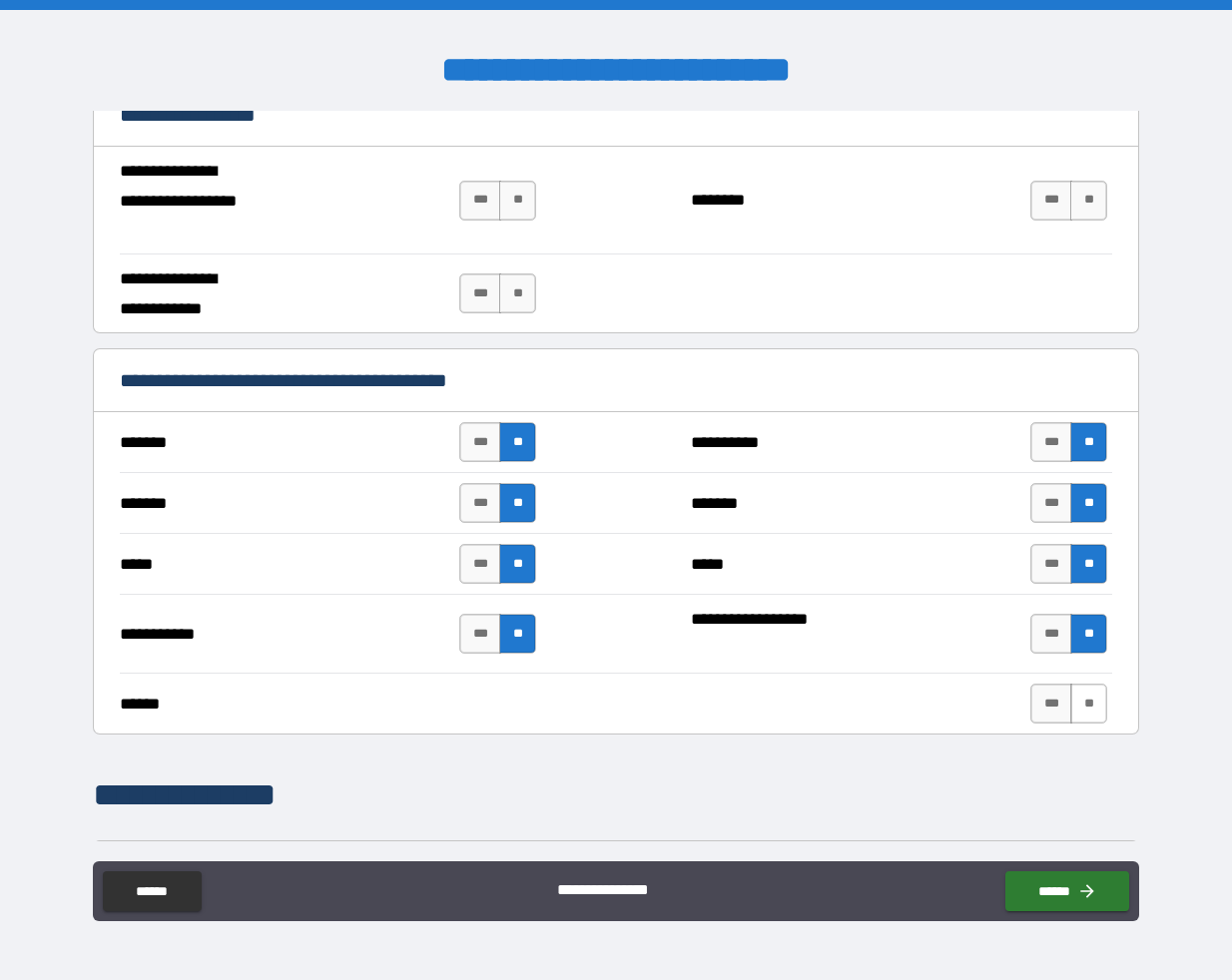 click on "**" at bounding box center [1088, 704] 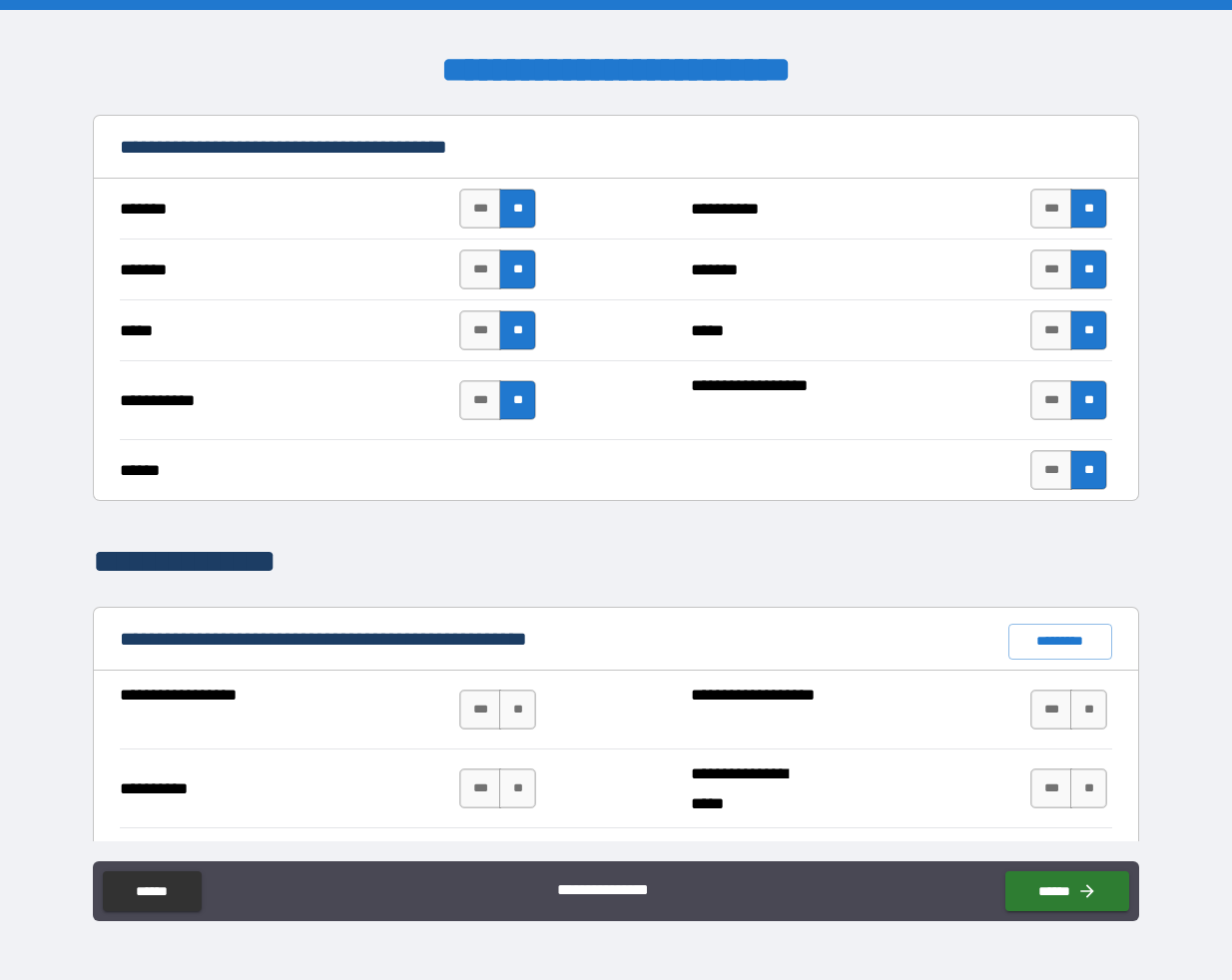 scroll, scrollTop: 1448, scrollLeft: 0, axis: vertical 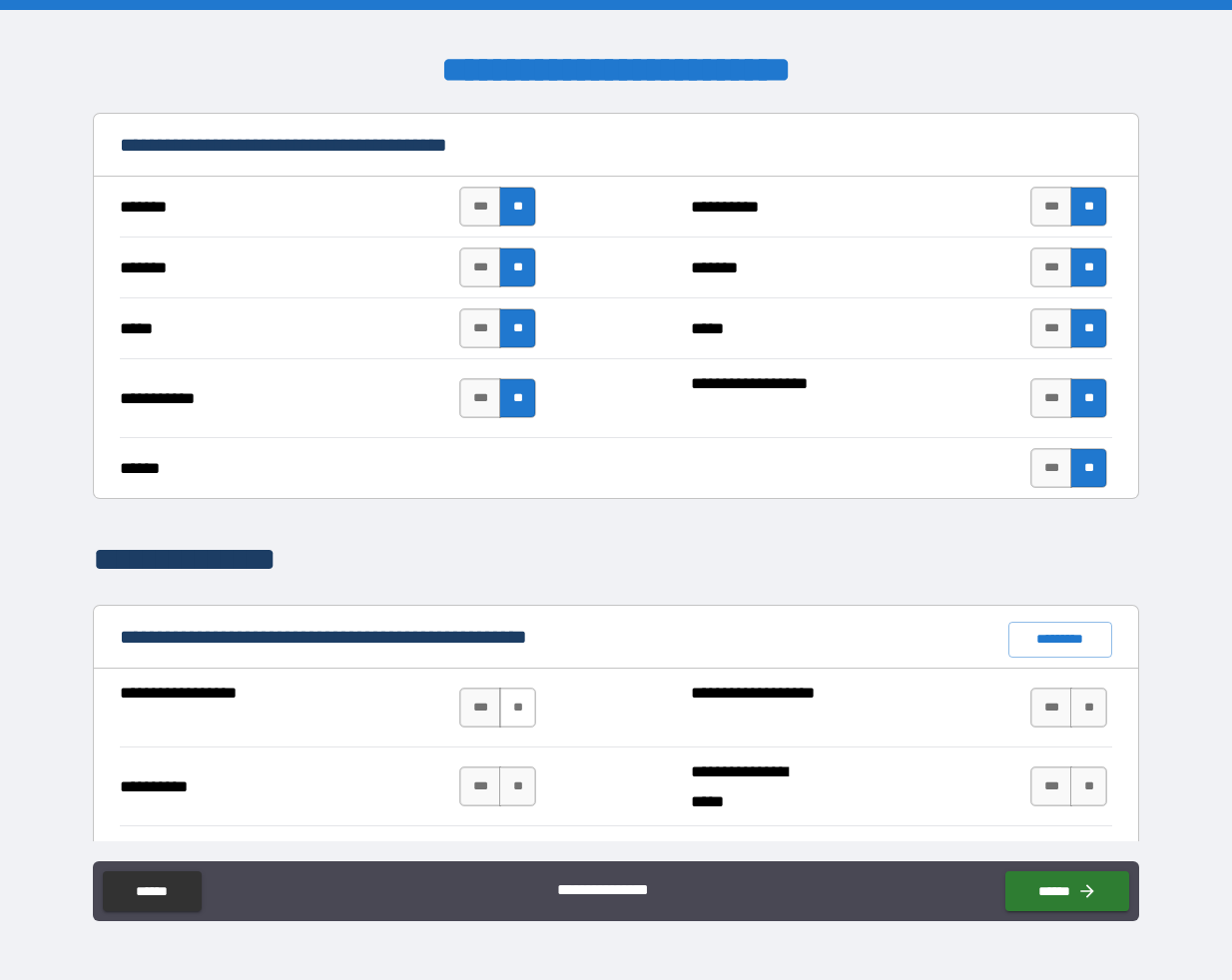 click on "**" at bounding box center [517, 708] 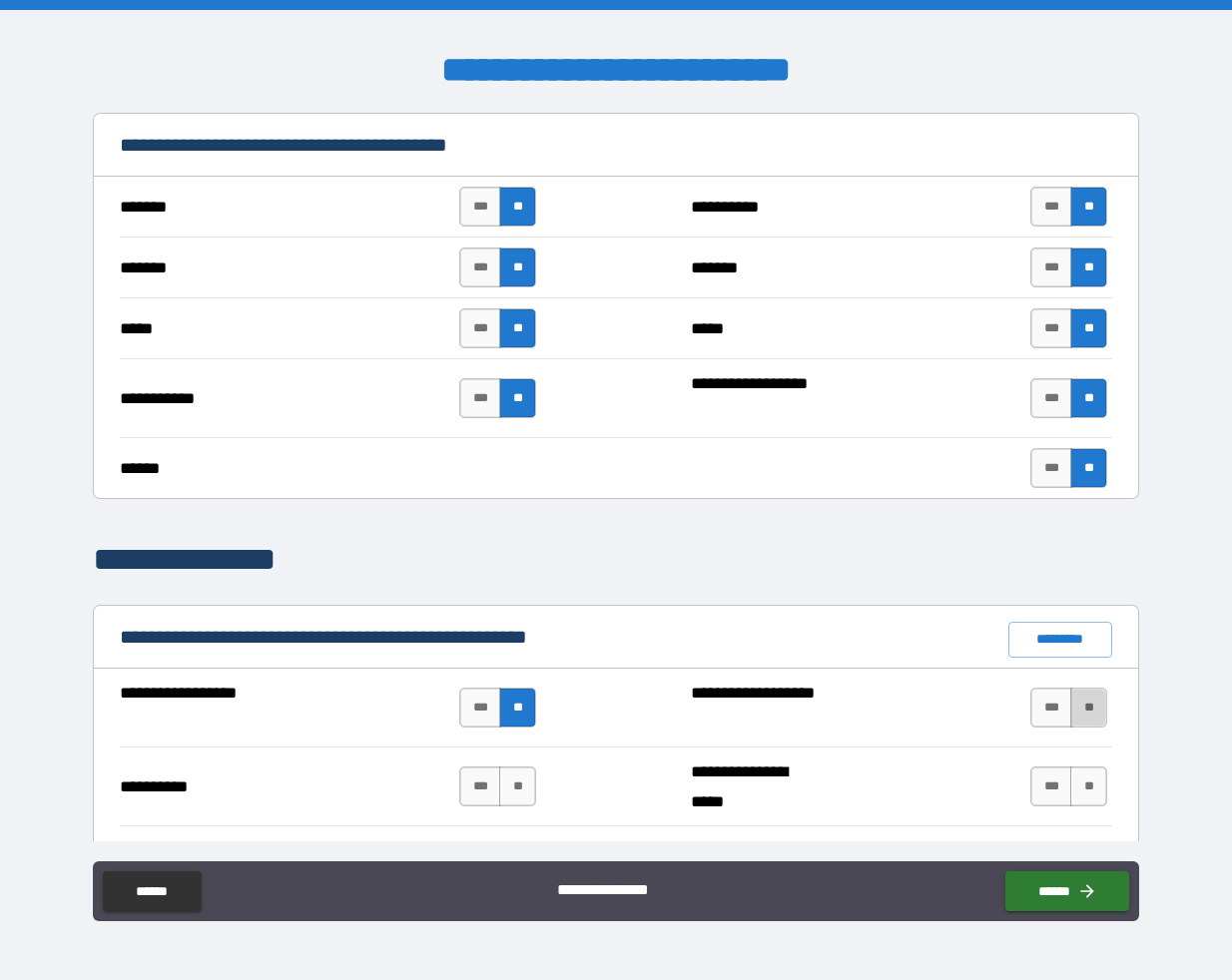 click on "**" at bounding box center (1088, 708) 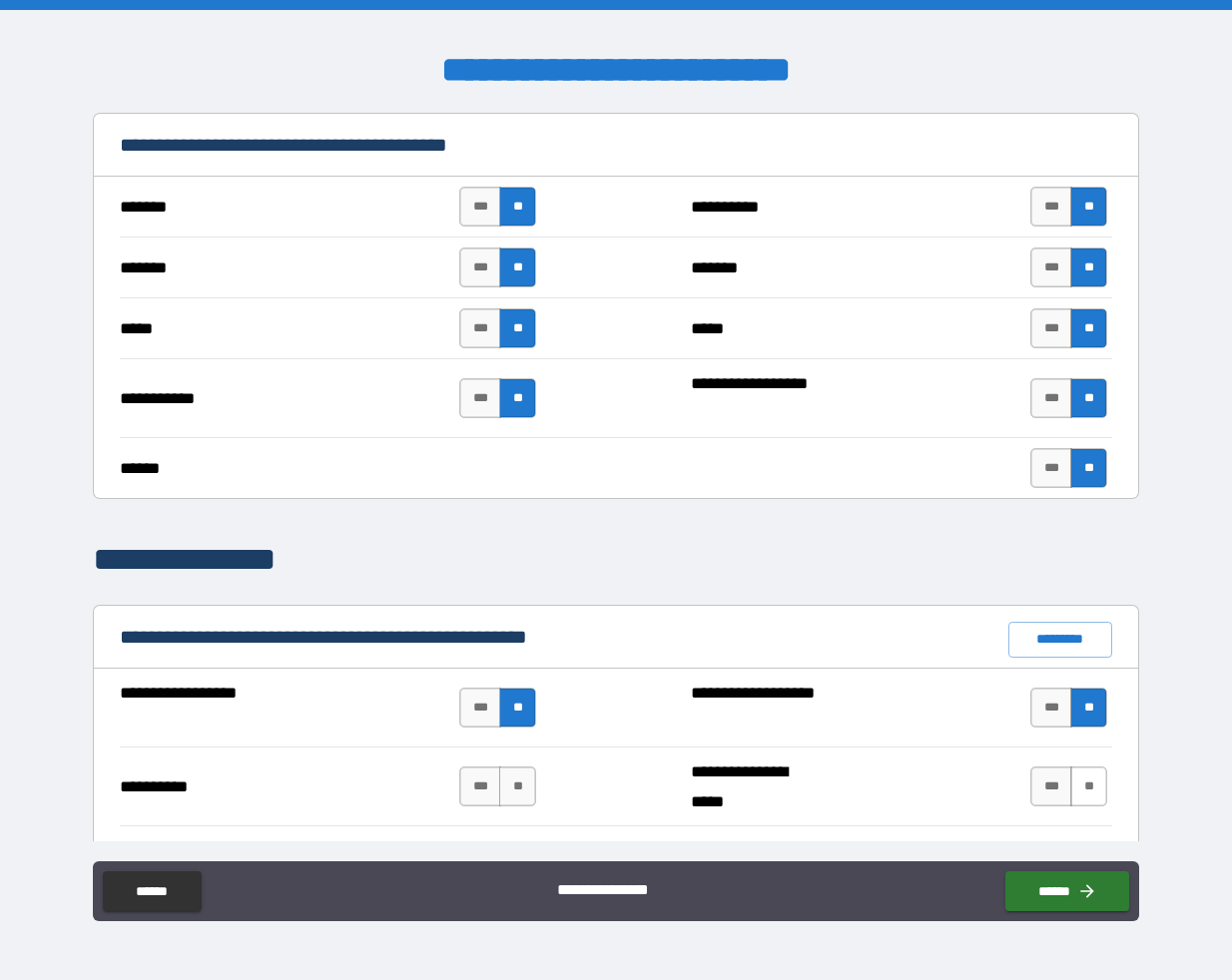 click on "**" at bounding box center [1088, 786] 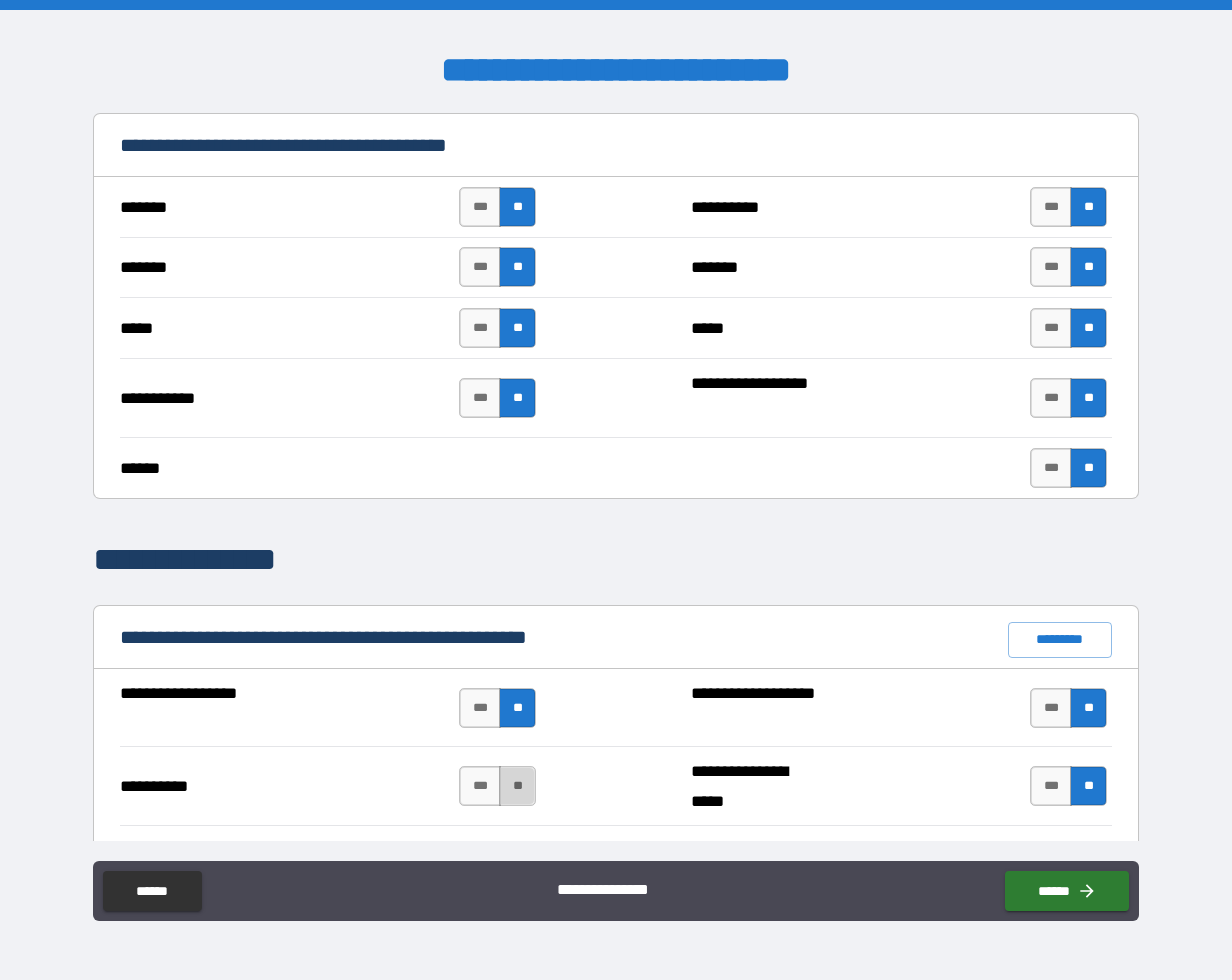 click on "**" at bounding box center (517, 786) 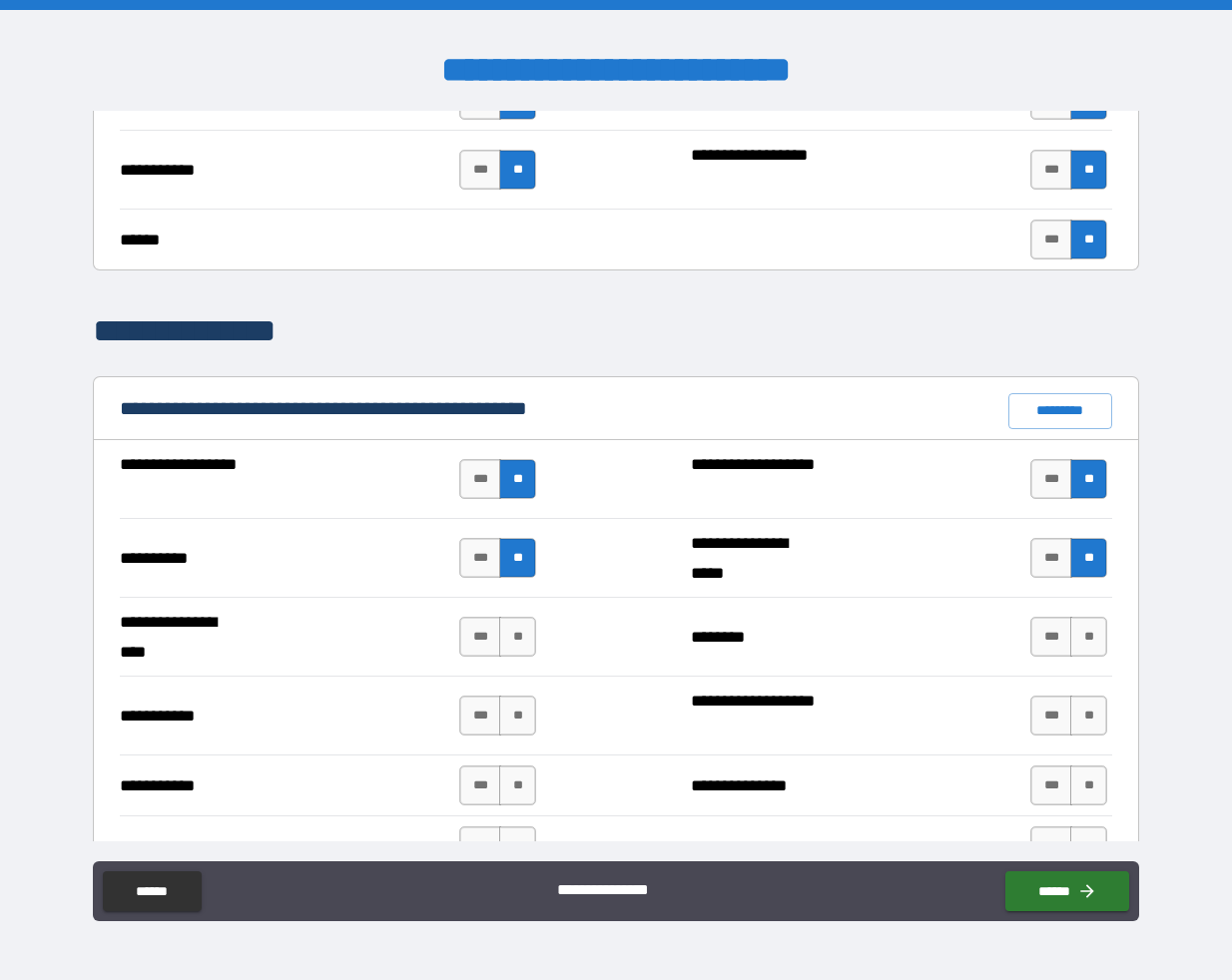 scroll, scrollTop: 1702, scrollLeft: 0, axis: vertical 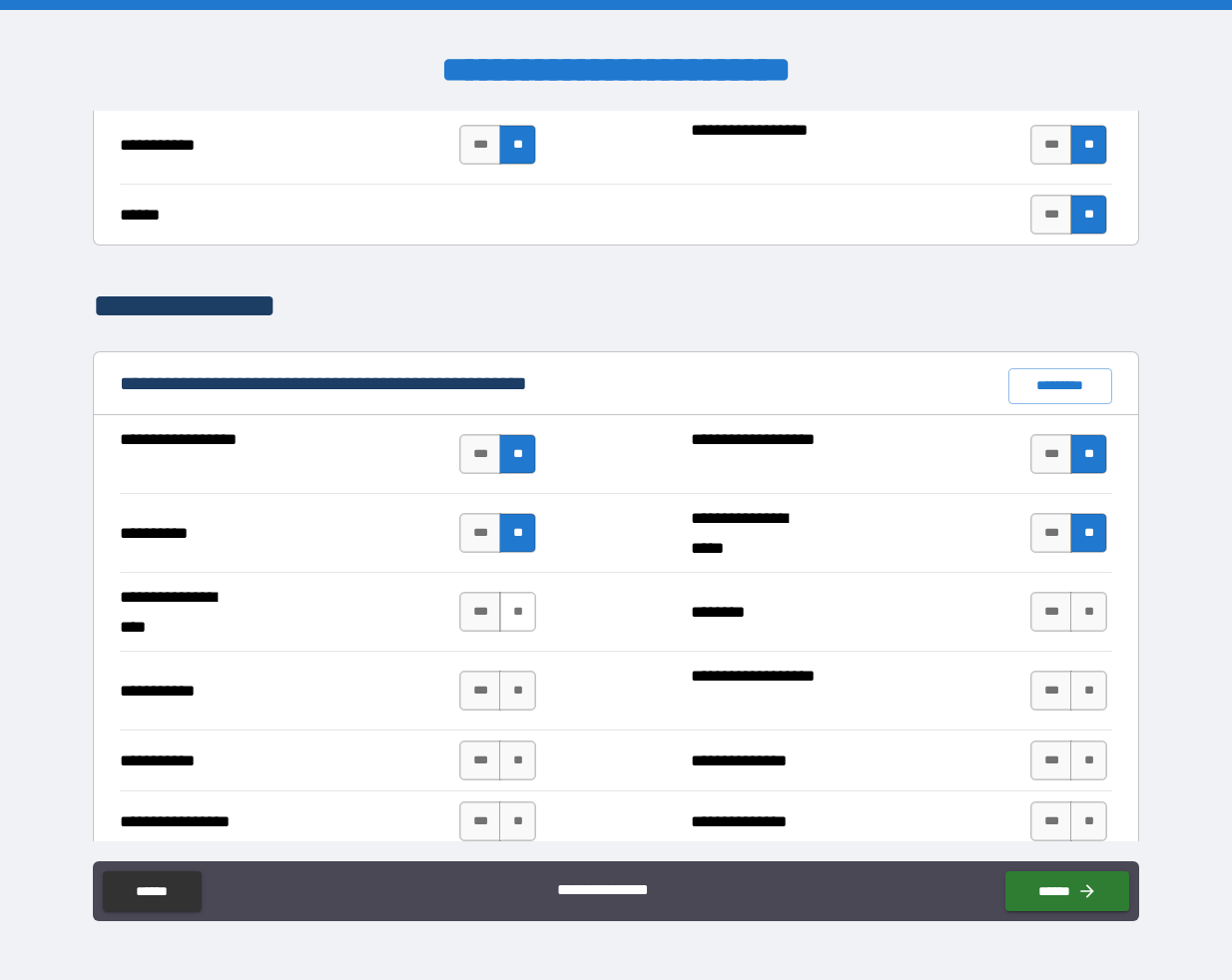 click on "**" at bounding box center [517, 612] 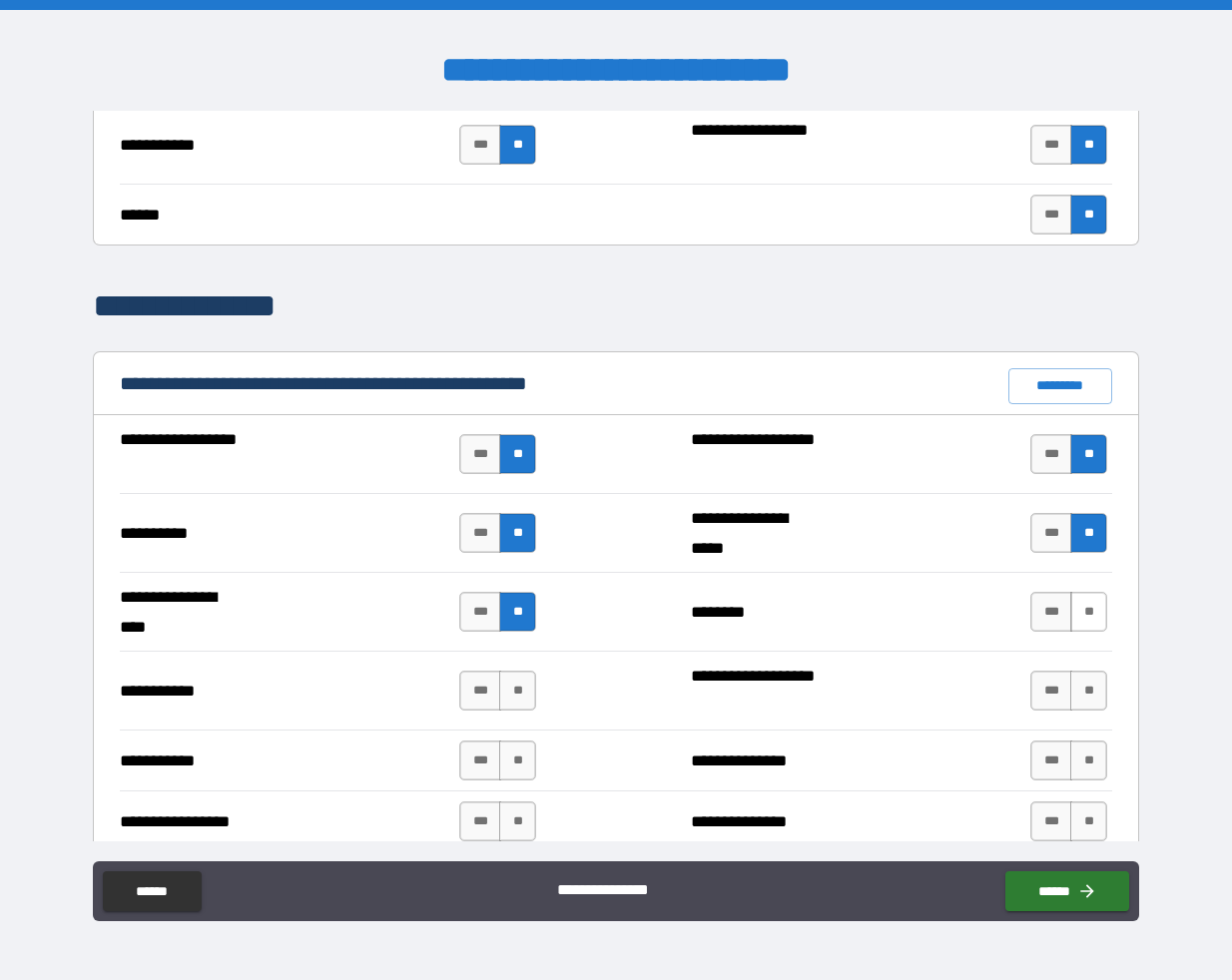 click on "**" at bounding box center (1088, 612) 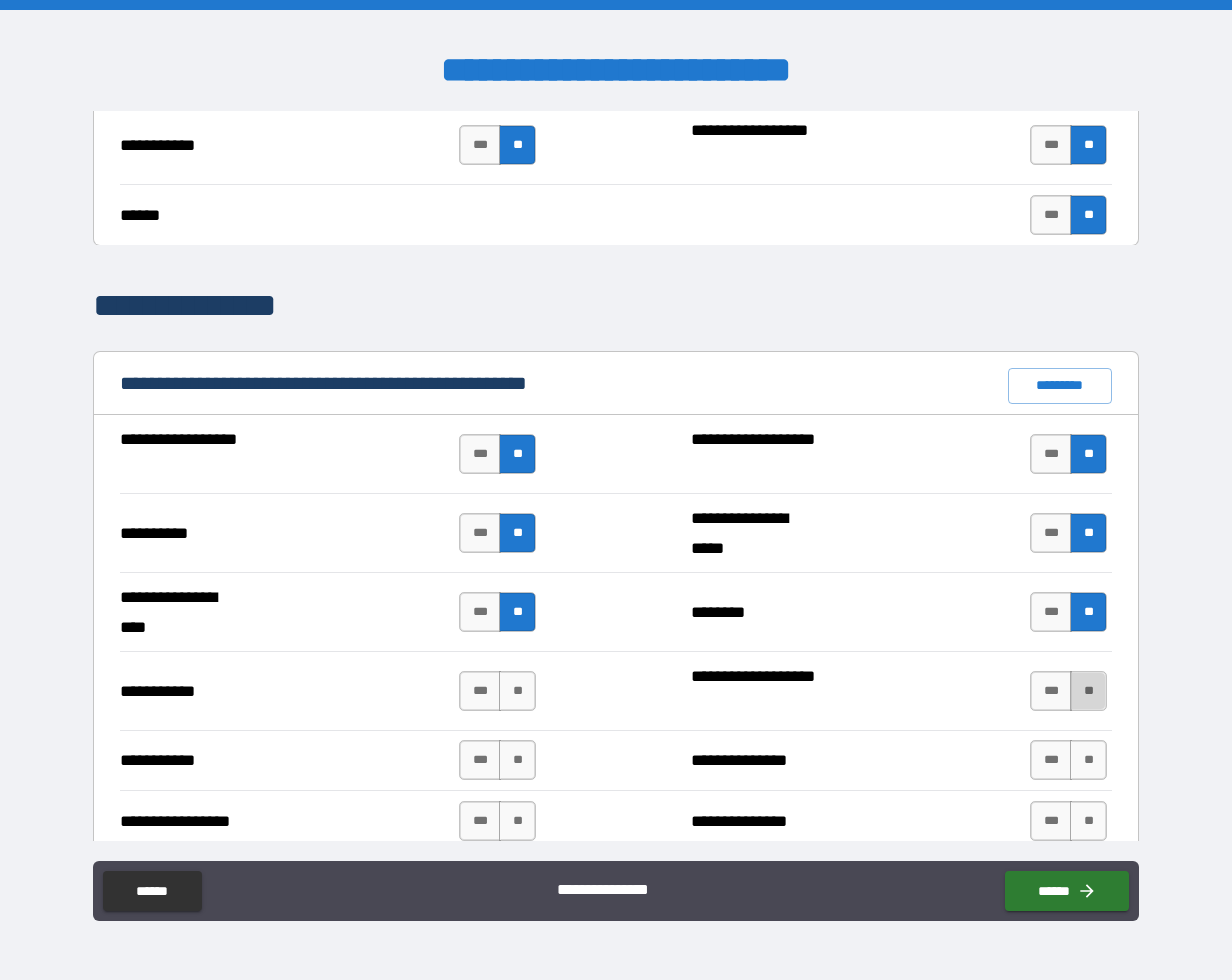 click on "**" at bounding box center (1088, 691) 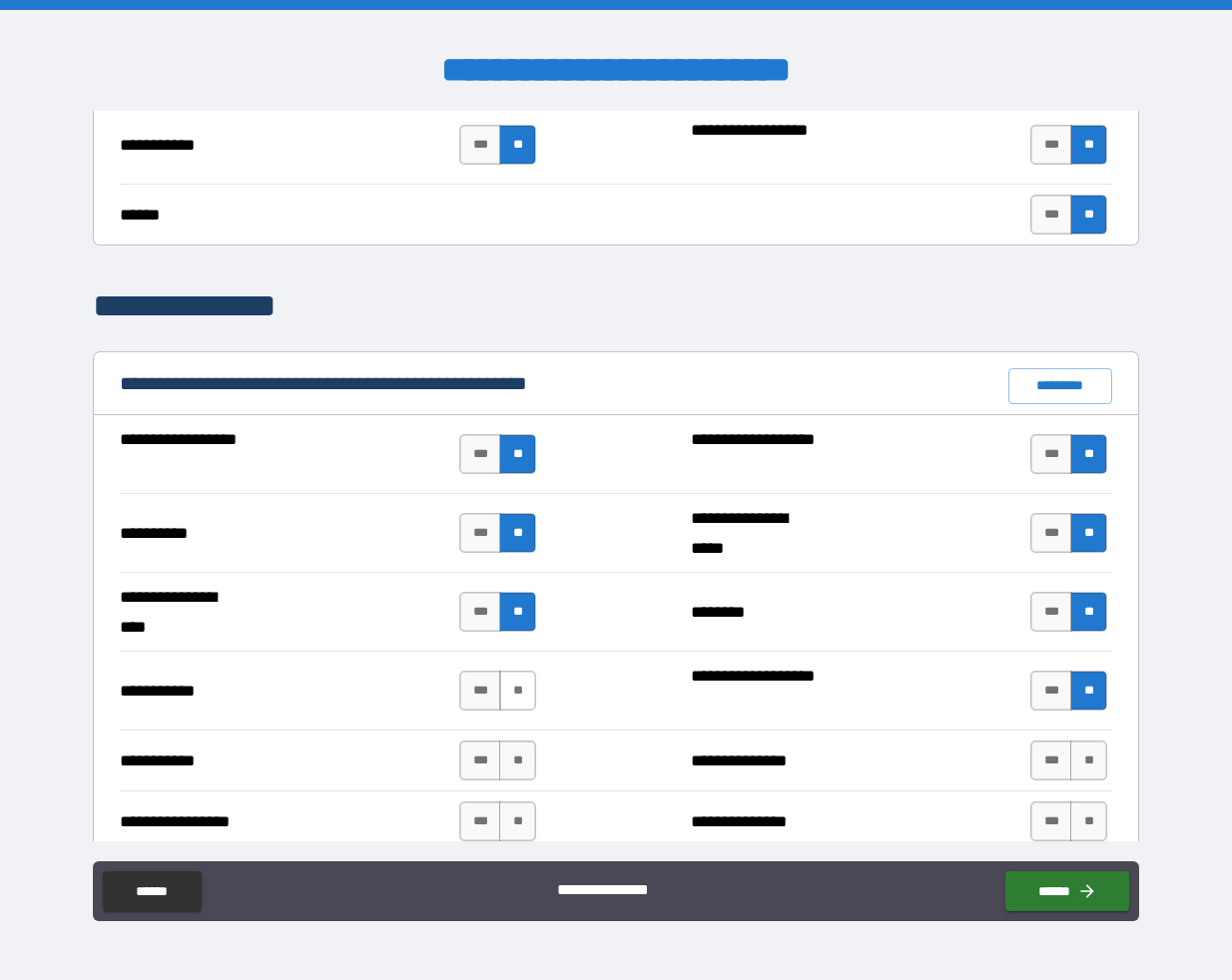 click on "**" at bounding box center [517, 691] 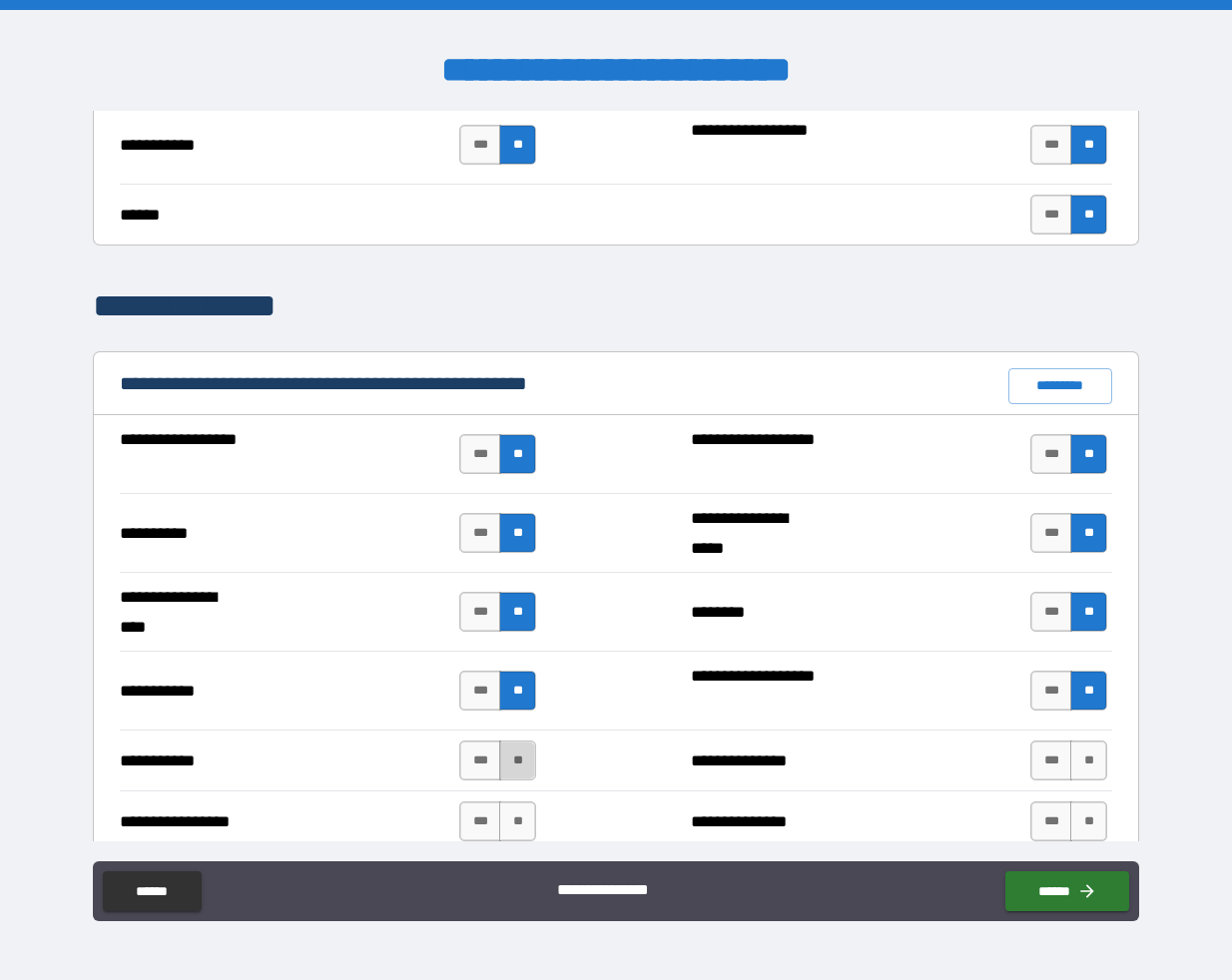 click on "**" at bounding box center (517, 760) 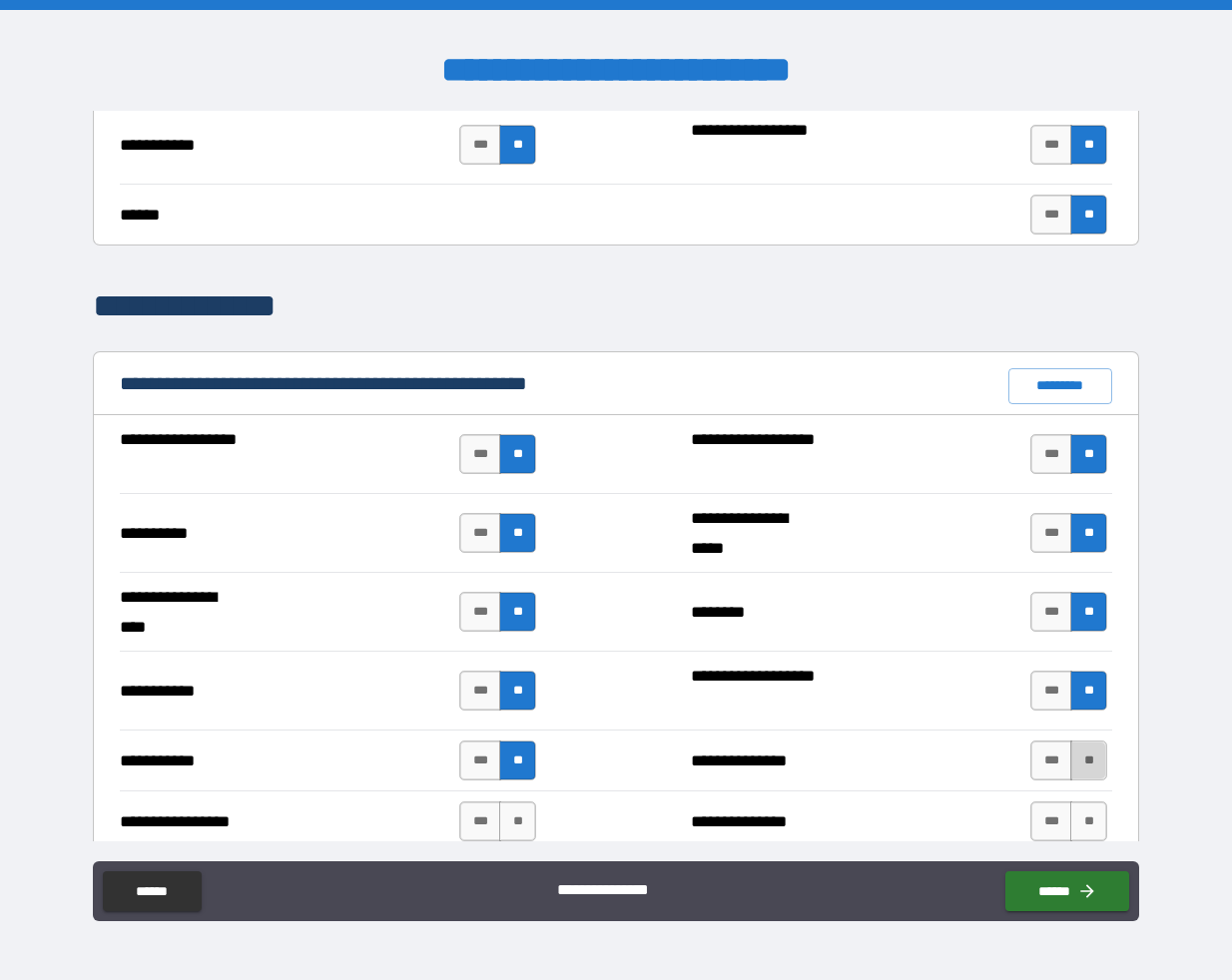click on "**" at bounding box center (1088, 760) 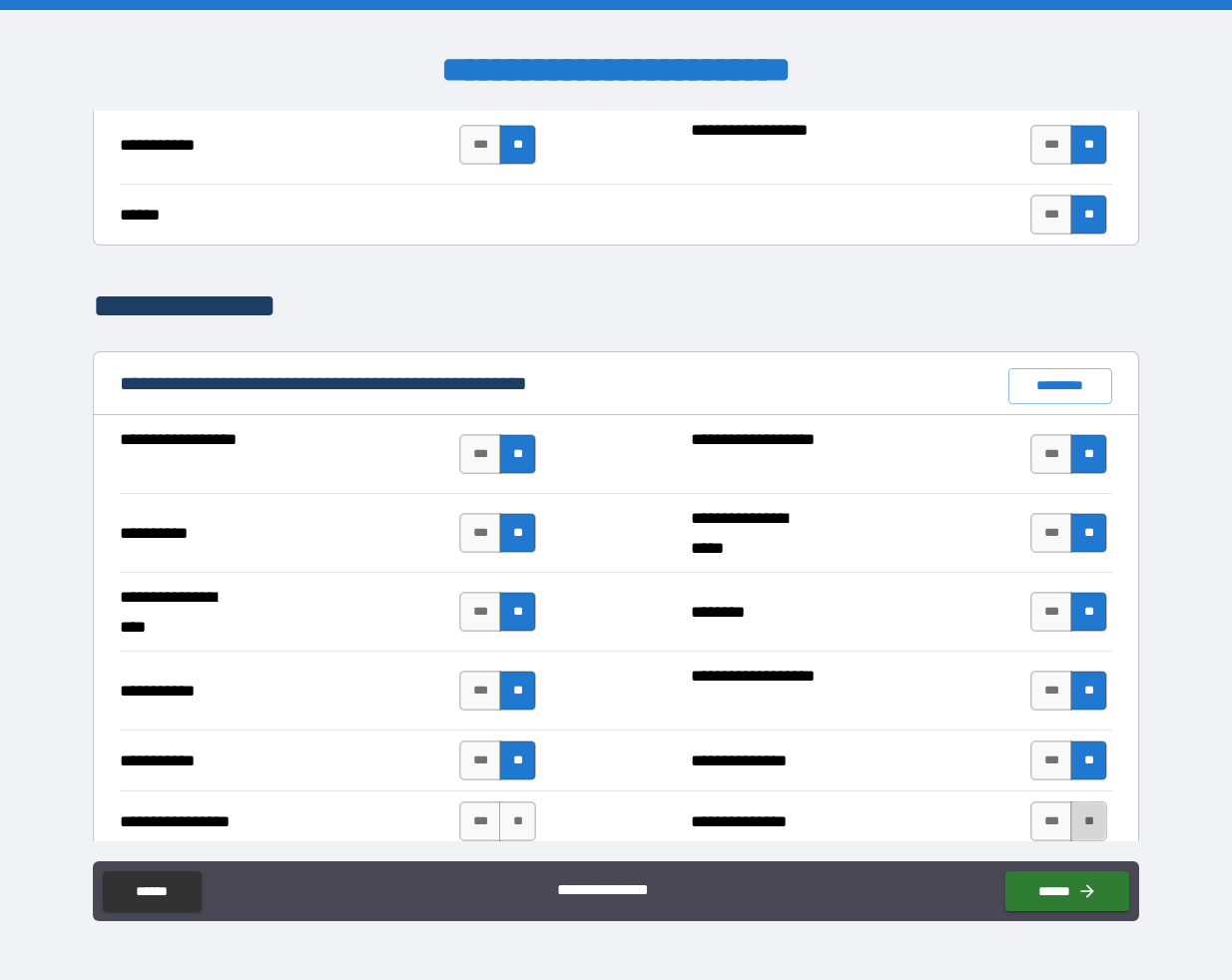 click on "**" at bounding box center (1088, 821) 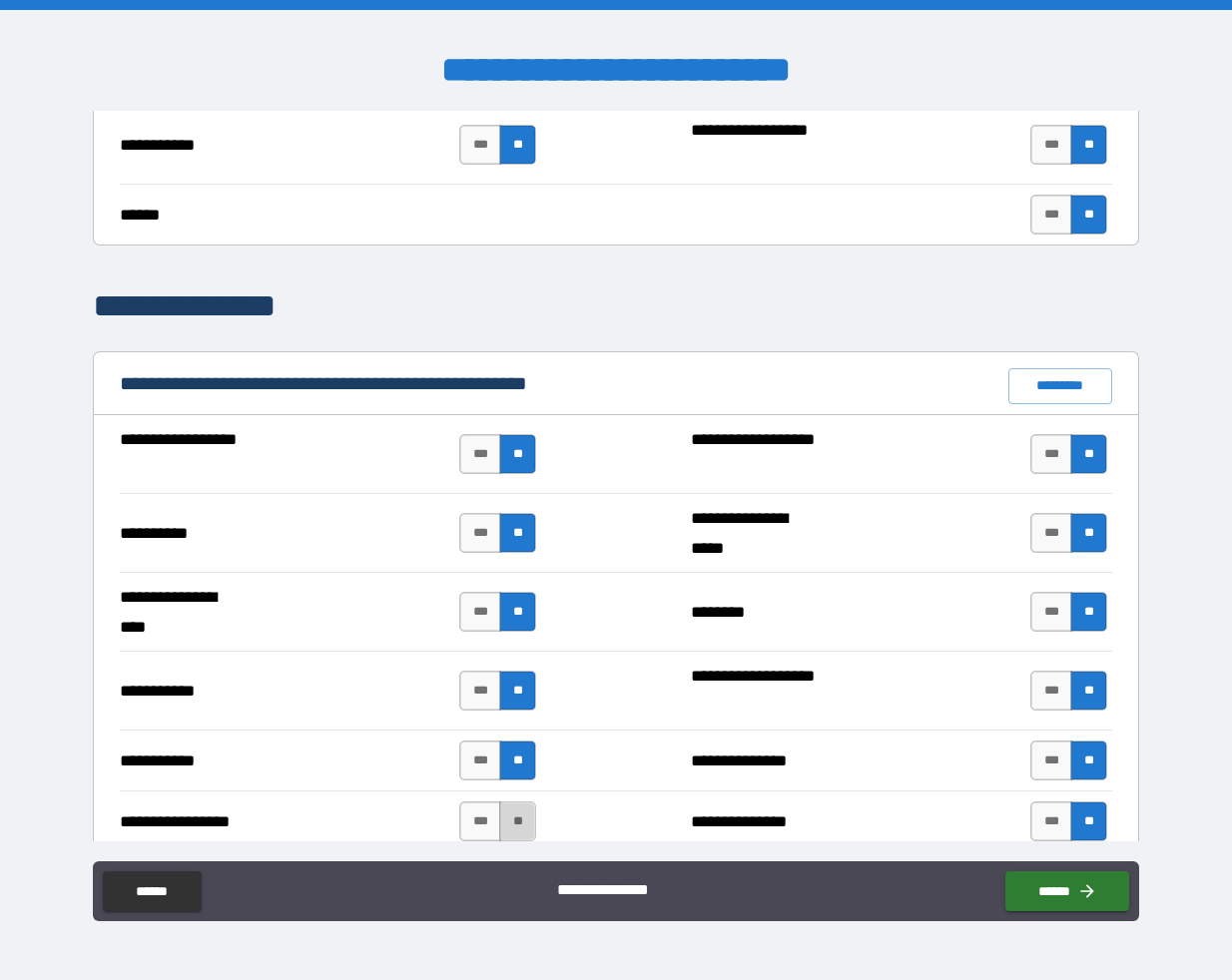 click on "**" at bounding box center [517, 821] 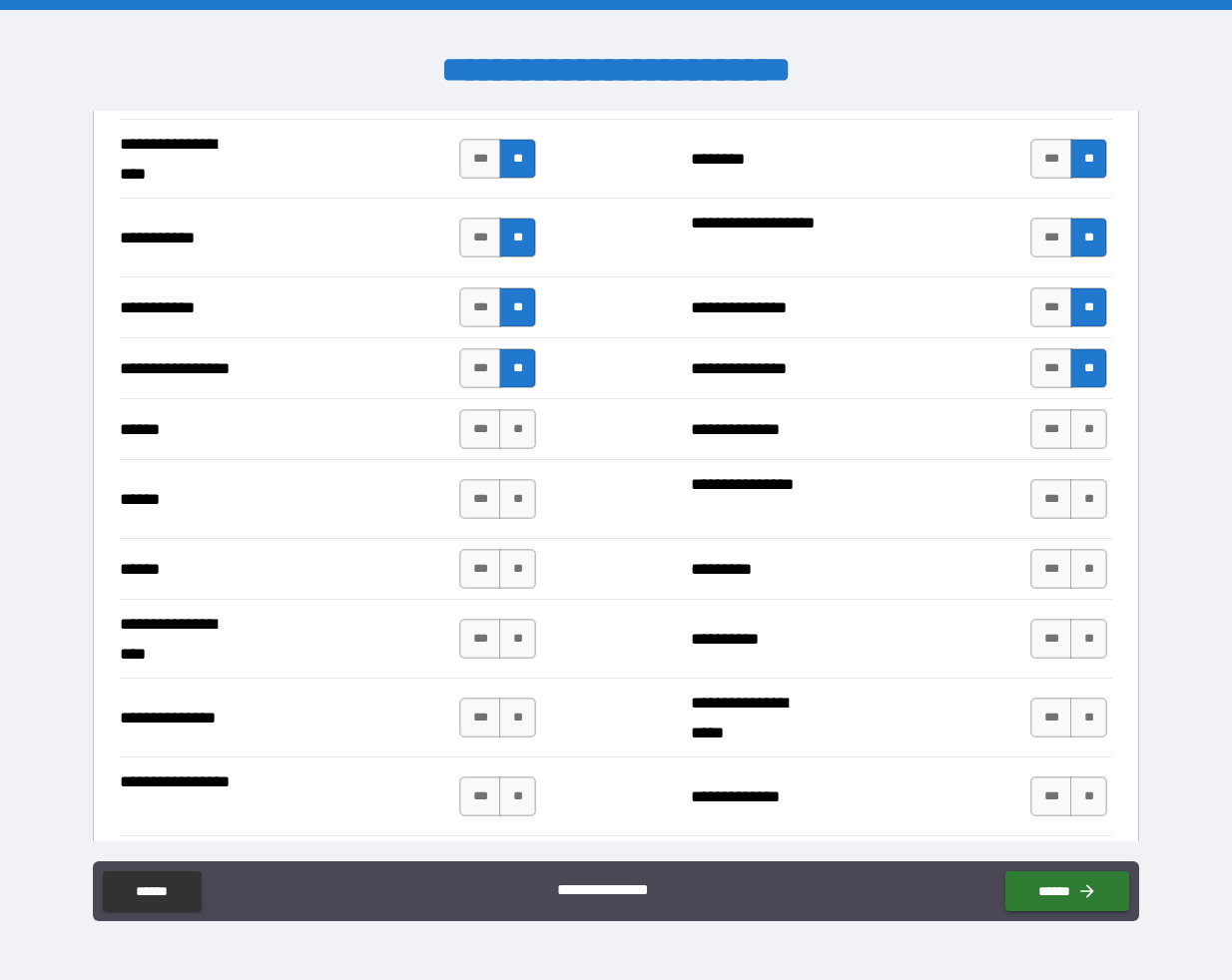scroll, scrollTop: 2164, scrollLeft: 0, axis: vertical 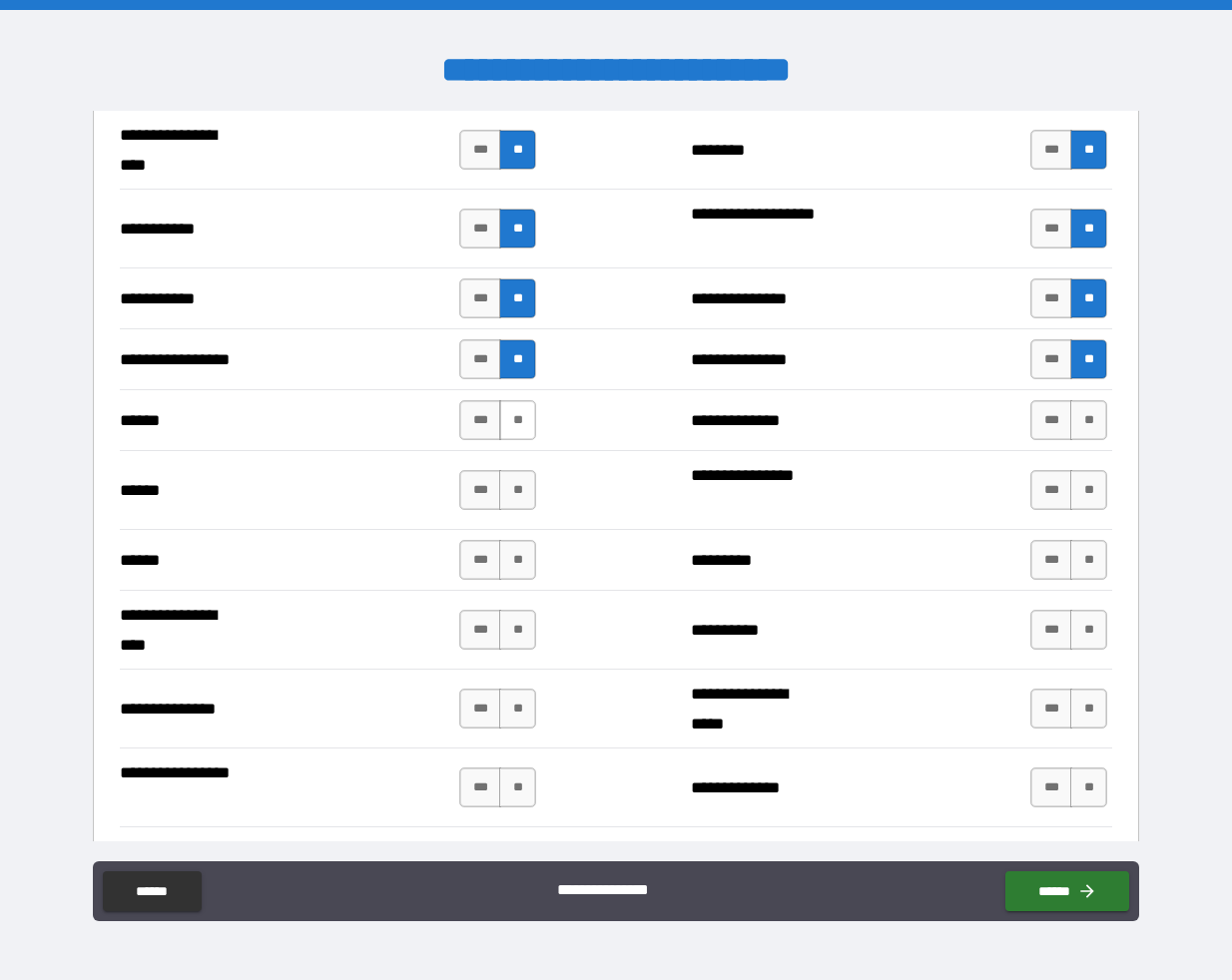 click on "**" at bounding box center [517, 420] 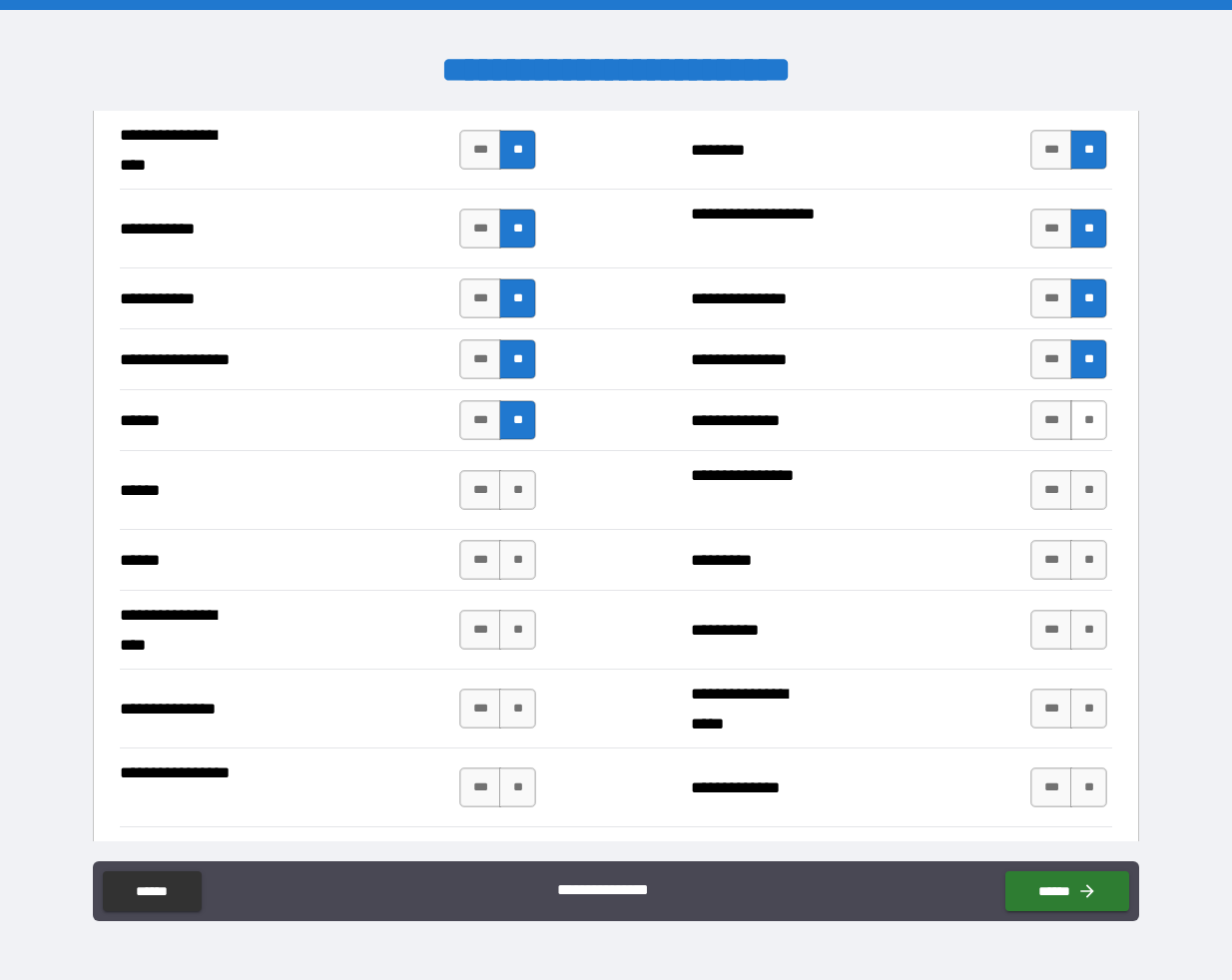 click on "**" at bounding box center [1088, 420] 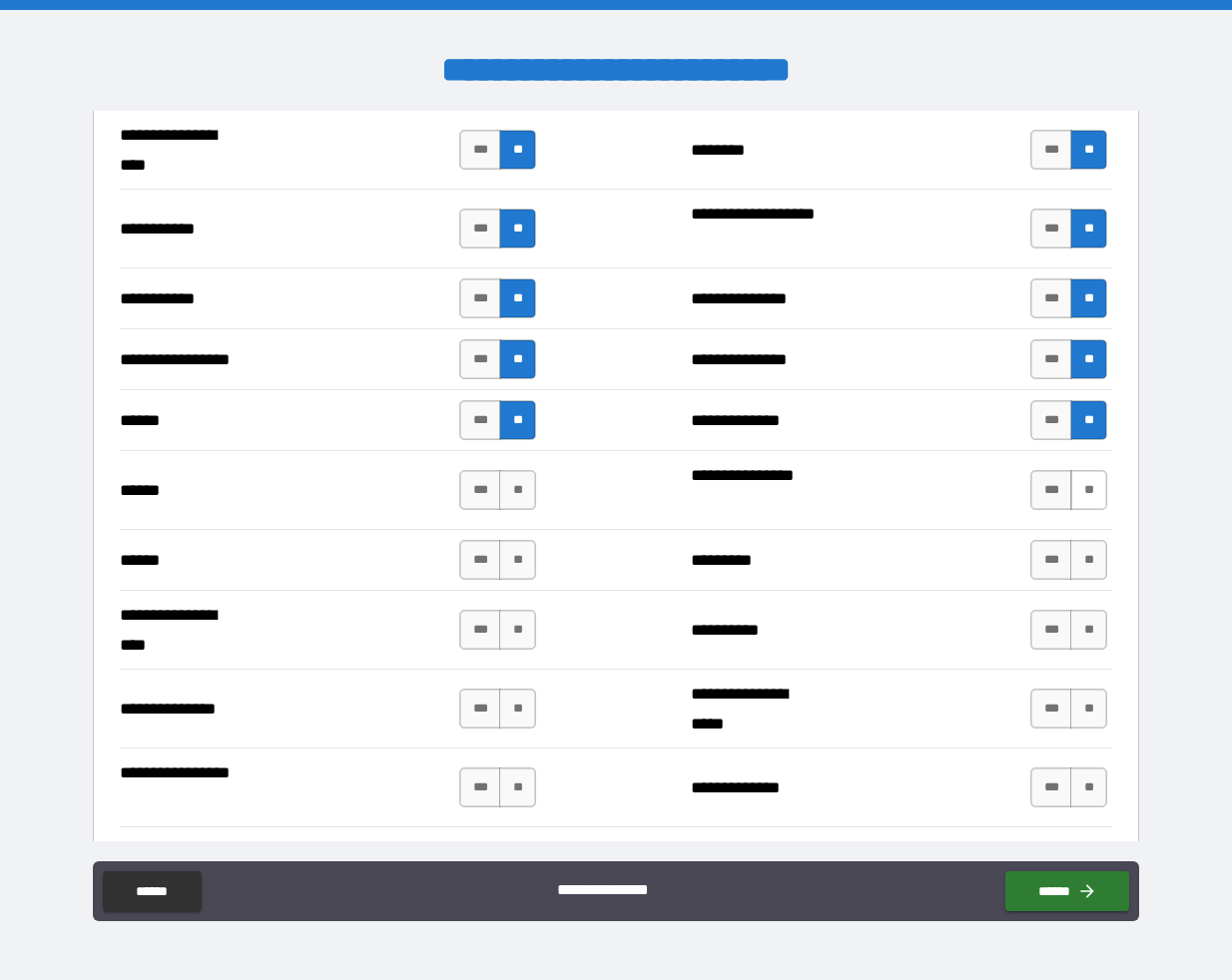click on "**" at bounding box center (1088, 490) 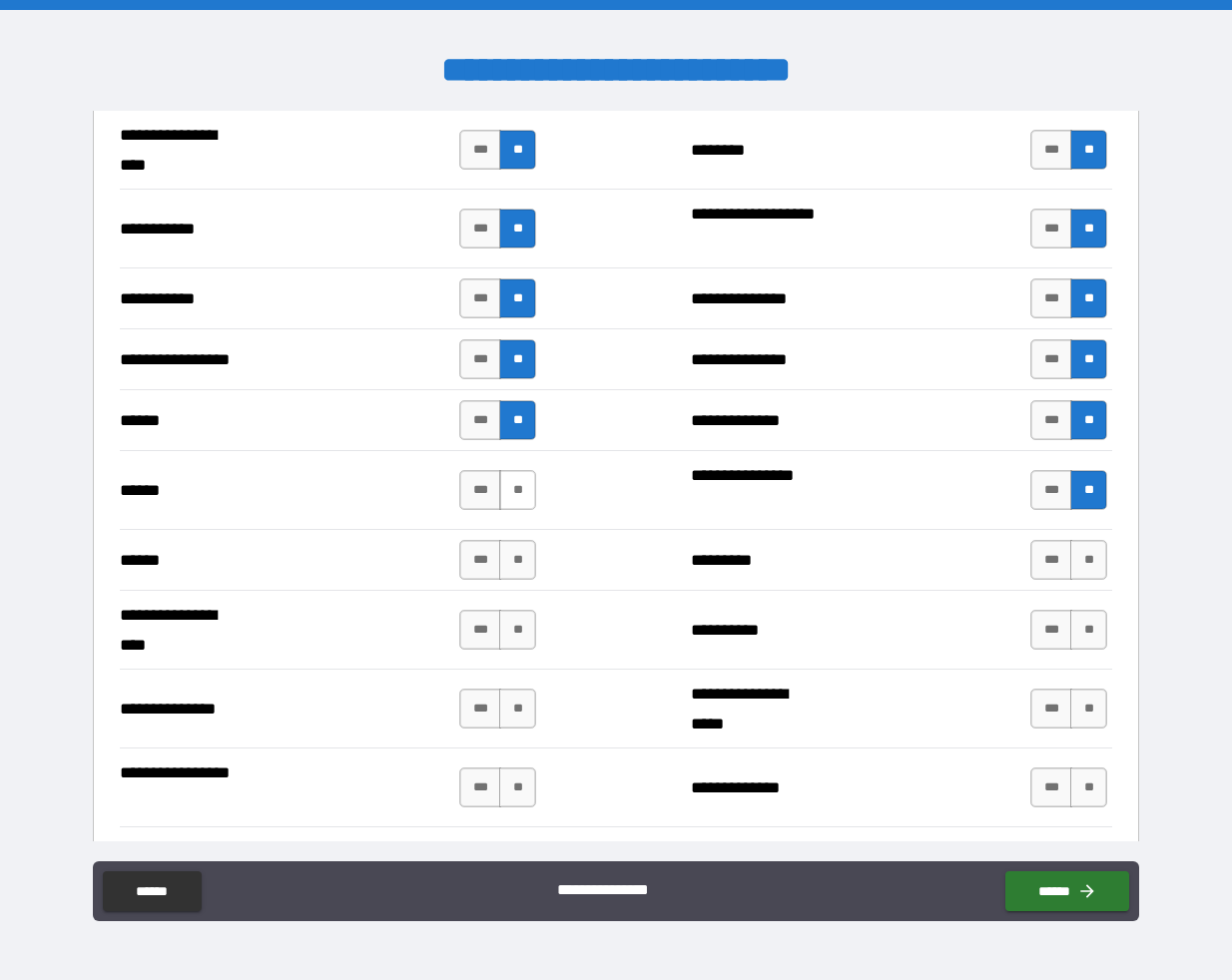 click on "**" at bounding box center (517, 490) 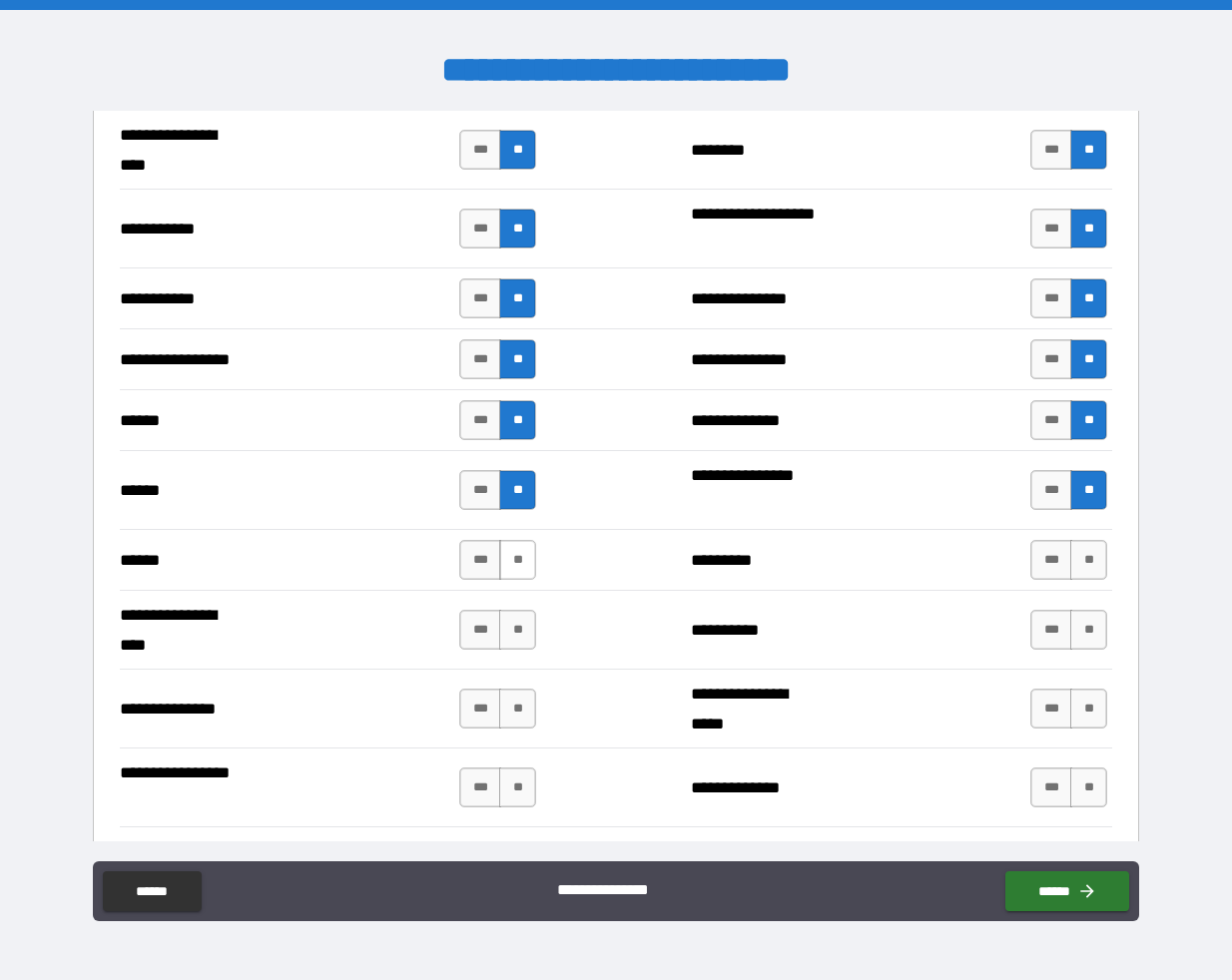 click on "**" at bounding box center [517, 560] 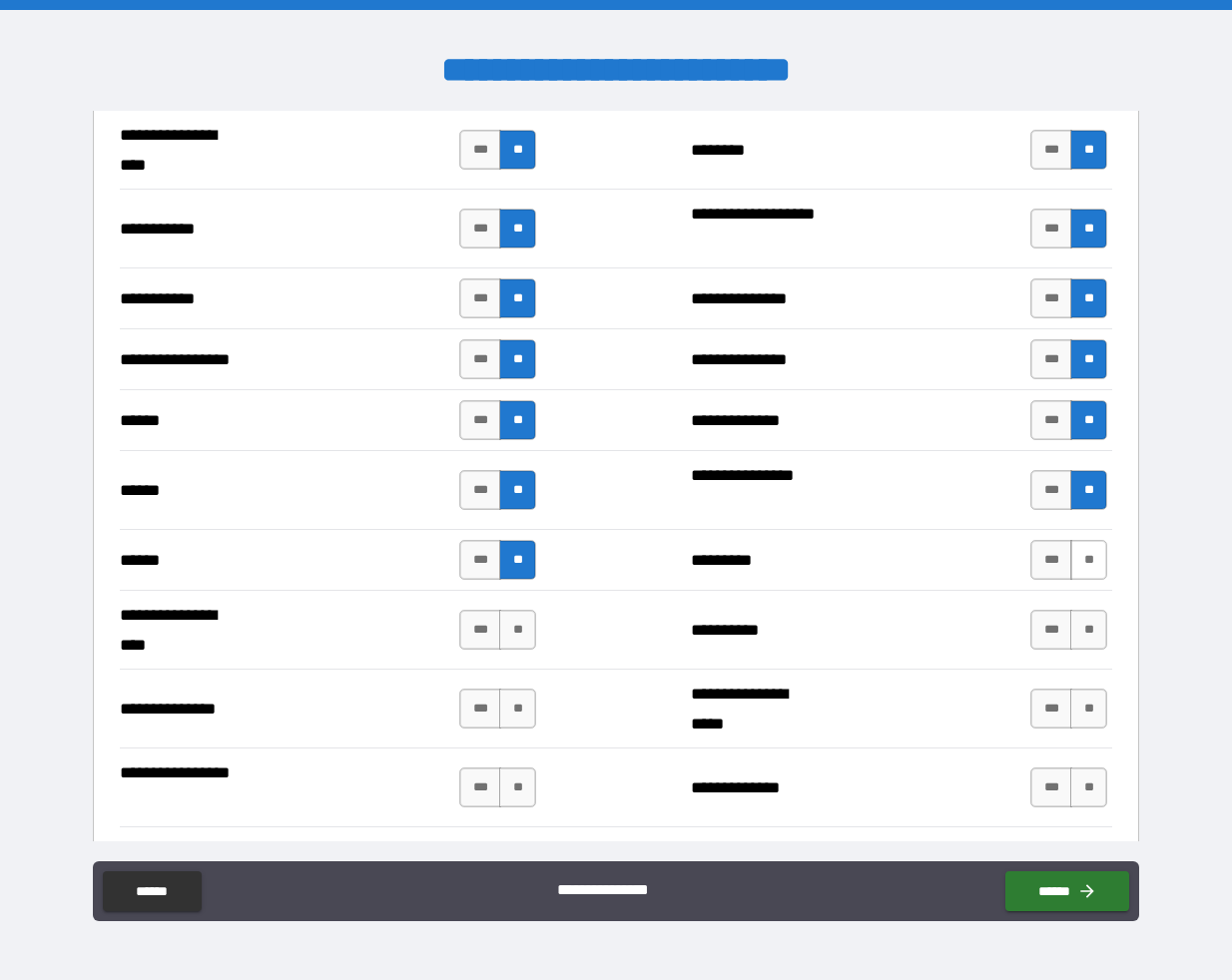click on "**" at bounding box center [1088, 560] 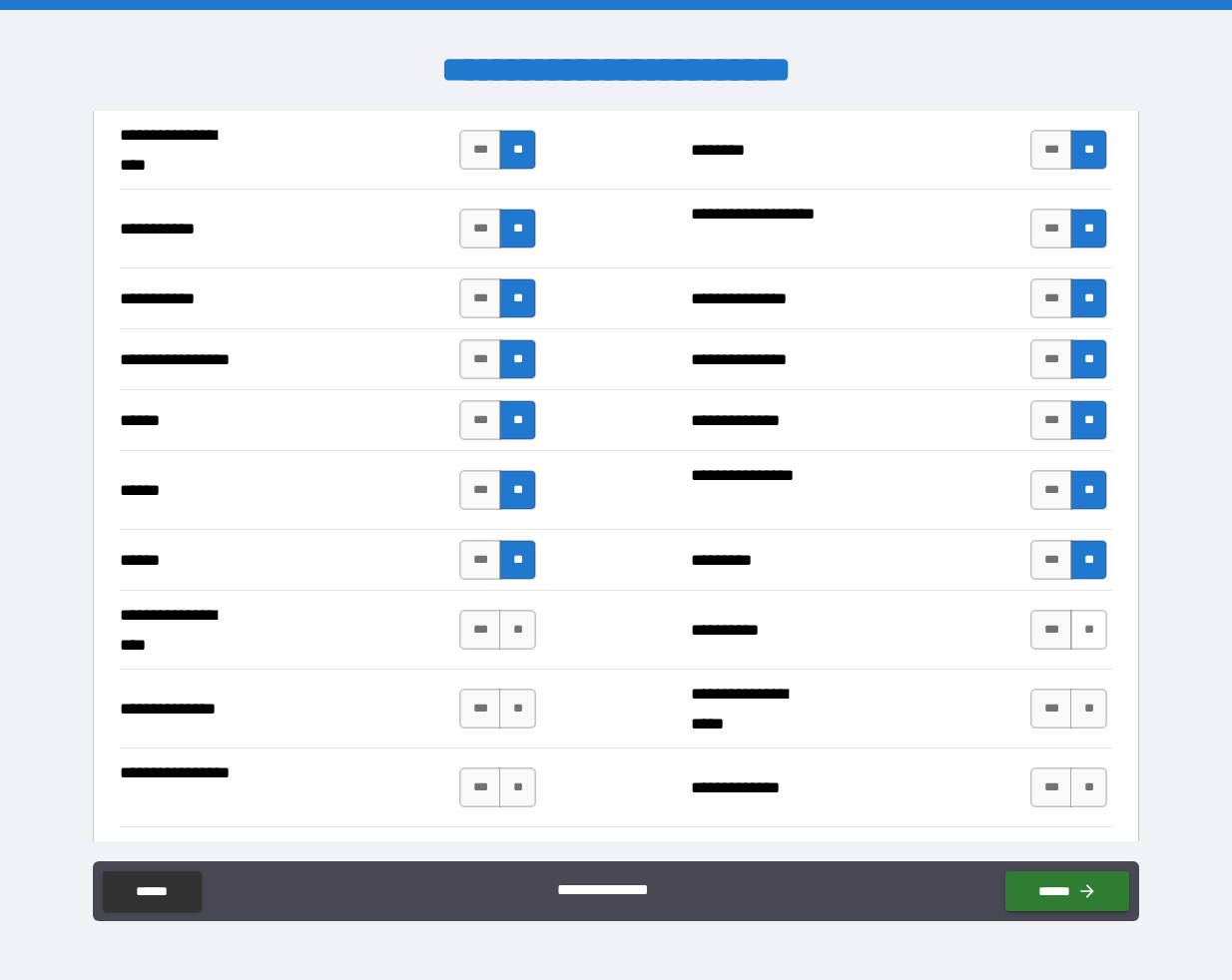 click on "**" at bounding box center (1088, 630) 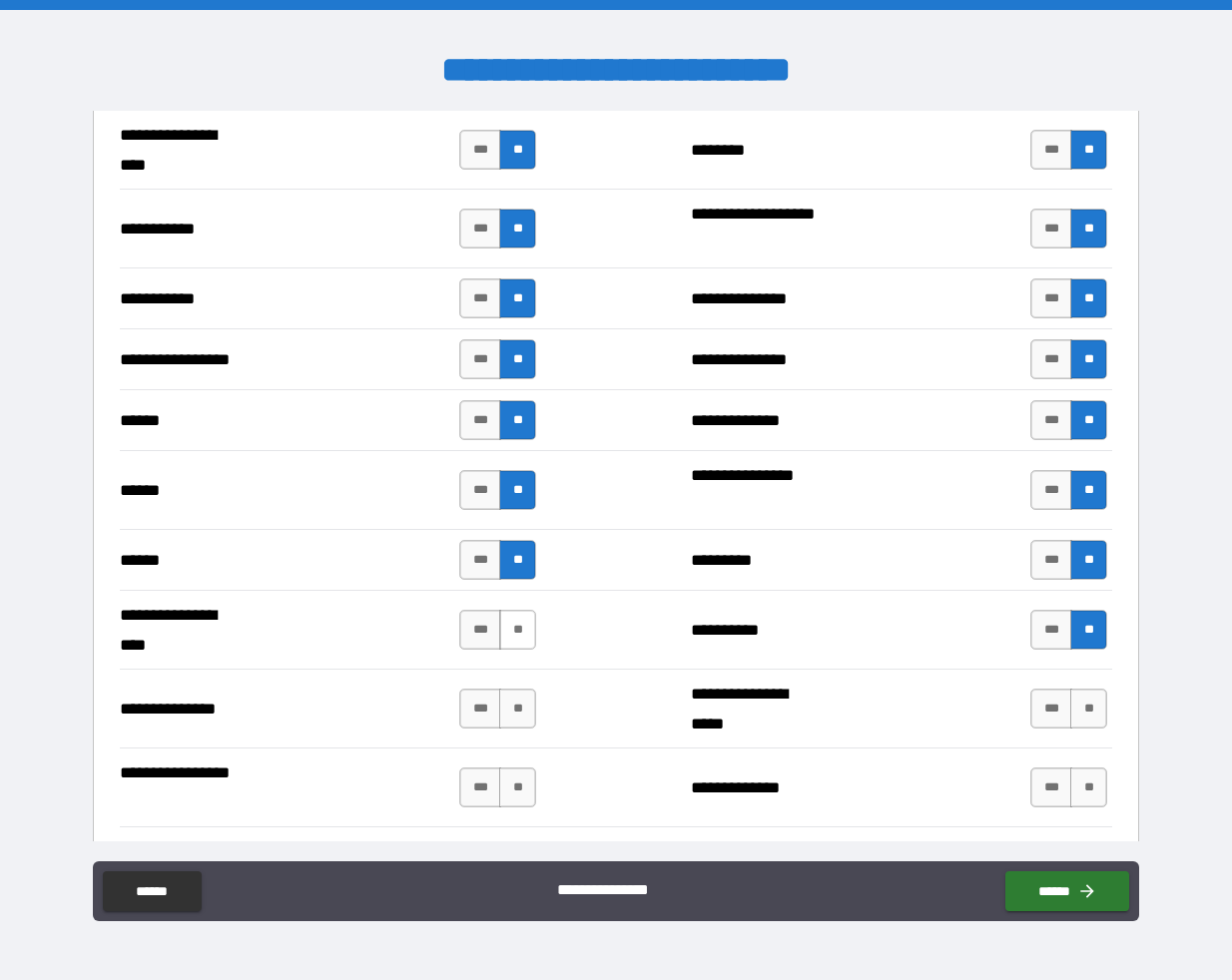 click on "**" at bounding box center [517, 630] 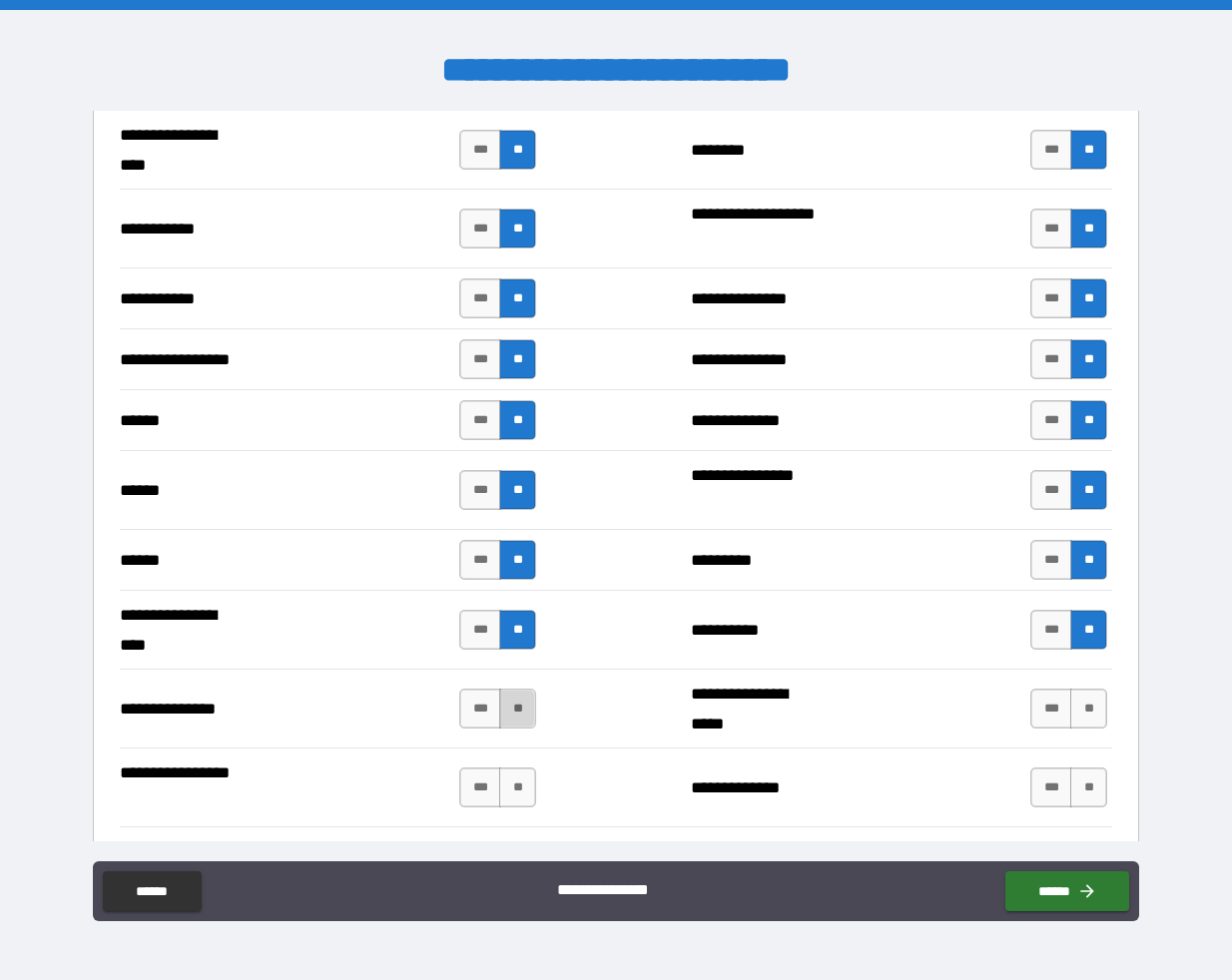 click on "**" at bounding box center [517, 709] 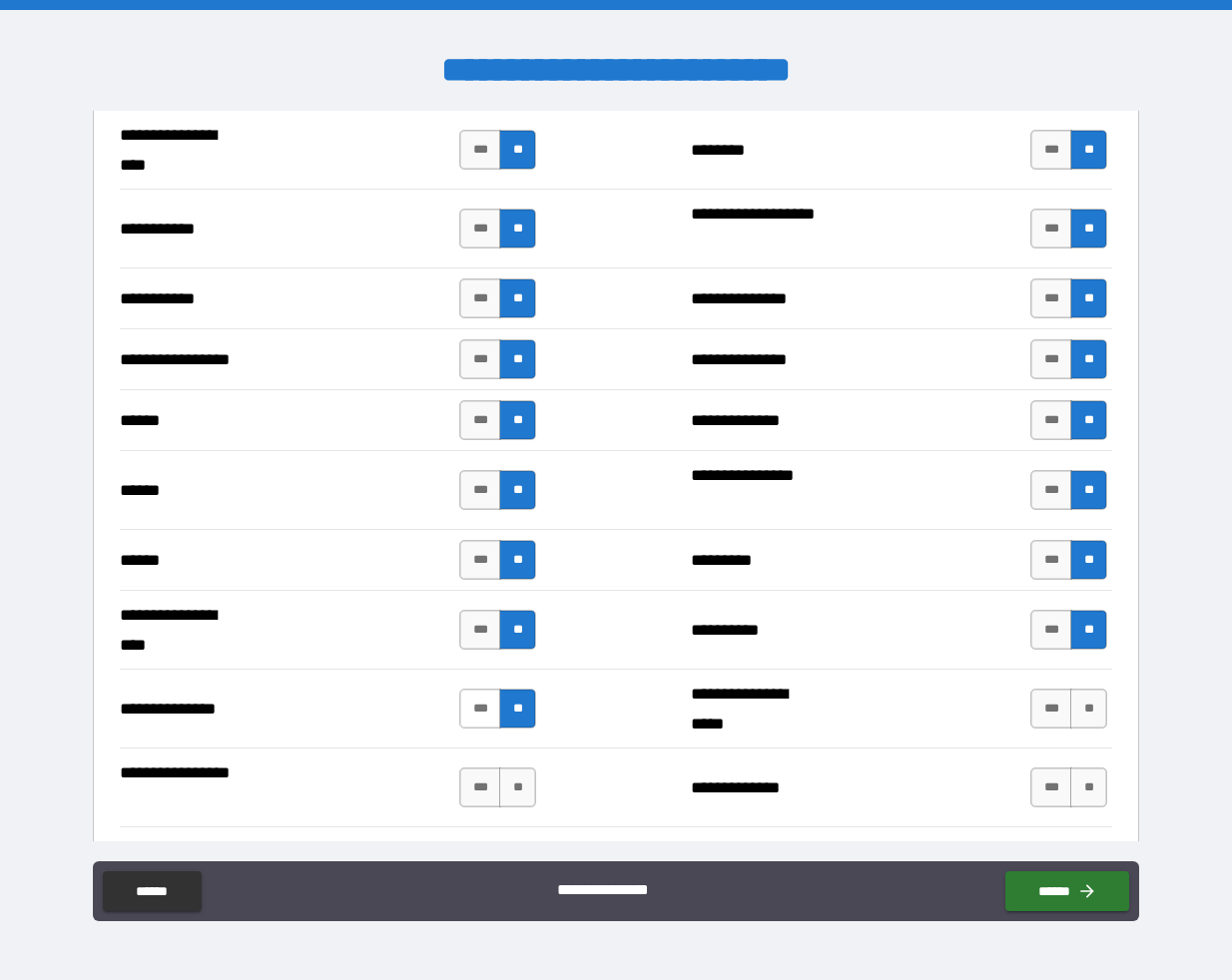 click on "***" at bounding box center (480, 709) 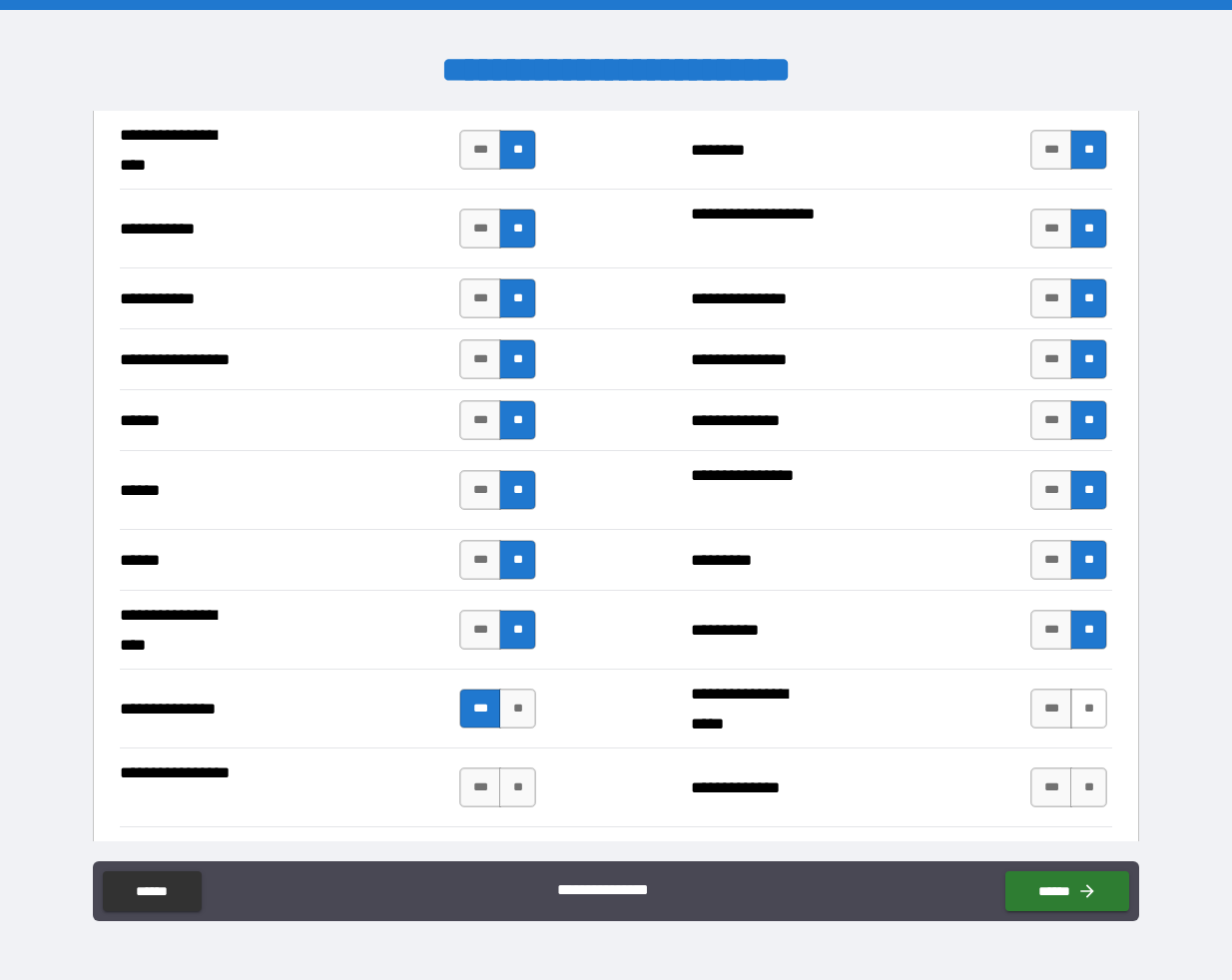 click on "**" at bounding box center (1088, 709) 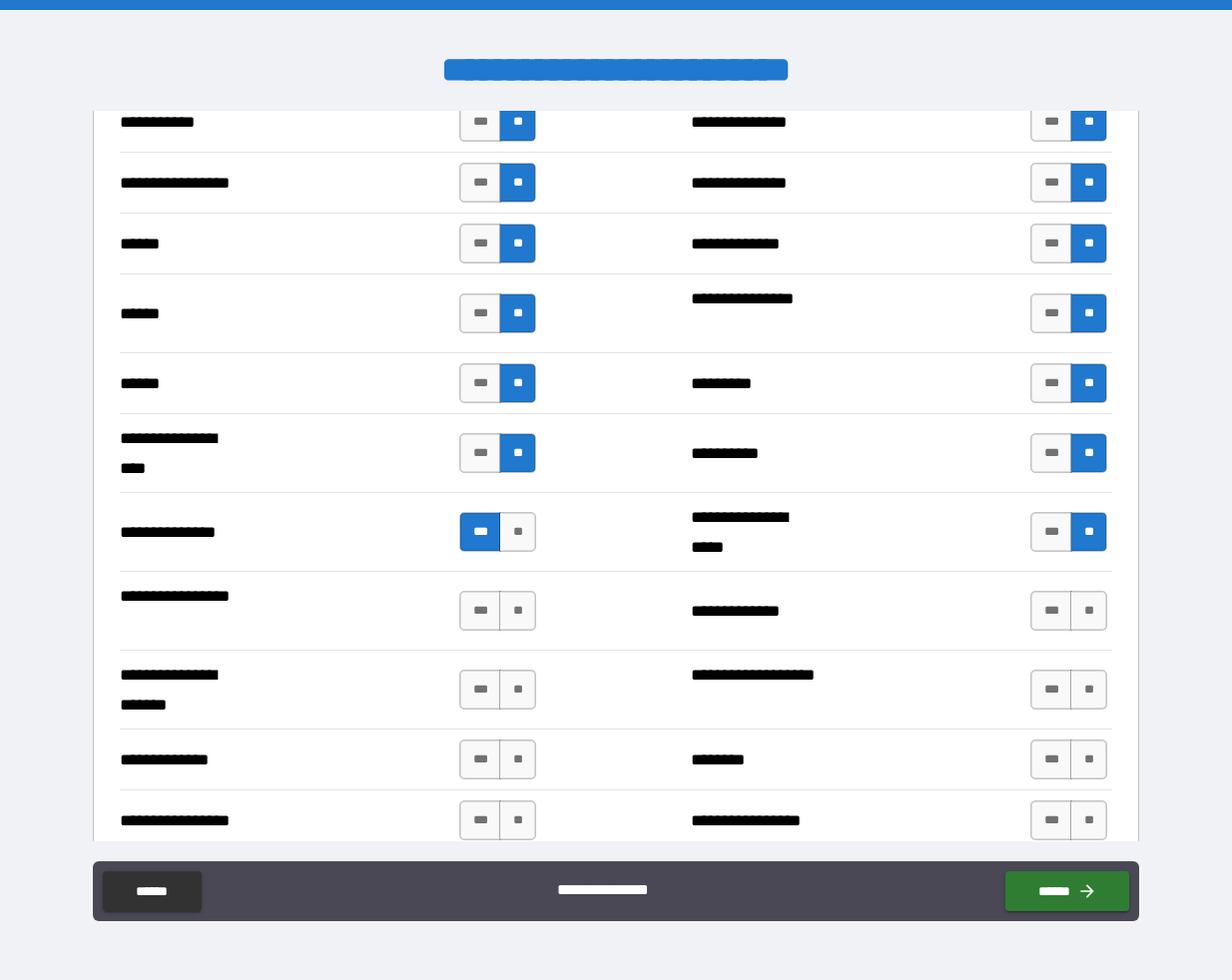 scroll, scrollTop: 2342, scrollLeft: 0, axis: vertical 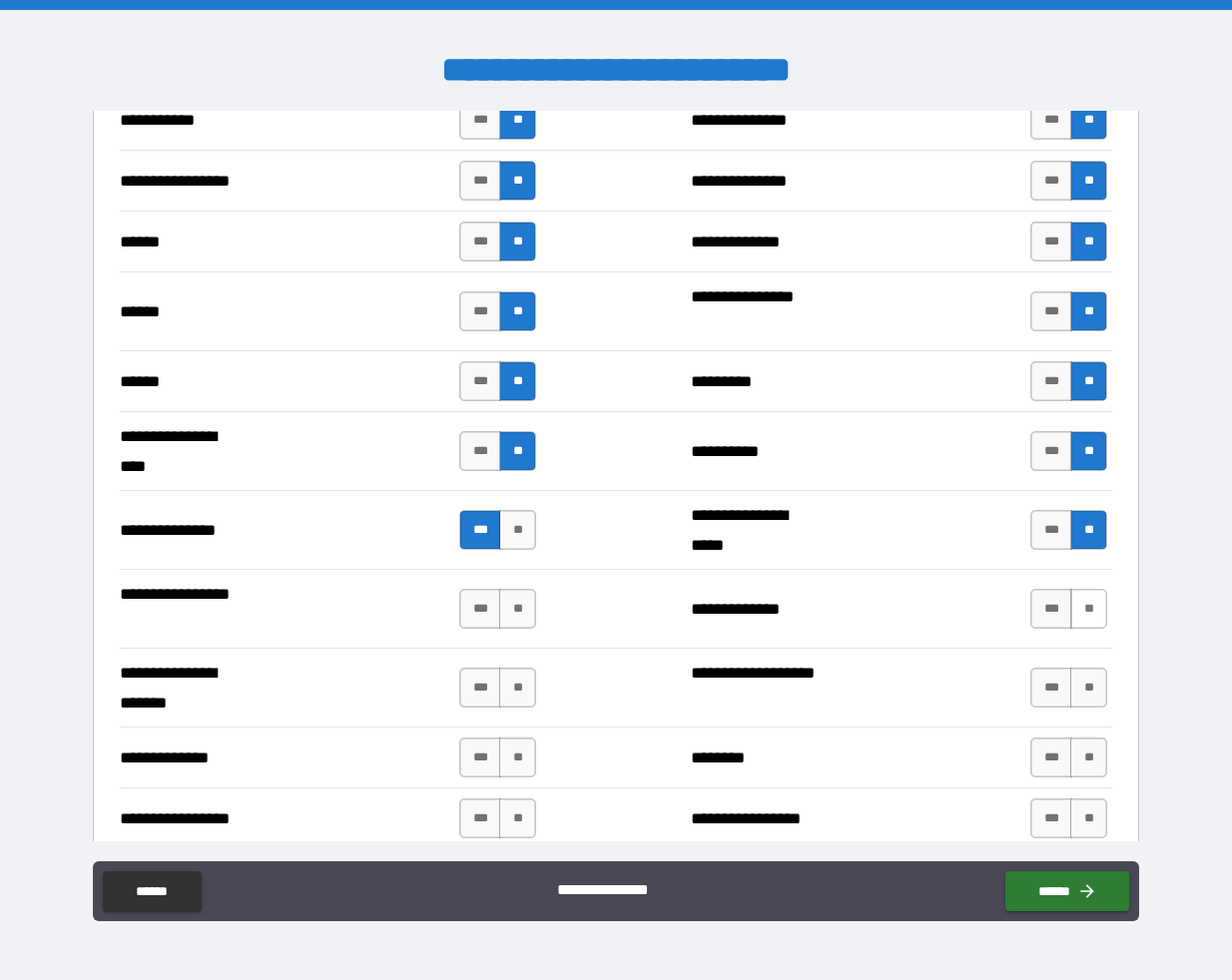 click on "**" at bounding box center (1088, 609) 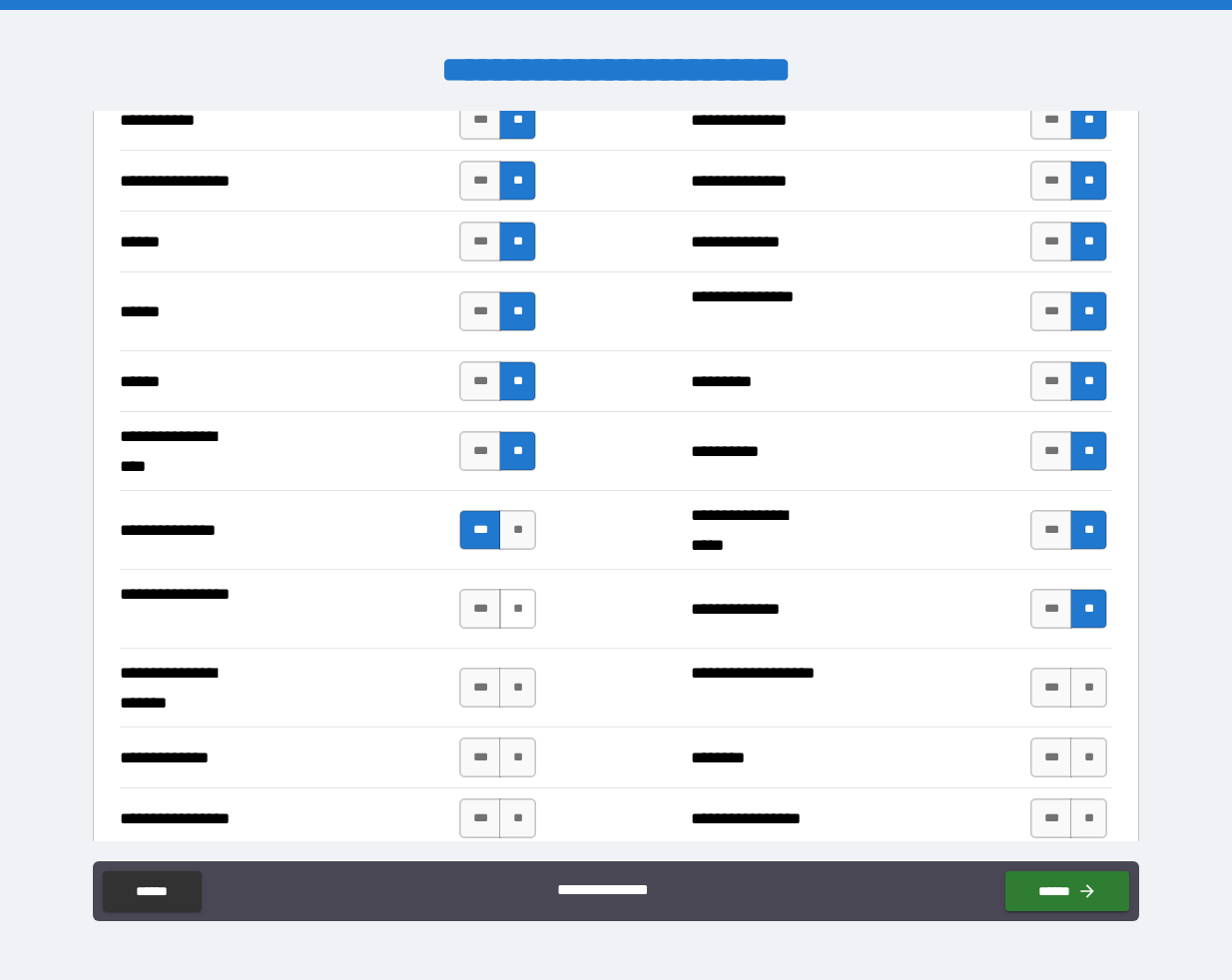 click on "**" at bounding box center [517, 609] 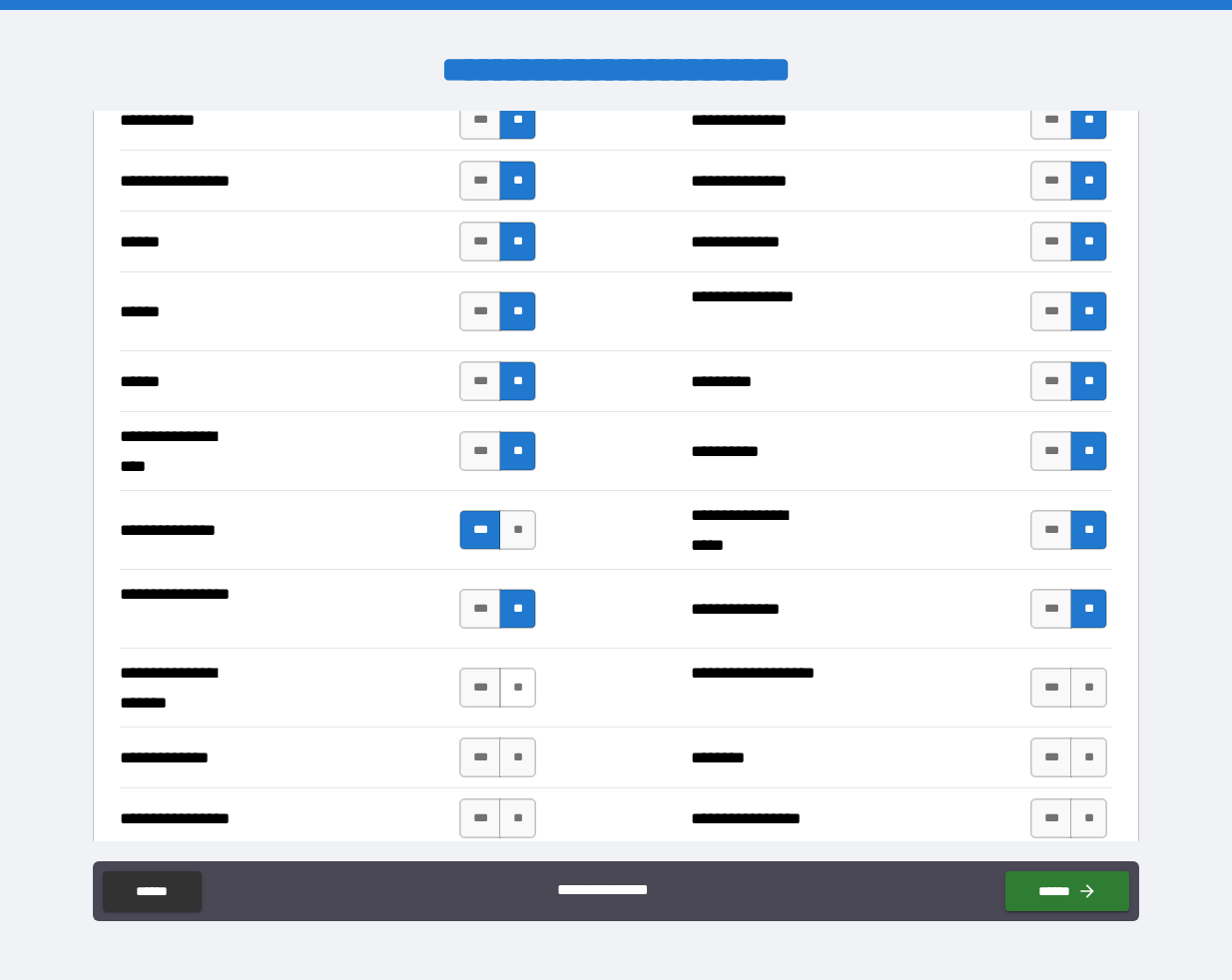 click on "**" at bounding box center [517, 688] 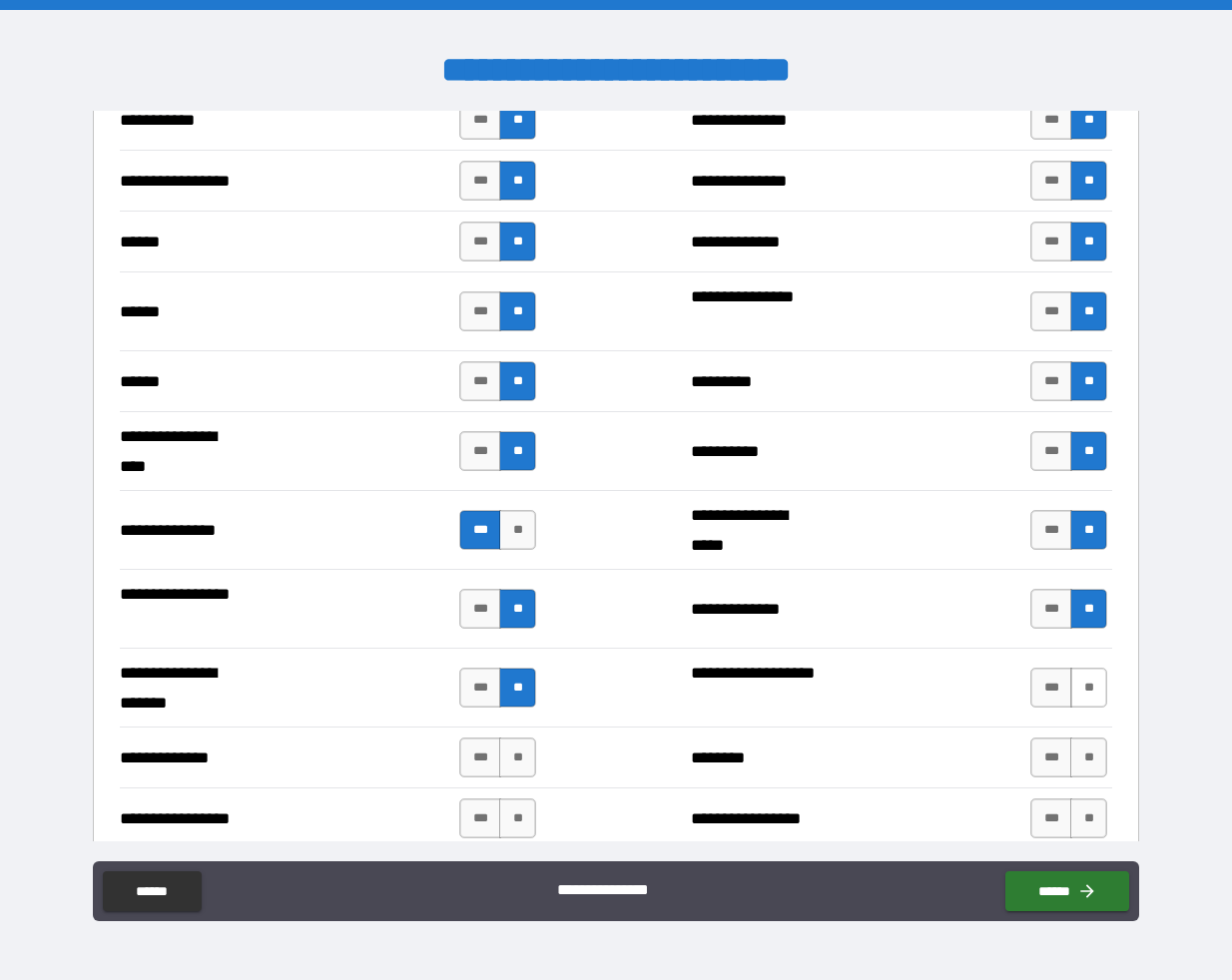 click on "**" at bounding box center (1088, 688) 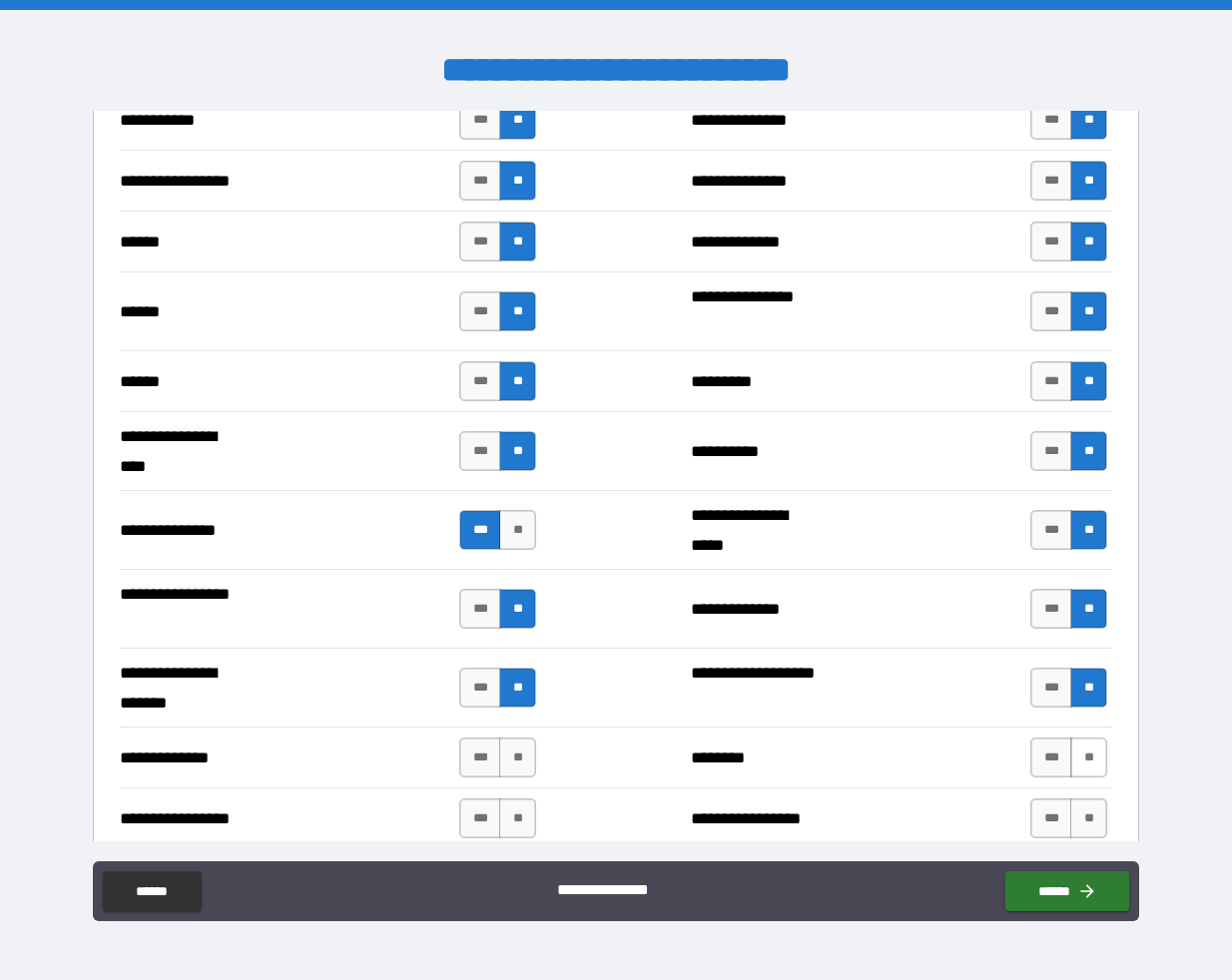 click on "**" at bounding box center (1088, 757) 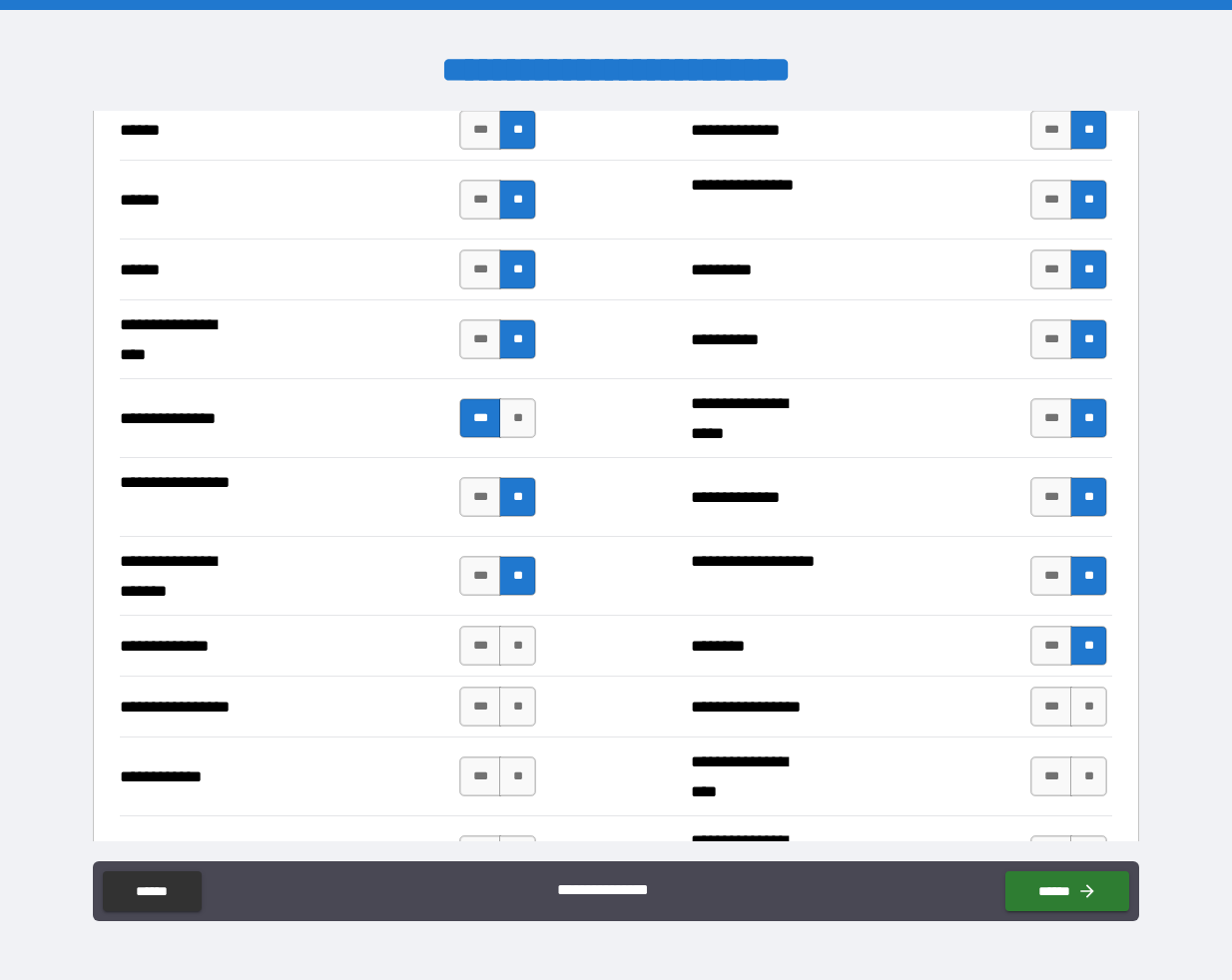 scroll, scrollTop: 2536, scrollLeft: 0, axis: vertical 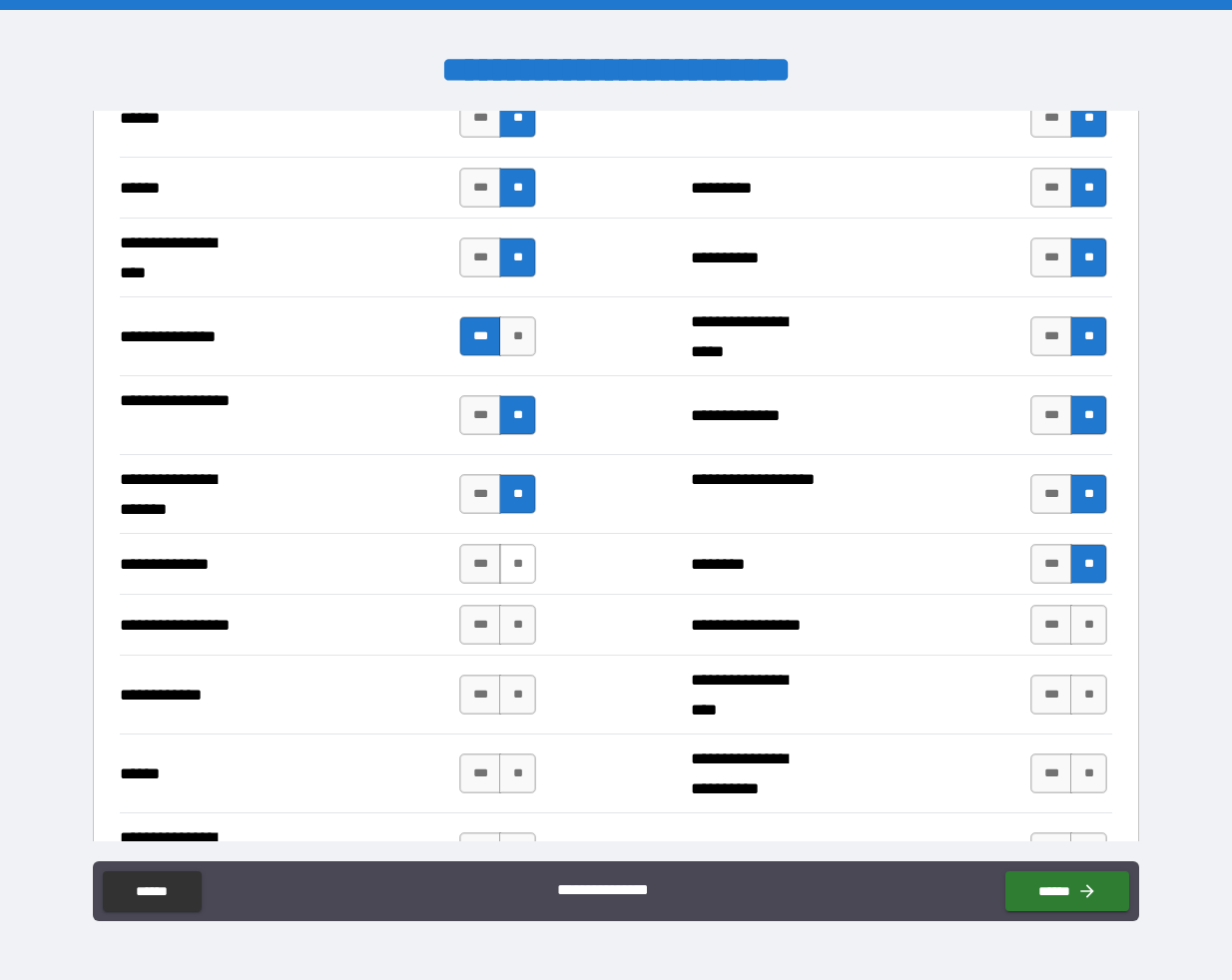 click on "**" at bounding box center (517, 564) 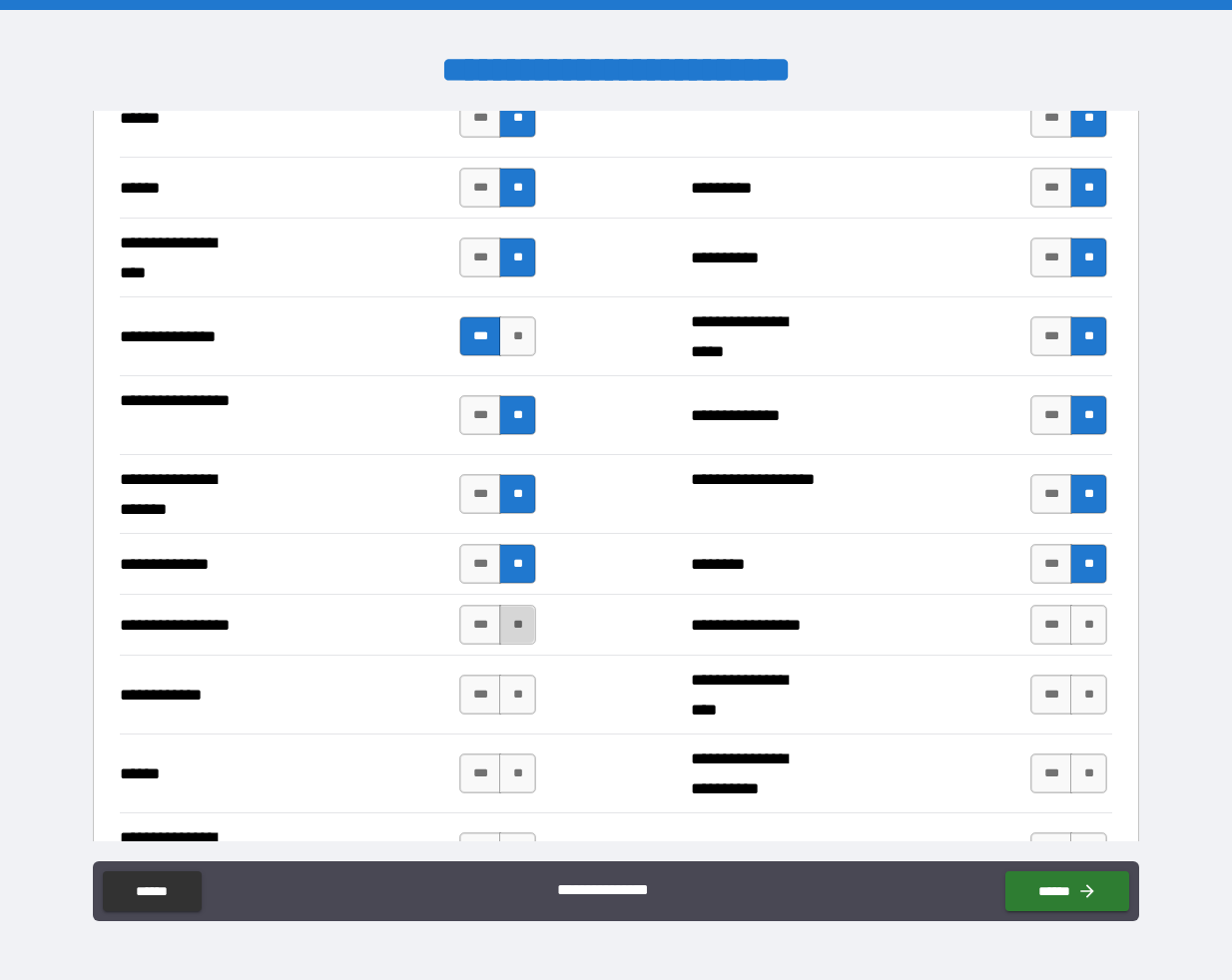 click on "**" at bounding box center [517, 625] 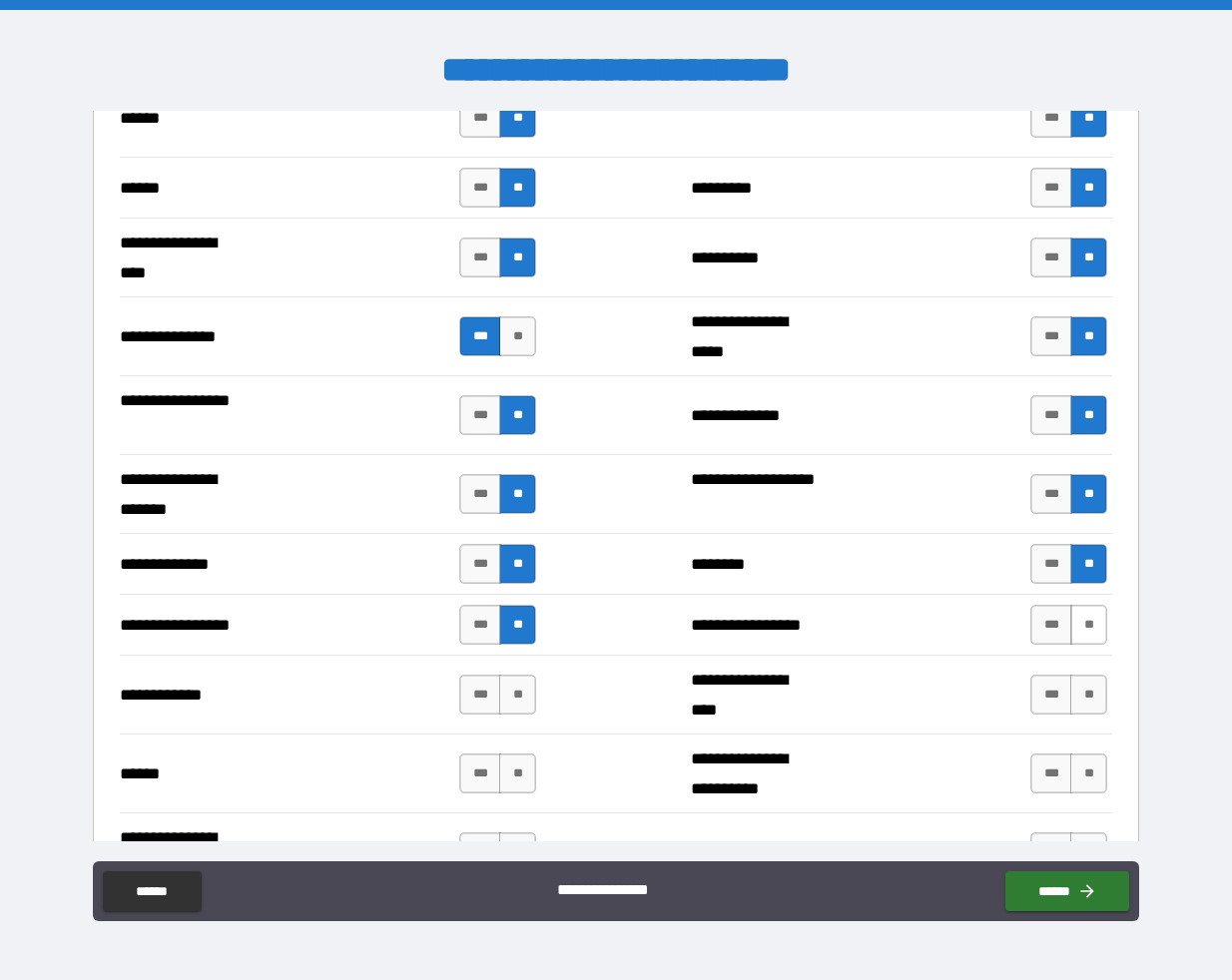 click on "**" at bounding box center [1088, 625] 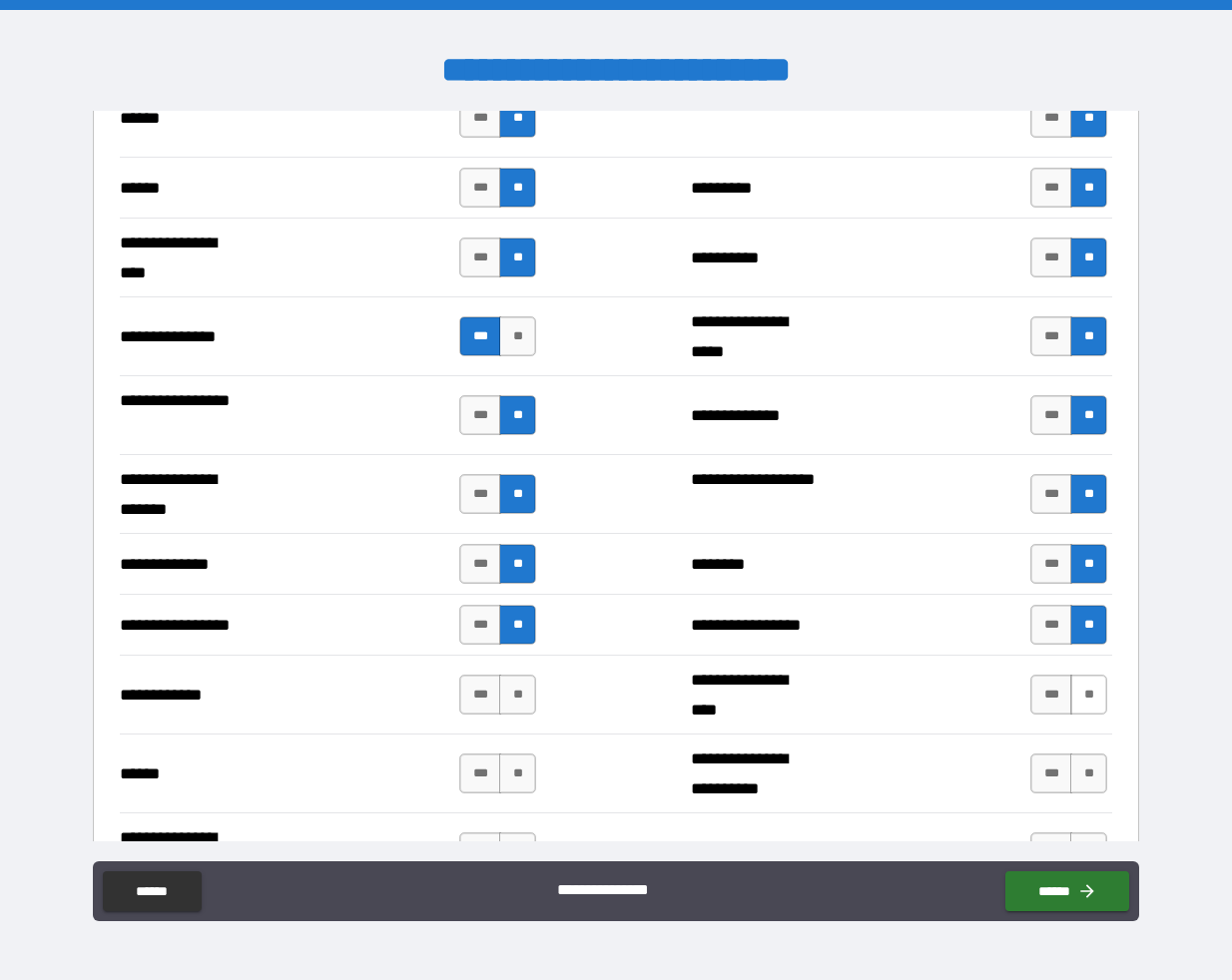 click on "**" at bounding box center (1088, 695) 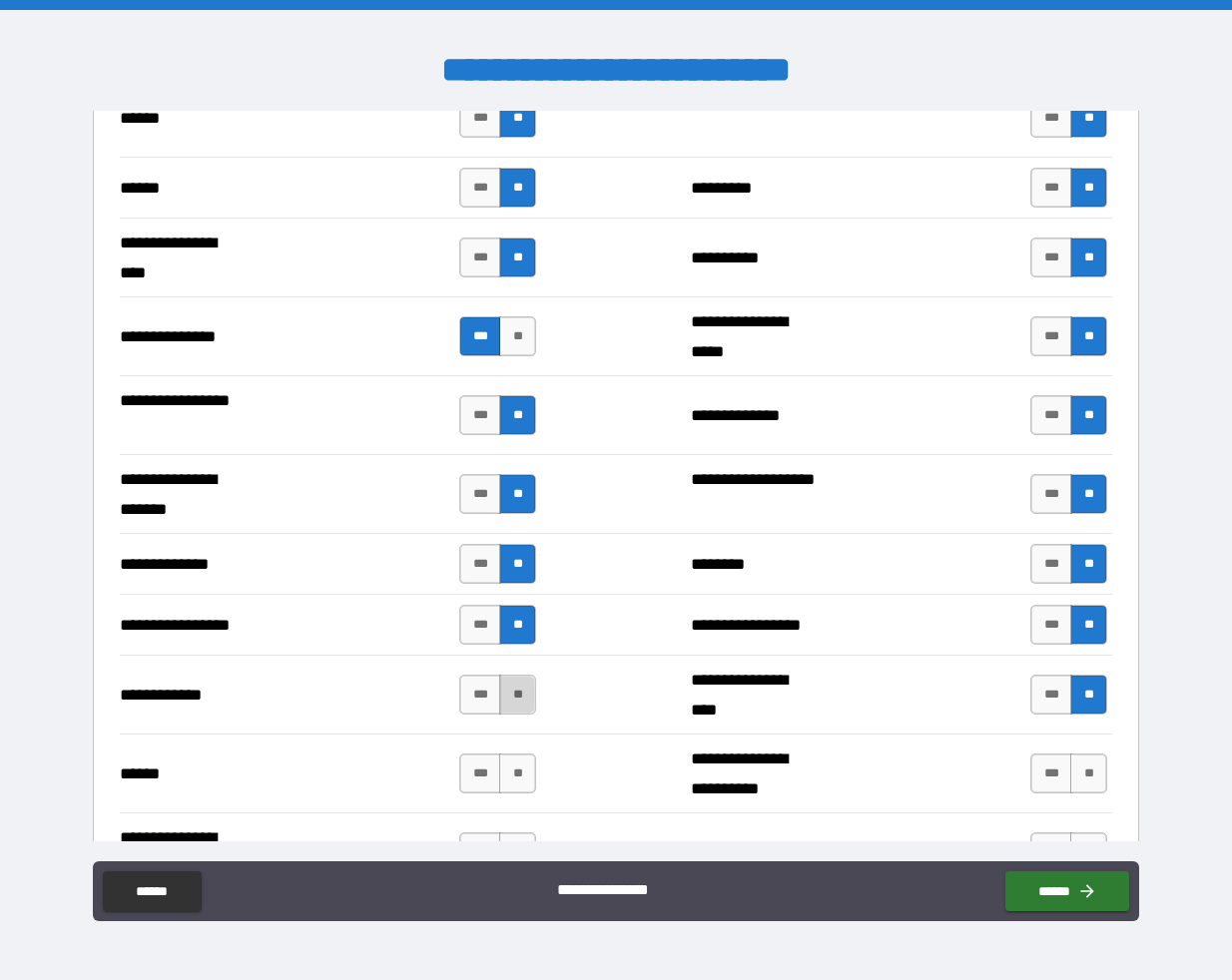 click on "**" at bounding box center (517, 695) 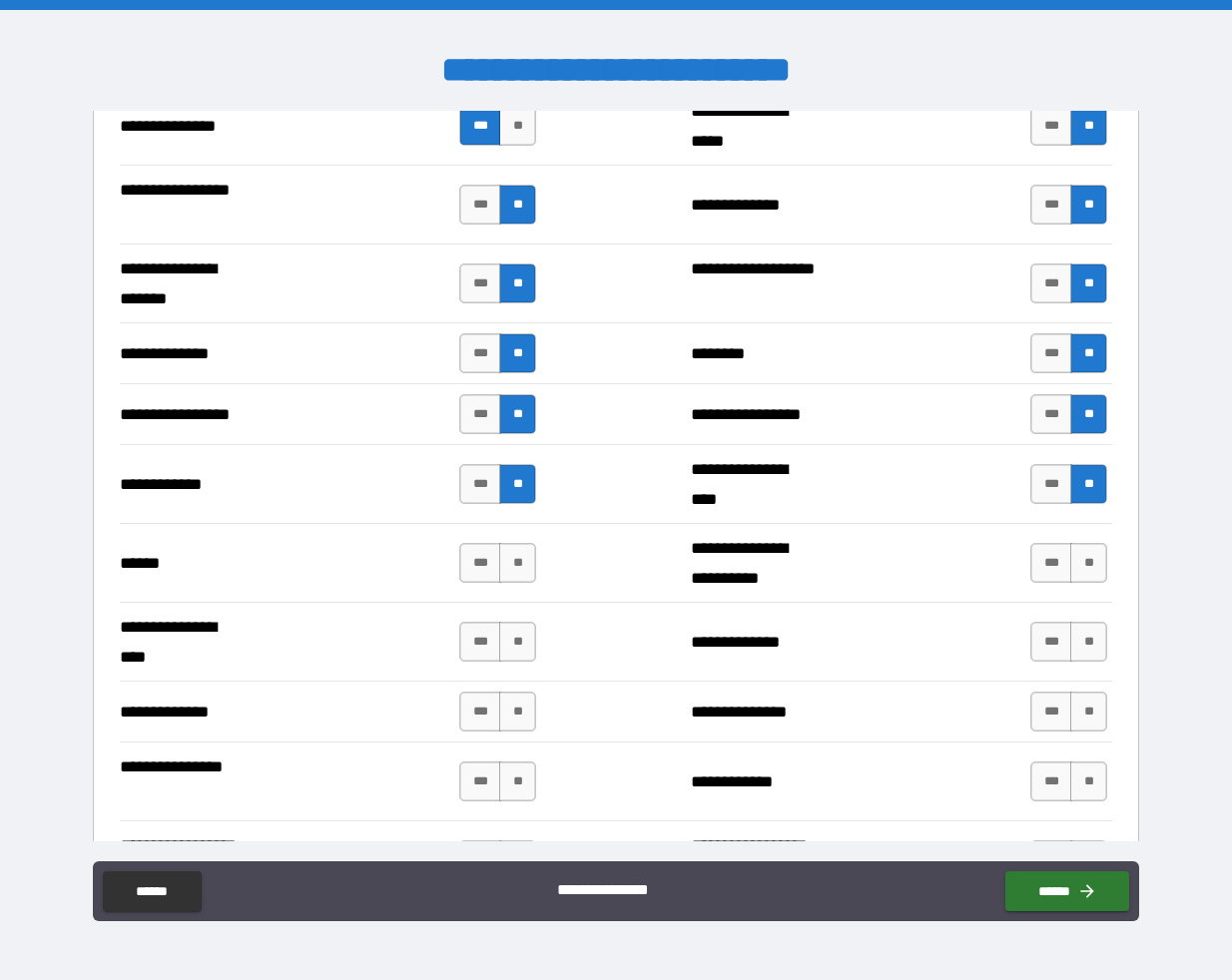 scroll, scrollTop: 2878, scrollLeft: 0, axis: vertical 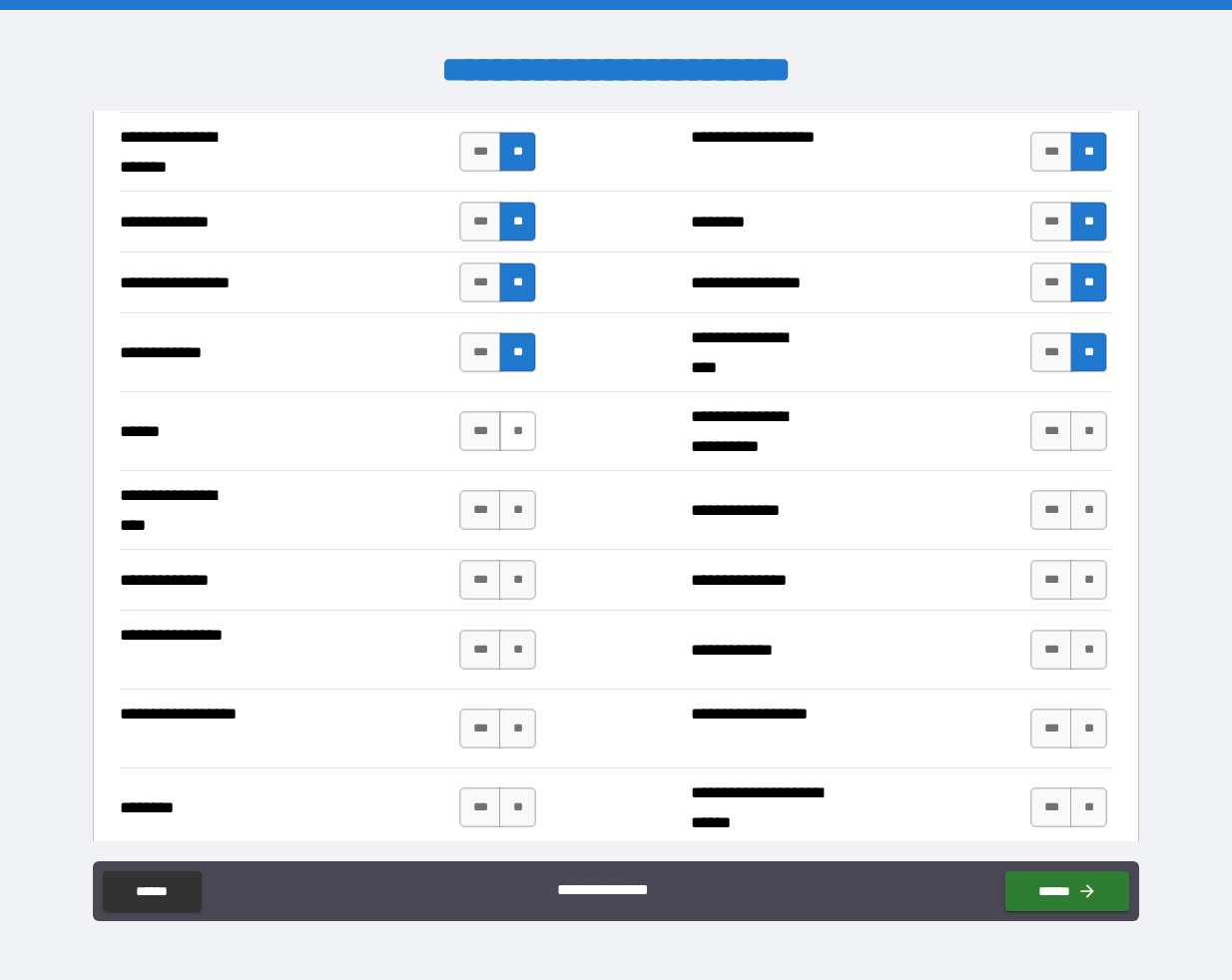 click on "**" at bounding box center (517, 431) 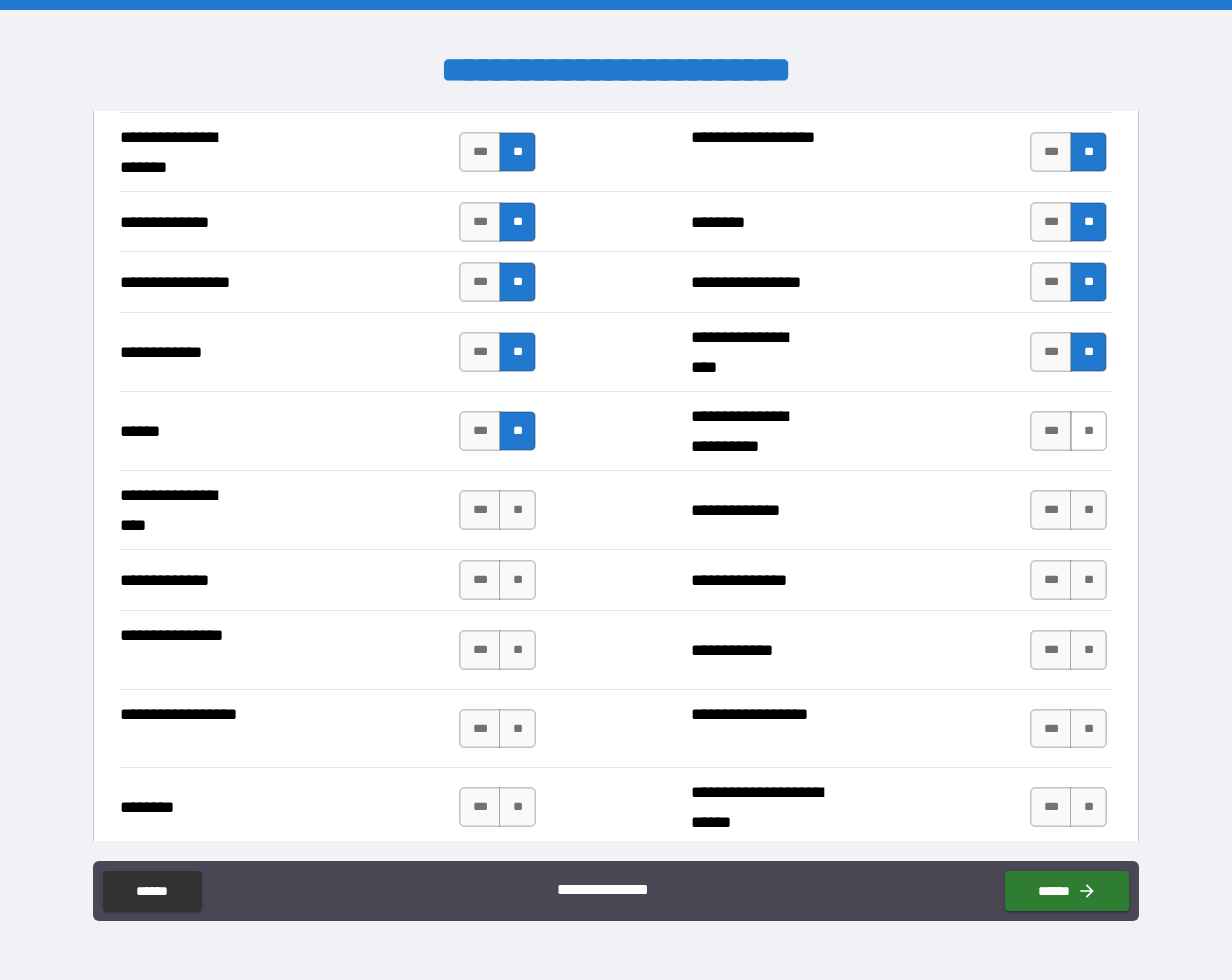 click on "**" at bounding box center (1088, 431) 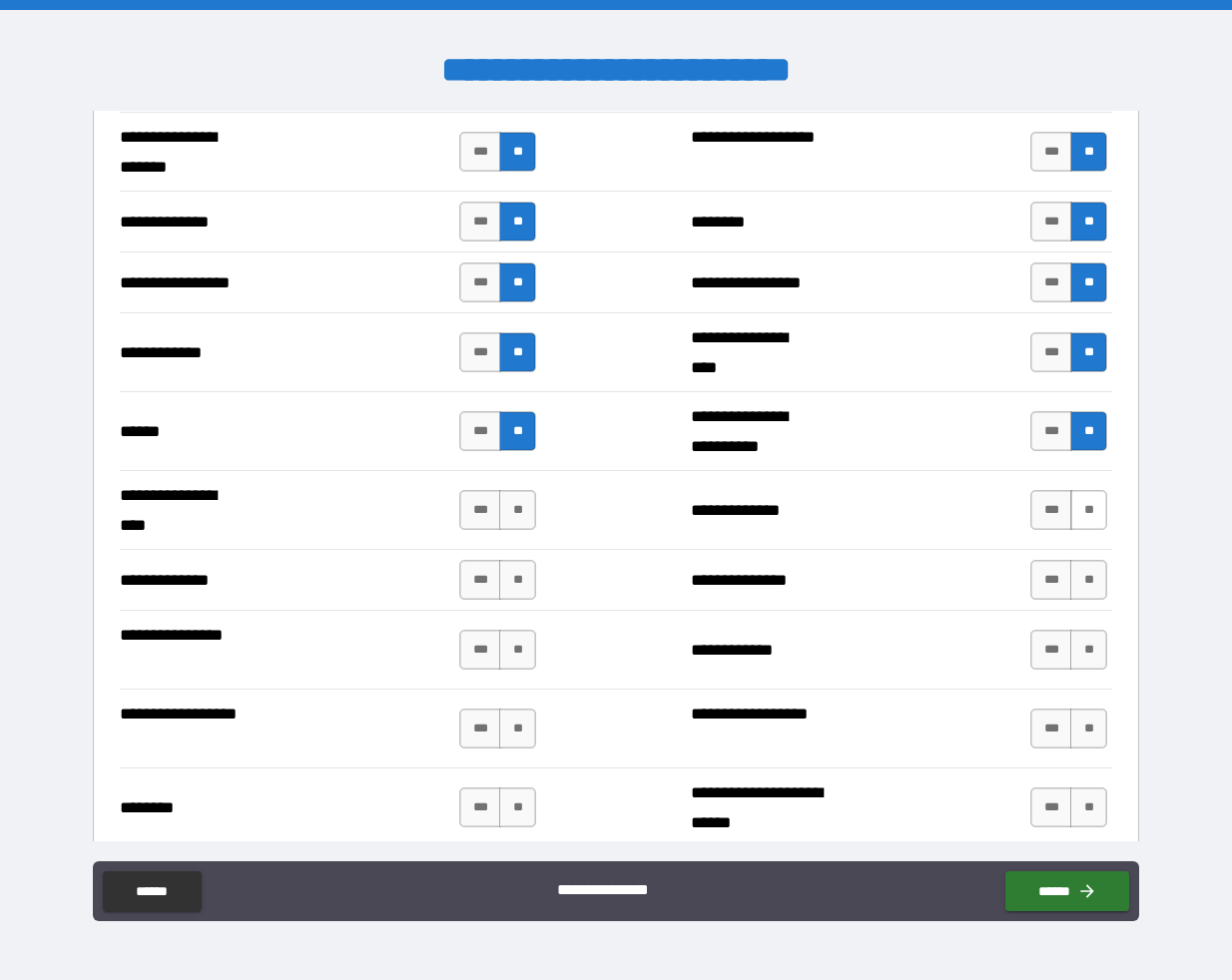 click on "**" at bounding box center (1088, 510) 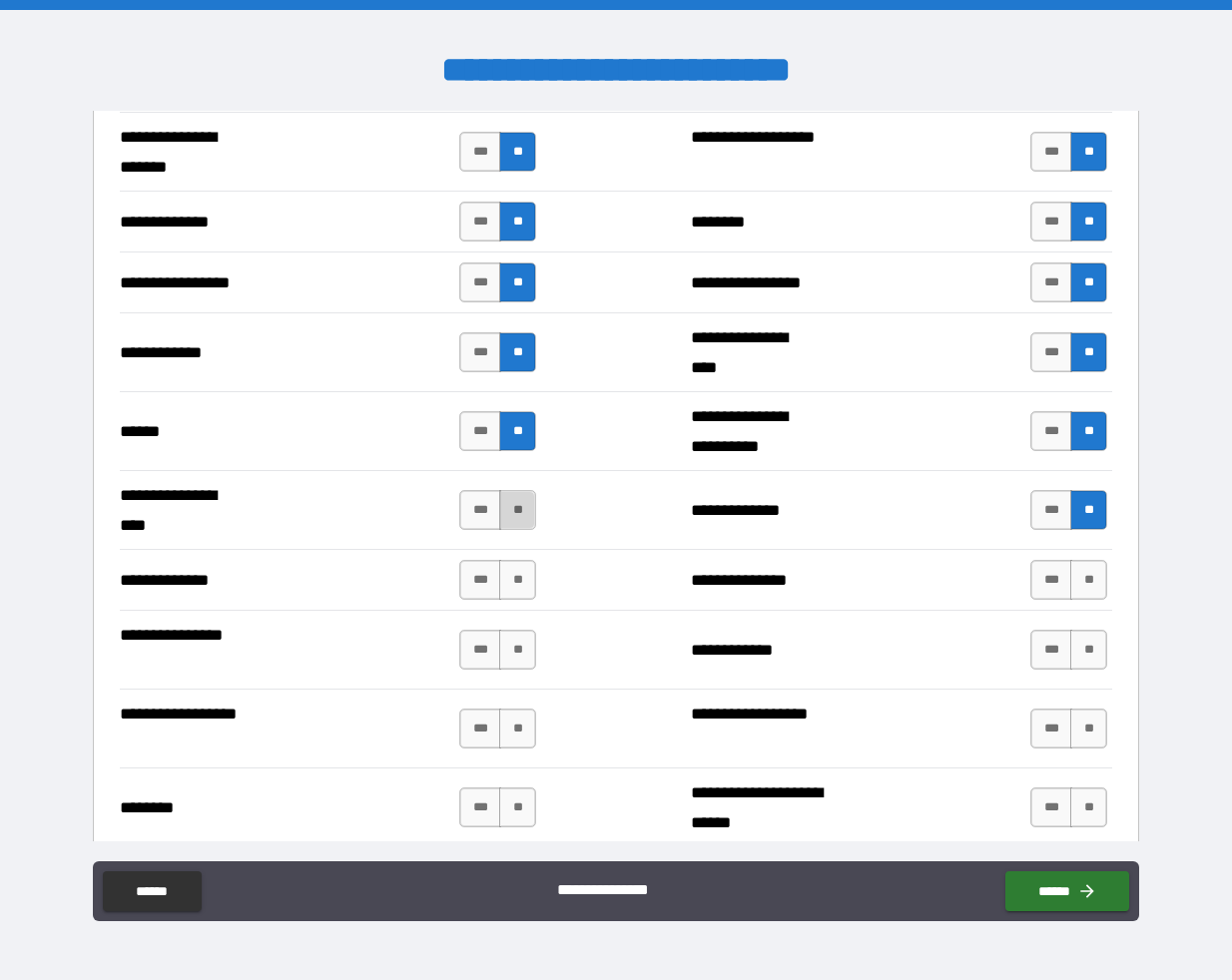 click on "**" at bounding box center (517, 510) 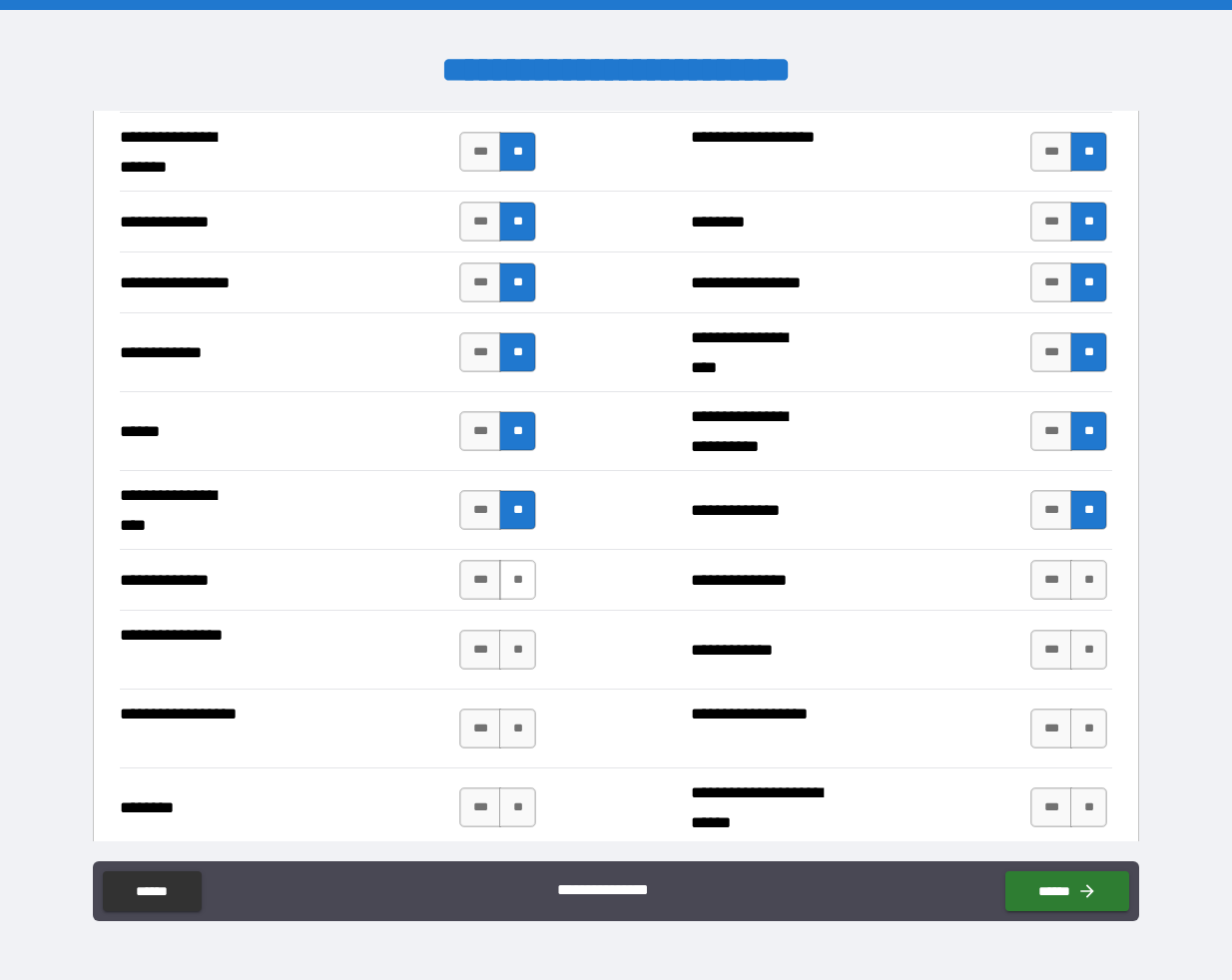click on "**" at bounding box center [517, 580] 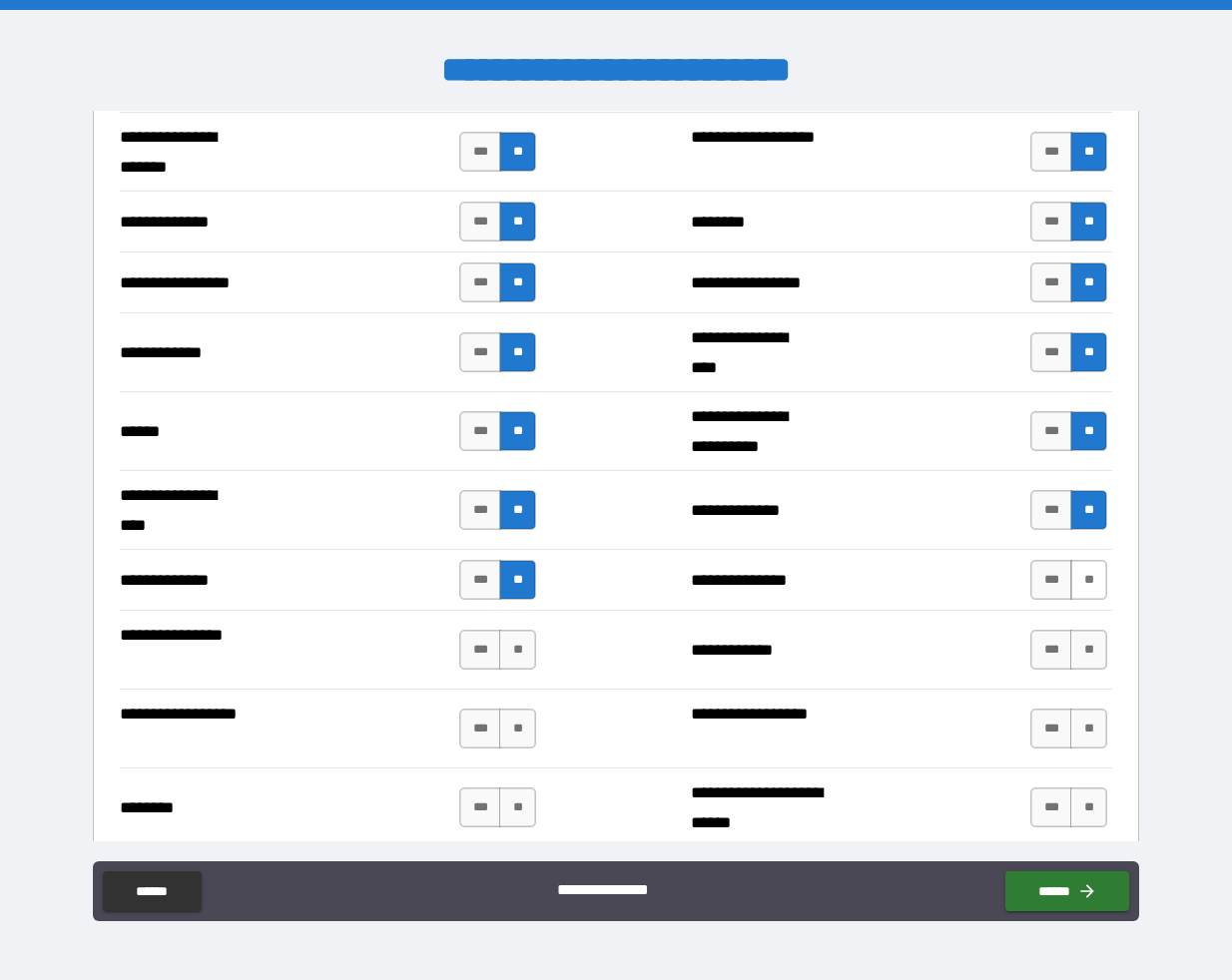 click on "**" at bounding box center (1088, 580) 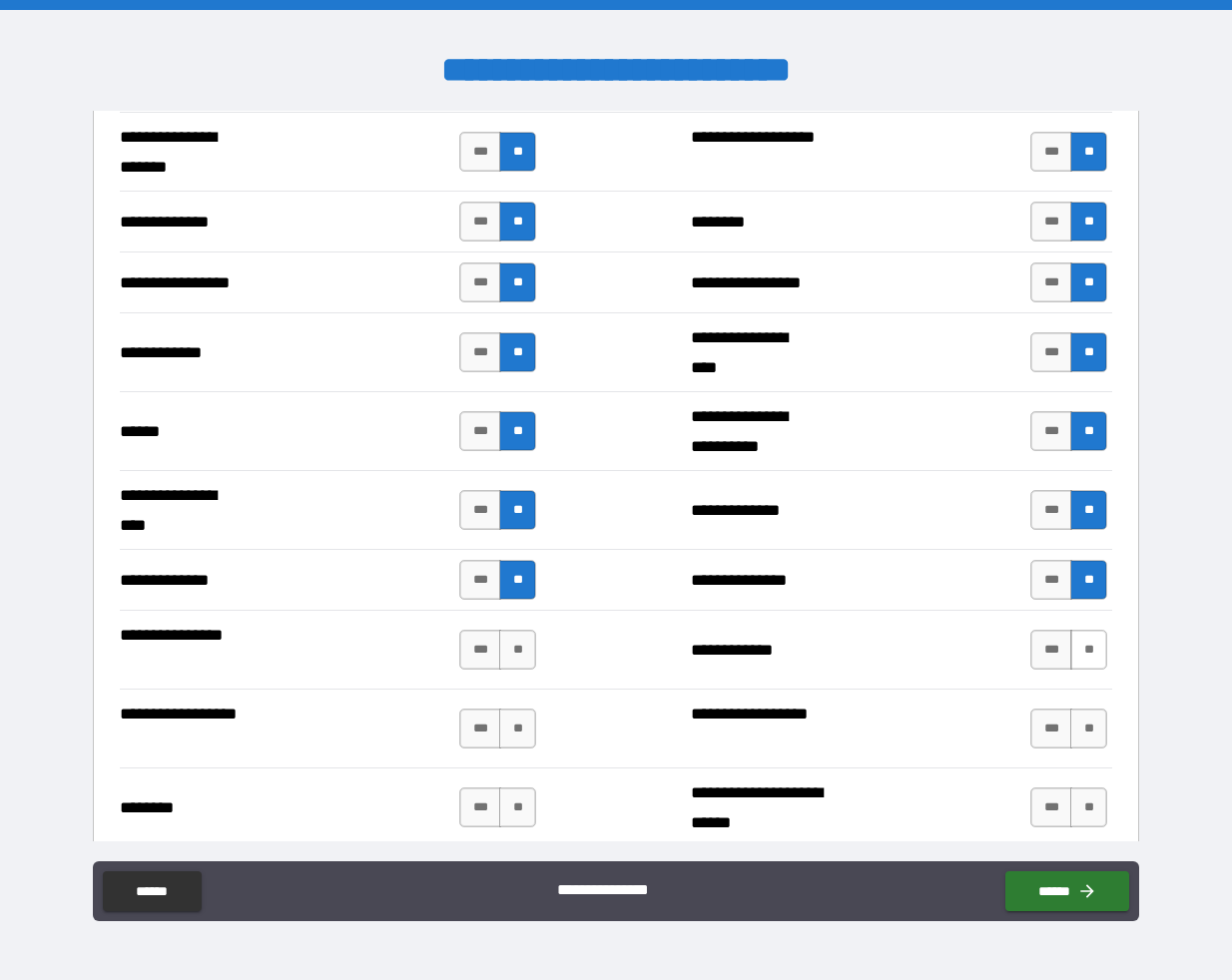 click on "**" at bounding box center [1088, 650] 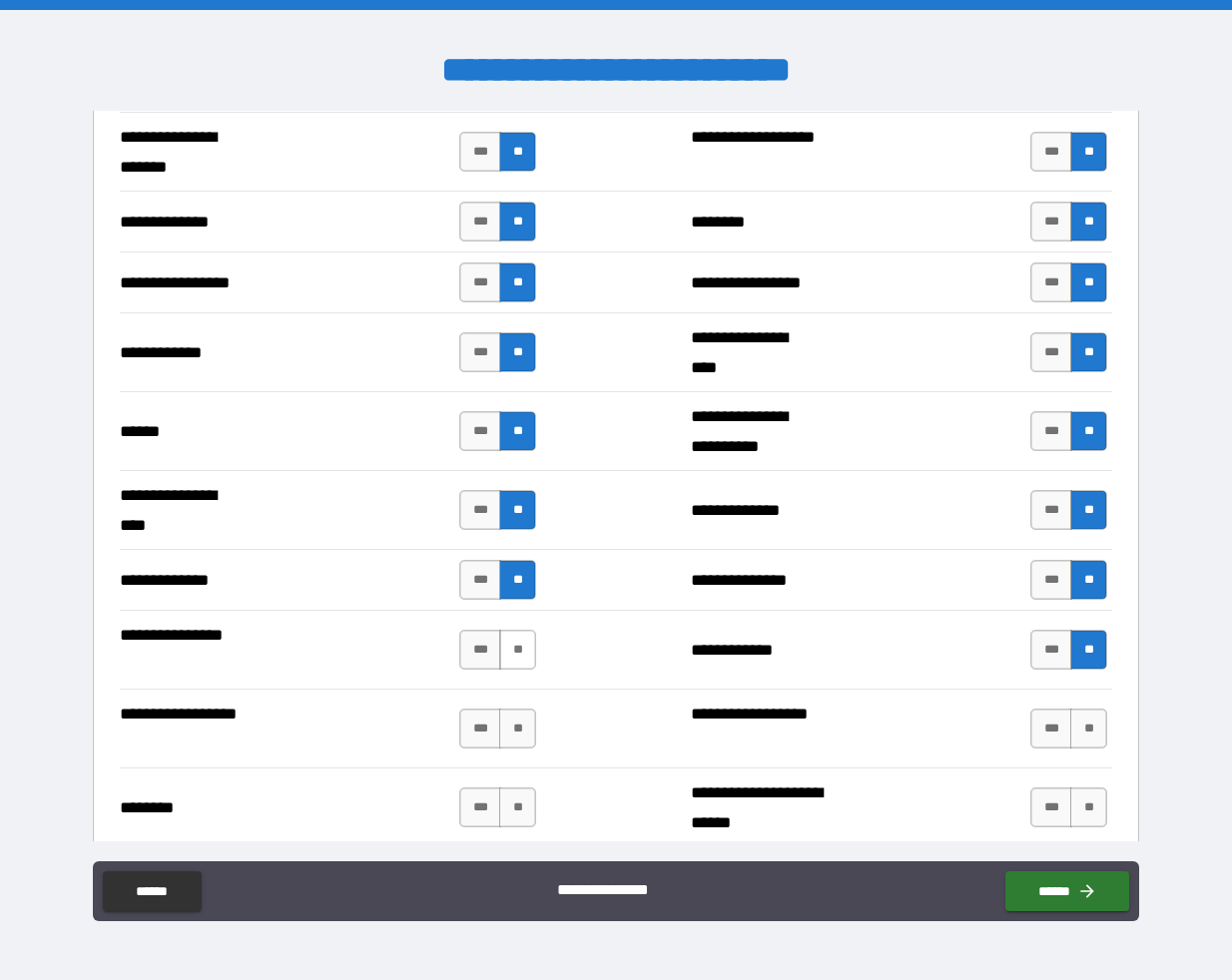 click on "**" at bounding box center [517, 650] 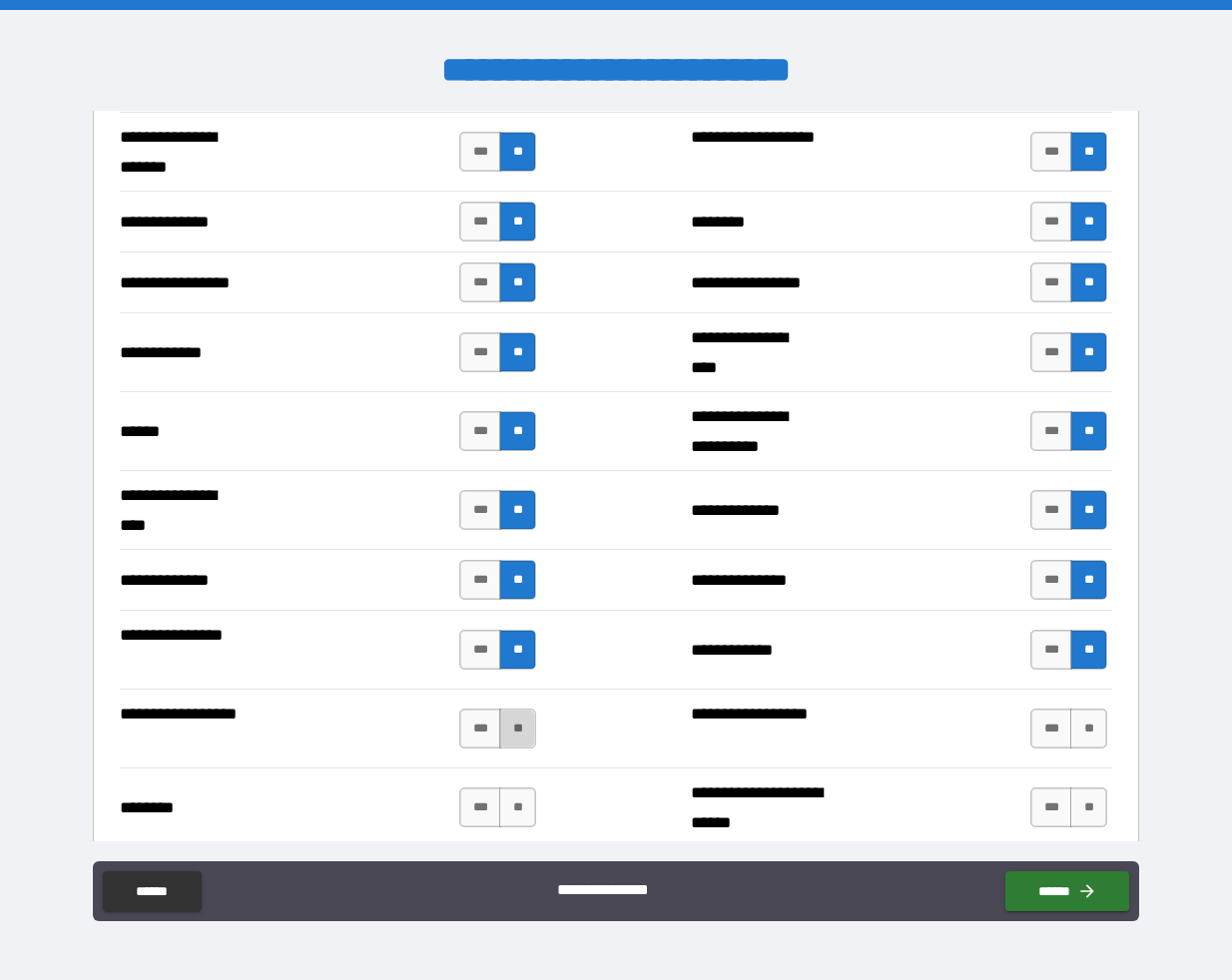 click on "**" at bounding box center (517, 729) 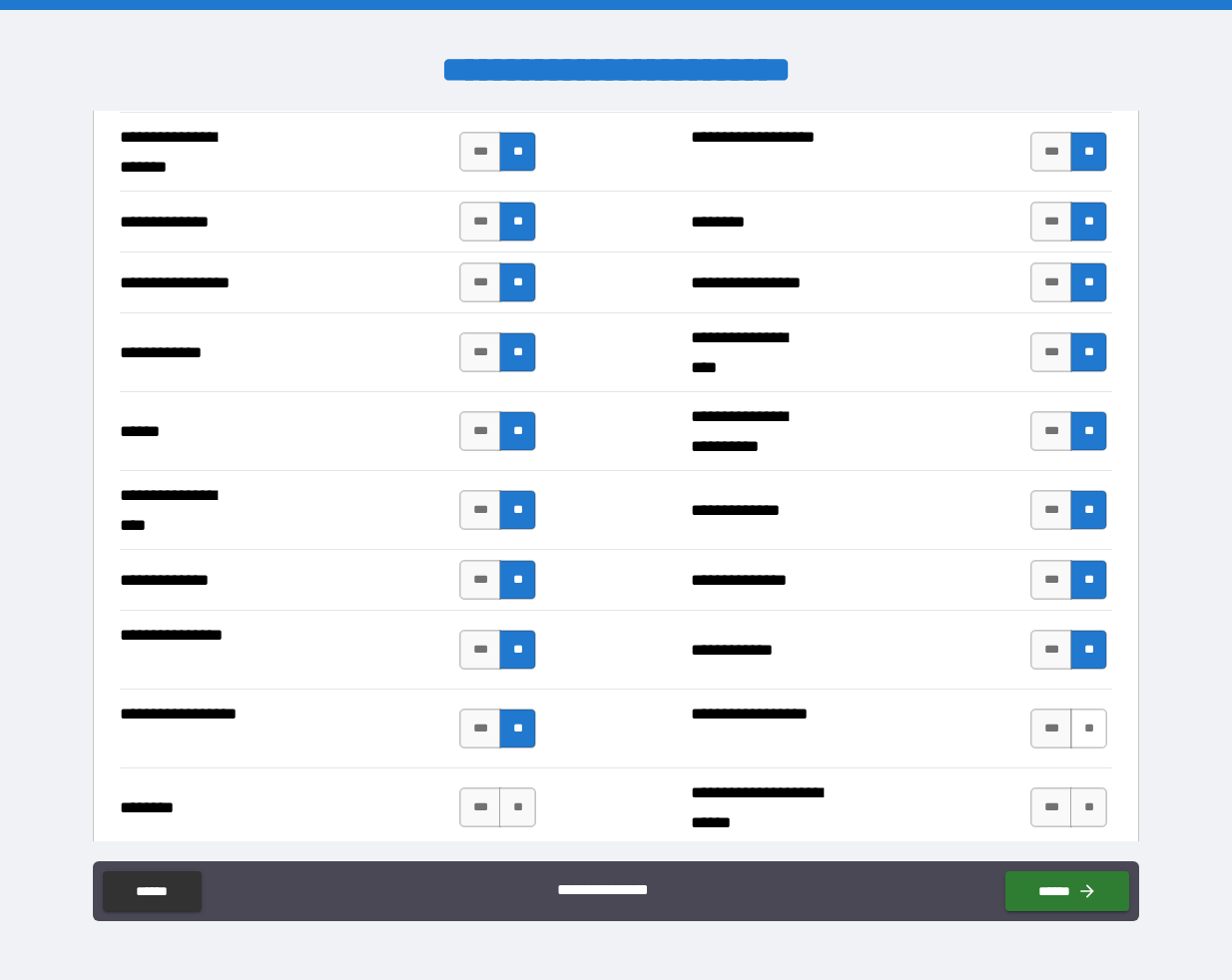 click on "**" at bounding box center [1088, 729] 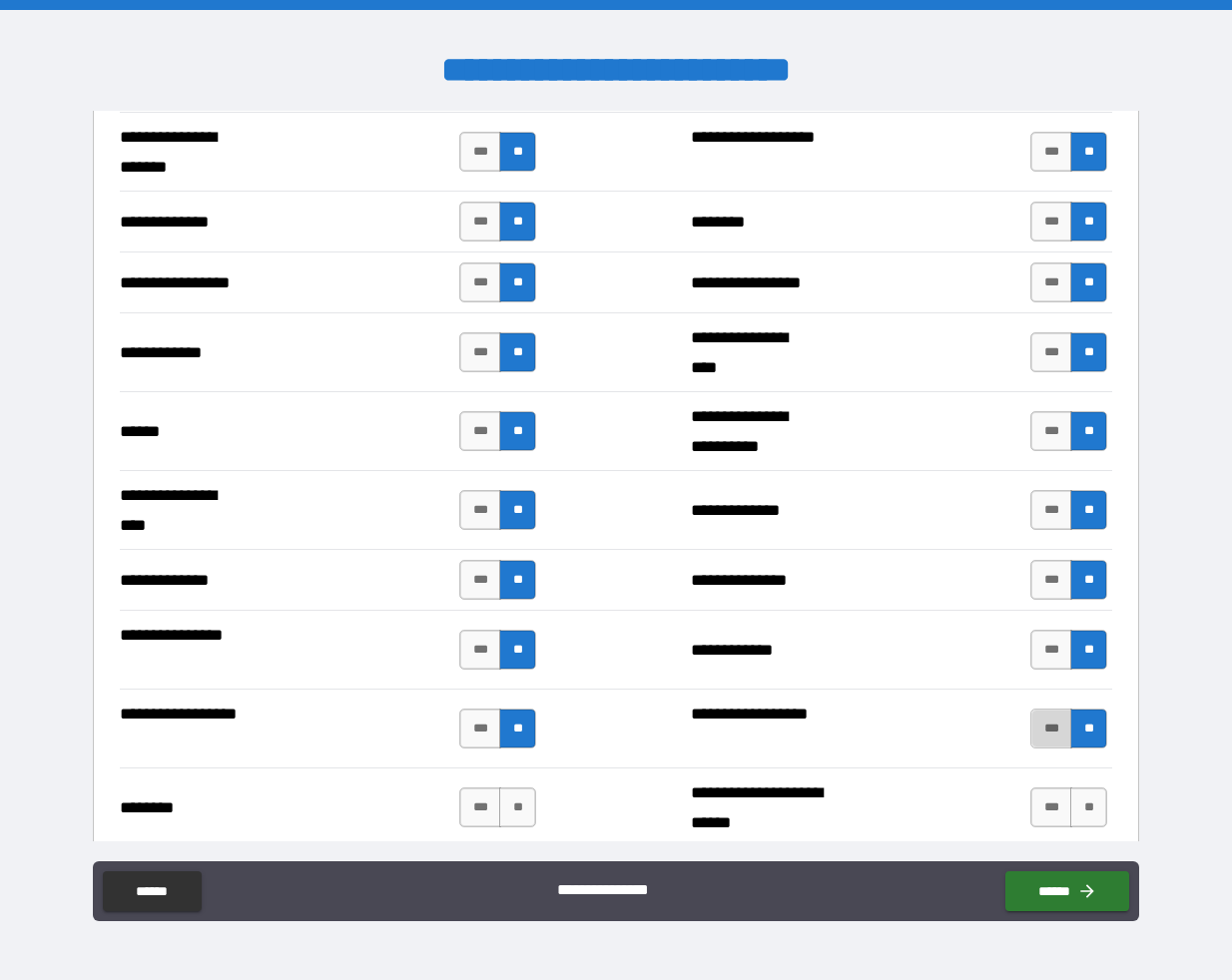 click on "***" at bounding box center [1051, 729] 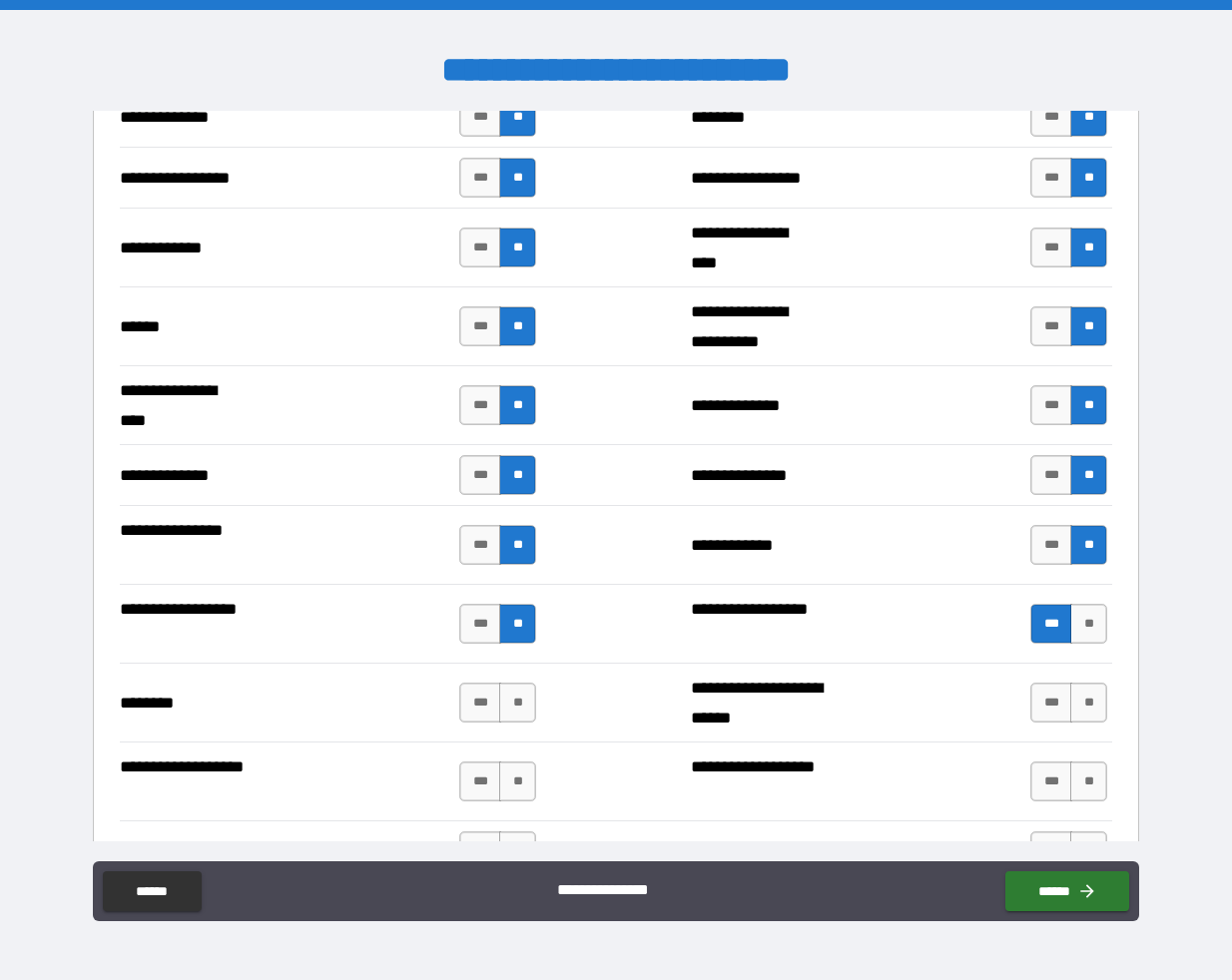 scroll, scrollTop: 2986, scrollLeft: 0, axis: vertical 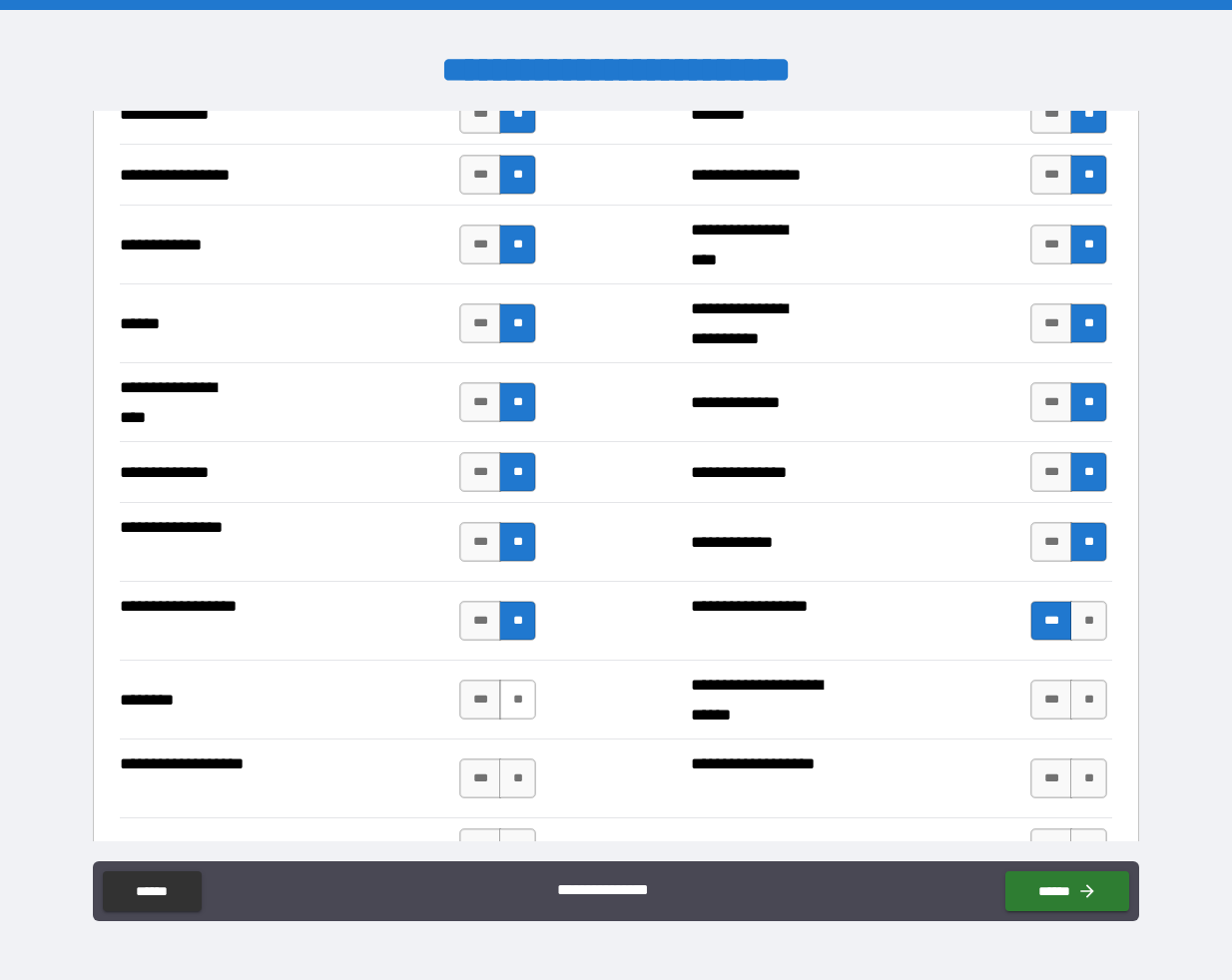 click on "**" at bounding box center (517, 700) 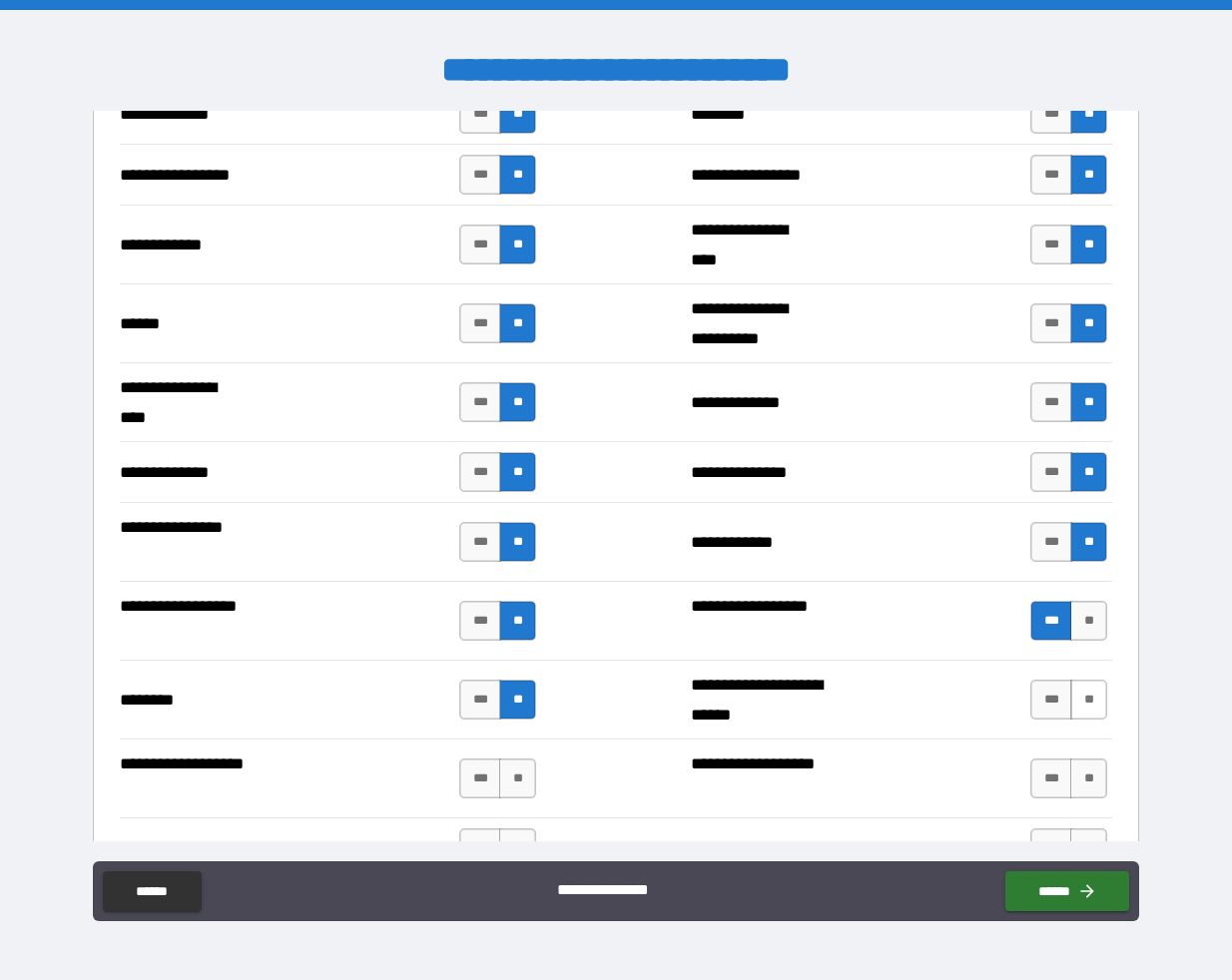 click on "**" at bounding box center (1088, 700) 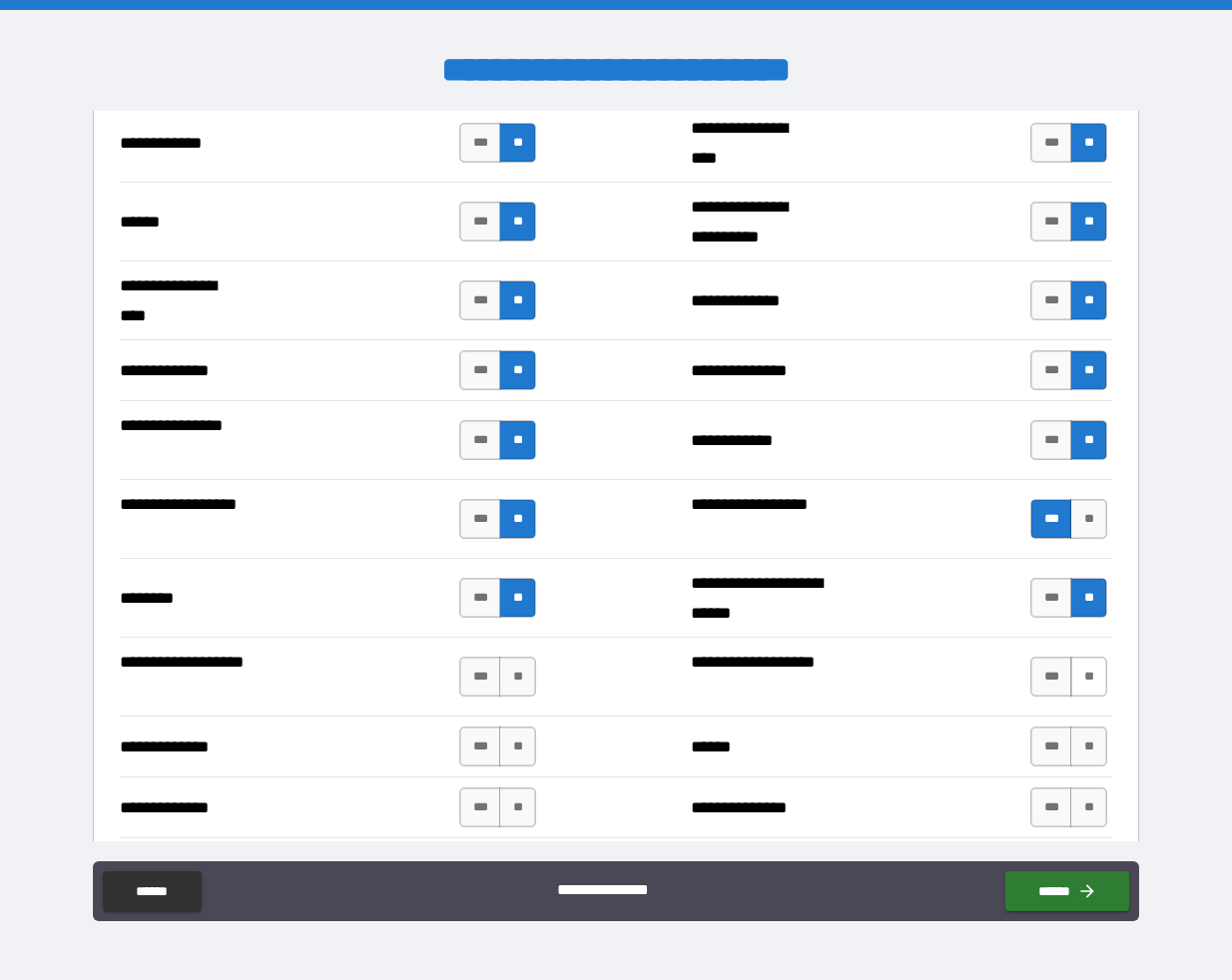 scroll, scrollTop: 3105, scrollLeft: 0, axis: vertical 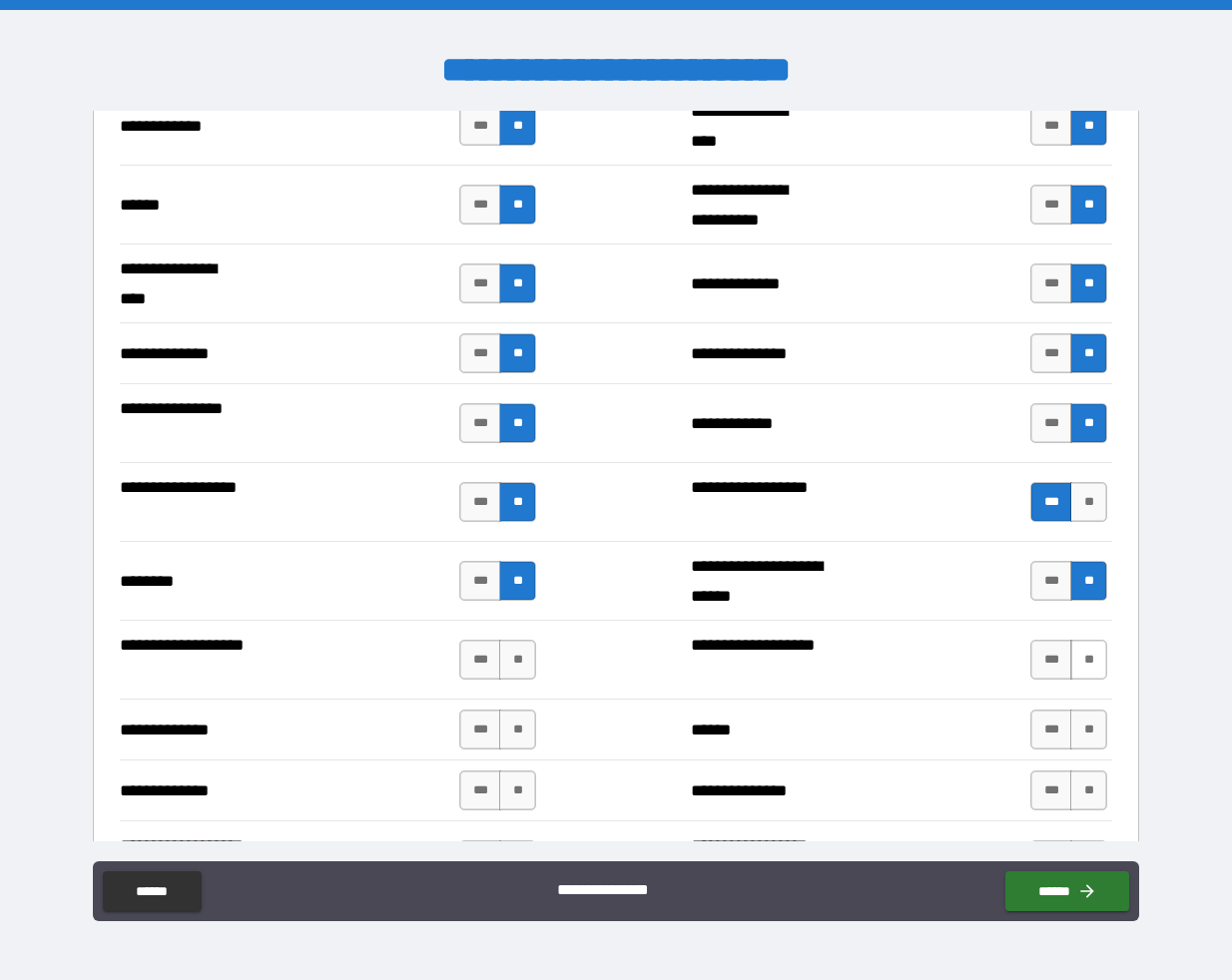 click on "**" at bounding box center (1088, 660) 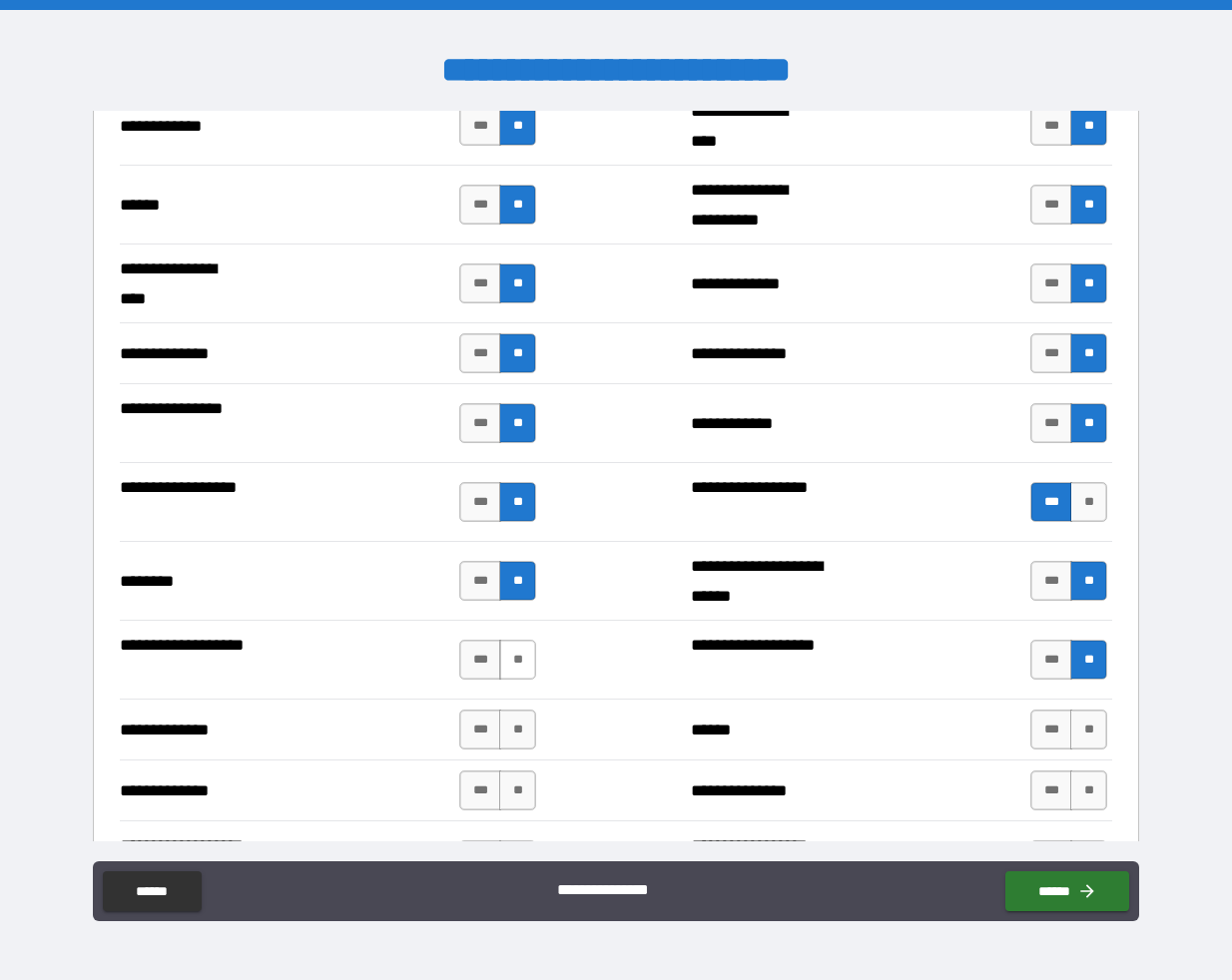 click on "**" at bounding box center [517, 660] 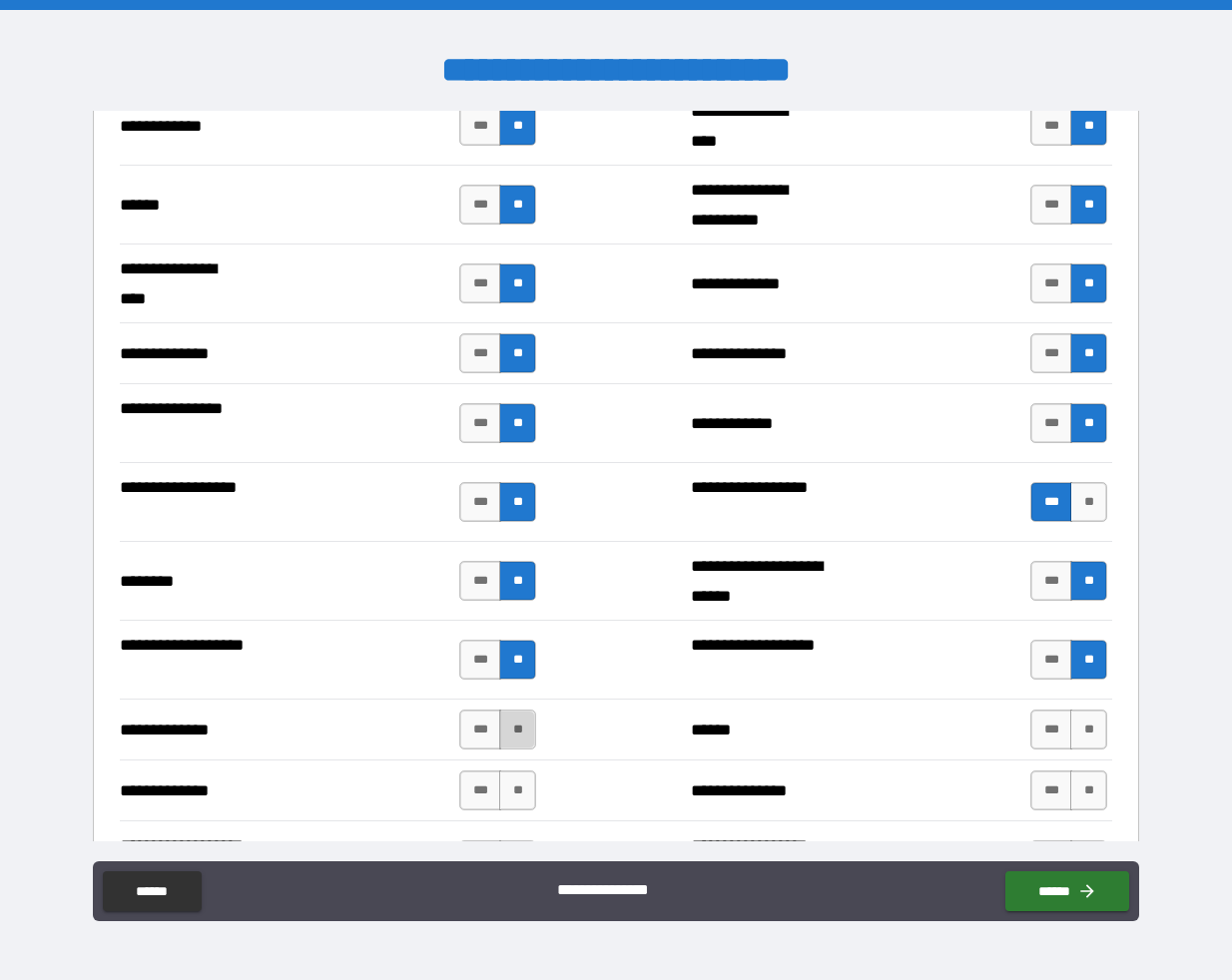 click on "**" at bounding box center [517, 730] 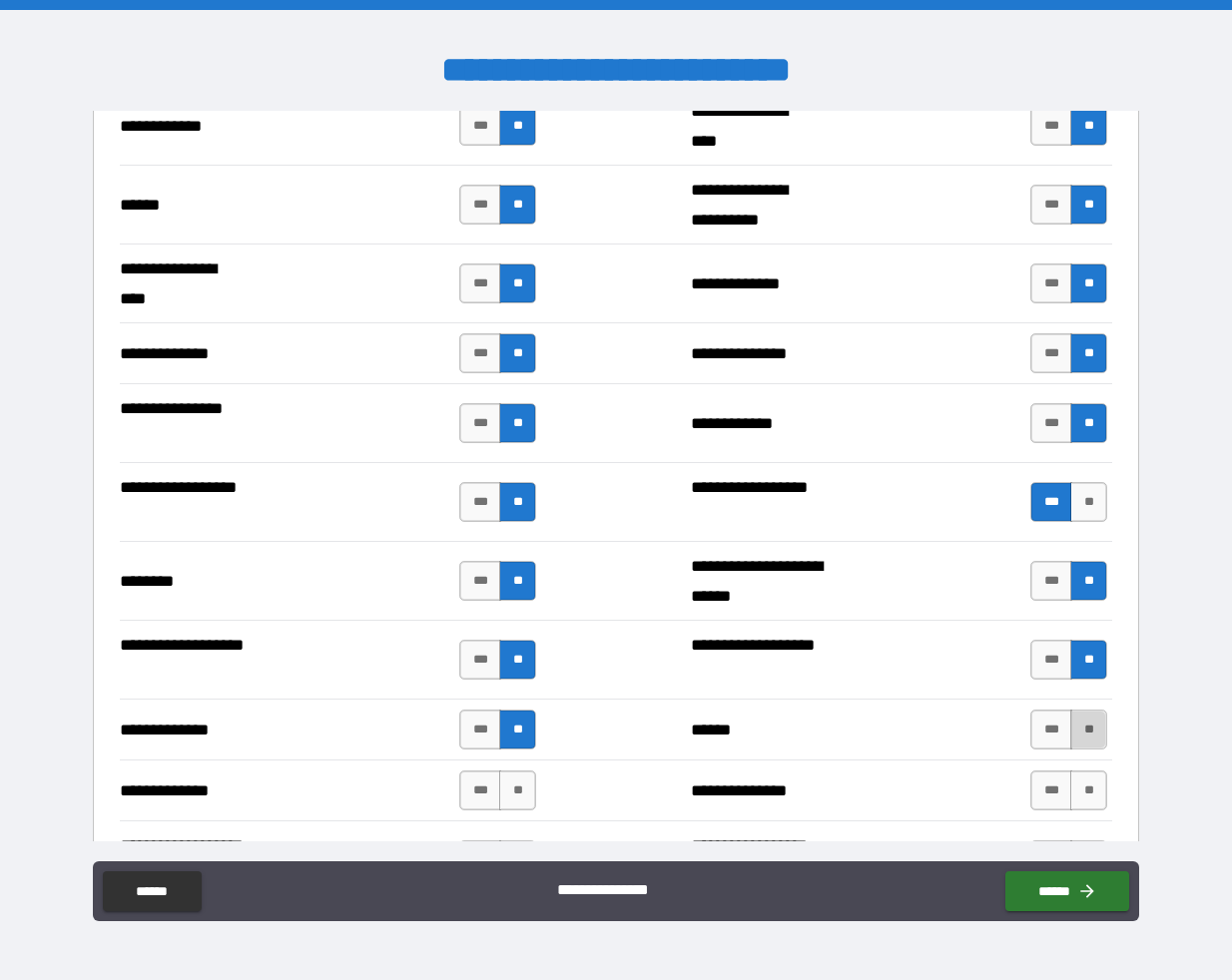 click on "**" at bounding box center (1088, 730) 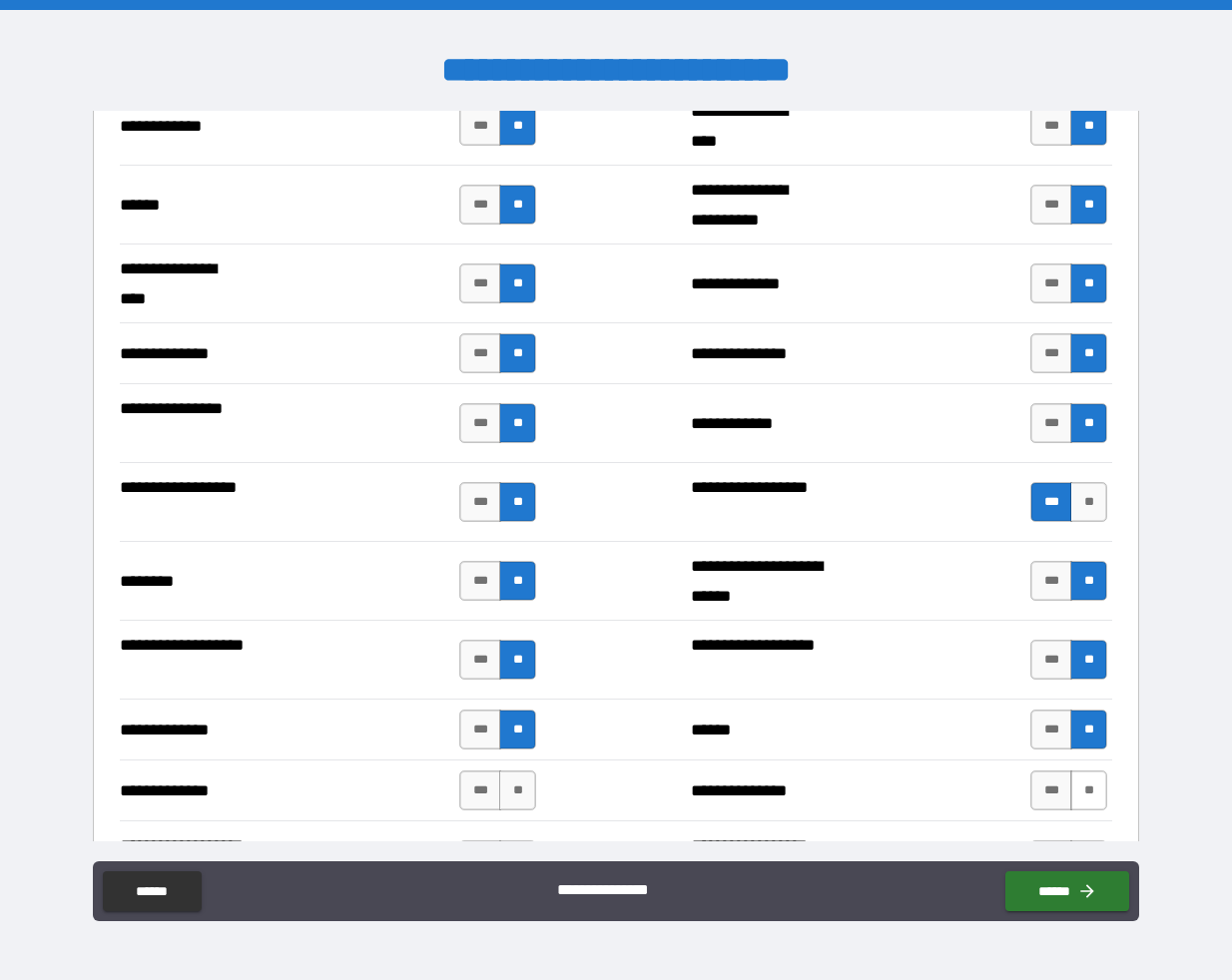 click on "**" at bounding box center (1088, 790) 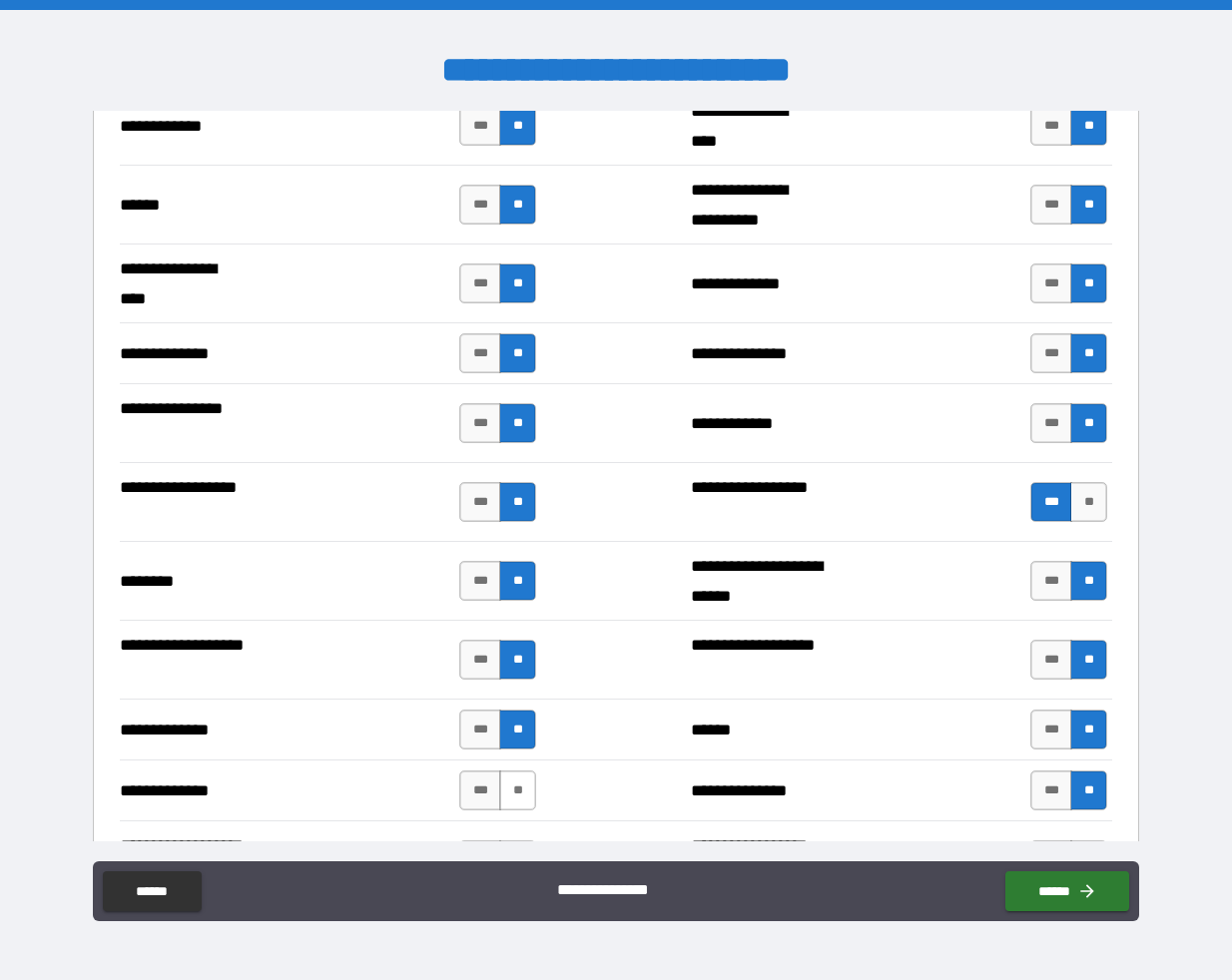 click on "**" at bounding box center [517, 790] 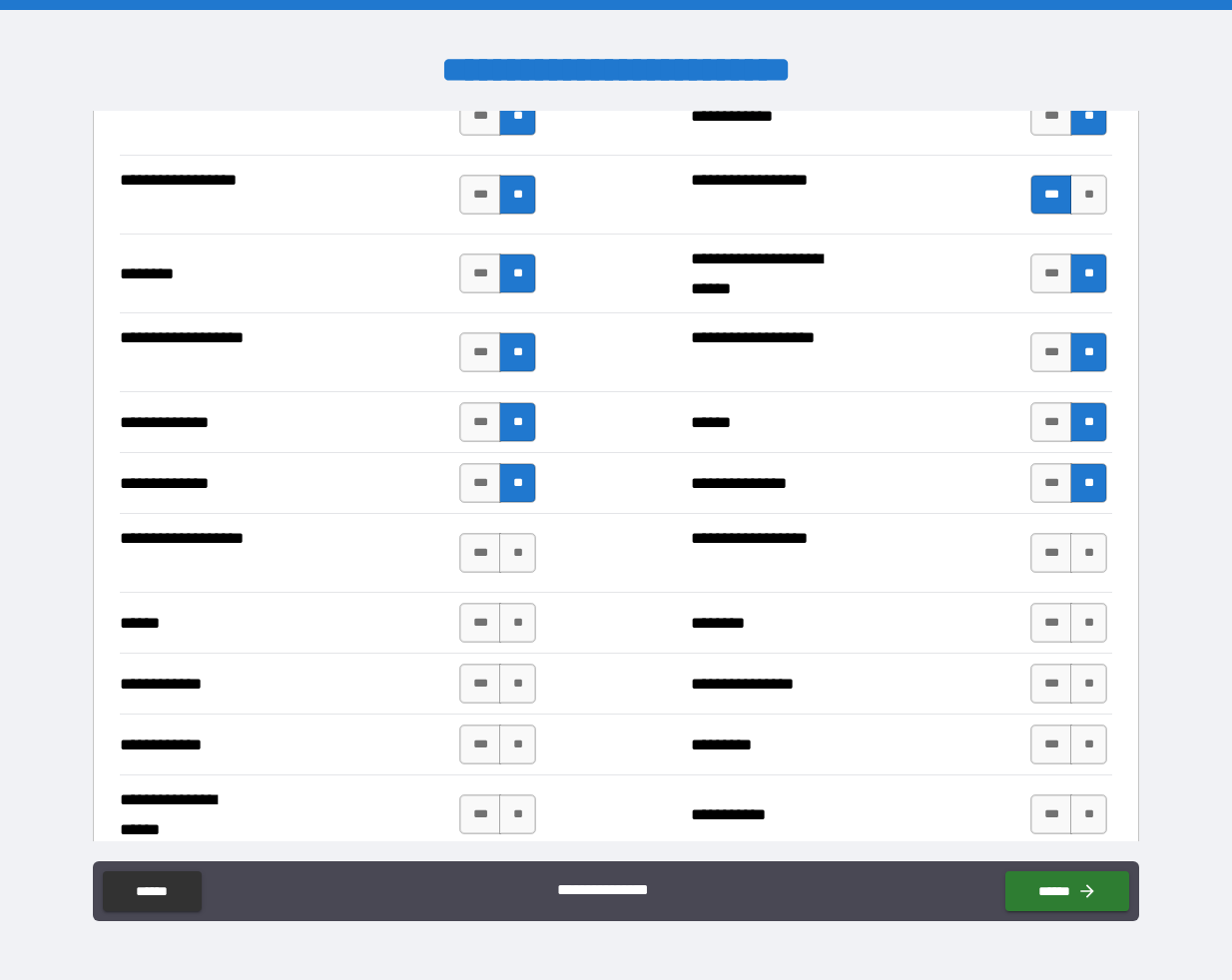 scroll, scrollTop: 3417, scrollLeft: 0, axis: vertical 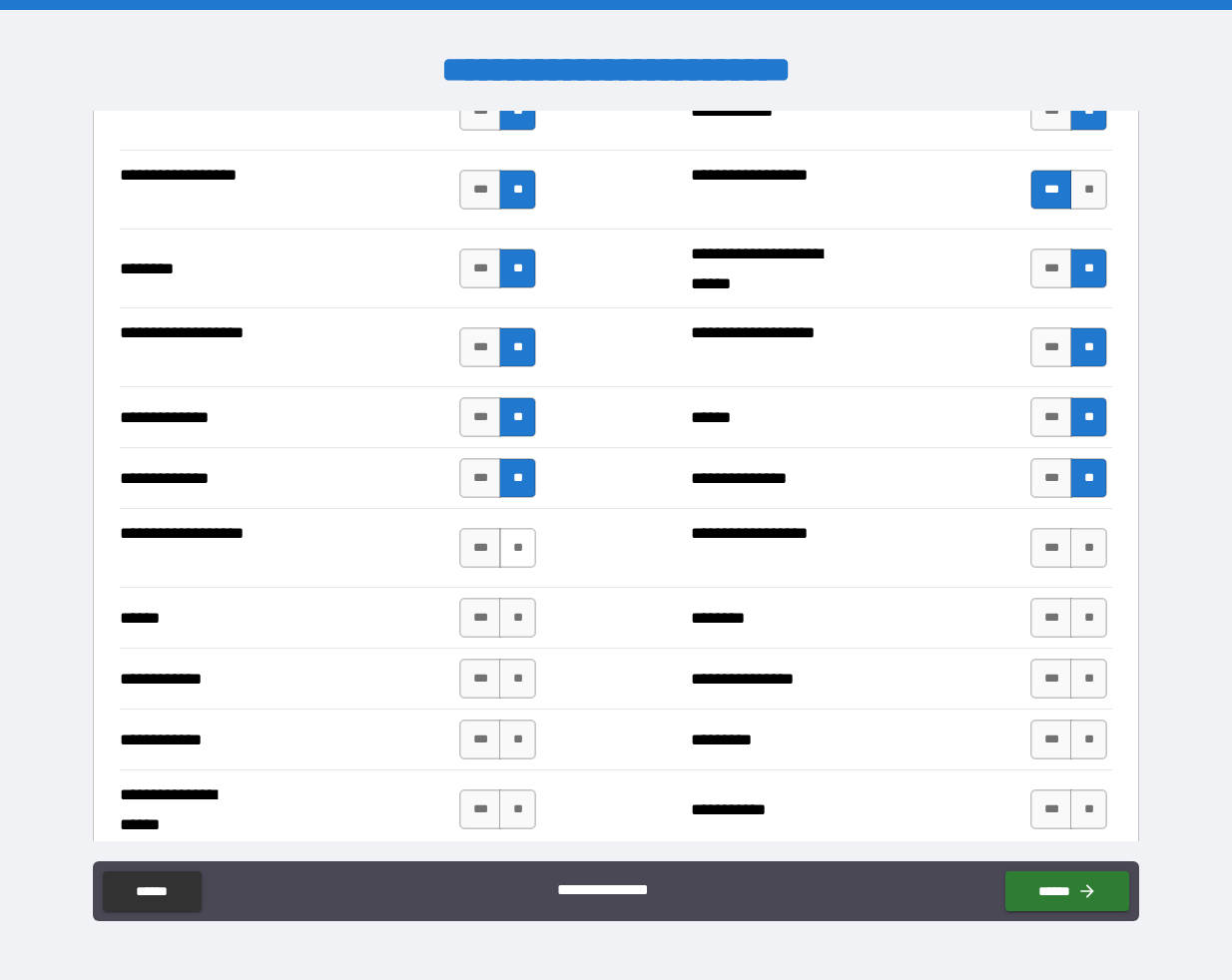 click on "**" at bounding box center (517, 548) 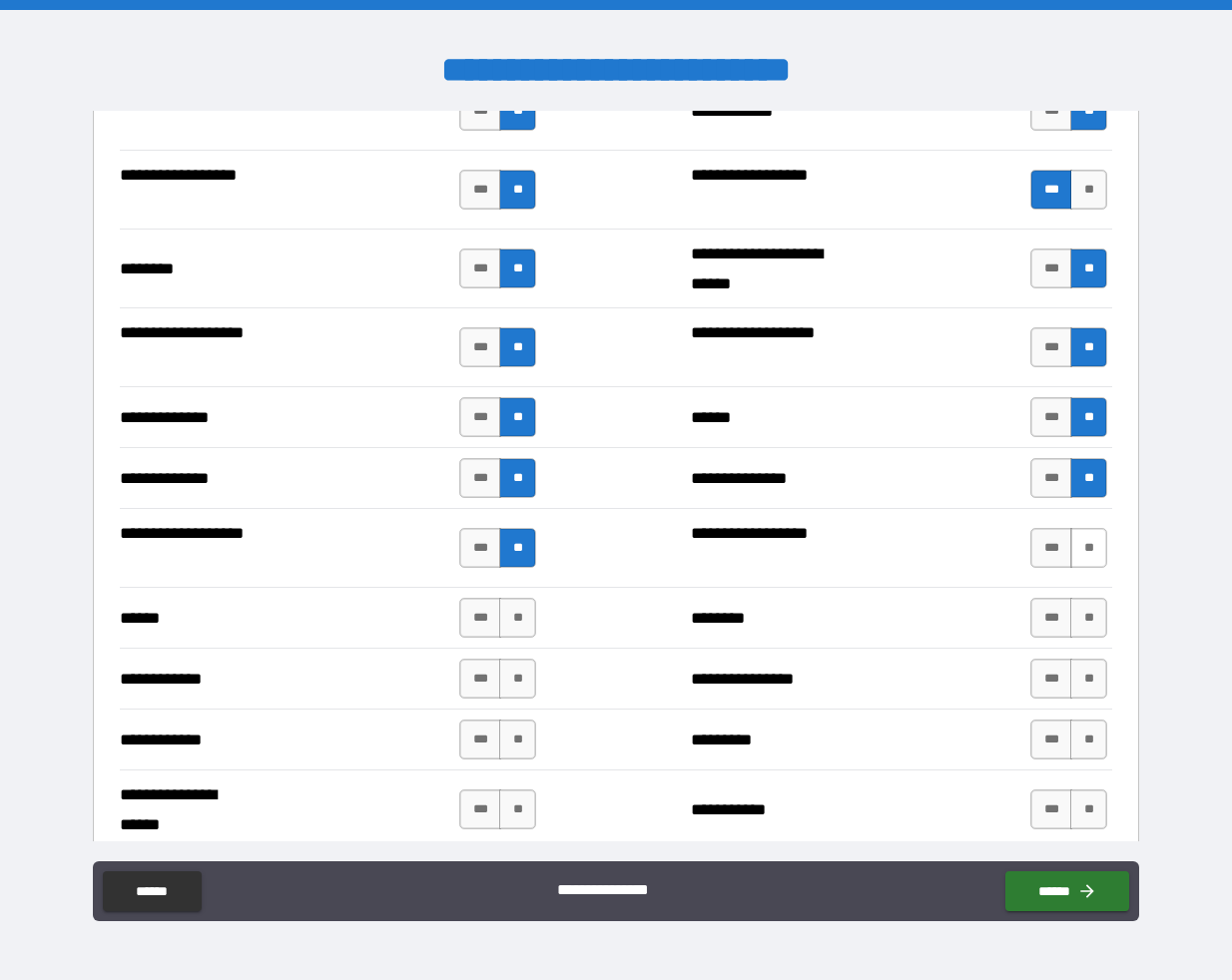 click on "**" at bounding box center (1088, 548) 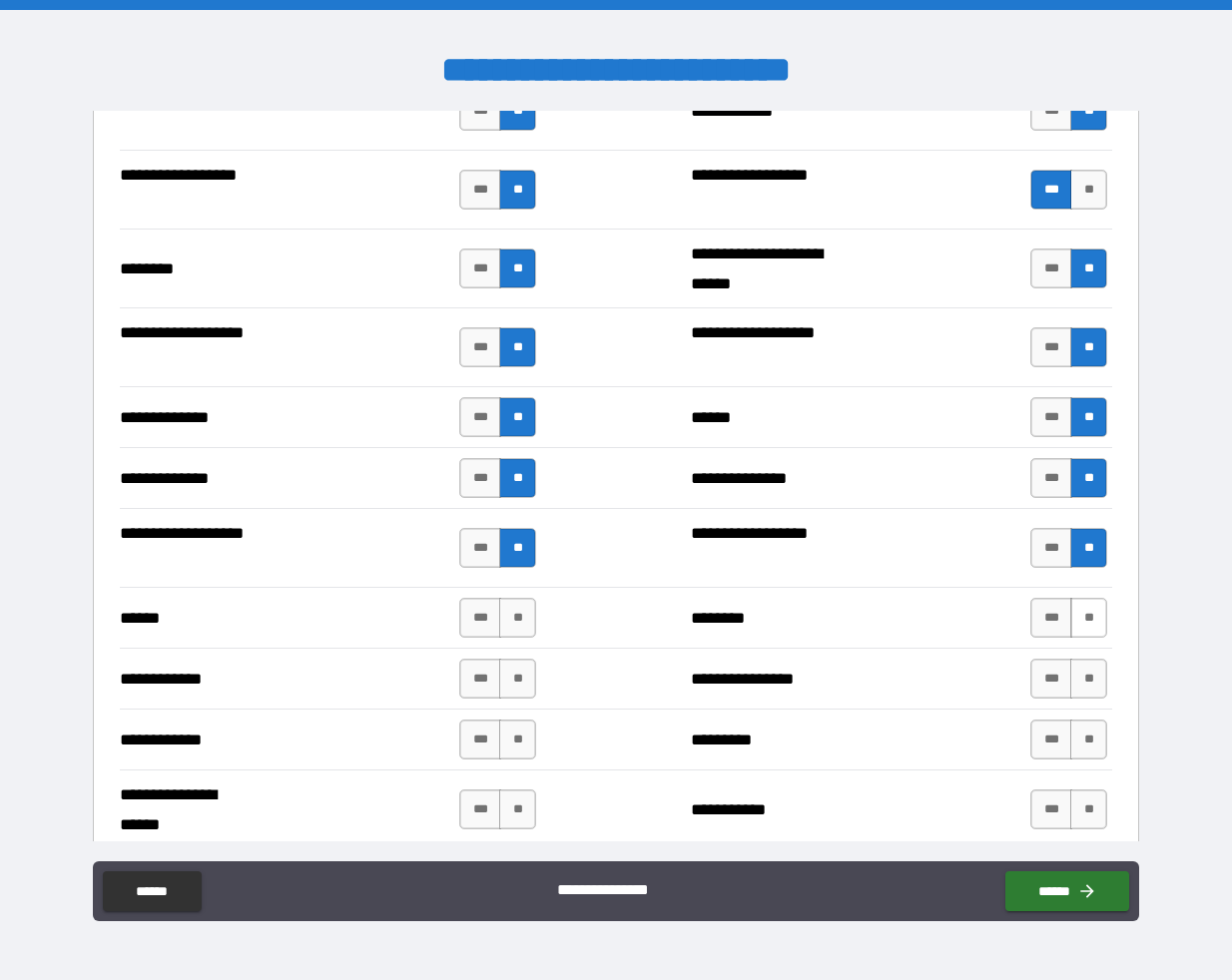 click on "**" at bounding box center (1088, 618) 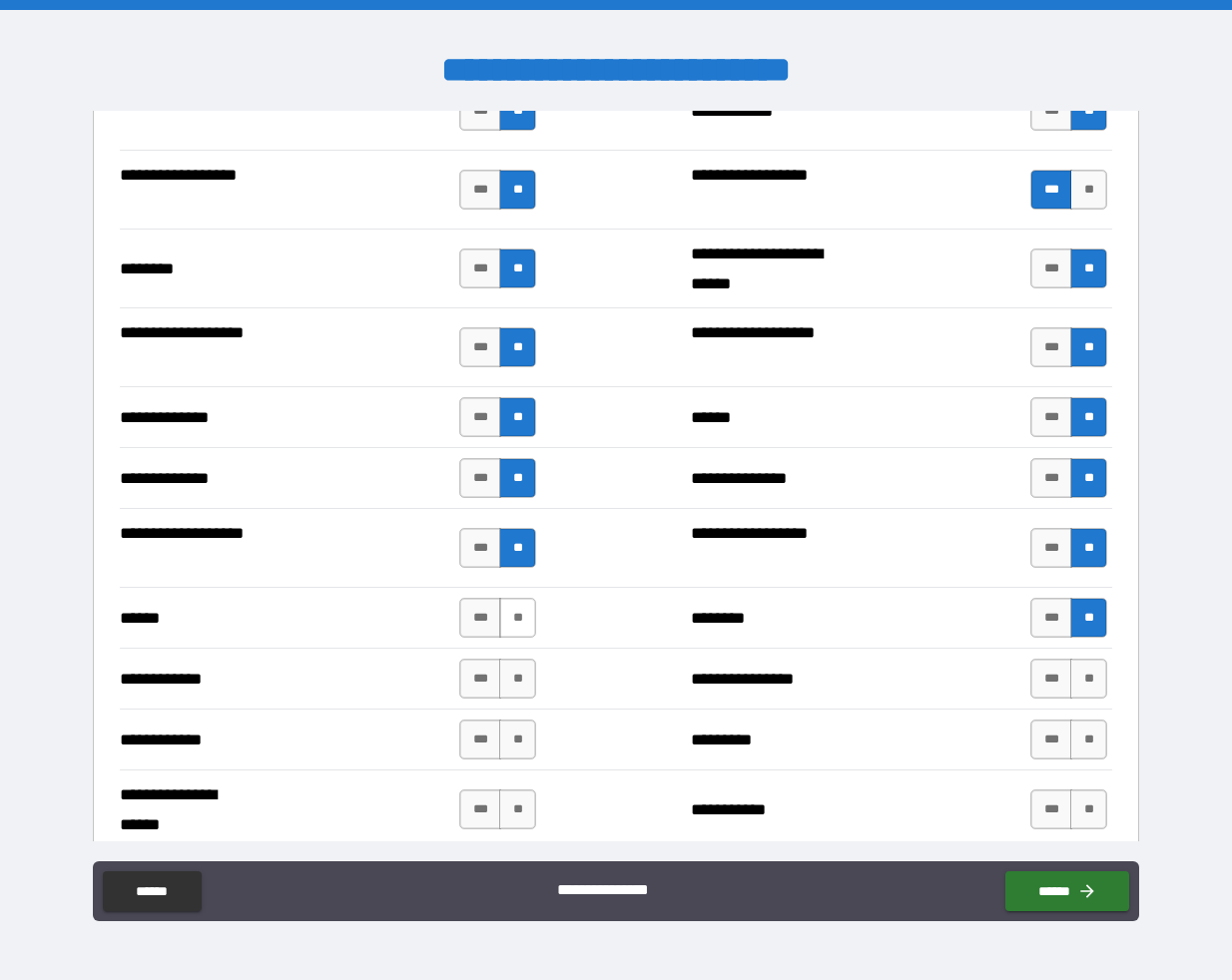 click on "**" at bounding box center [517, 618] 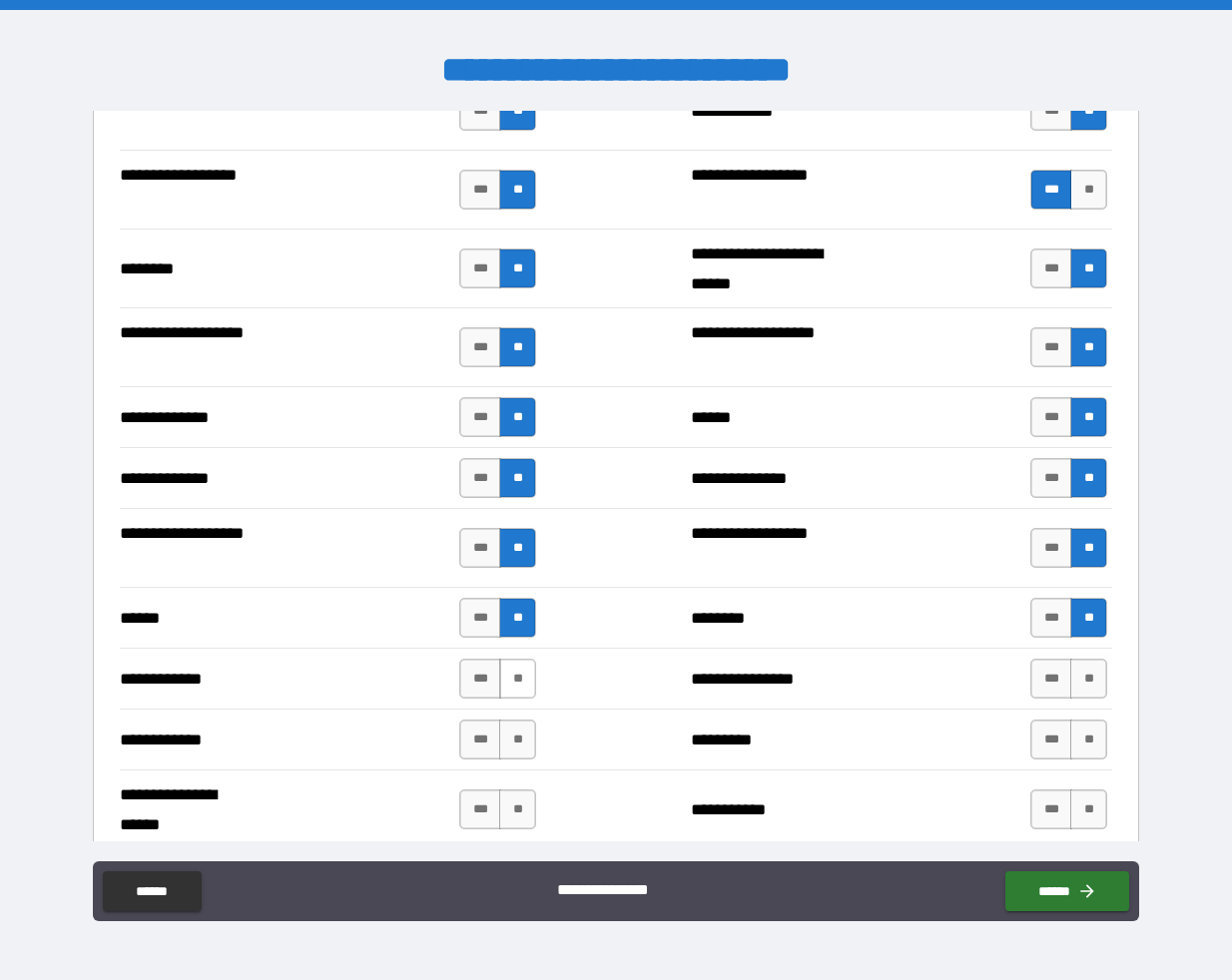 click on "**" at bounding box center (517, 679) 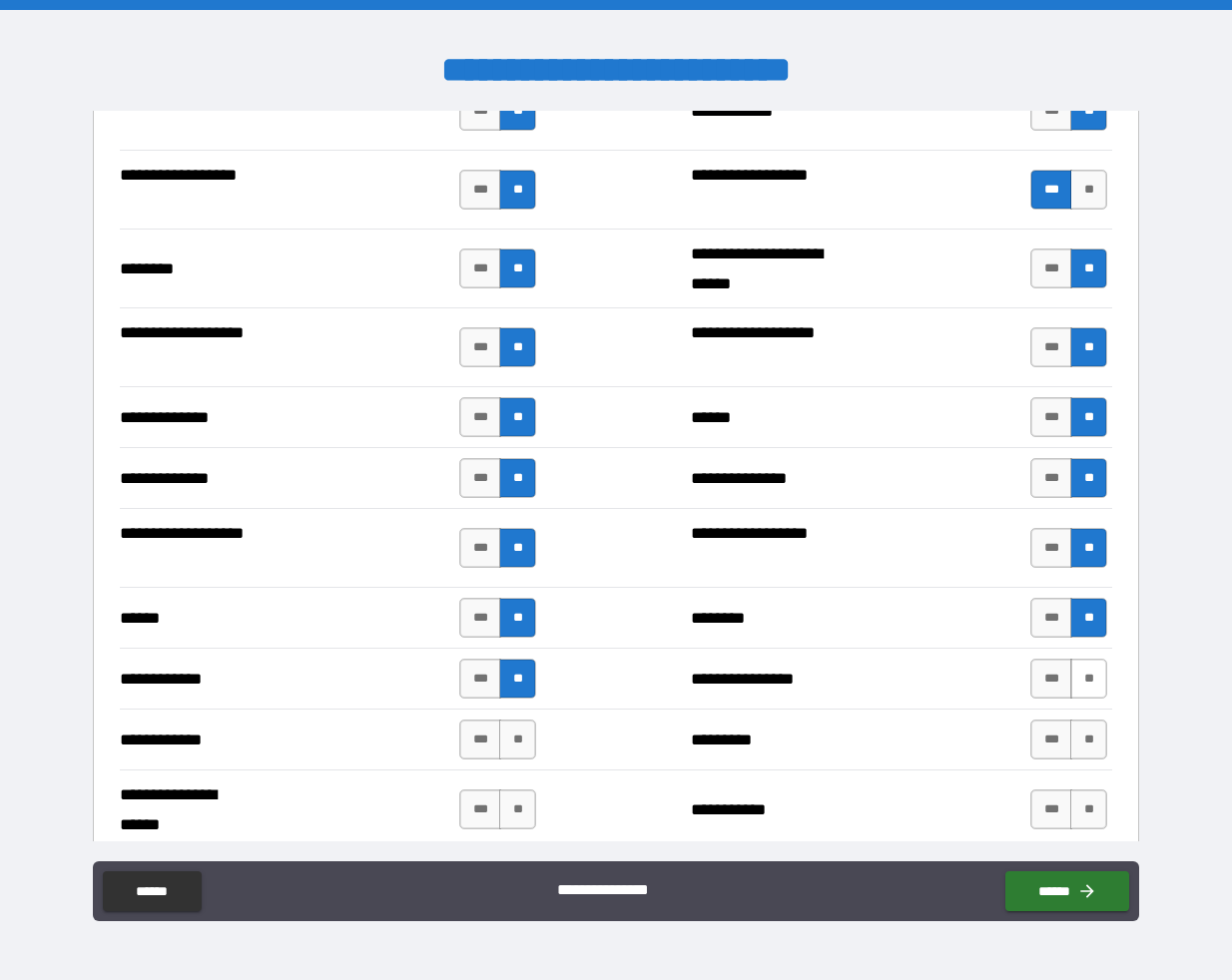 click on "**" at bounding box center (1088, 679) 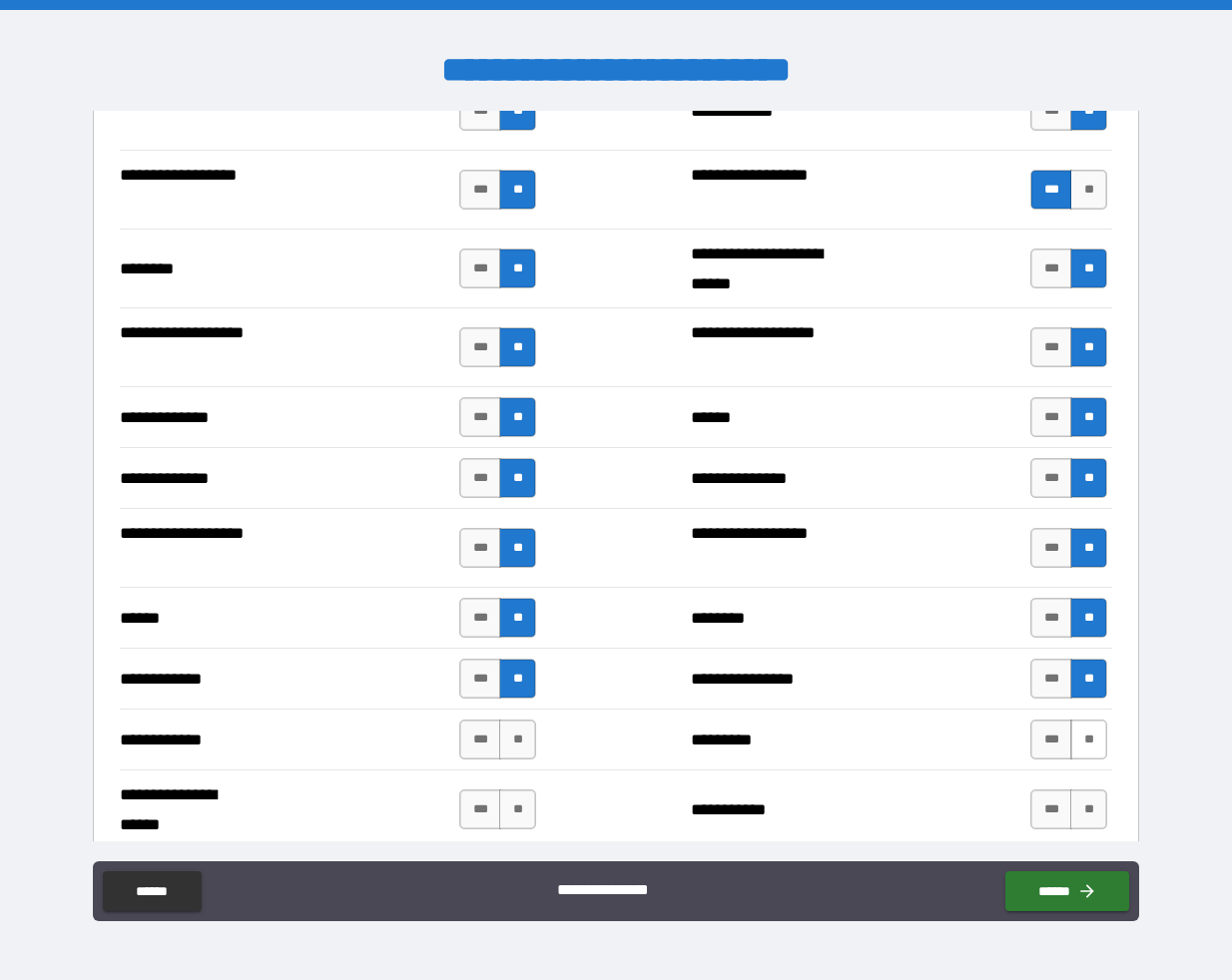 click on "**" at bounding box center (1088, 739) 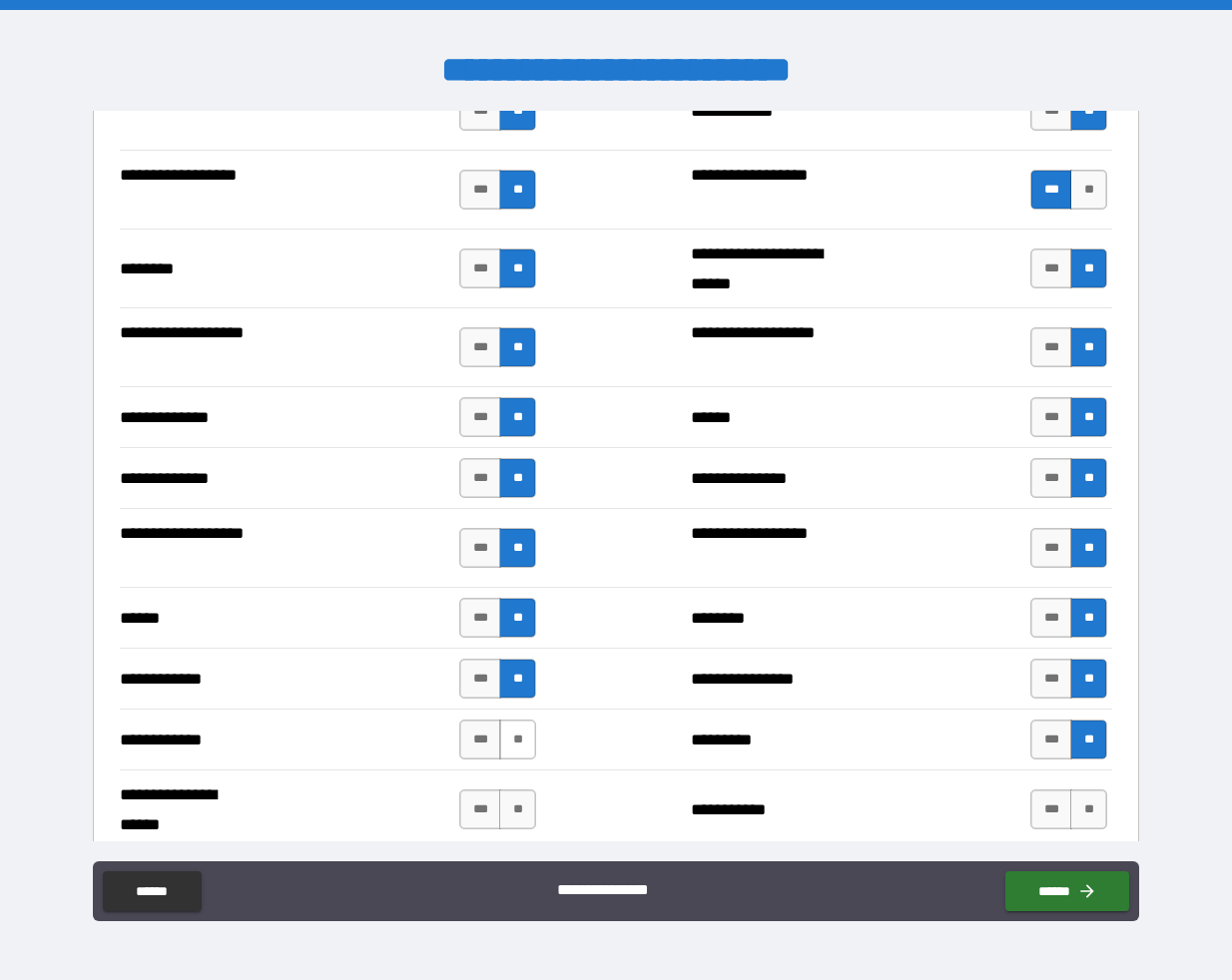 click on "**" at bounding box center (517, 739) 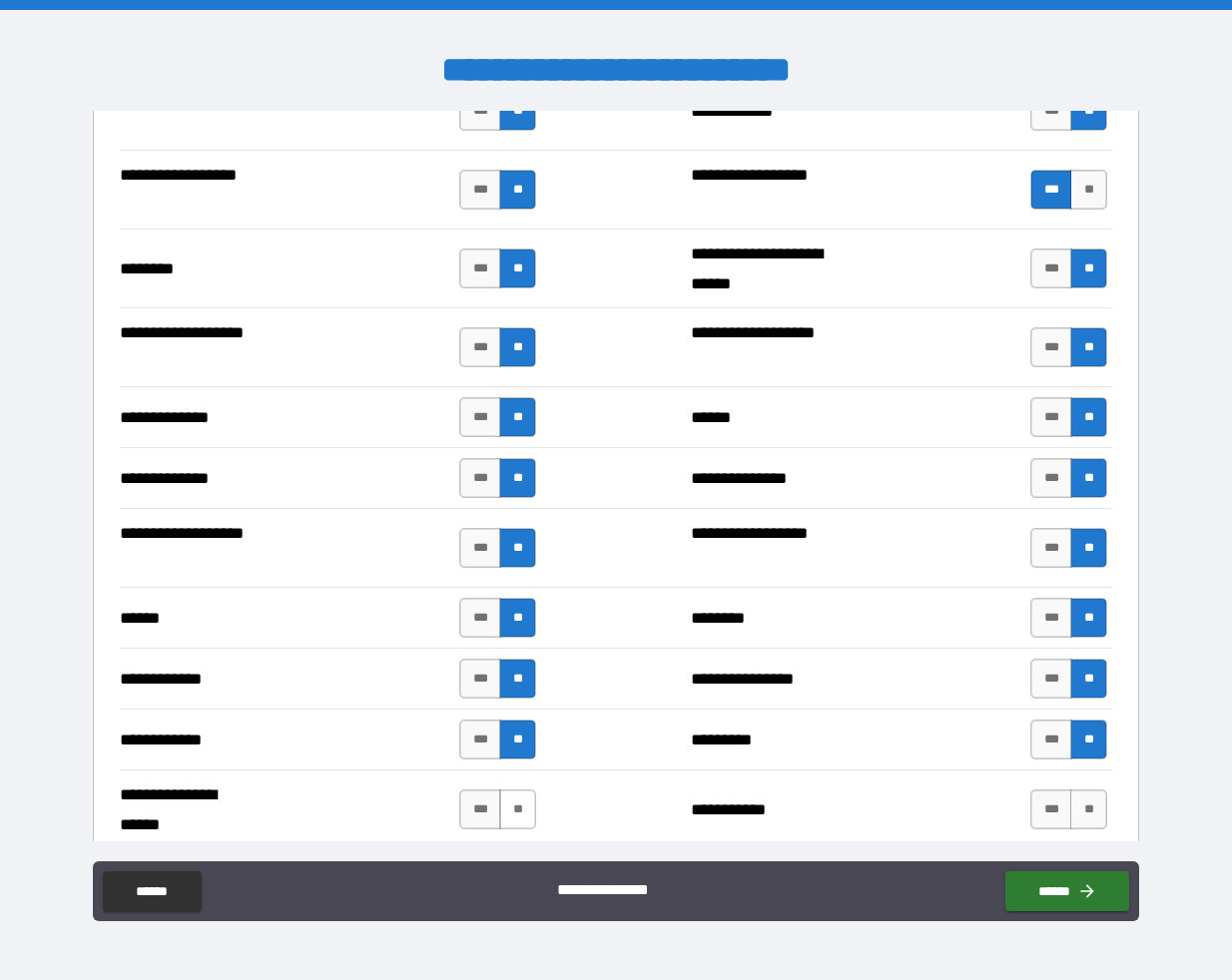 click on "**" at bounding box center [517, 809] 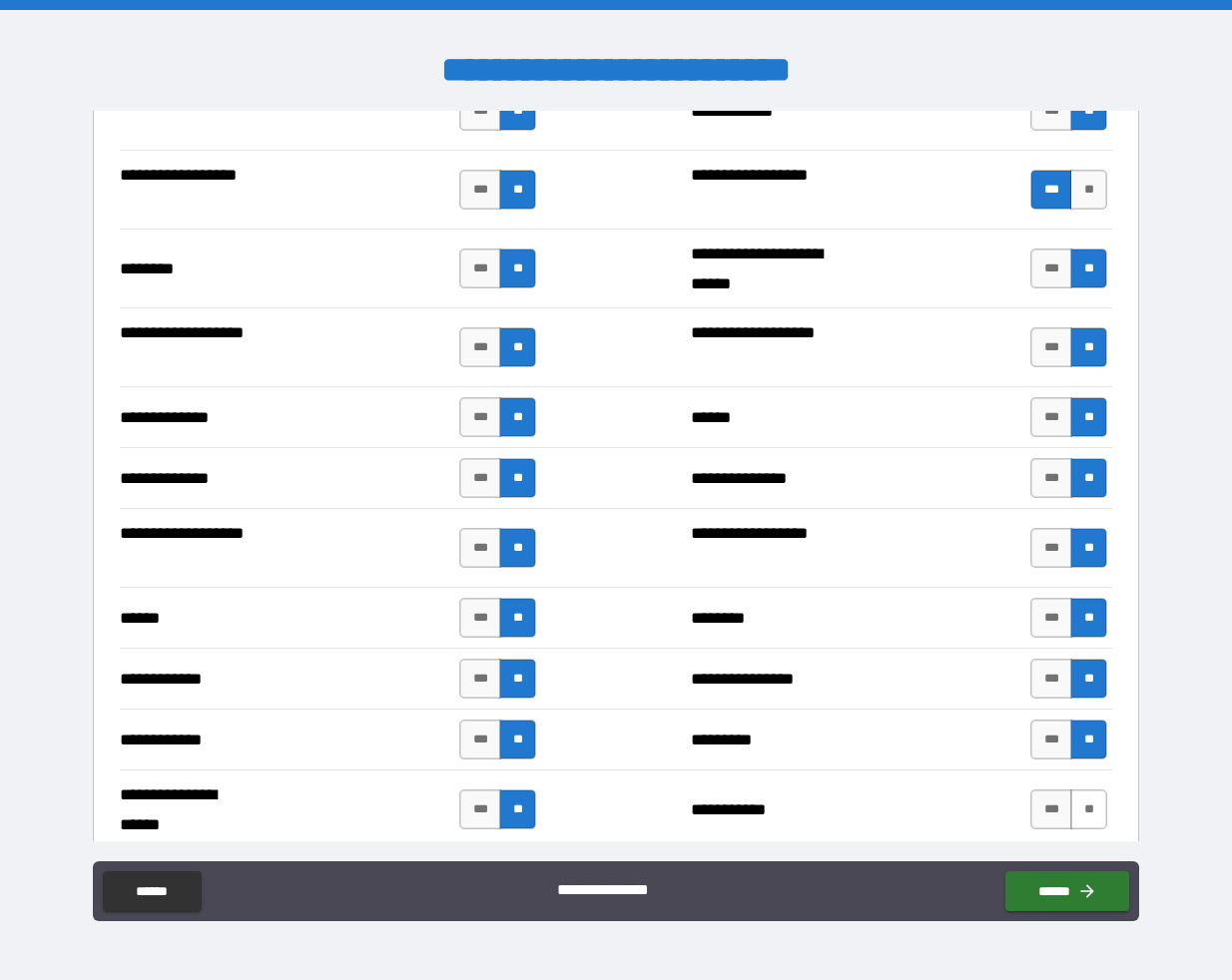 click on "**" at bounding box center (1088, 809) 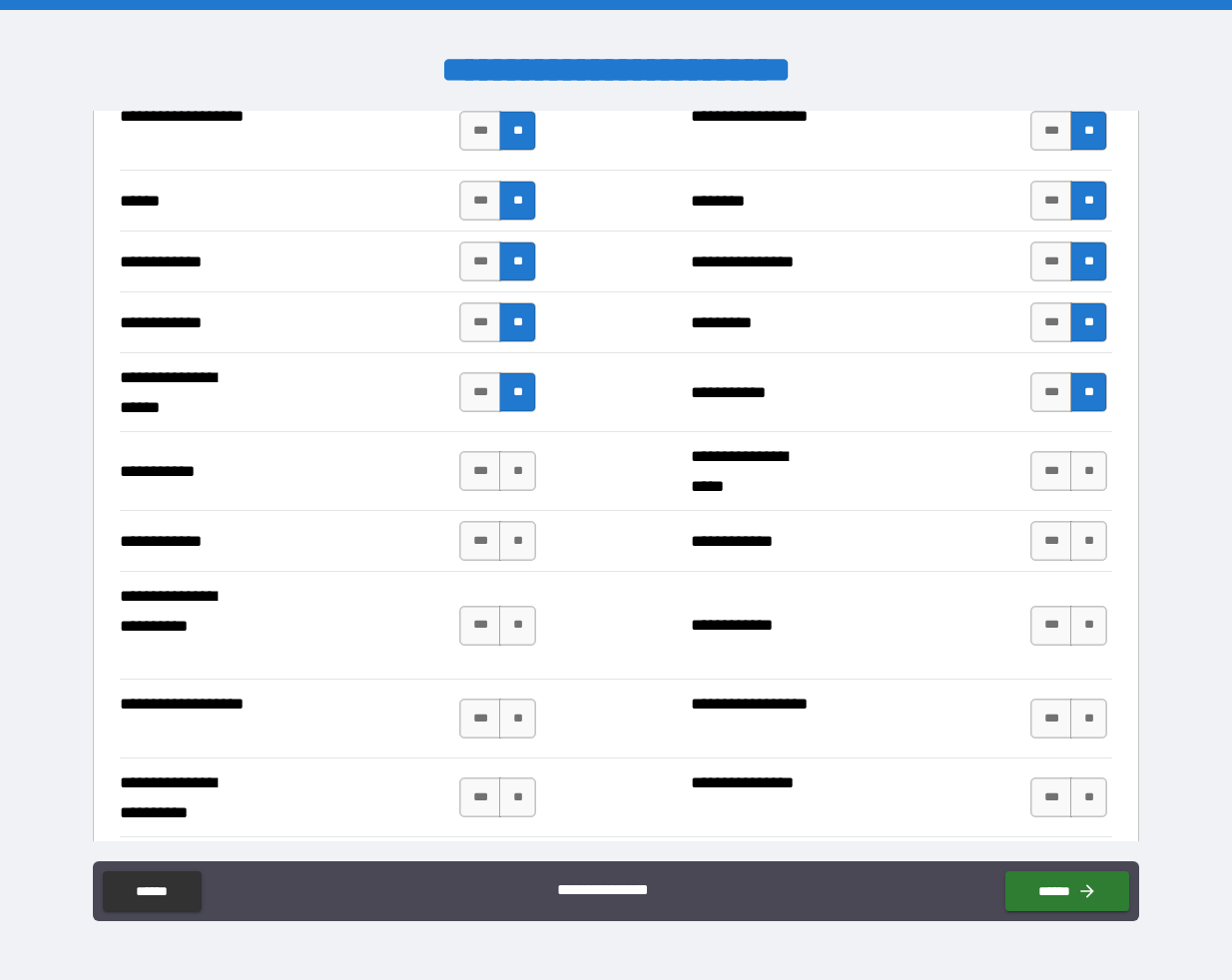 scroll, scrollTop: 3846, scrollLeft: 0, axis: vertical 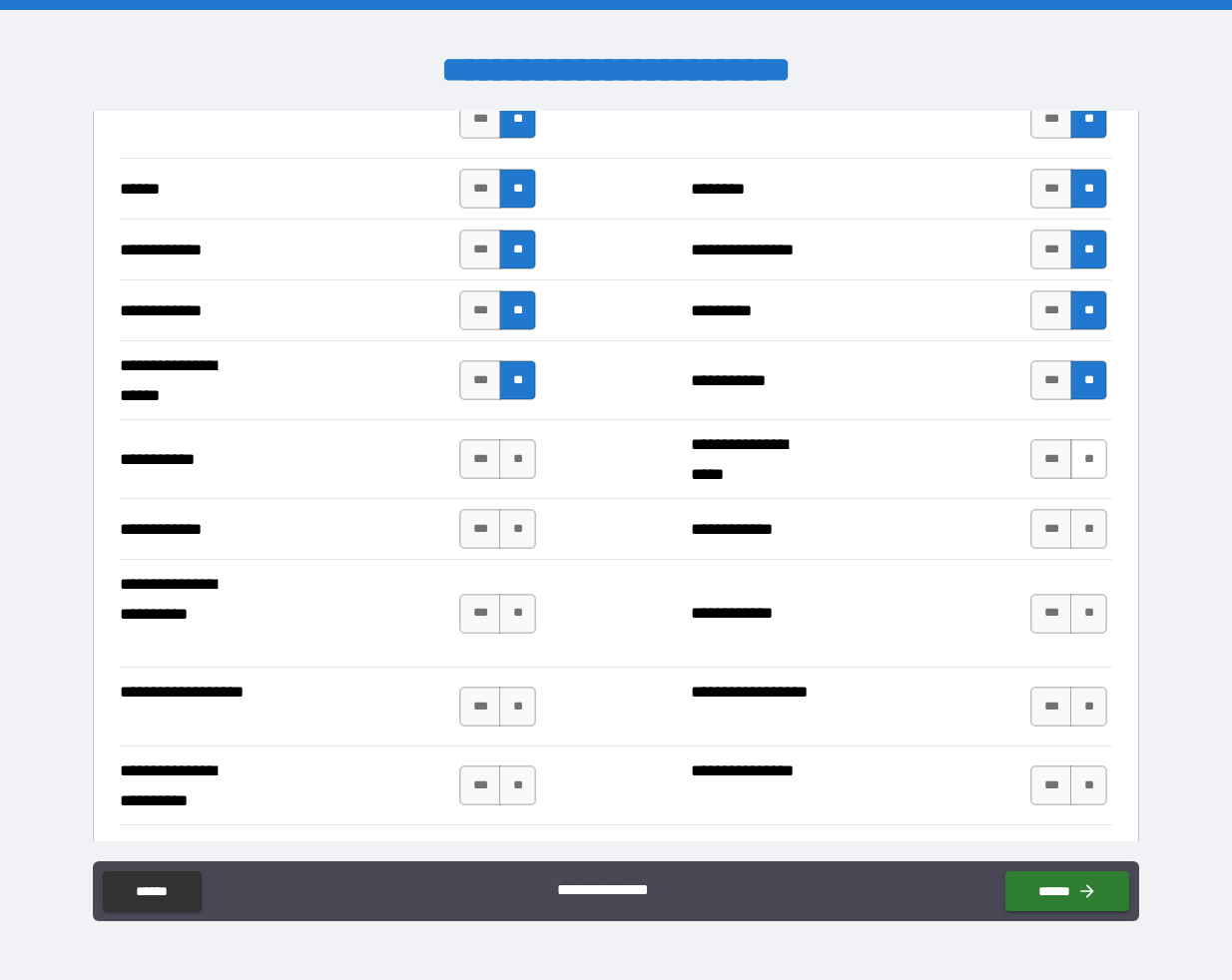 click on "**" at bounding box center [1088, 459] 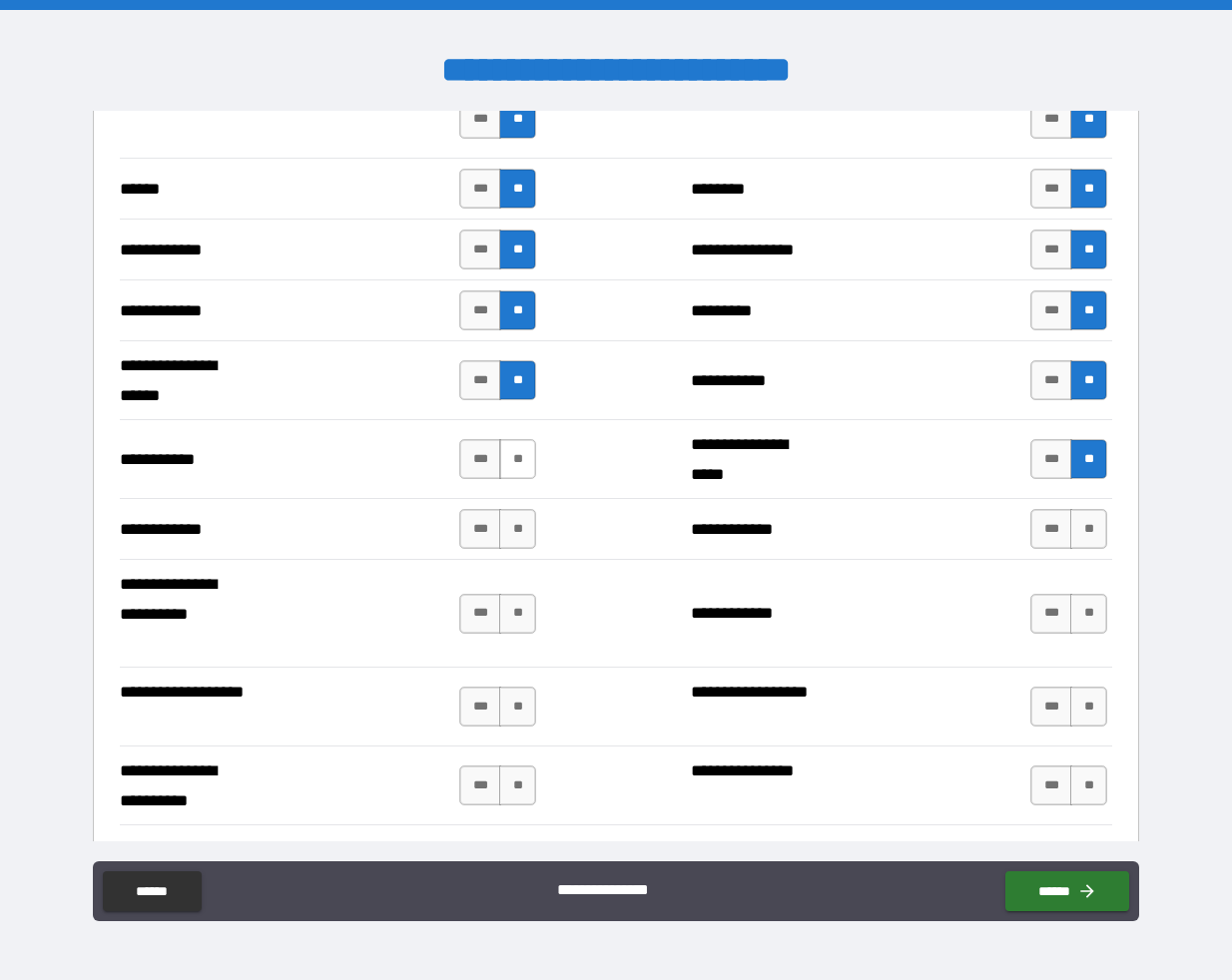 click on "**" at bounding box center [517, 459] 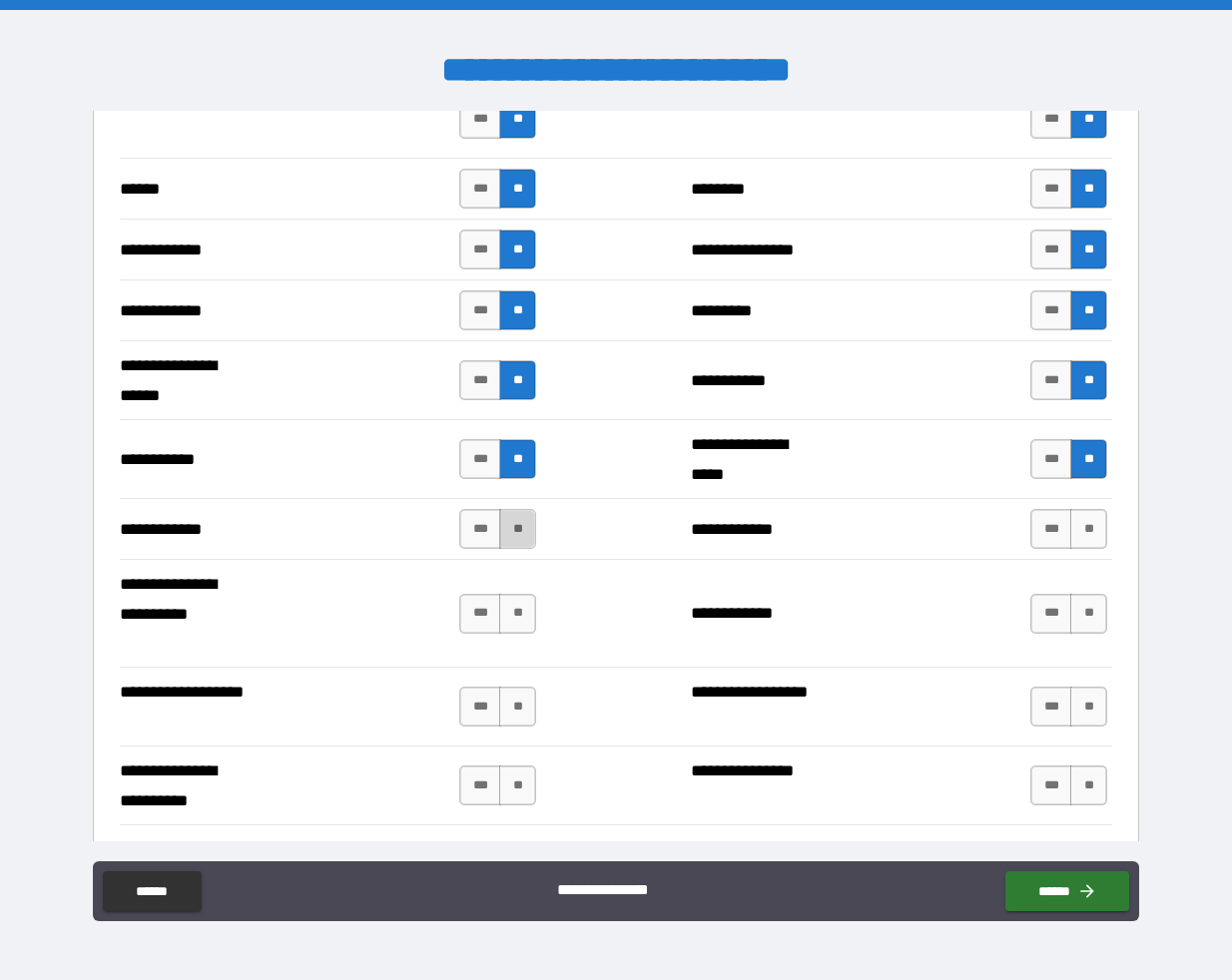 click on "**" at bounding box center (517, 529) 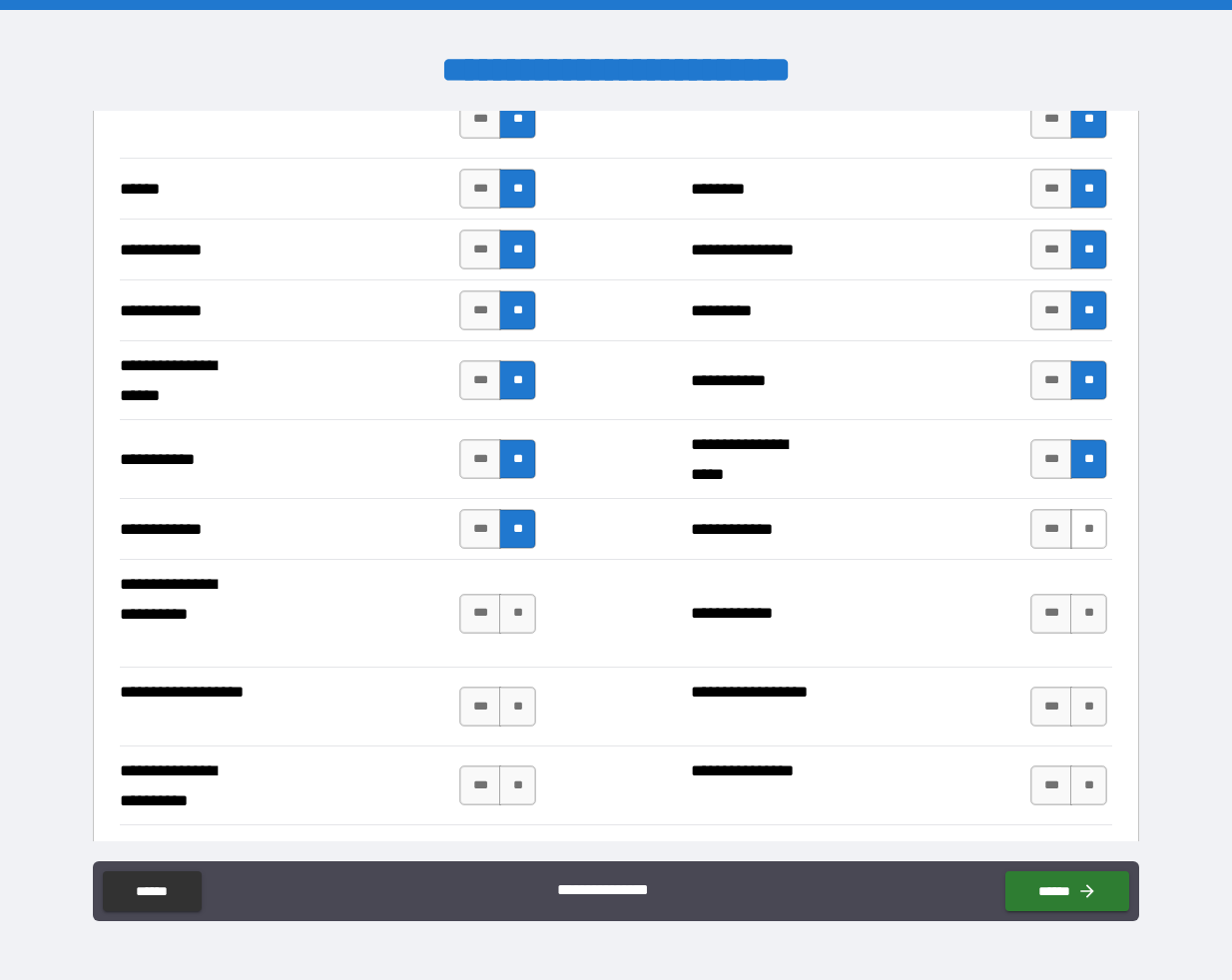 click on "**" at bounding box center [1088, 529] 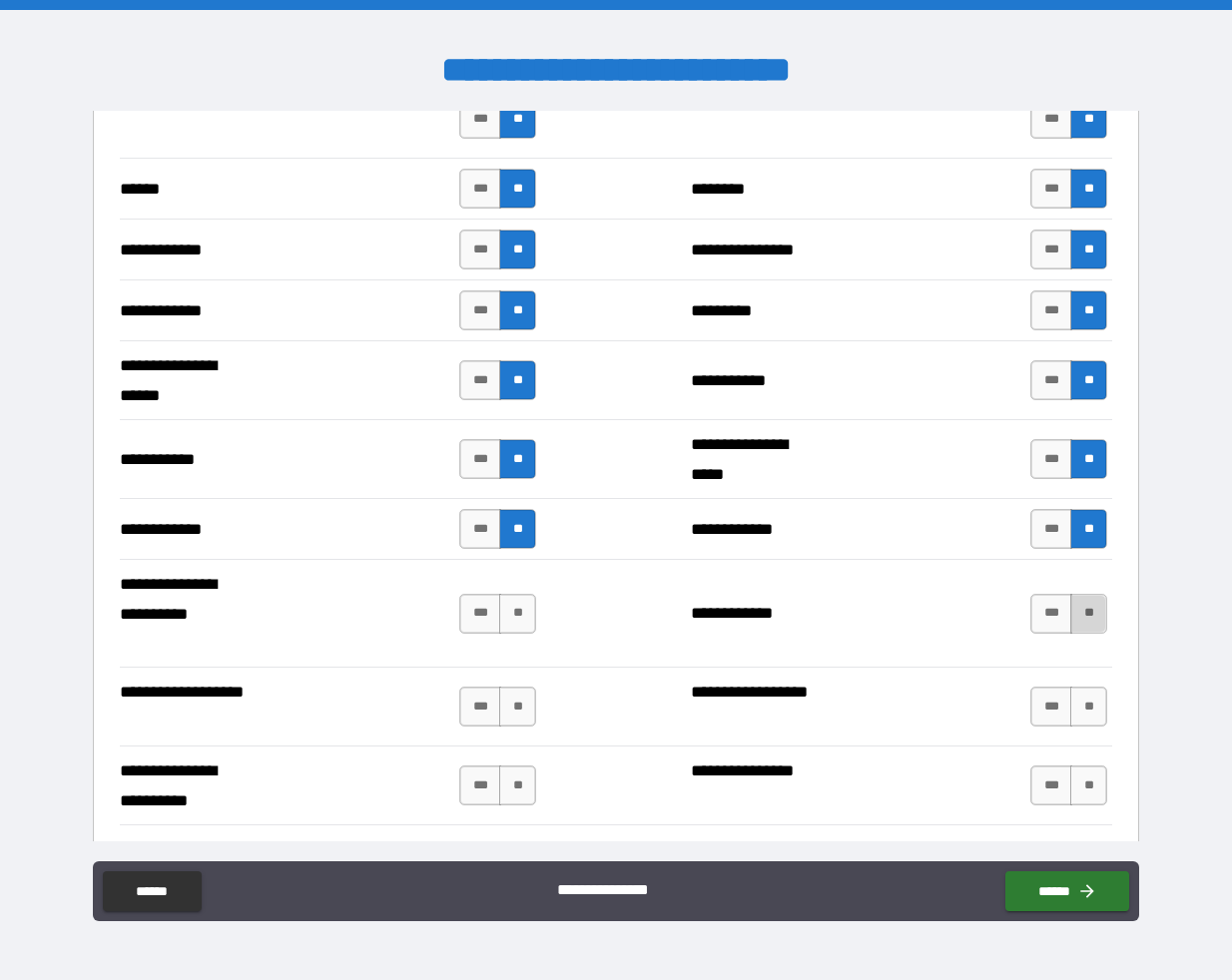 click on "**" at bounding box center [1088, 614] 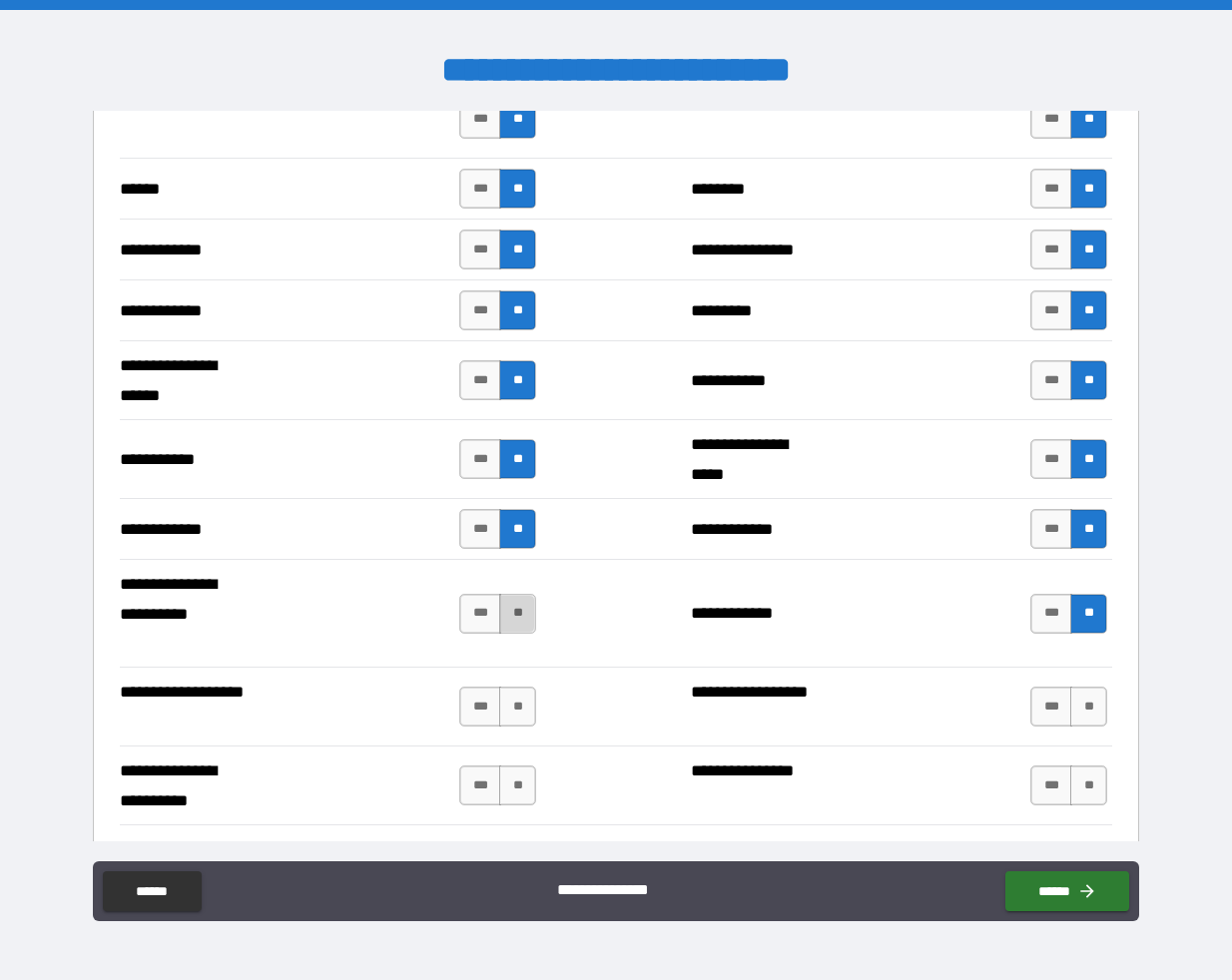 click on "**" at bounding box center [517, 614] 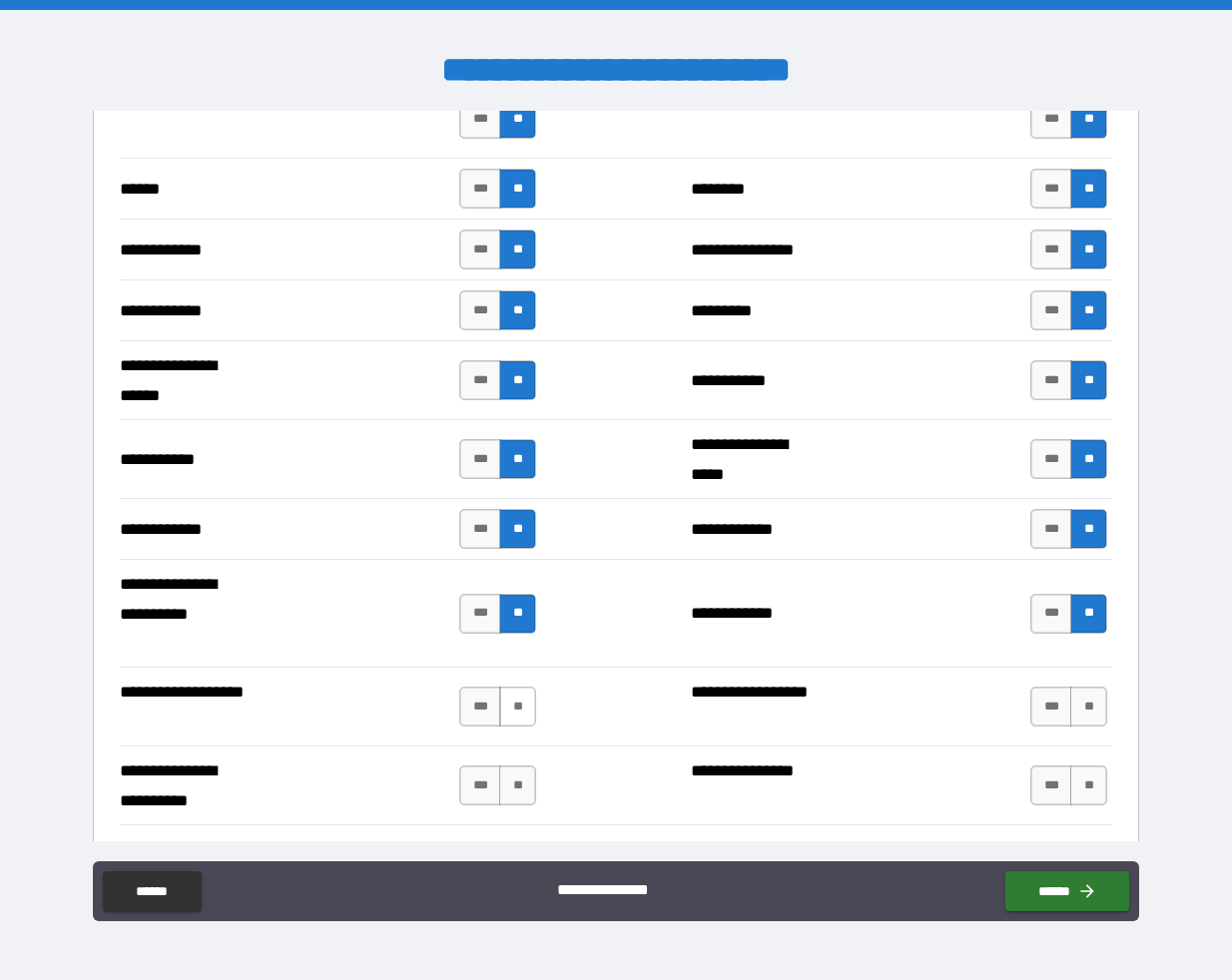 click on "**" at bounding box center [517, 707] 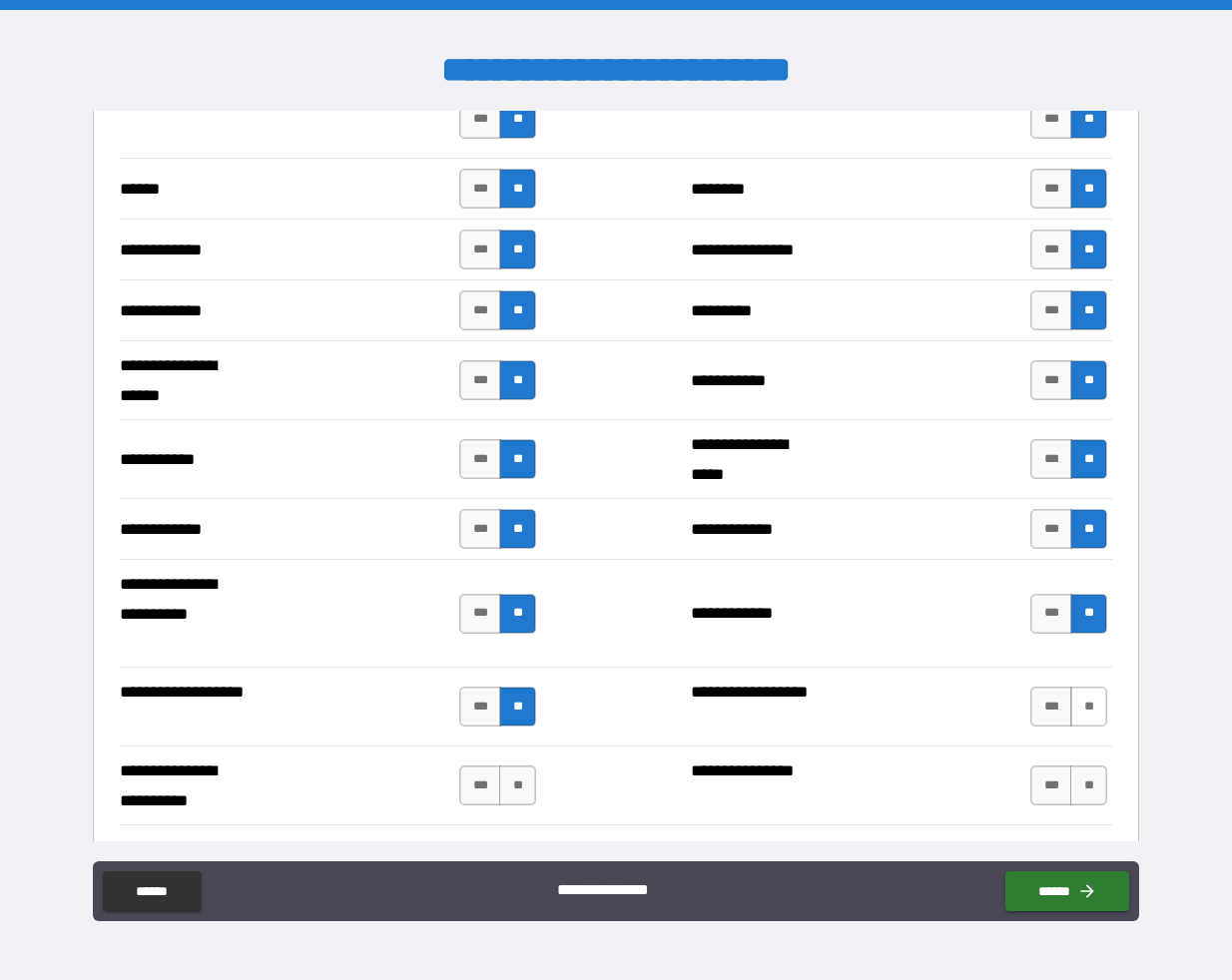 click on "**" at bounding box center (1088, 707) 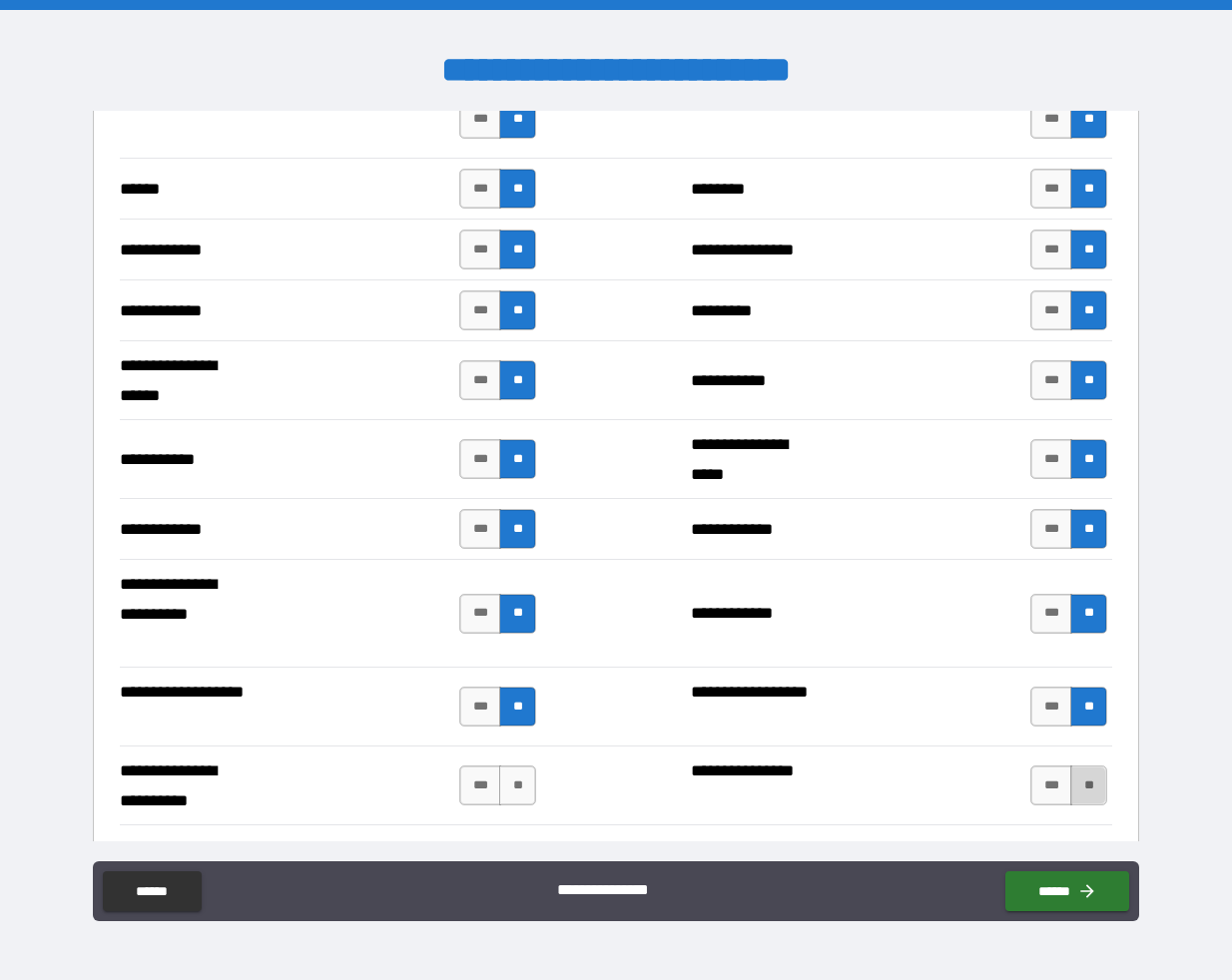 click on "**" at bounding box center (1088, 785) 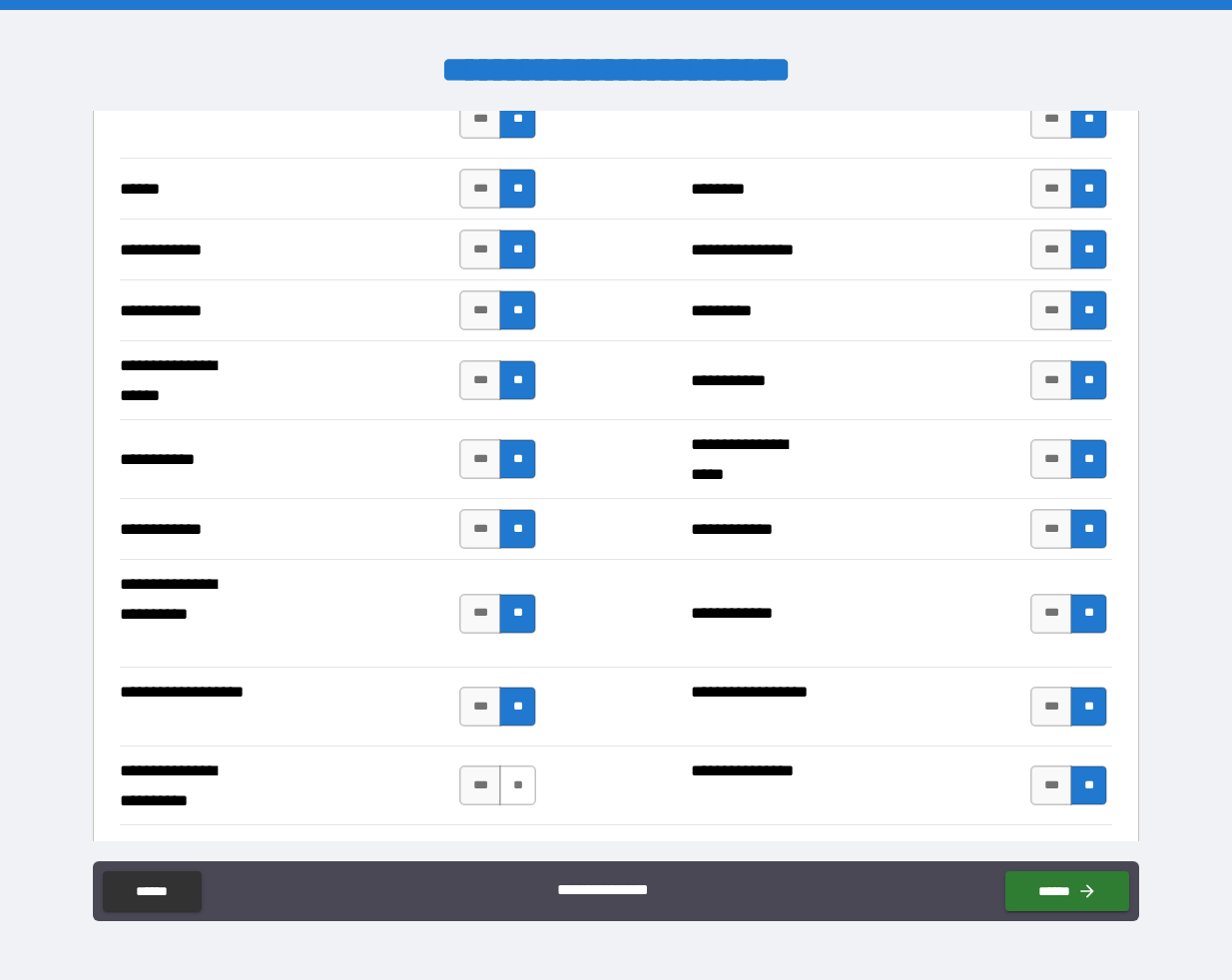 click on "**" at bounding box center (517, 785) 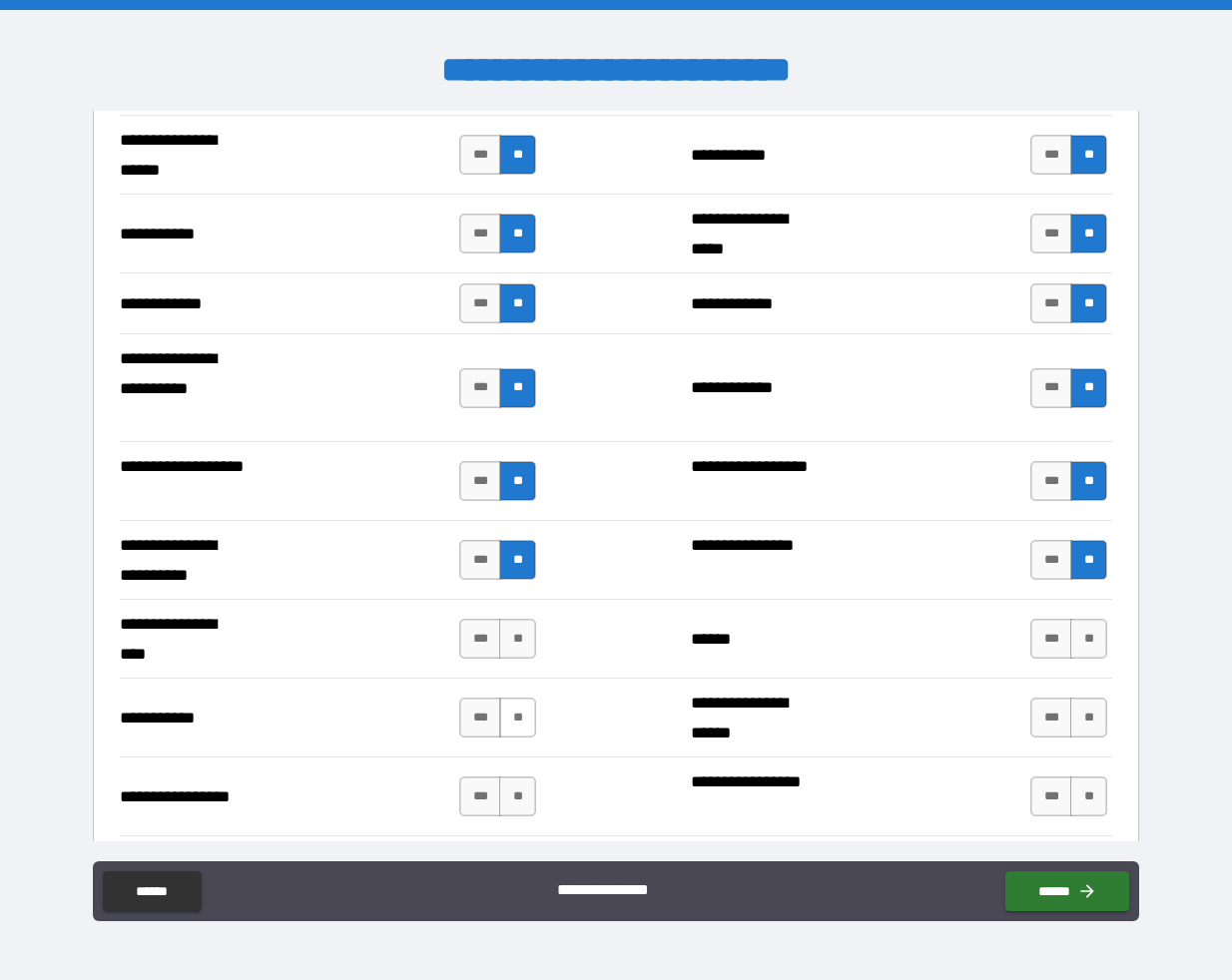 scroll, scrollTop: 4077, scrollLeft: 0, axis: vertical 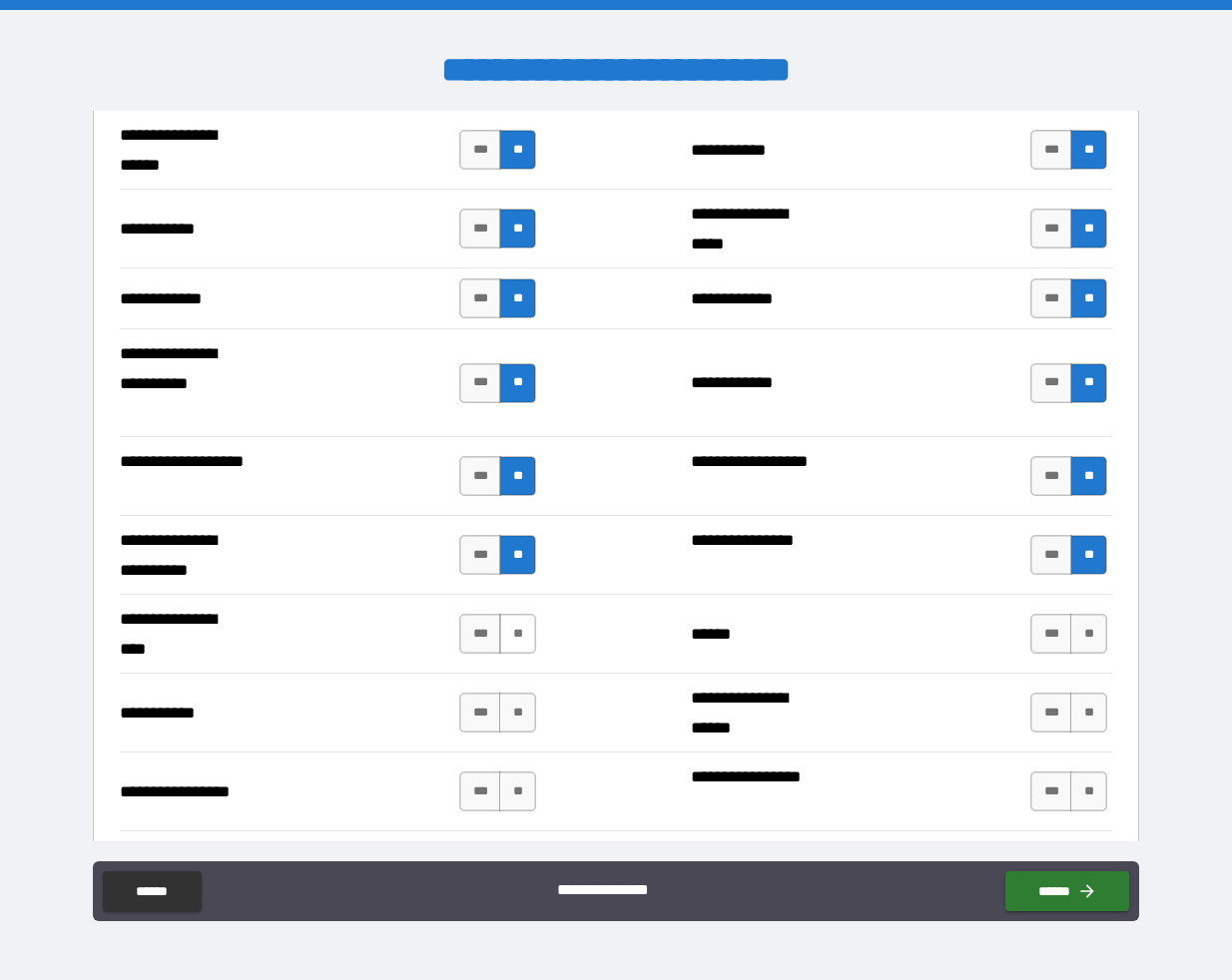 click on "**" at bounding box center [517, 634] 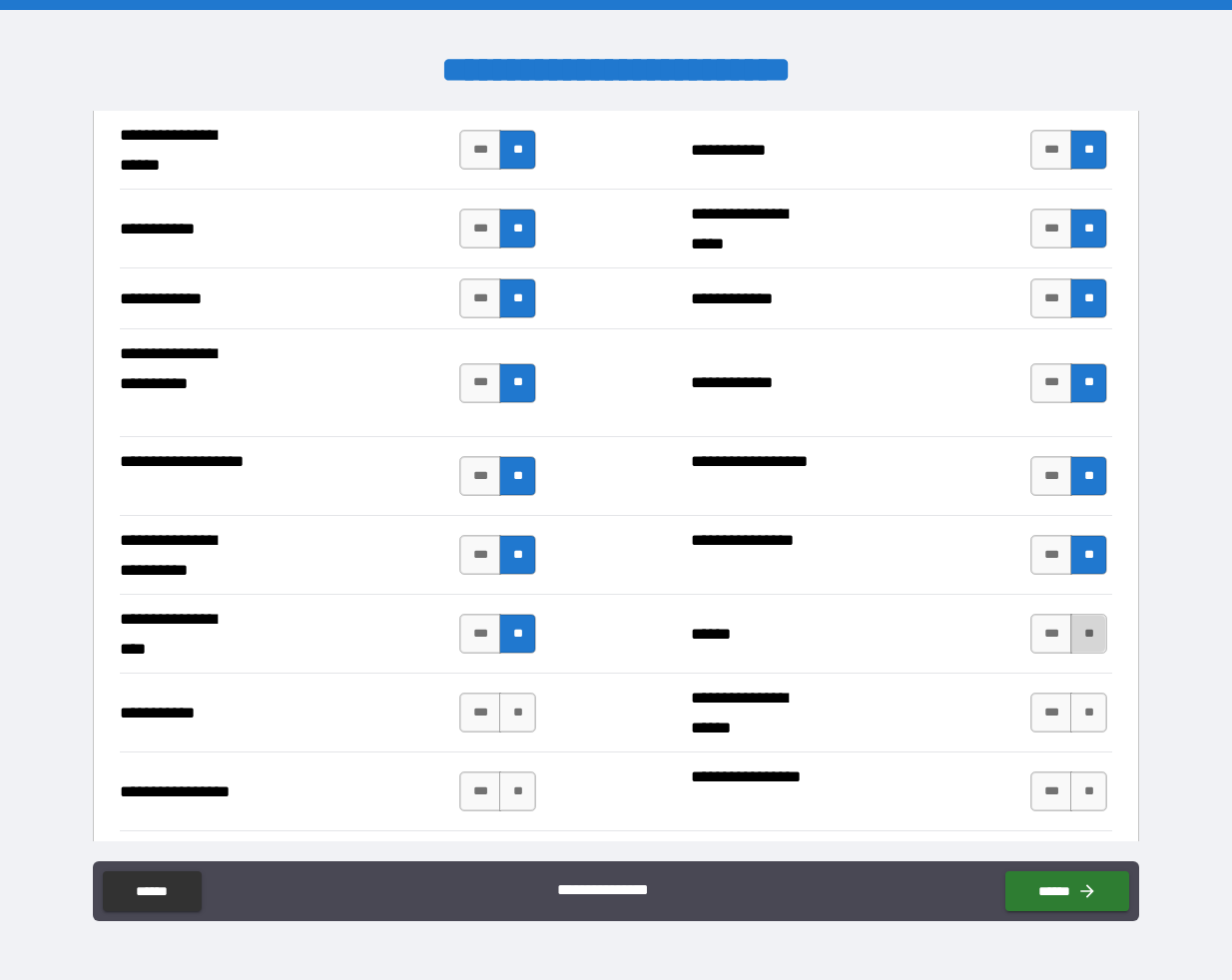 click on "**" at bounding box center [1088, 634] 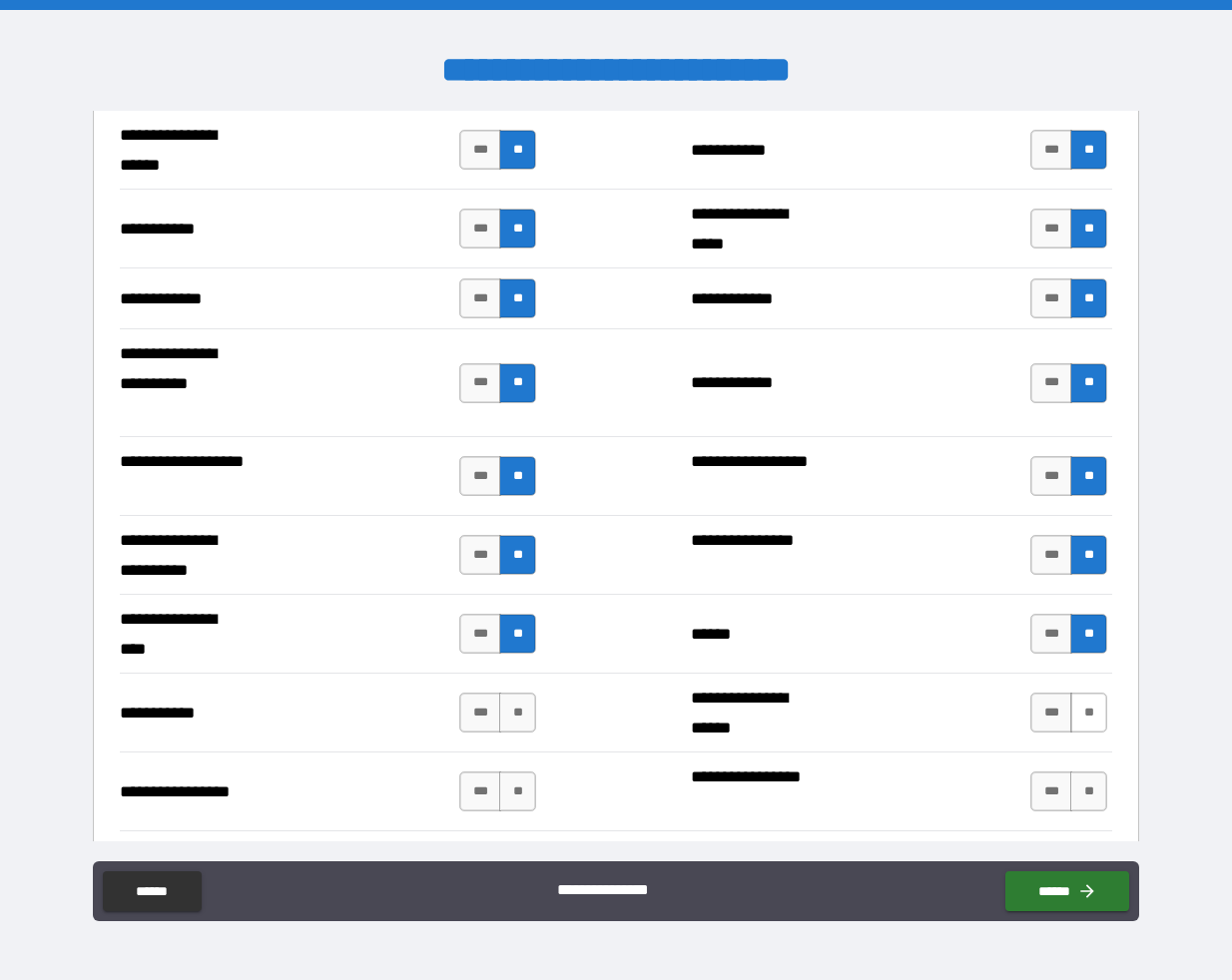 click on "**" at bounding box center [1088, 713] 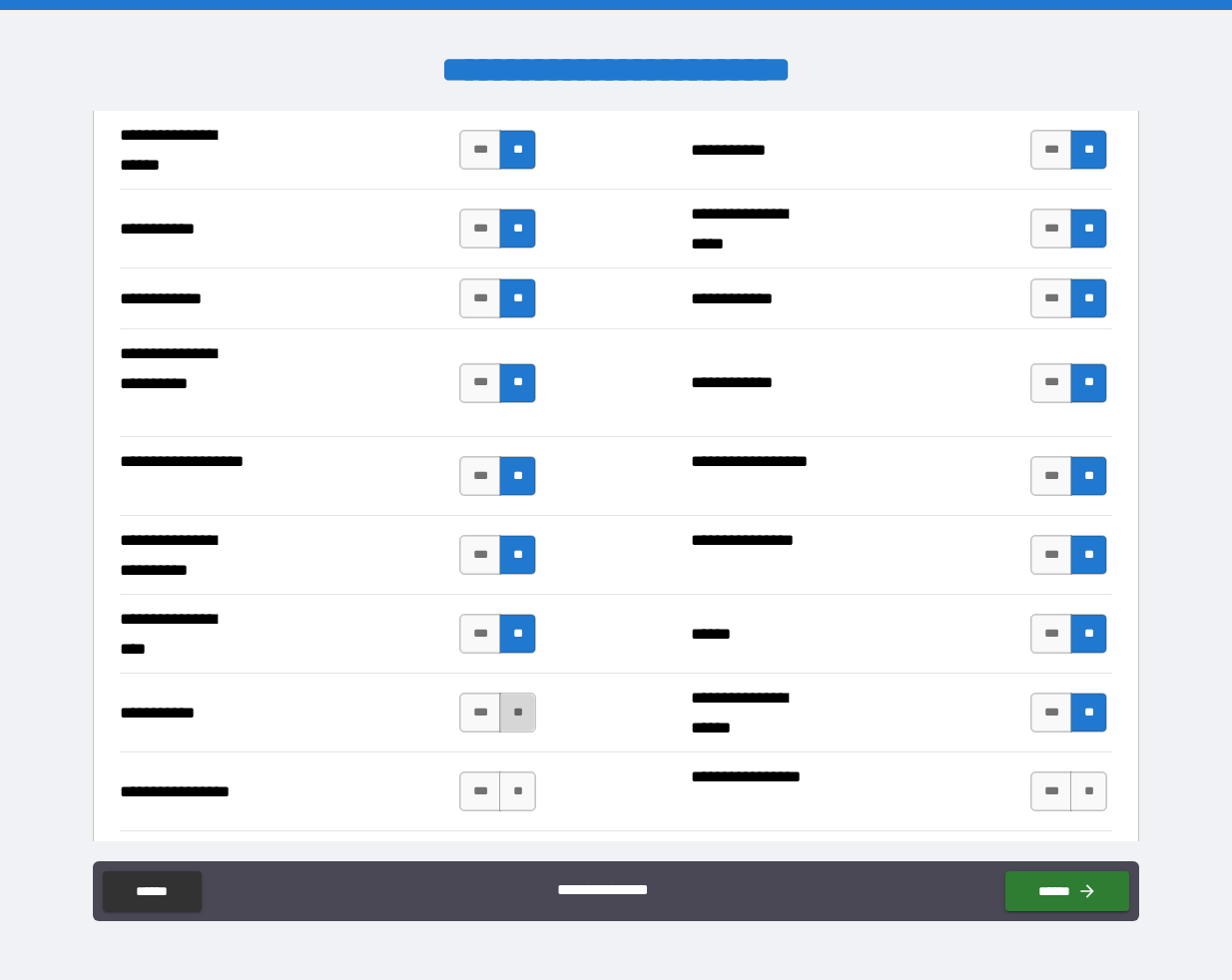 click on "**" at bounding box center (517, 713) 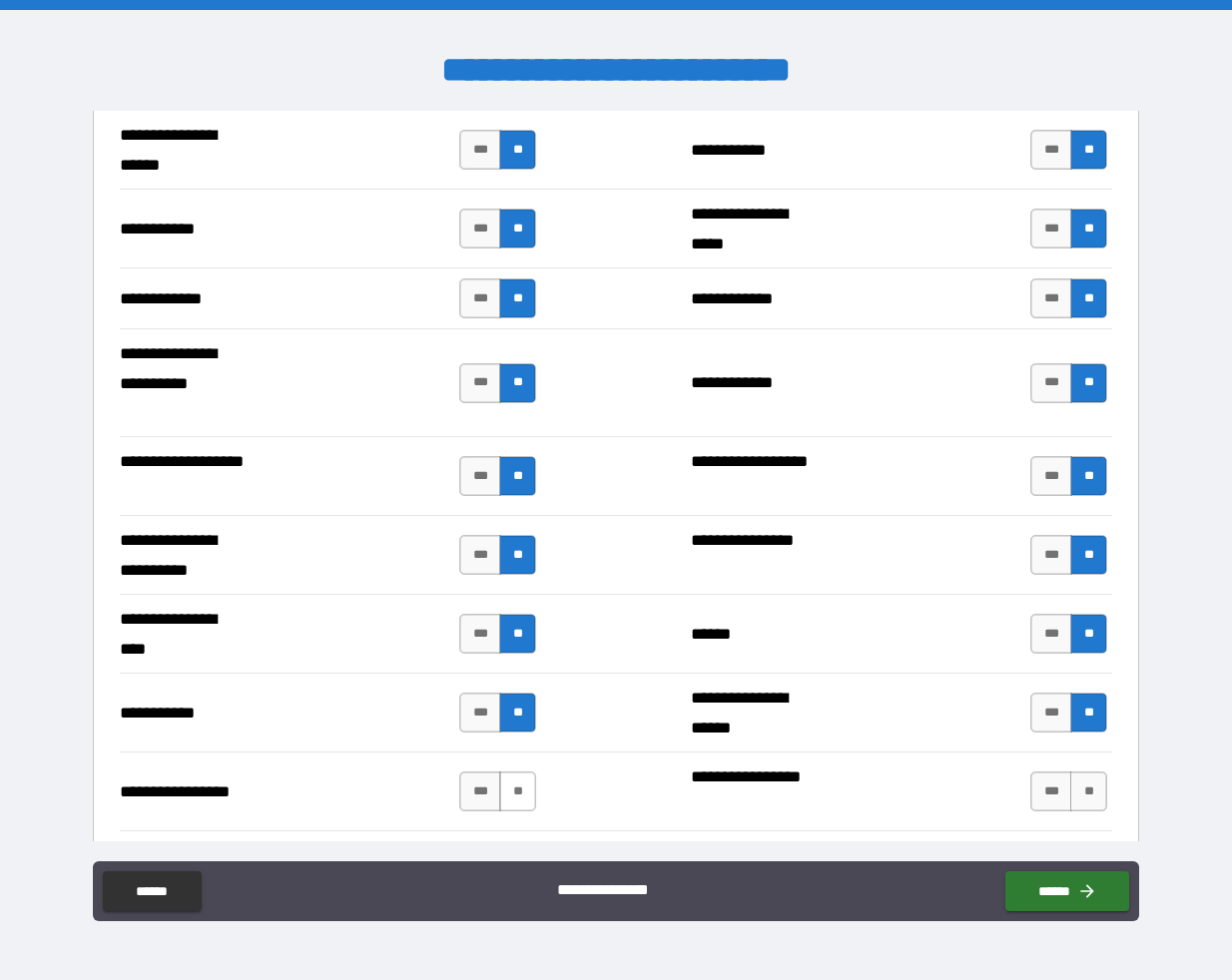 click on "**" at bounding box center (517, 791) 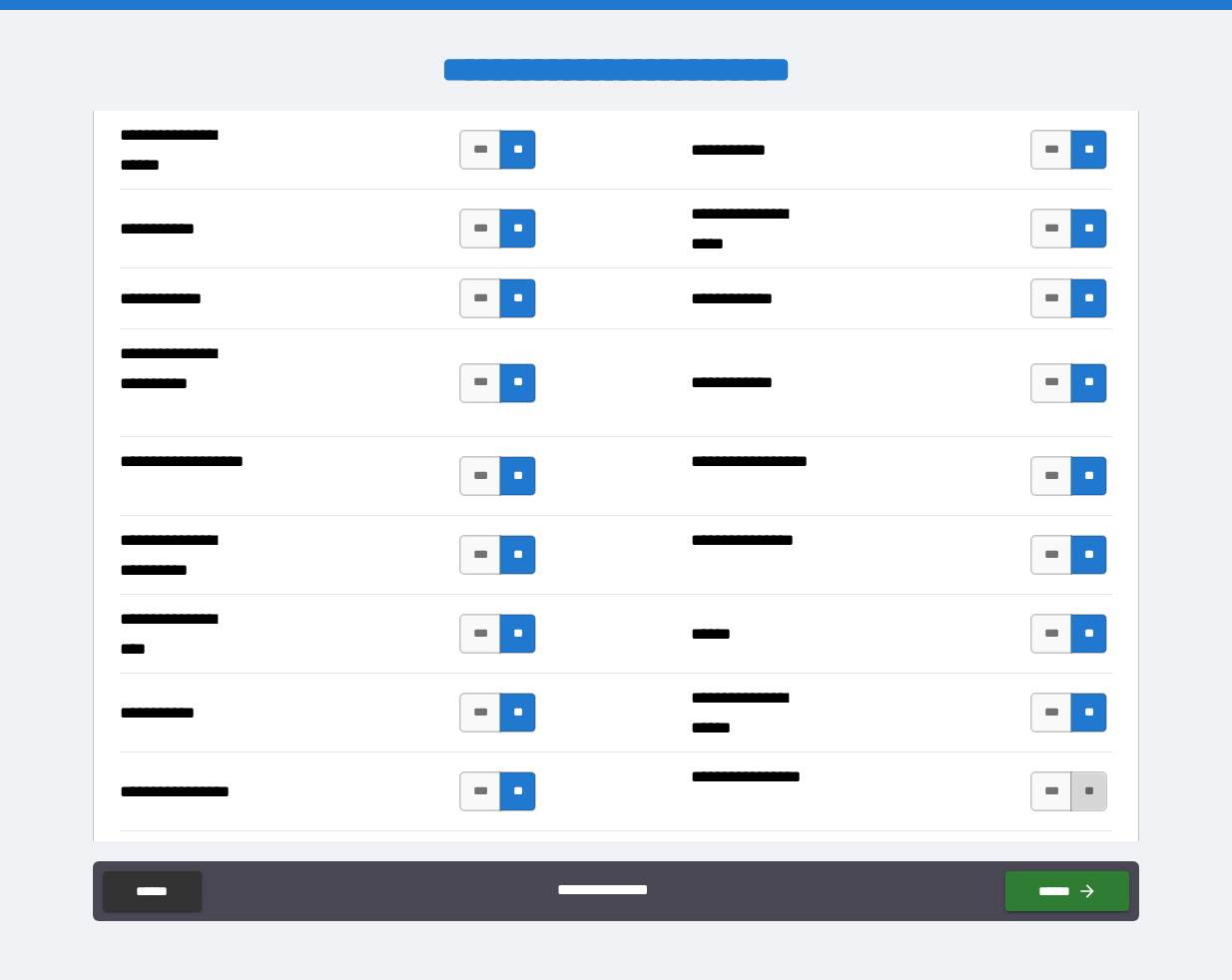 click on "**" at bounding box center [1088, 791] 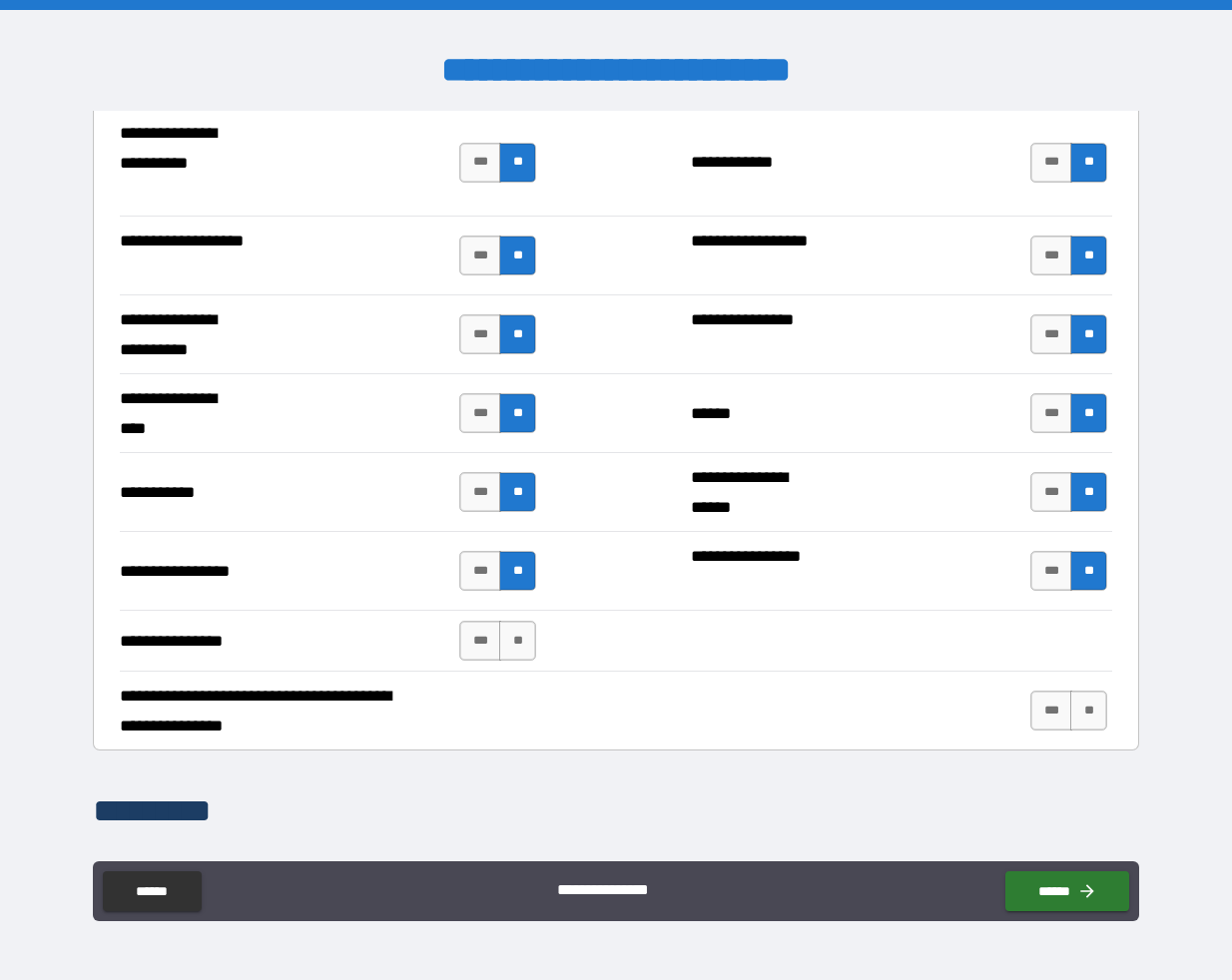 scroll, scrollTop: 4300, scrollLeft: 0, axis: vertical 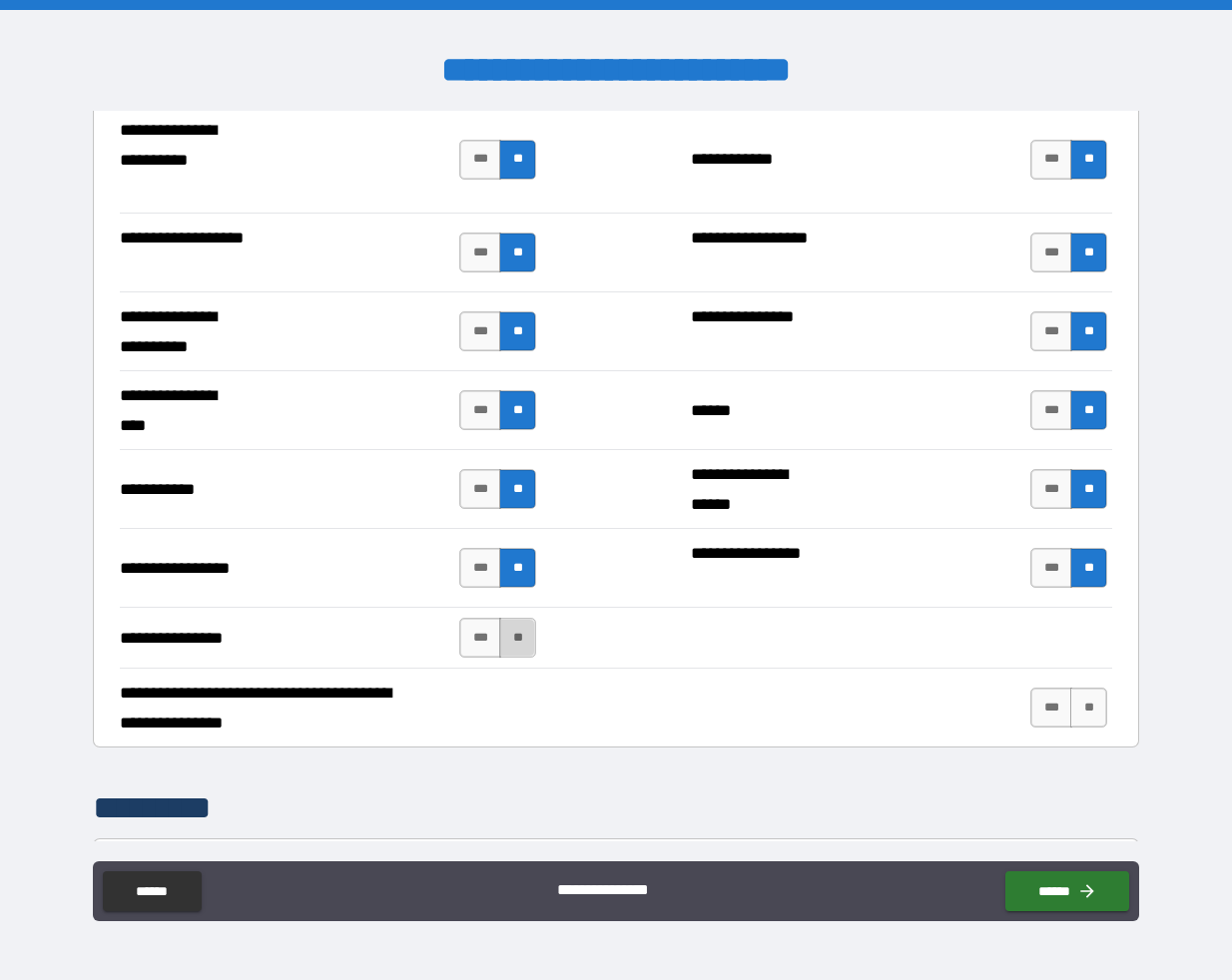click on "**" at bounding box center (517, 638) 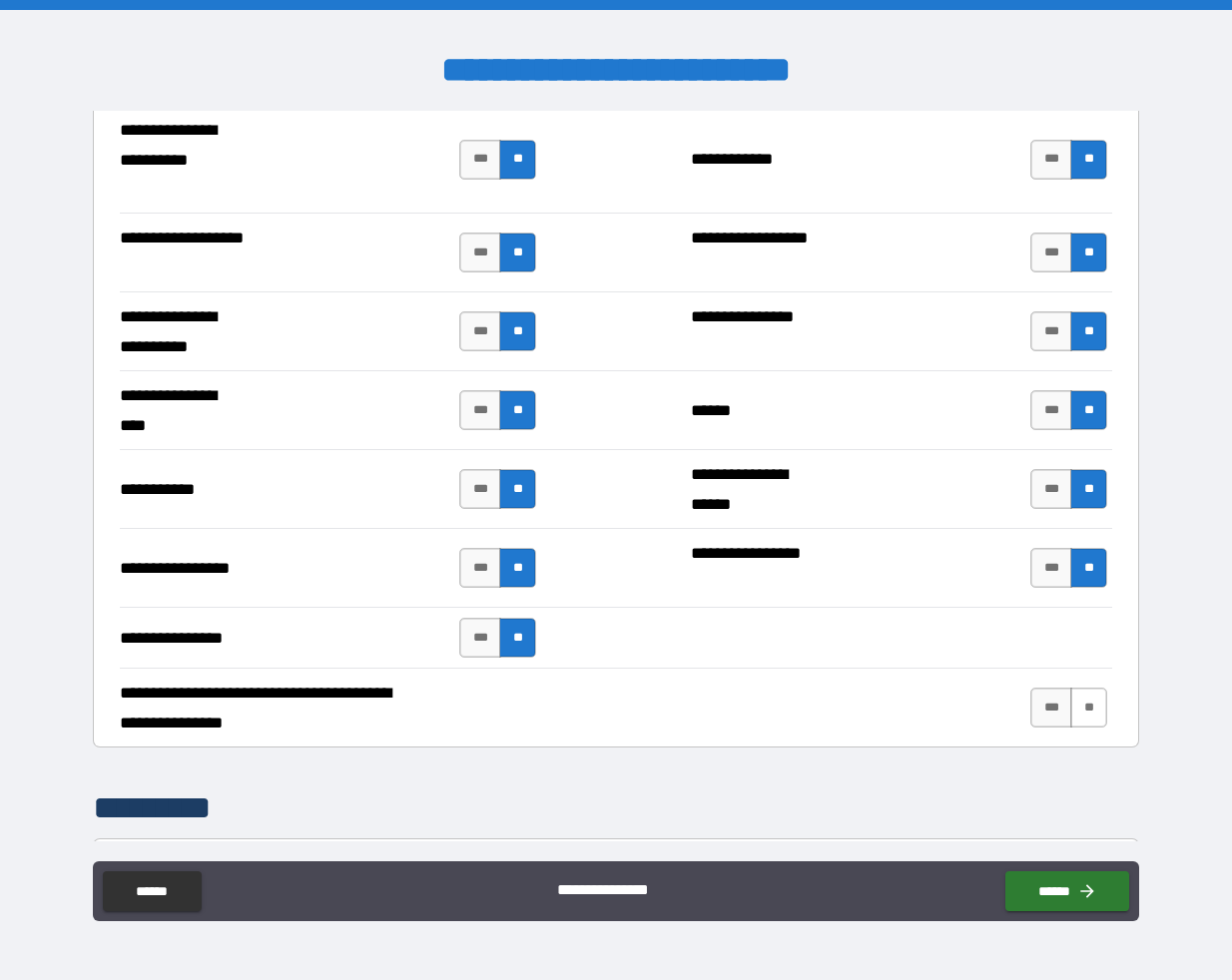 click on "**" at bounding box center (1088, 708) 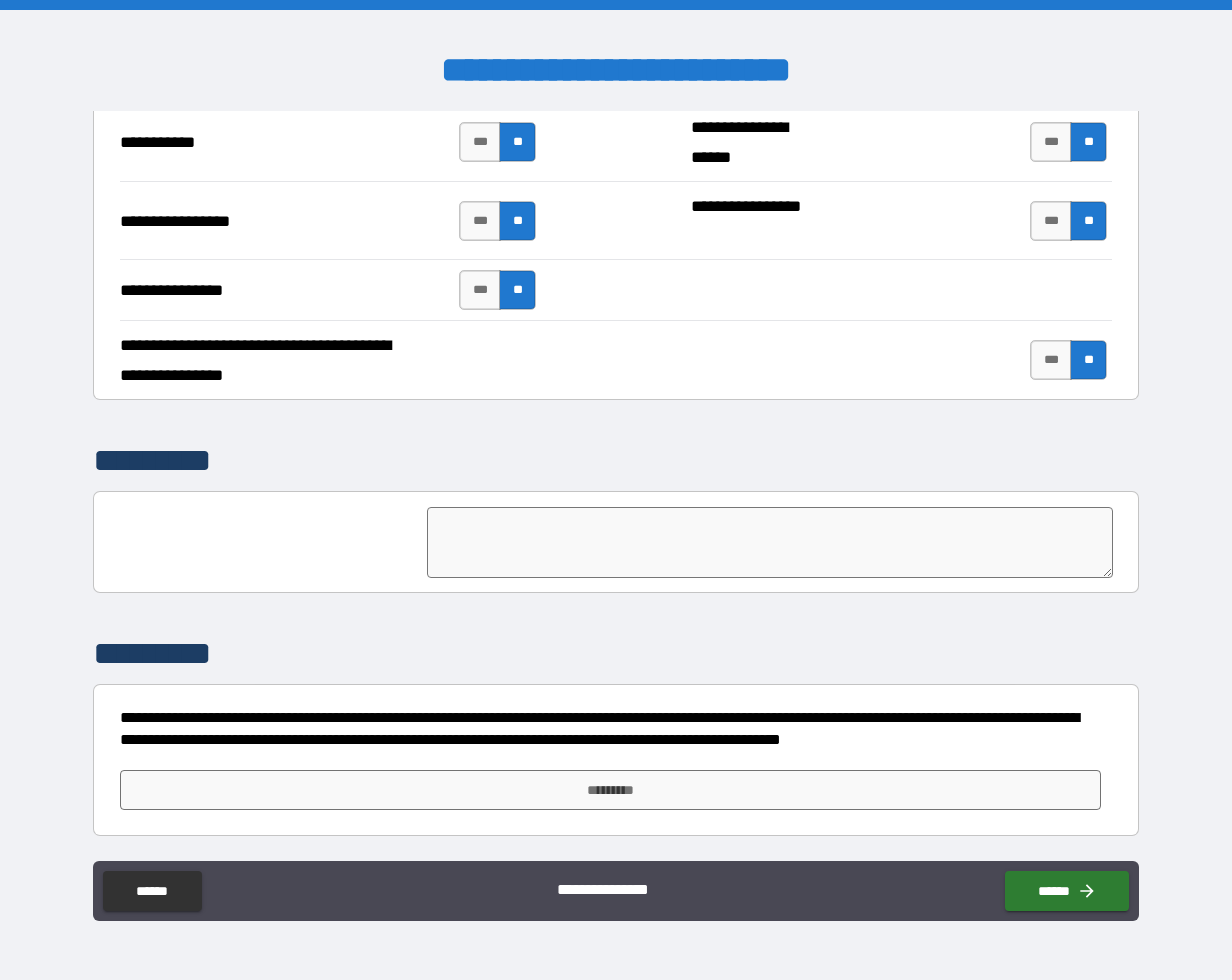 scroll, scrollTop: 4648, scrollLeft: 0, axis: vertical 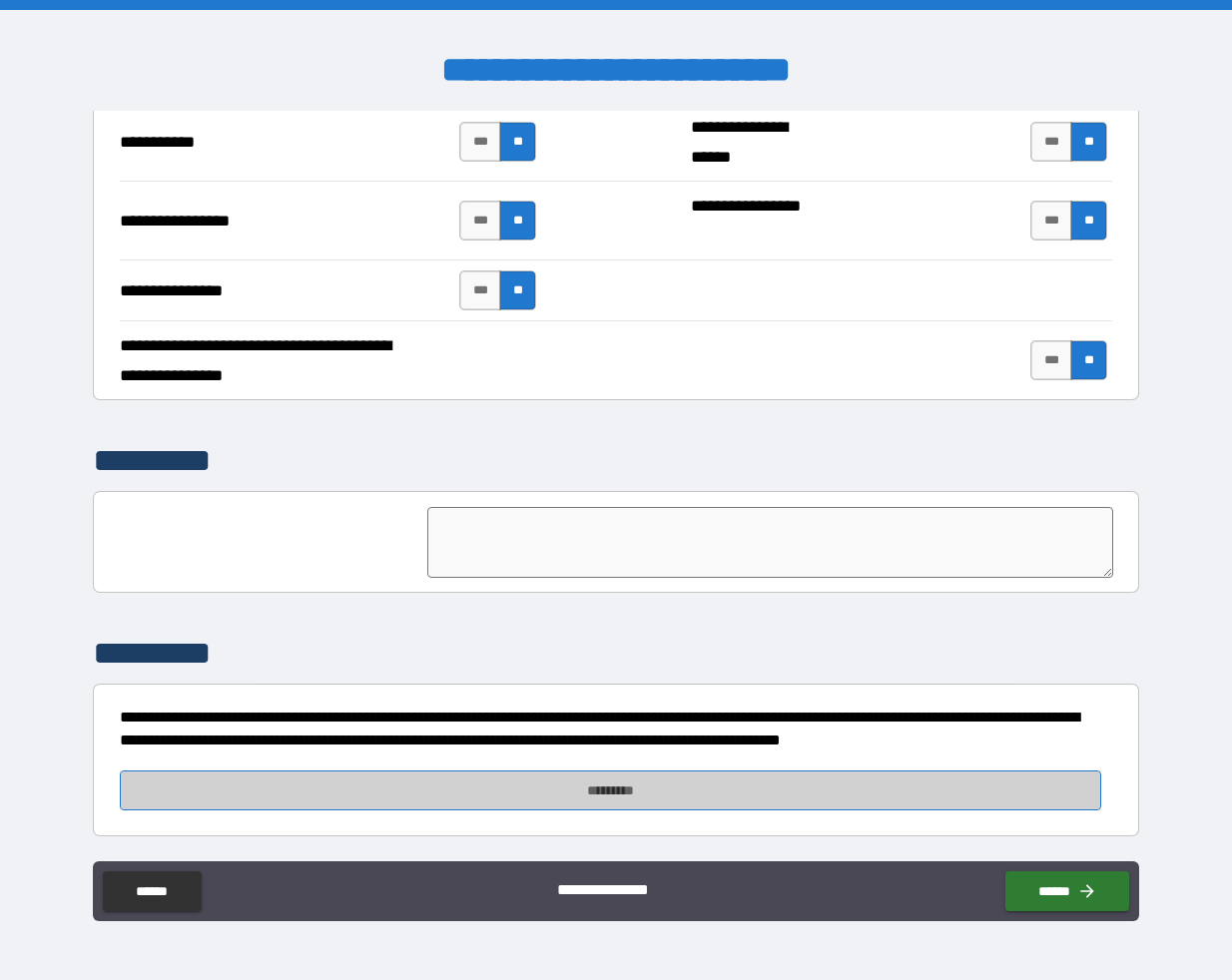 click on "*********" at bounding box center [610, 790] 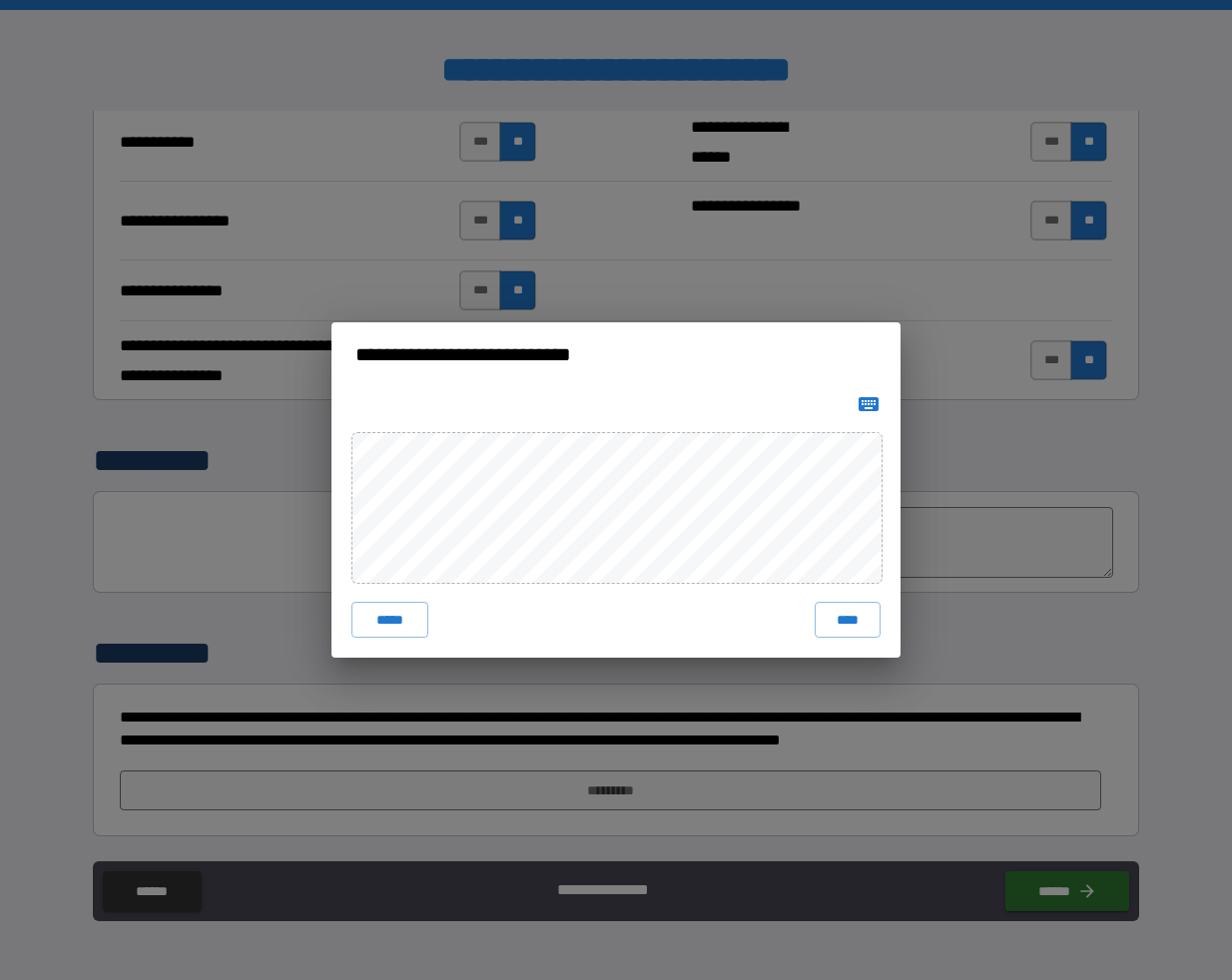 click 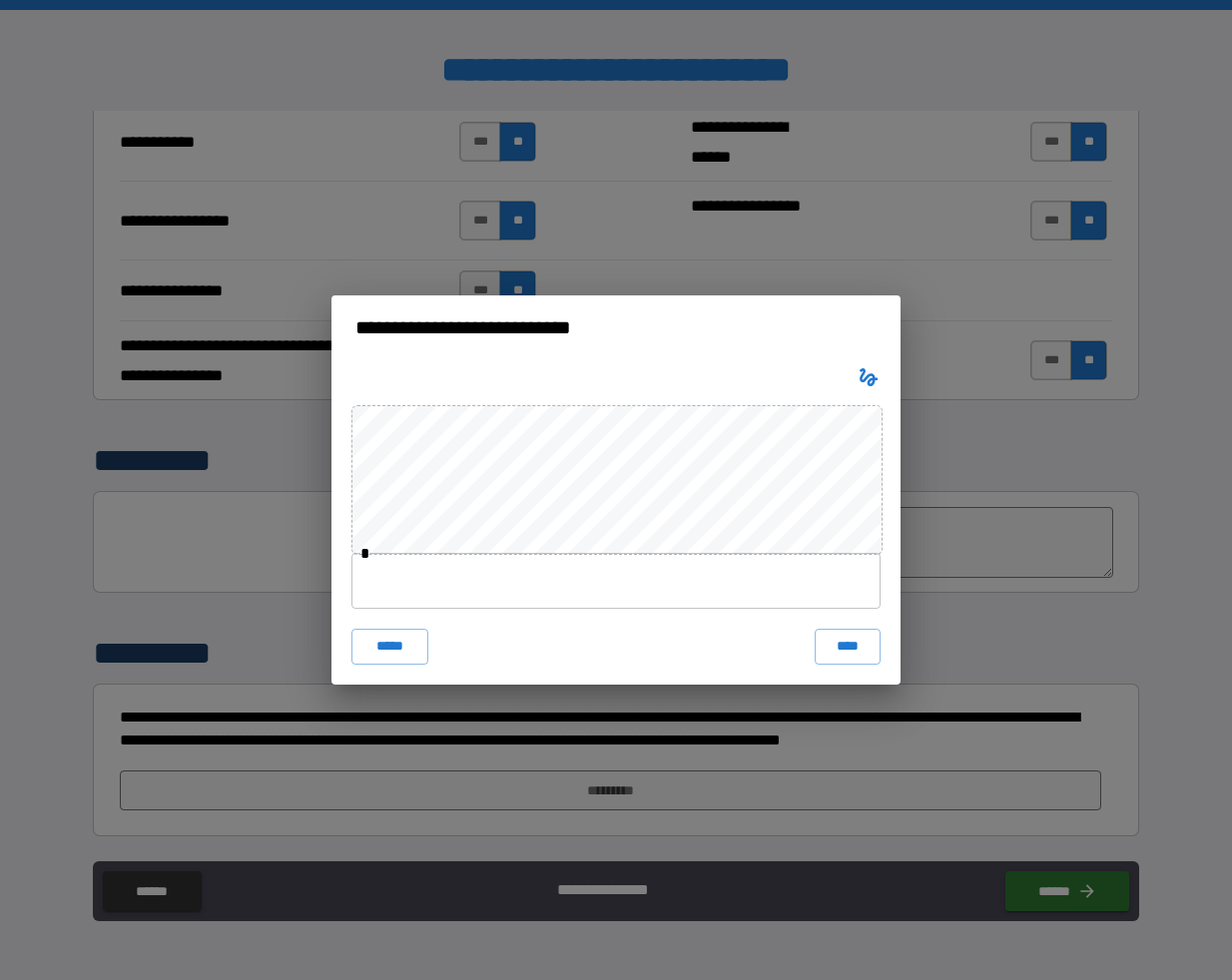 click at bounding box center (616, 581) 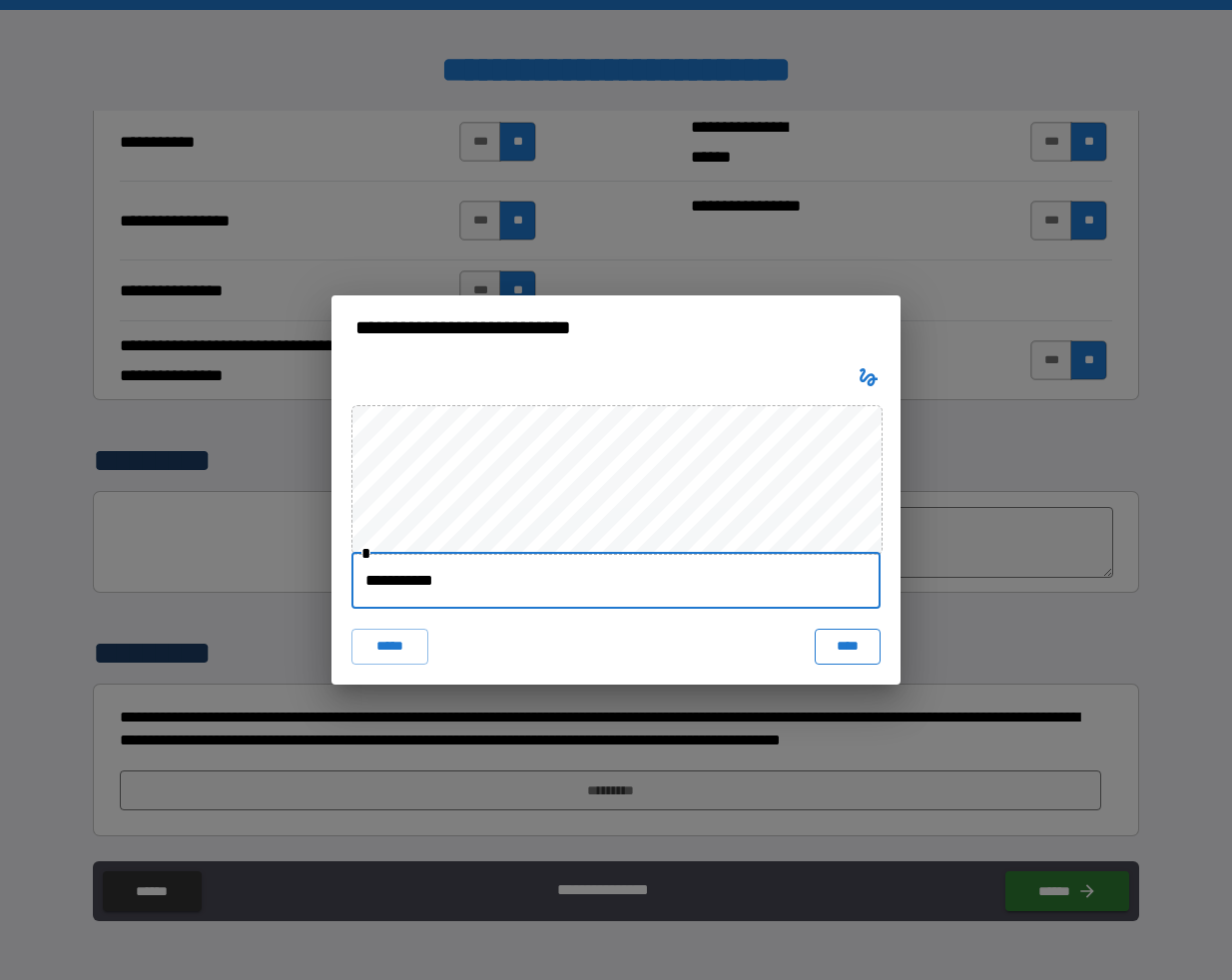 type on "**********" 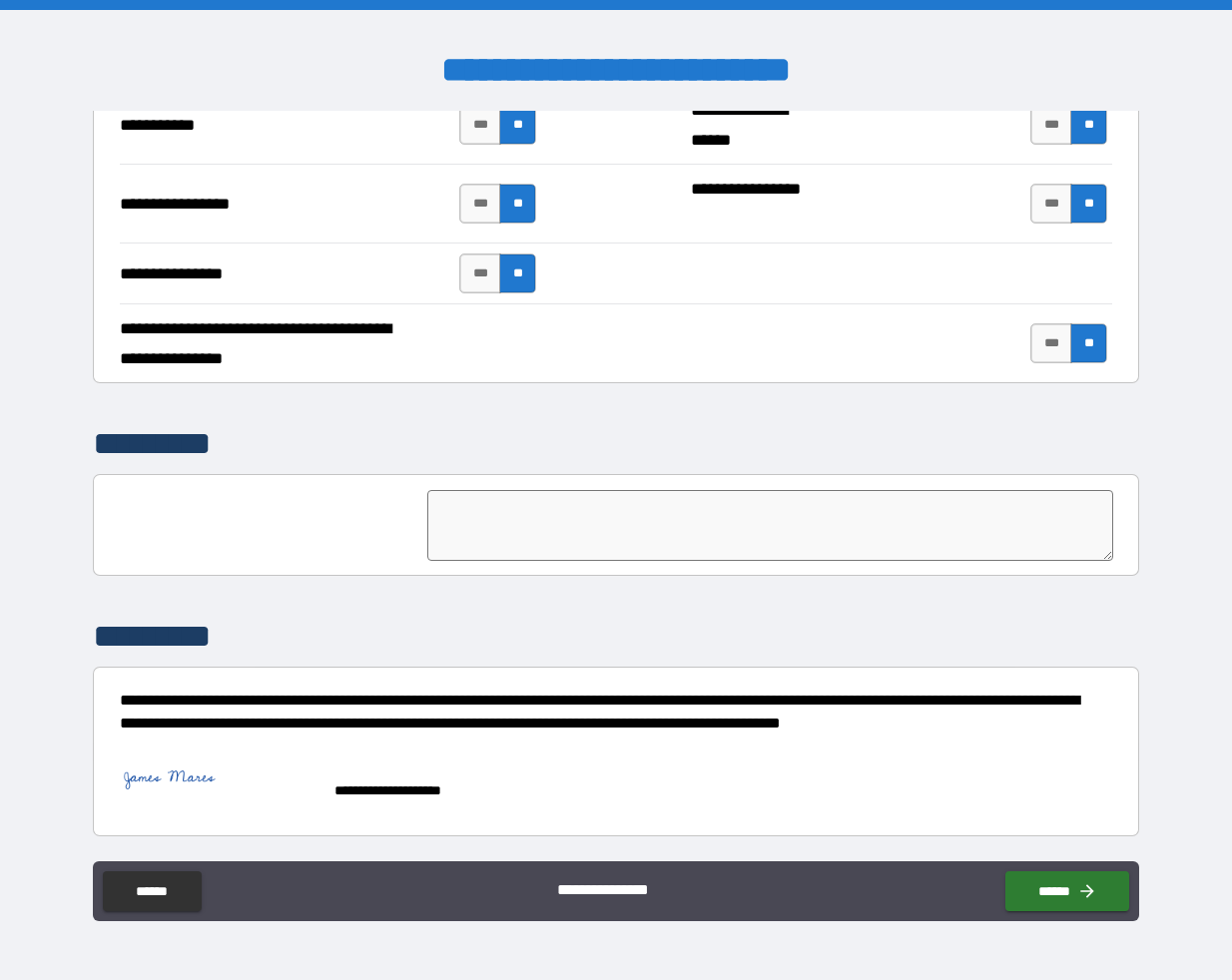 scroll, scrollTop: 4664, scrollLeft: 0, axis: vertical 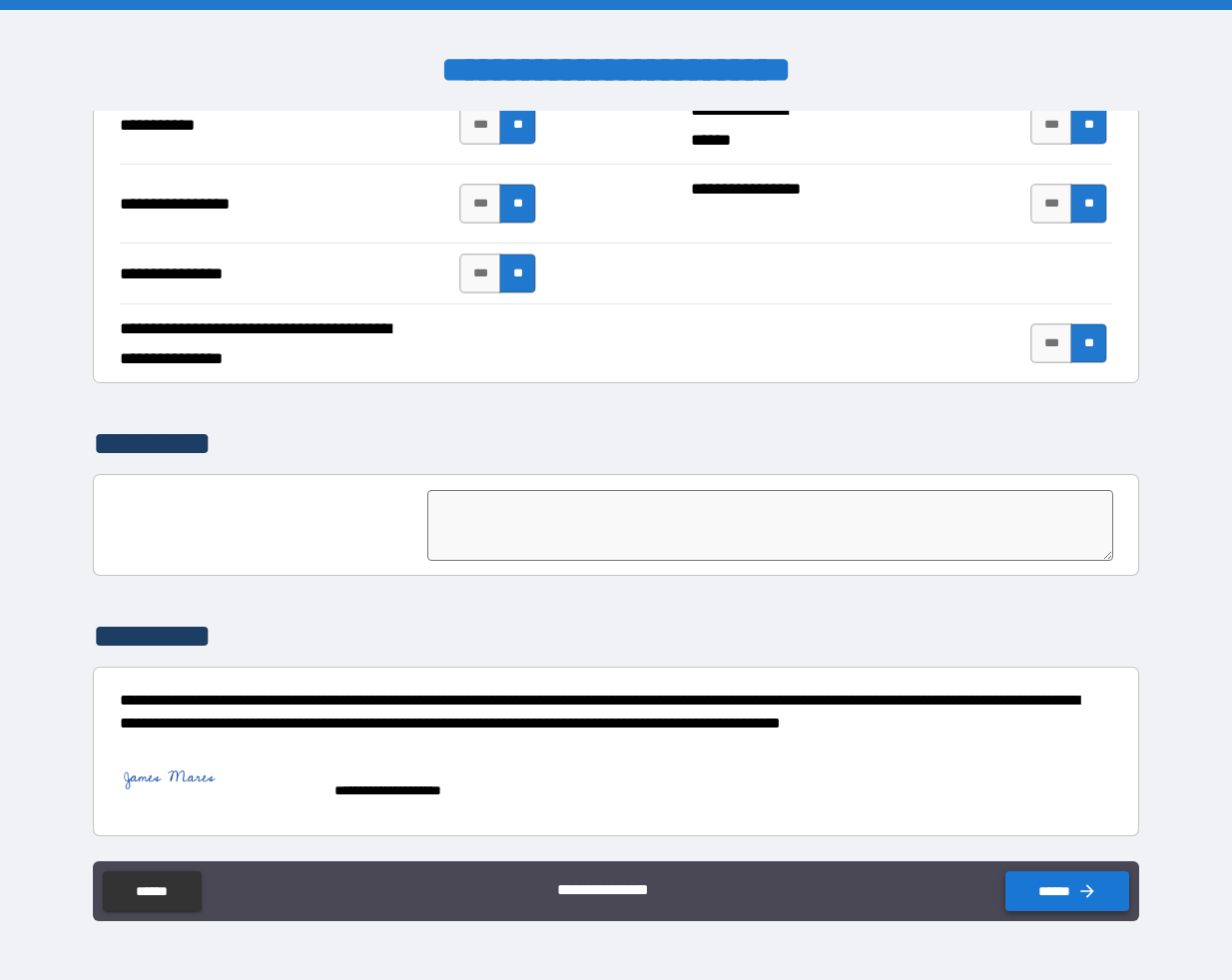 click on "******" at bounding box center (1067, 891) 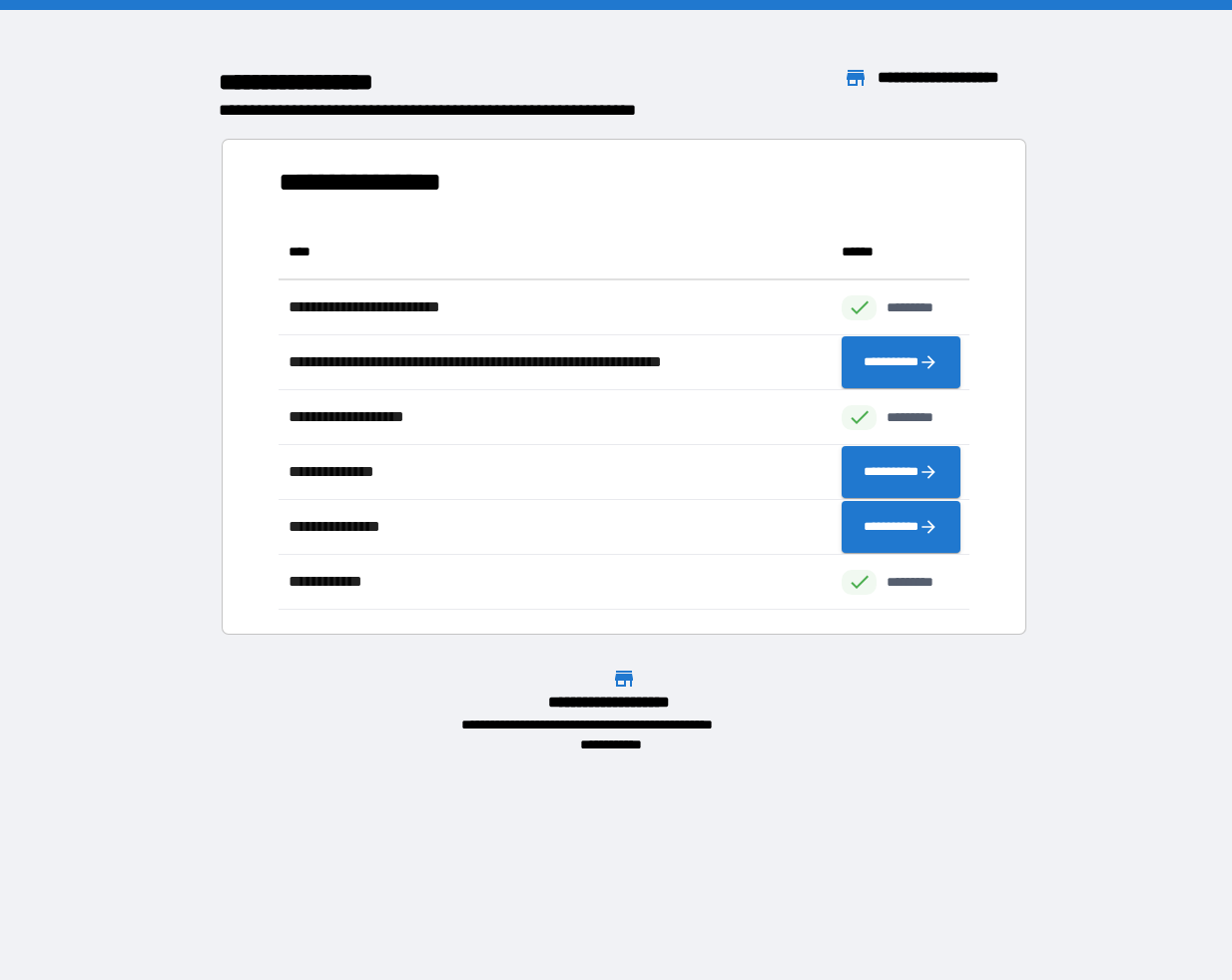 scroll, scrollTop: 16, scrollLeft: 16, axis: both 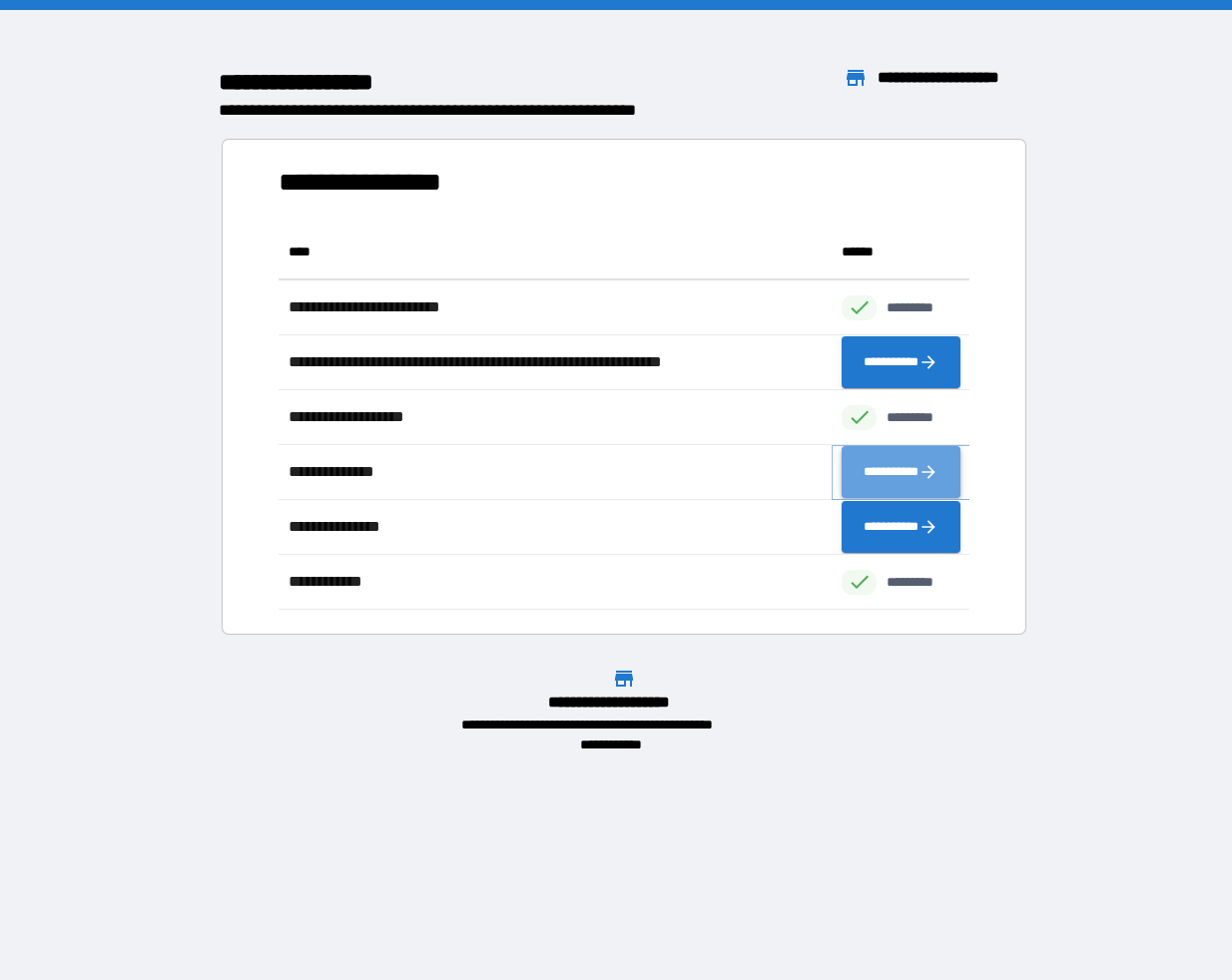 click on "**********" at bounding box center (901, 472) 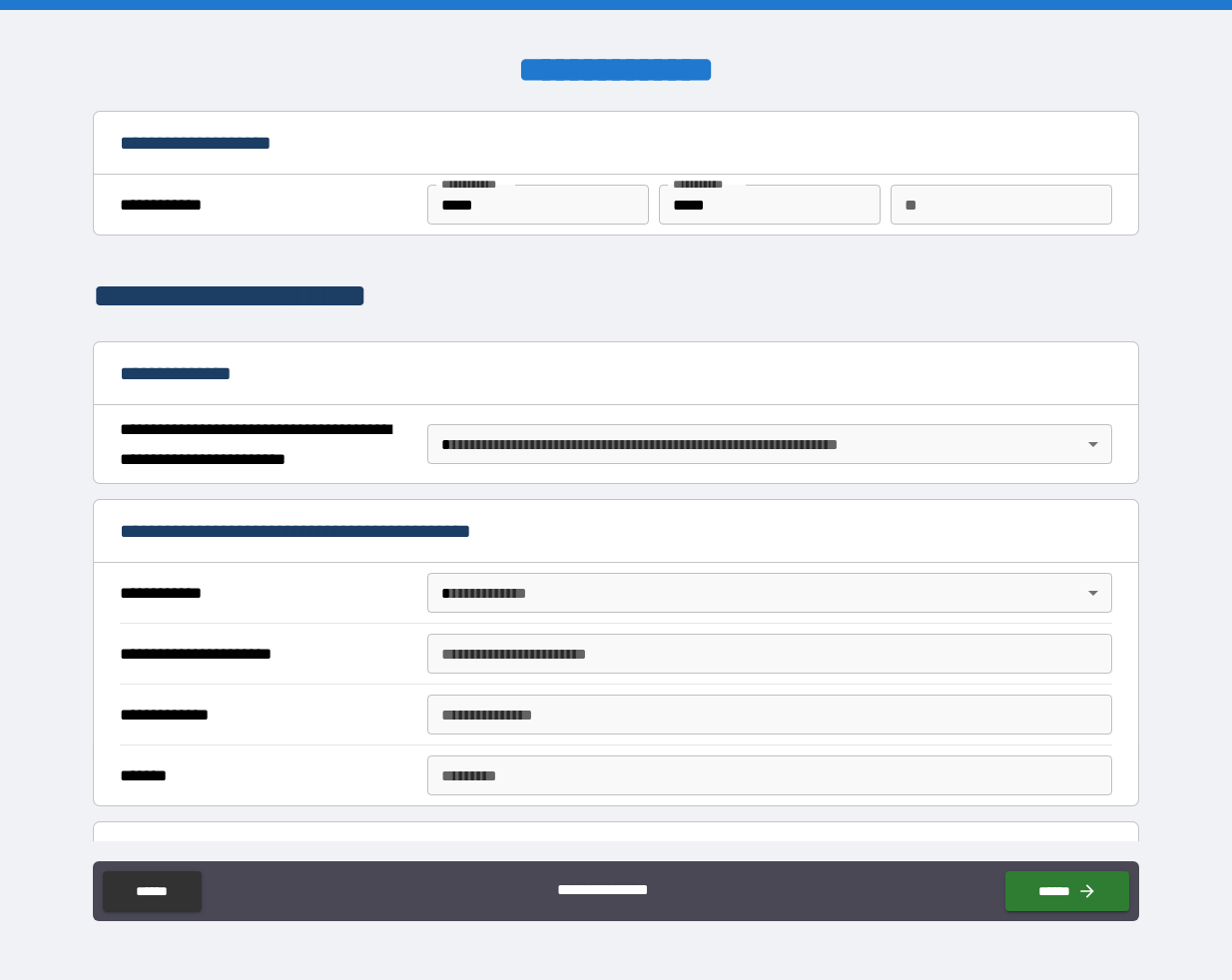 click on "**********" at bounding box center (616, 490) 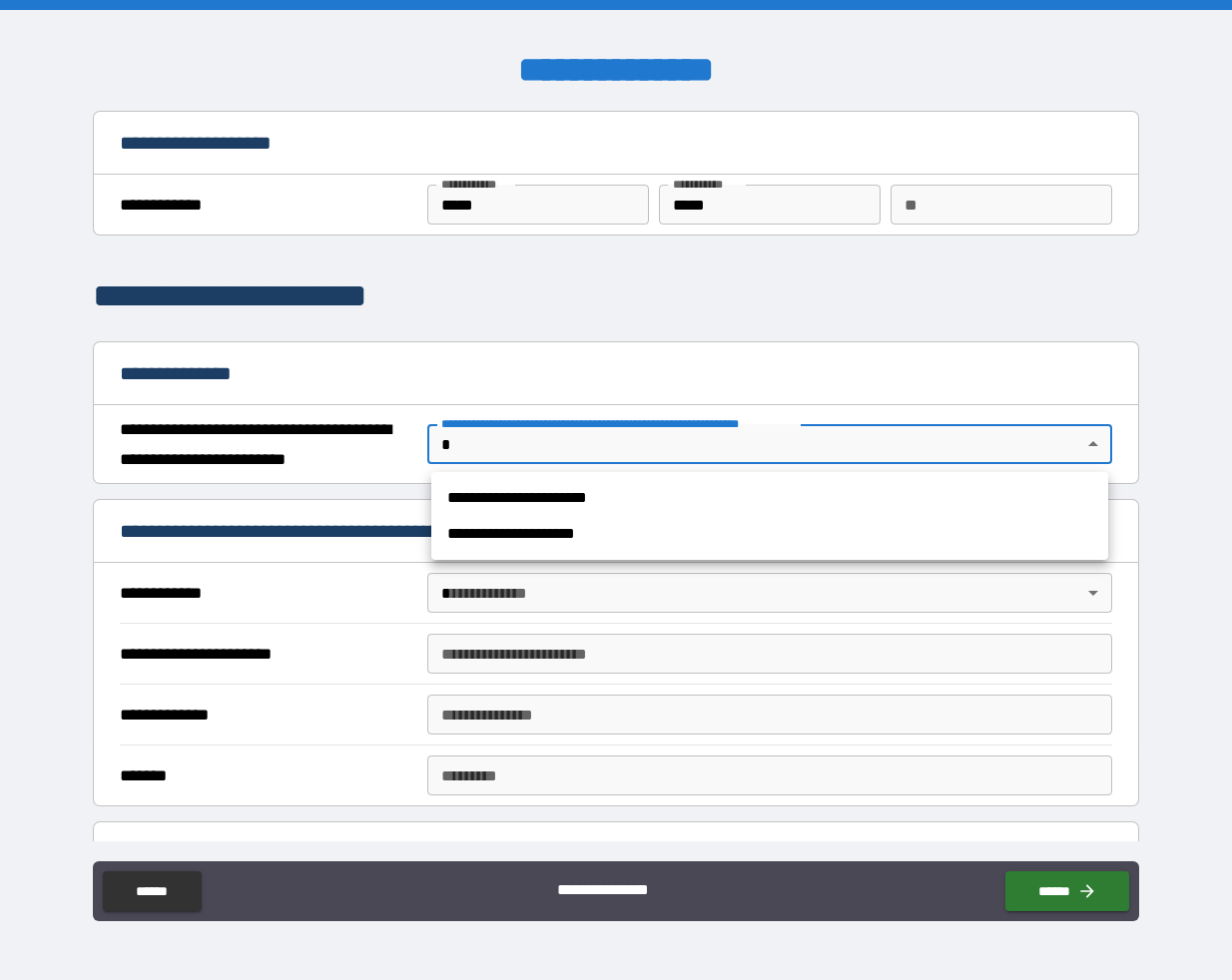 click on "**********" at bounding box center (770, 498) 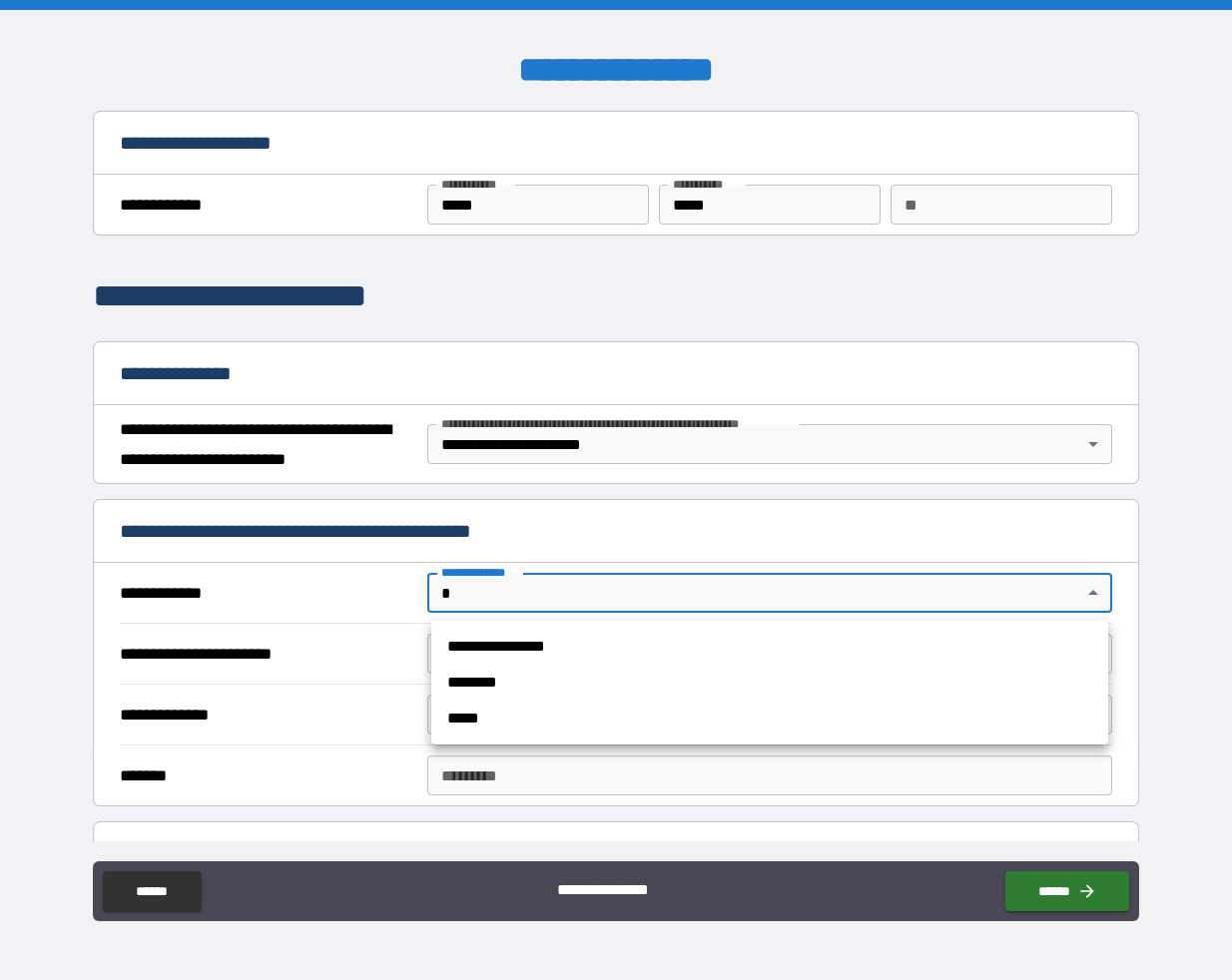 click on "**********" at bounding box center (616, 490) 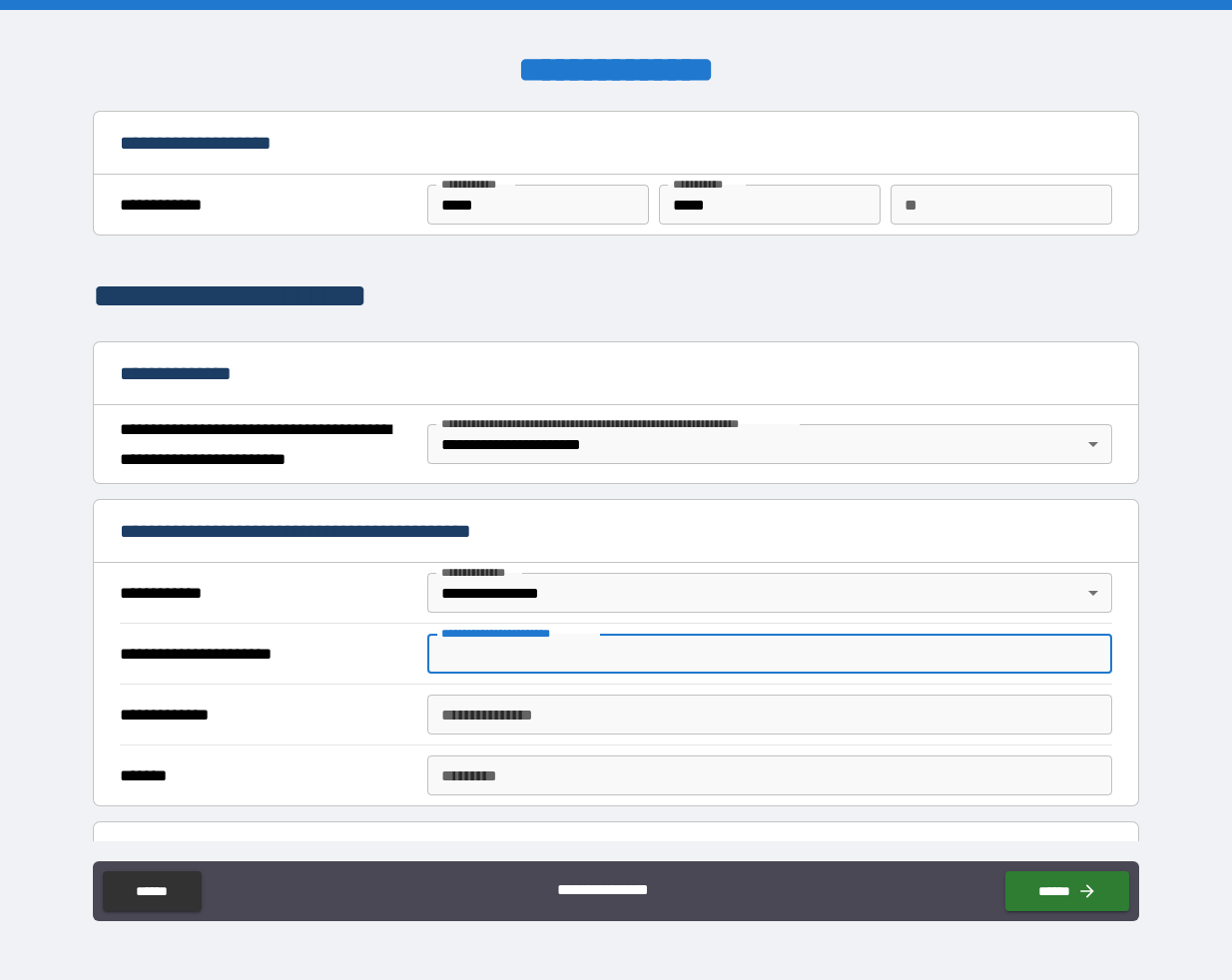 click on "**********" at bounding box center [770, 654] 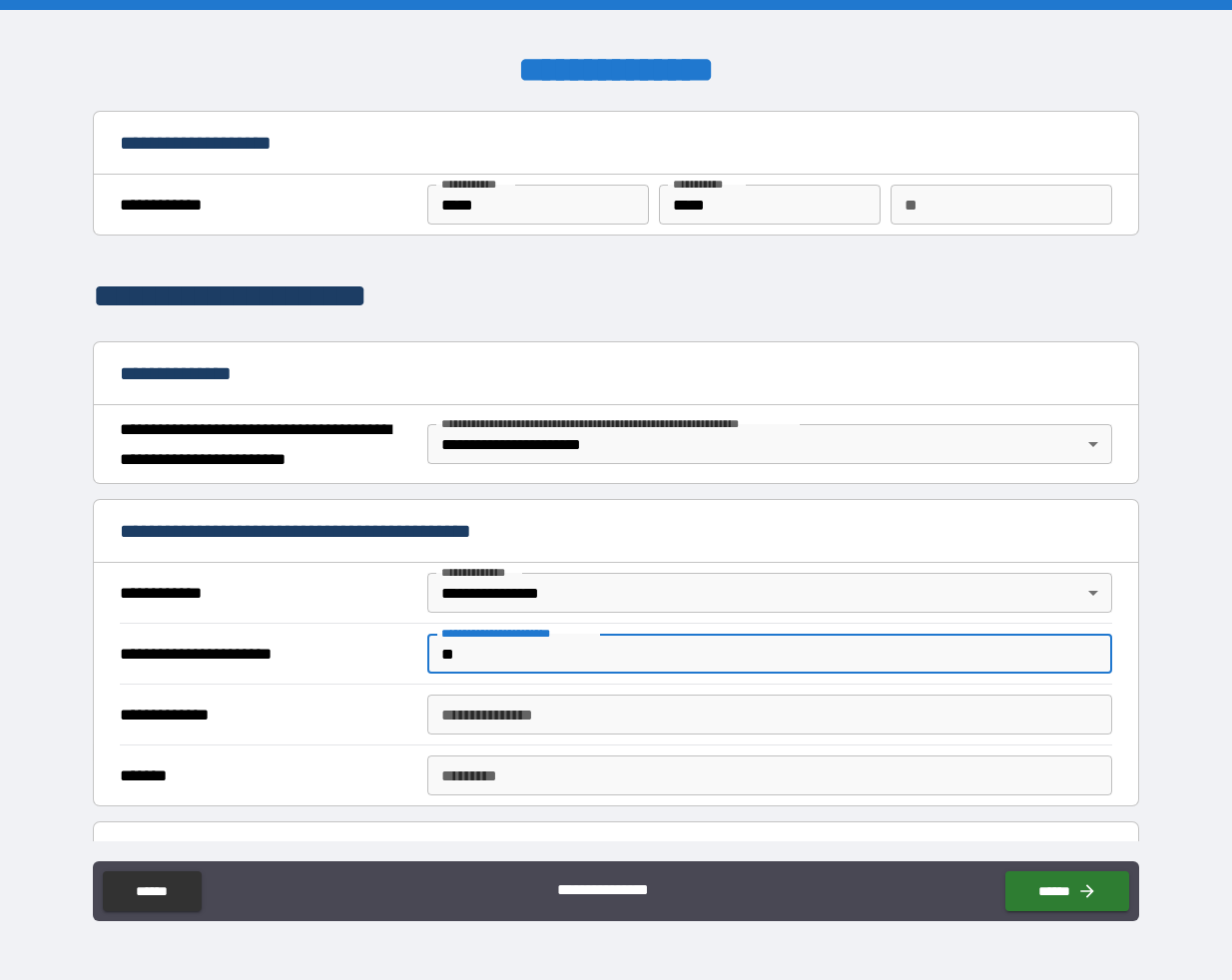 type on "*" 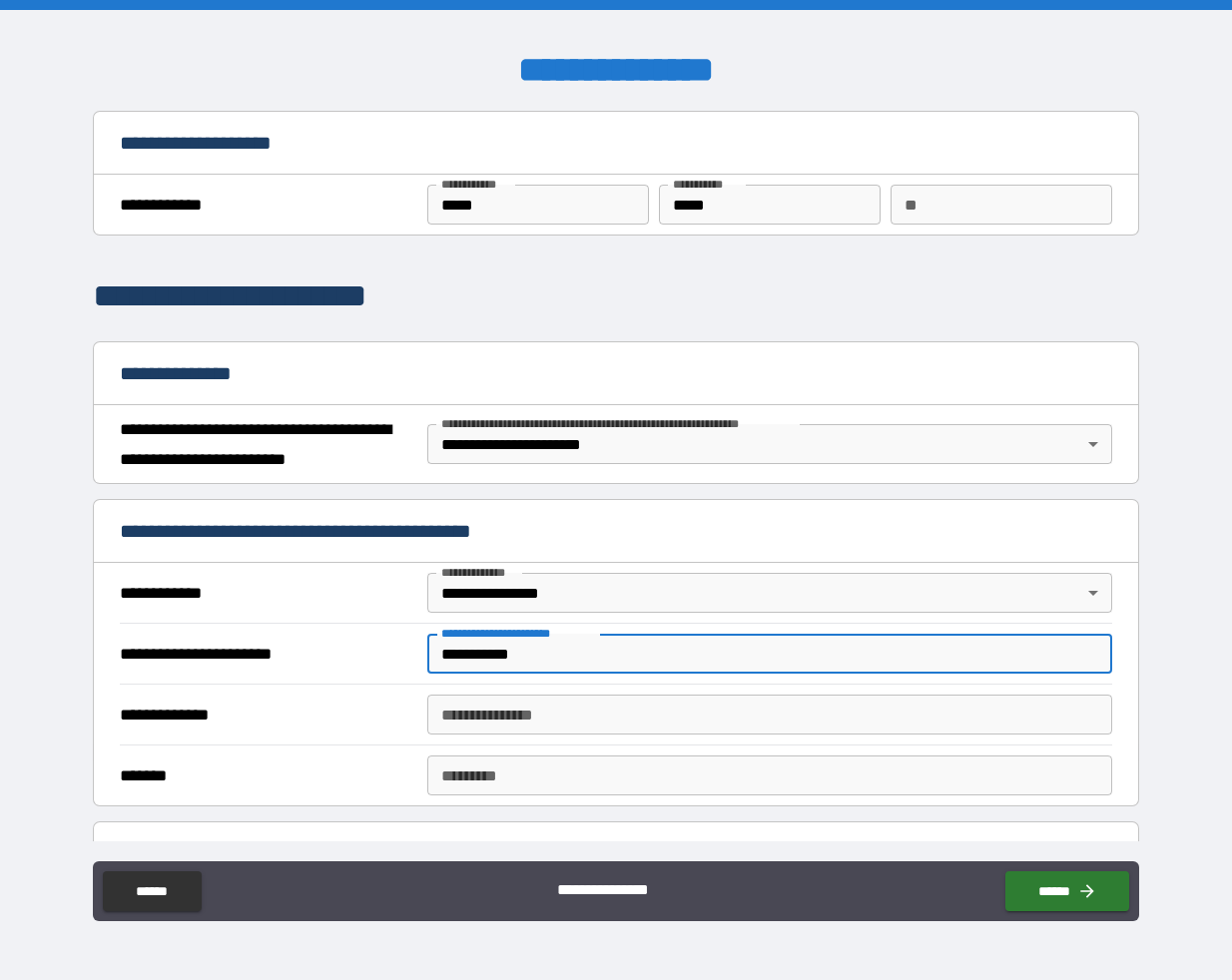 type on "**********" 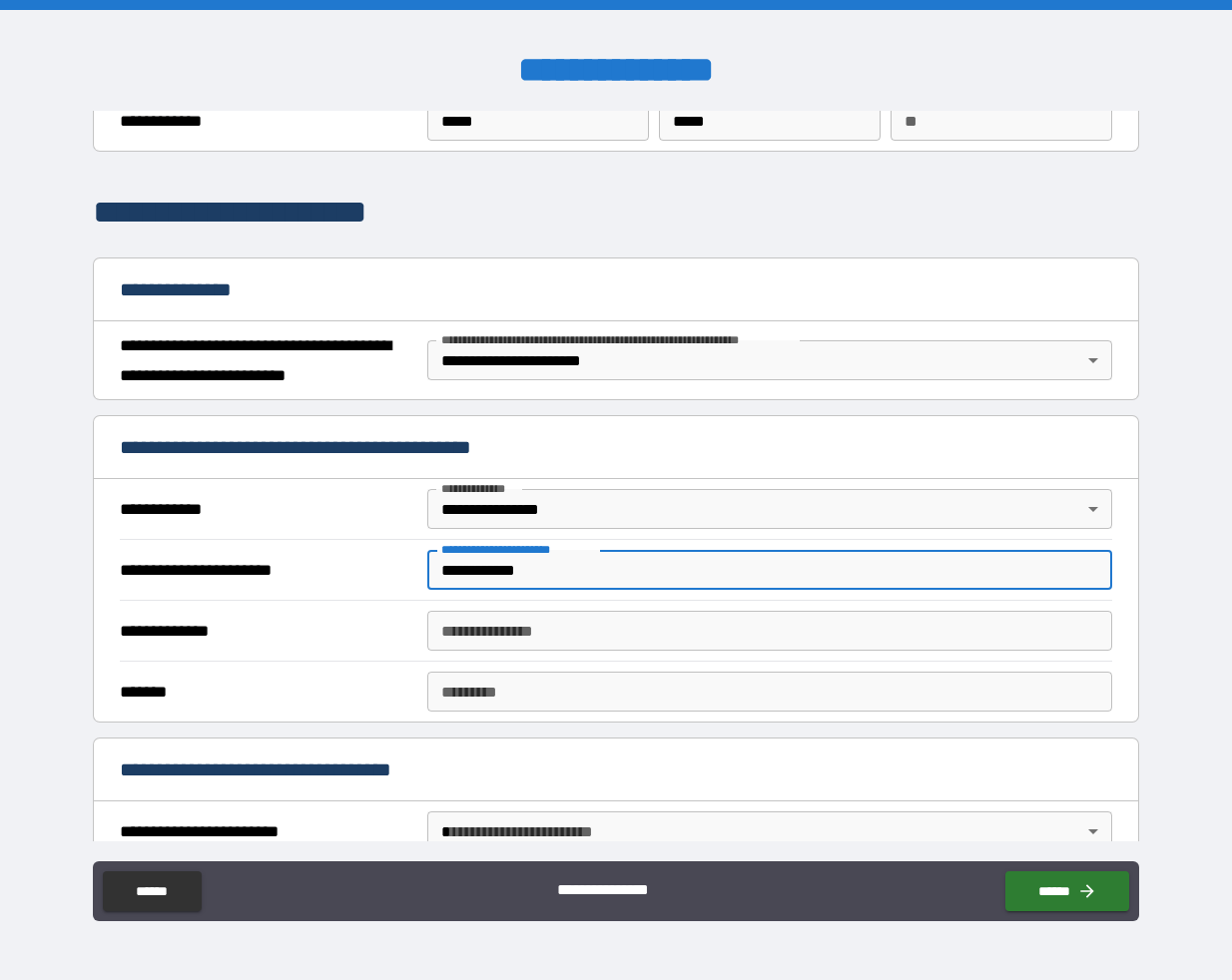 scroll, scrollTop: 85, scrollLeft: 0, axis: vertical 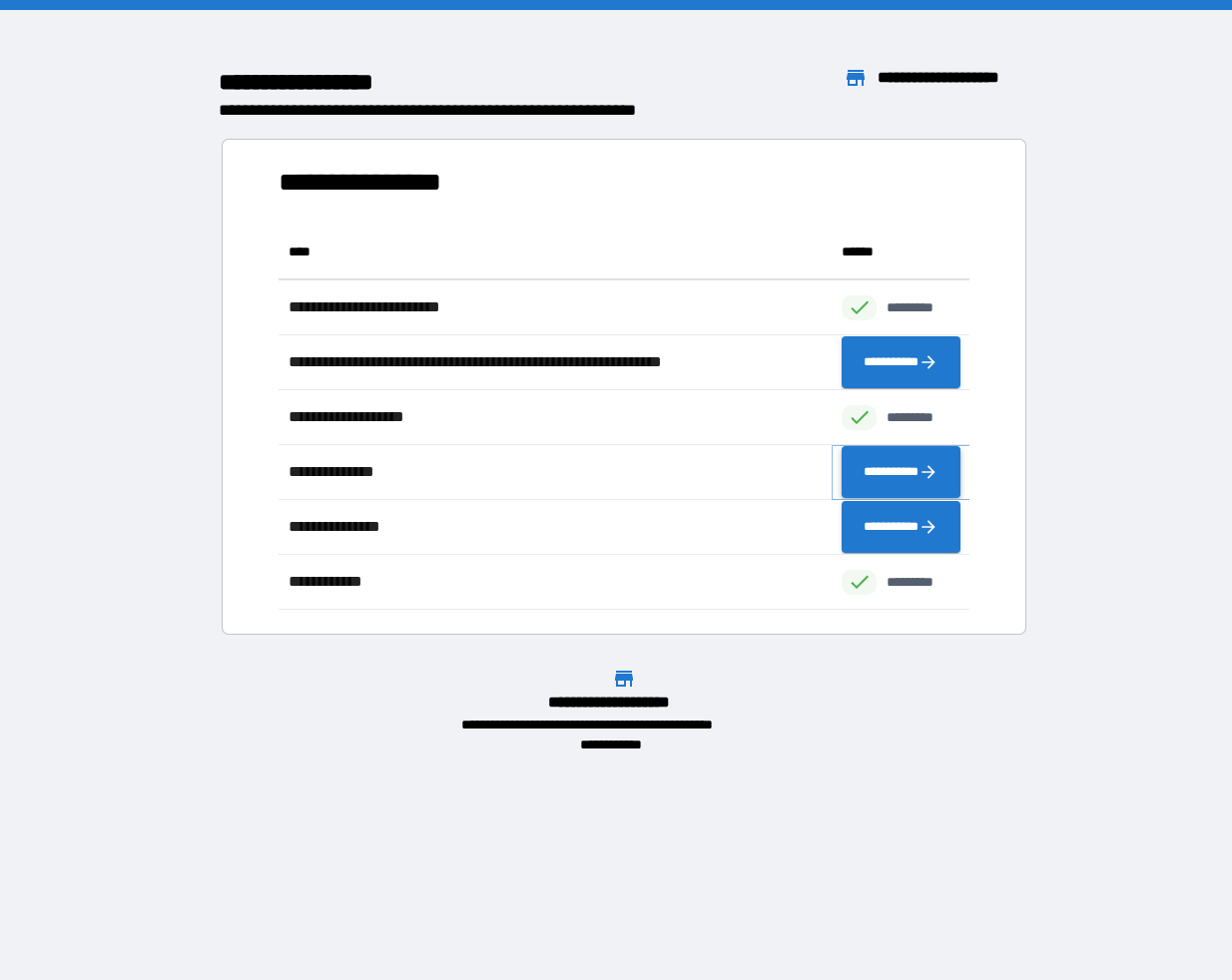 click on "**********" at bounding box center [901, 472] 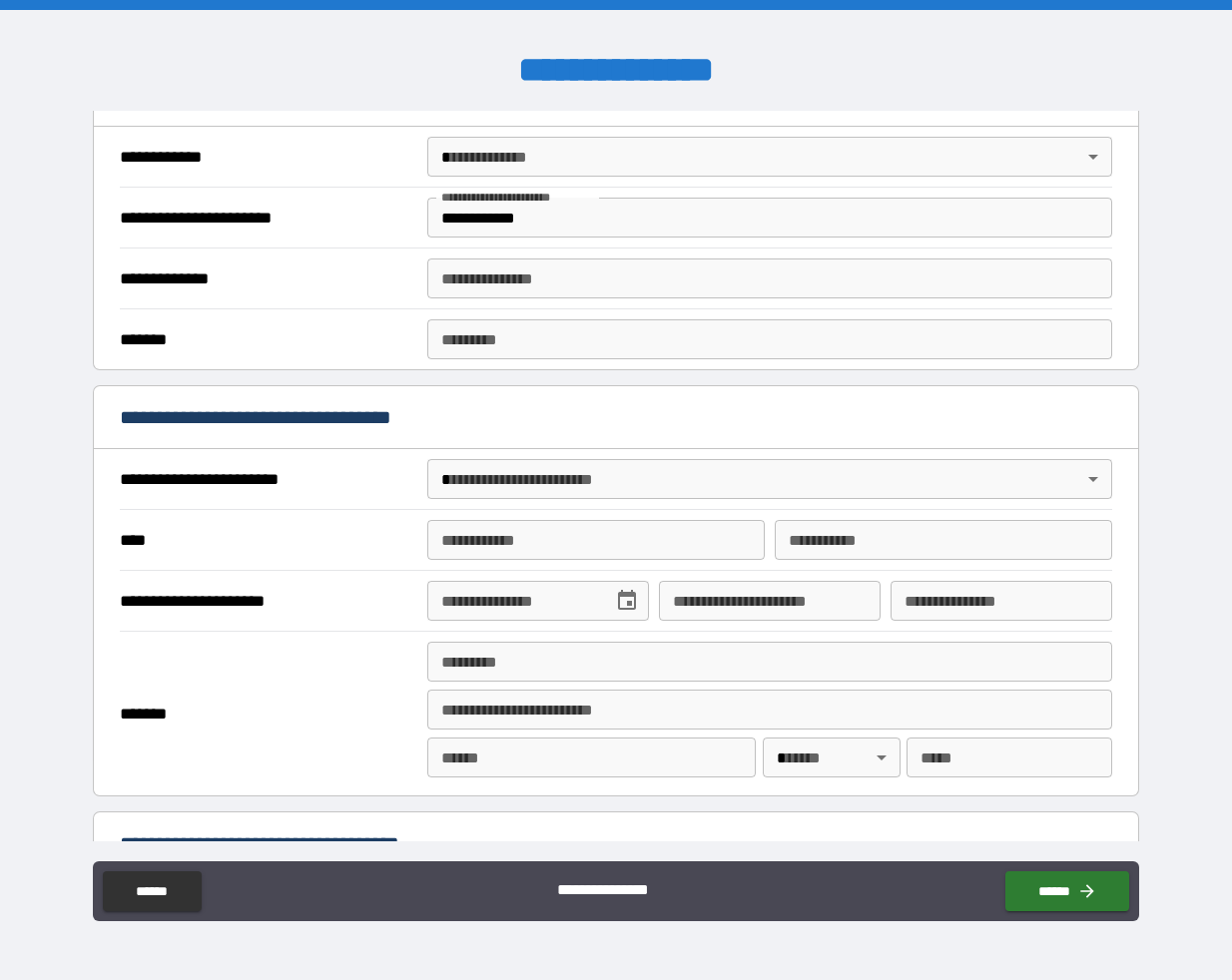 scroll, scrollTop: 441, scrollLeft: 0, axis: vertical 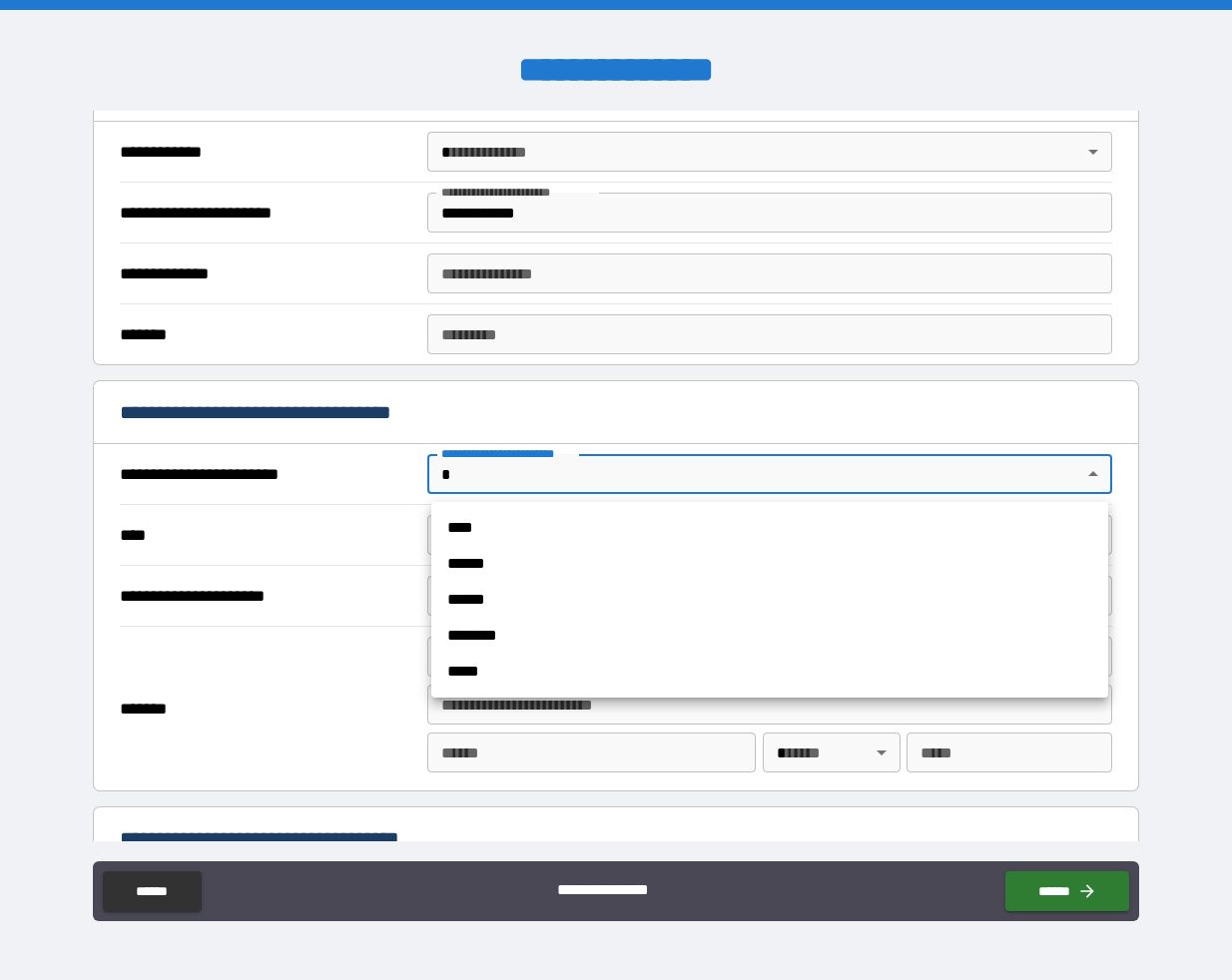 click on "**********" at bounding box center [616, 490] 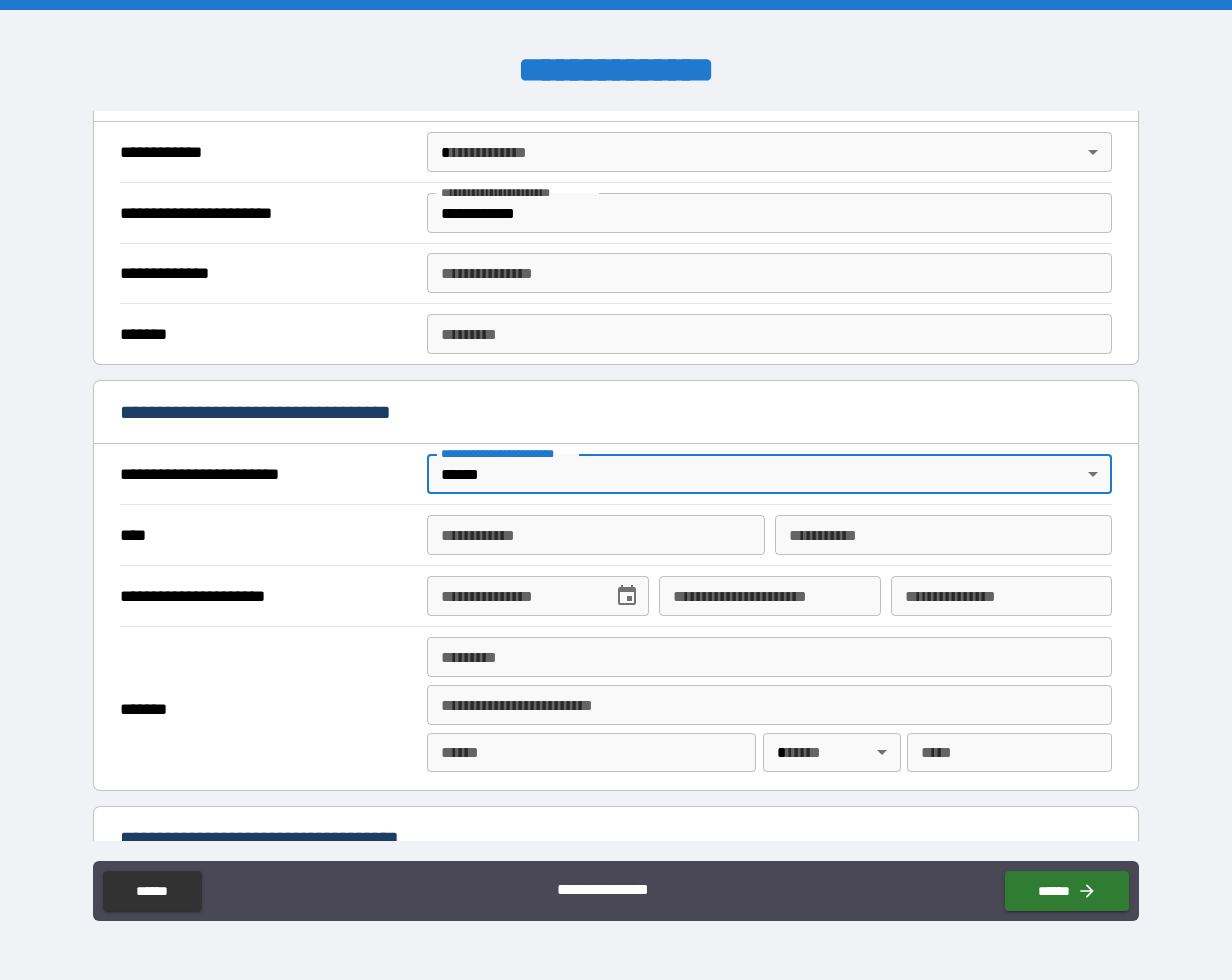 click on "**********" at bounding box center [596, 535] 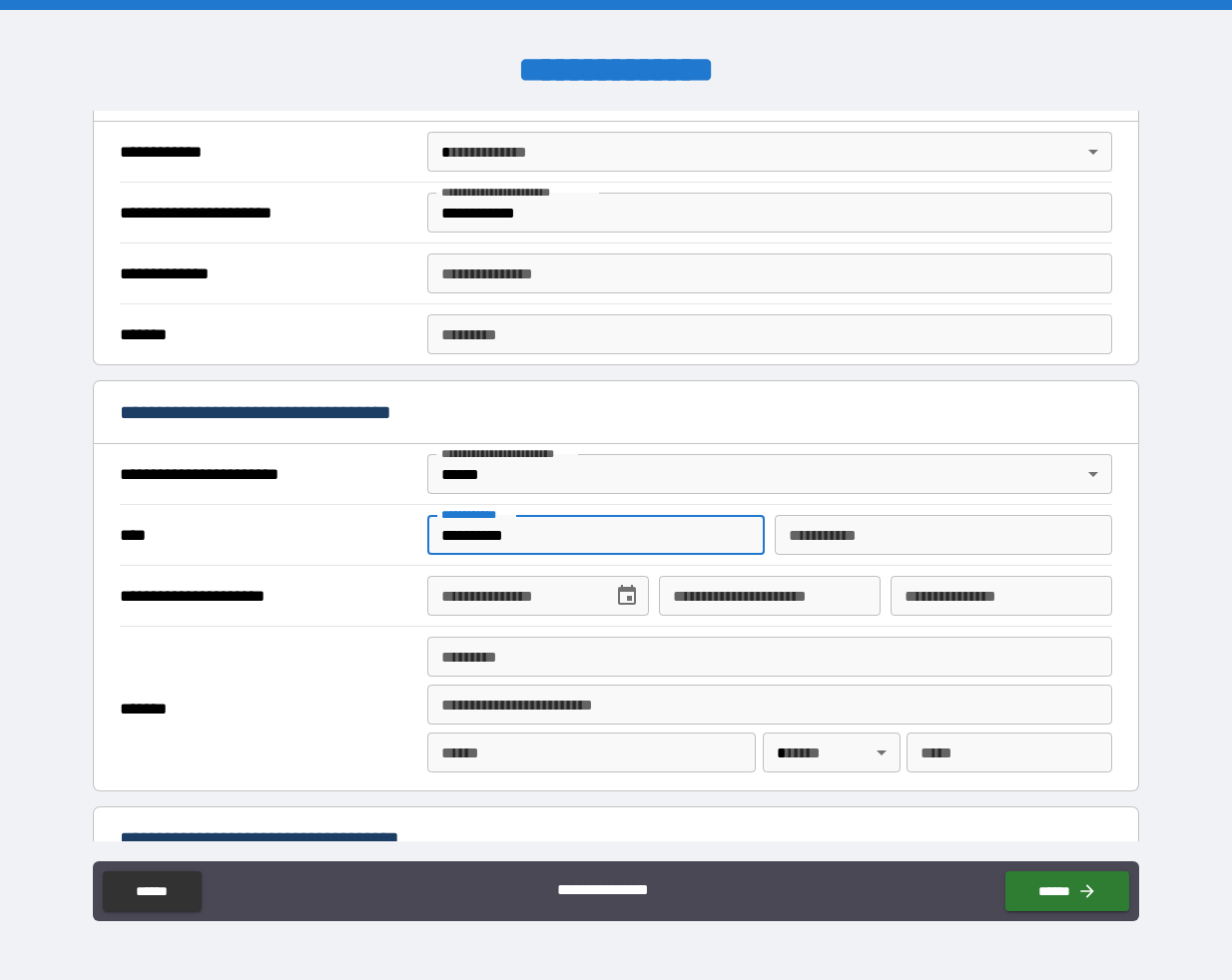type on "**********" 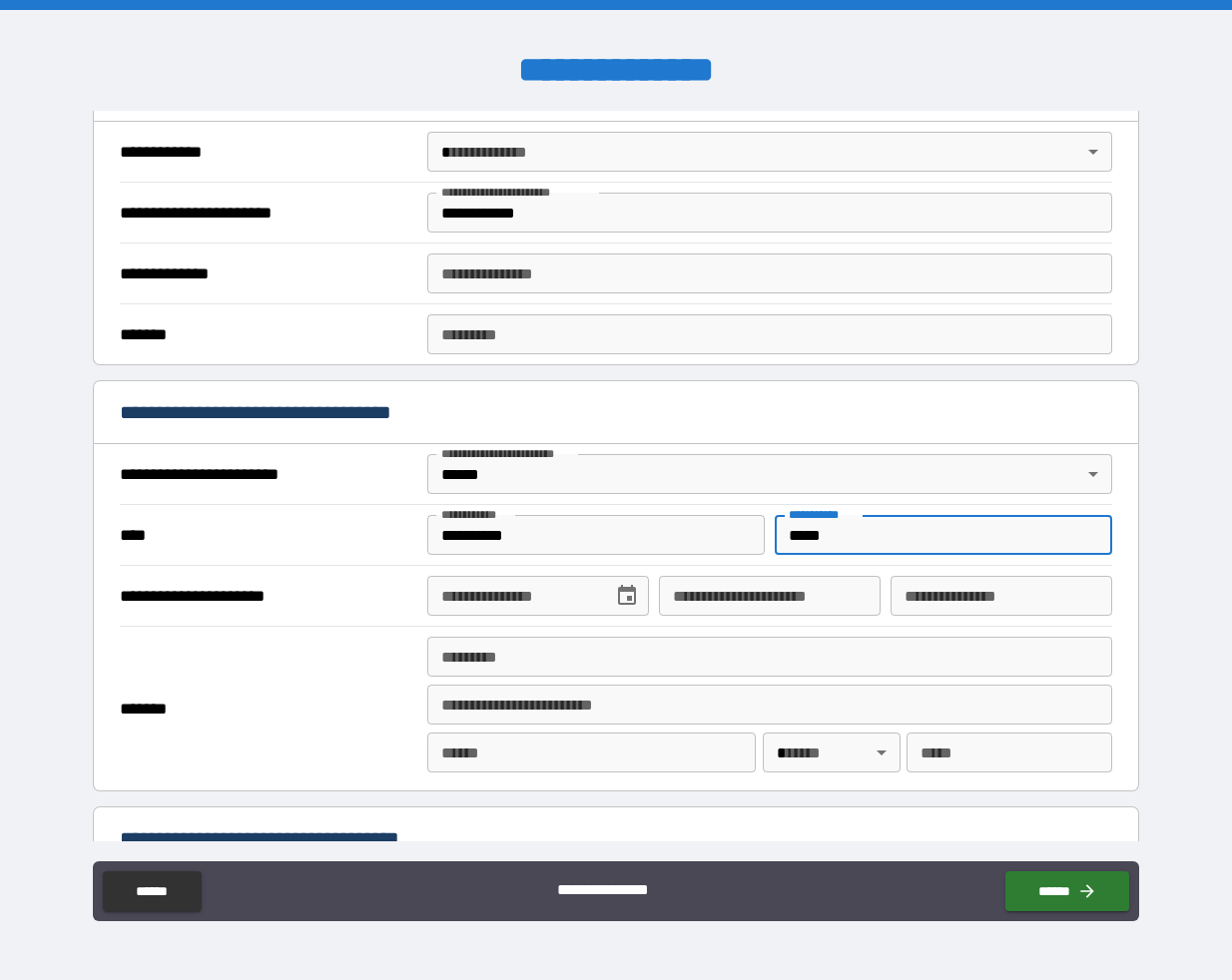 type on "*****" 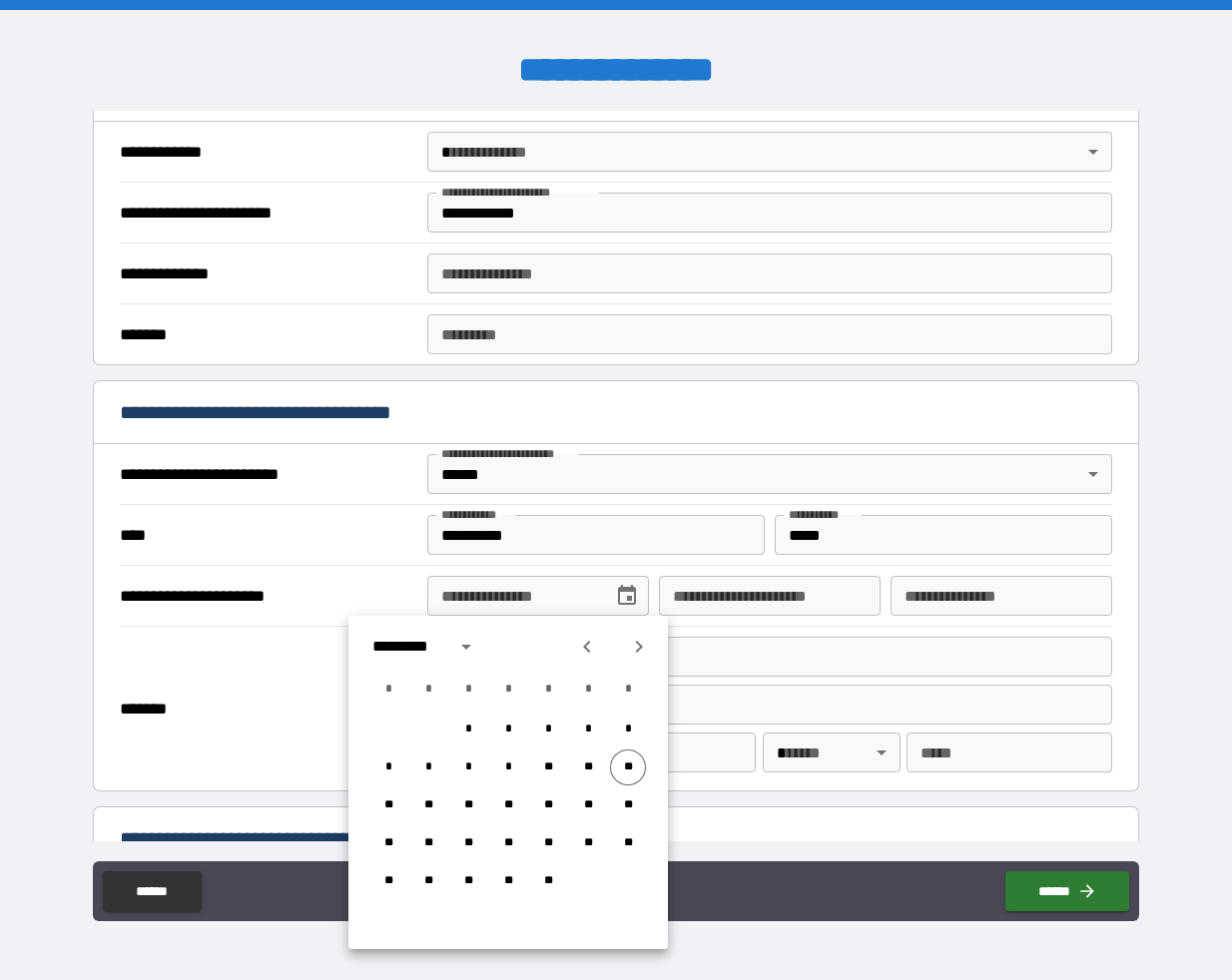 click on "*********" at bounding box center [407, 647] 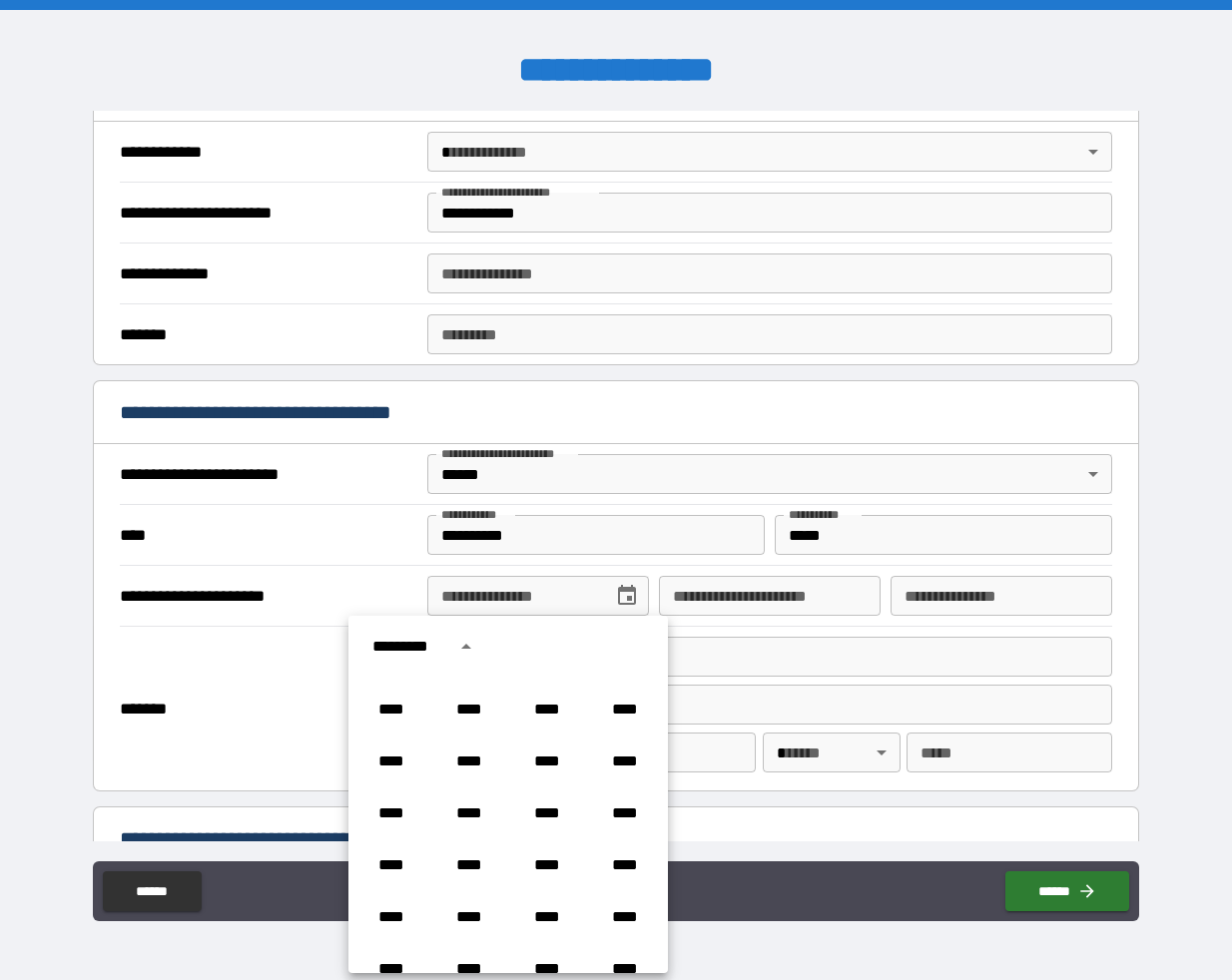 scroll, scrollTop: 712, scrollLeft: 0, axis: vertical 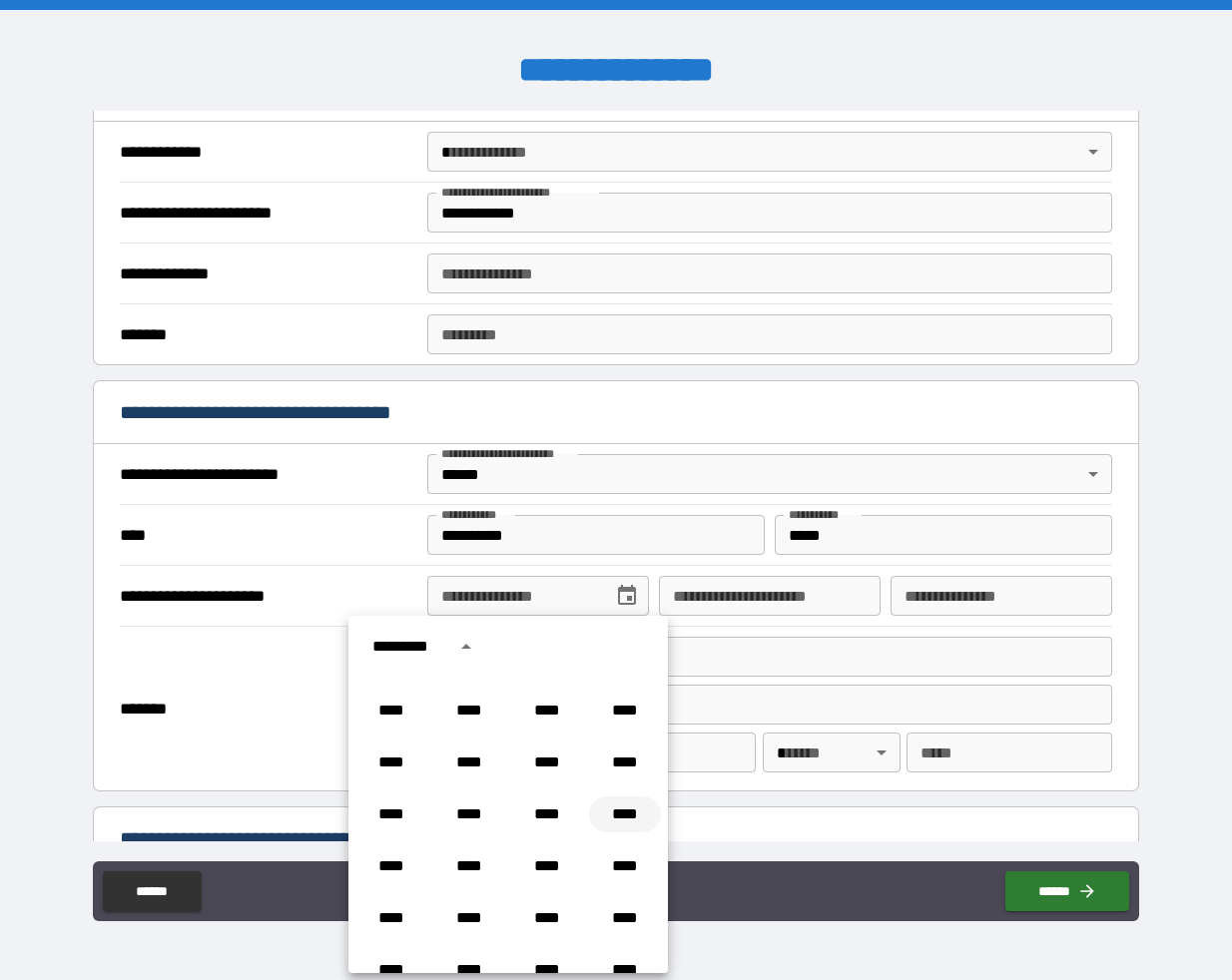 click on "****" at bounding box center [625, 814] 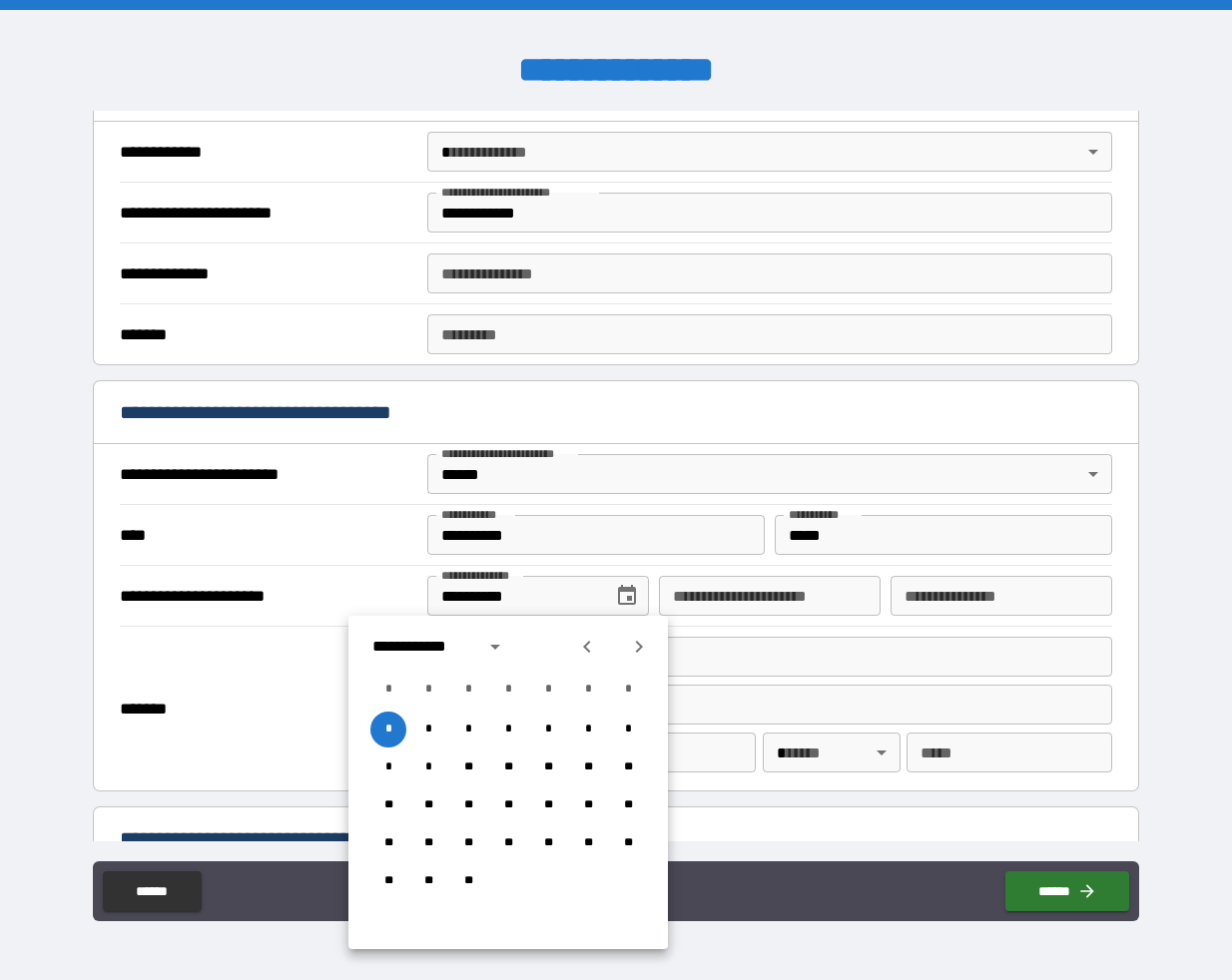 click 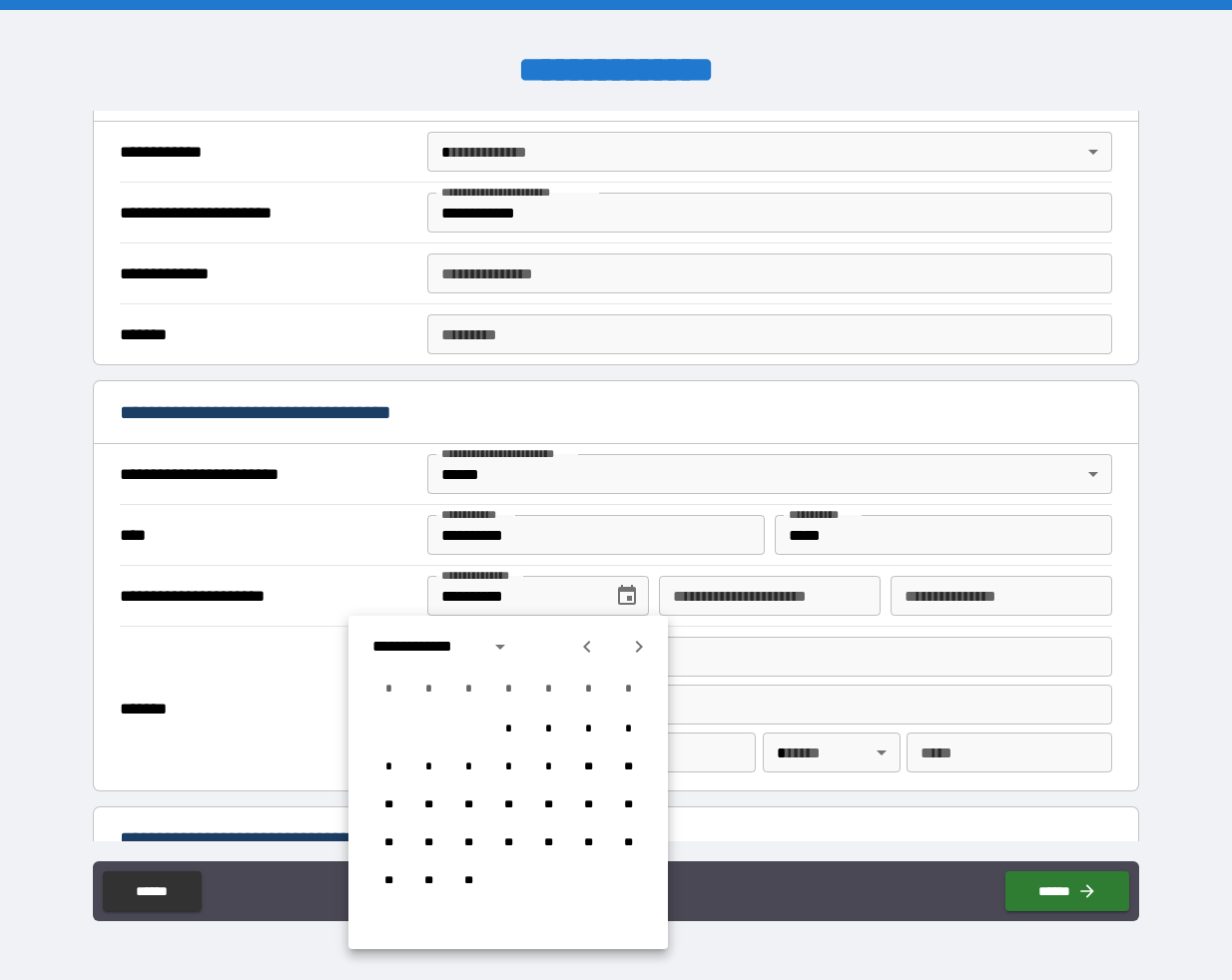 click 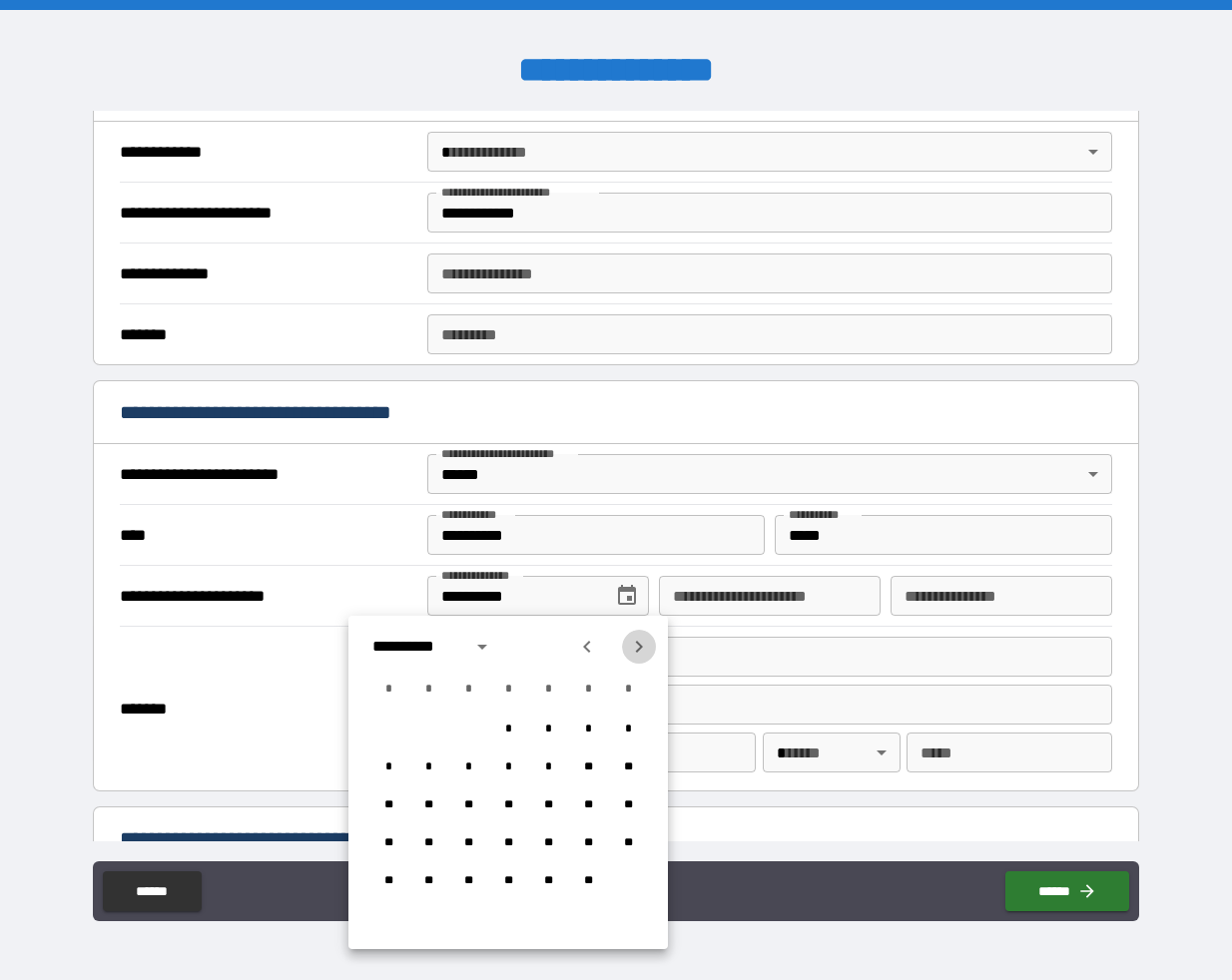 click 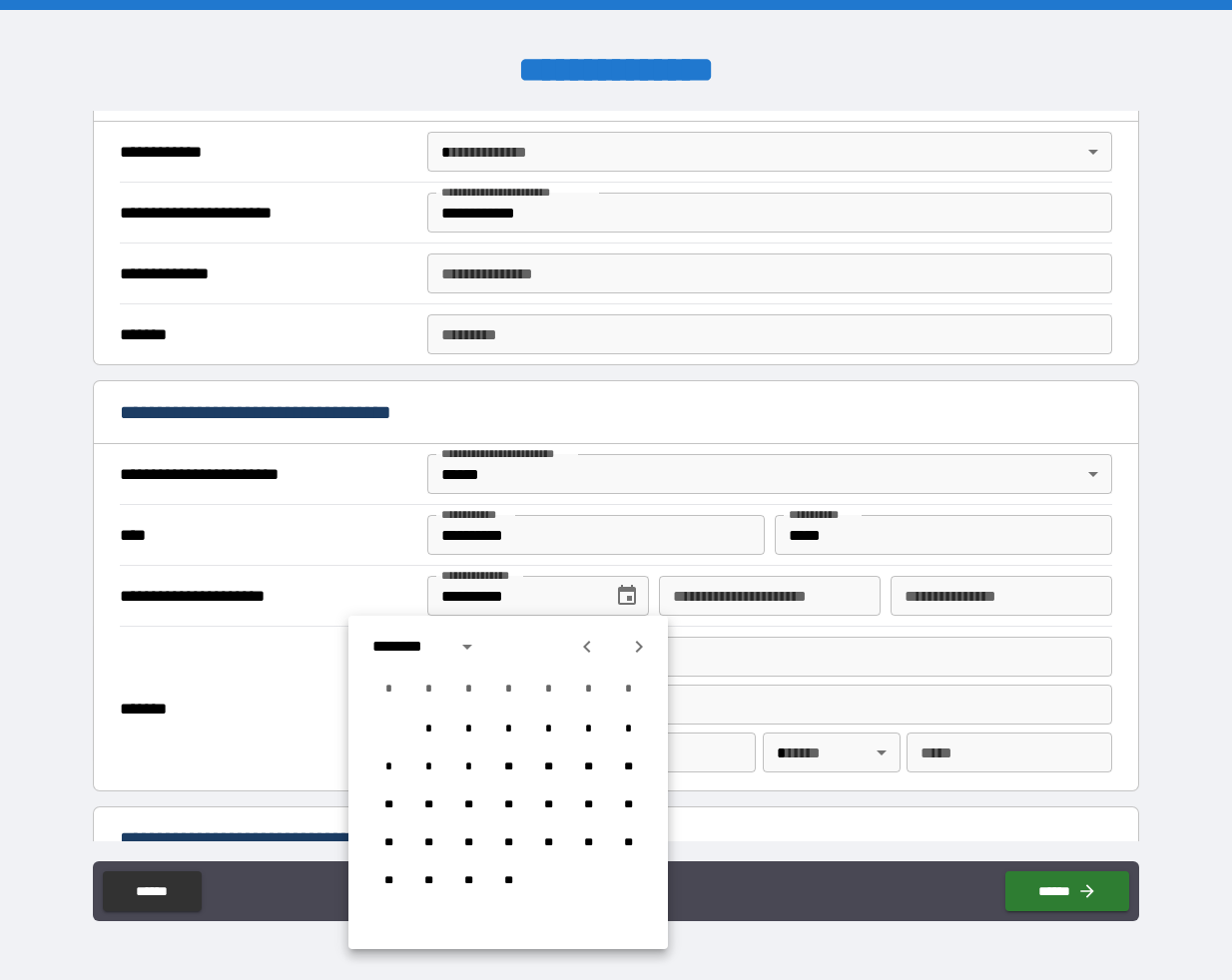 click 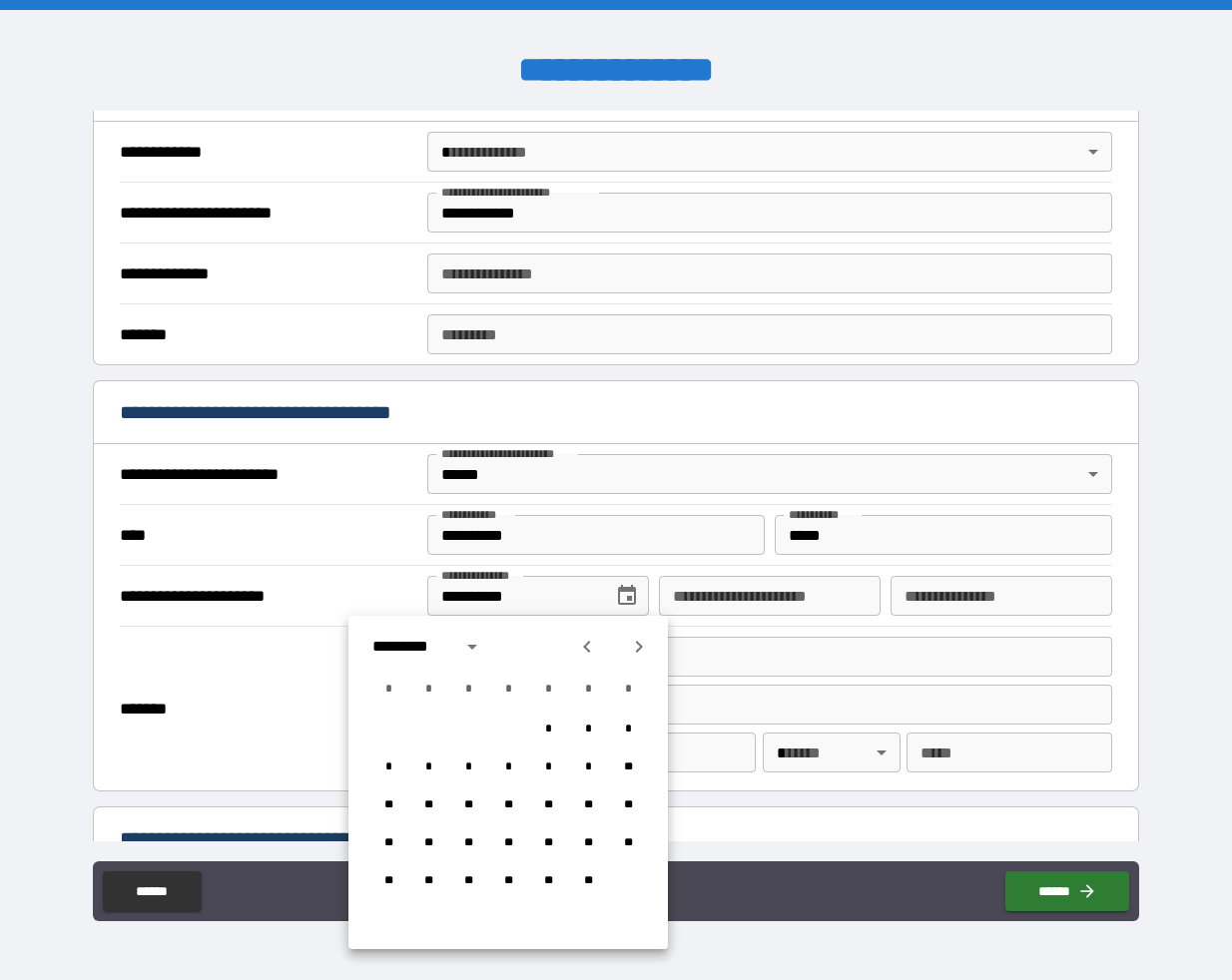click 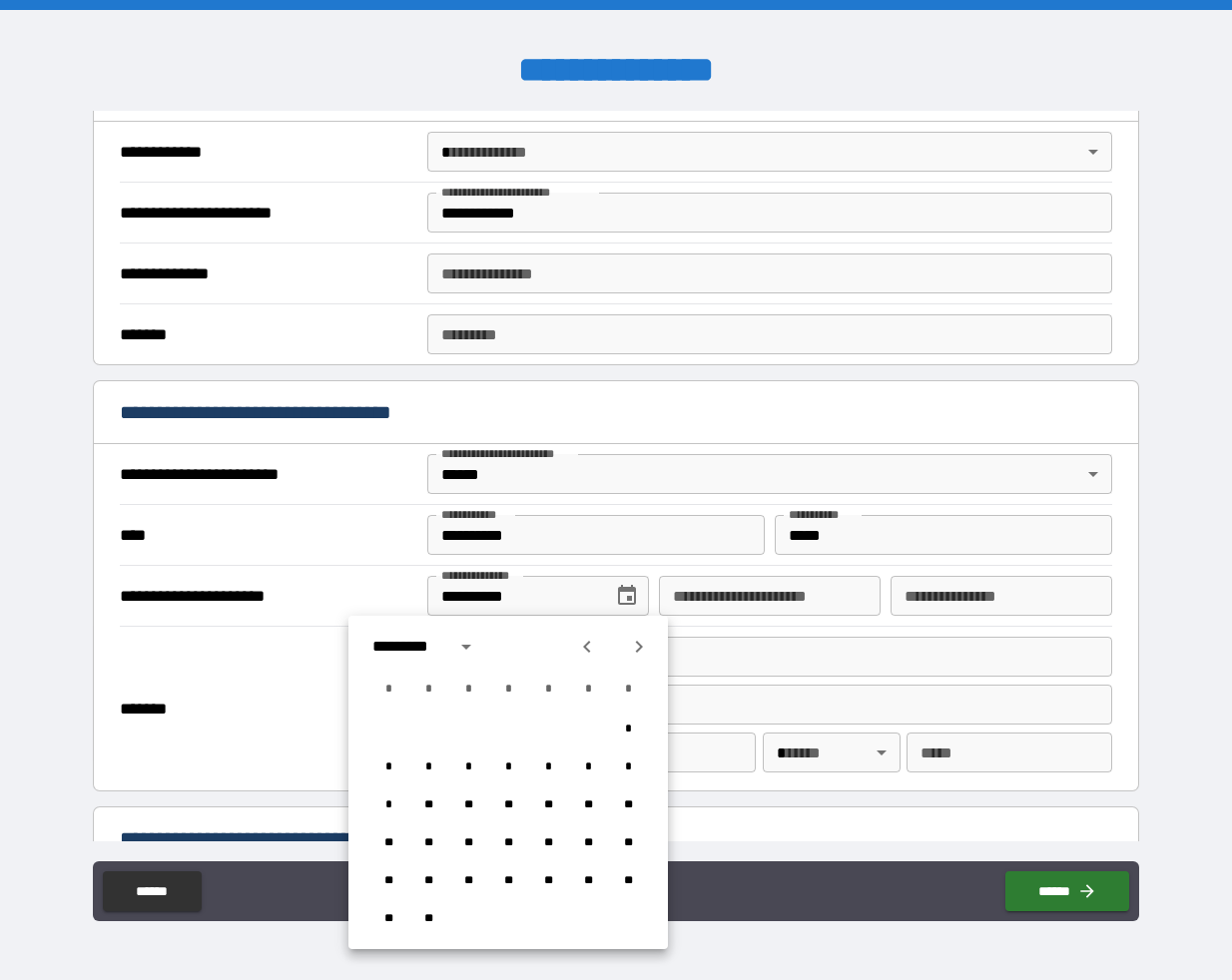 click 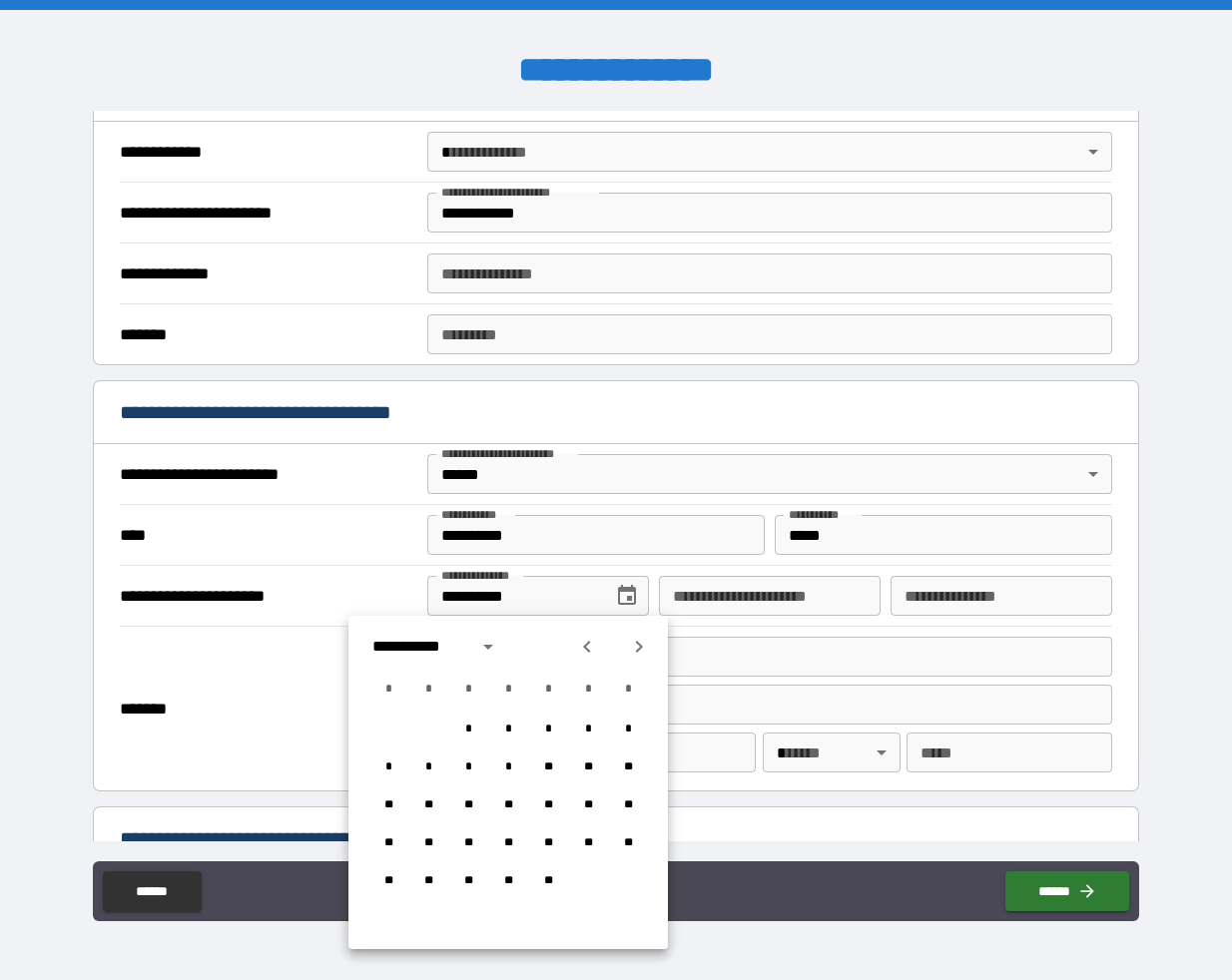 click 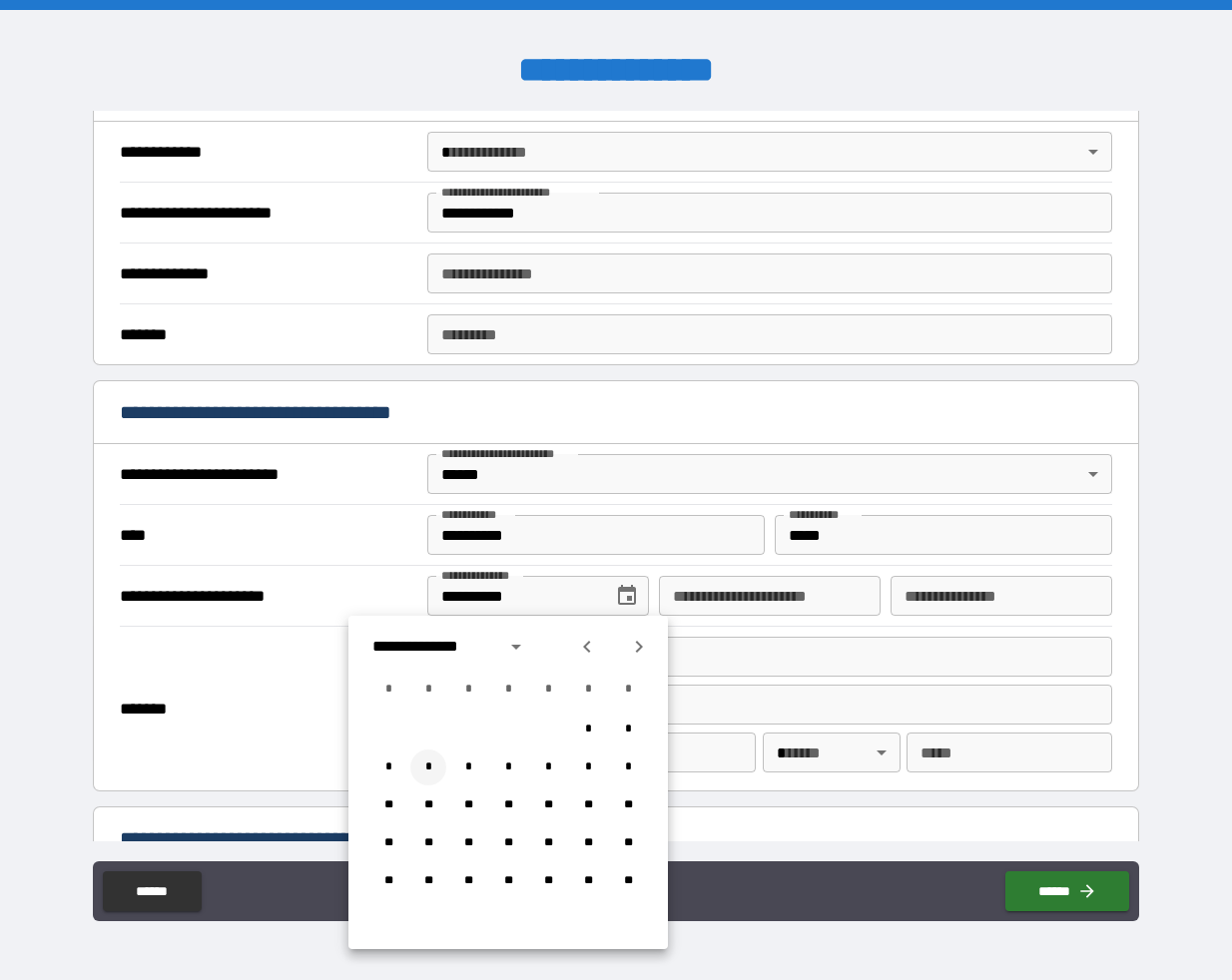 click on "*" at bounding box center (428, 767) 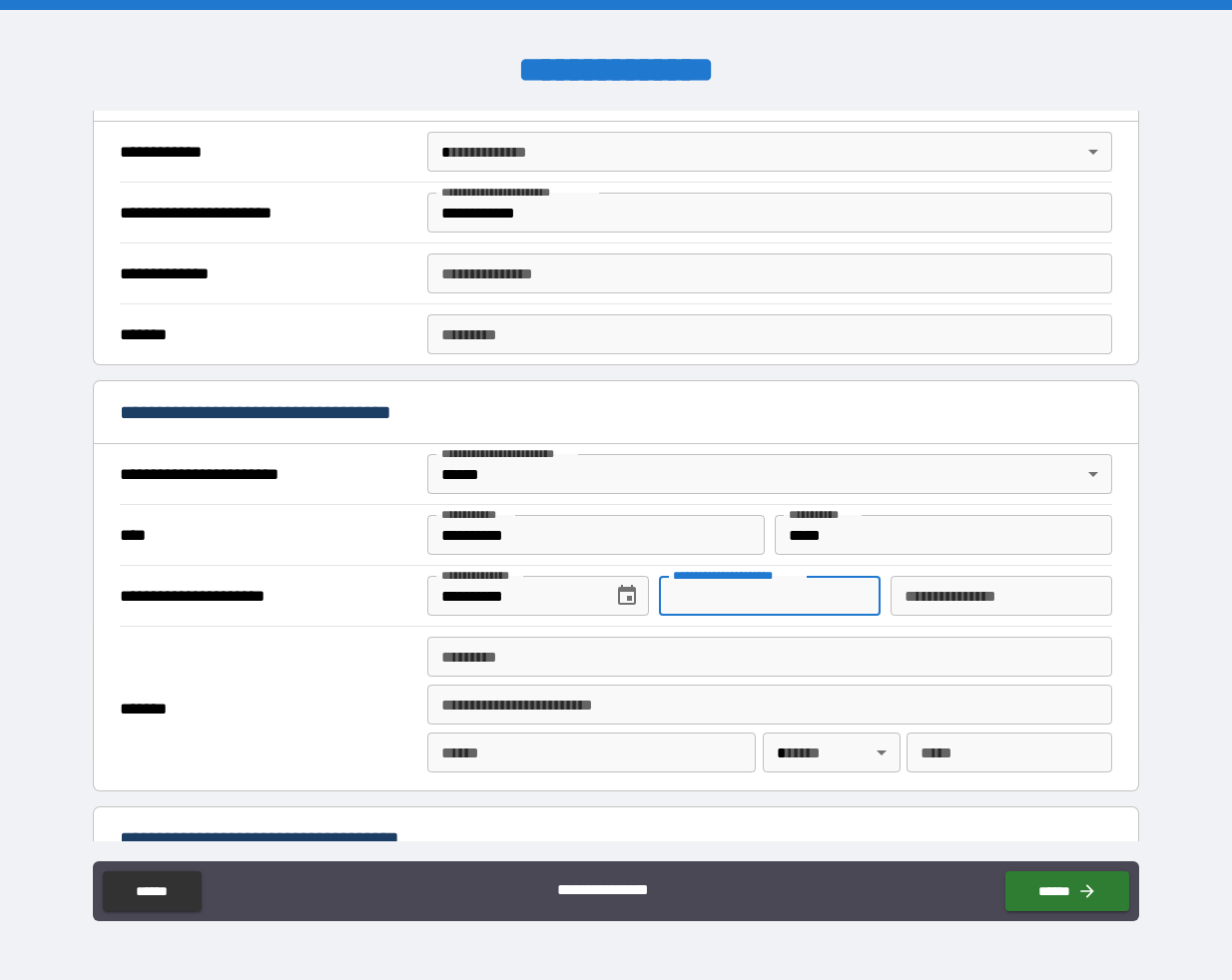 click on "**********" at bounding box center [770, 596] 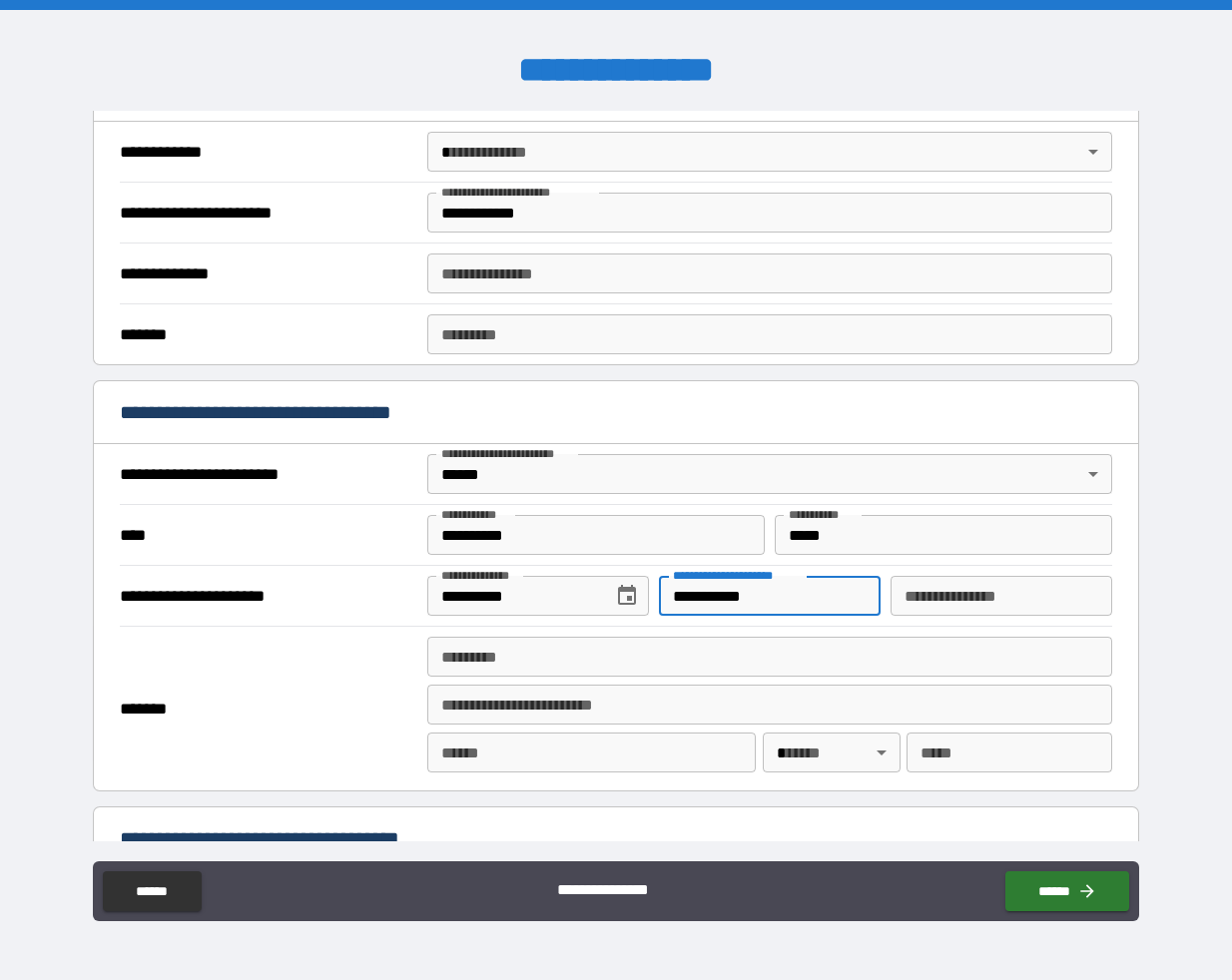 type on "**********" 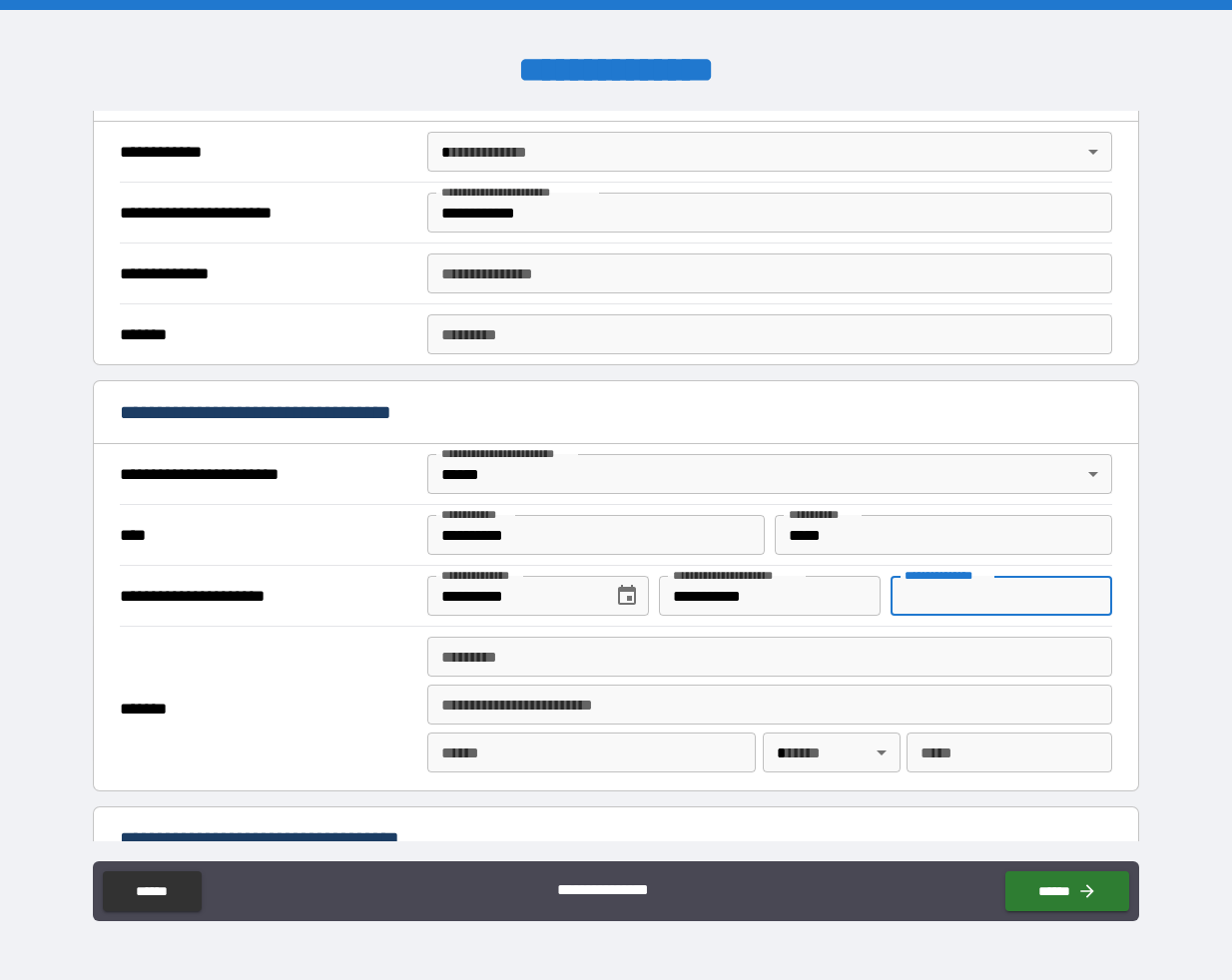 paste on "********" 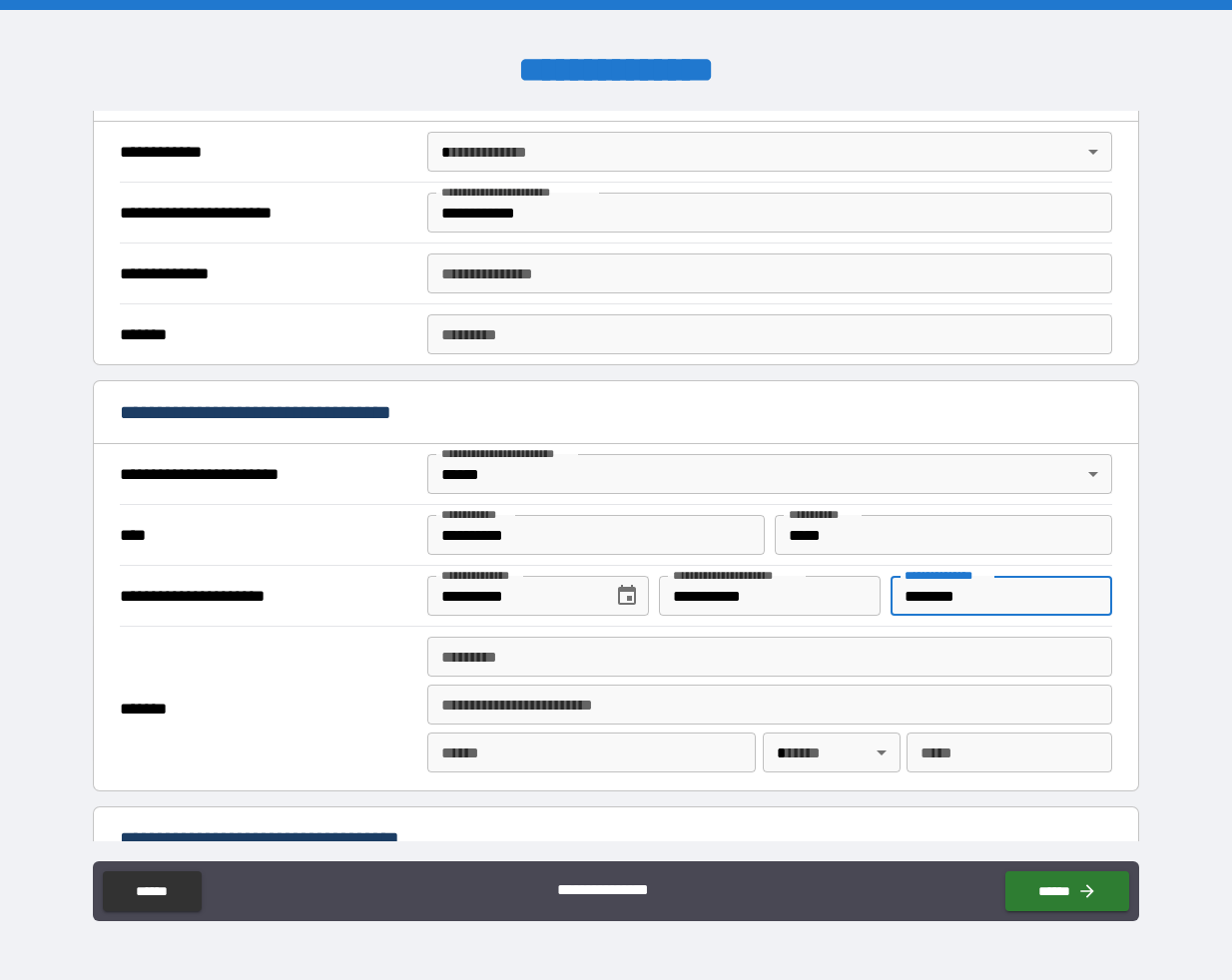 type on "********" 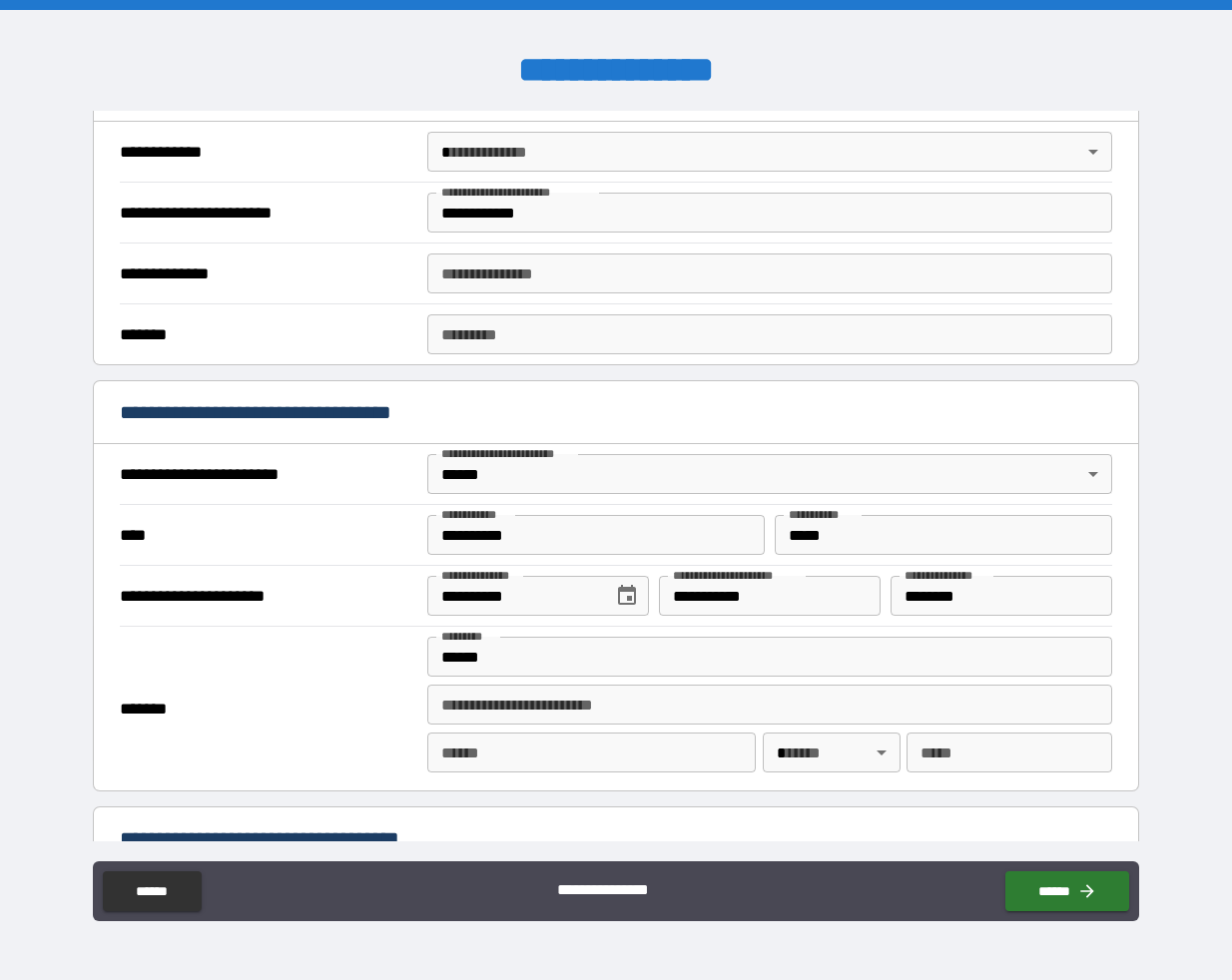 type on "**********" 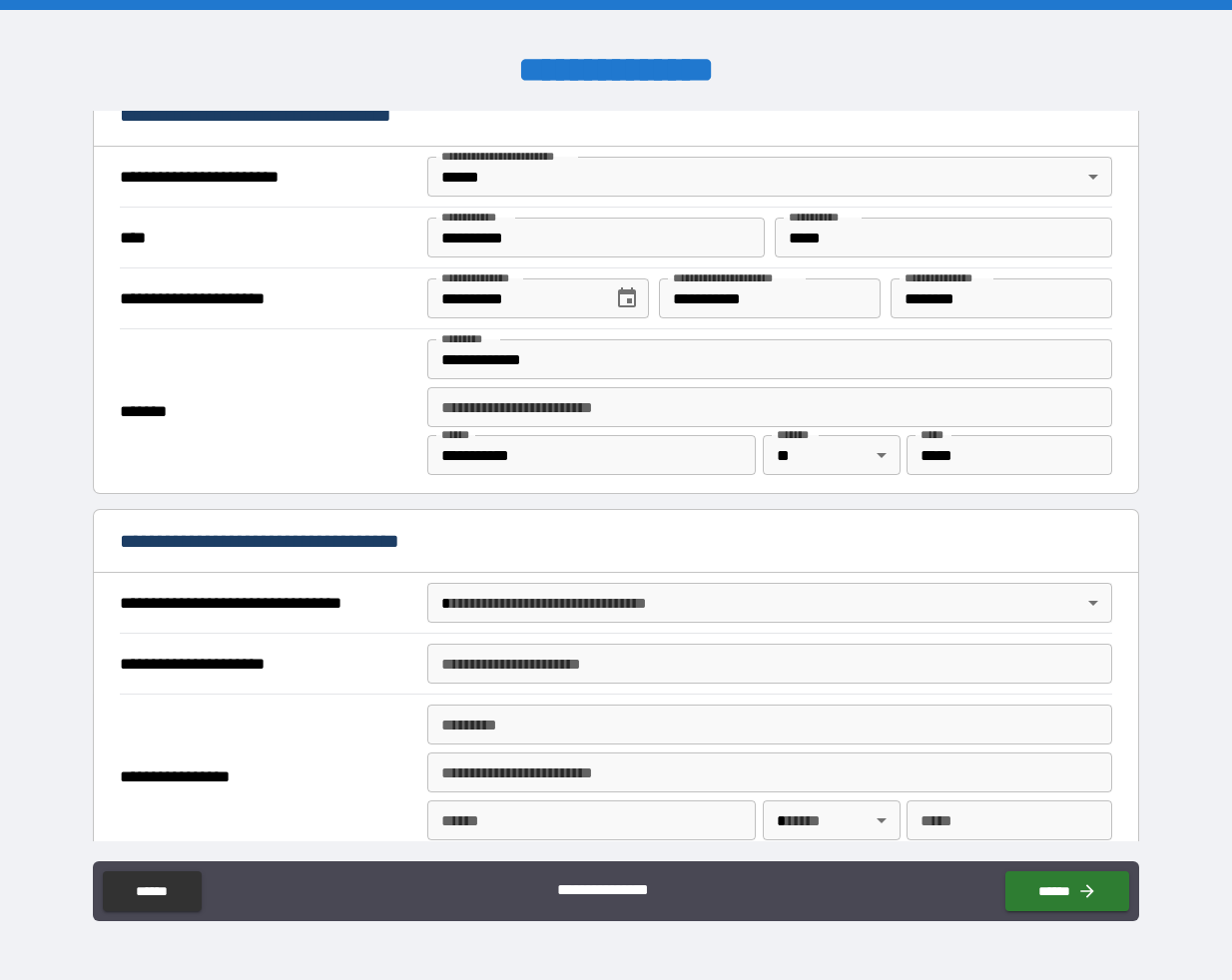 scroll, scrollTop: 755, scrollLeft: 0, axis: vertical 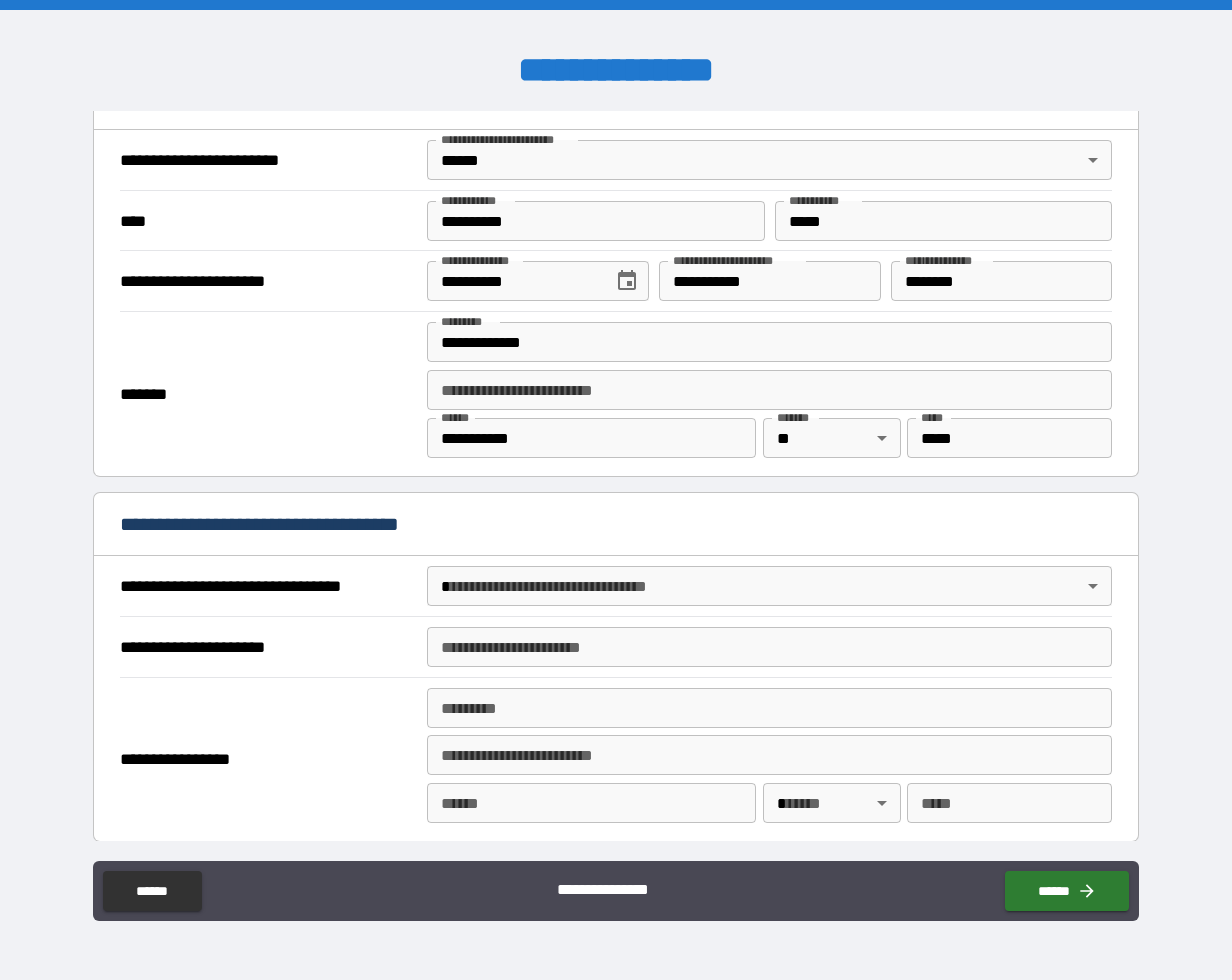 click on "**********" at bounding box center (616, 490) 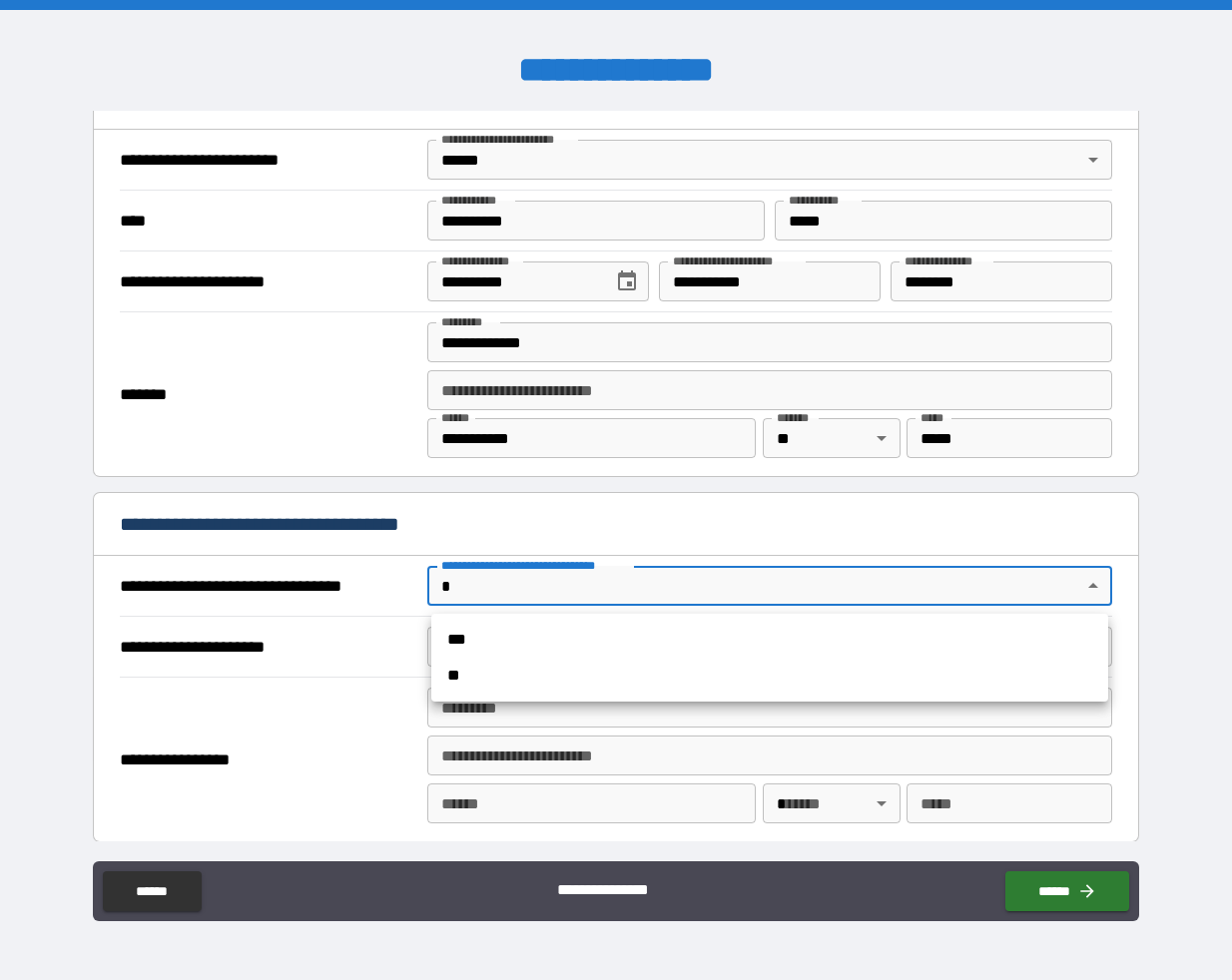 click on "***" at bounding box center [770, 640] 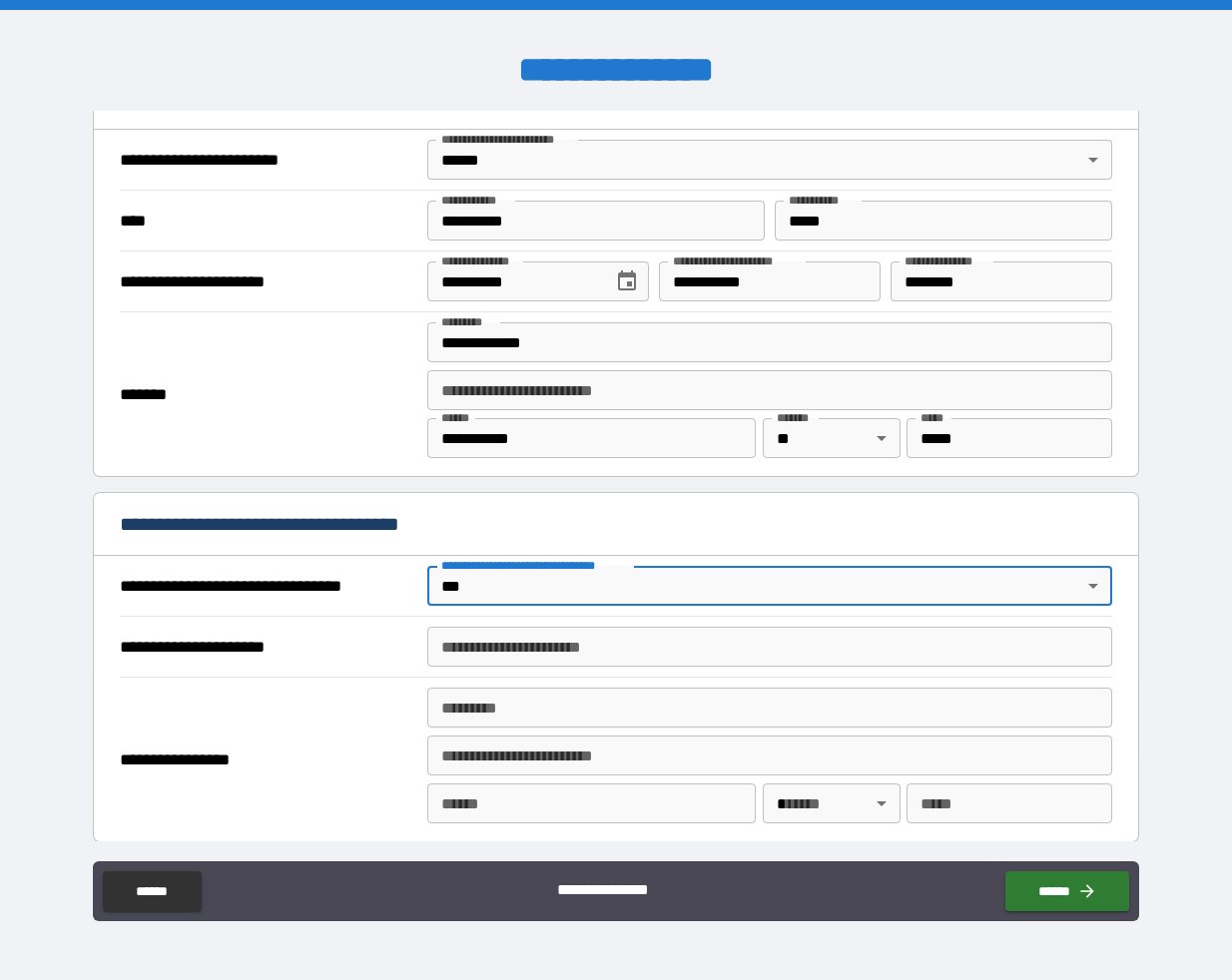 type on "*" 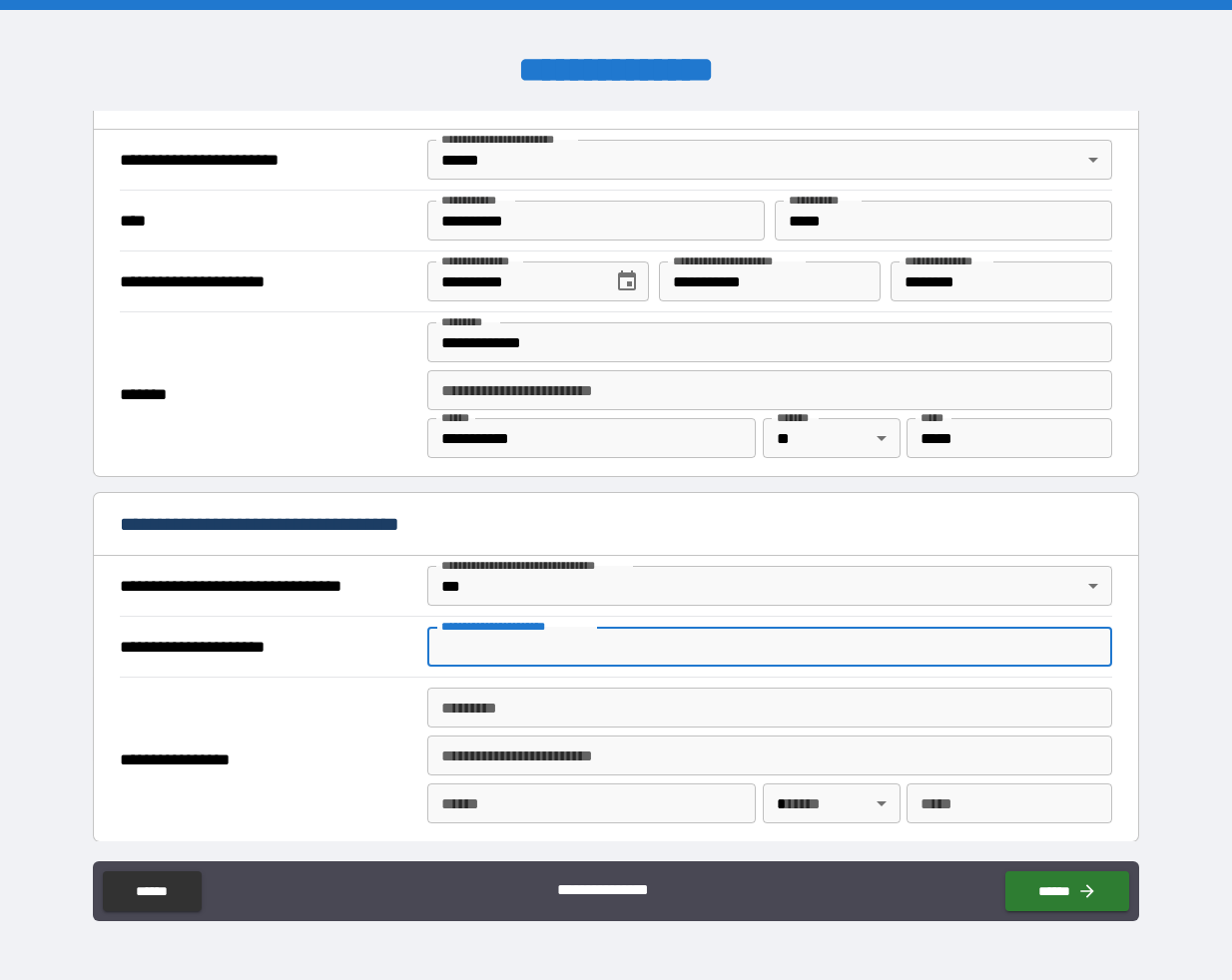 click on "**********" at bounding box center (770, 647) 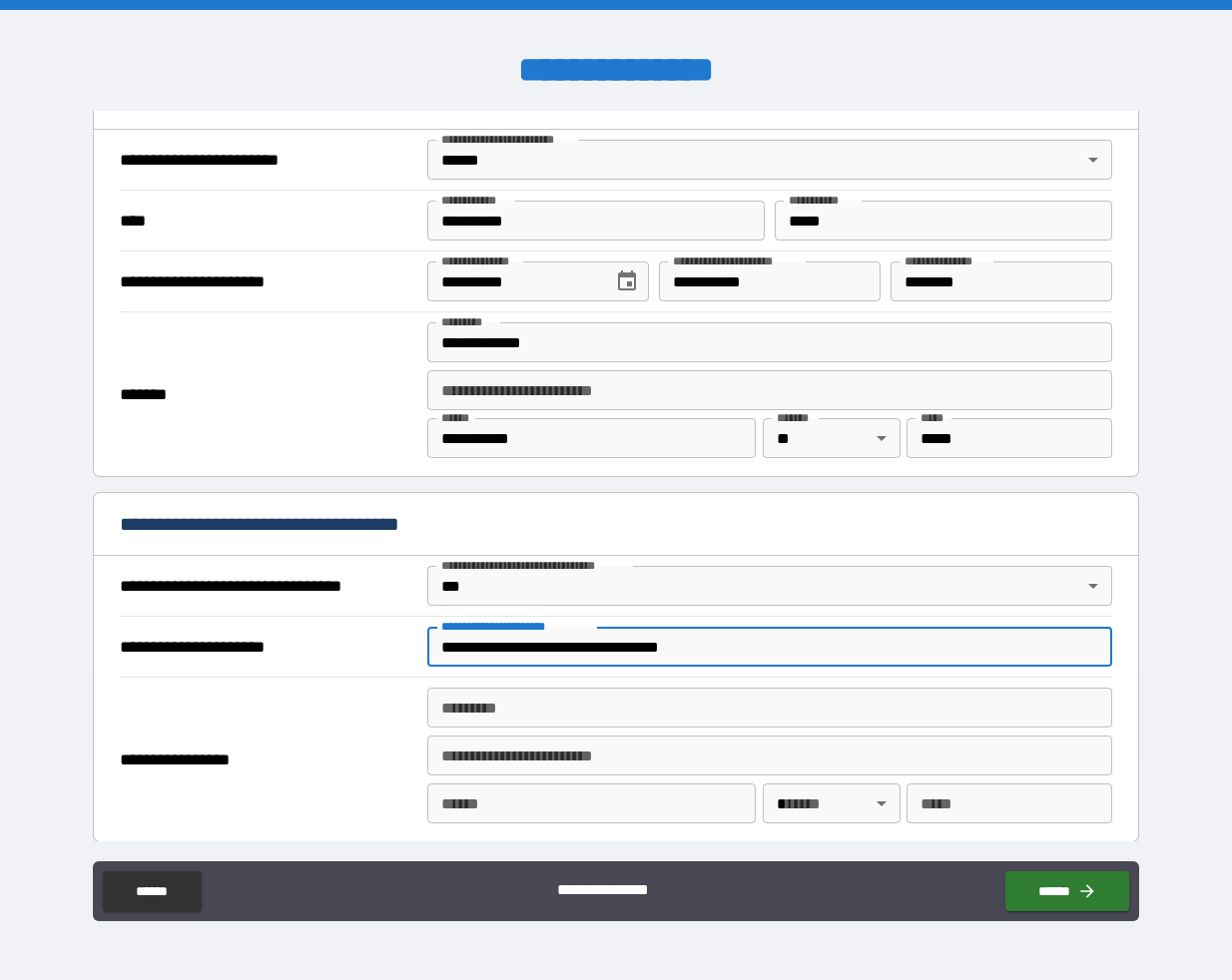 type on "**********" 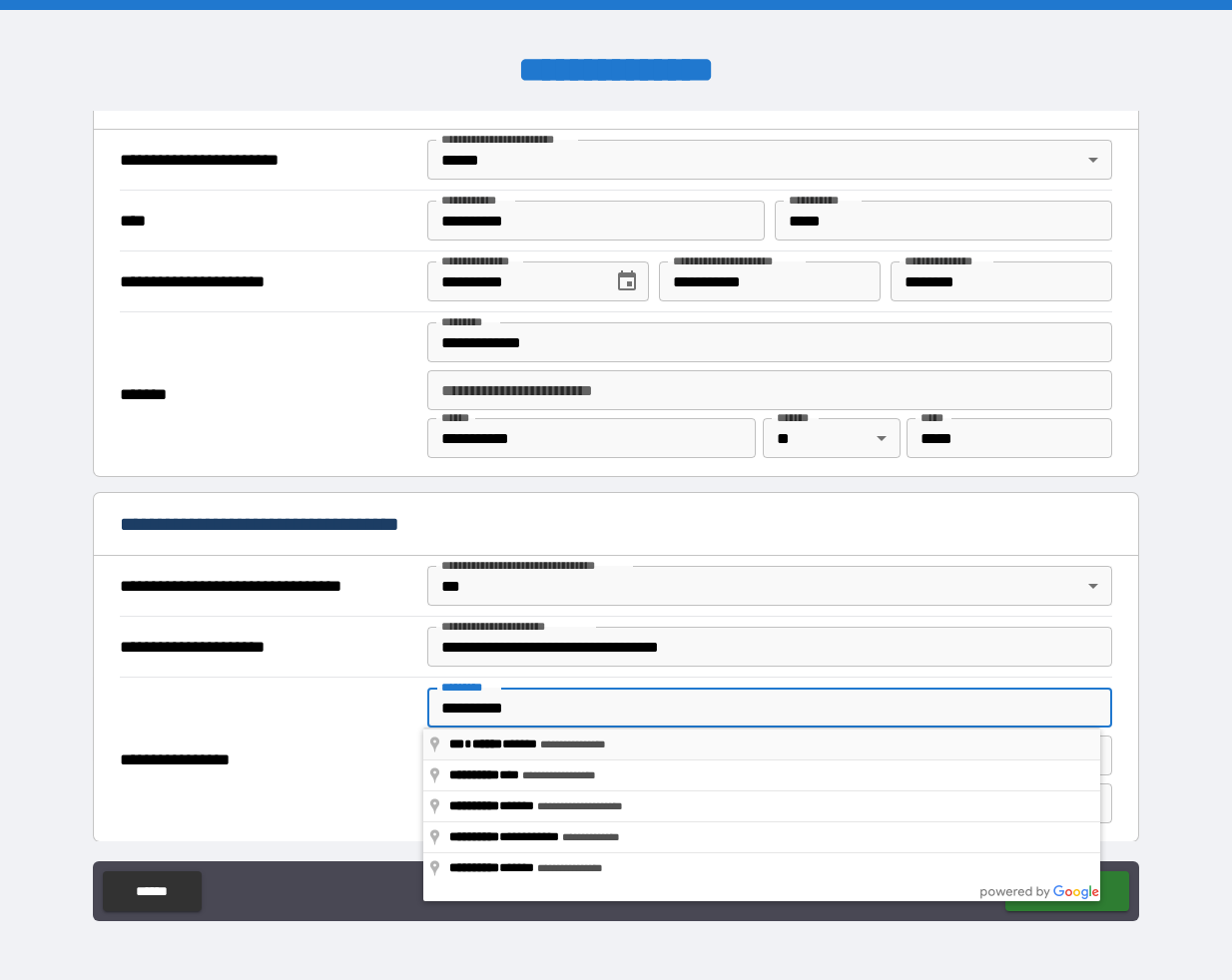 type on "**********" 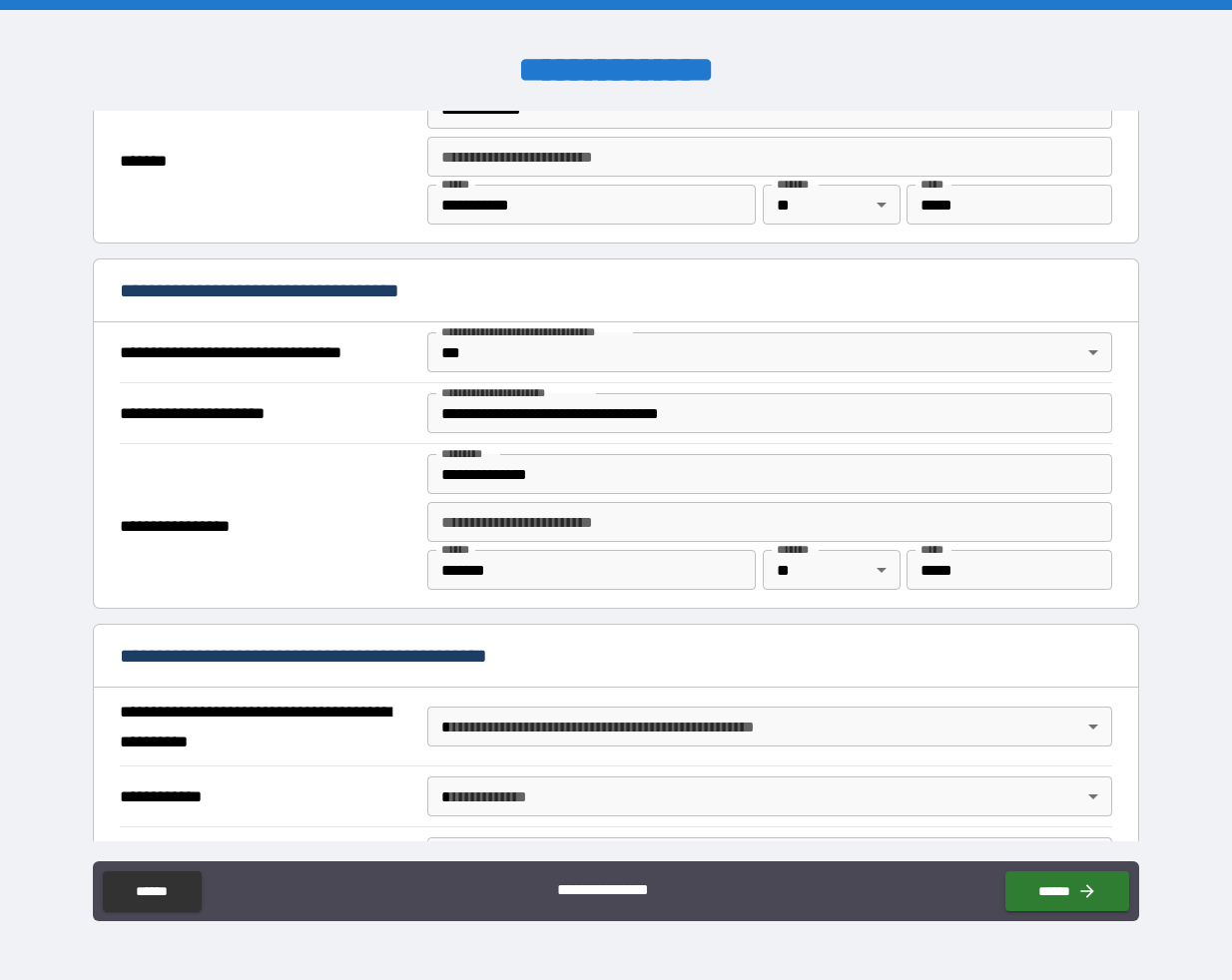 scroll, scrollTop: 1033, scrollLeft: 0, axis: vertical 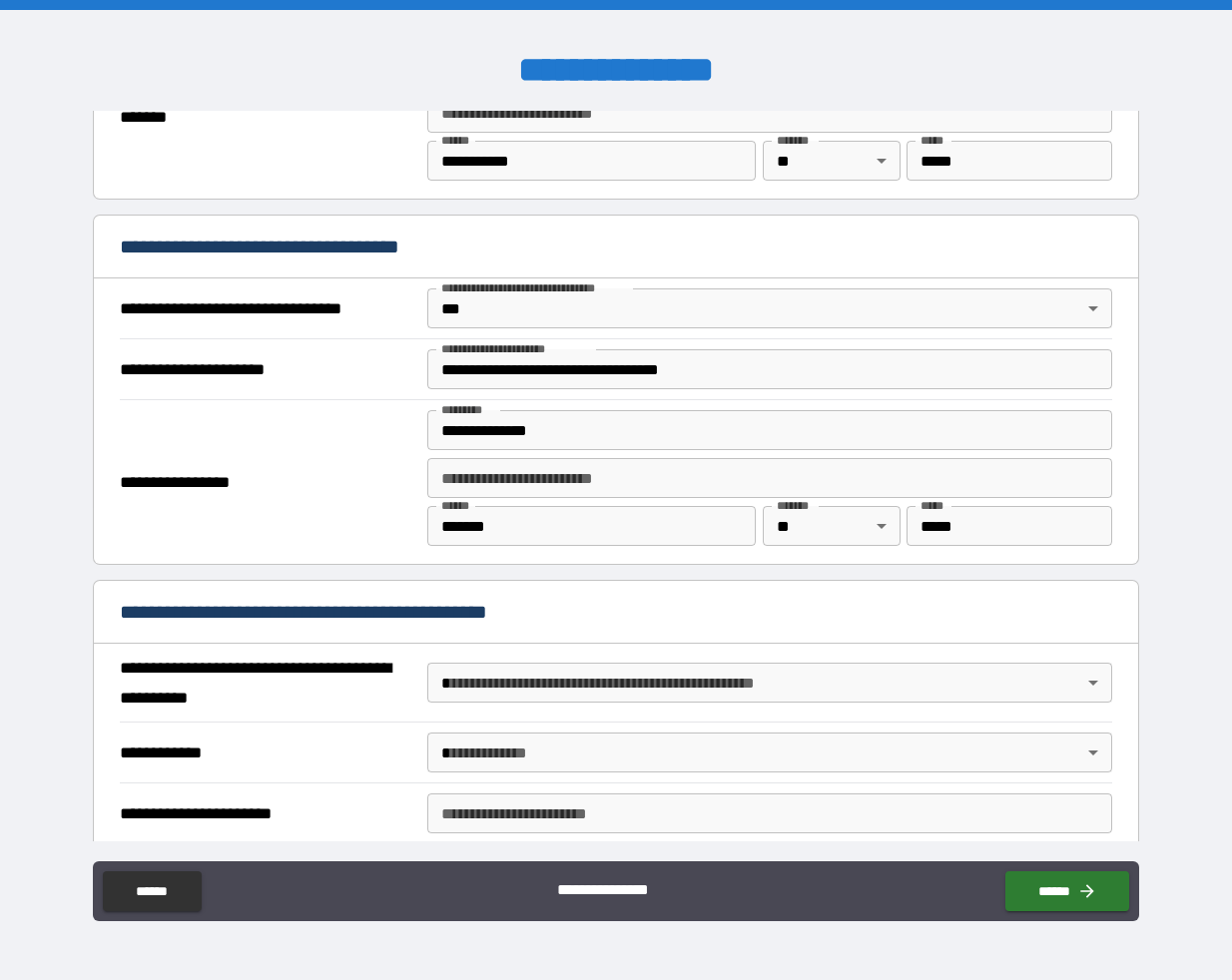 click on "**********" at bounding box center [616, 490] 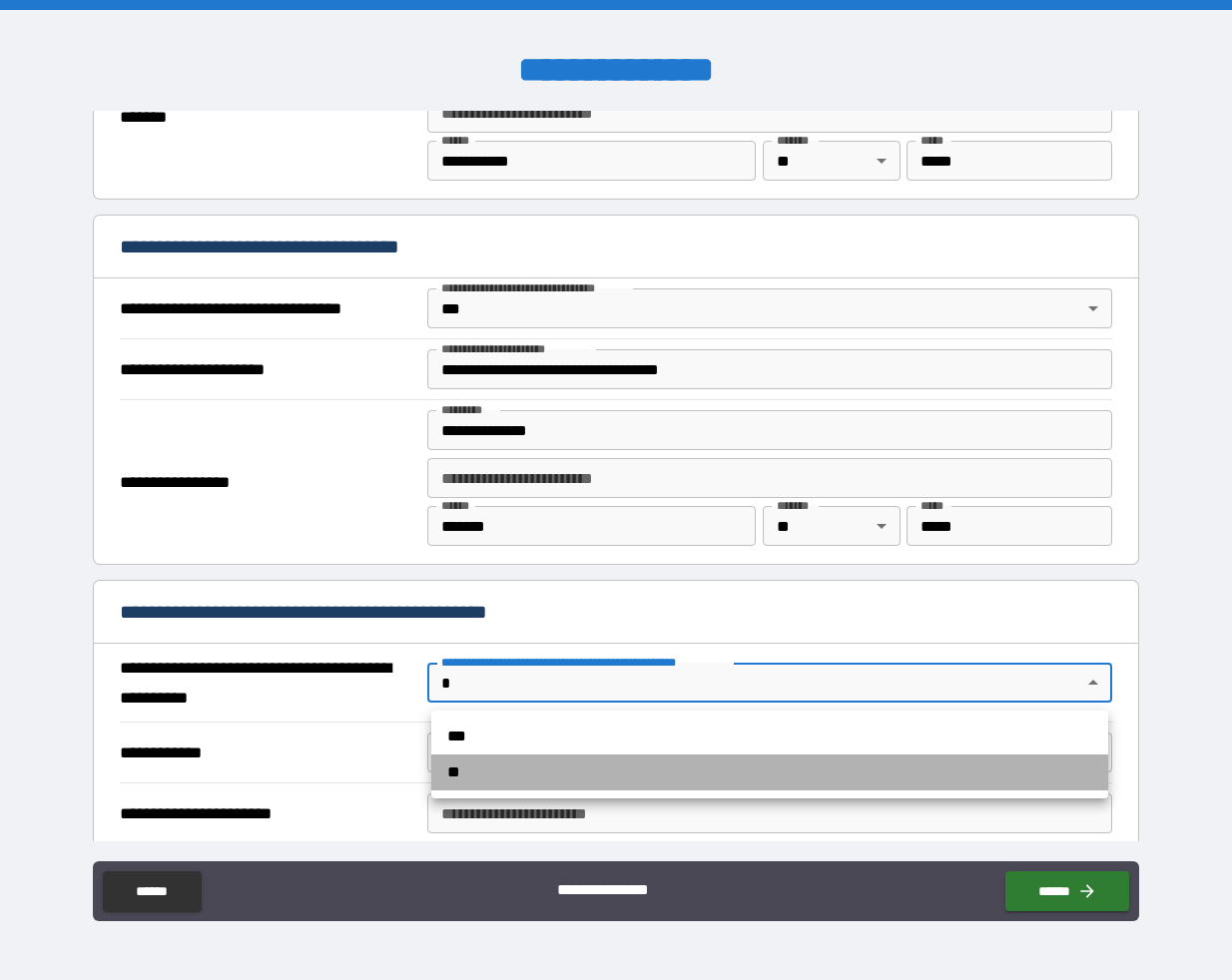 click on "**" at bounding box center [770, 772] 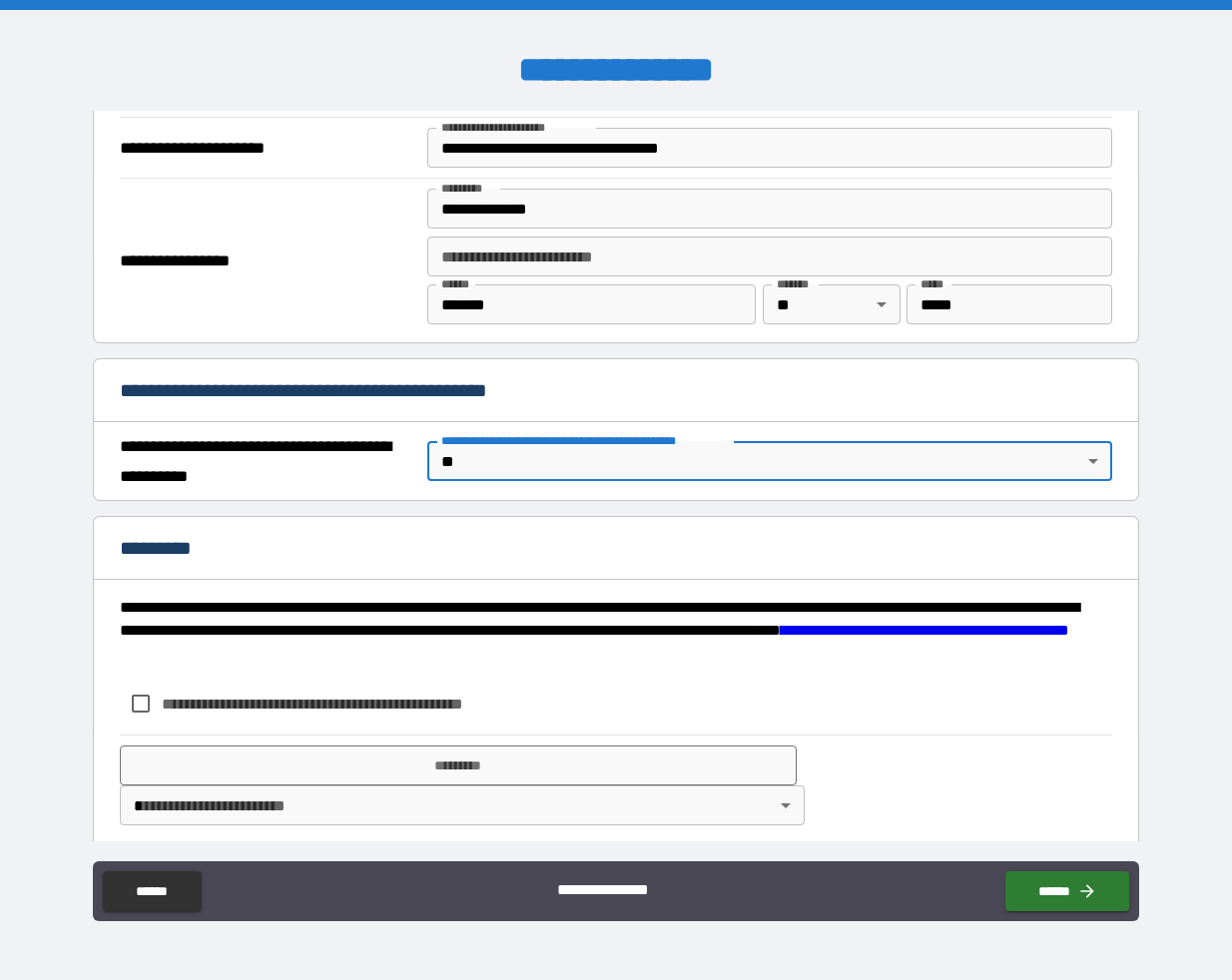 scroll, scrollTop: 1258, scrollLeft: 0, axis: vertical 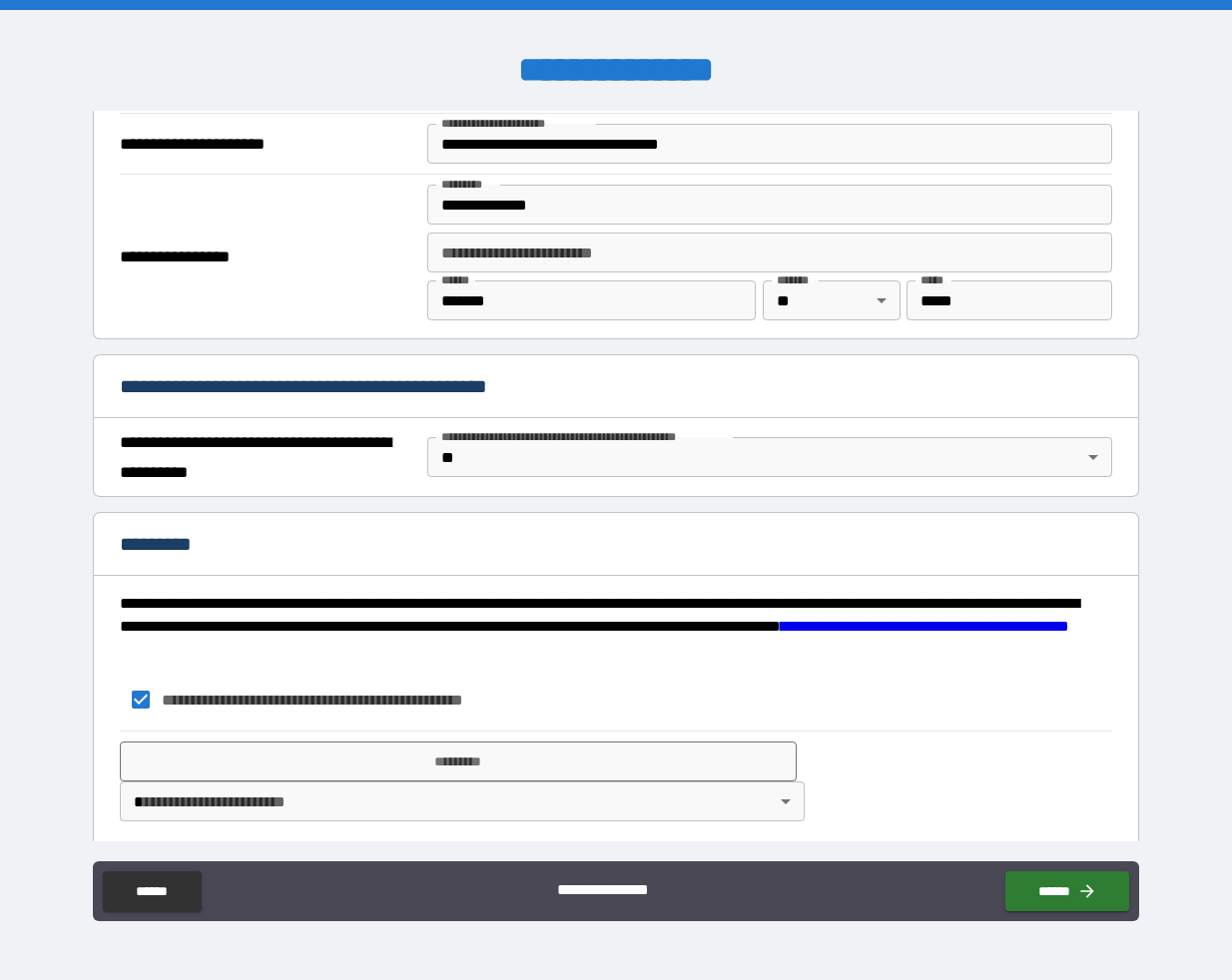 click on "**********" at bounding box center (616, 490) 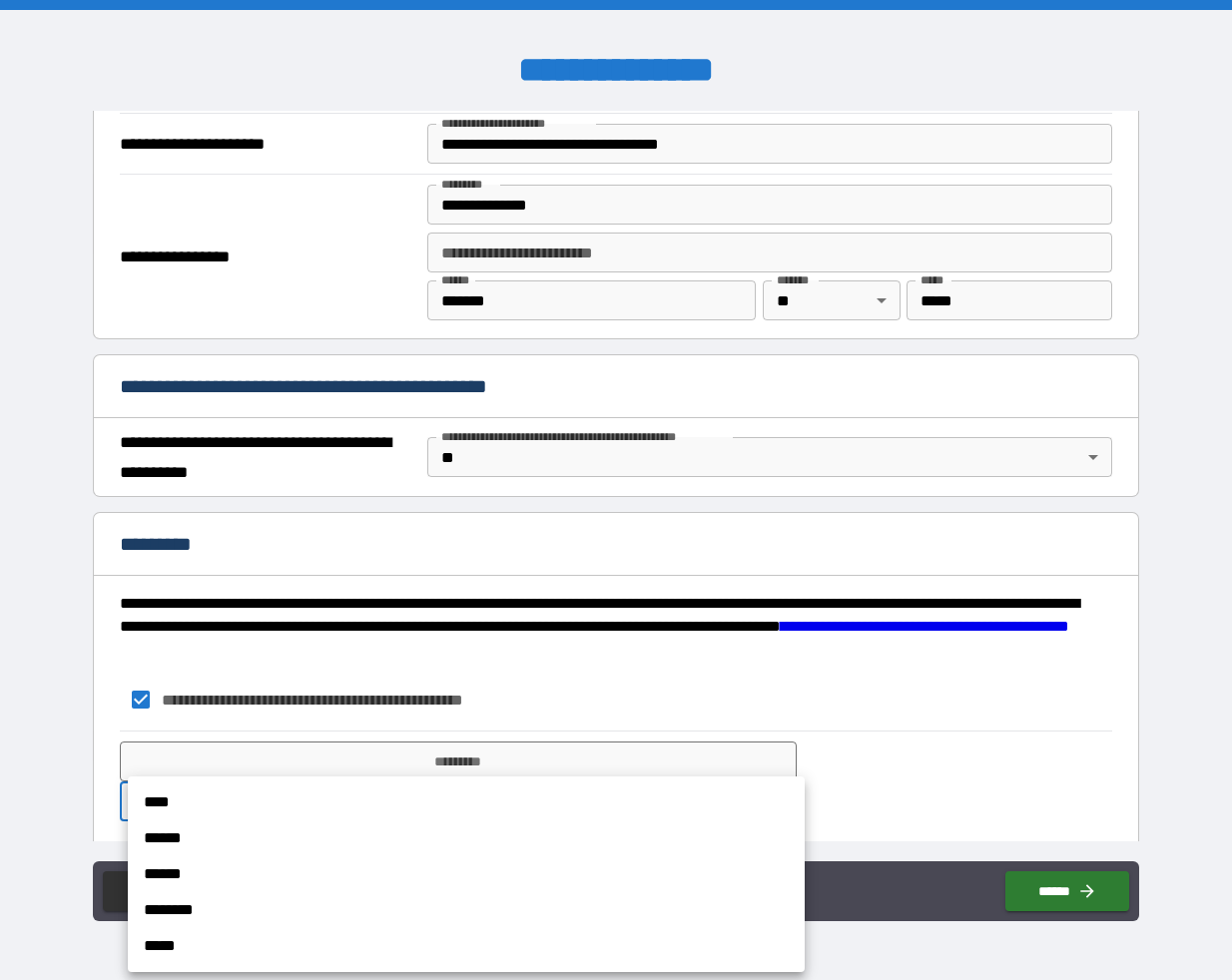 click on "****" at bounding box center (466, 802) 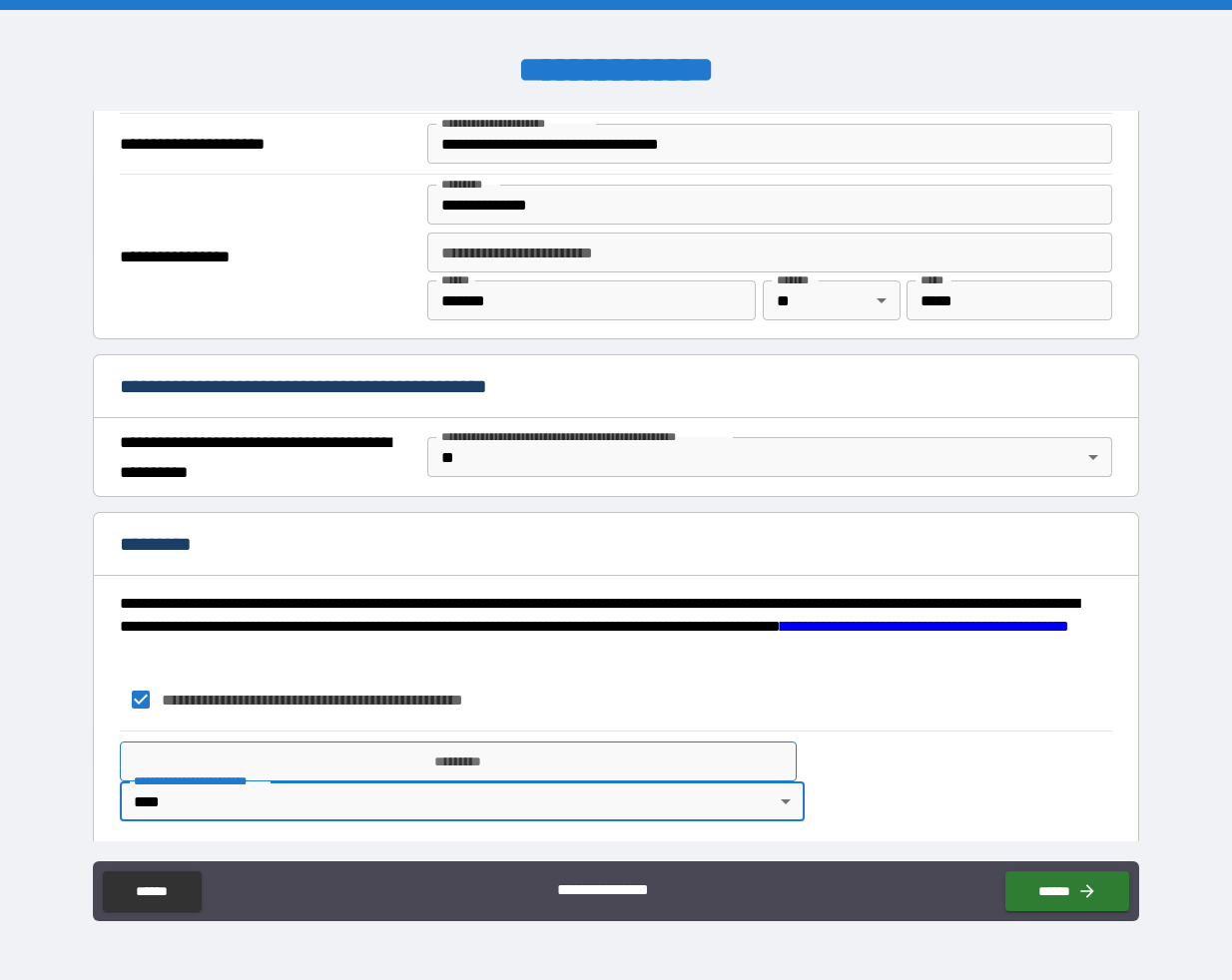 click on "*********" at bounding box center (458, 761) 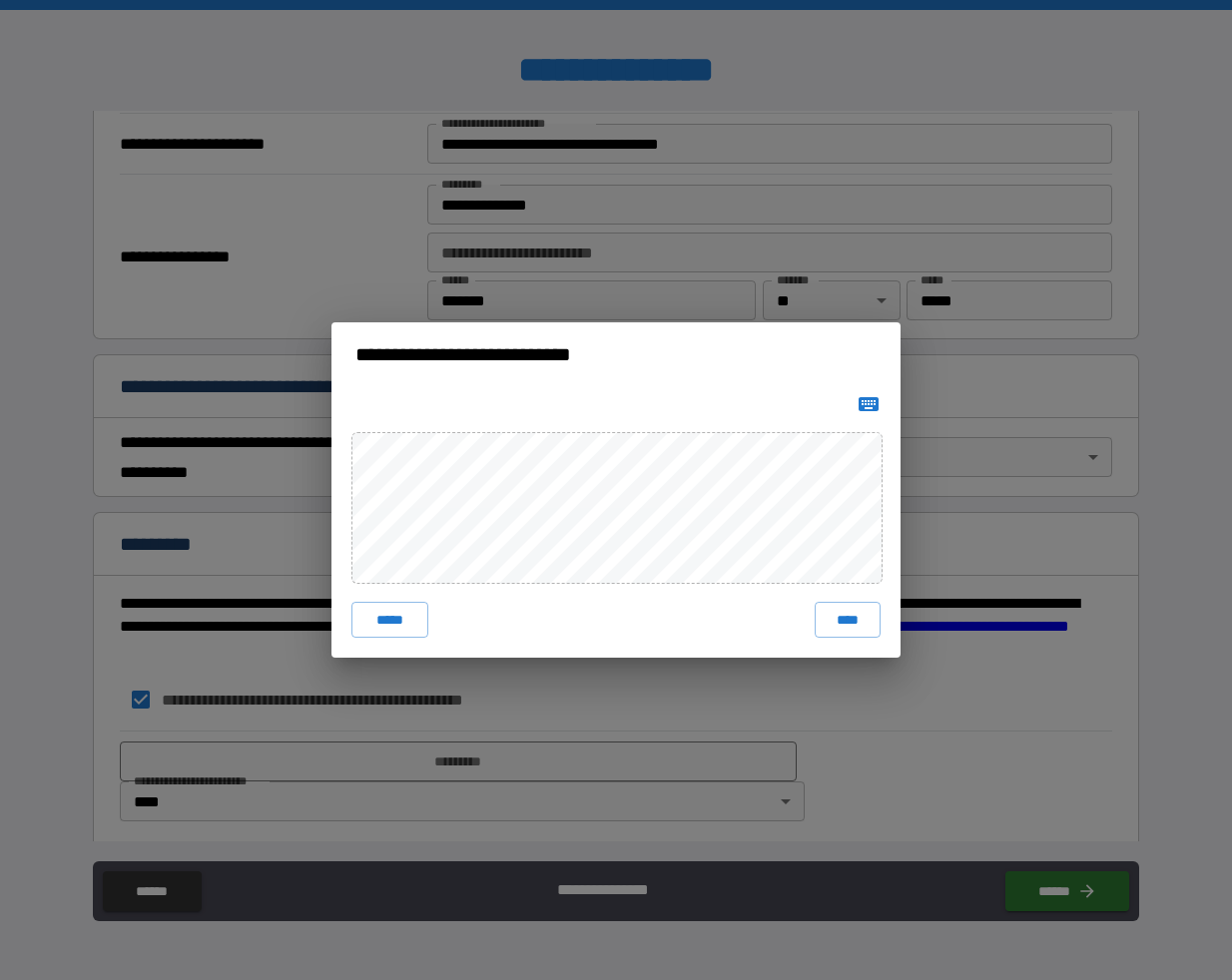 click 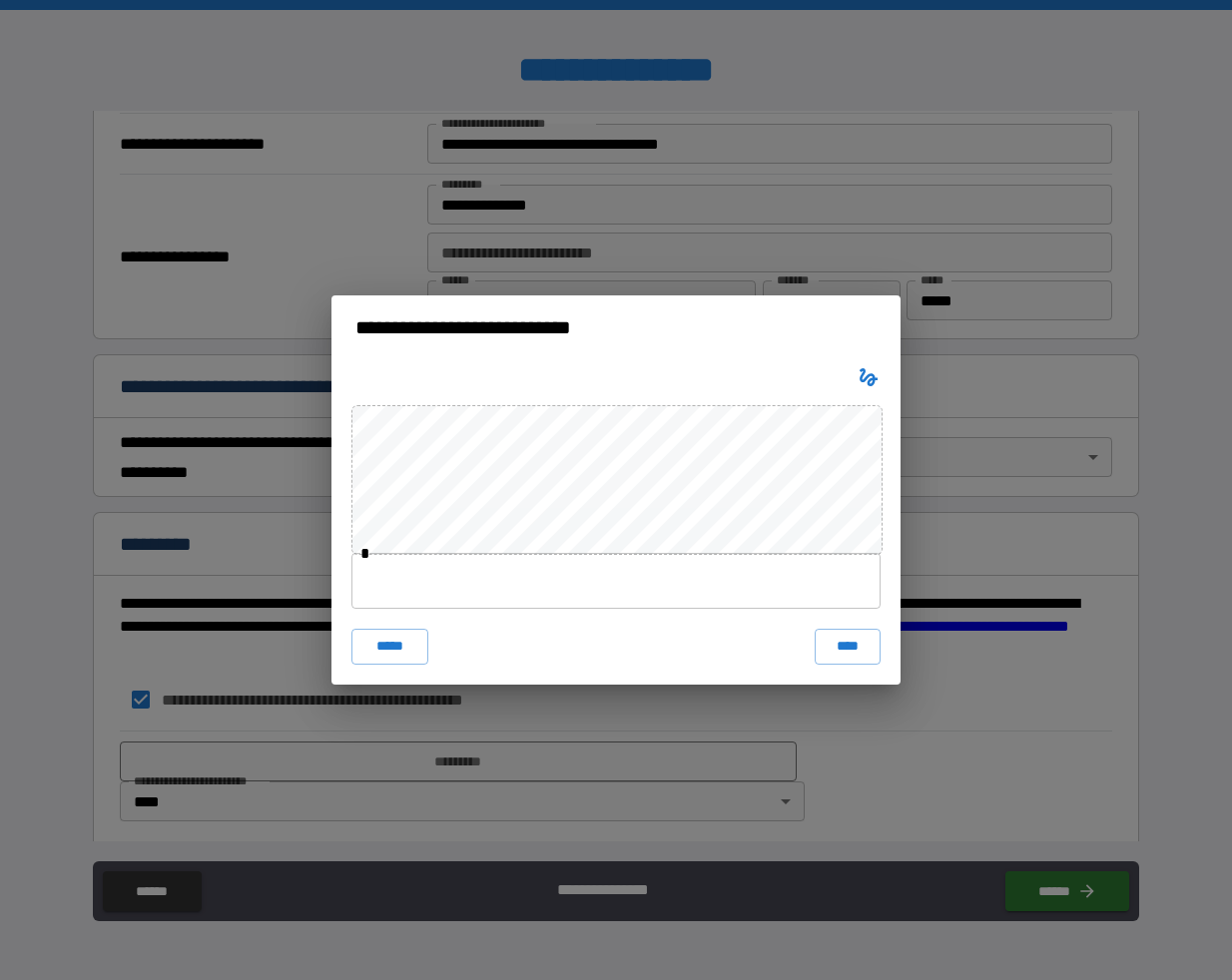 click at bounding box center (616, 581) 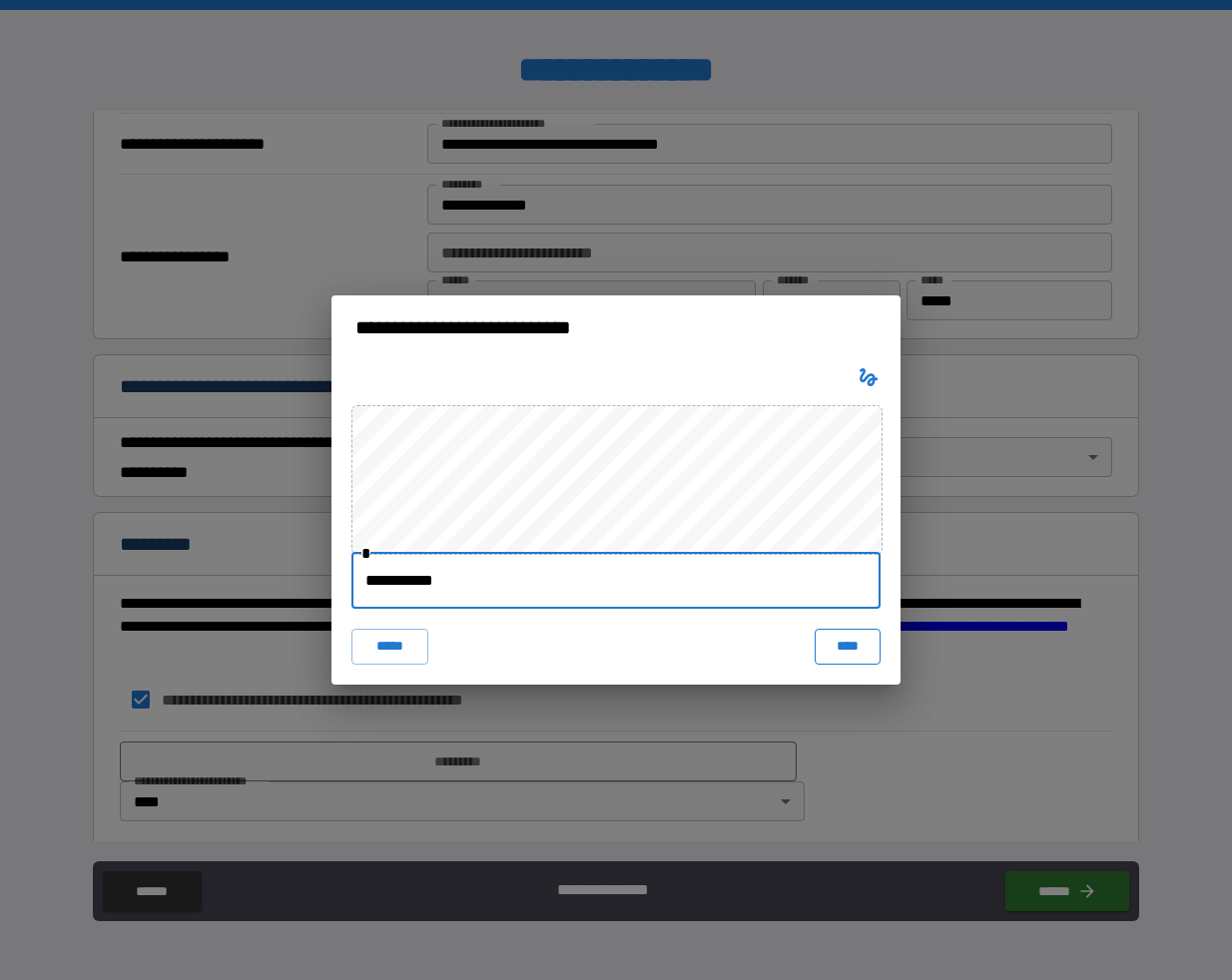 type on "**********" 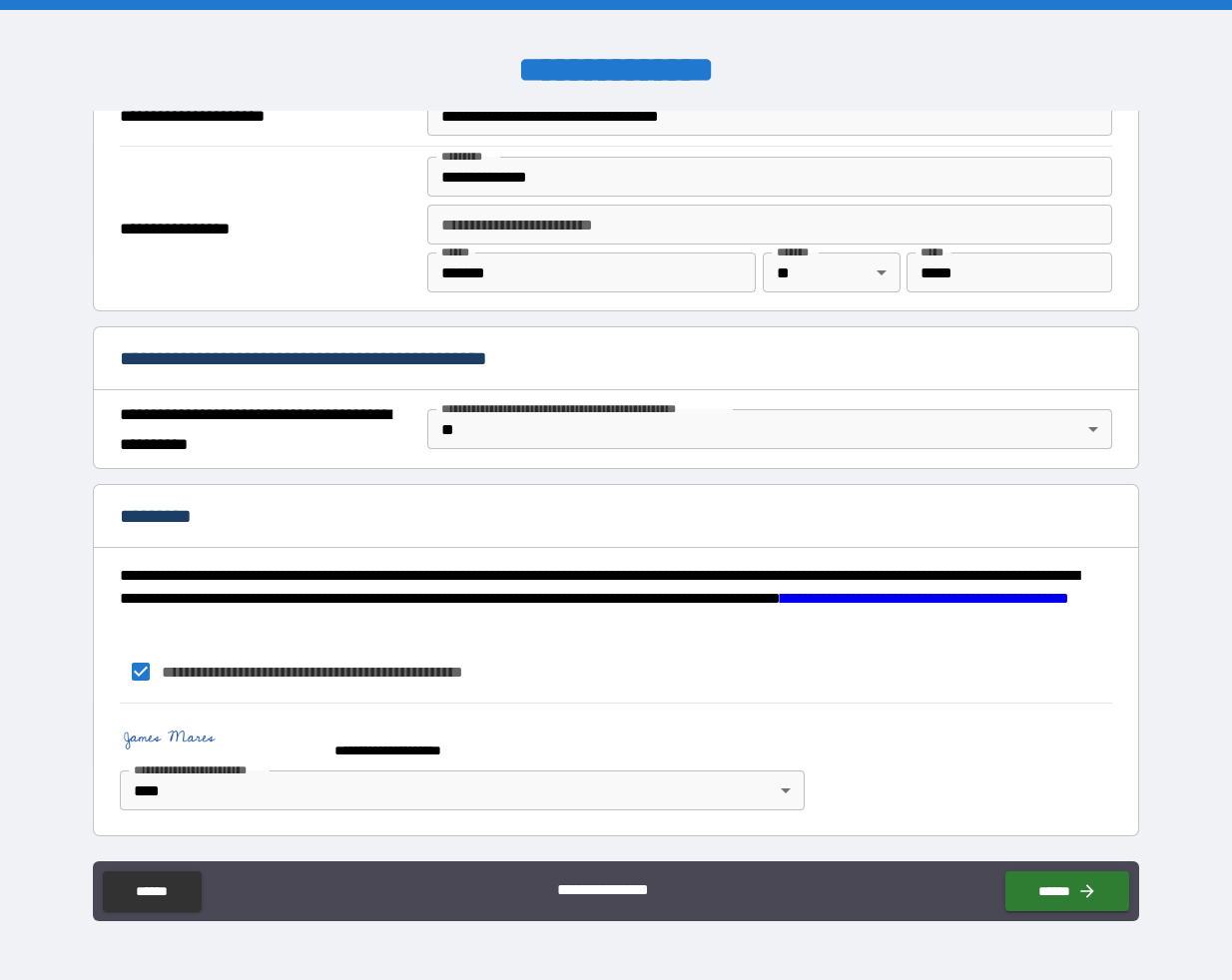 scroll, scrollTop: 1286, scrollLeft: 0, axis: vertical 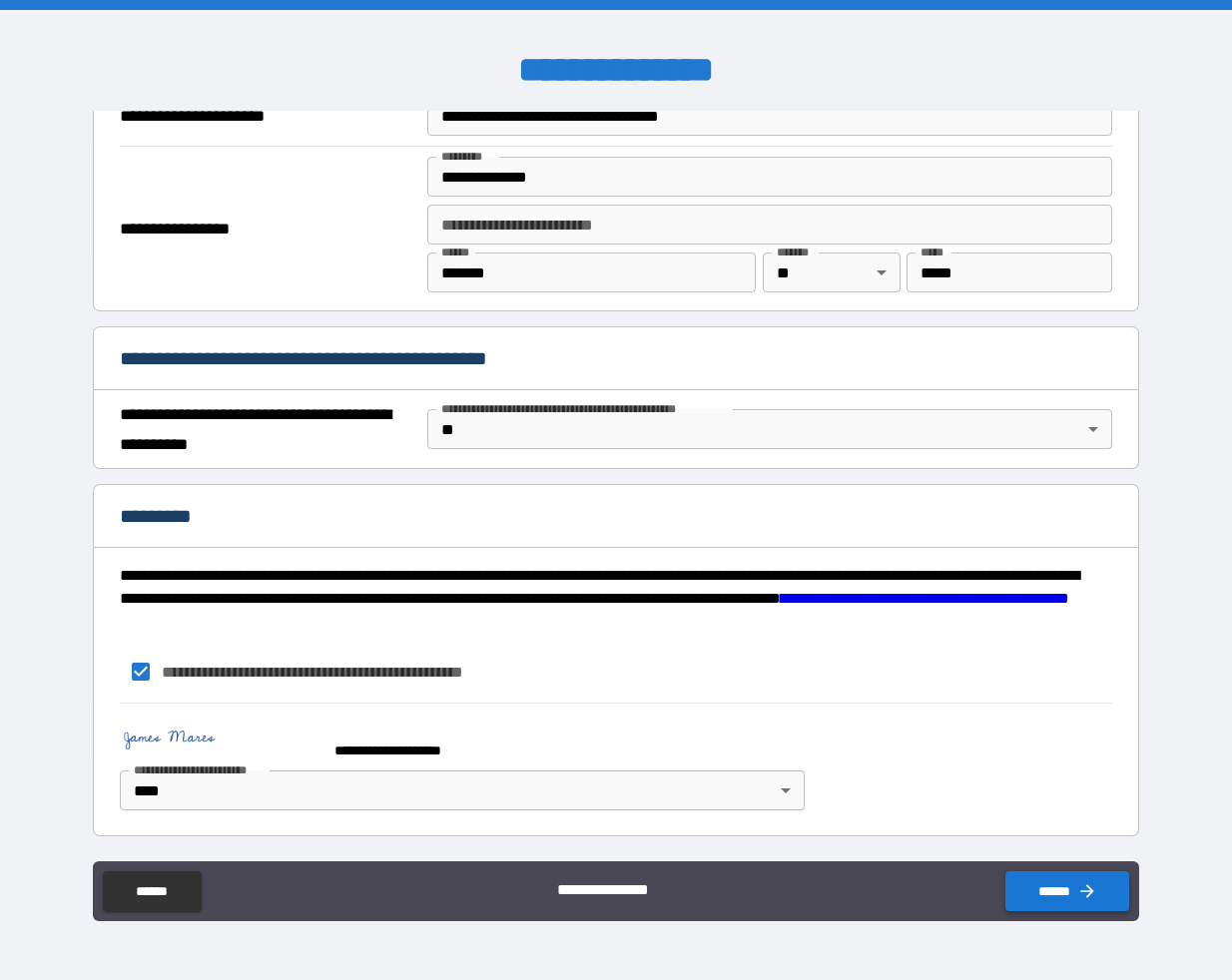 click on "******" at bounding box center (1067, 891) 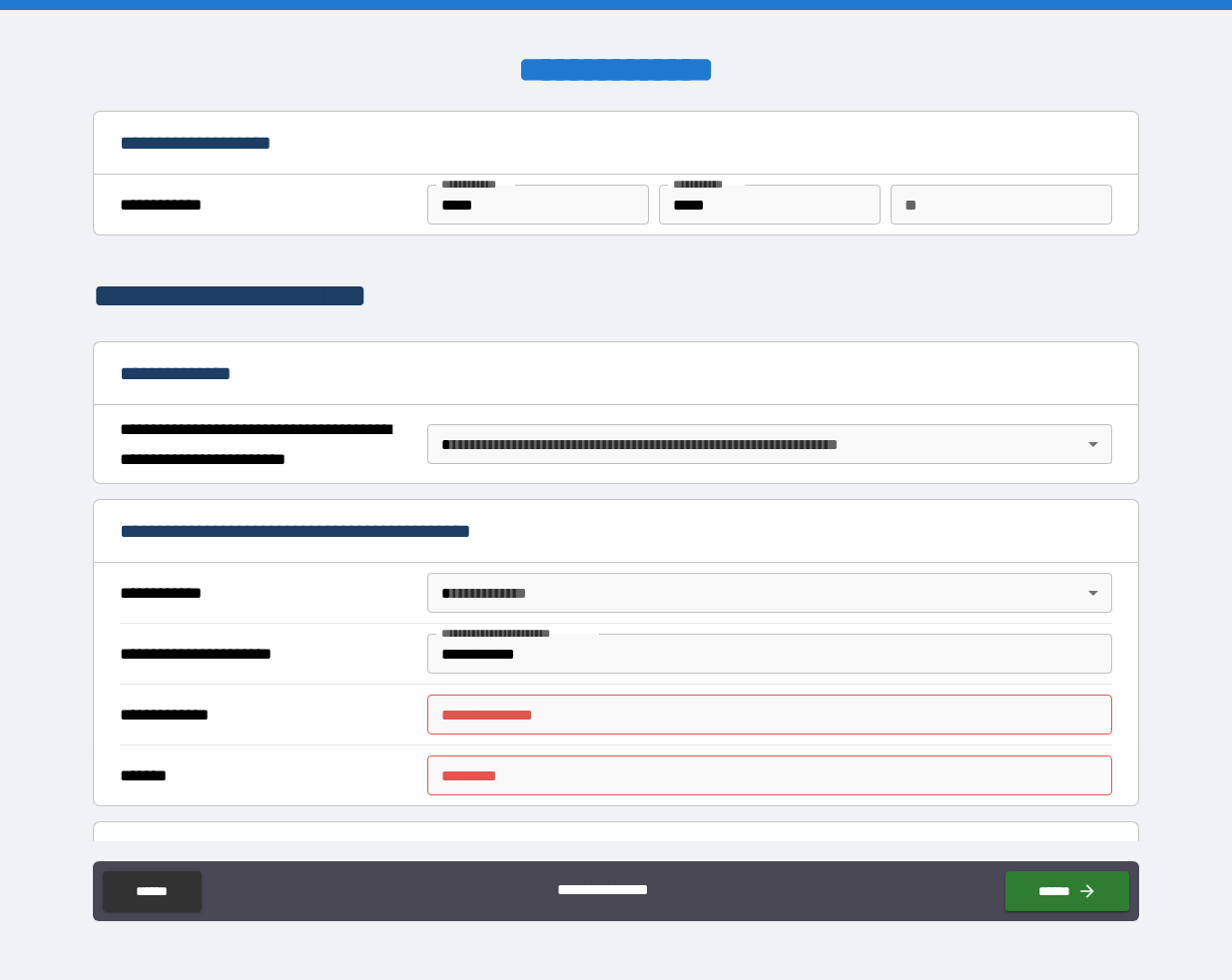 scroll, scrollTop: 0, scrollLeft: 0, axis: both 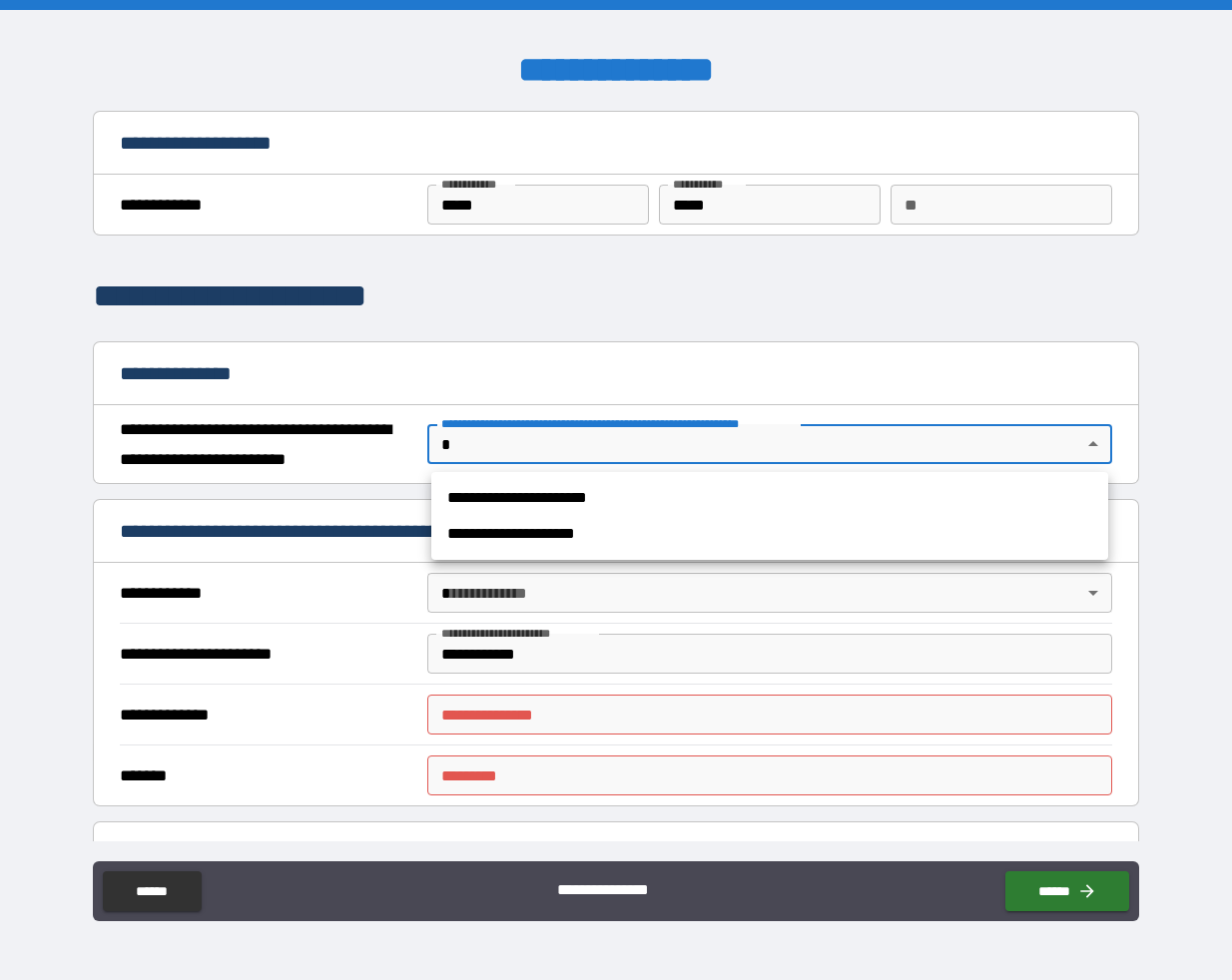 click on "**********" at bounding box center (616, 490) 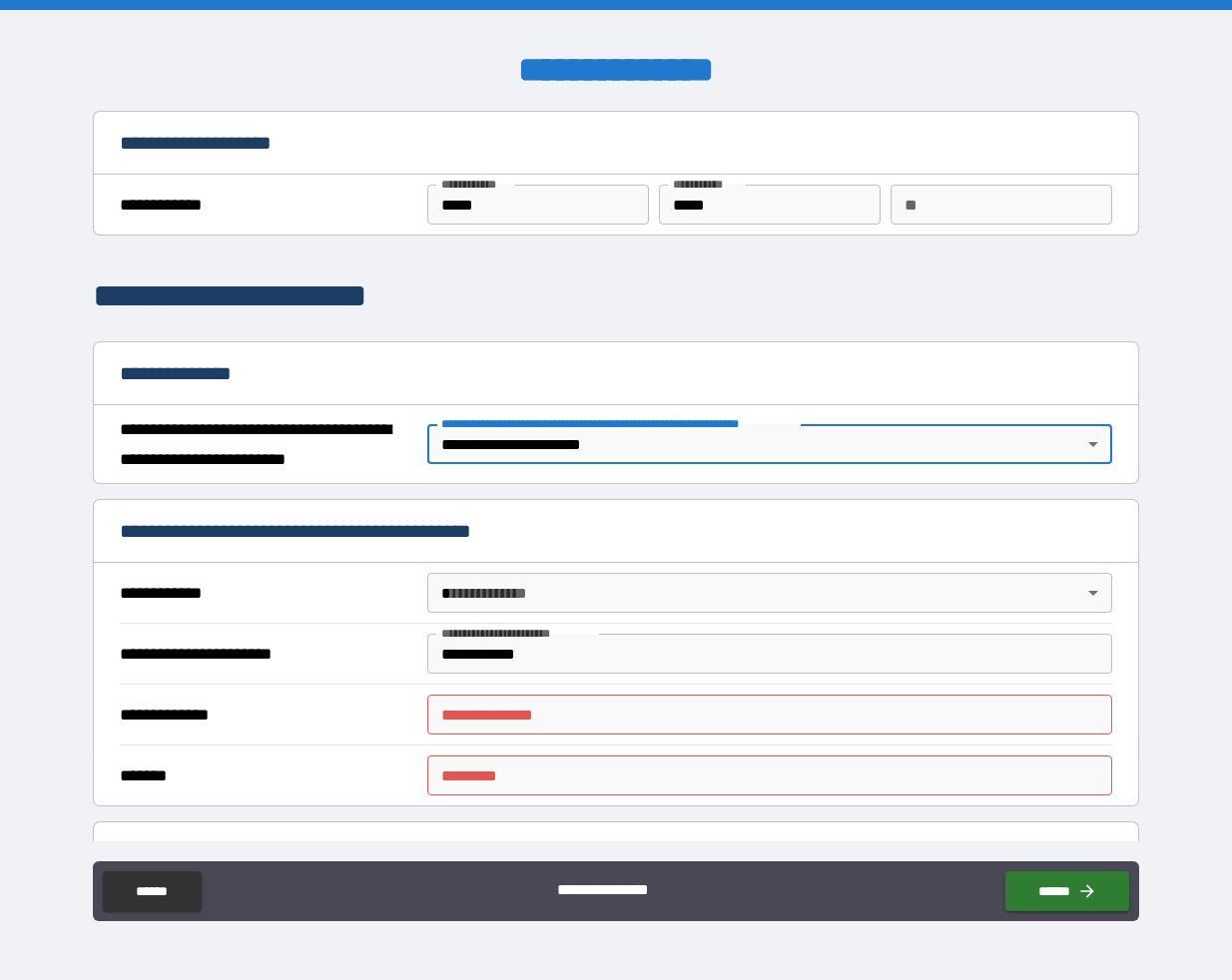 click on "**********" at bounding box center (616, 490) 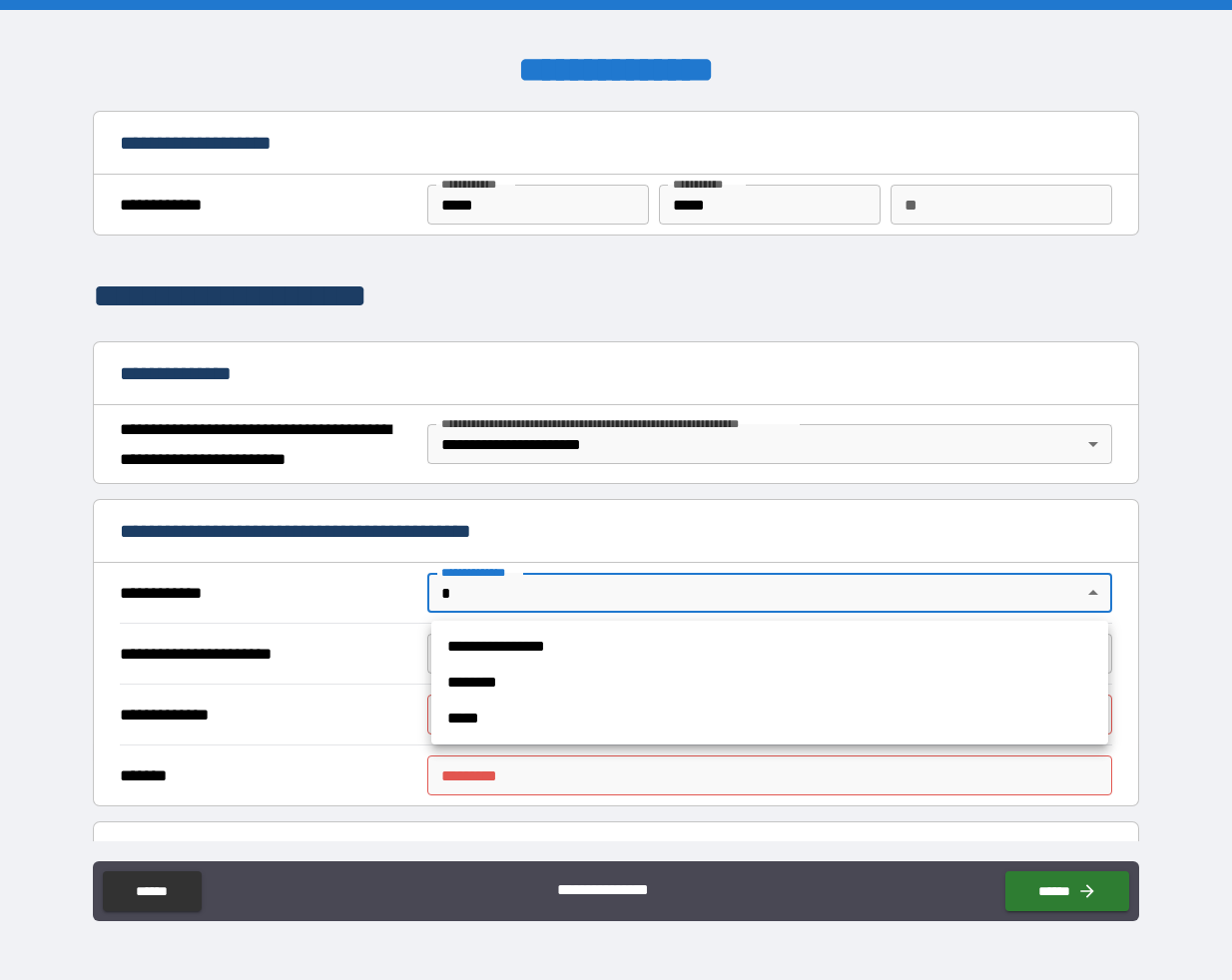 click on "**********" at bounding box center (770, 647) 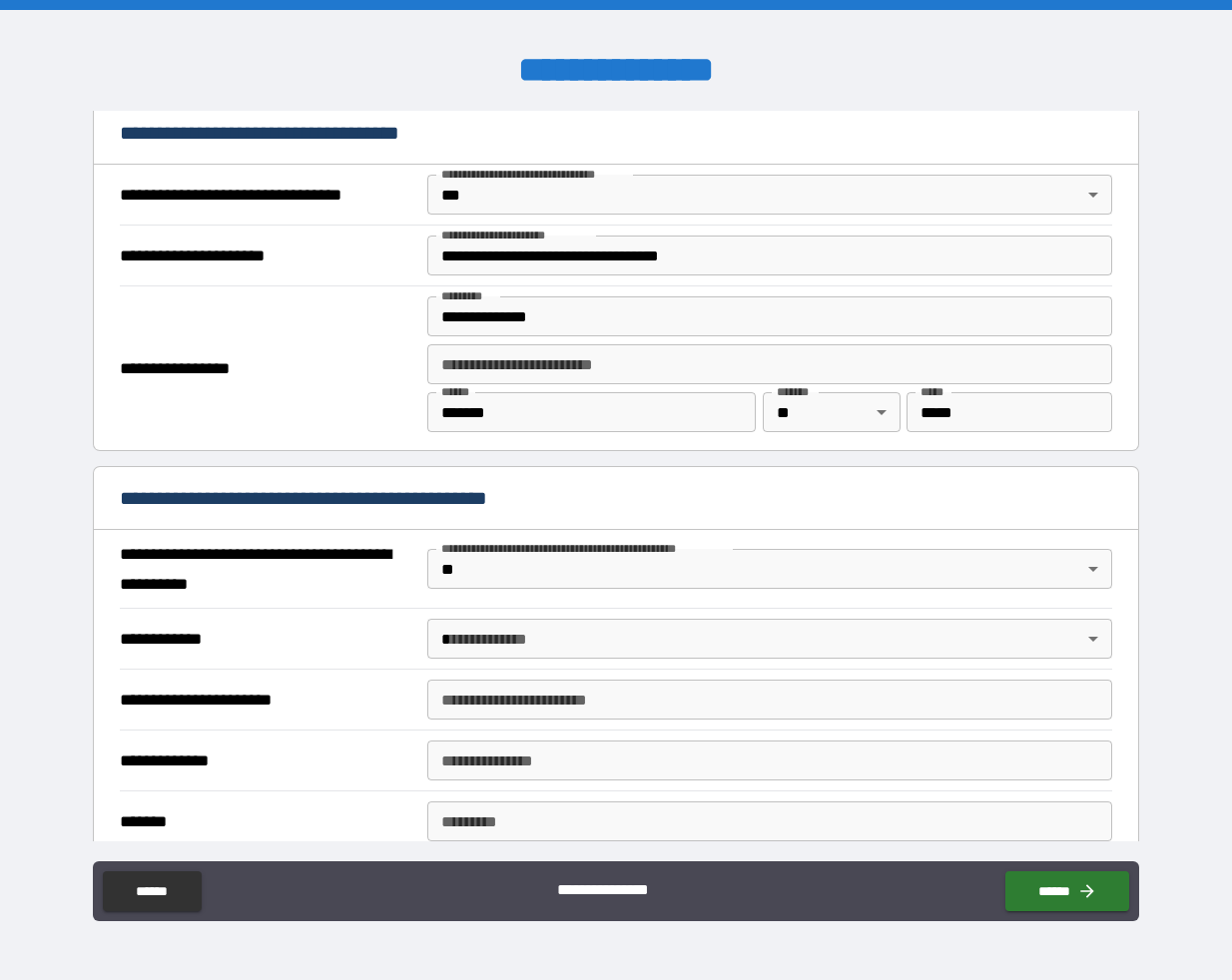 scroll, scrollTop: 1148, scrollLeft: 0, axis: vertical 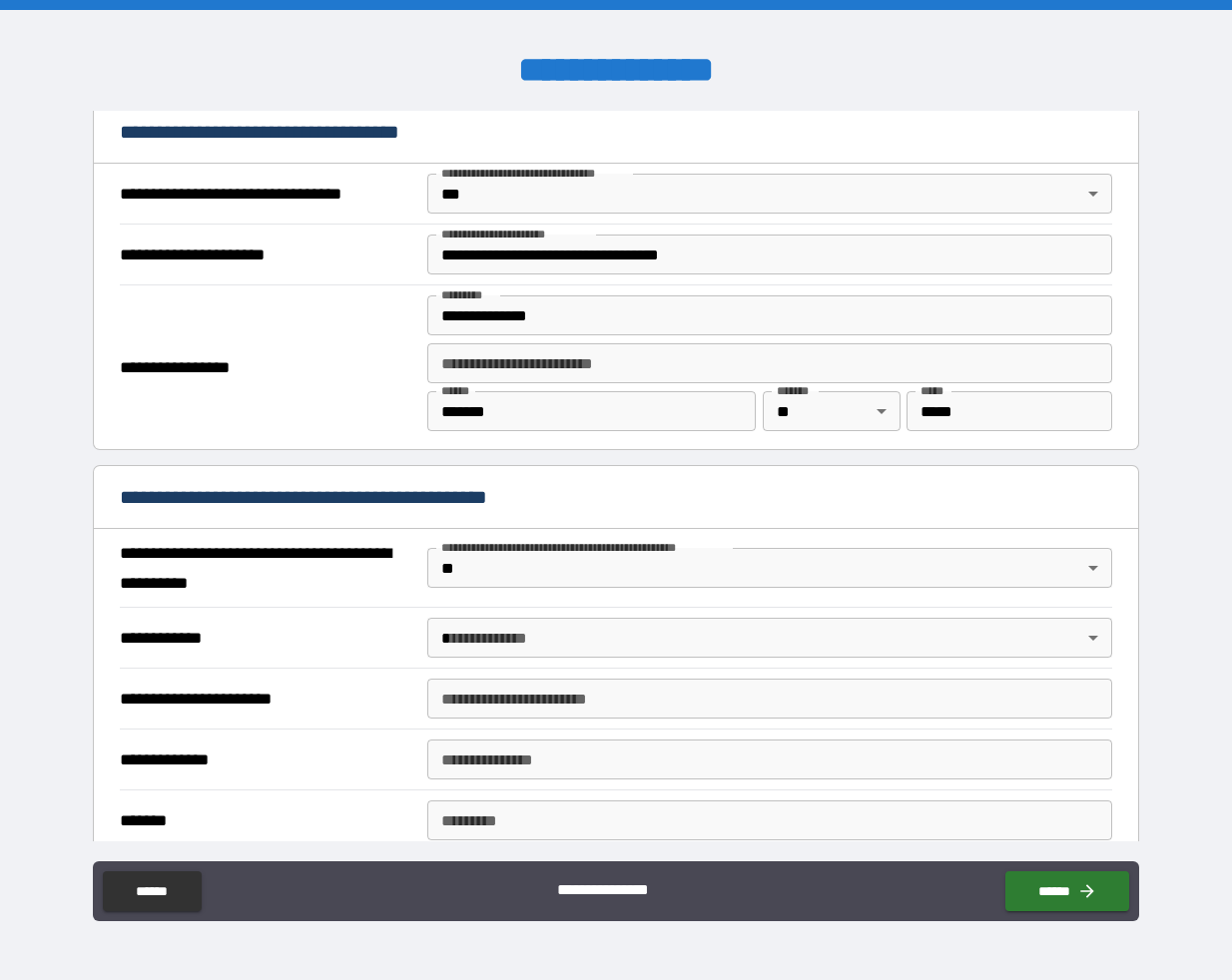 click on "**********" at bounding box center [616, 490] 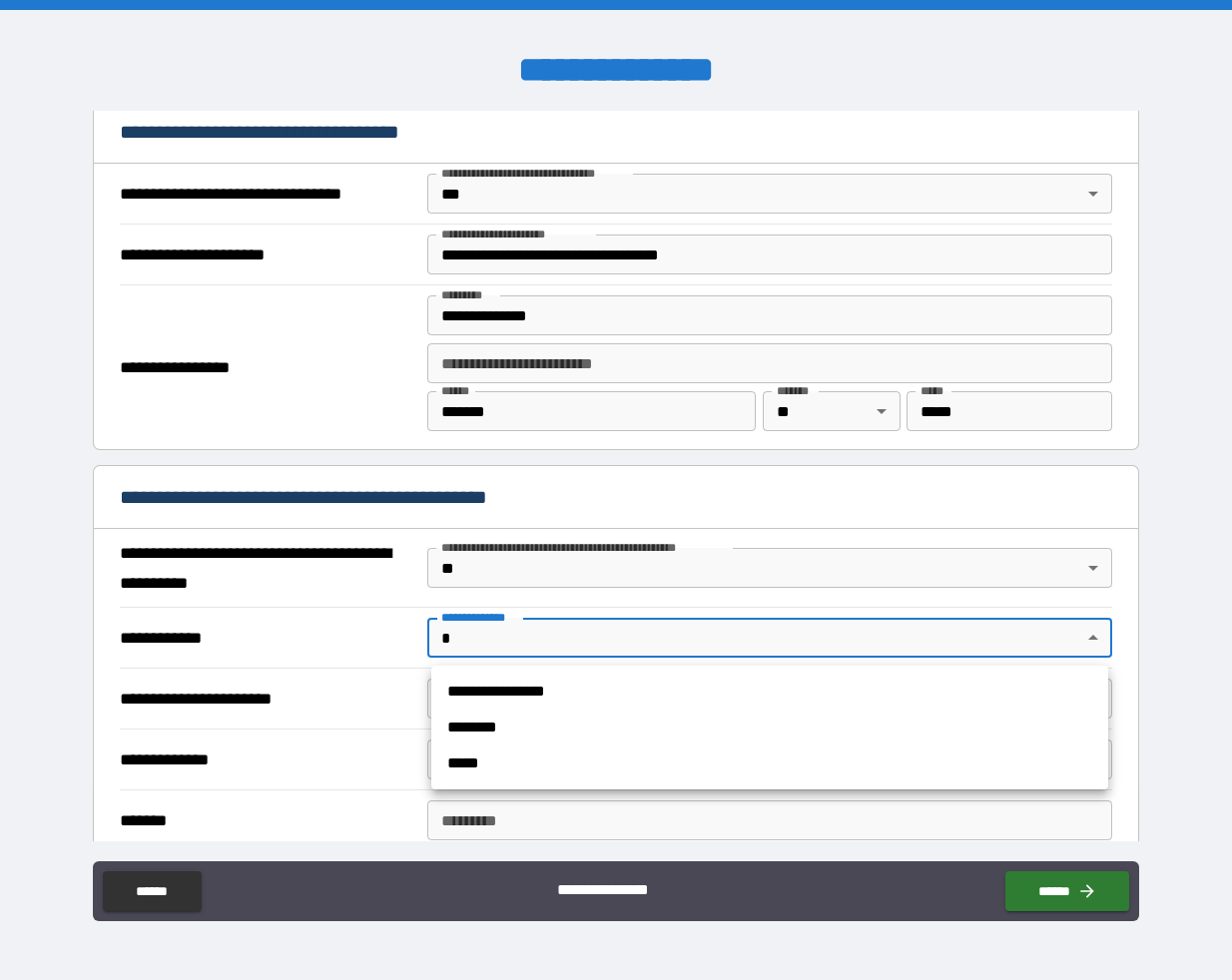 click at bounding box center (616, 490) 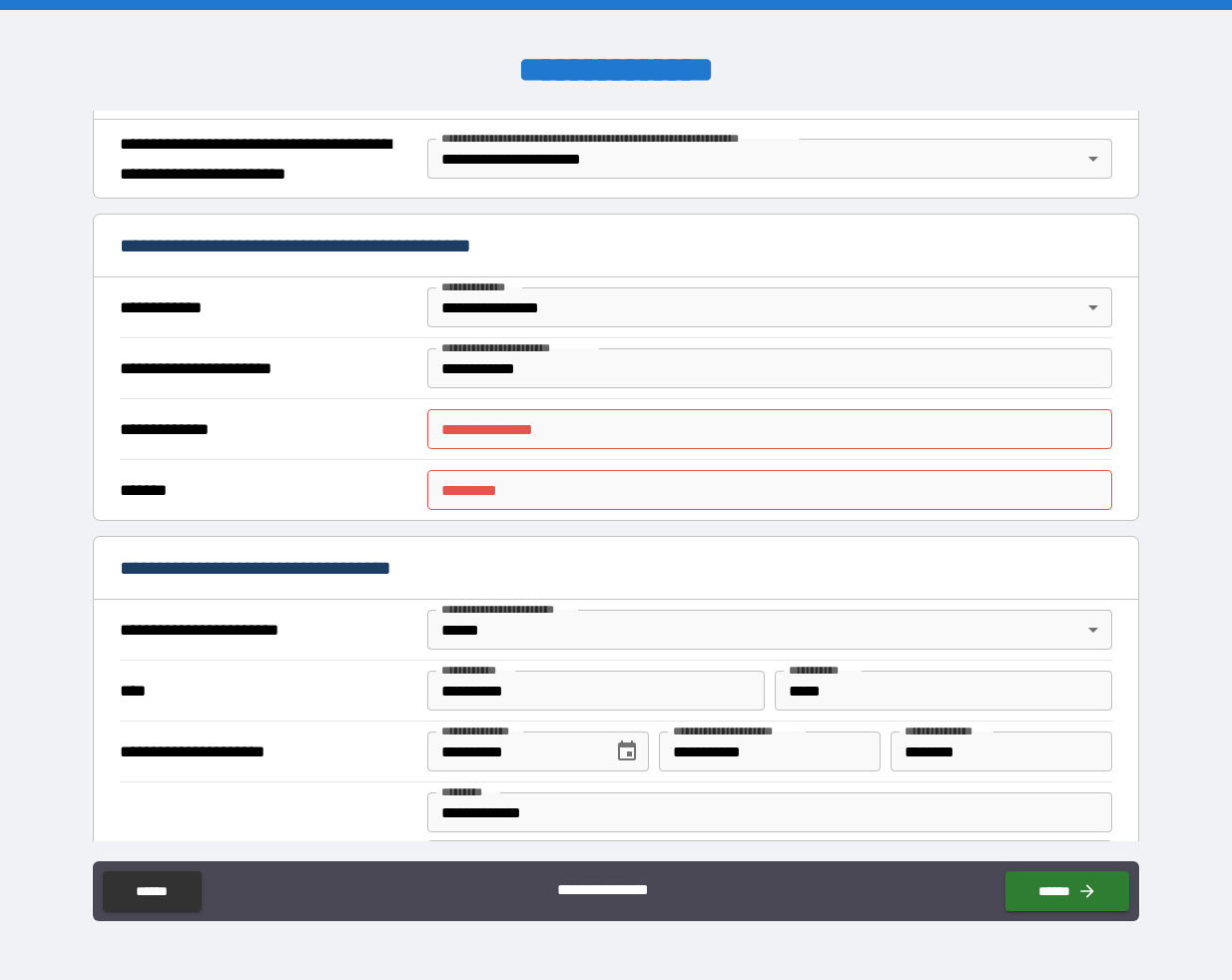 scroll, scrollTop: 275, scrollLeft: 0, axis: vertical 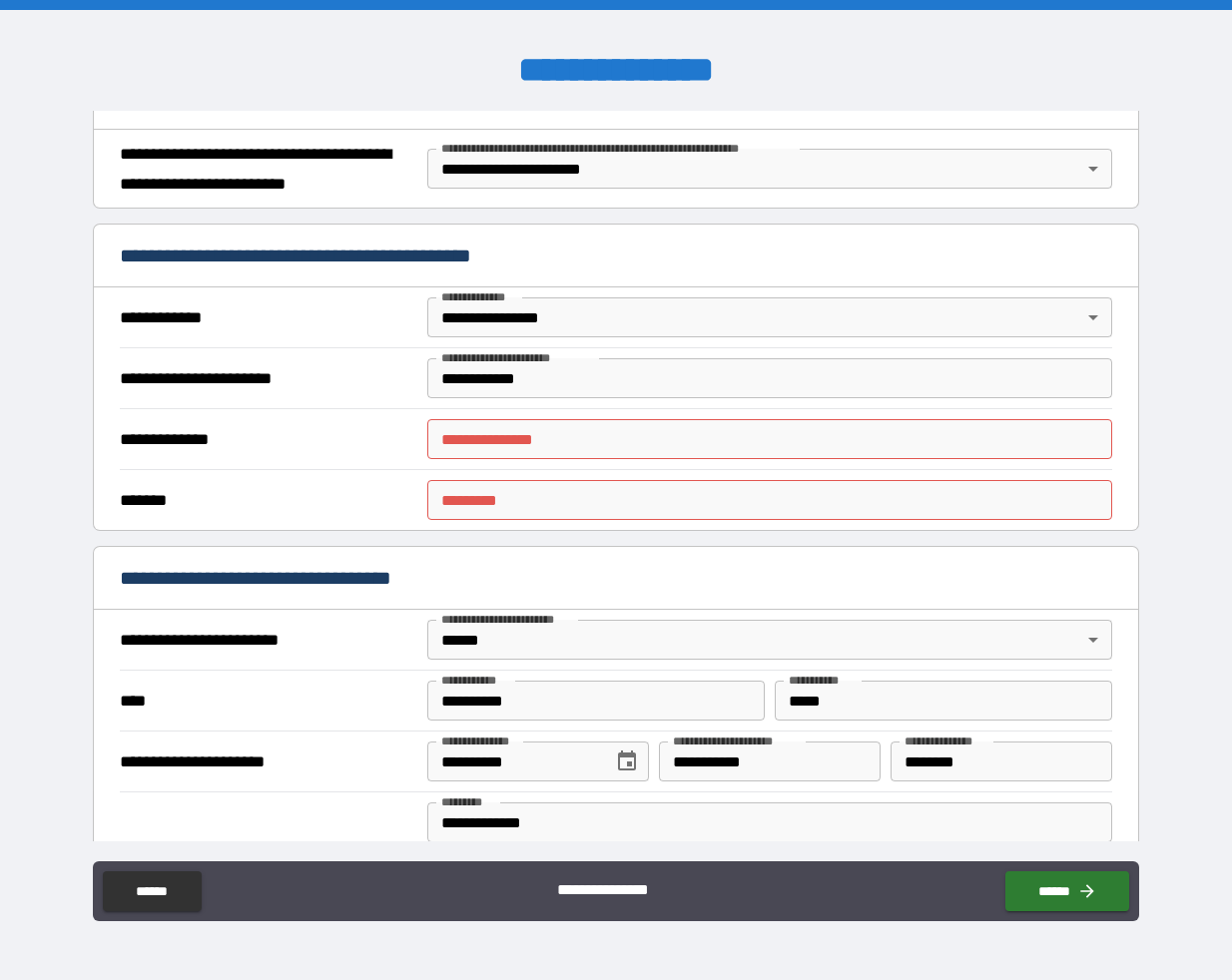click on "**********" at bounding box center (770, 439) 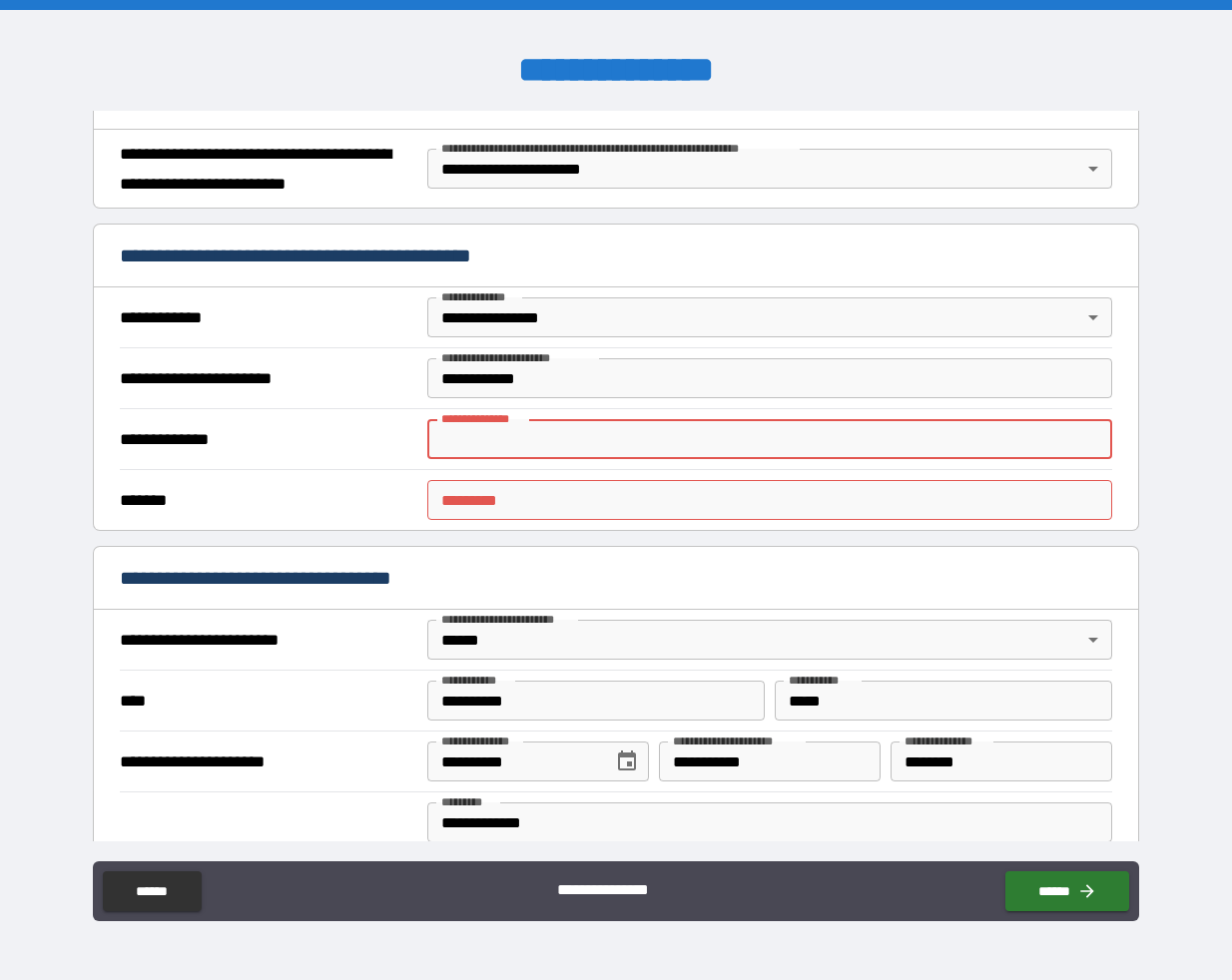 paste on "**********" 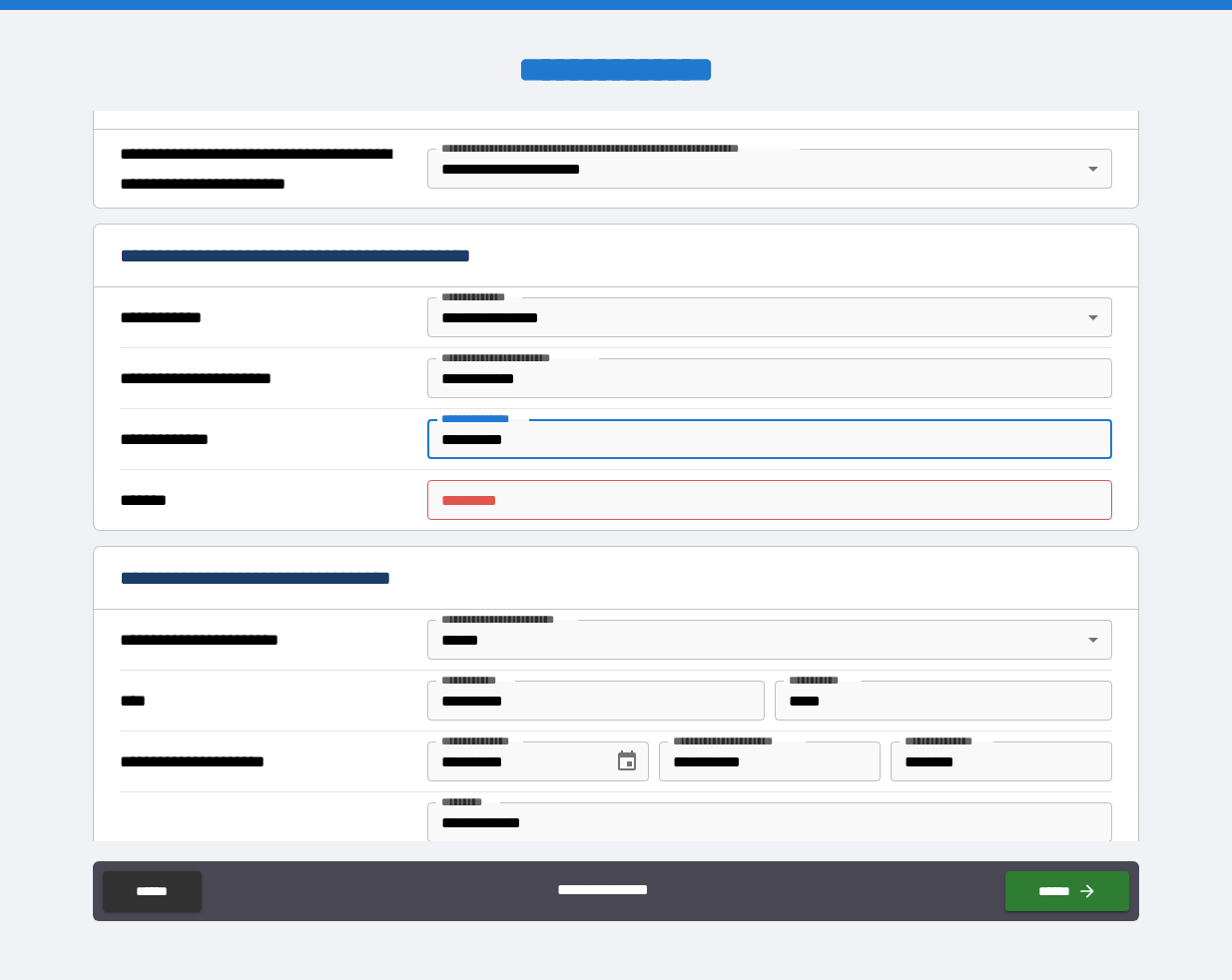 type on "**********" 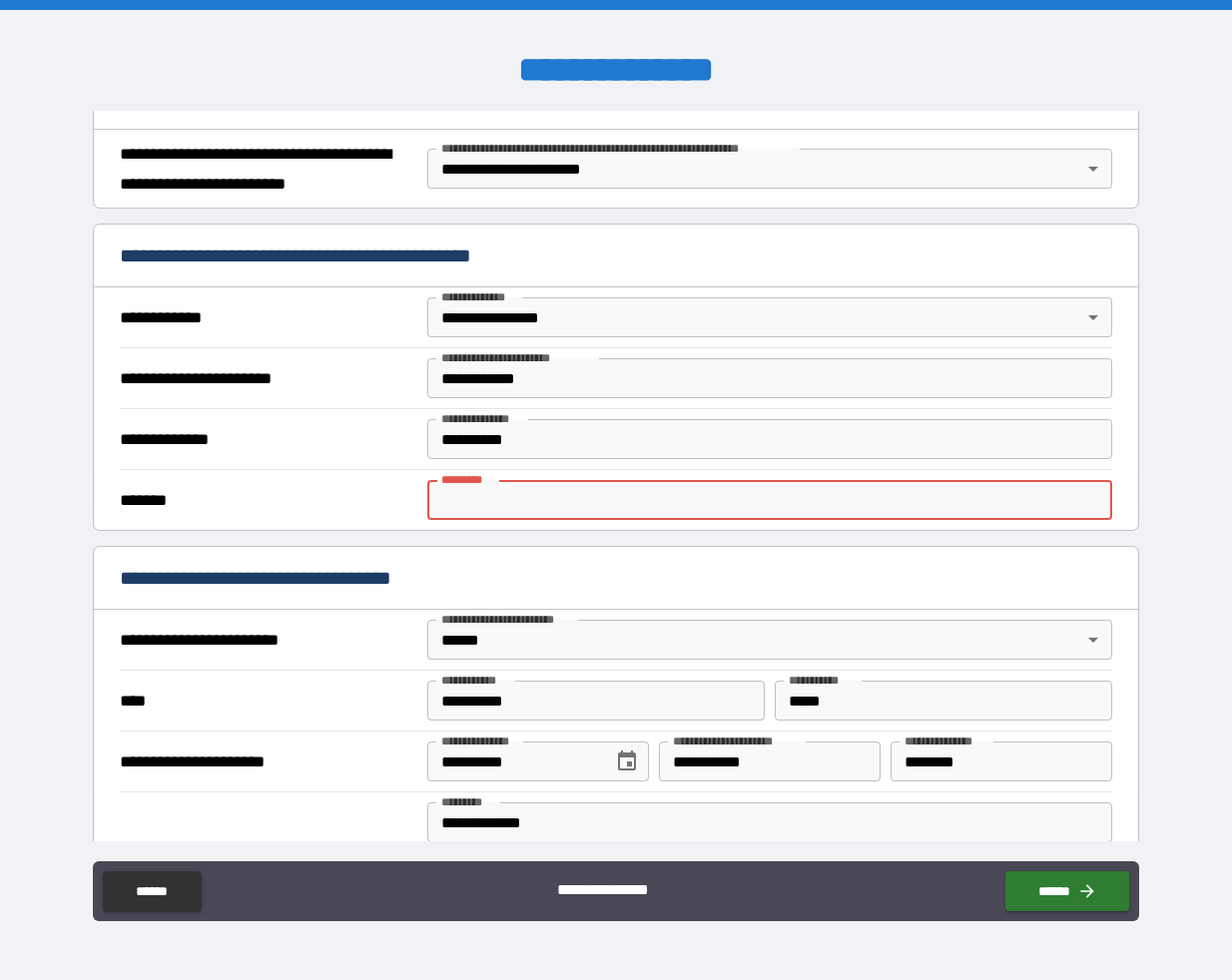 click on "*******   *" at bounding box center (770, 500) 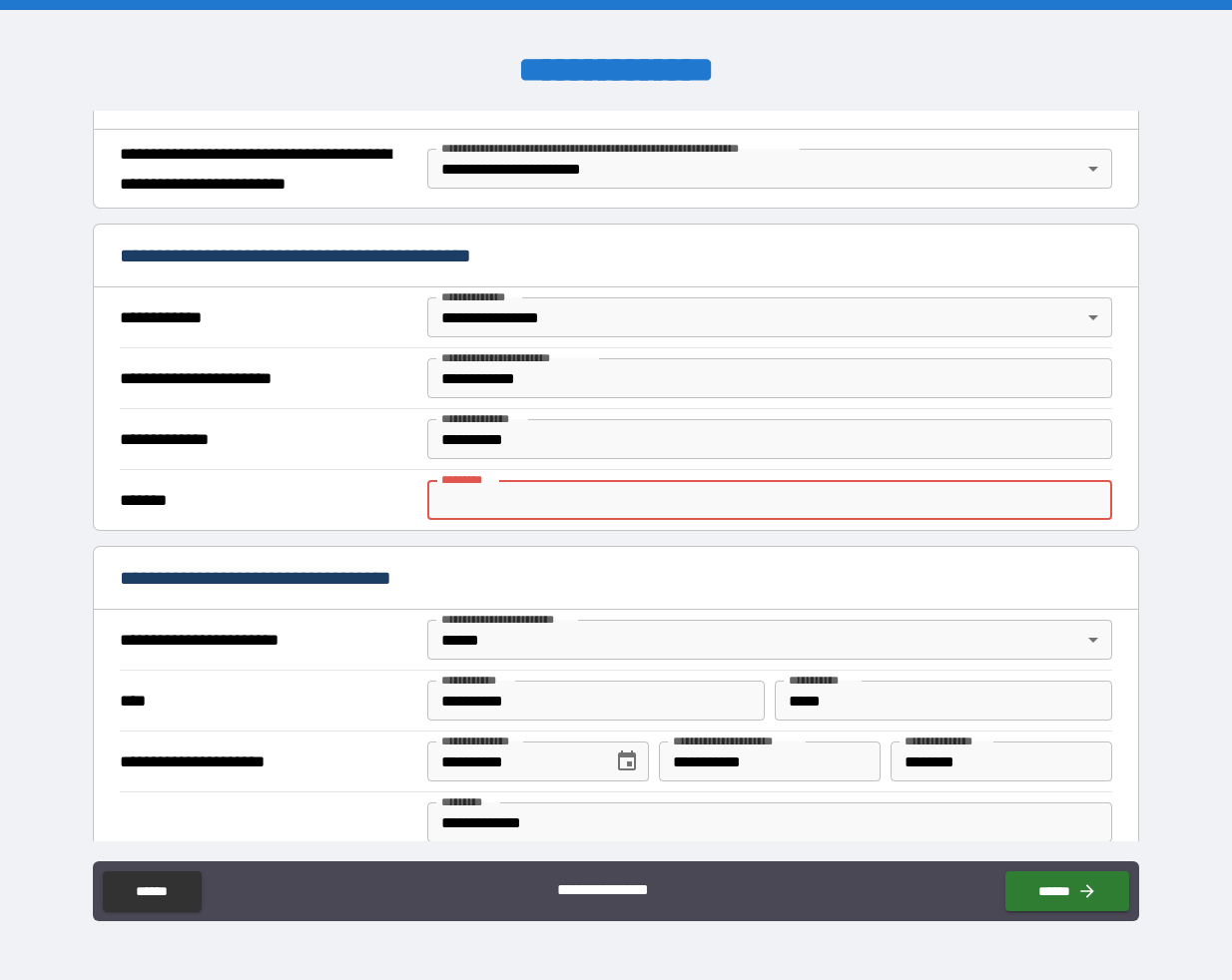 paste on "**********" 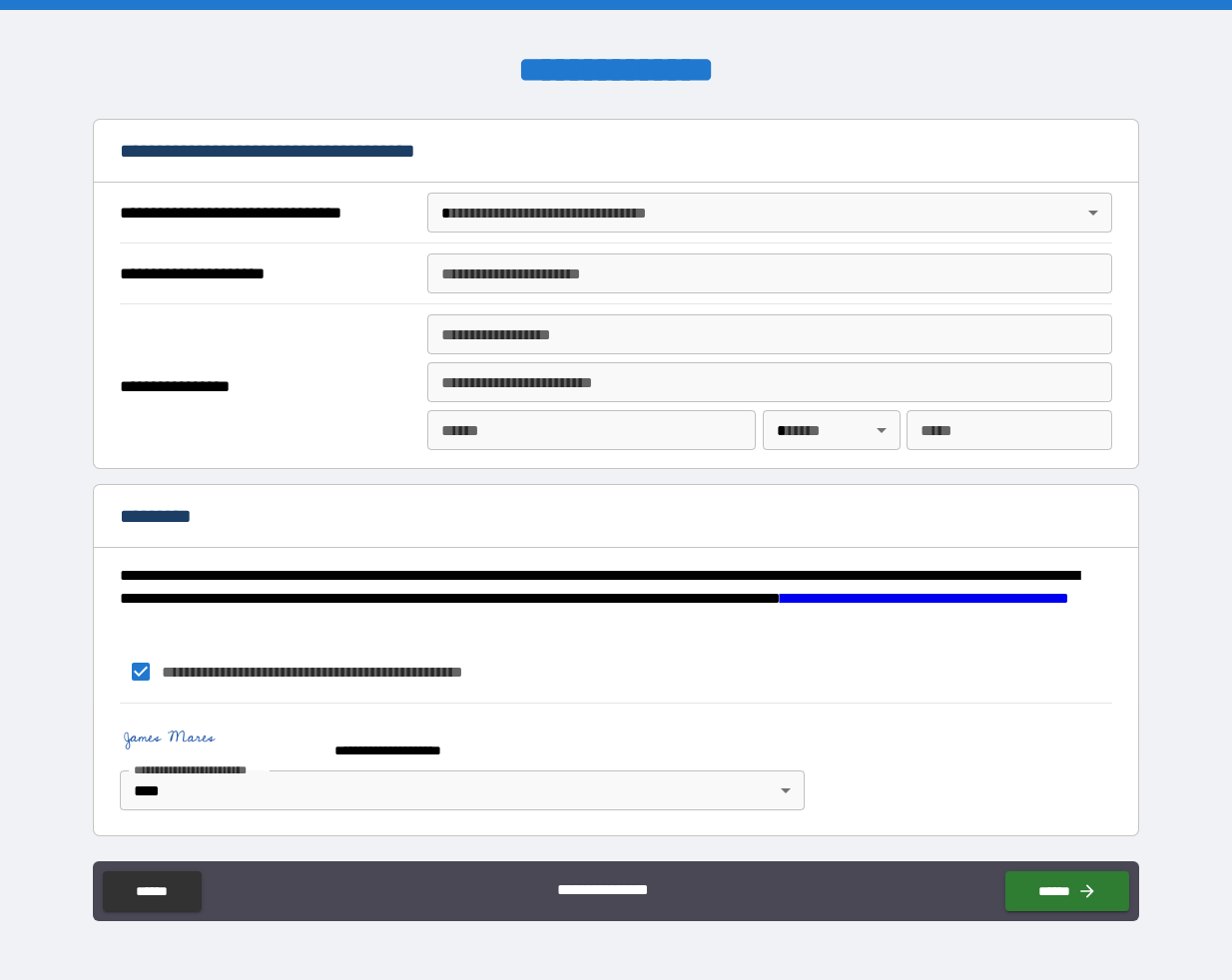 scroll, scrollTop: 2321, scrollLeft: 0, axis: vertical 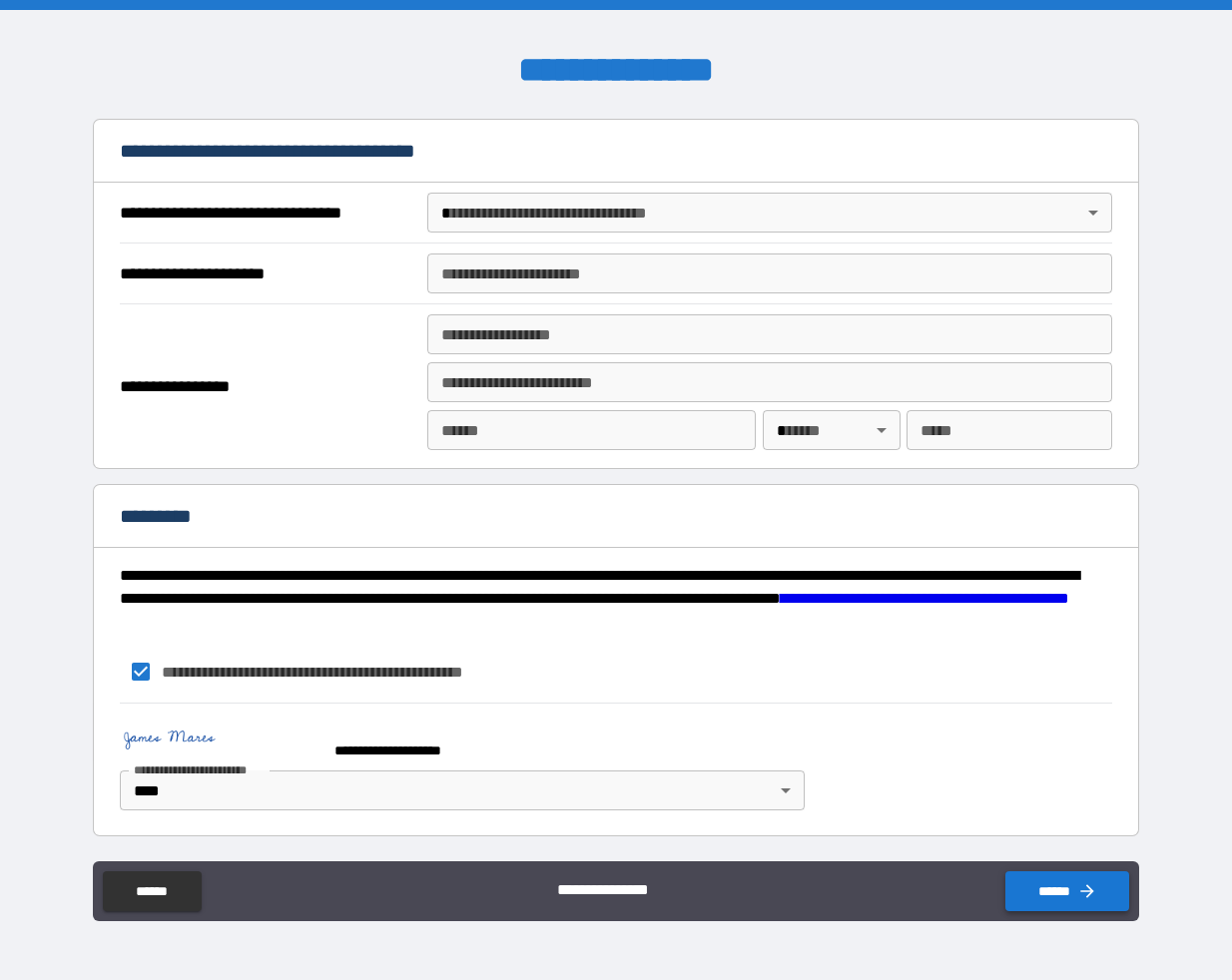 type on "**********" 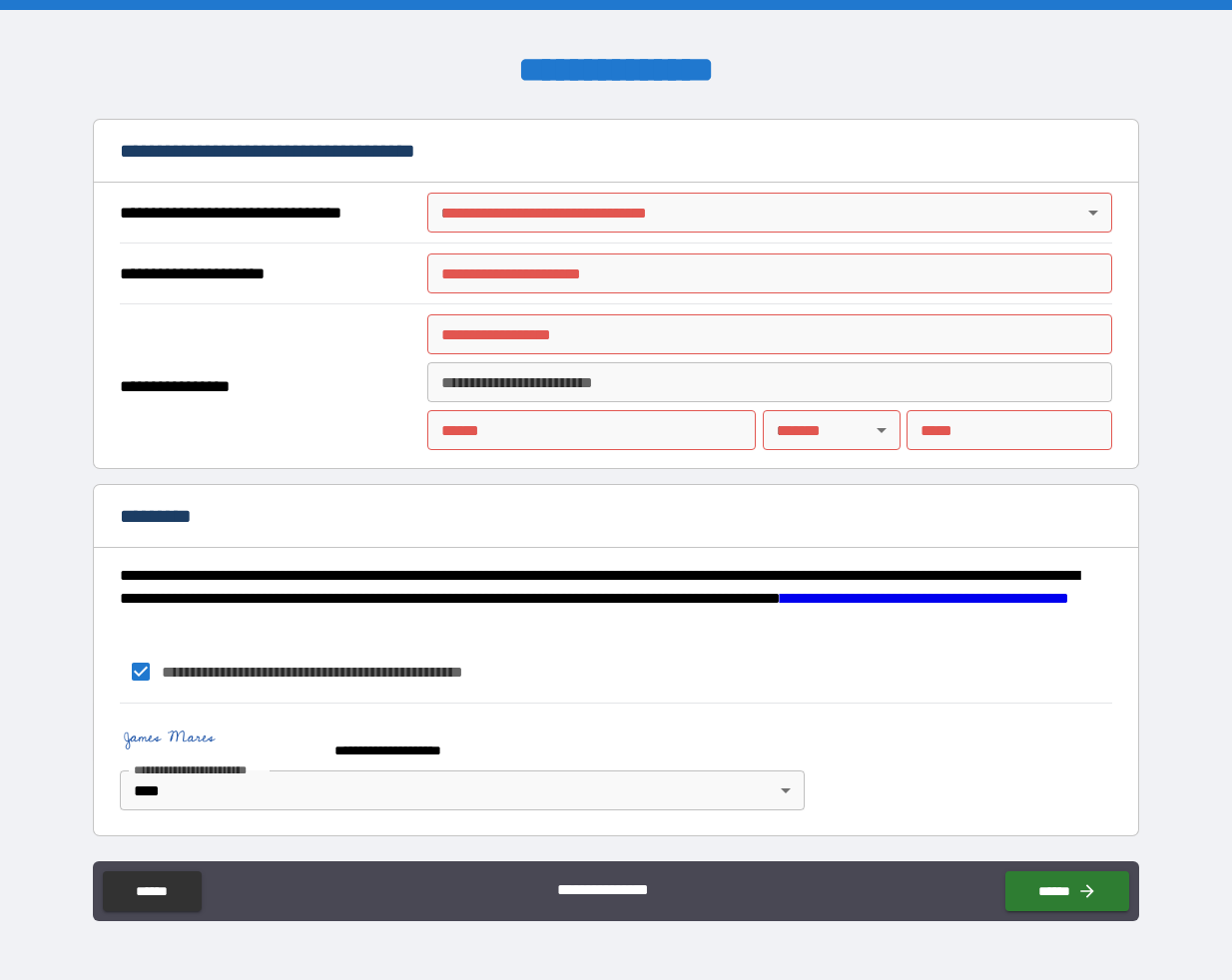 click on "**********" at bounding box center (616, 490) 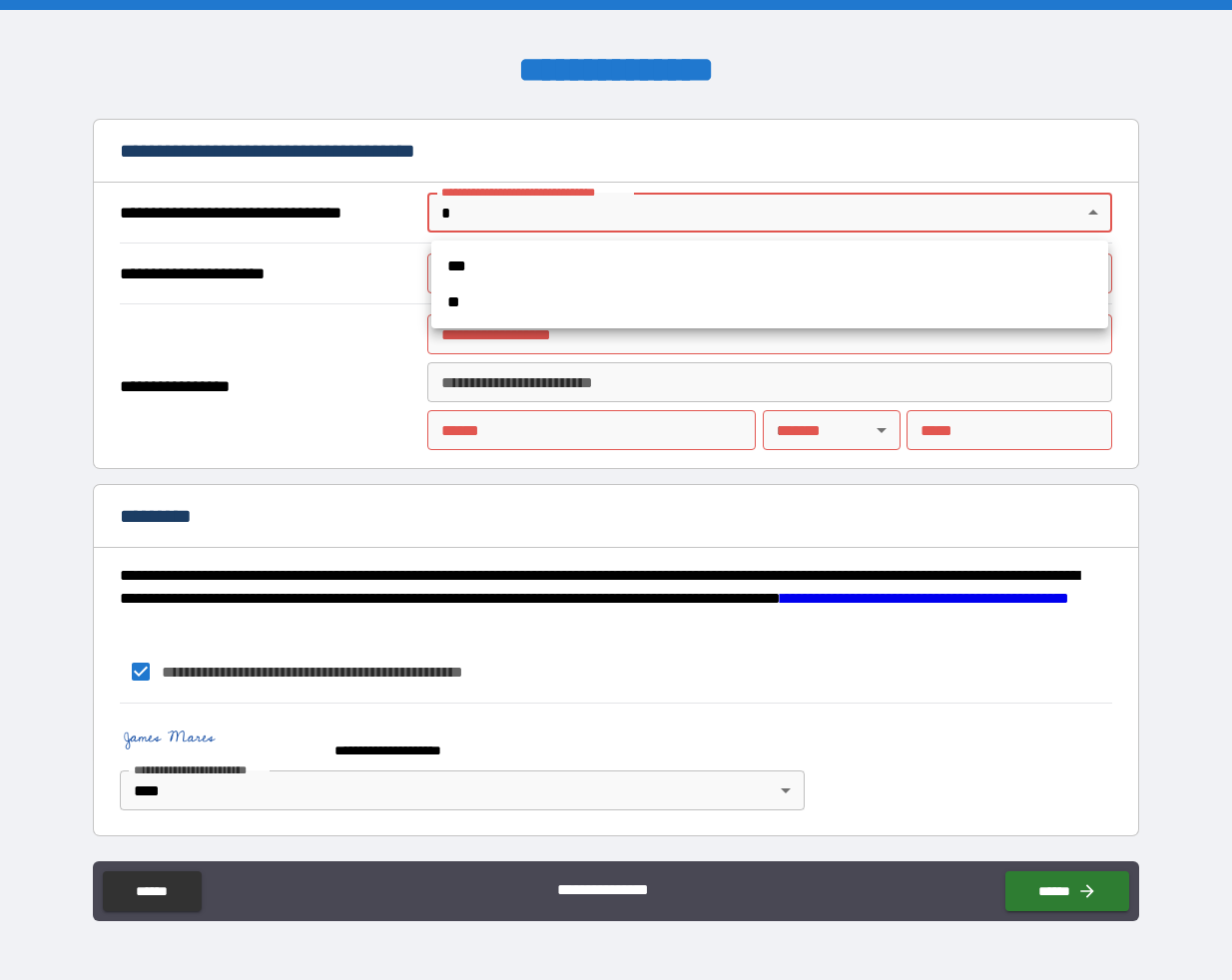 click at bounding box center [616, 490] 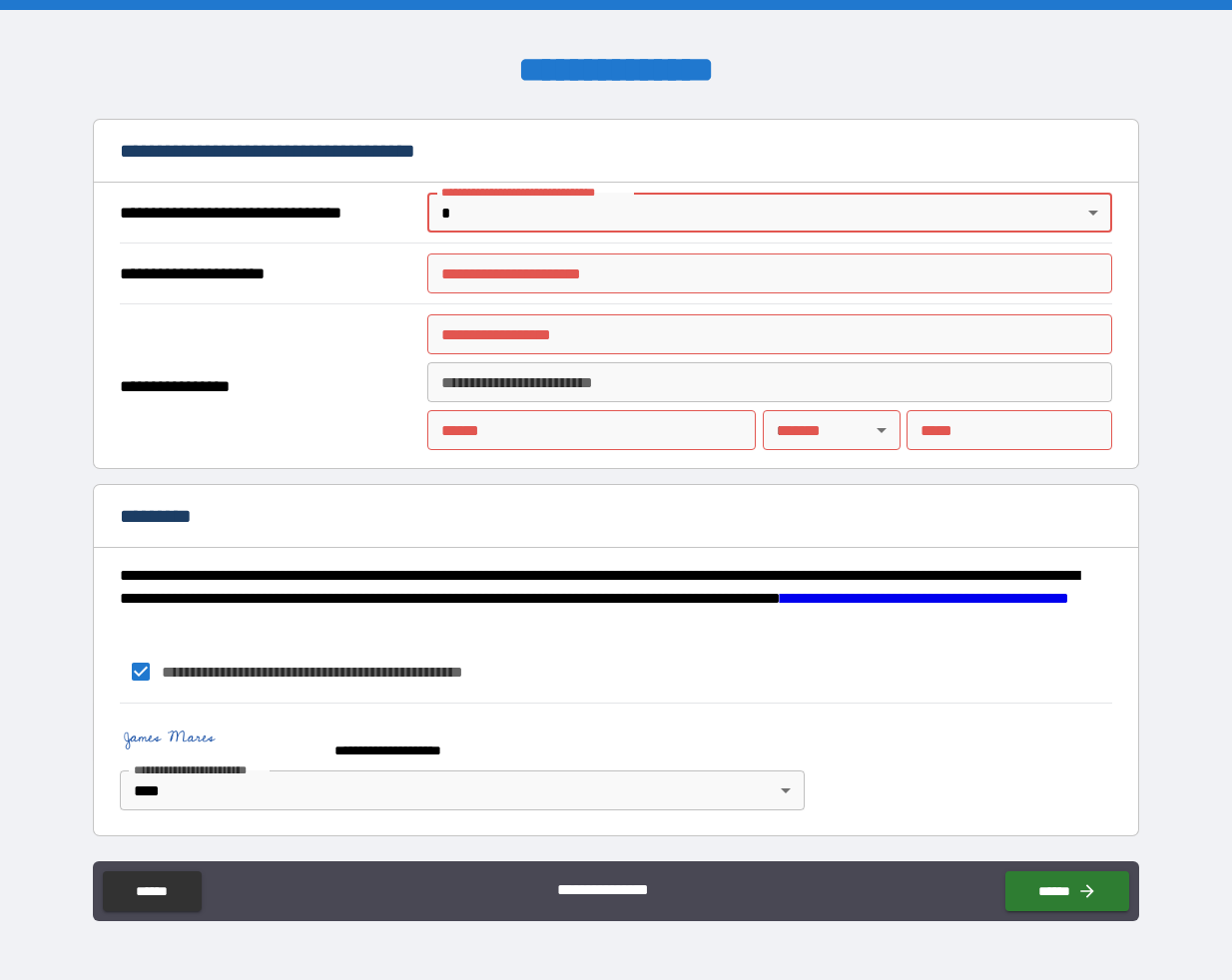 click on "**********" at bounding box center [616, 490] 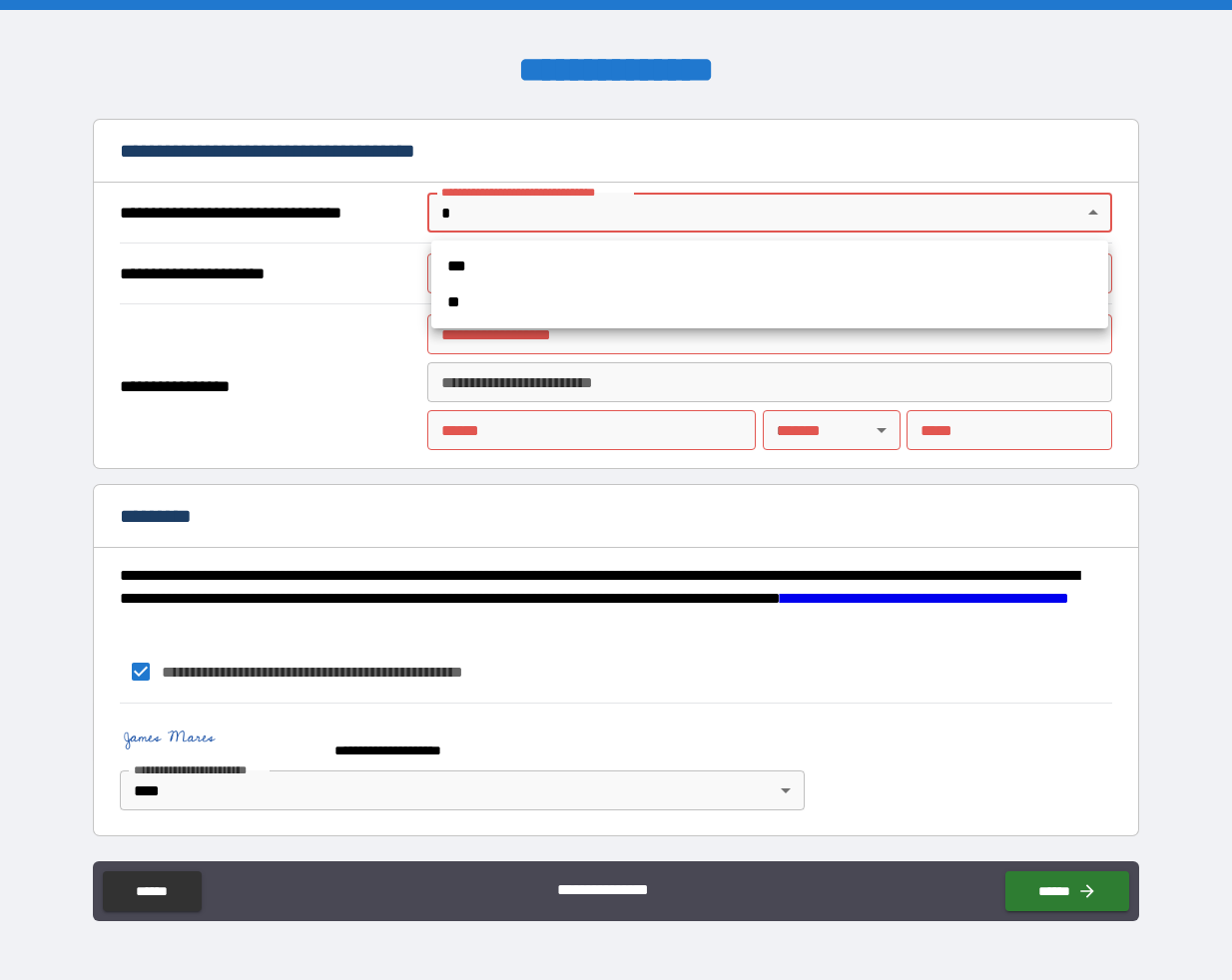click on "**" at bounding box center [770, 302] 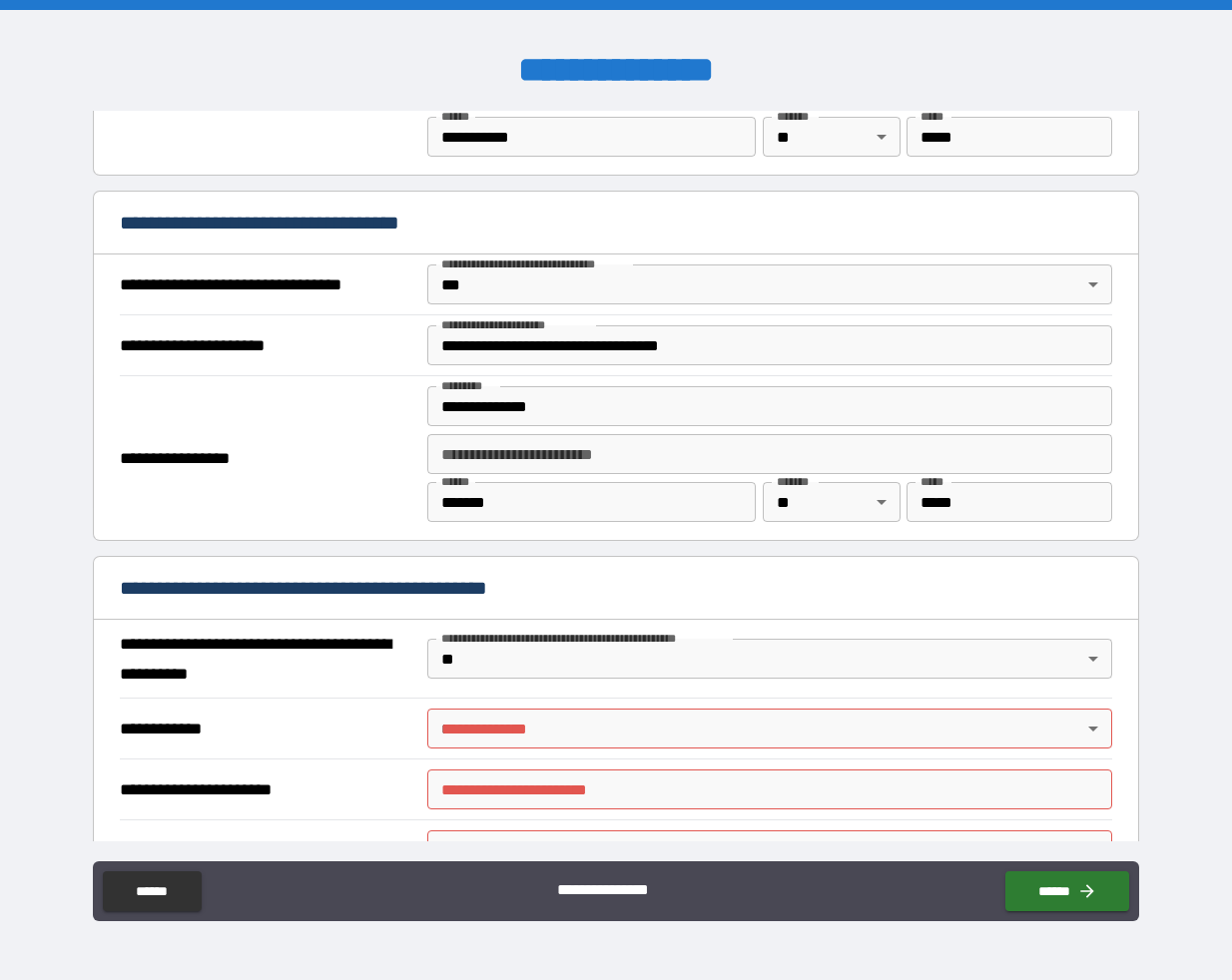 scroll, scrollTop: 1051, scrollLeft: 0, axis: vertical 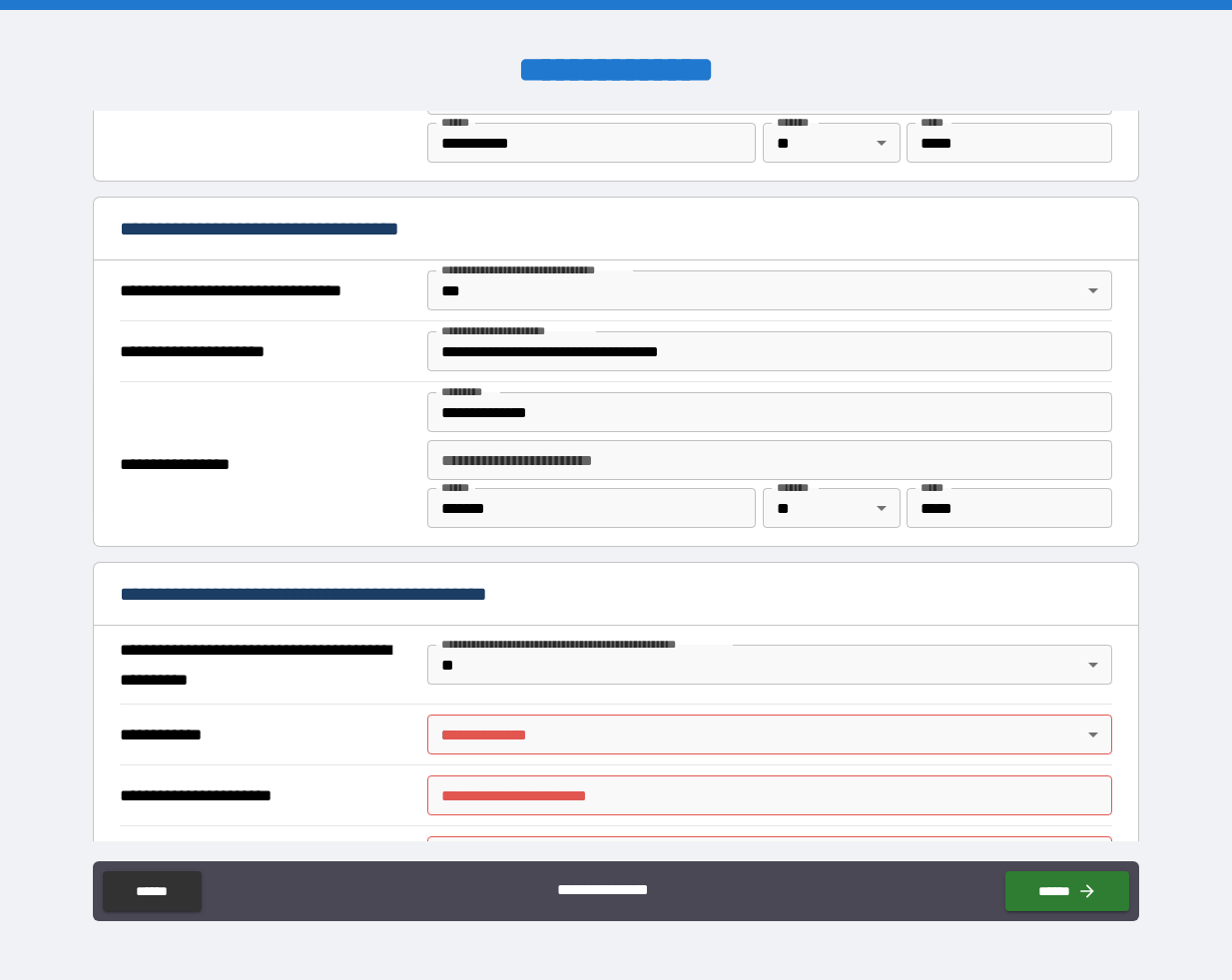 click on "**********" at bounding box center [616, 490] 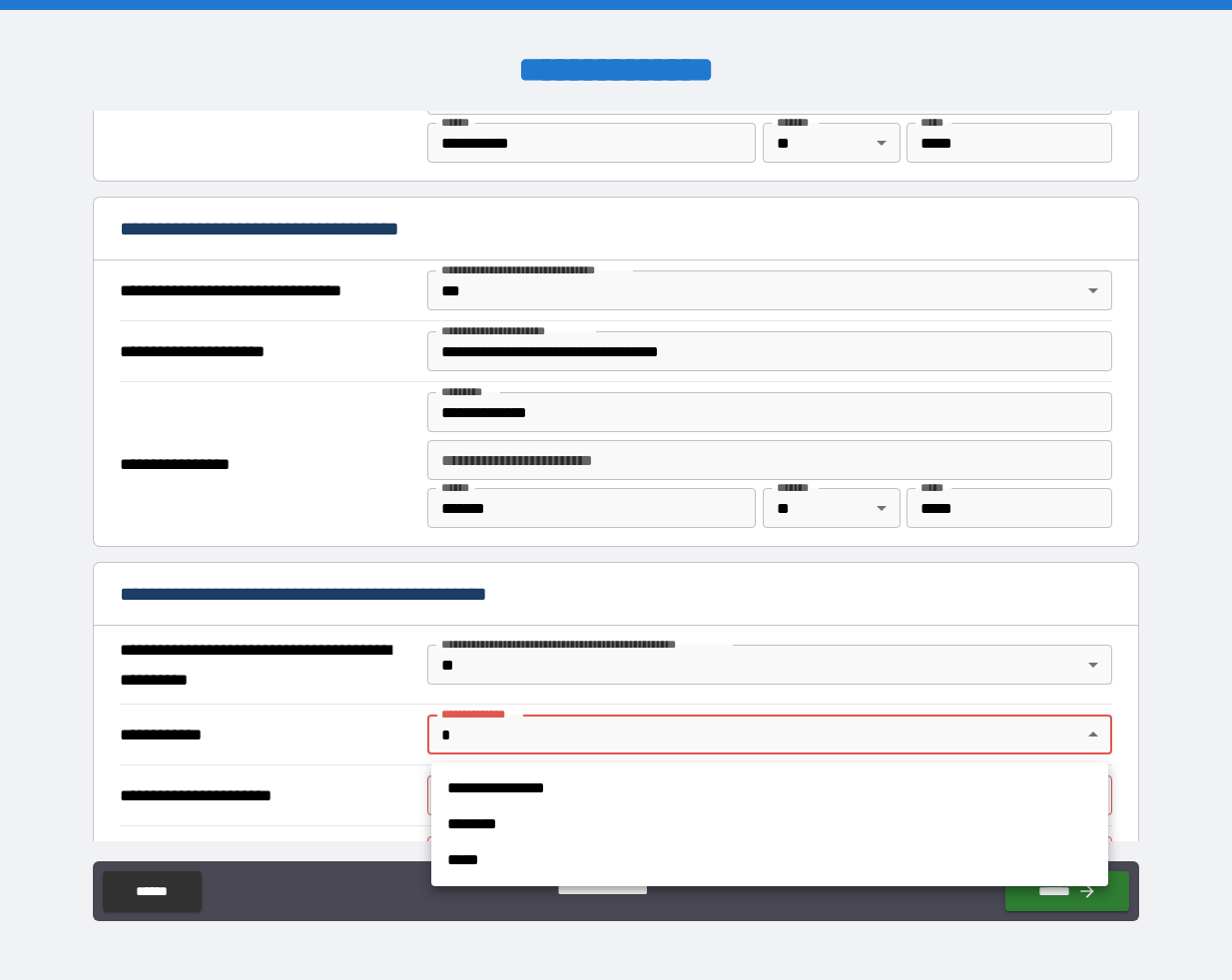 click at bounding box center [616, 490] 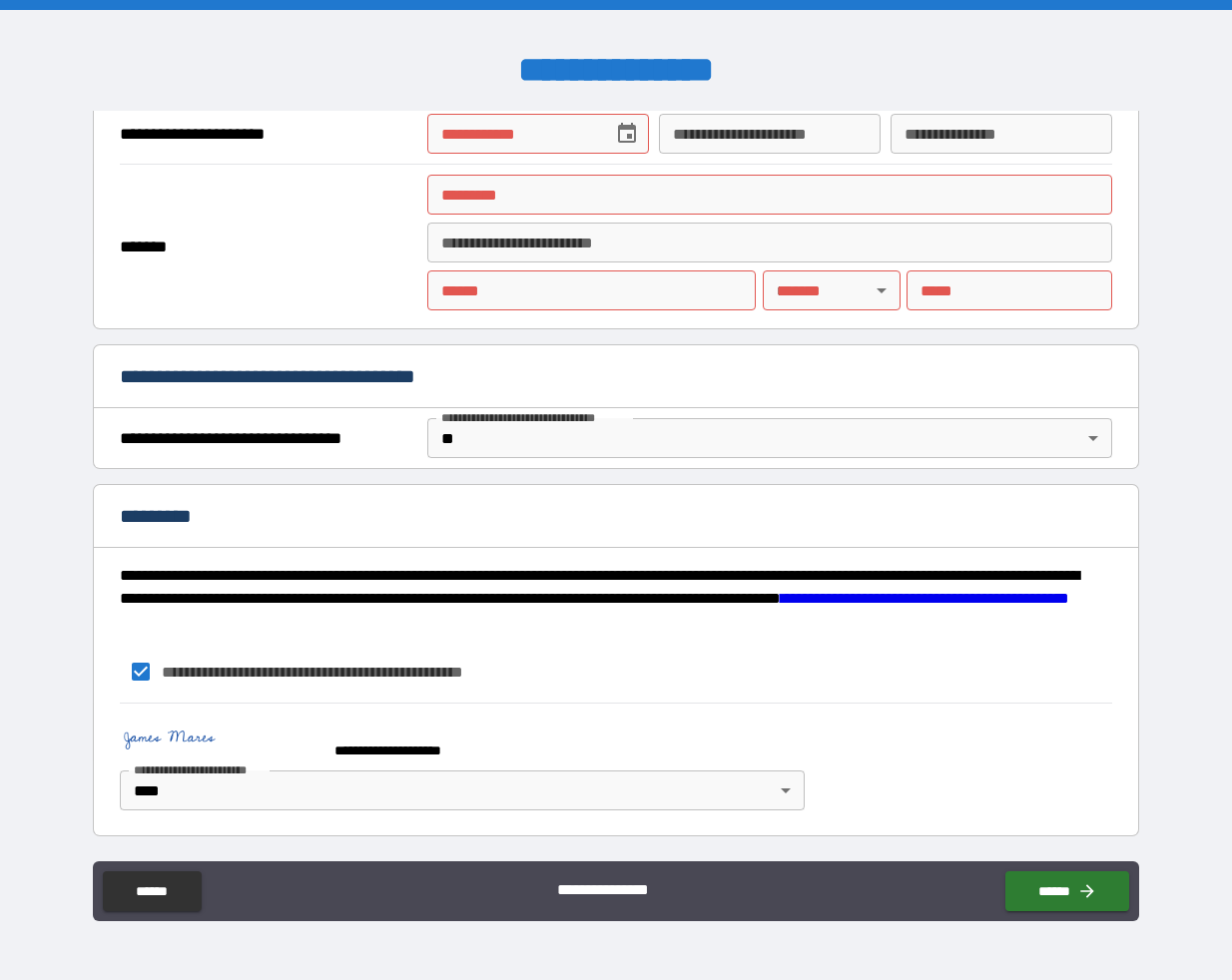 scroll, scrollTop: 2096, scrollLeft: 0, axis: vertical 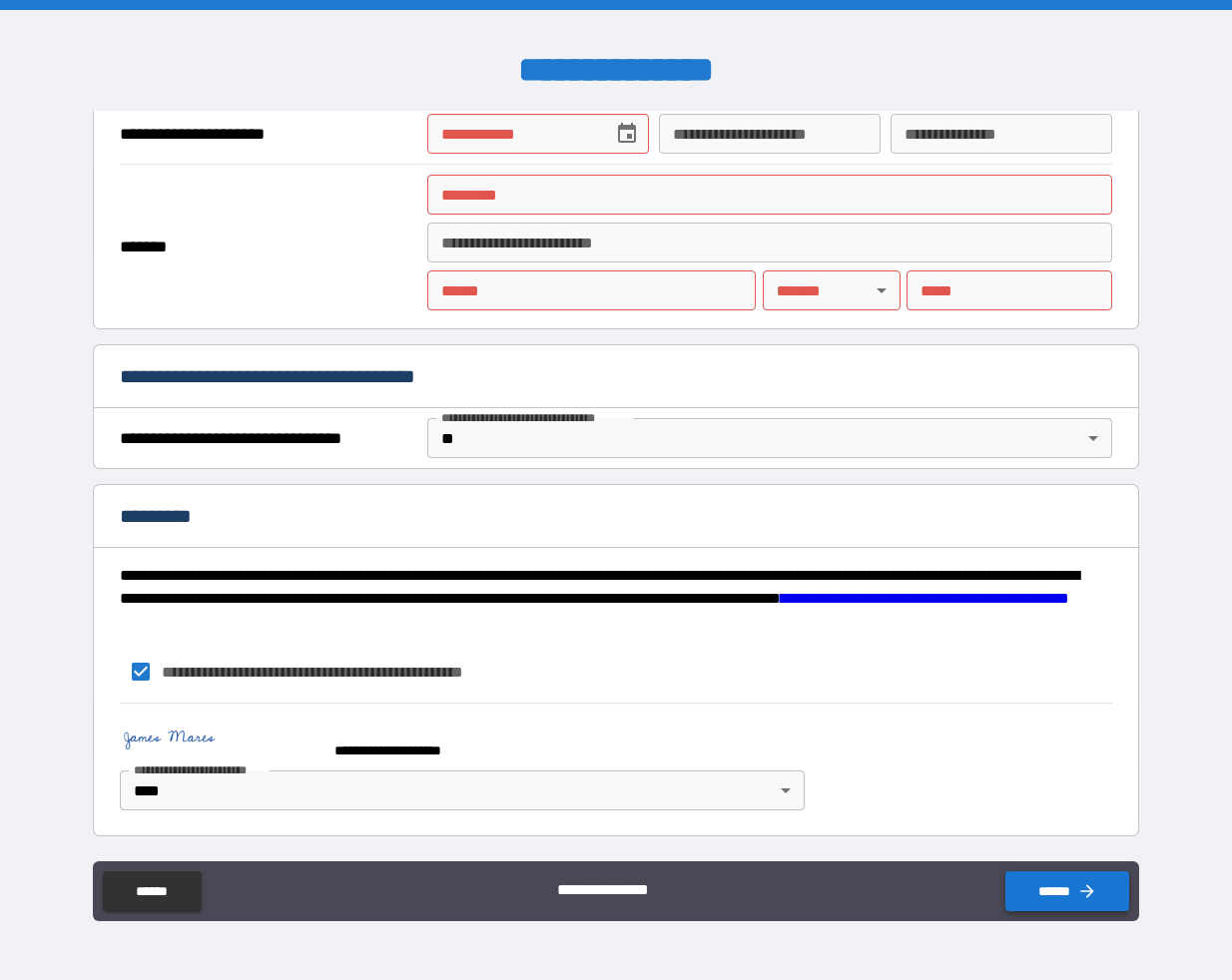 click on "******" at bounding box center [1067, 891] 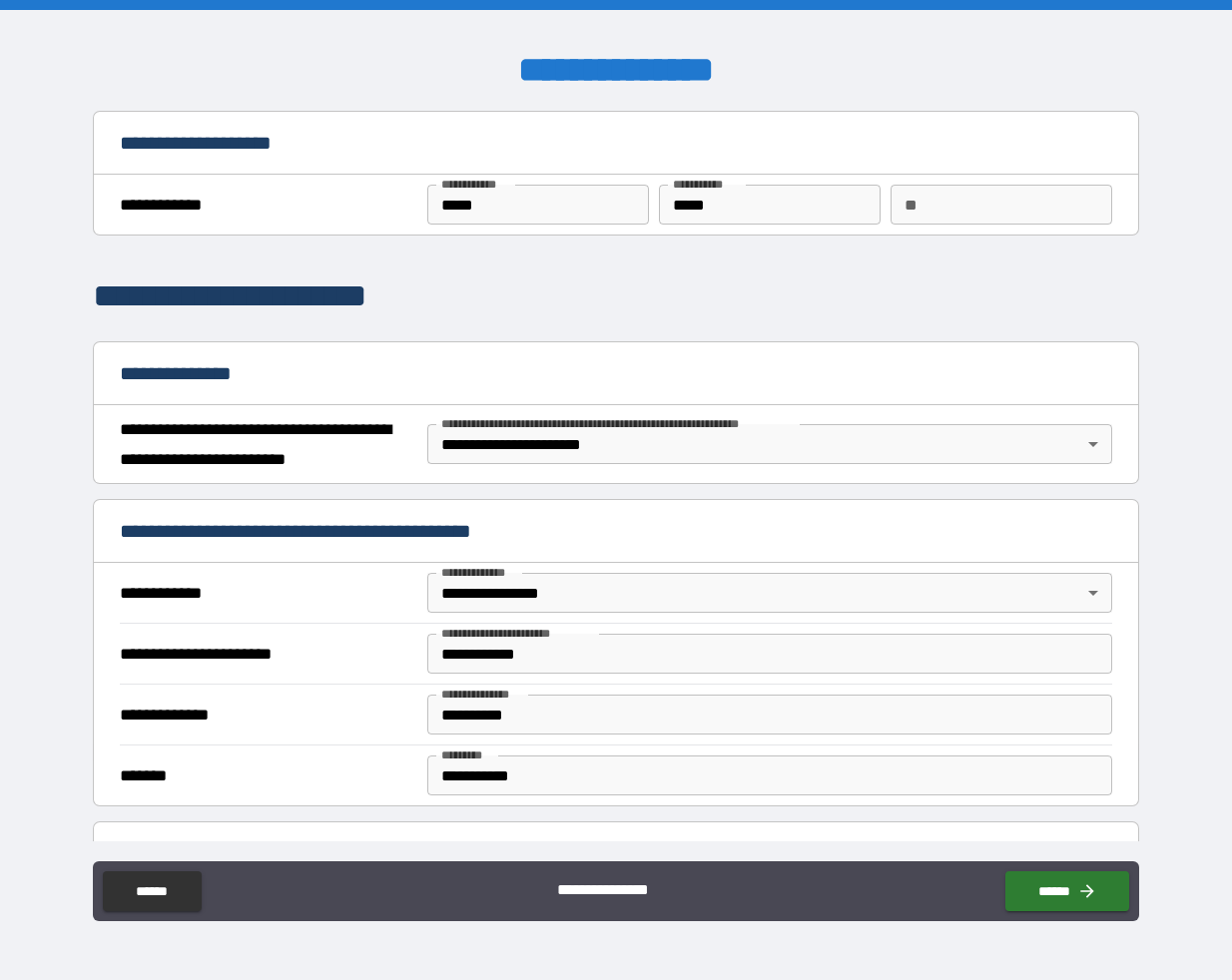 scroll, scrollTop: 0, scrollLeft: 0, axis: both 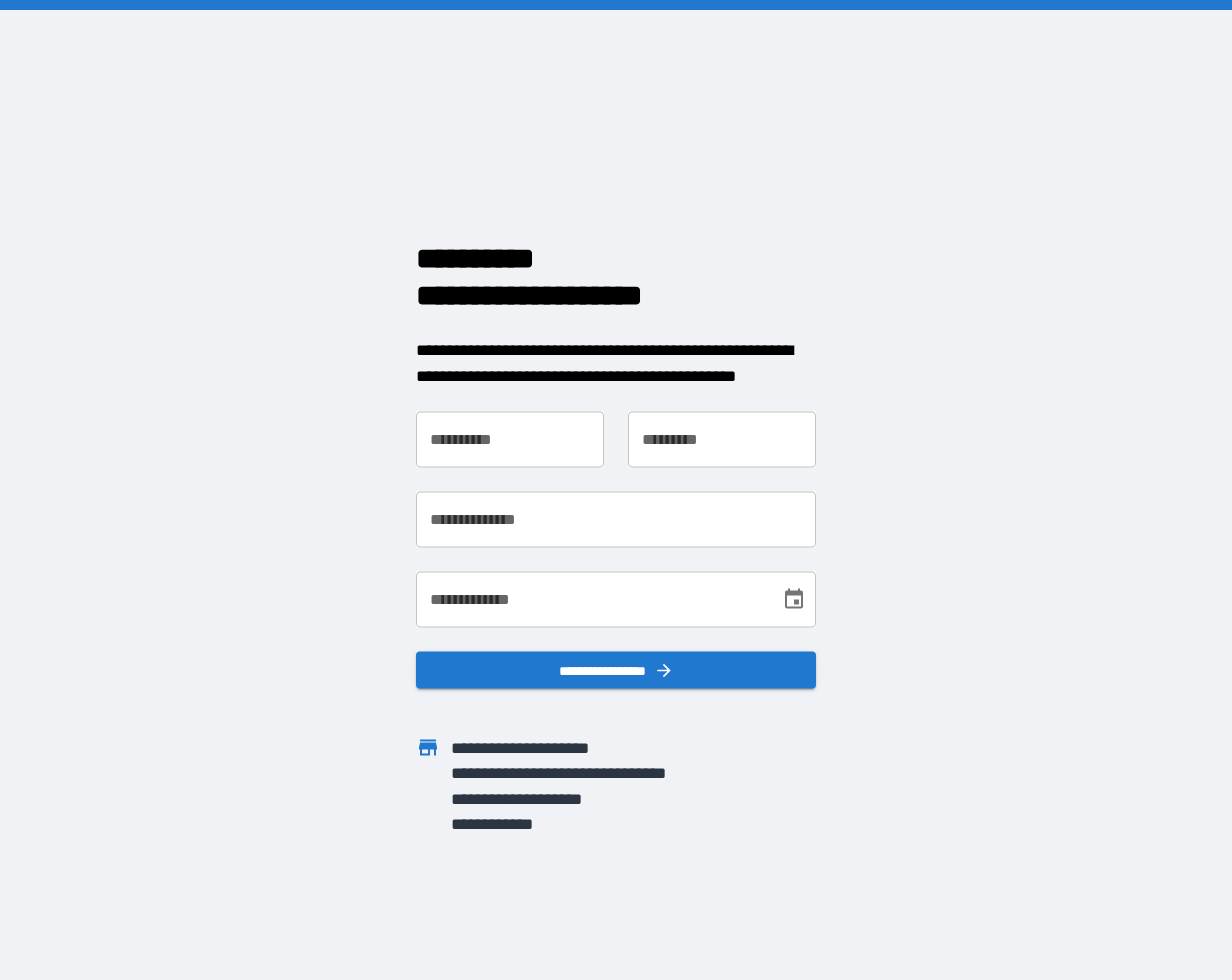click on "**********" at bounding box center [510, 440] 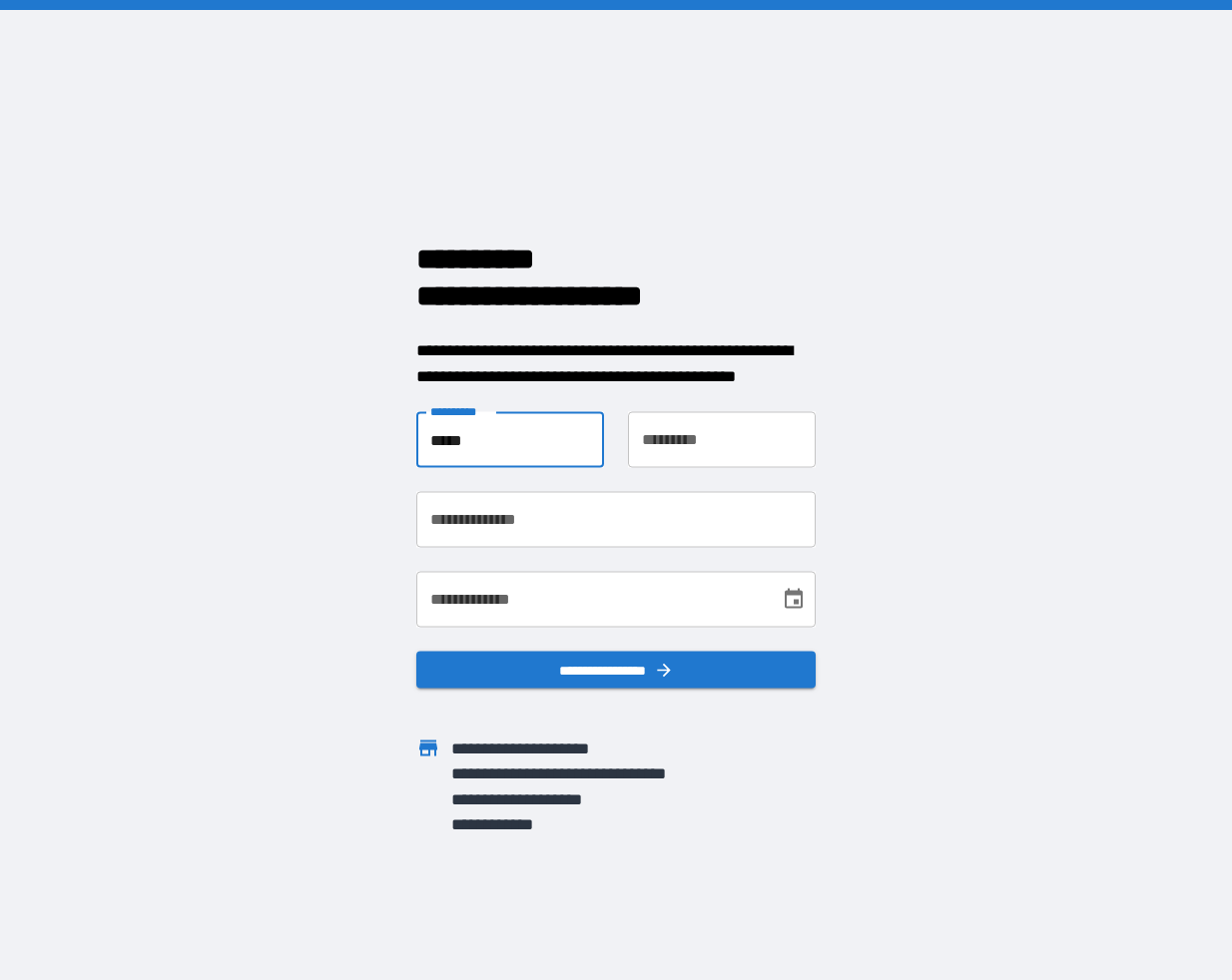 type on "*****" 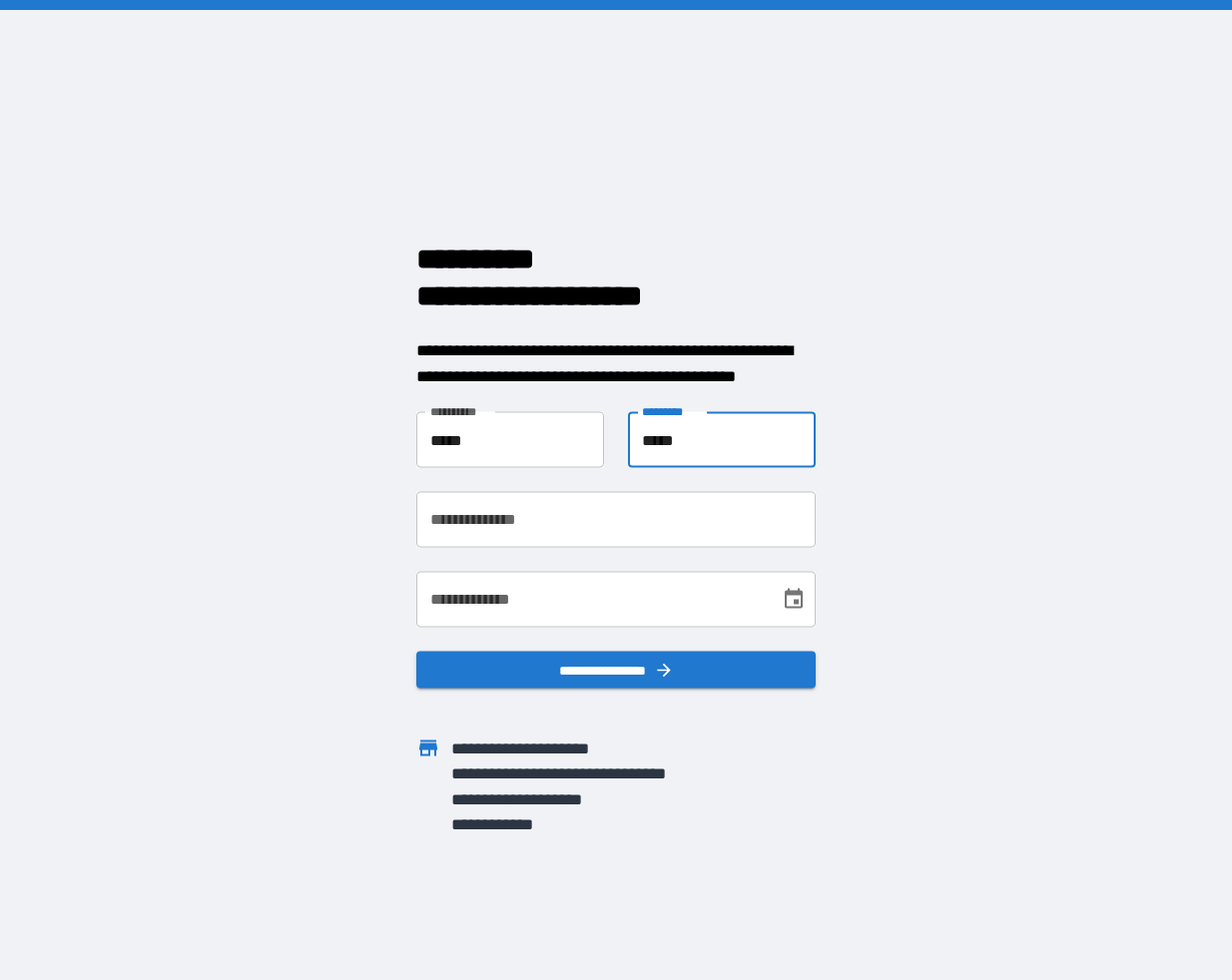 type on "*****" 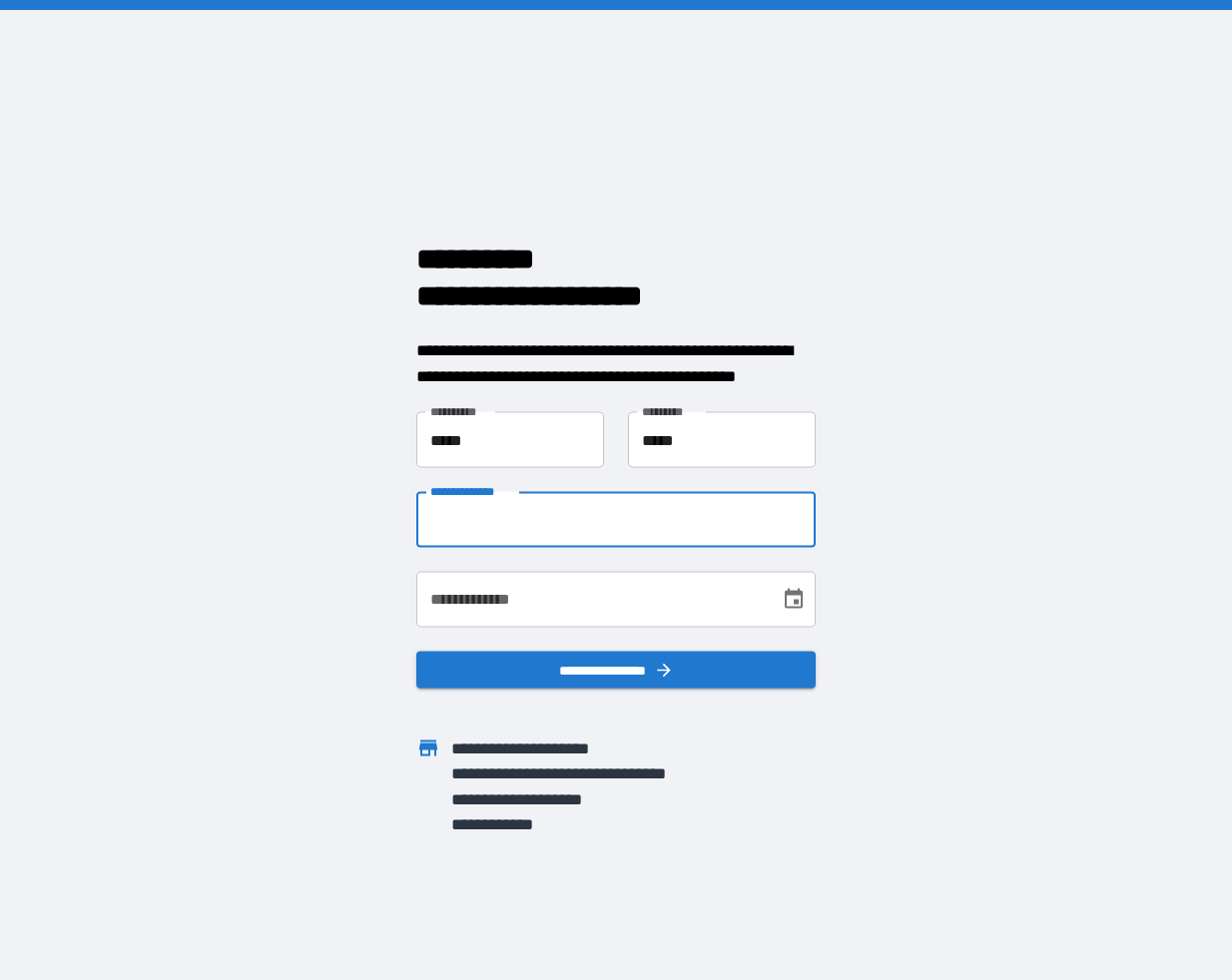 click on "**********" at bounding box center (616, 520) 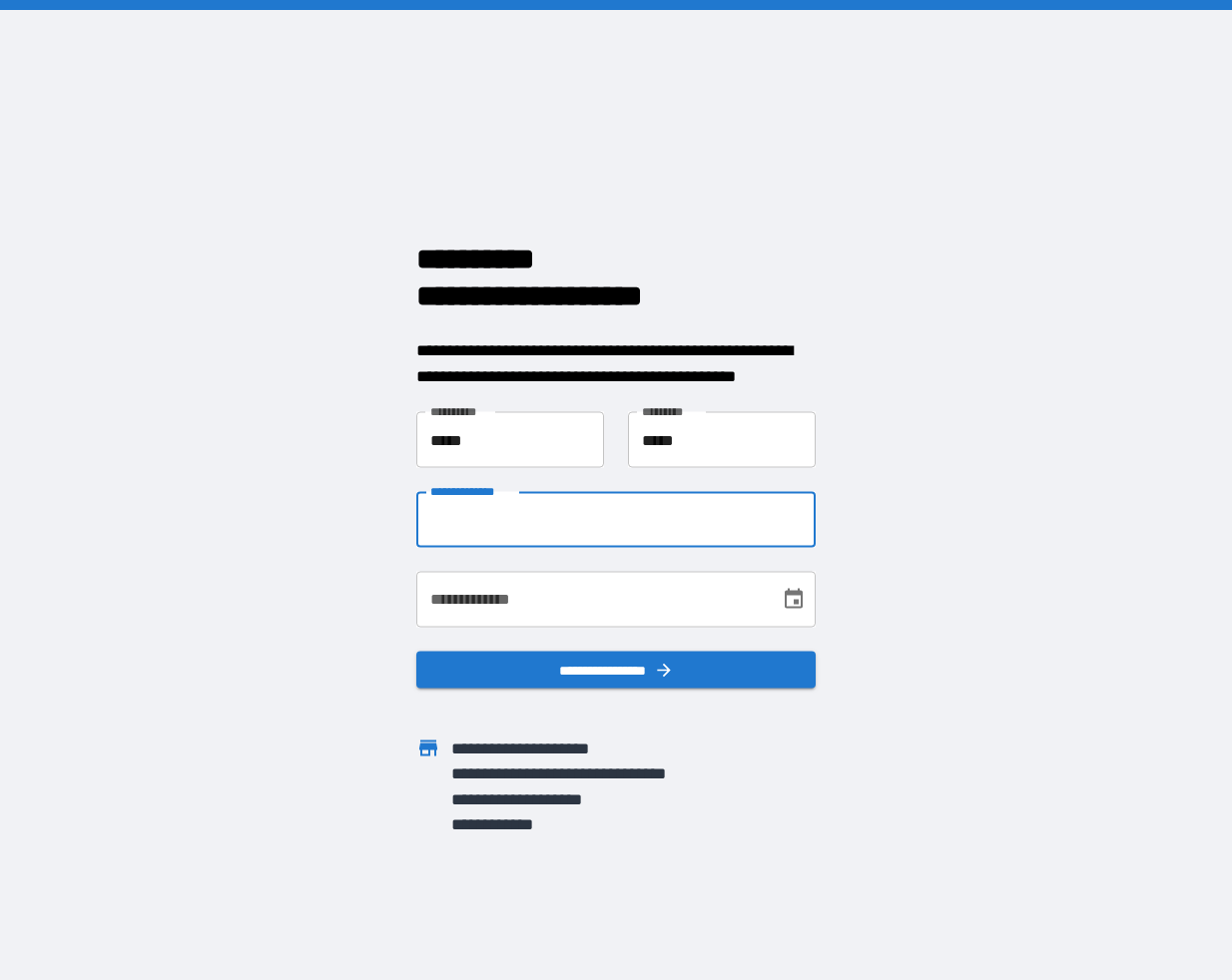 paste on "**********" 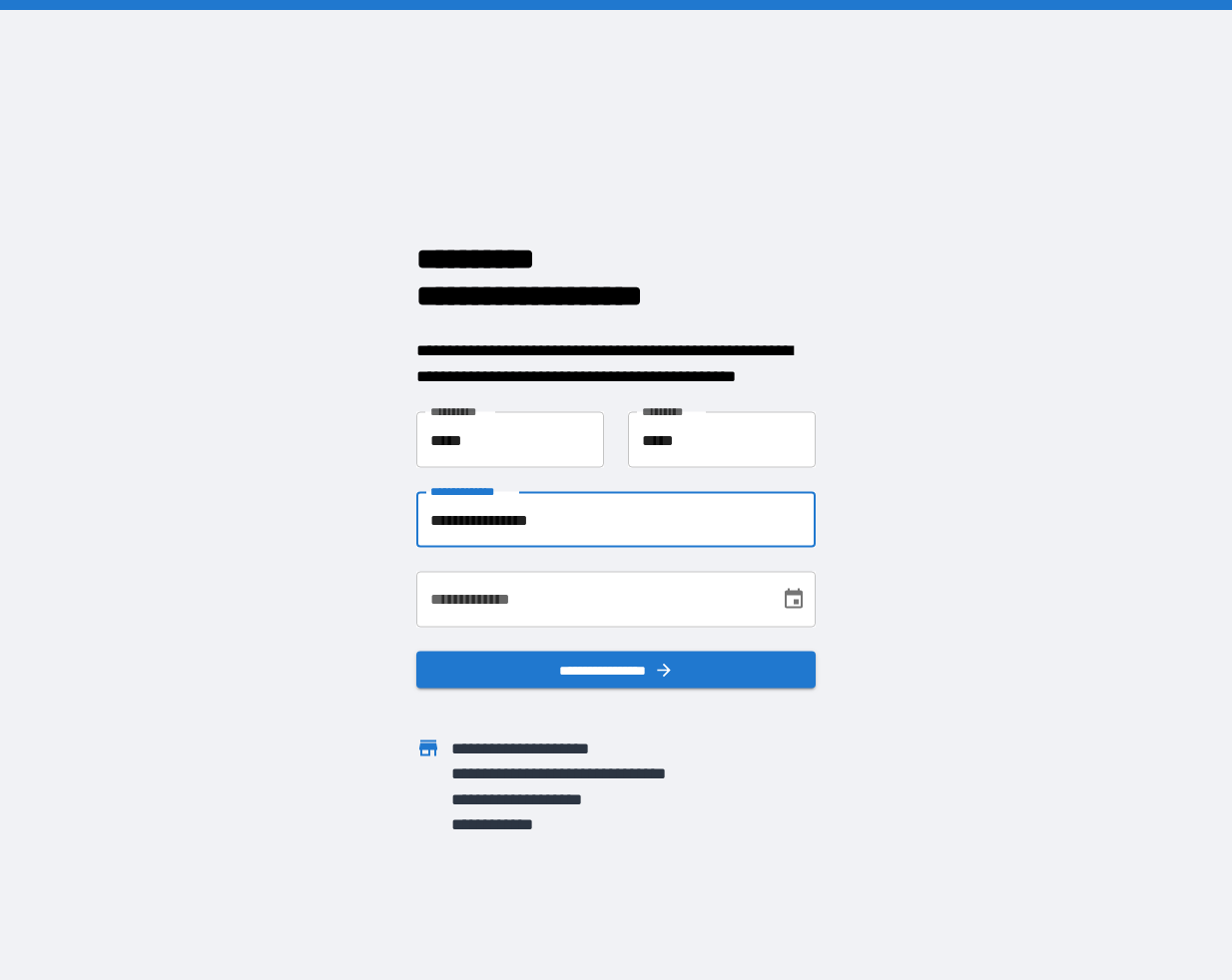 type on "**********" 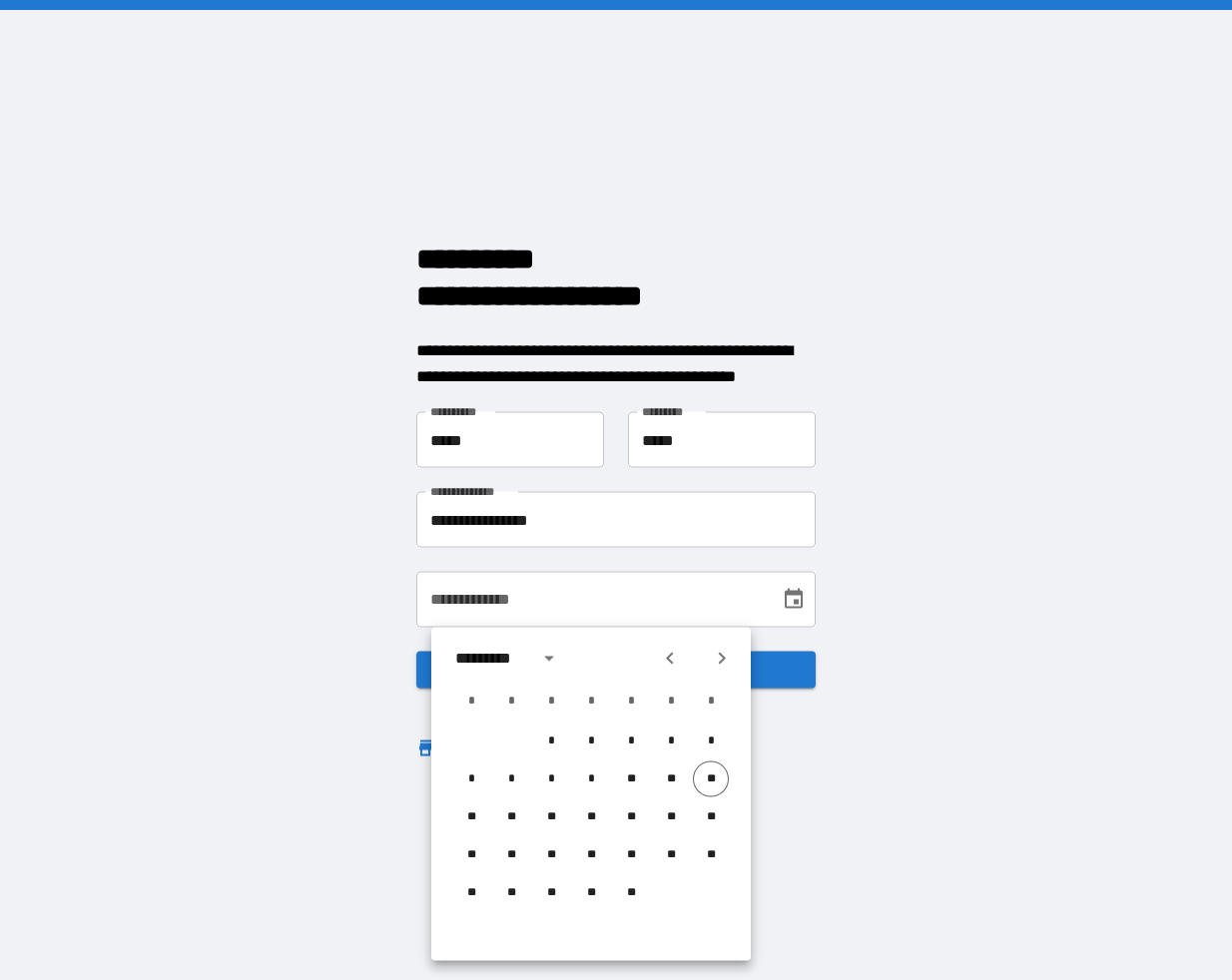 click 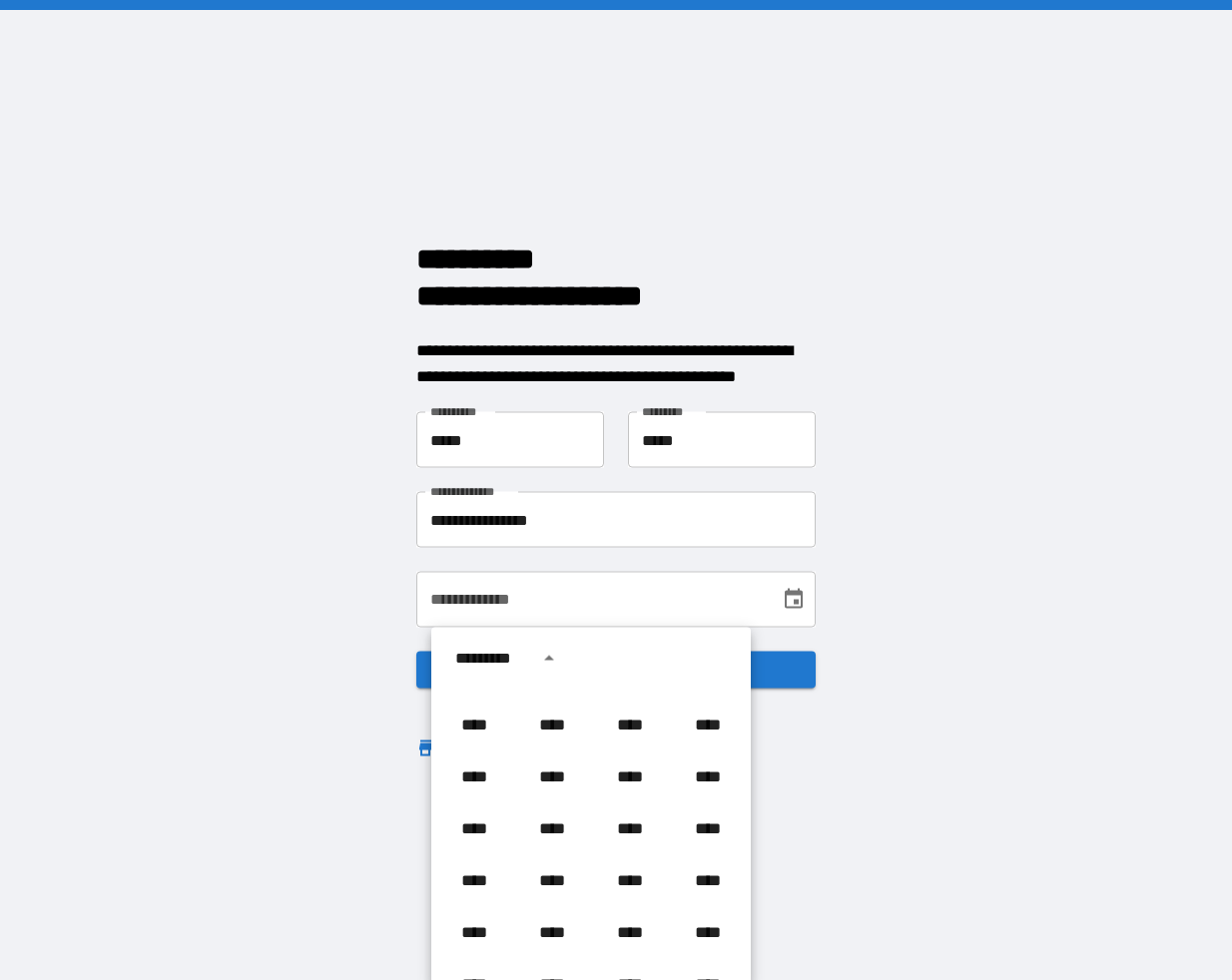 scroll, scrollTop: 494, scrollLeft: 0, axis: vertical 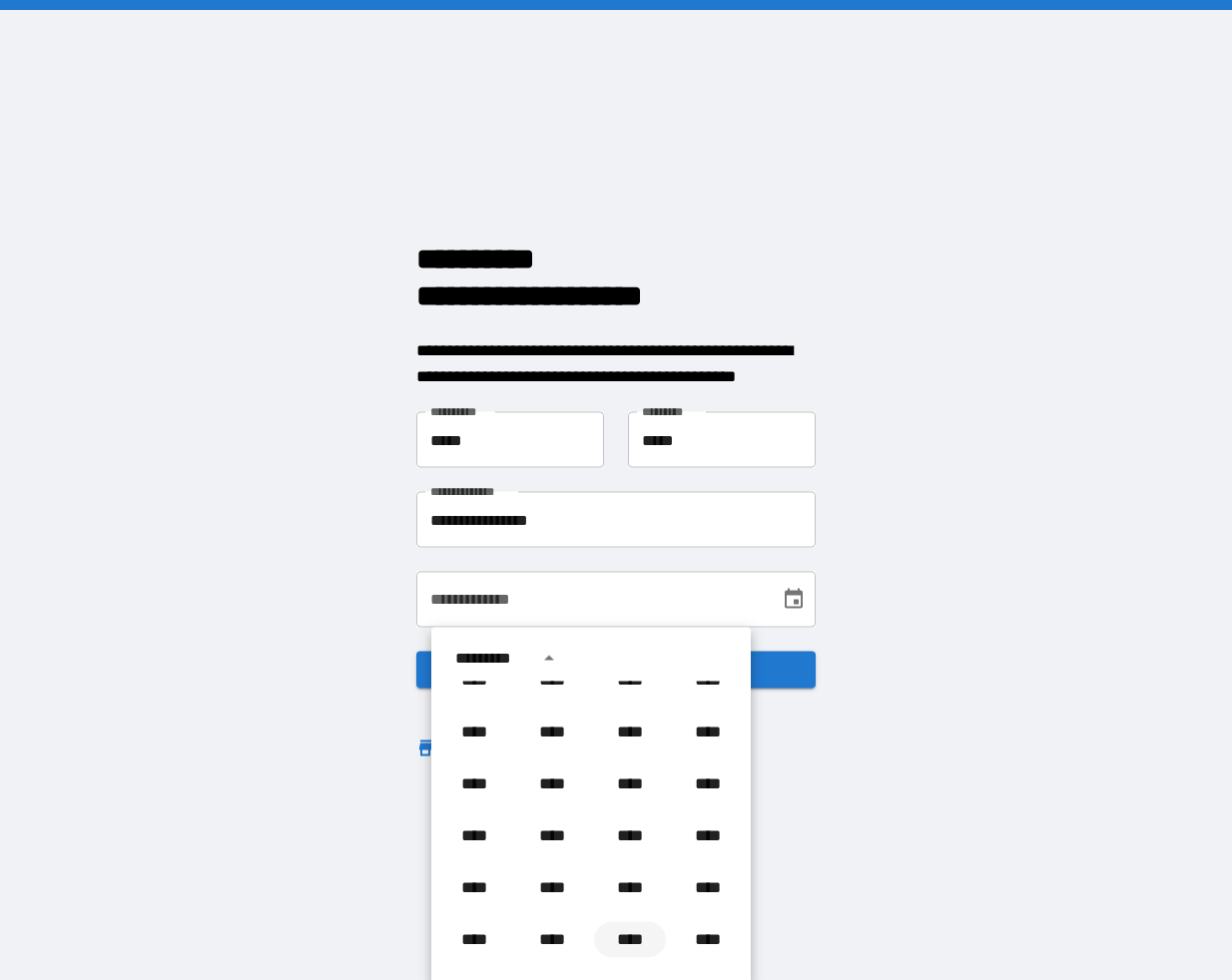click on "****" at bounding box center (630, 940) 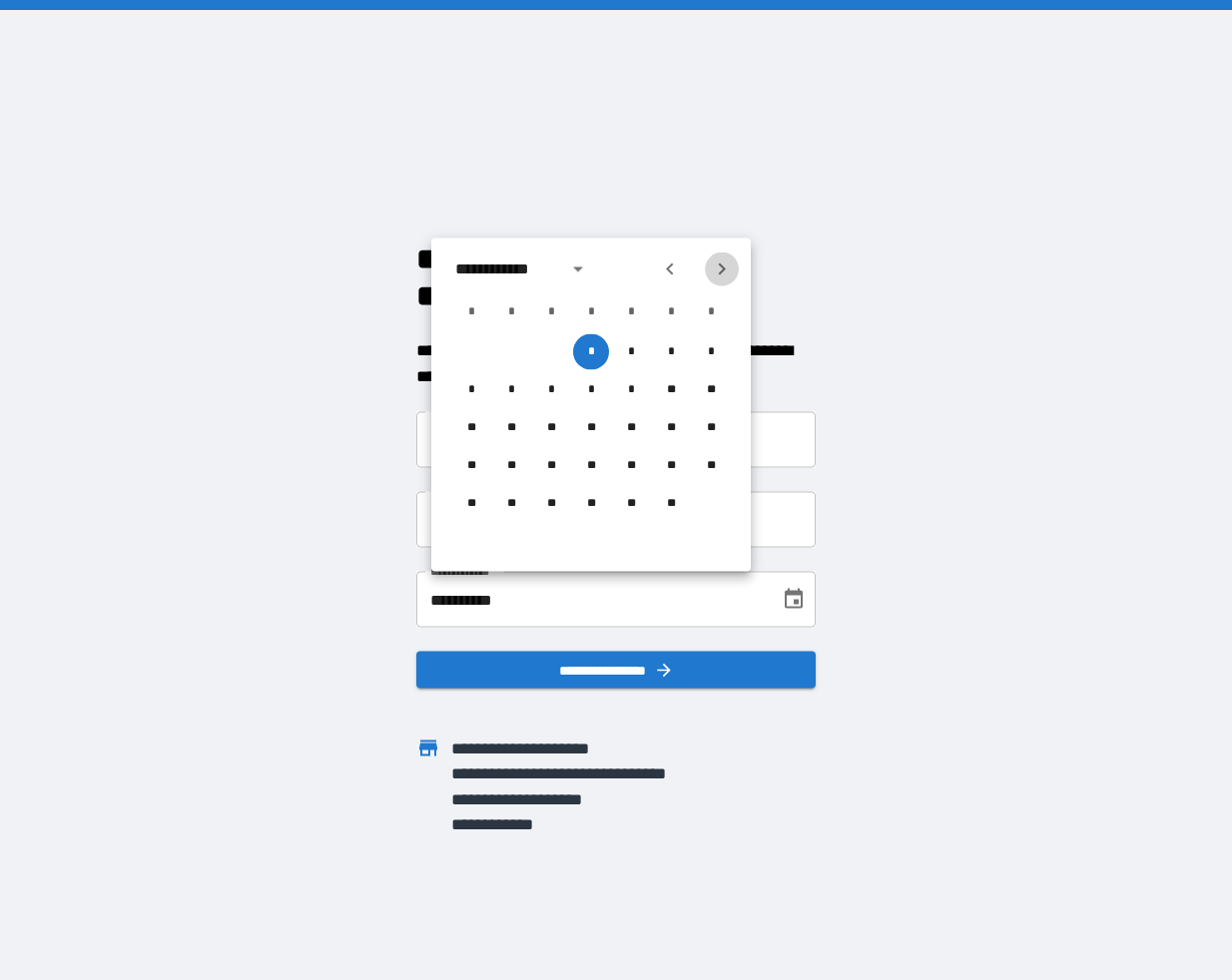 click 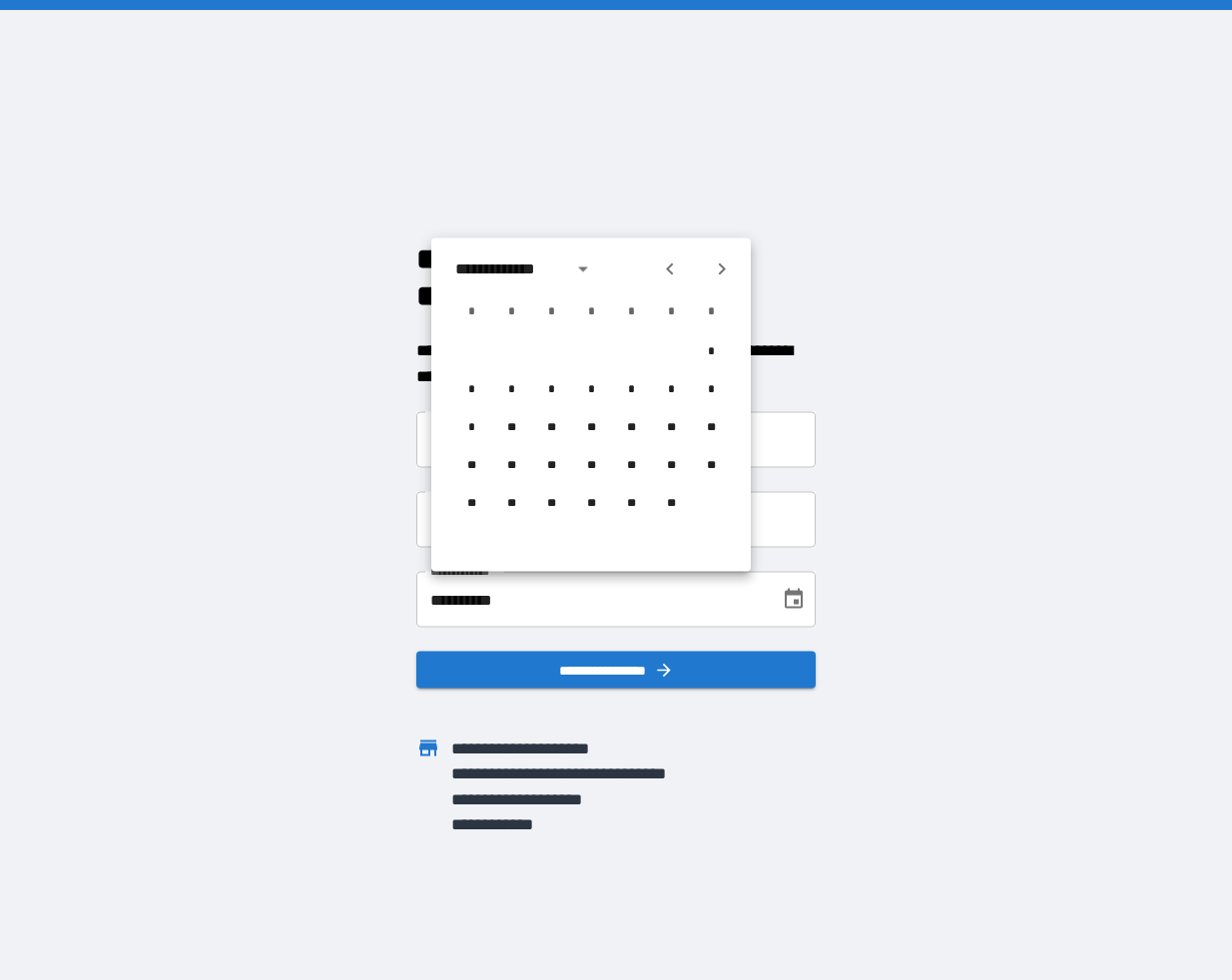 click 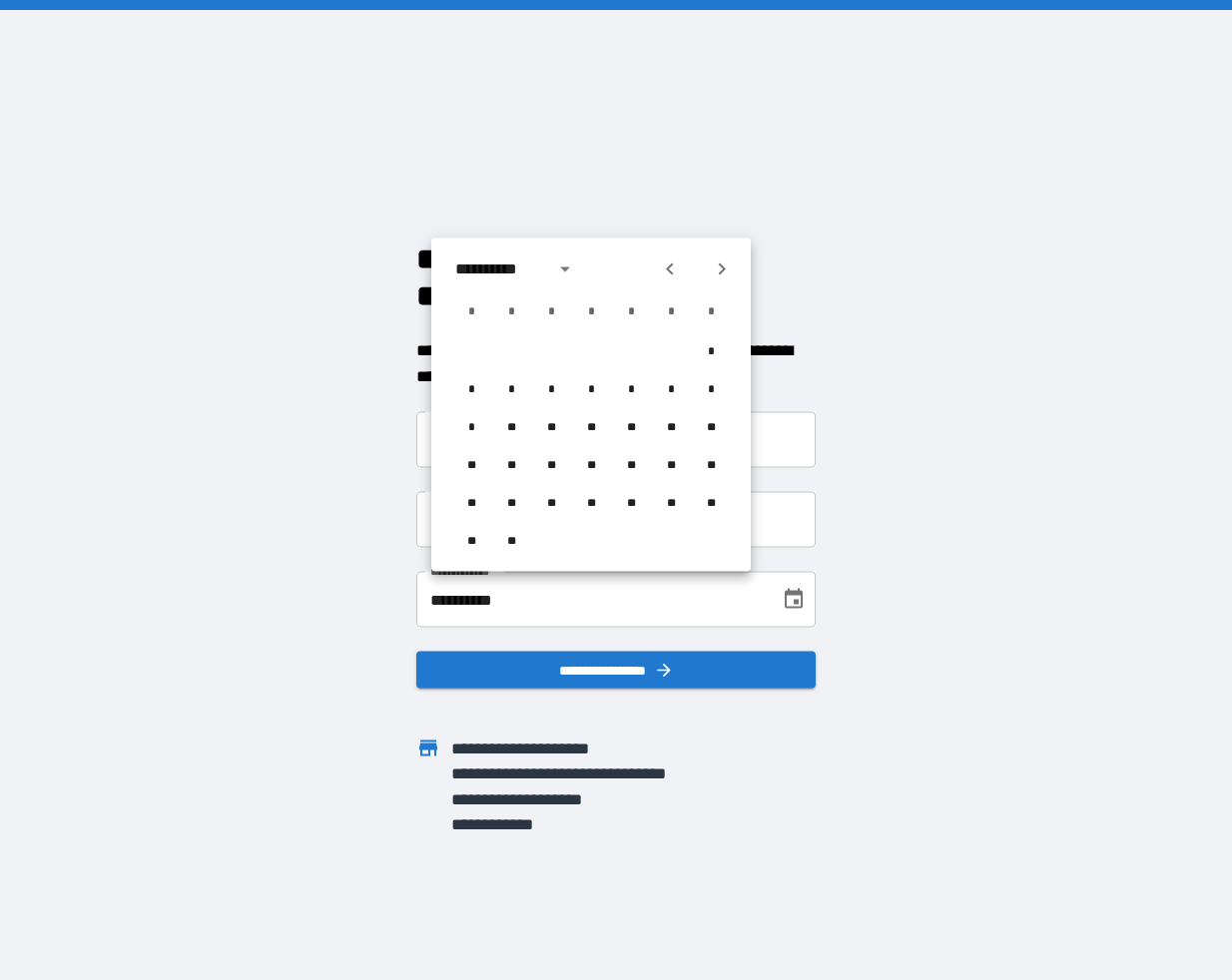 click 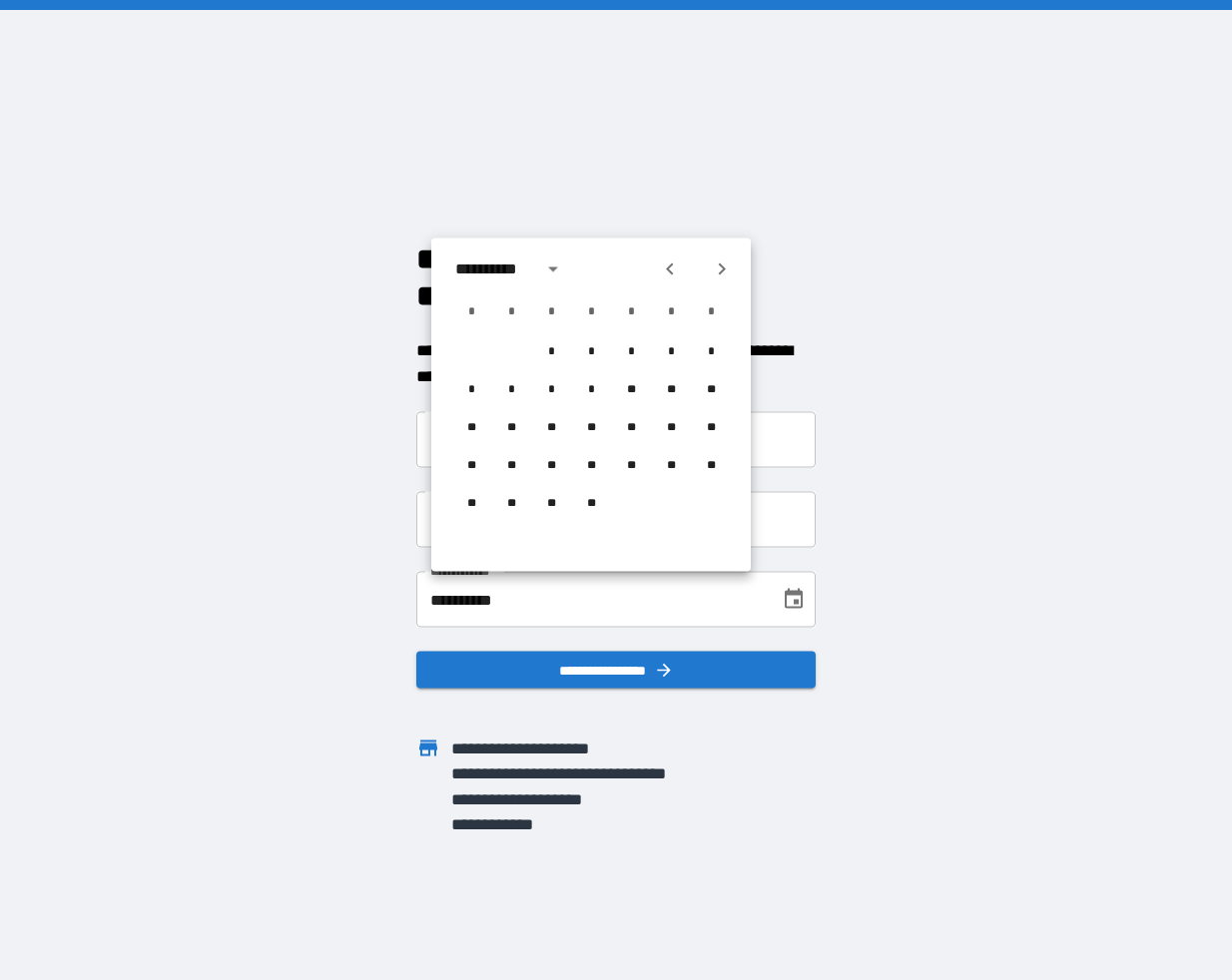 click 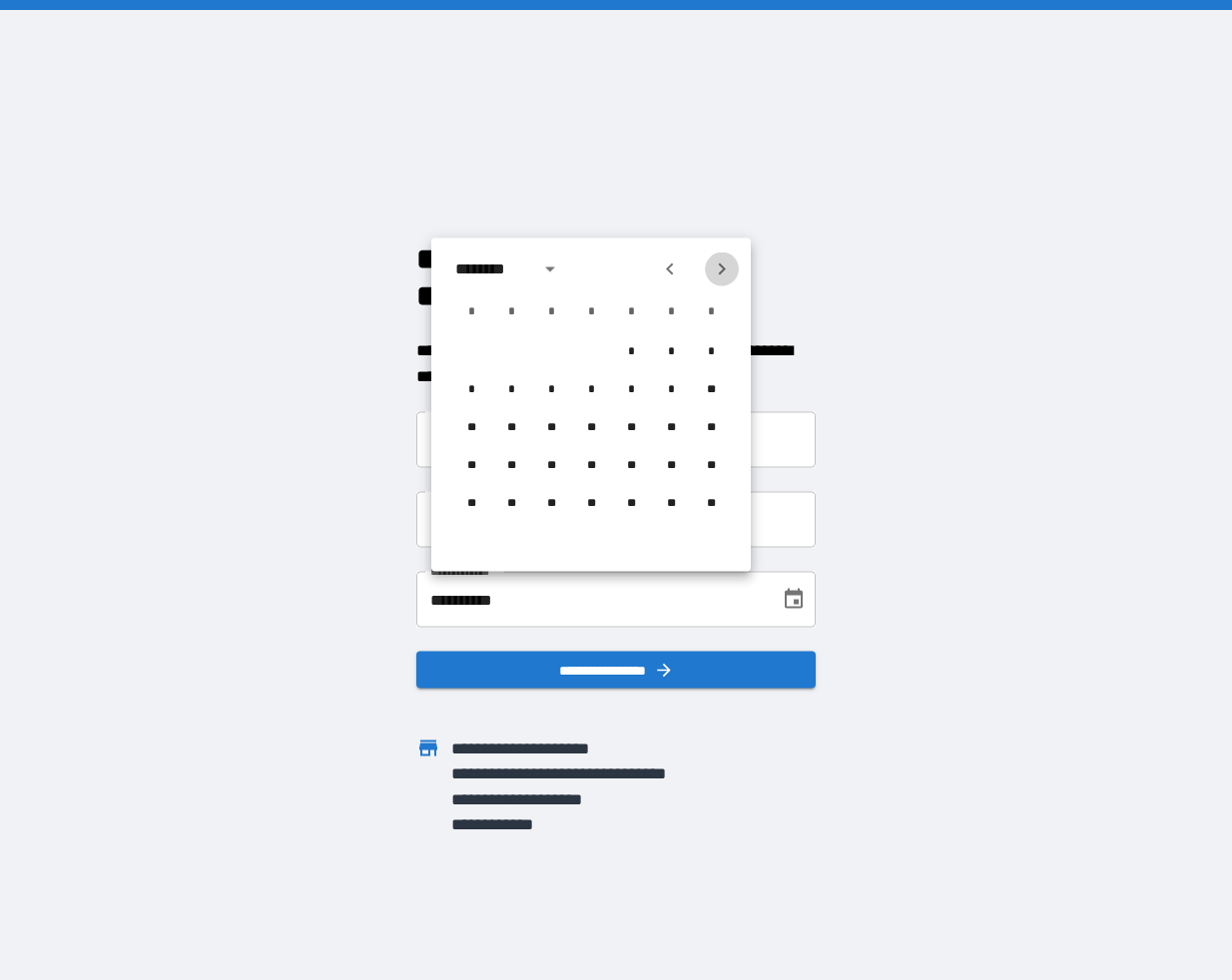 click 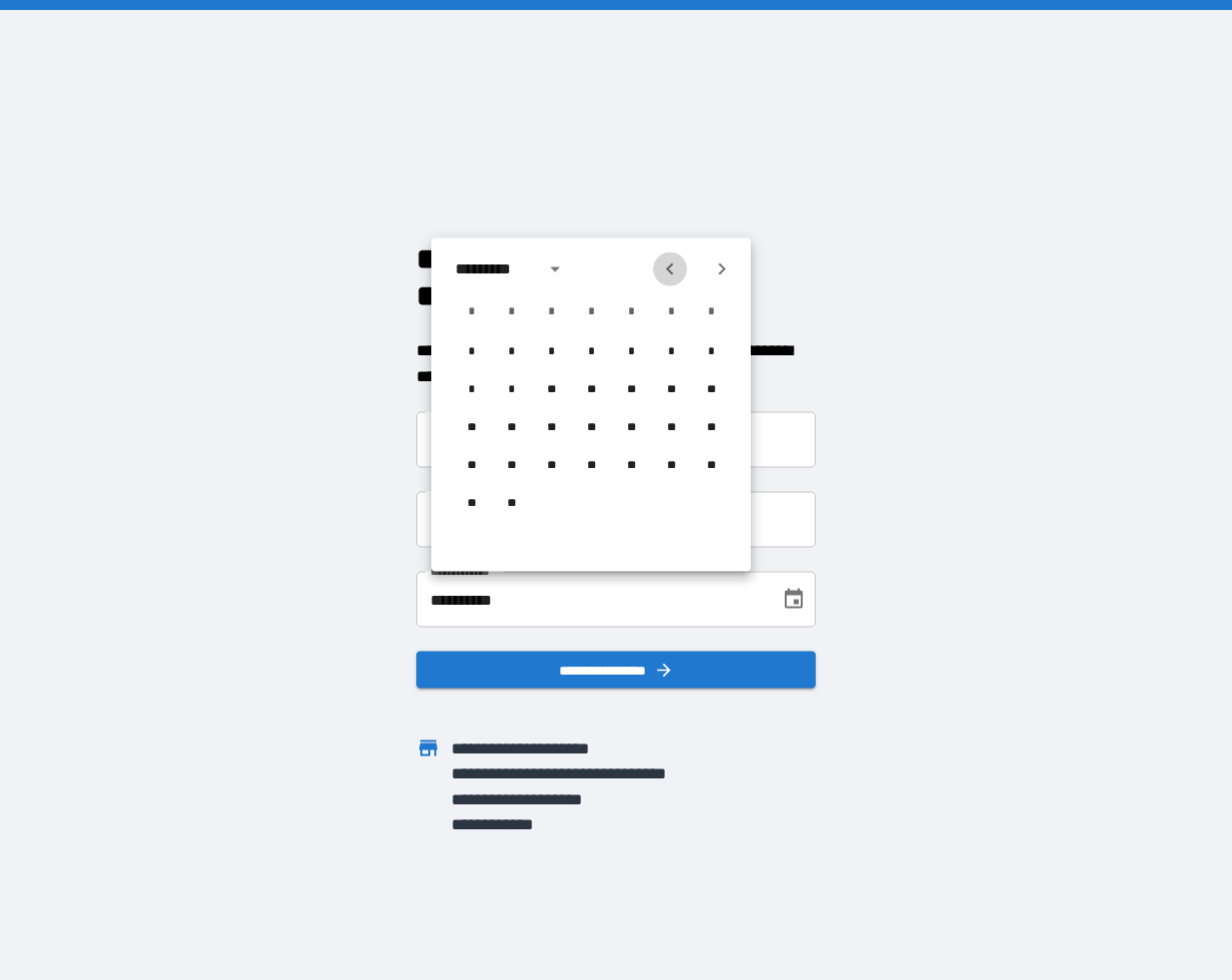click 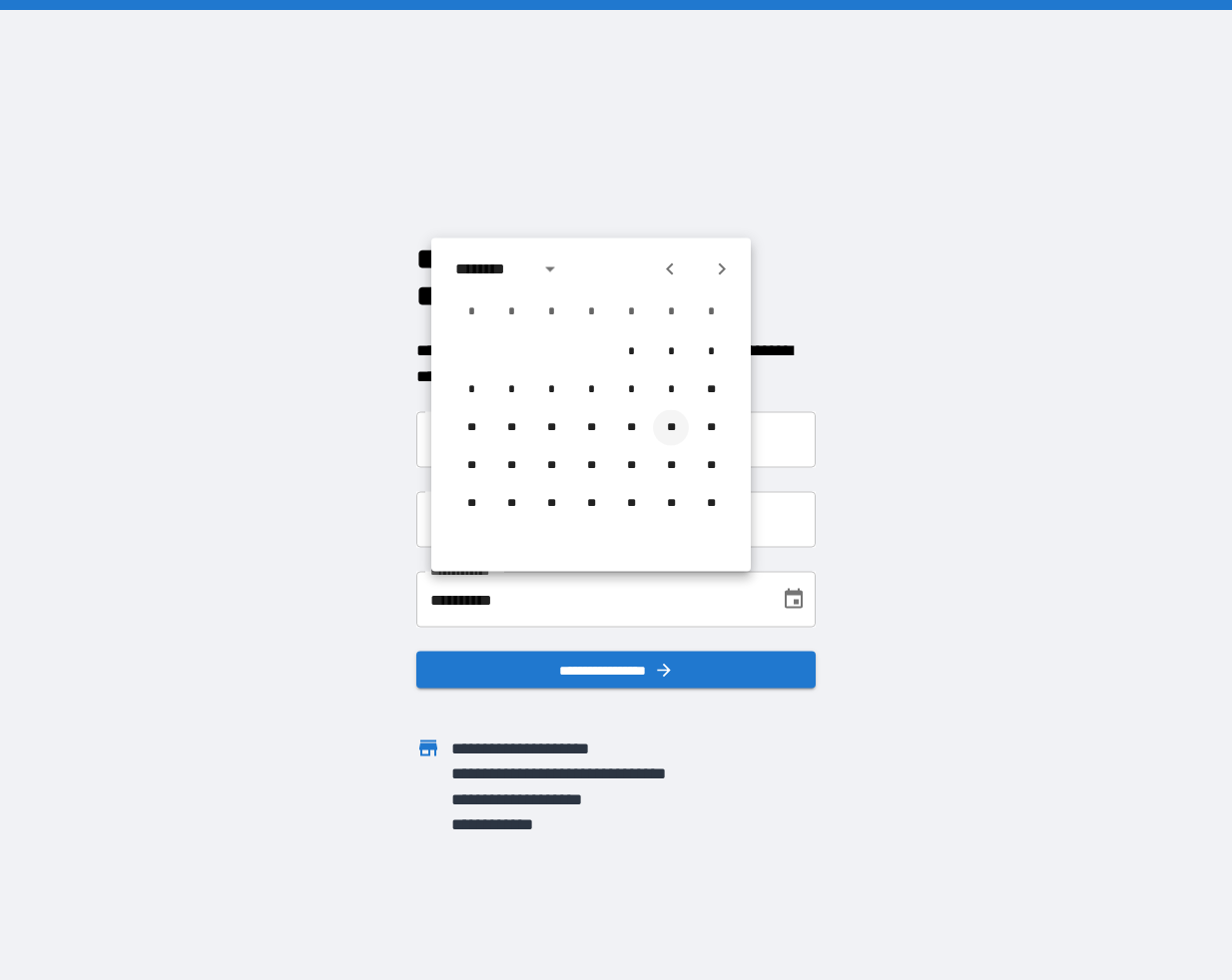 click on "**" at bounding box center (671, 428) 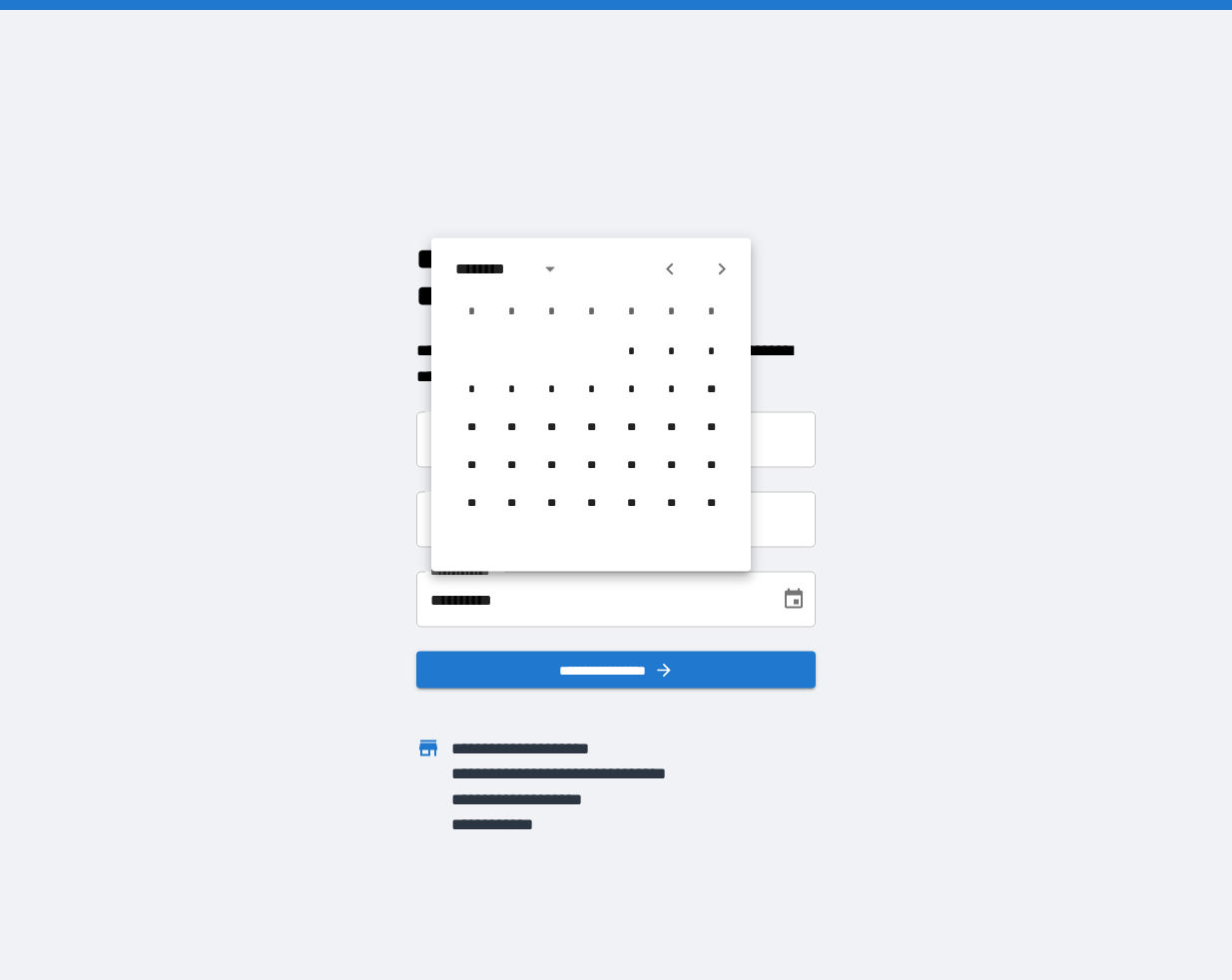 type on "**********" 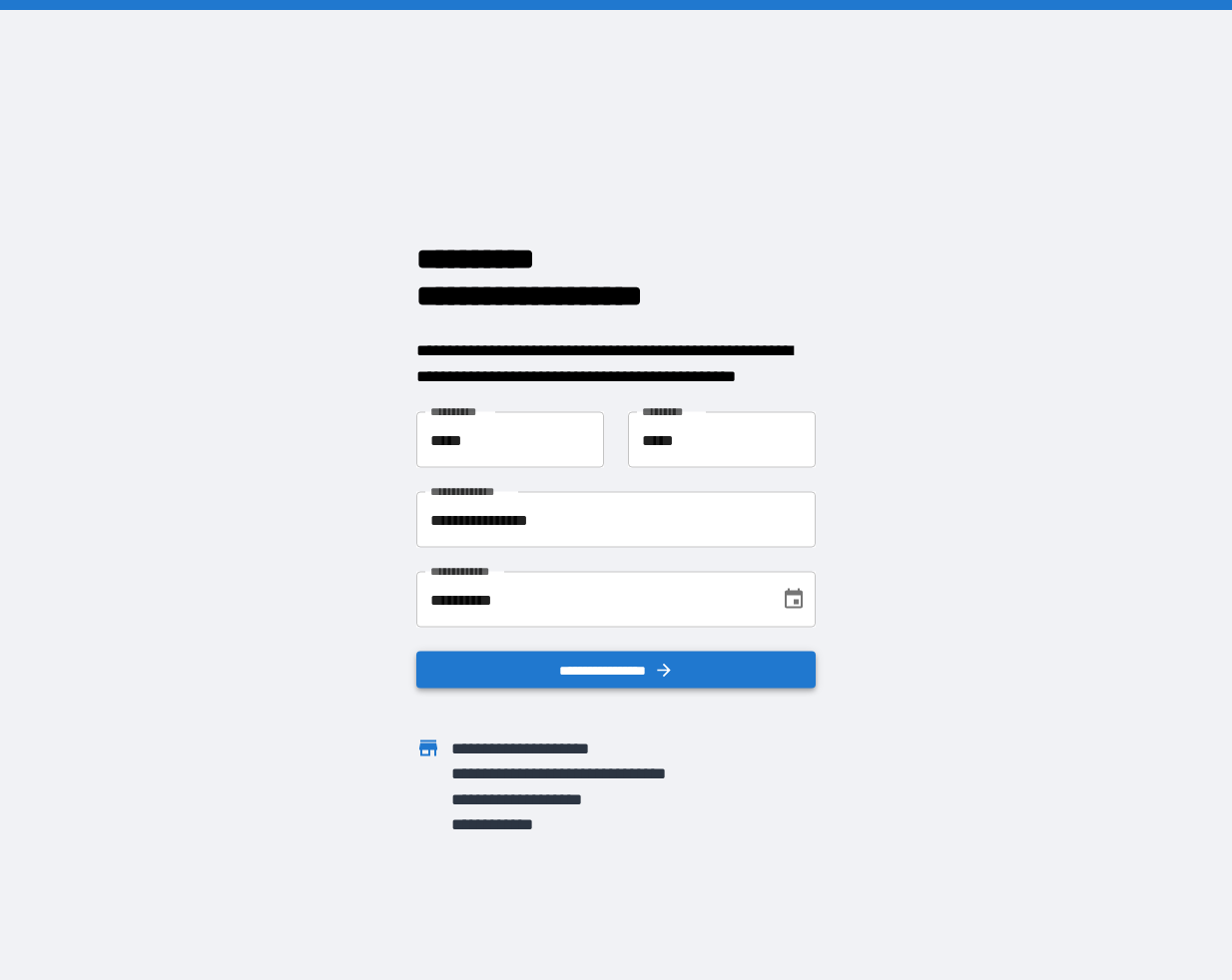 click on "**********" at bounding box center [616, 670] 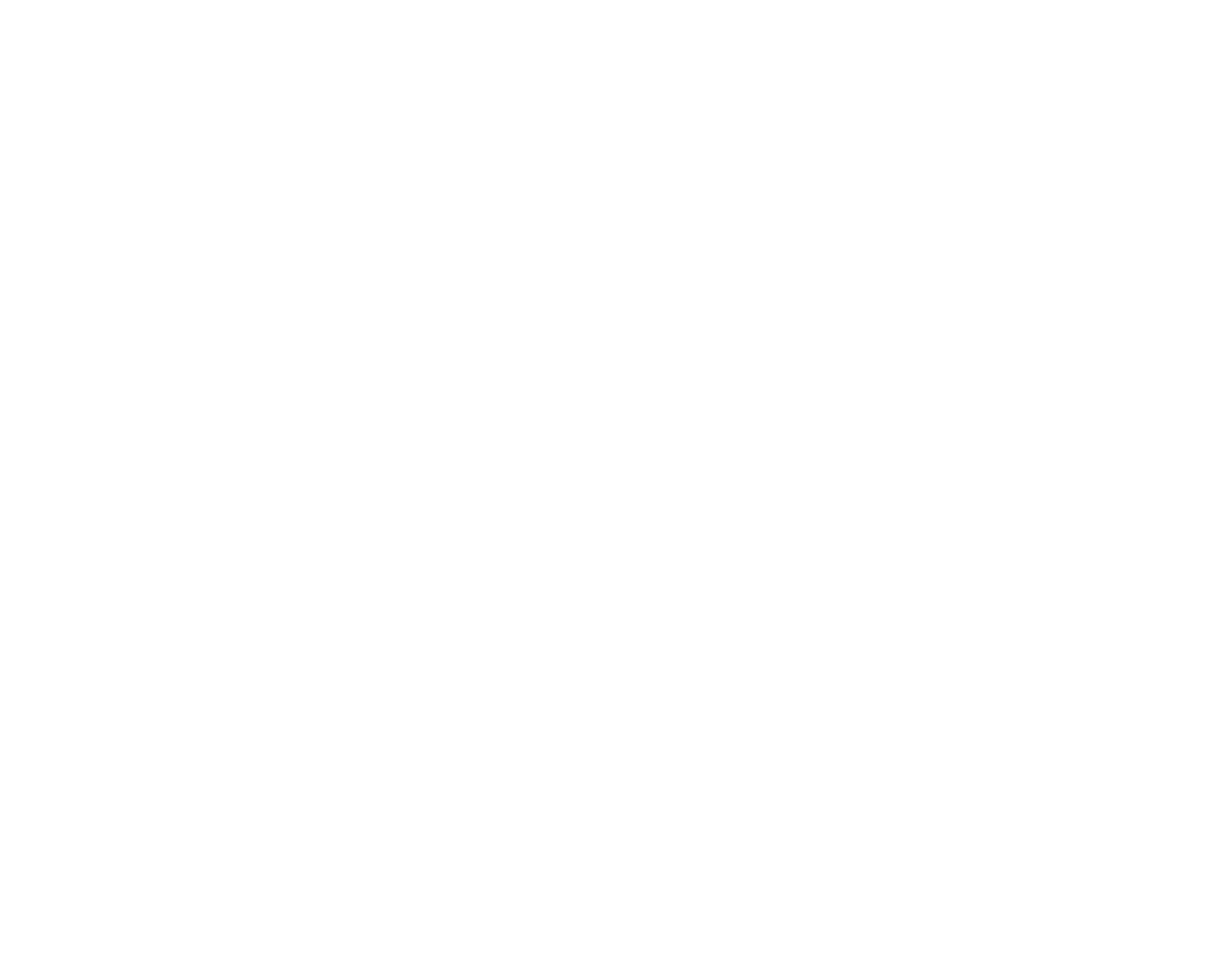 scroll, scrollTop: 0, scrollLeft: 0, axis: both 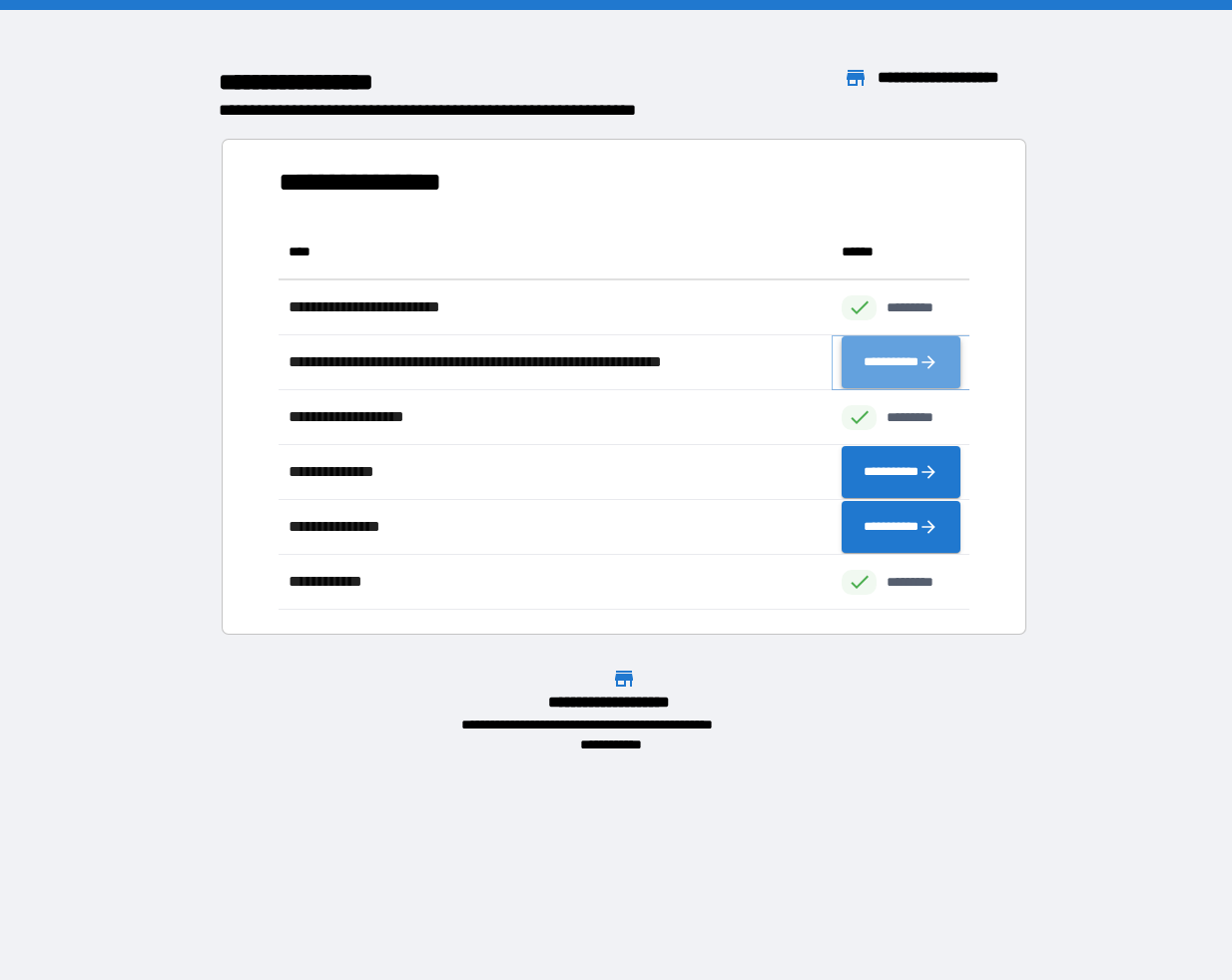 click on "**********" at bounding box center [901, 362] 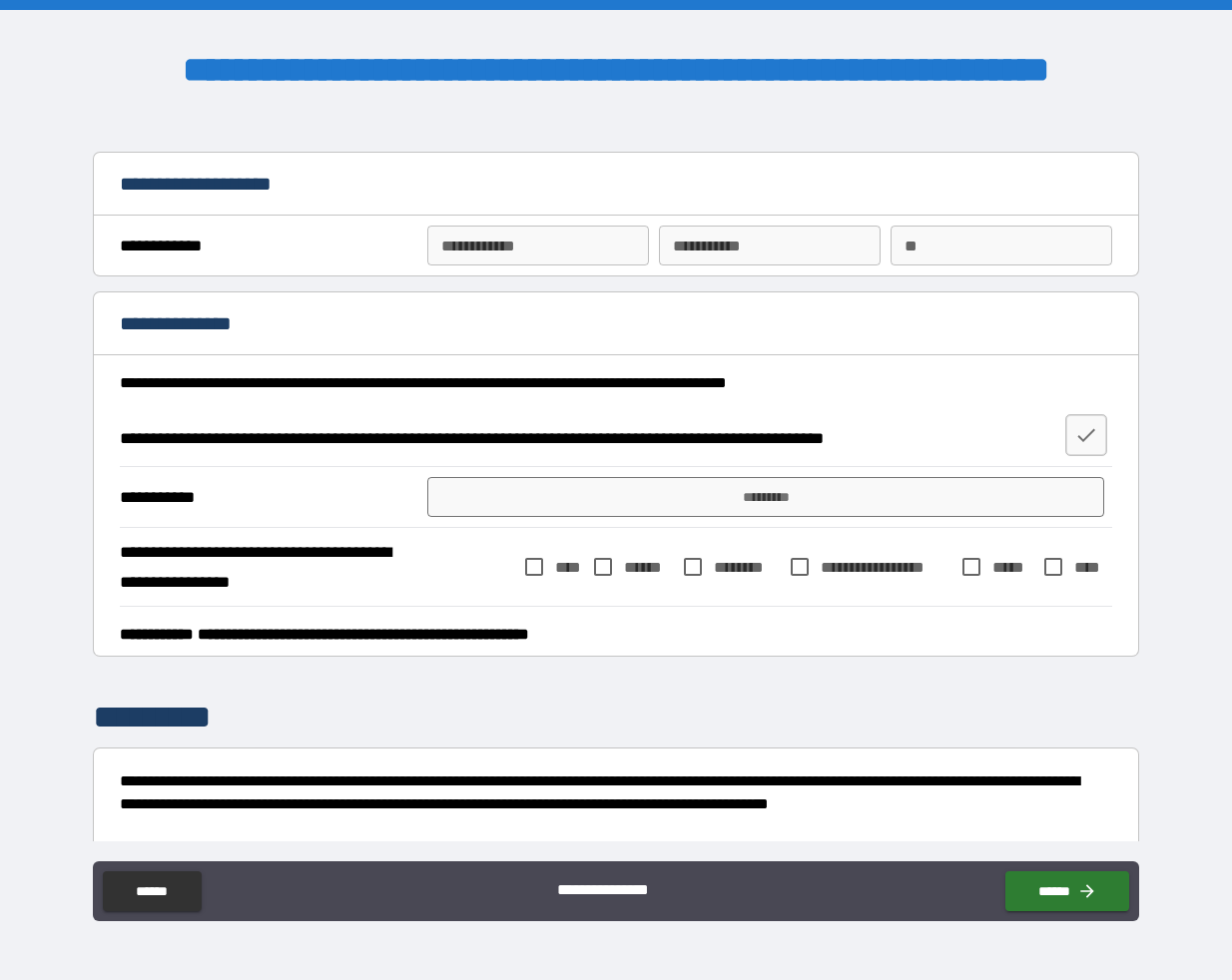 drag, startPoint x: 534, startPoint y: 251, endPoint x: 520, endPoint y: 256, distance: 14.866069 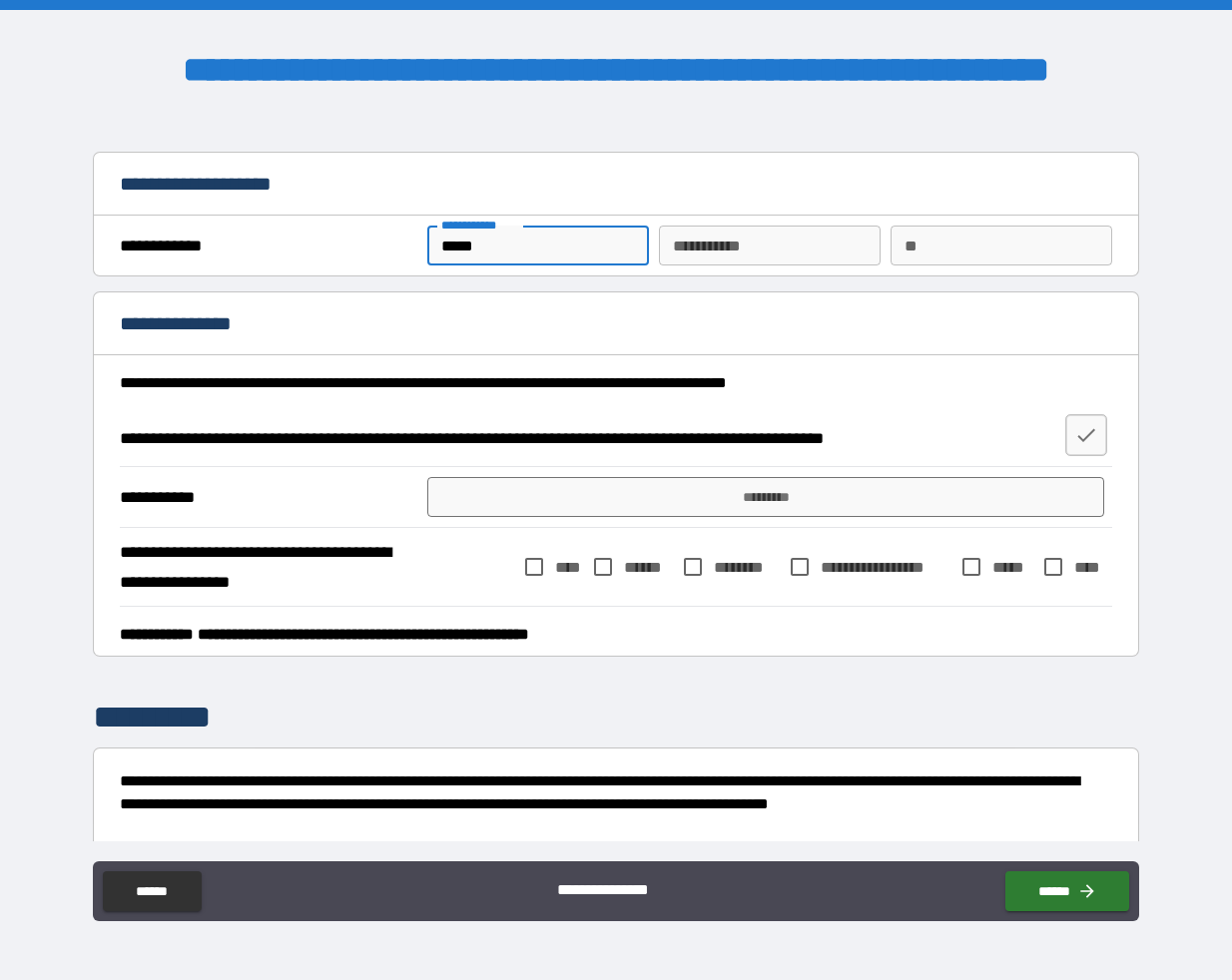 type on "*****" 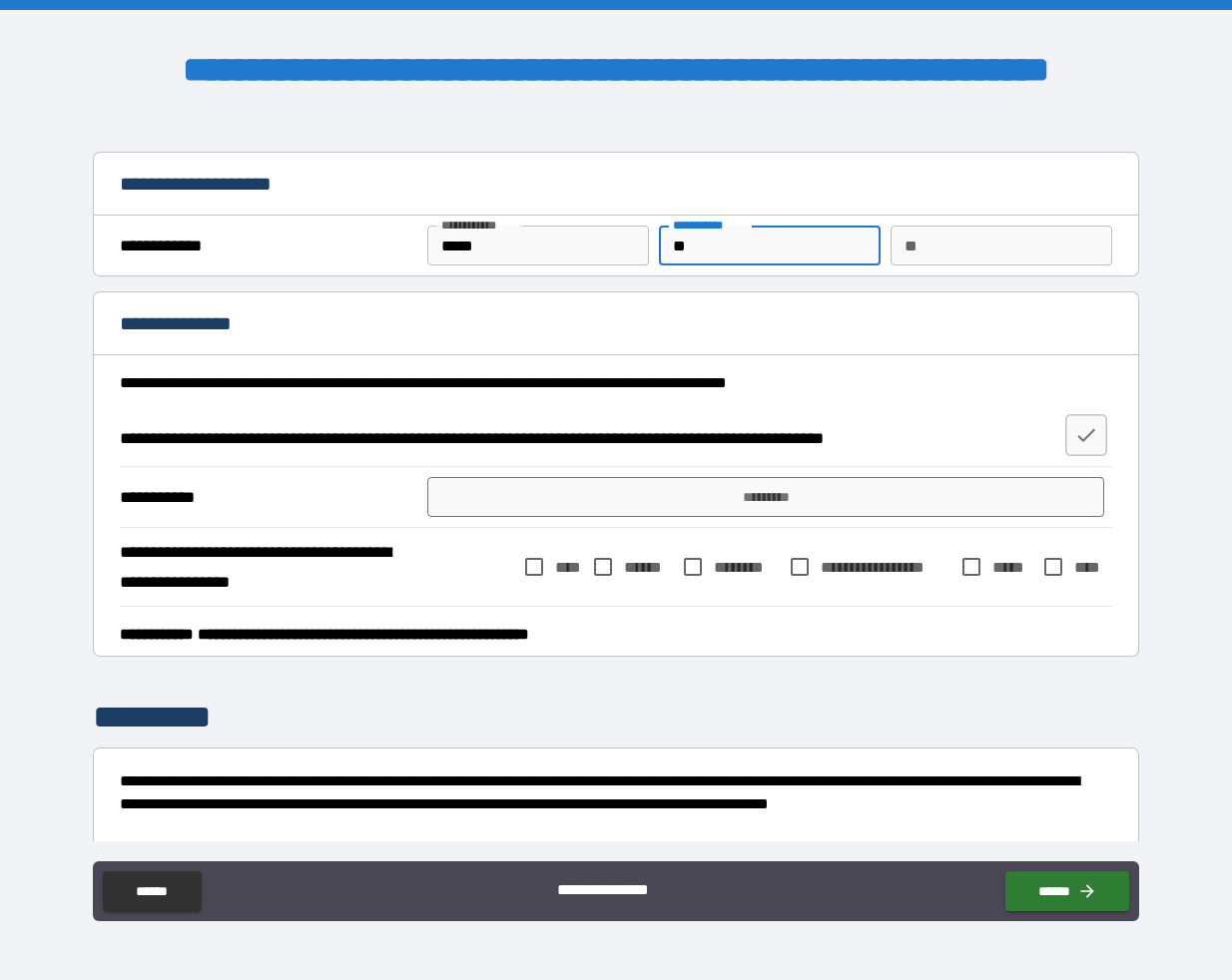 type on "*" 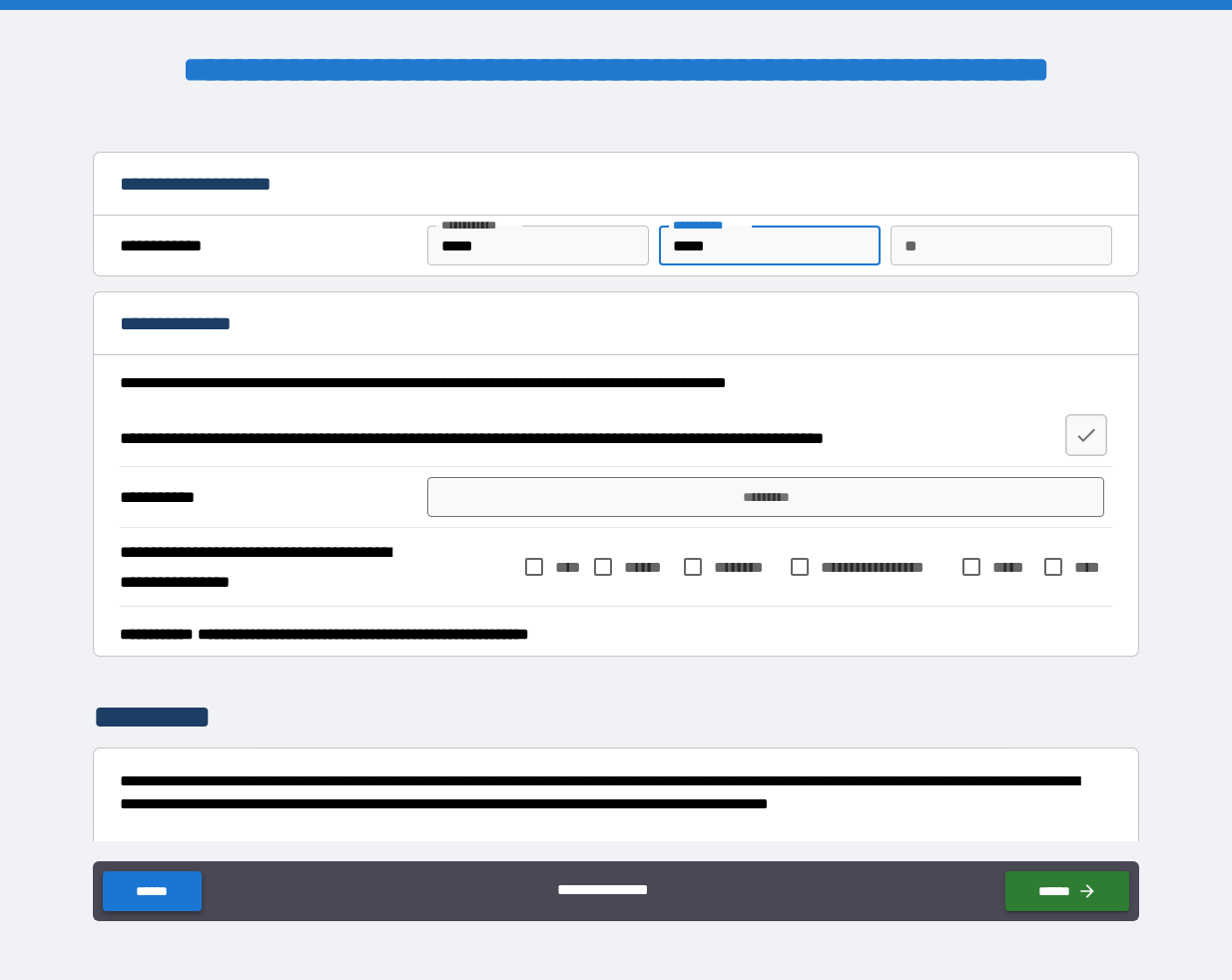 type on "*****" 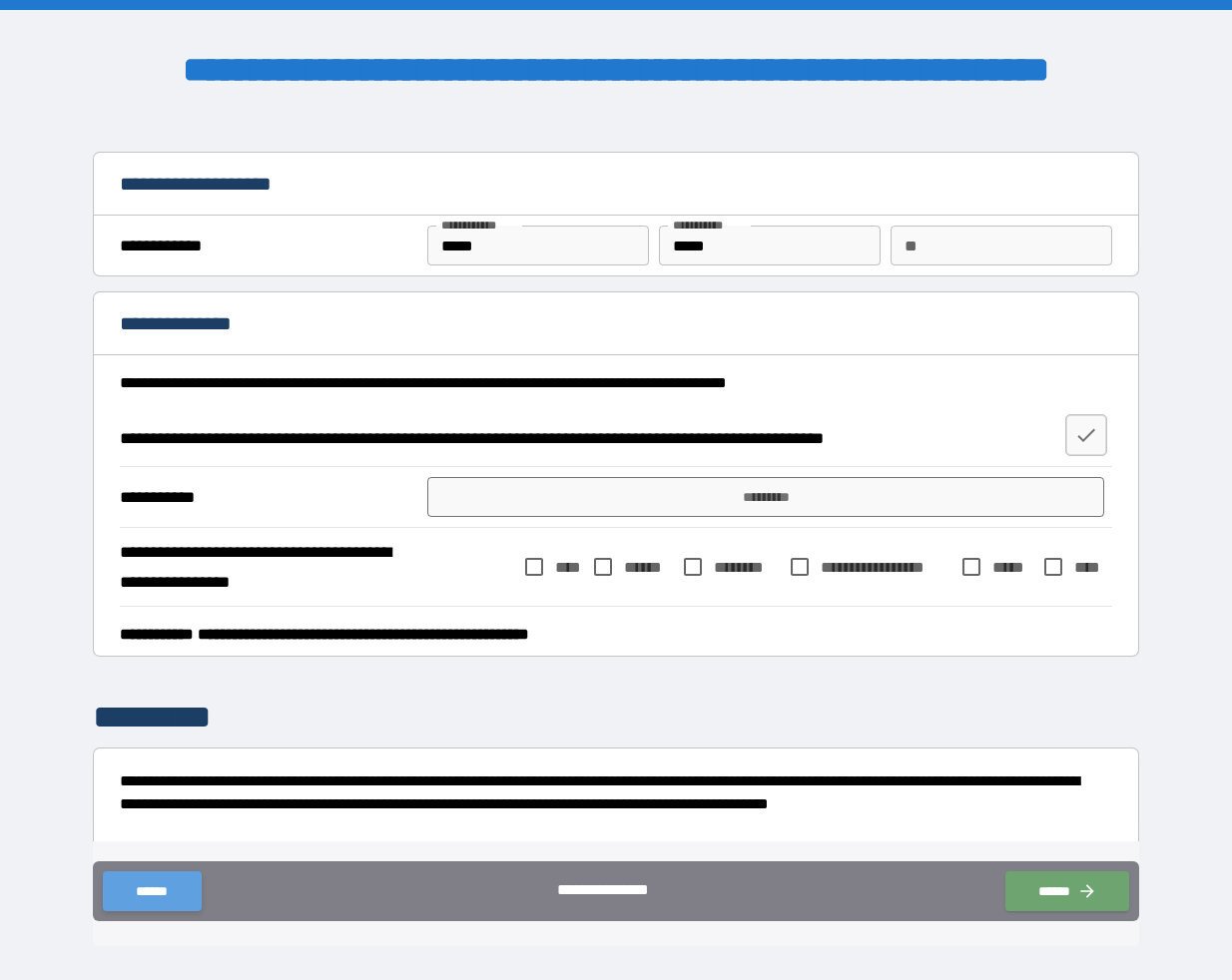 click on "******" at bounding box center [152, 891] 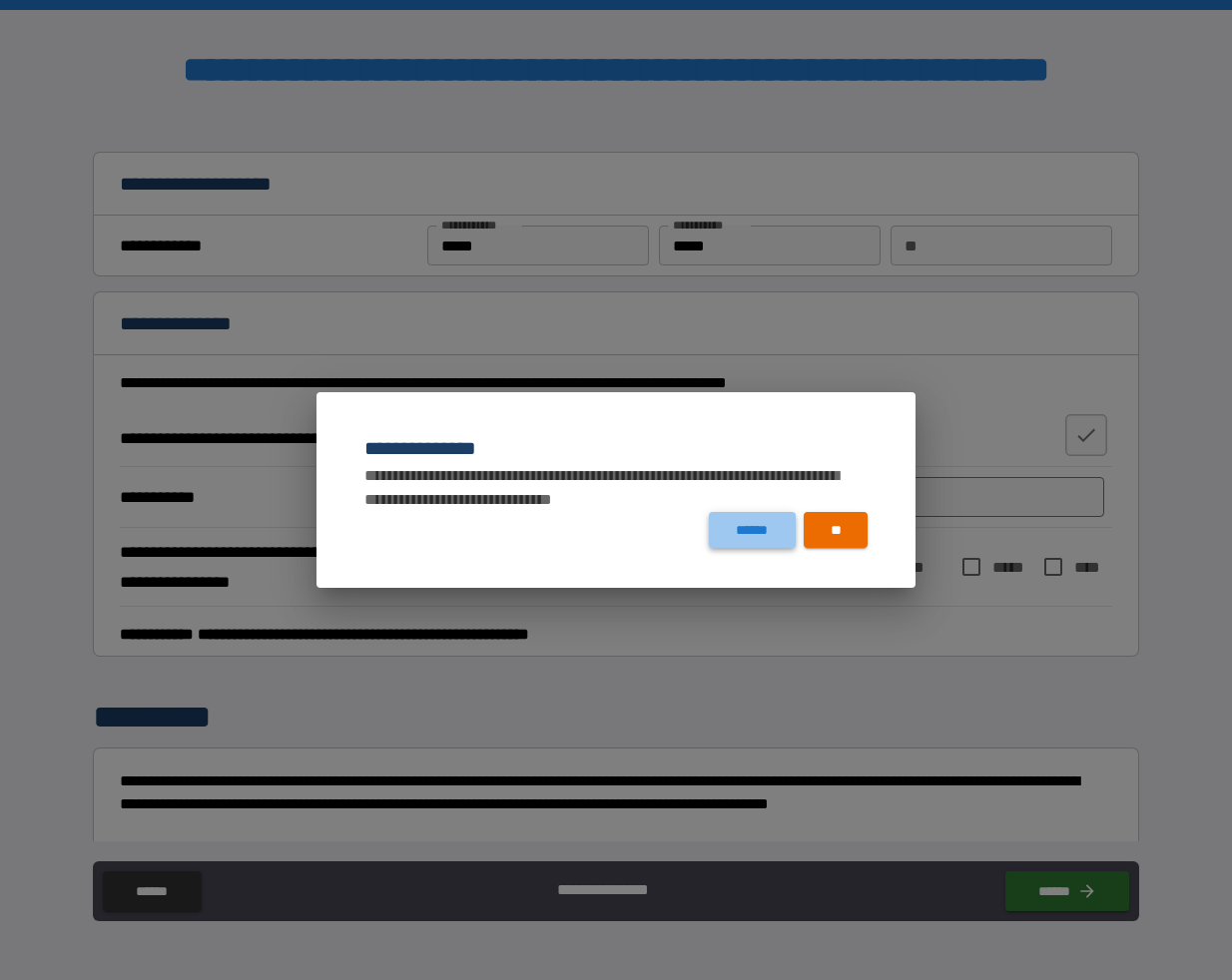 click on "******" at bounding box center (752, 530) 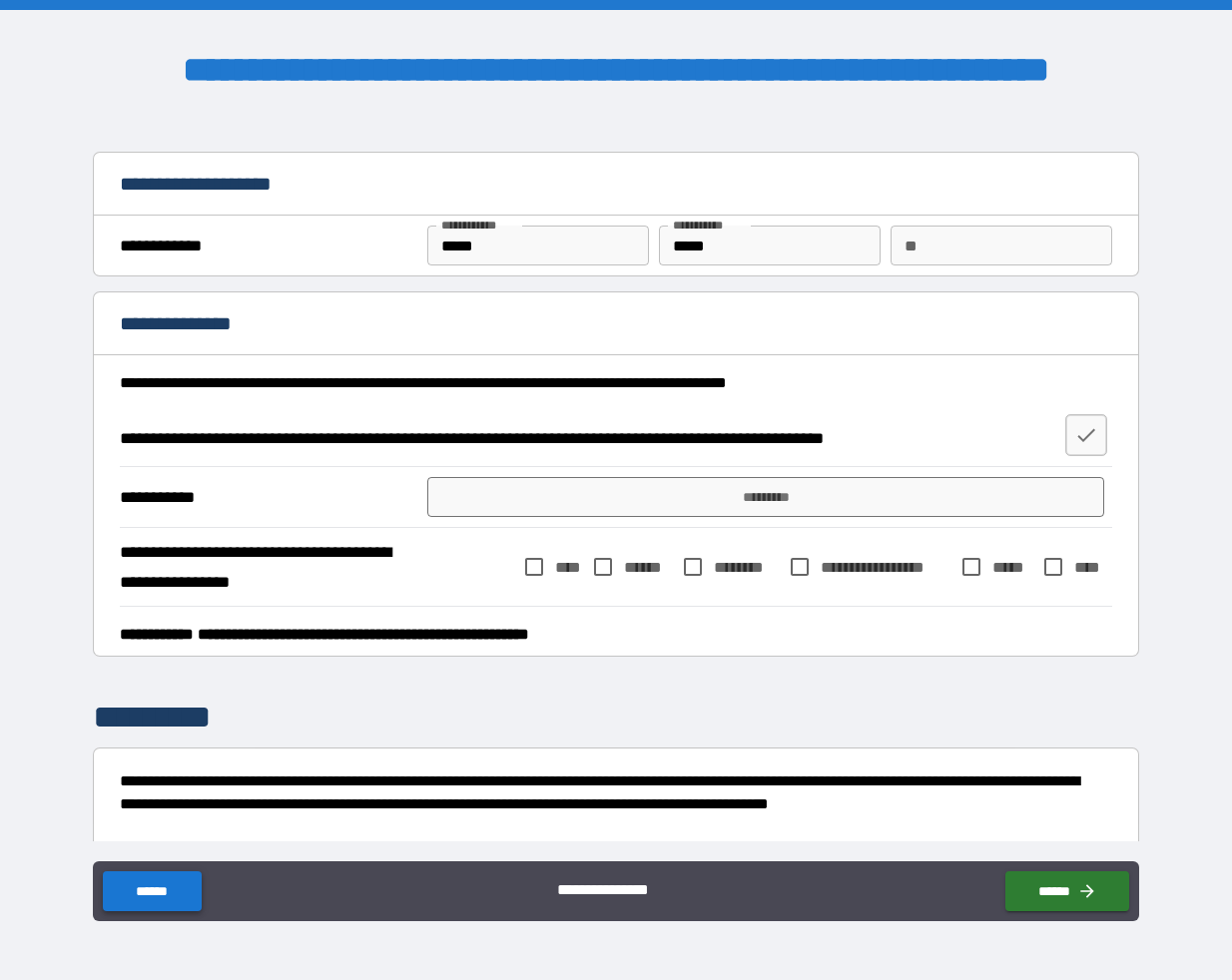click on "******" at bounding box center [152, 891] 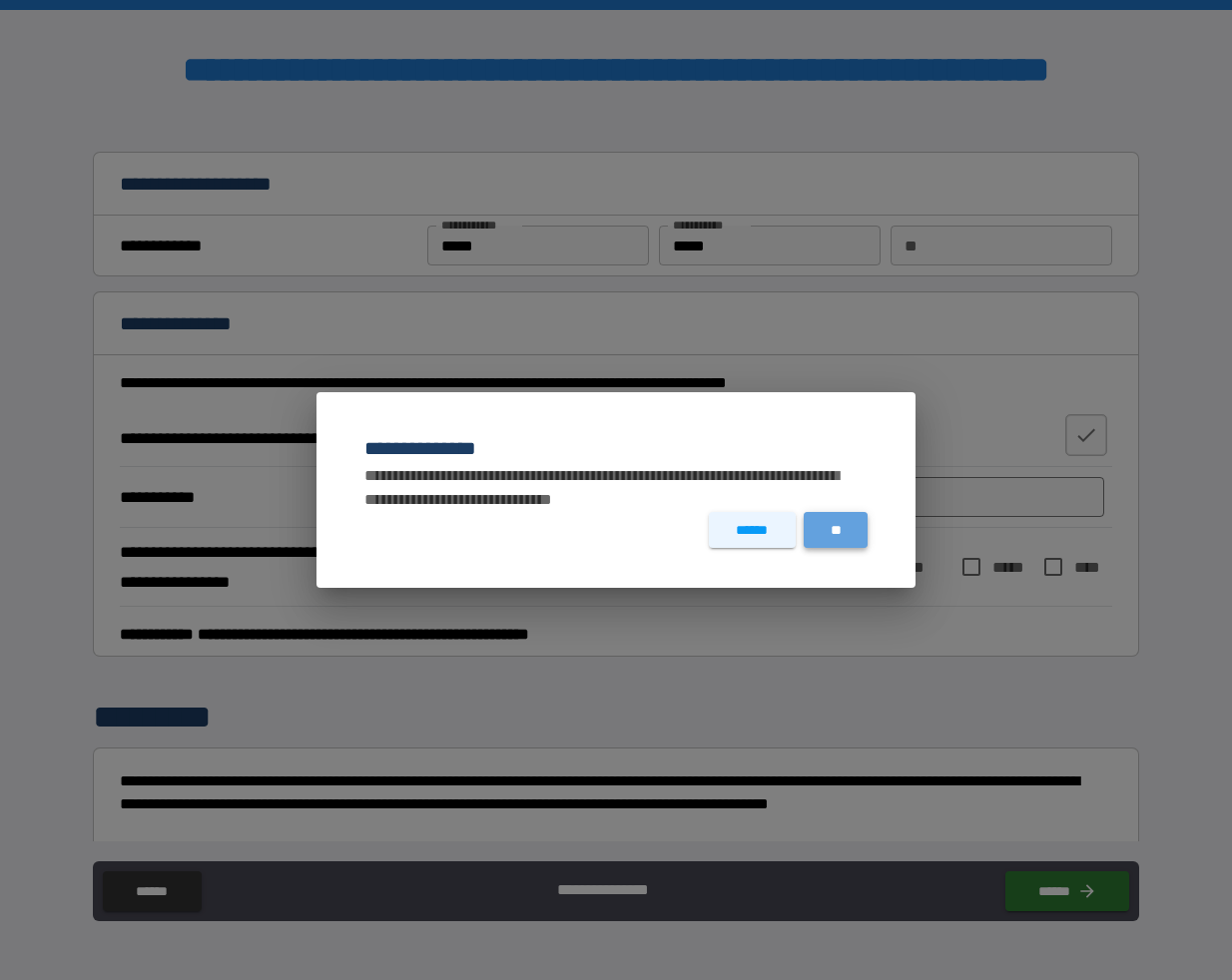 click on "**" at bounding box center [836, 530] 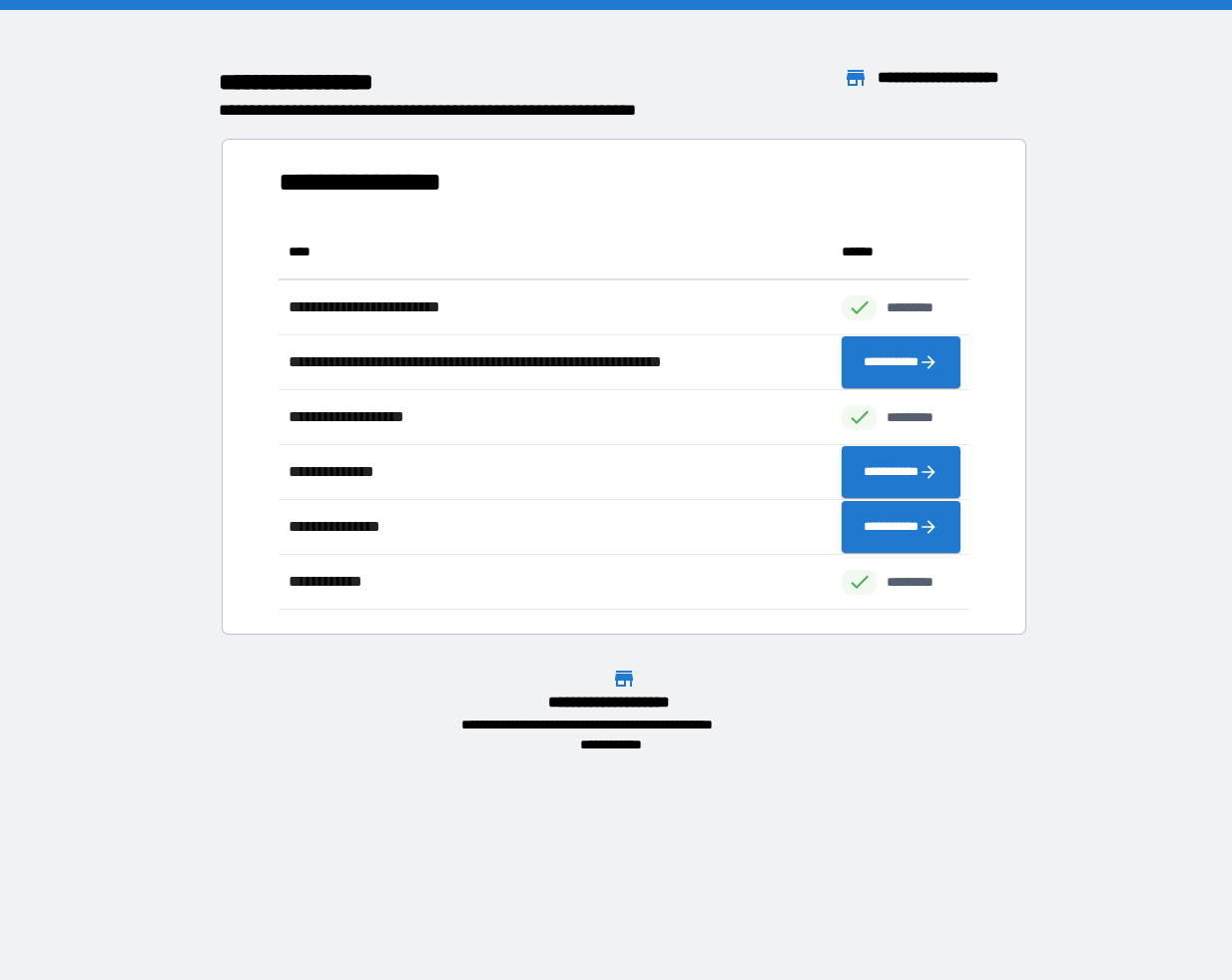scroll, scrollTop: 16, scrollLeft: 16, axis: both 